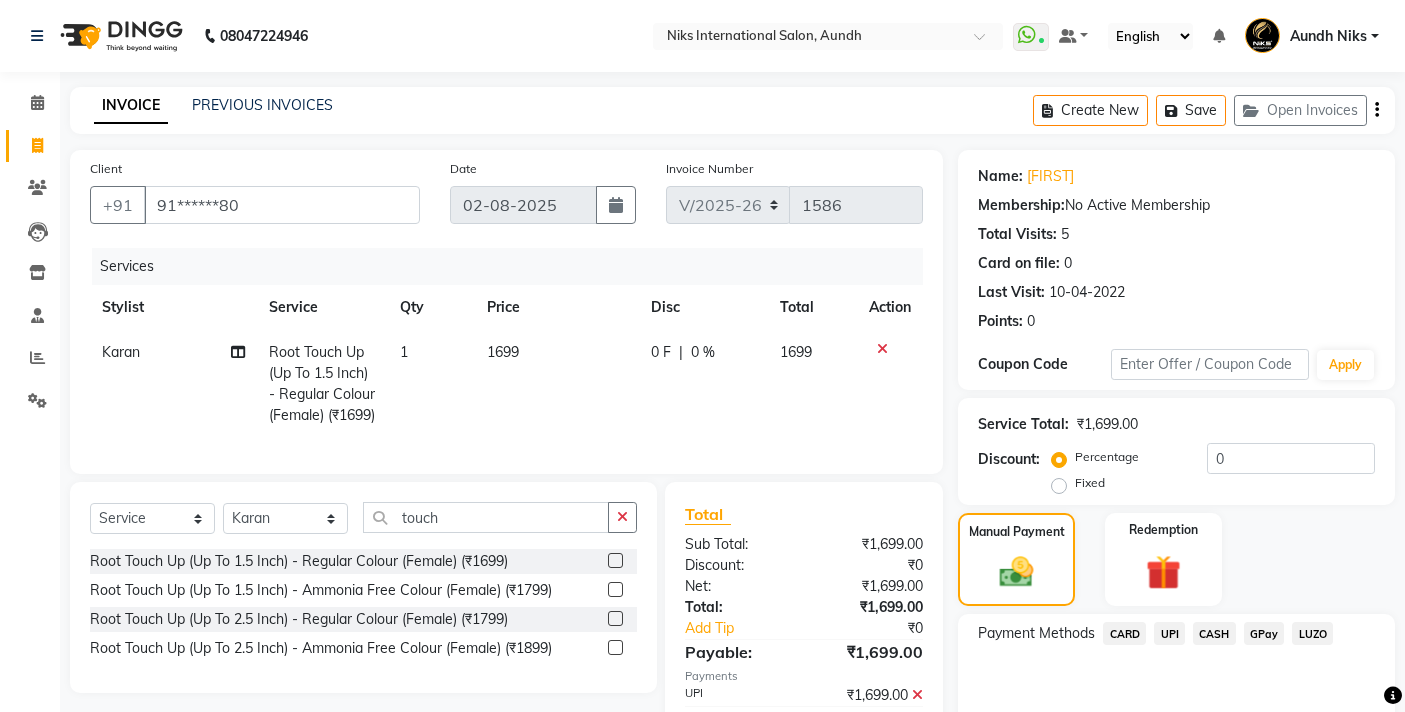 select on "6" 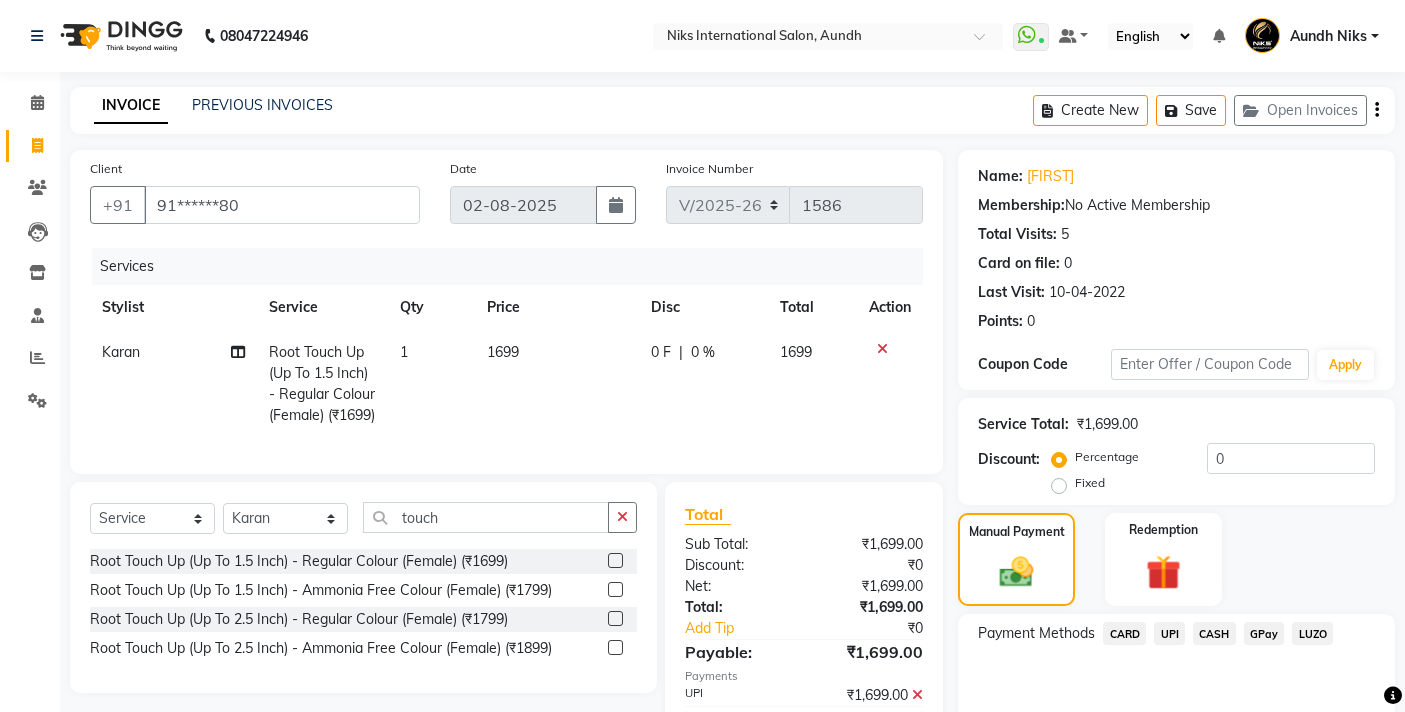 select on "service" 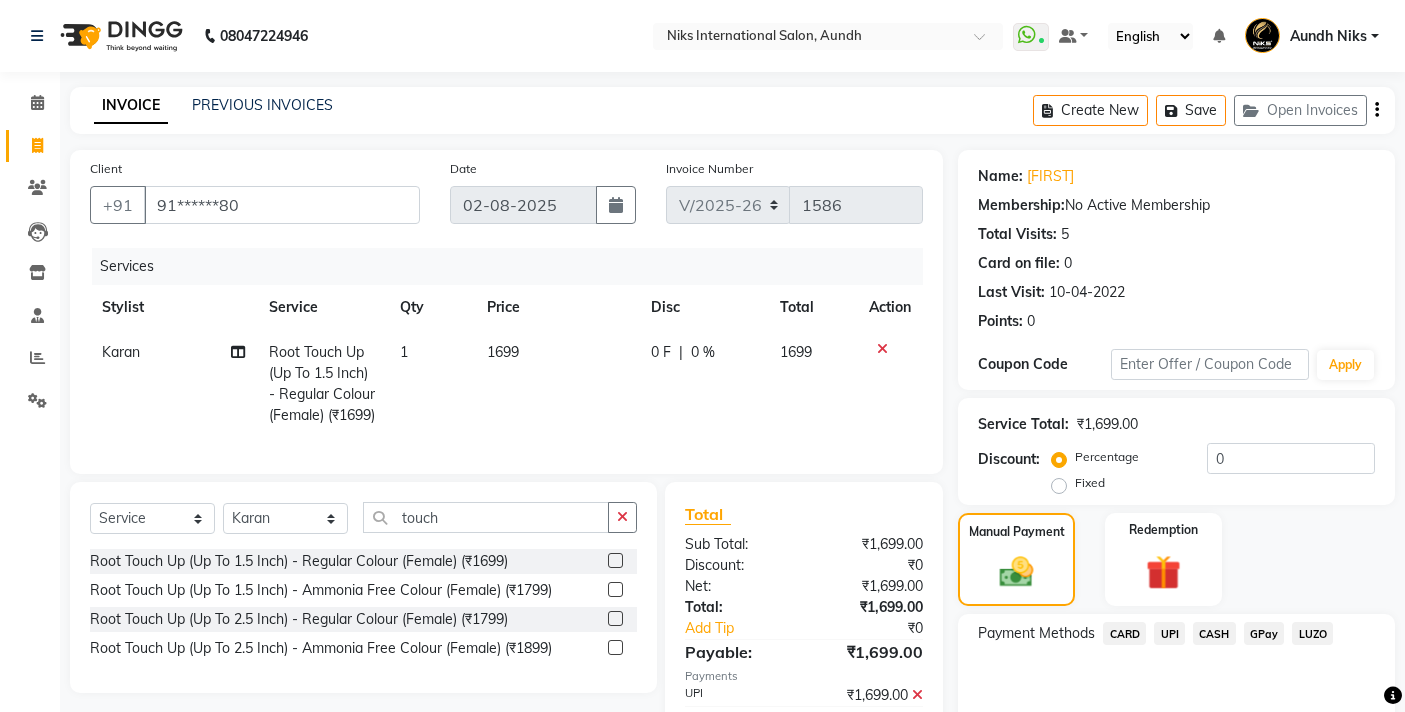scroll, scrollTop: 204, scrollLeft: 0, axis: vertical 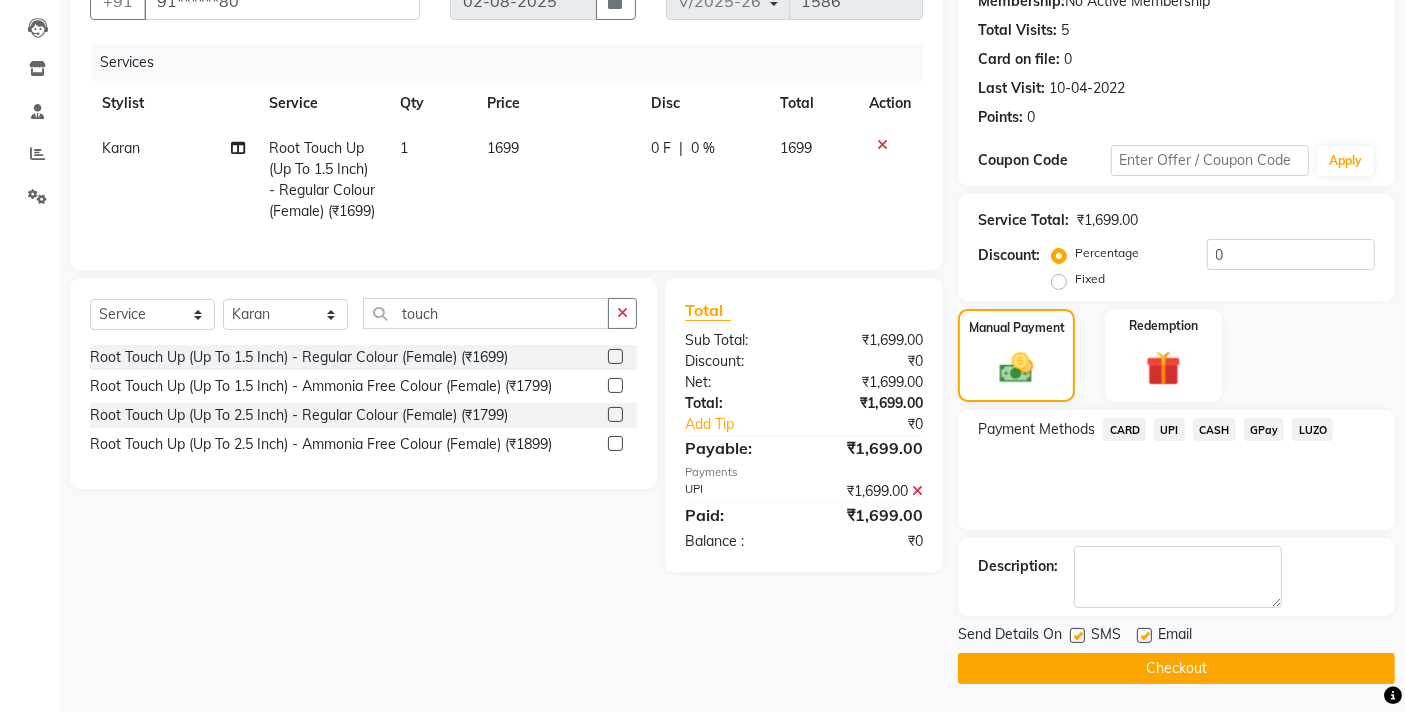 click on "Checkout" 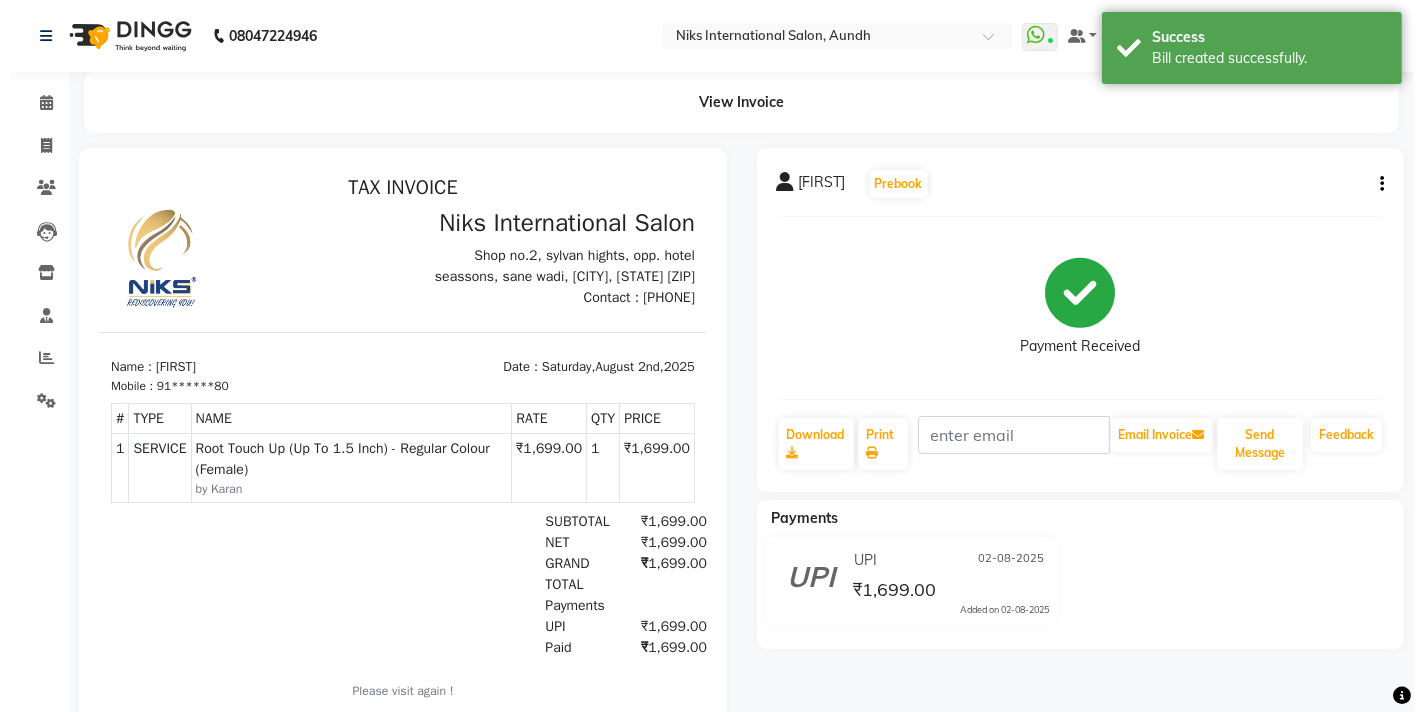 scroll, scrollTop: 0, scrollLeft: 0, axis: both 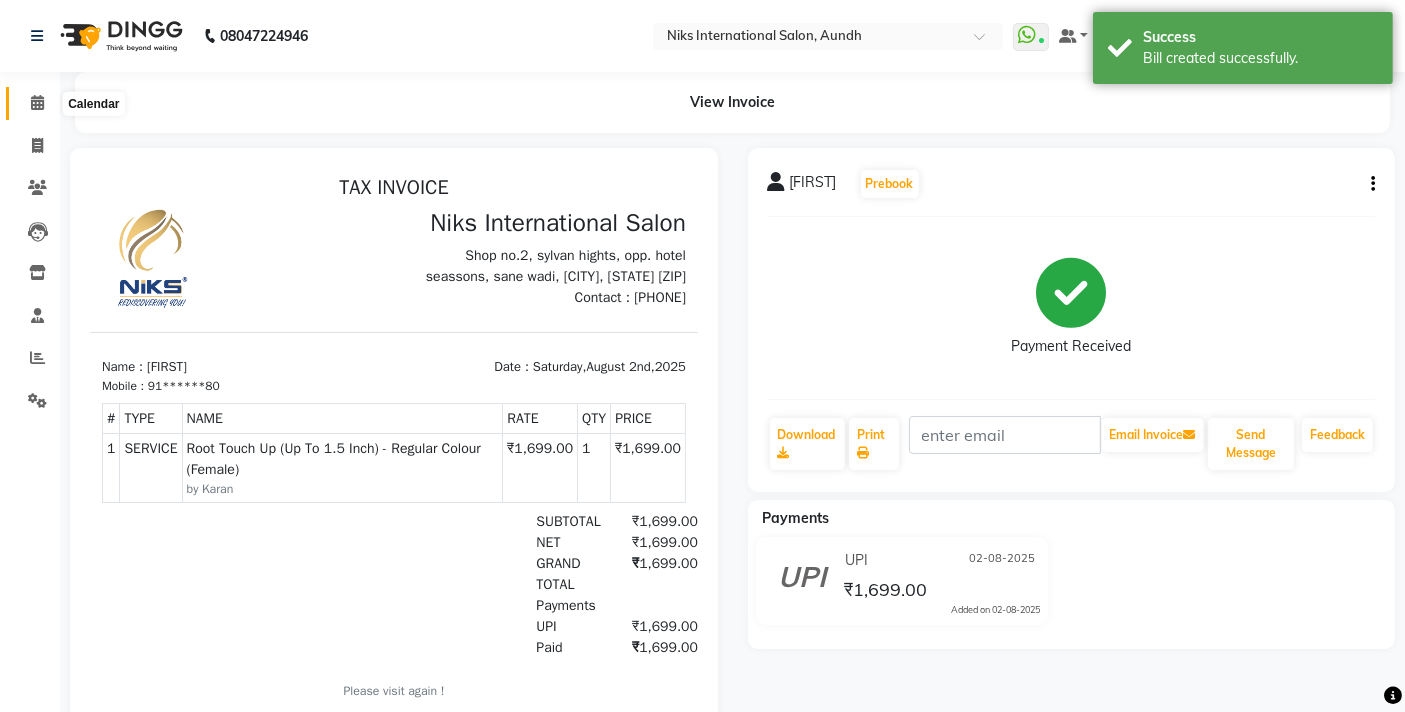 click 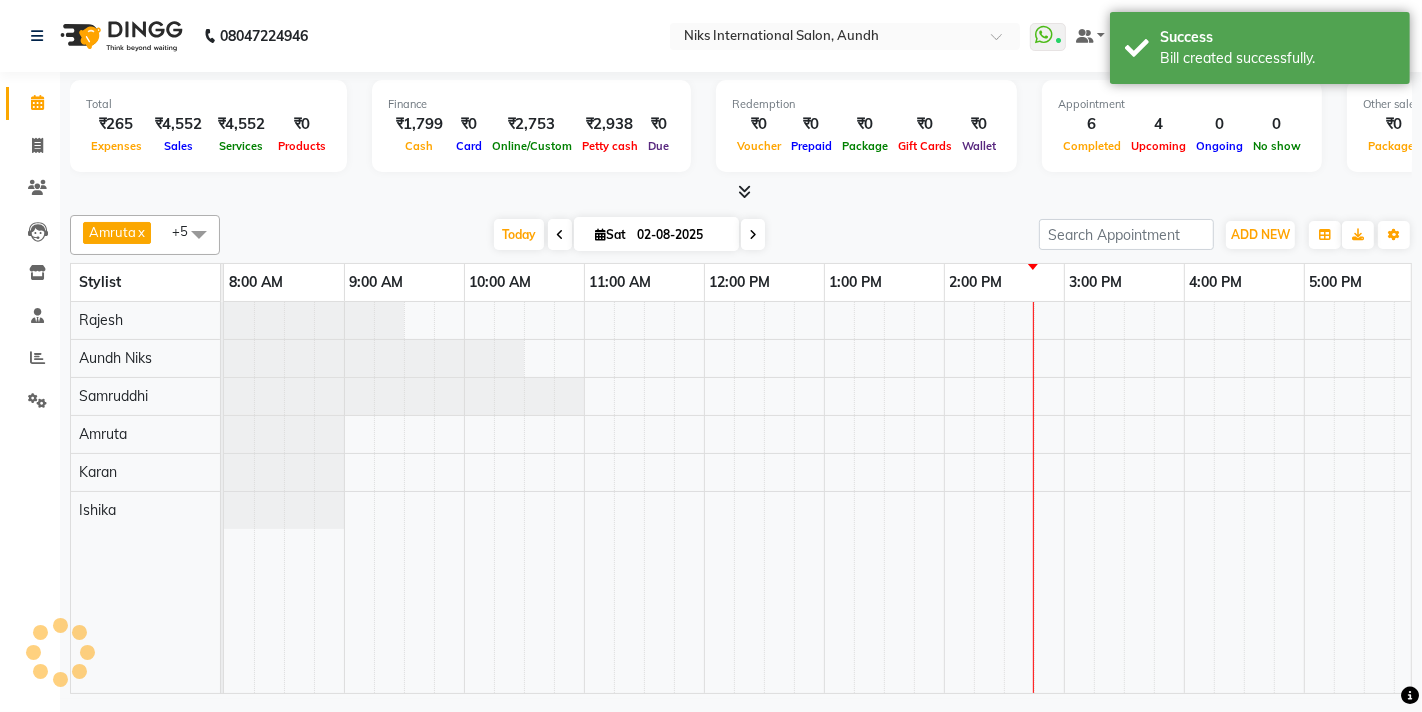 scroll, scrollTop: 0, scrollLeft: 0, axis: both 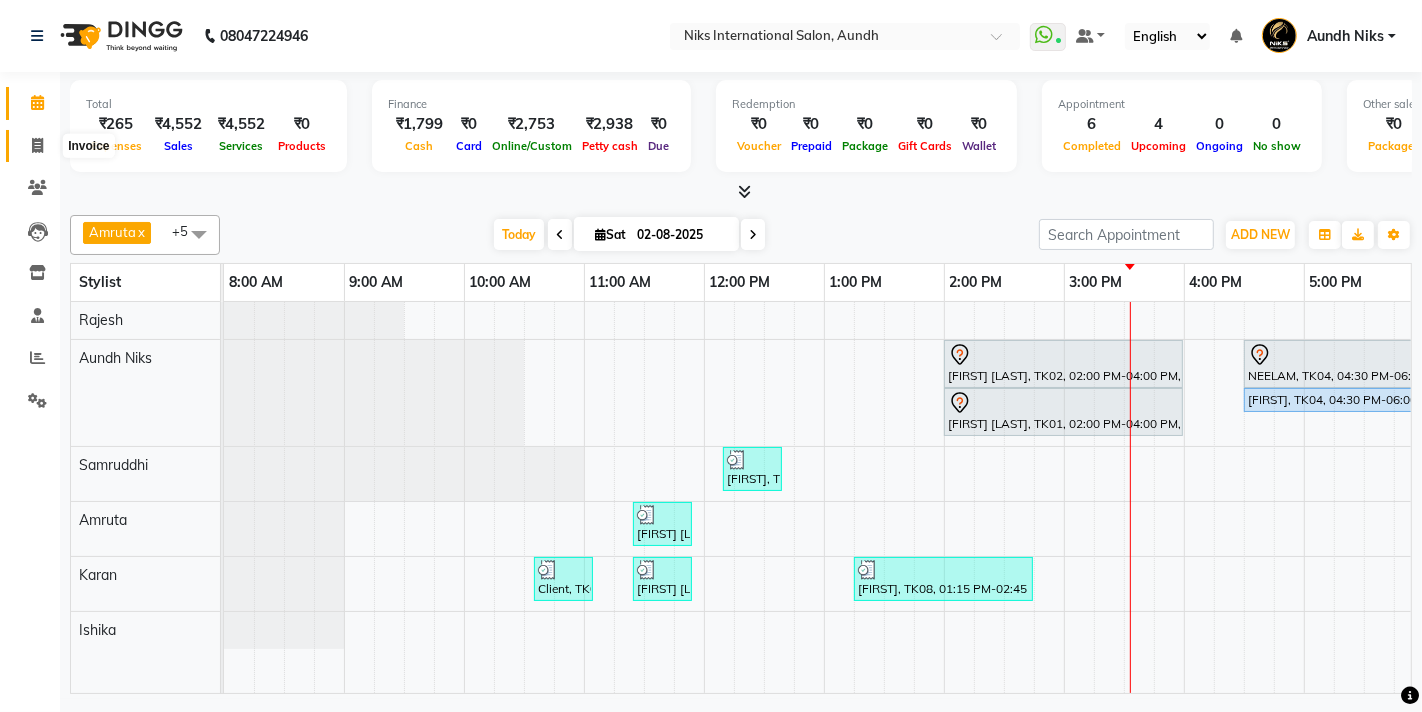 click 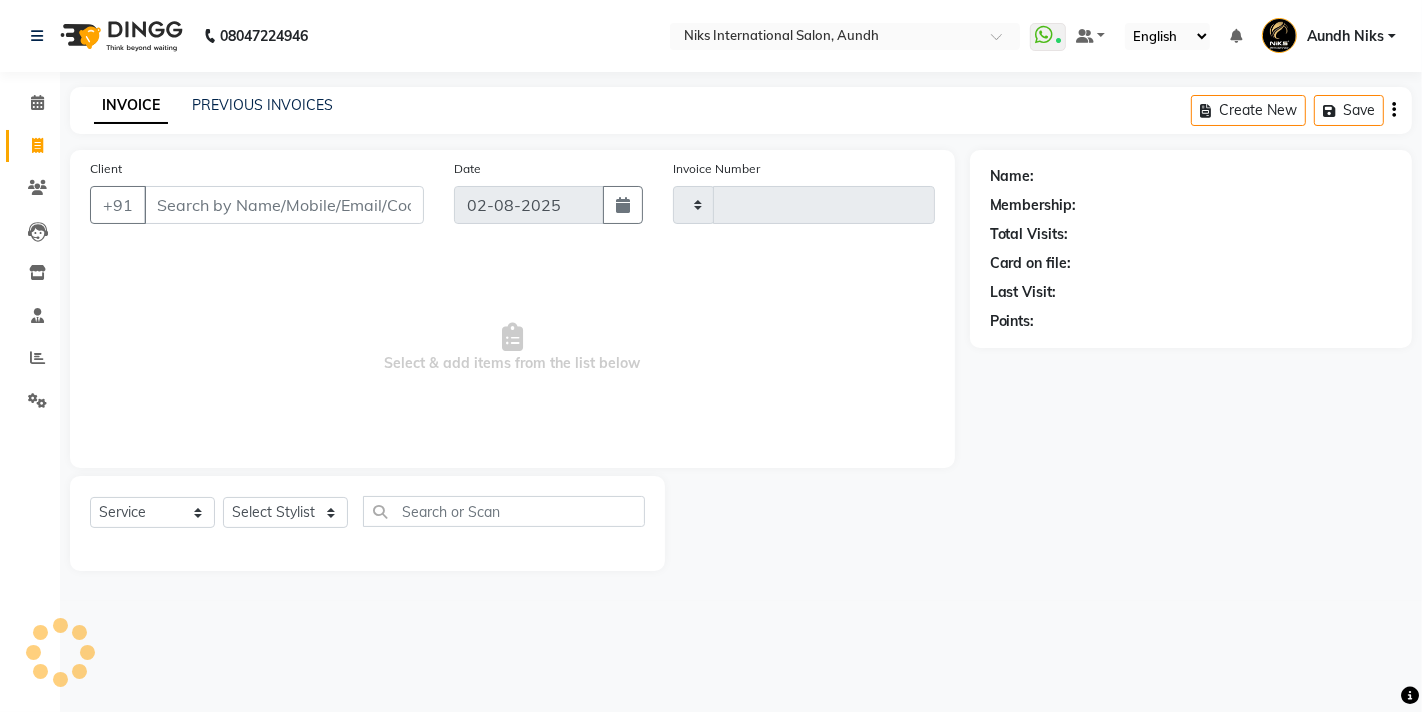 type on "1587" 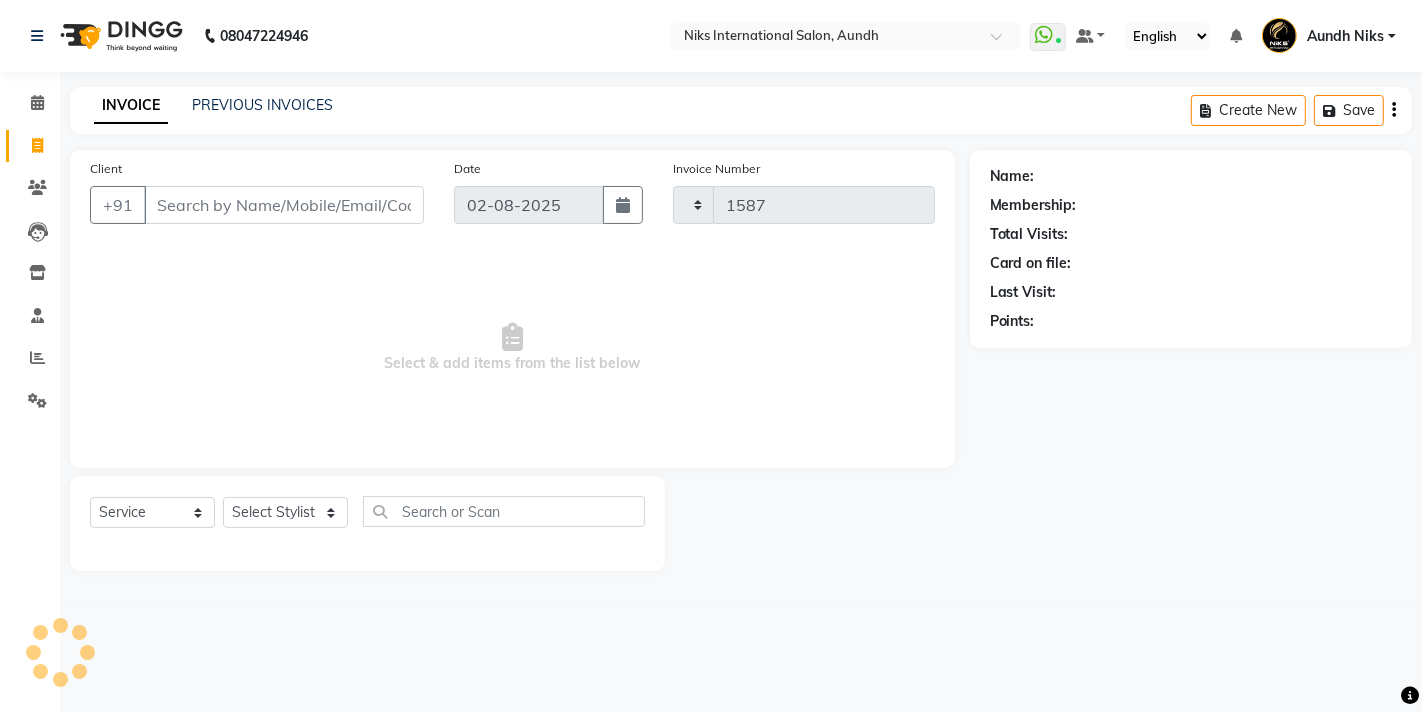 select on "6" 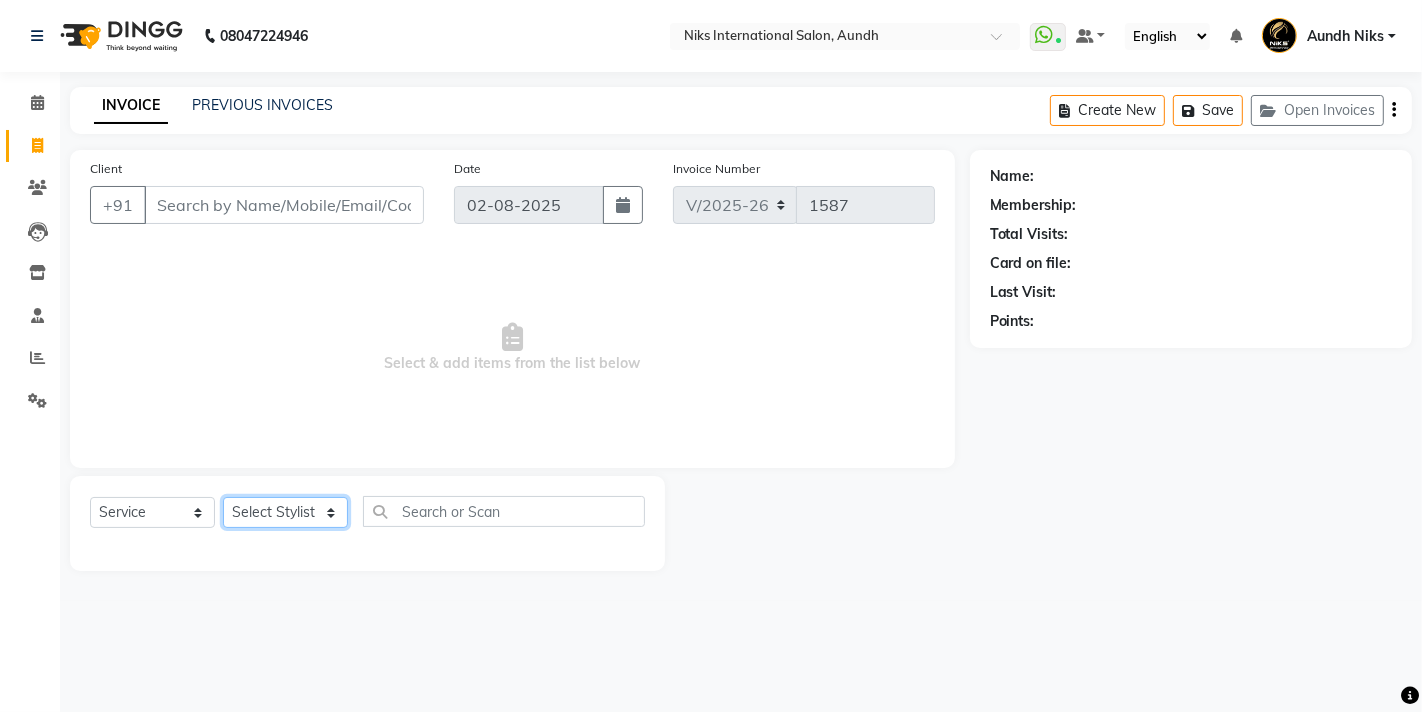 click on "Select Stylist [FIRST] [FIRST] [FIRST] [FIRST] [FIRST] [FIRST] [FIRST] [FIRST] [FIRST] [FIRST] [FIRST] [FIRST]" 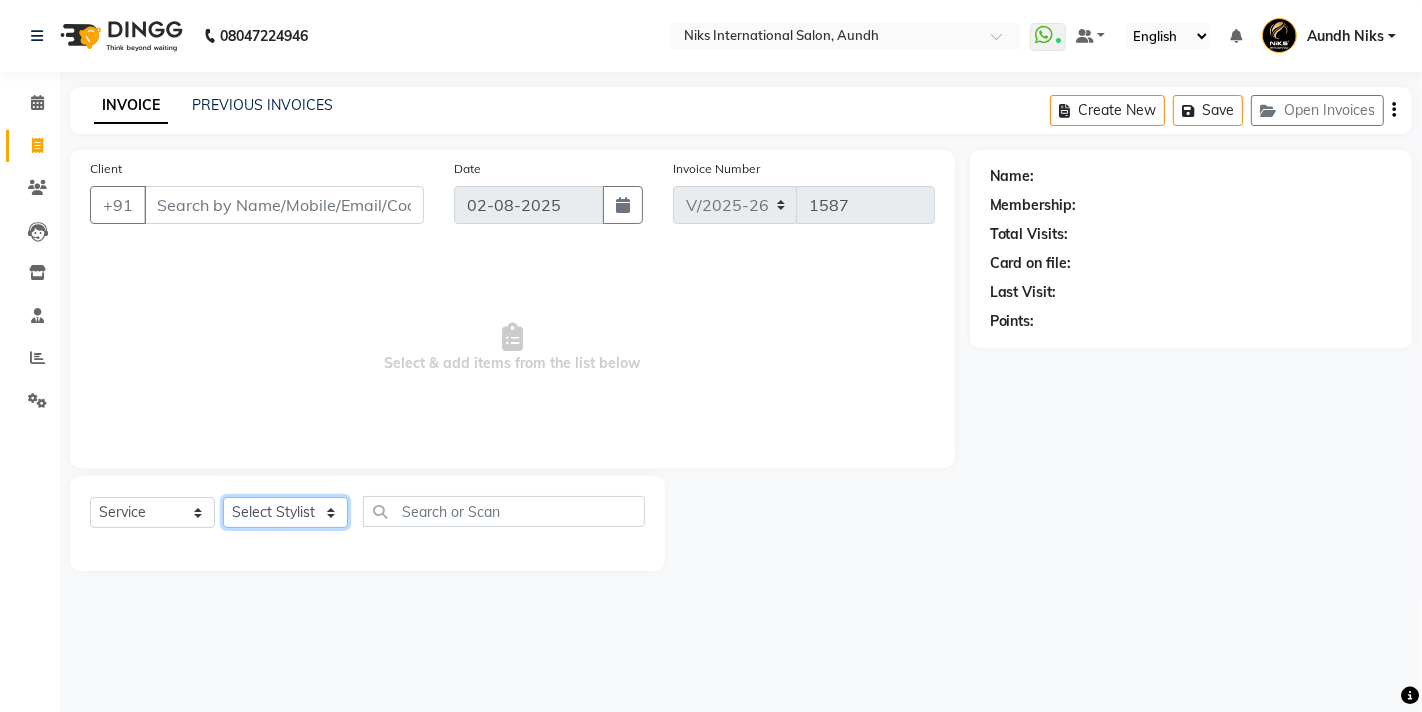 select on "87289" 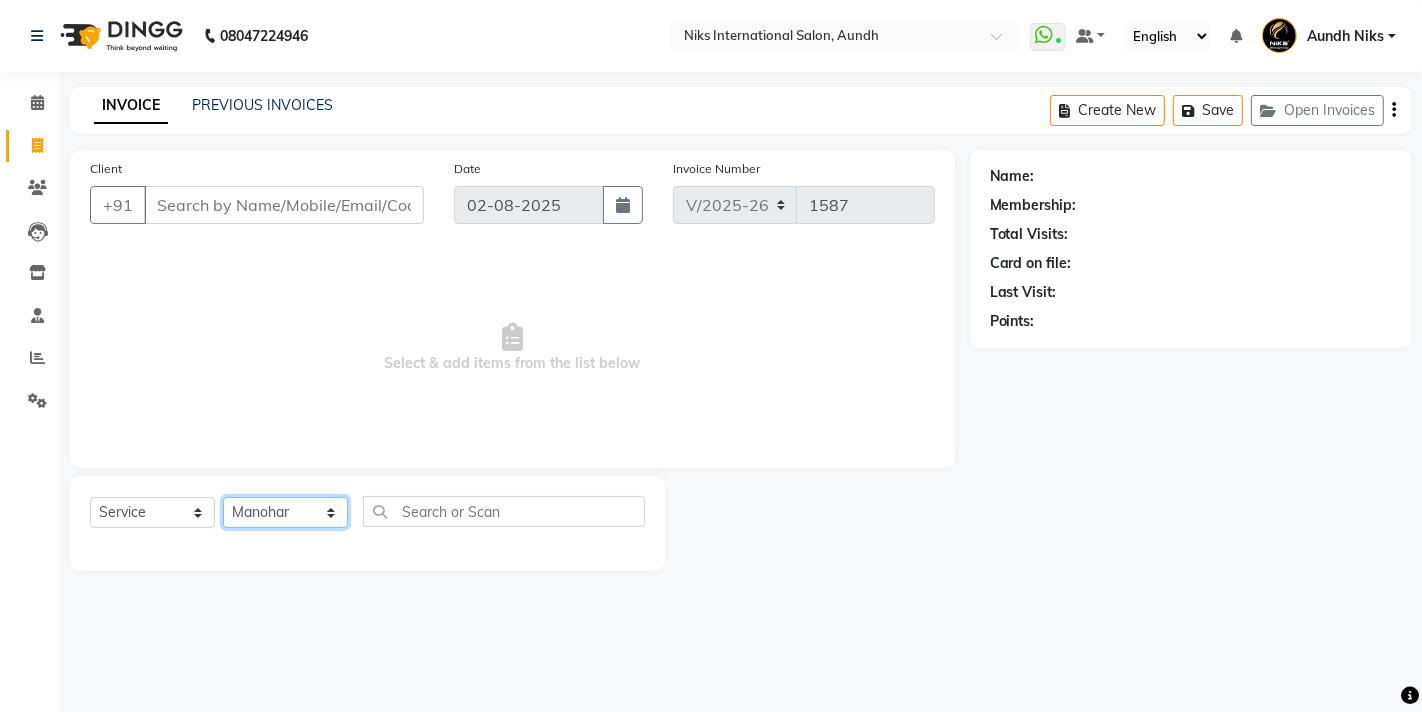 click on "Select Stylist [FIRST] [FIRST] [FIRST] [FIRST] [FIRST] [FIRST] [FIRST] [FIRST] [FIRST] [FIRST] [FIRST] [FIRST]" 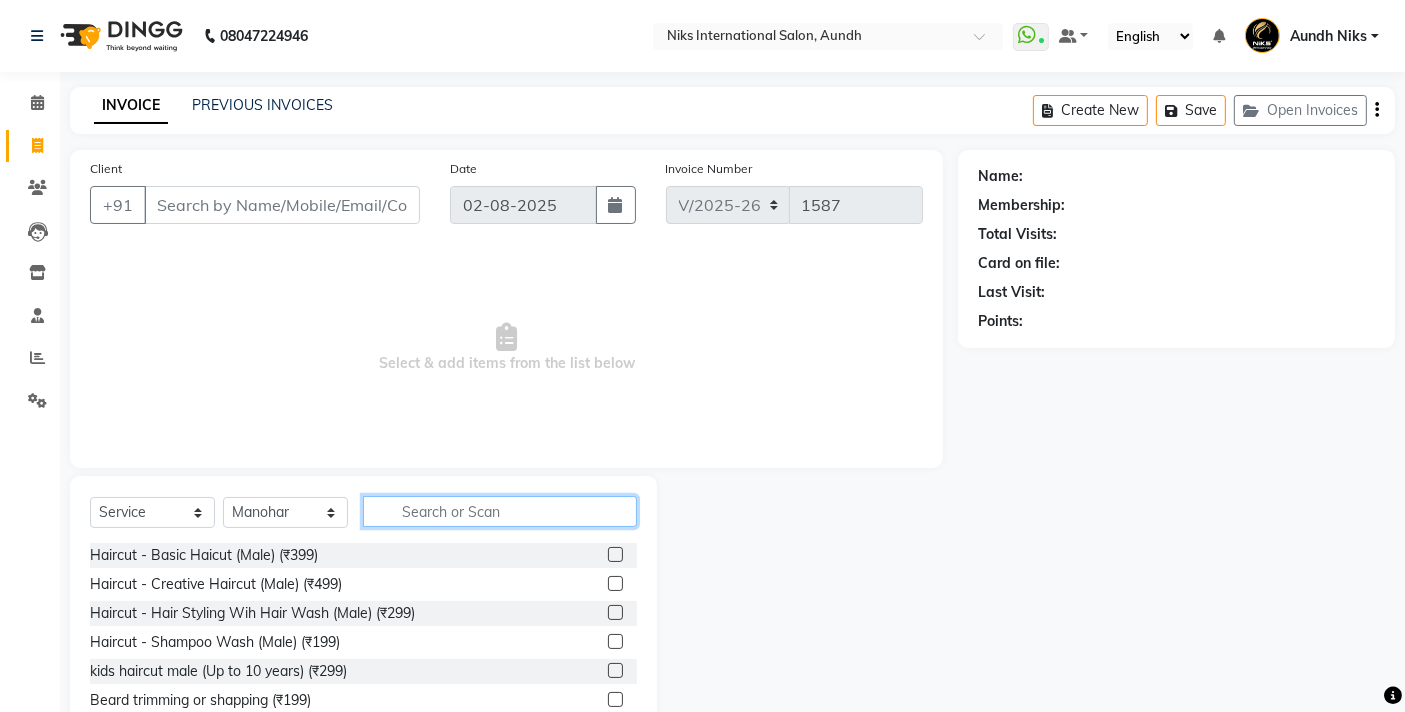 click 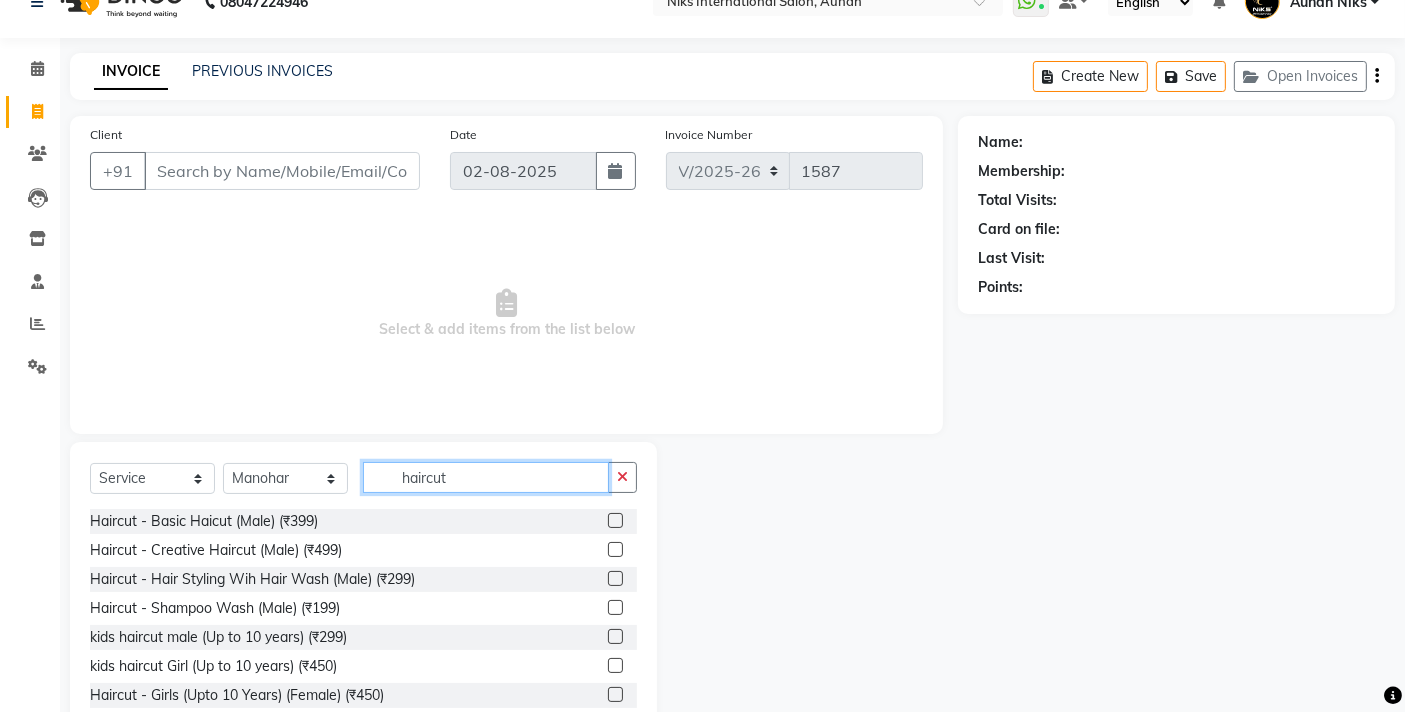 scroll, scrollTop: 88, scrollLeft: 0, axis: vertical 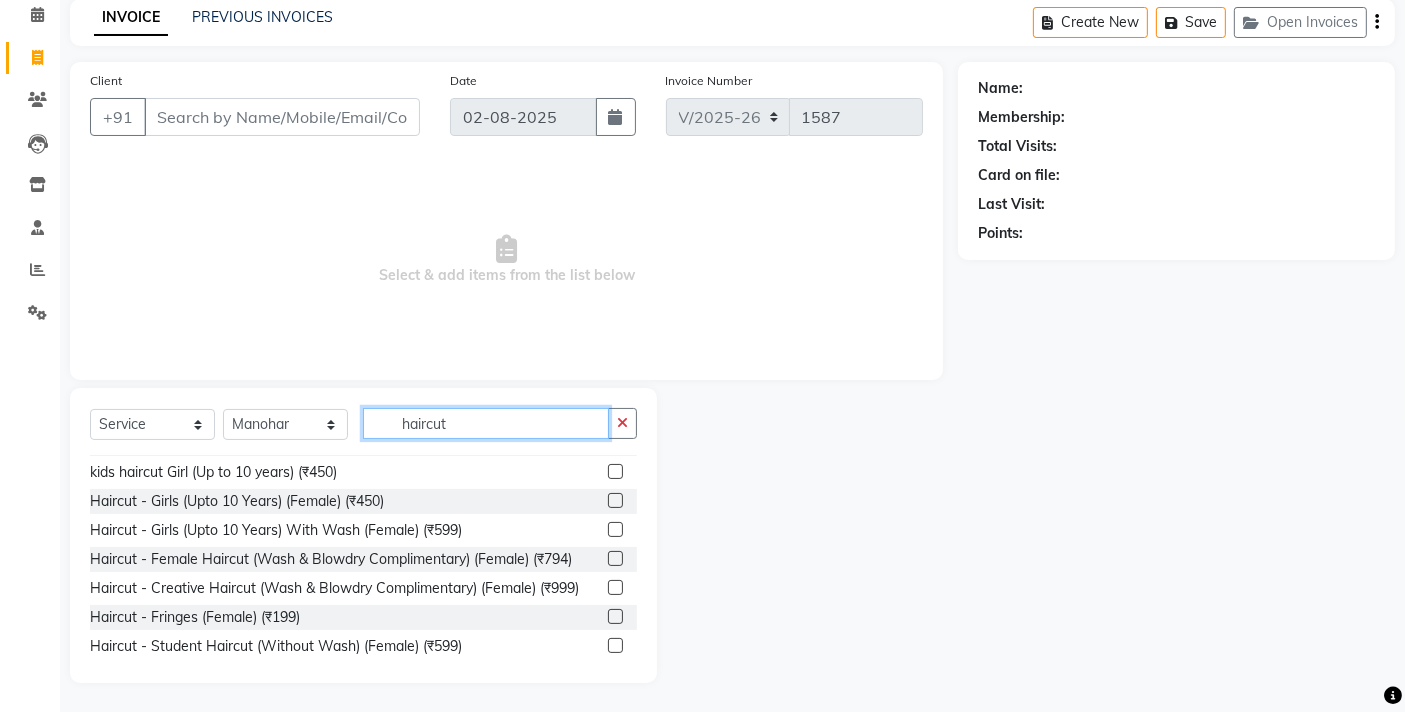 type on "haircut" 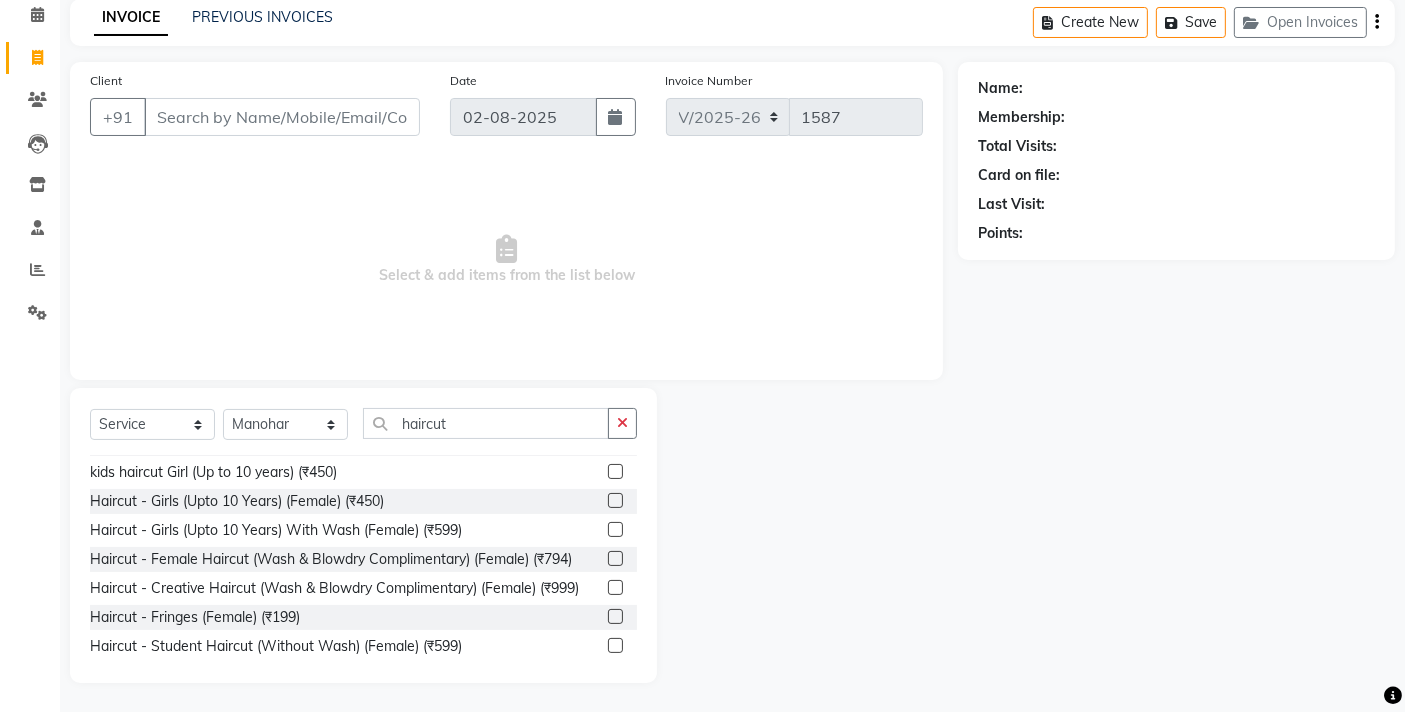 click 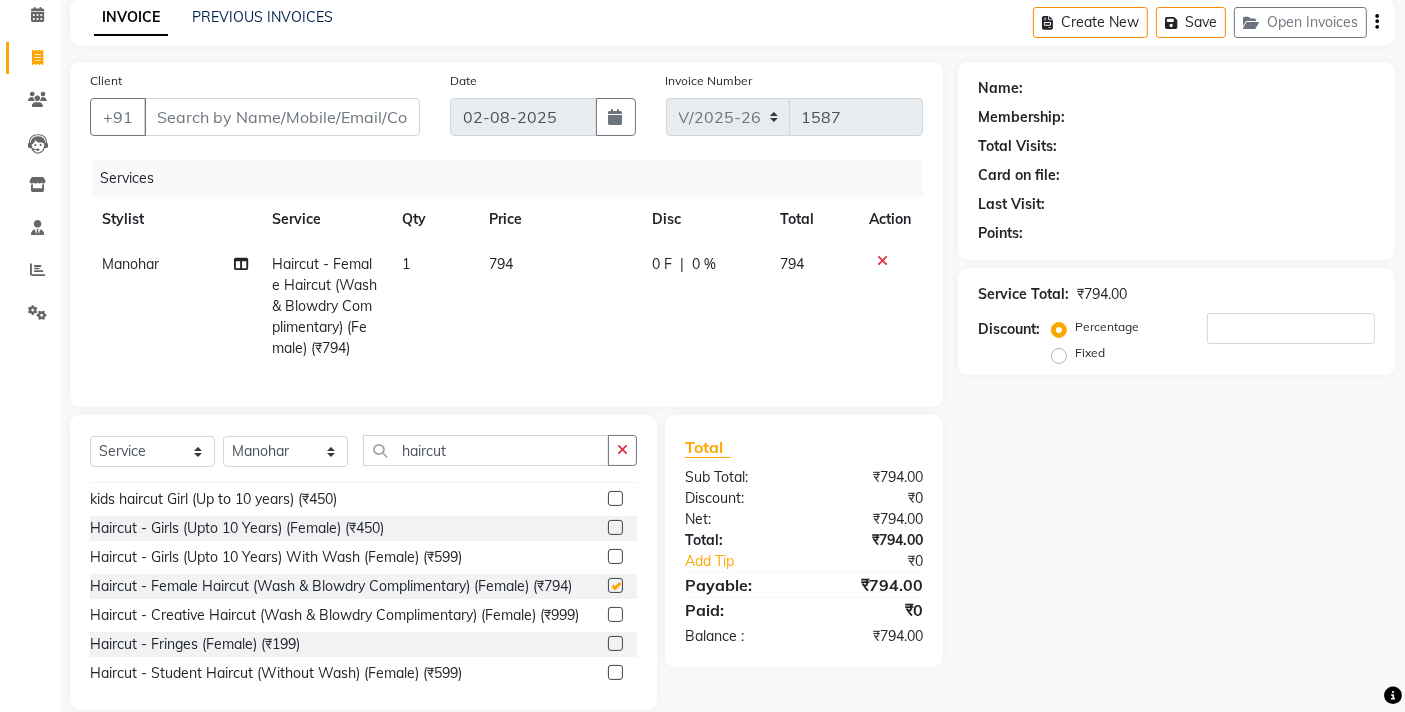 checkbox on "false" 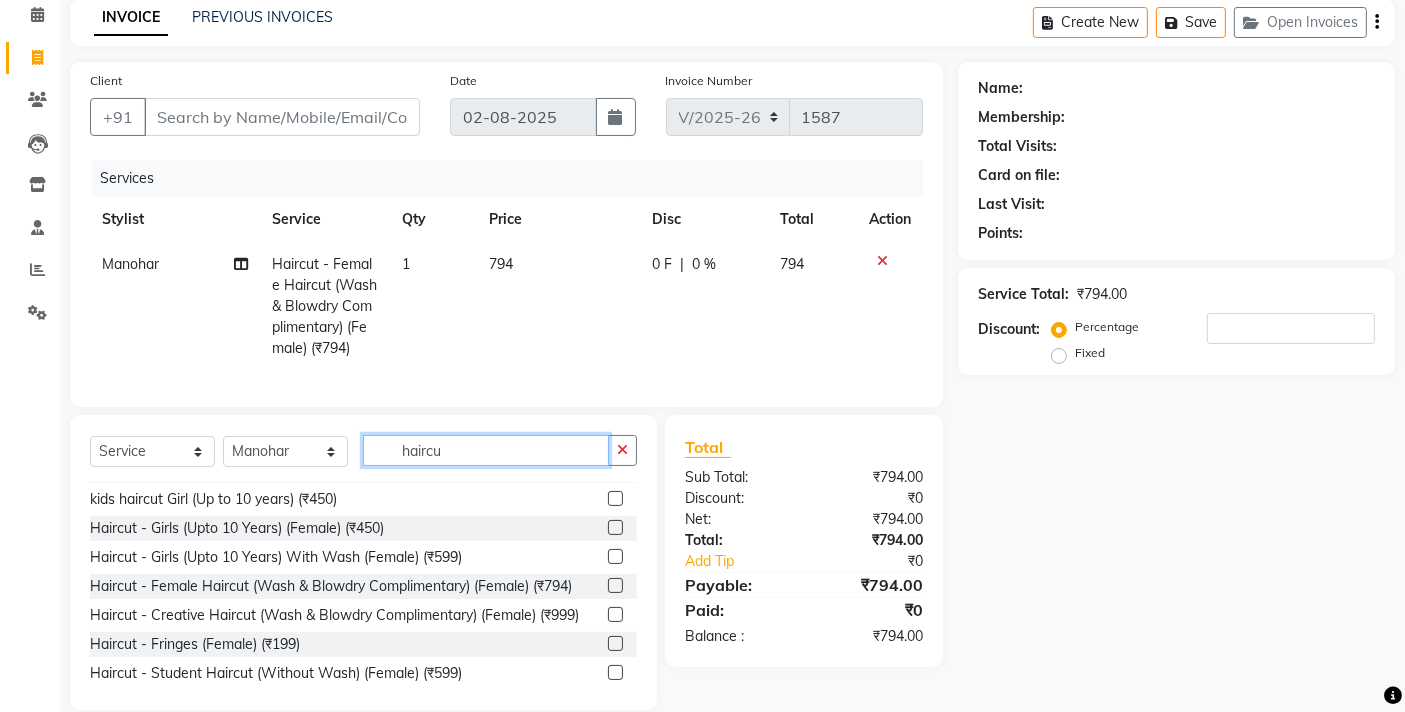 click on "haircu" 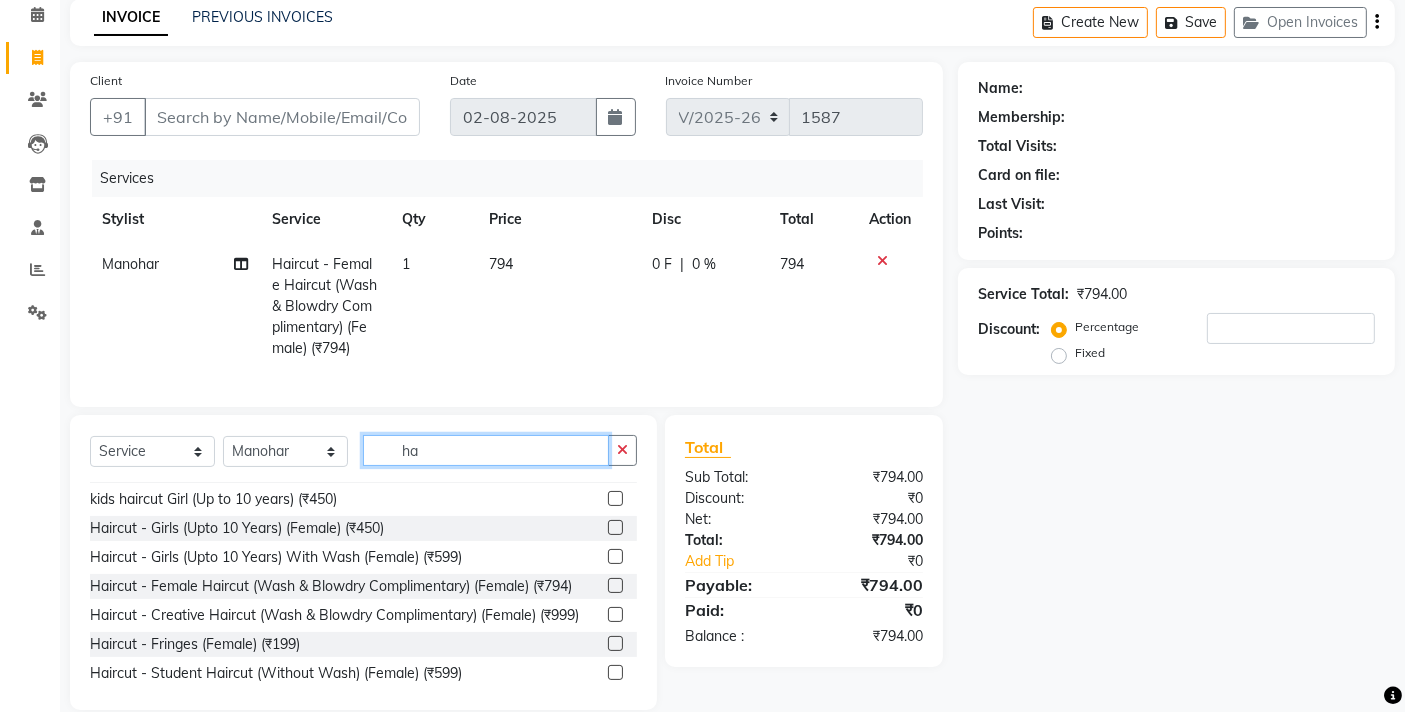 type on "h" 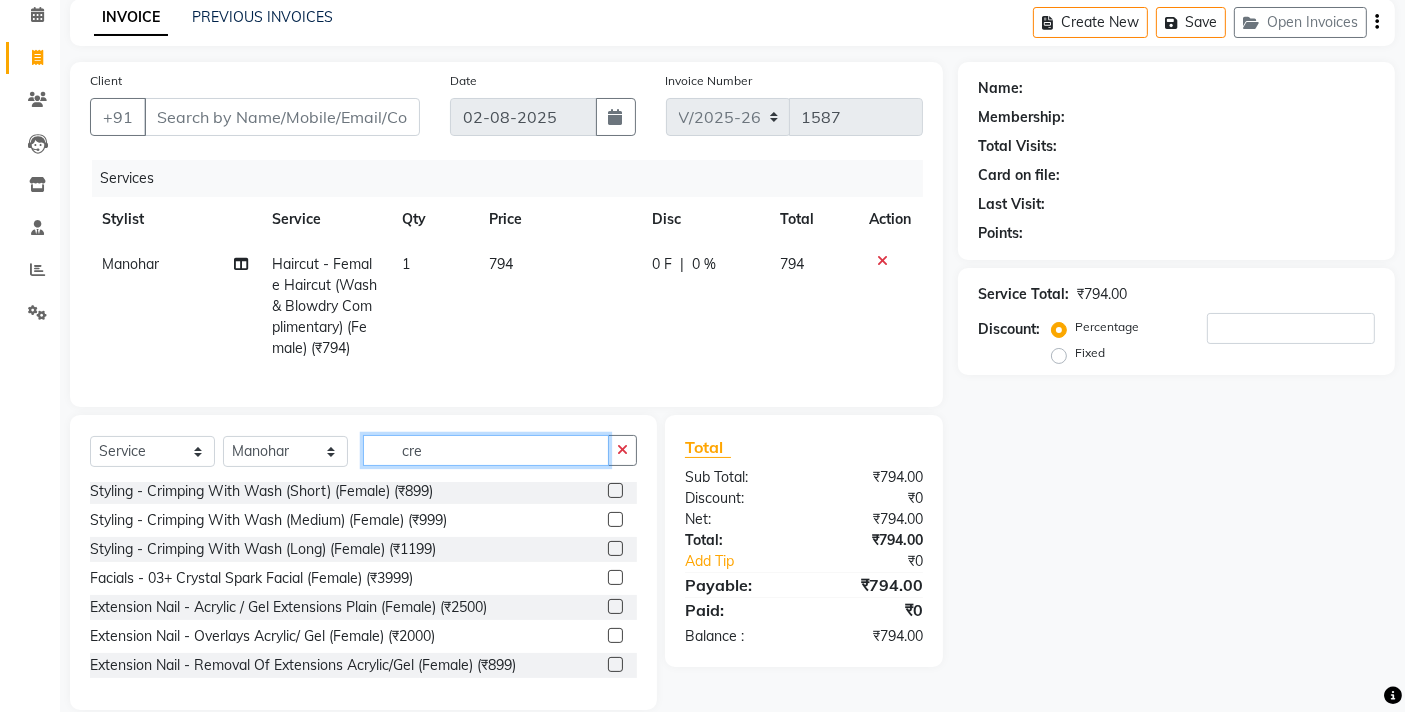 scroll, scrollTop: 0, scrollLeft: 0, axis: both 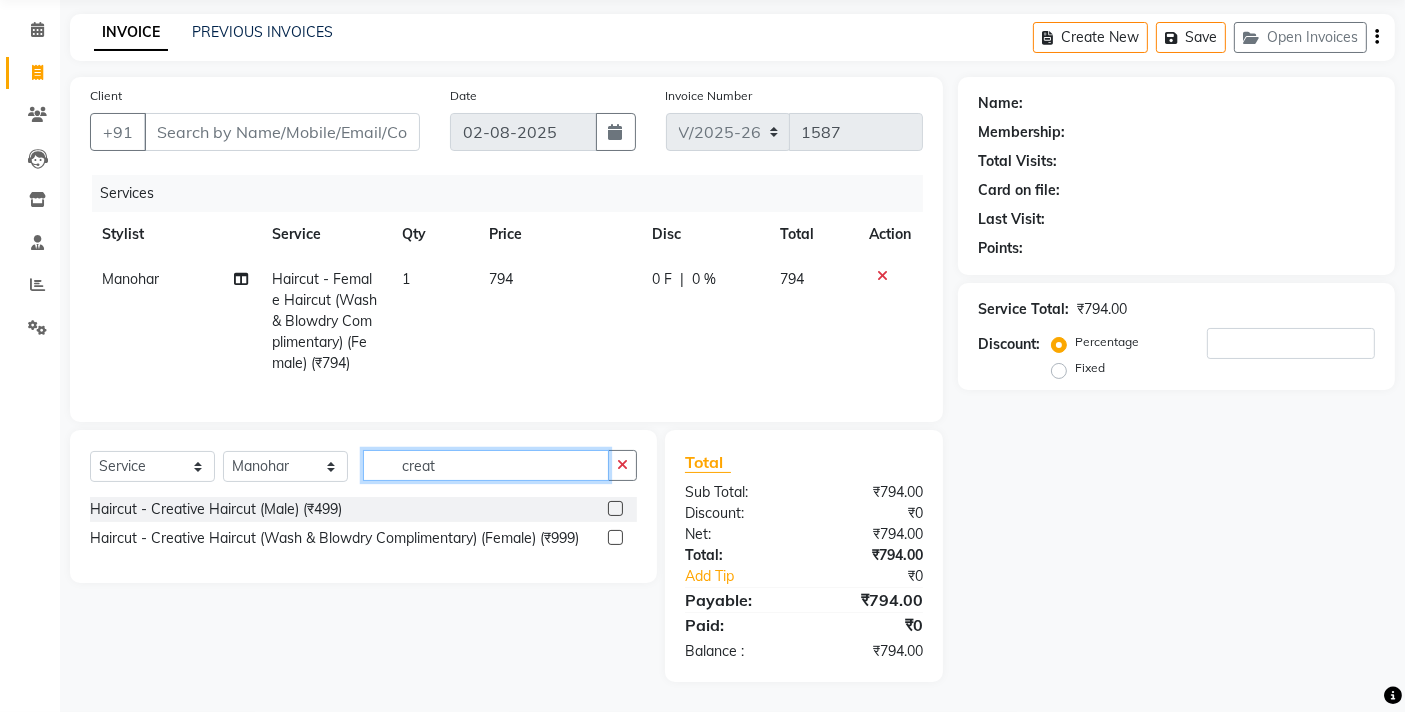 type on "creat" 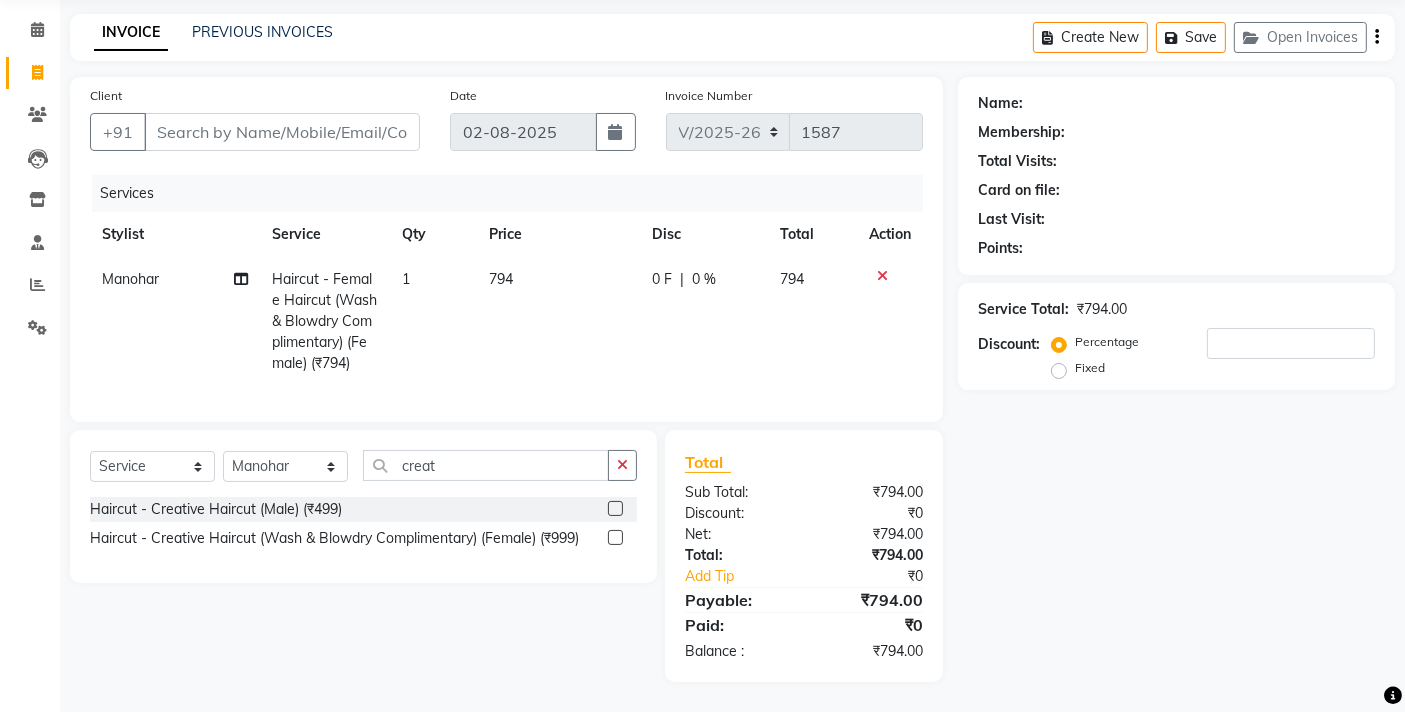 click 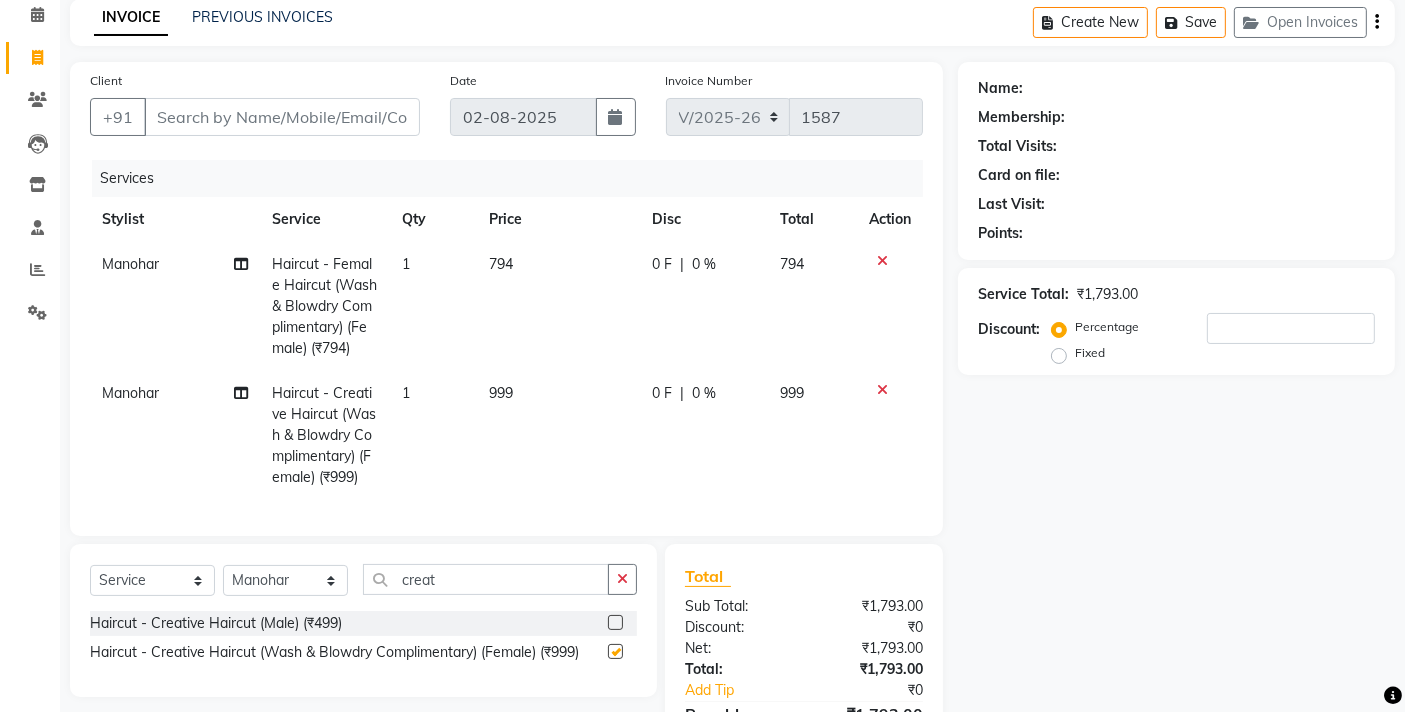 checkbox on "false" 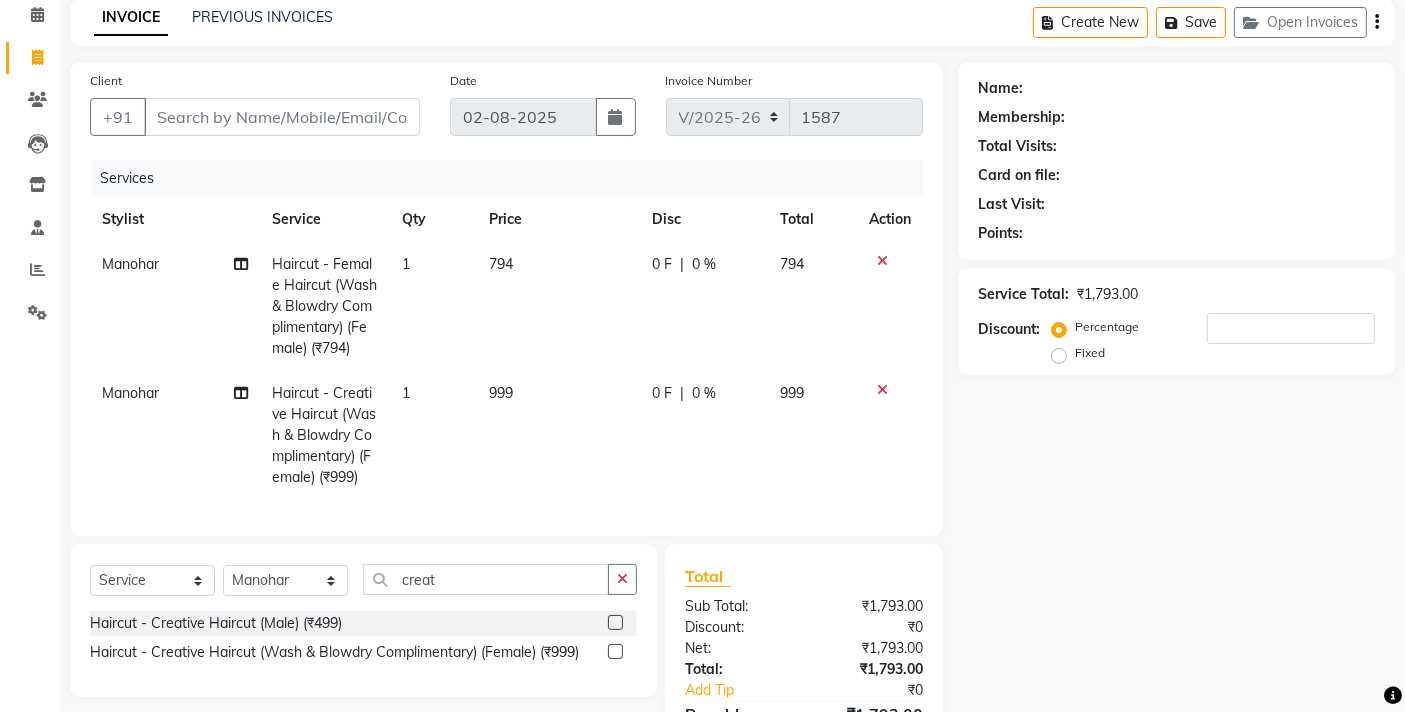 click 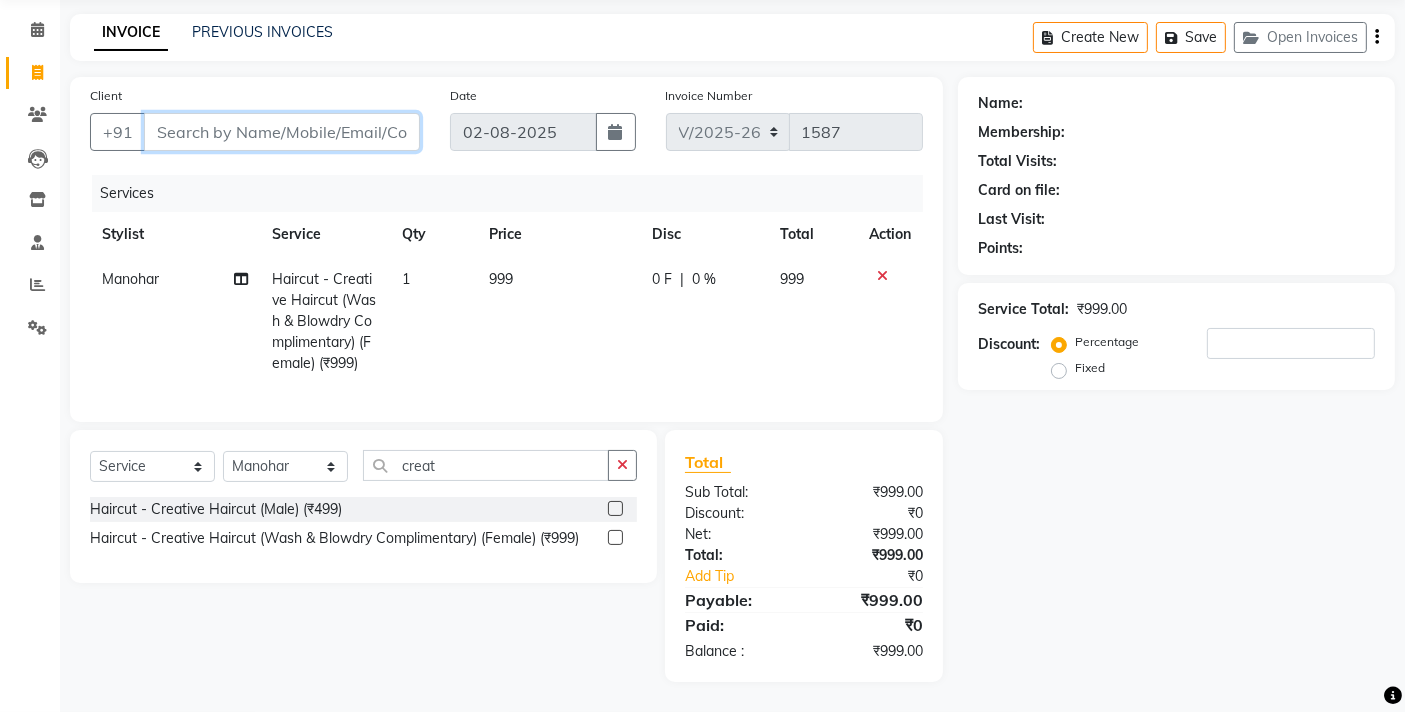 click on "Client" at bounding box center (282, 132) 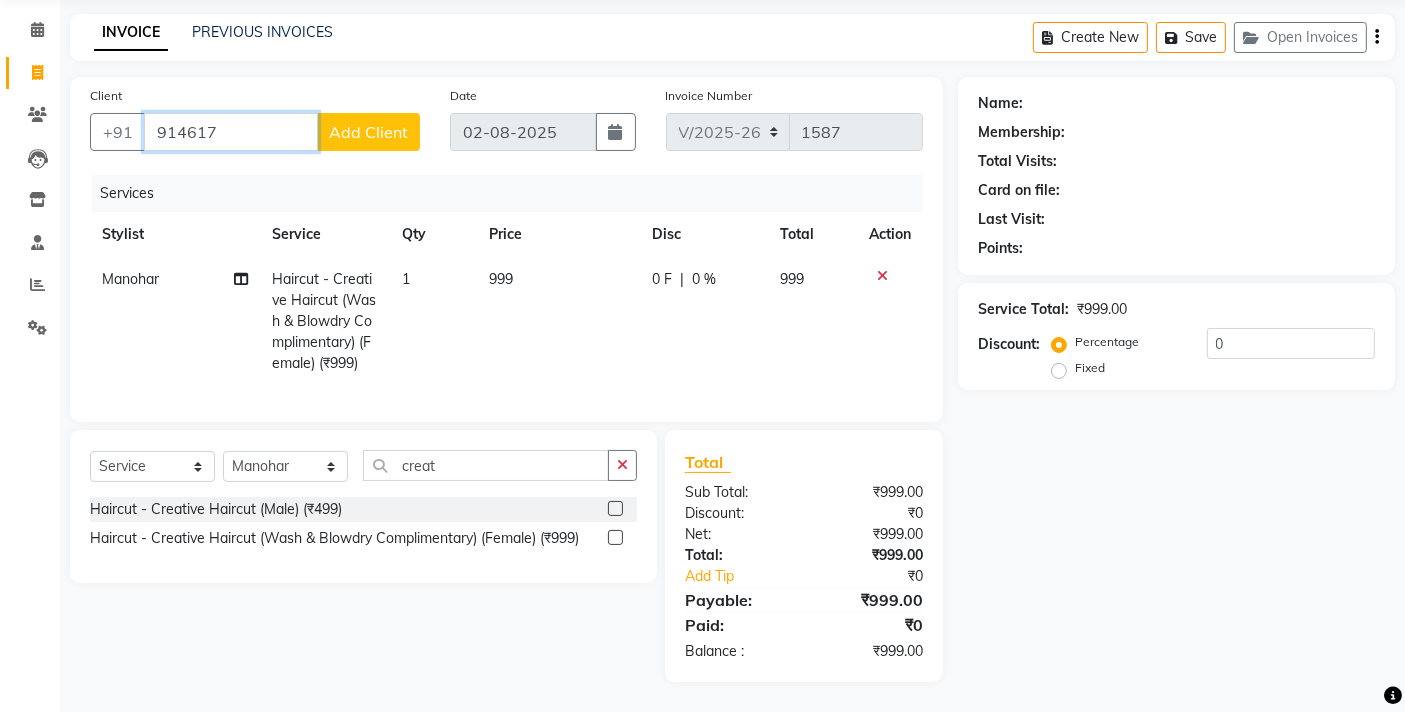 click on "914617" at bounding box center (231, 132) 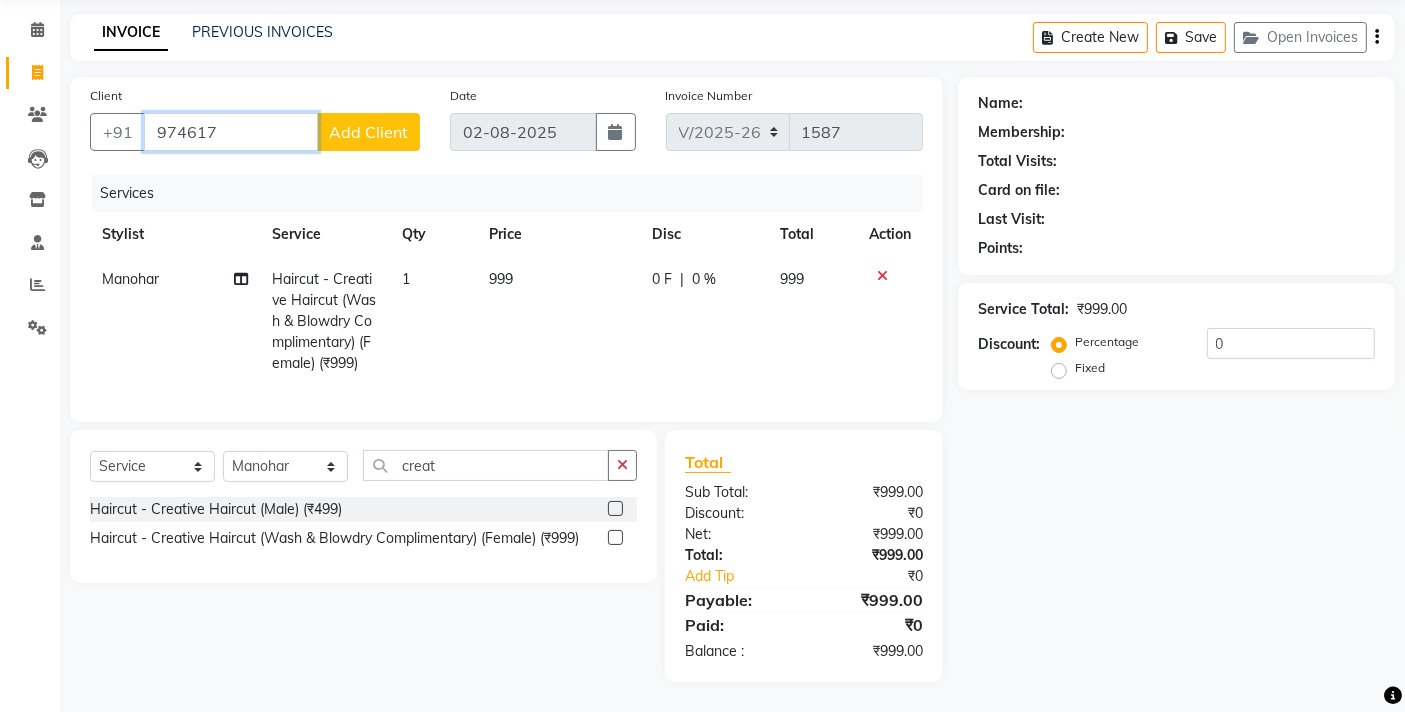 click on "974617" at bounding box center [231, 132] 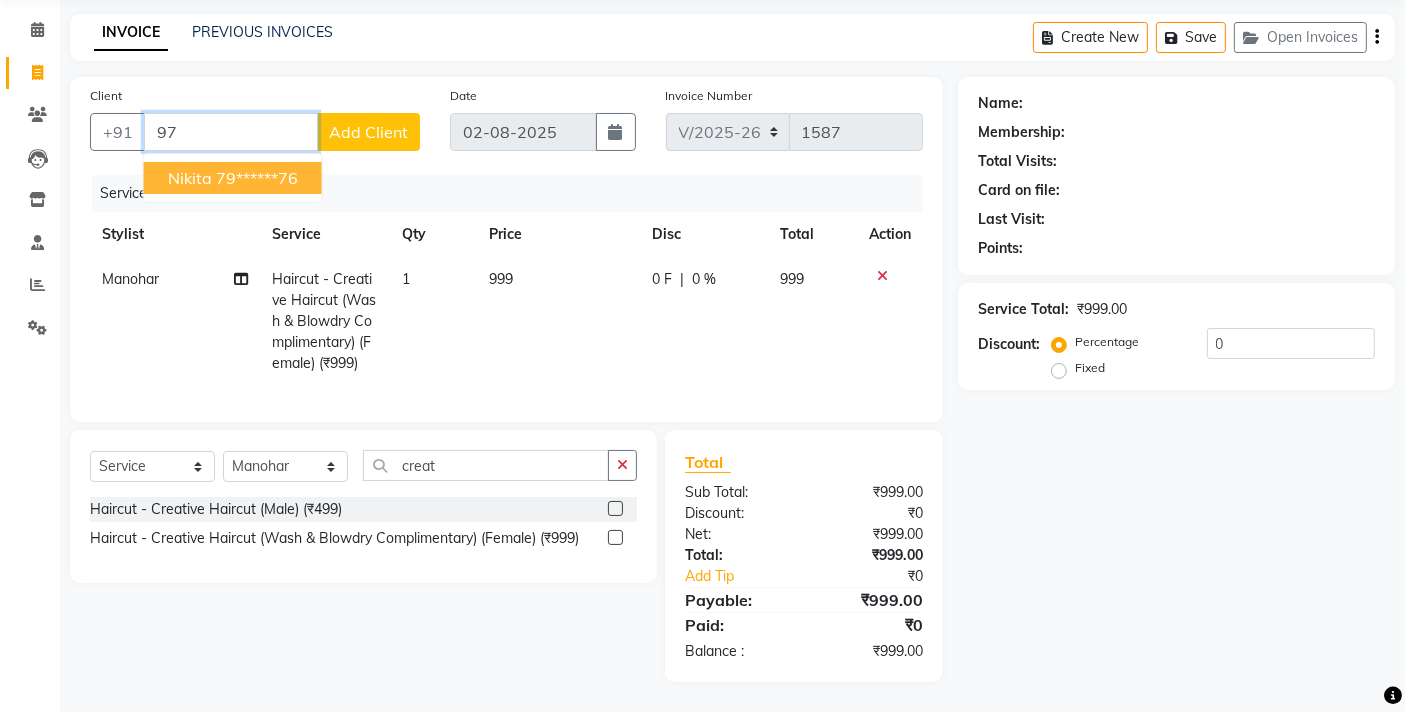 type on "9" 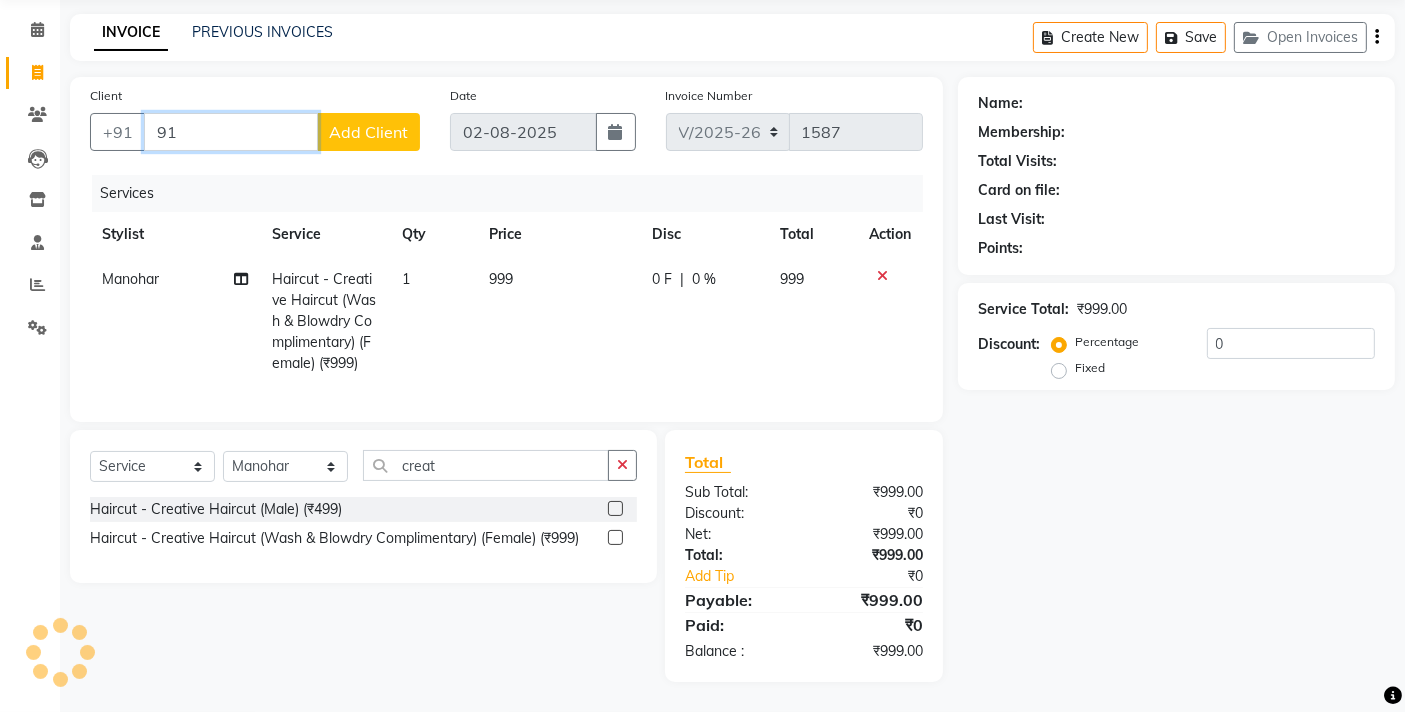 type on "9" 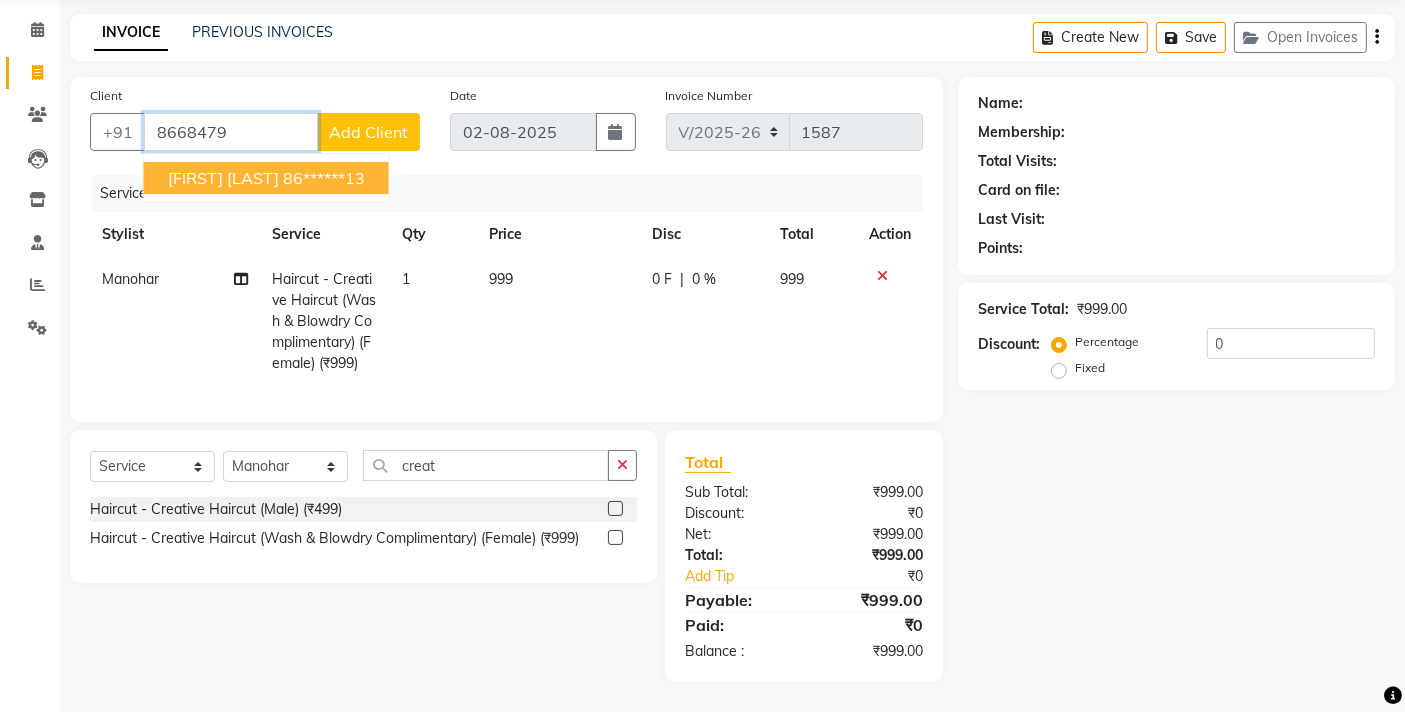 click on "86******13" at bounding box center [324, 178] 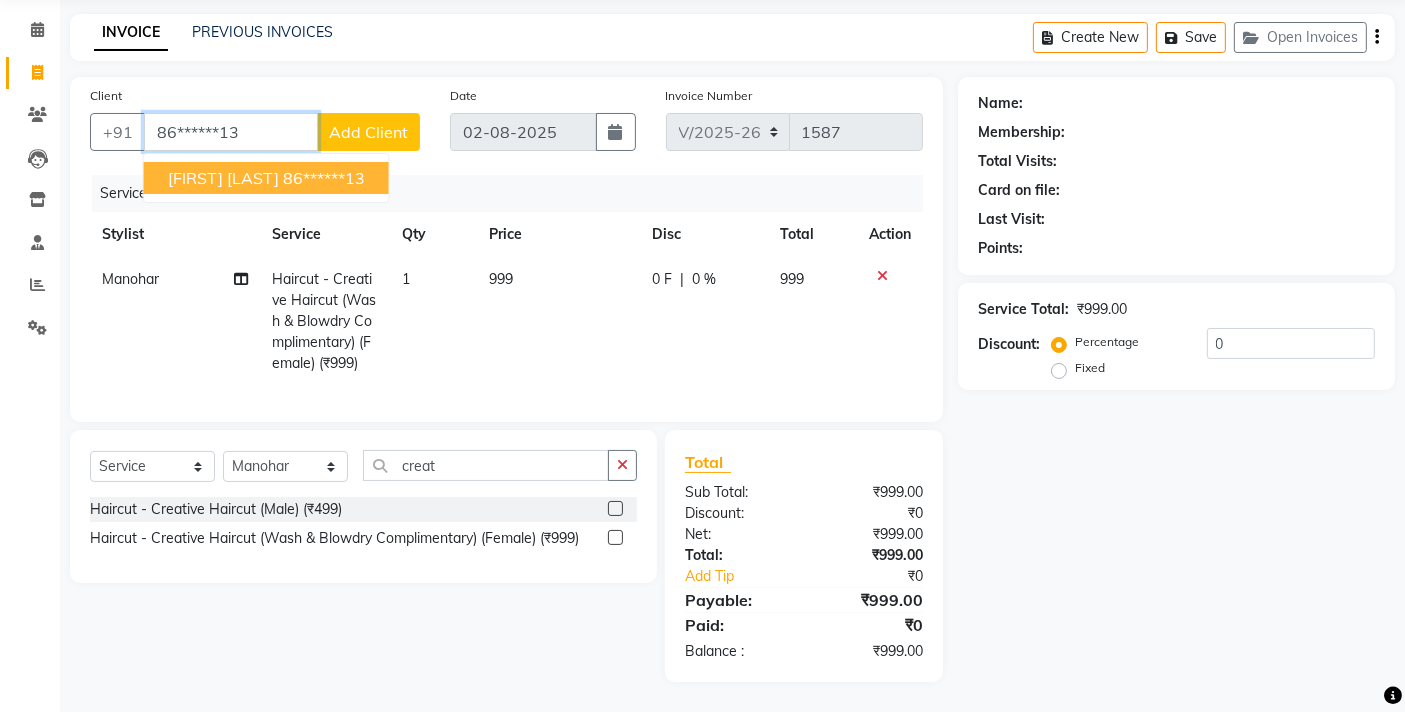 type on "86******13" 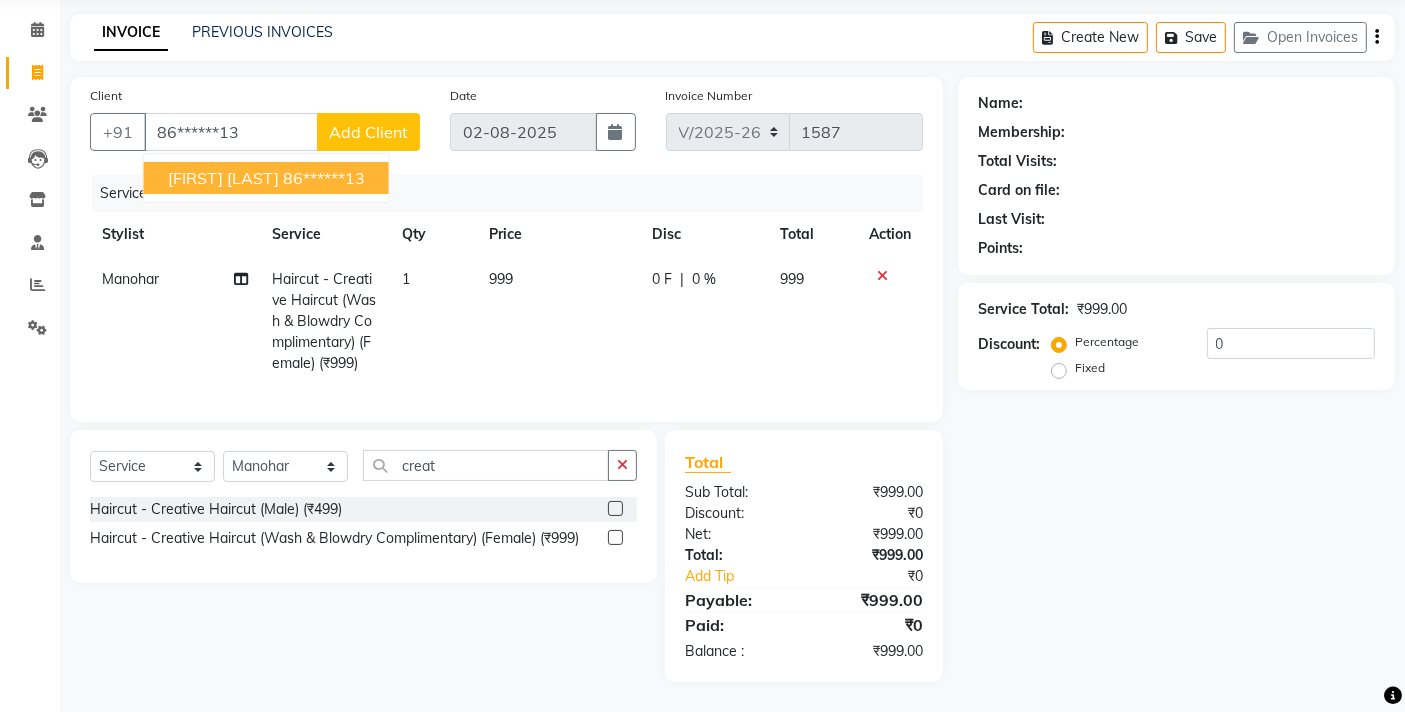 select on "1: Object" 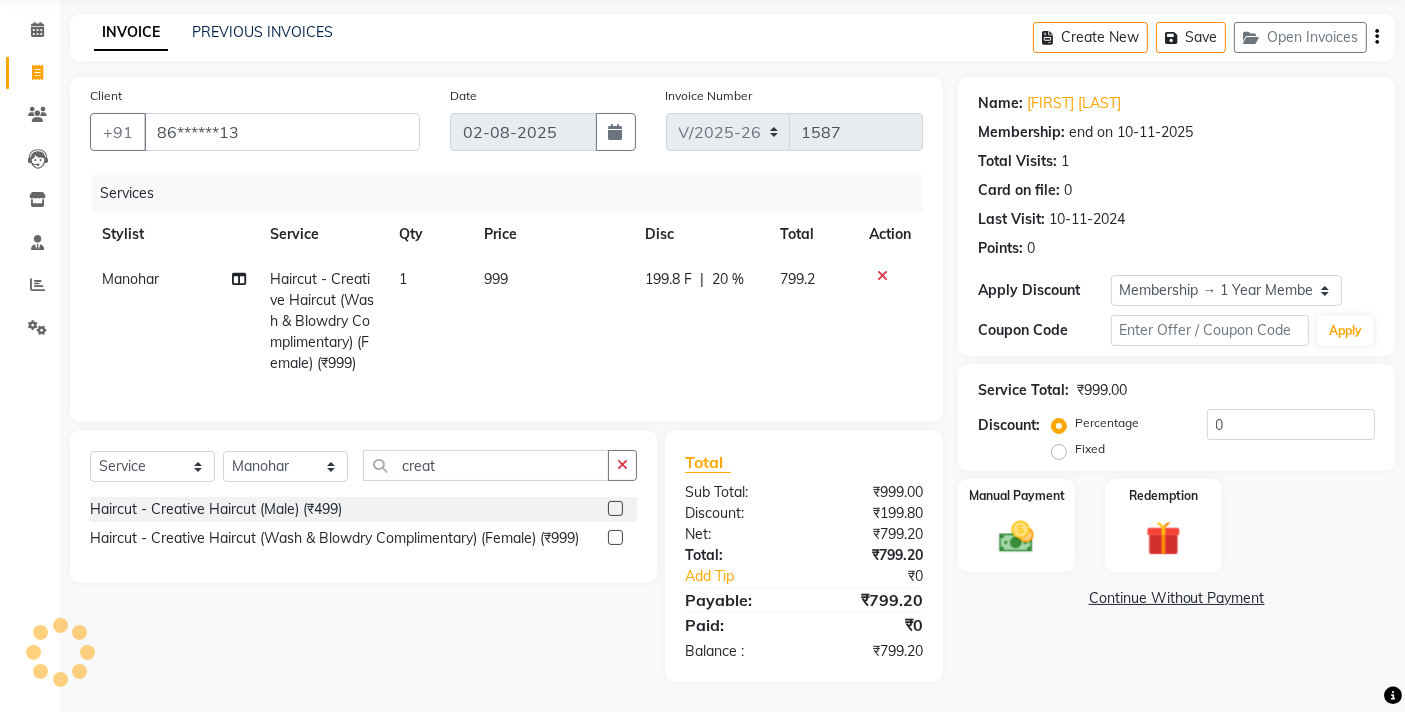 type on "20" 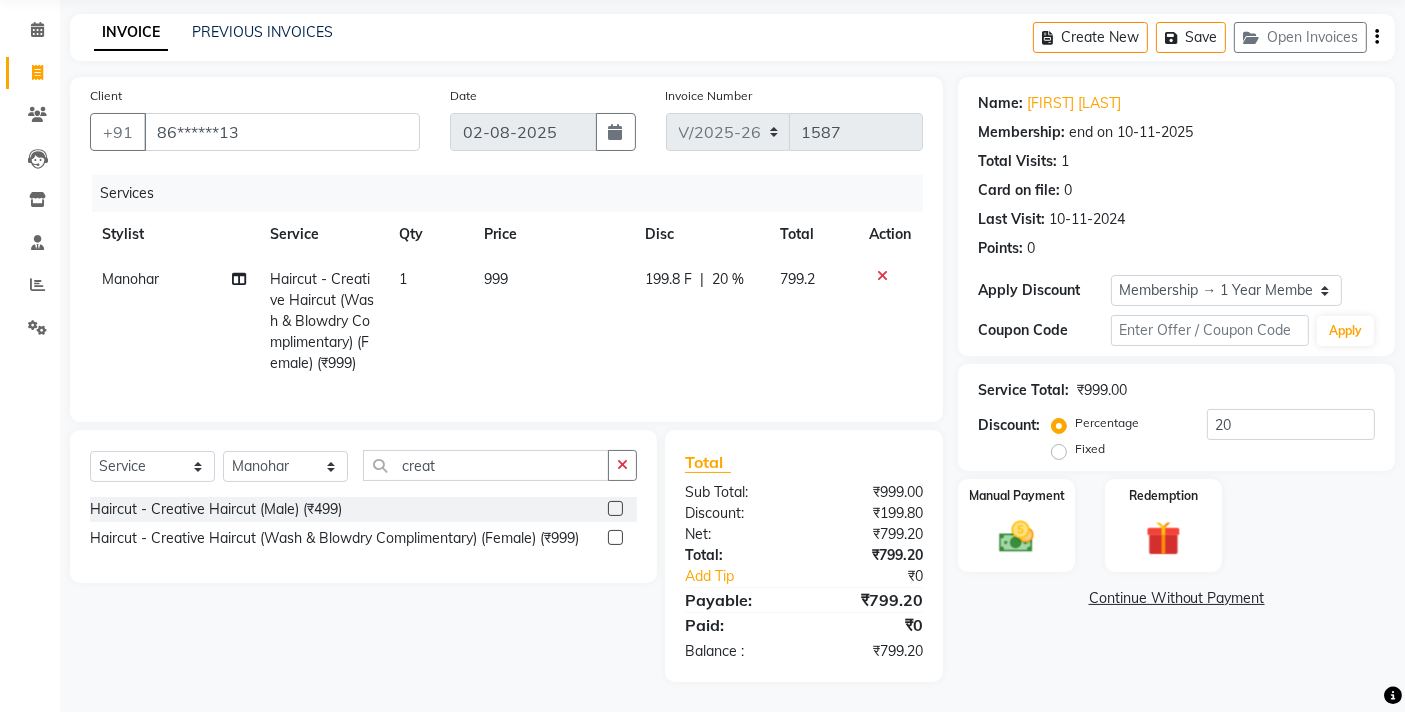 scroll, scrollTop: 88, scrollLeft: 0, axis: vertical 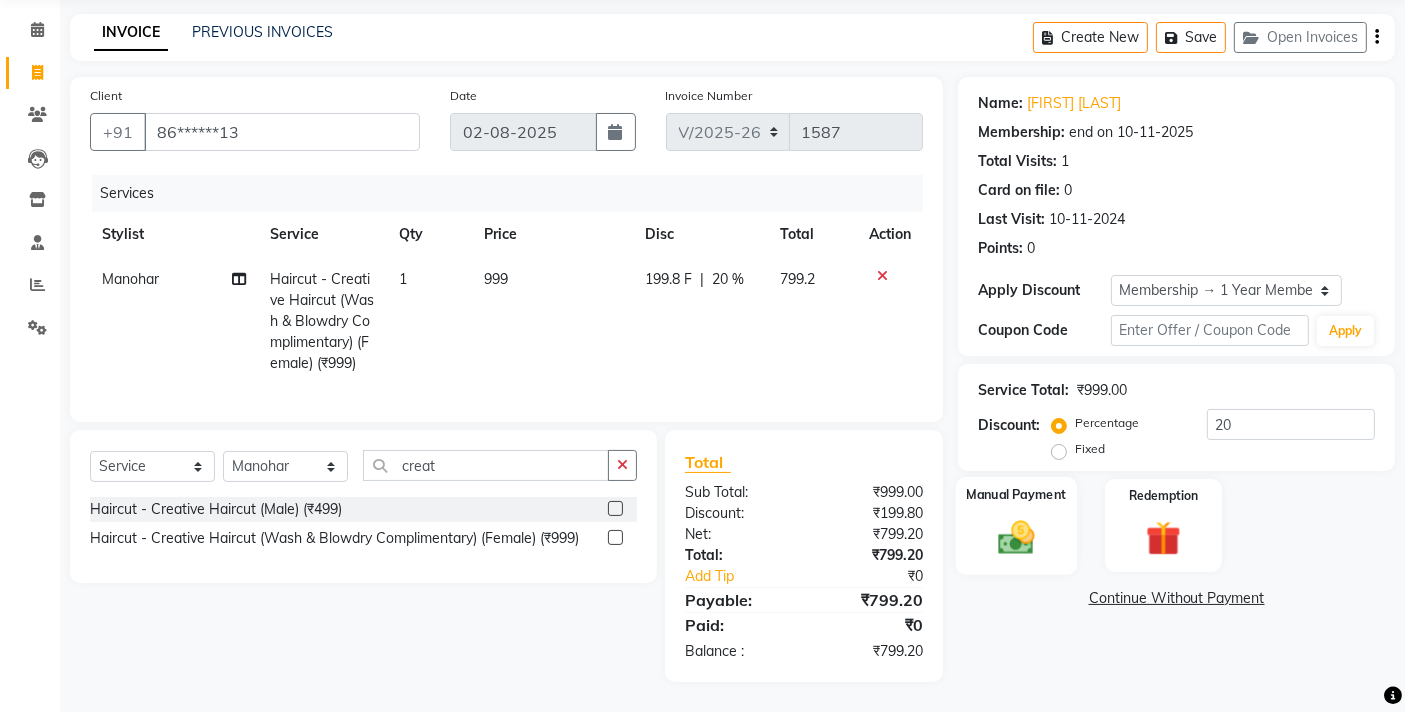 click 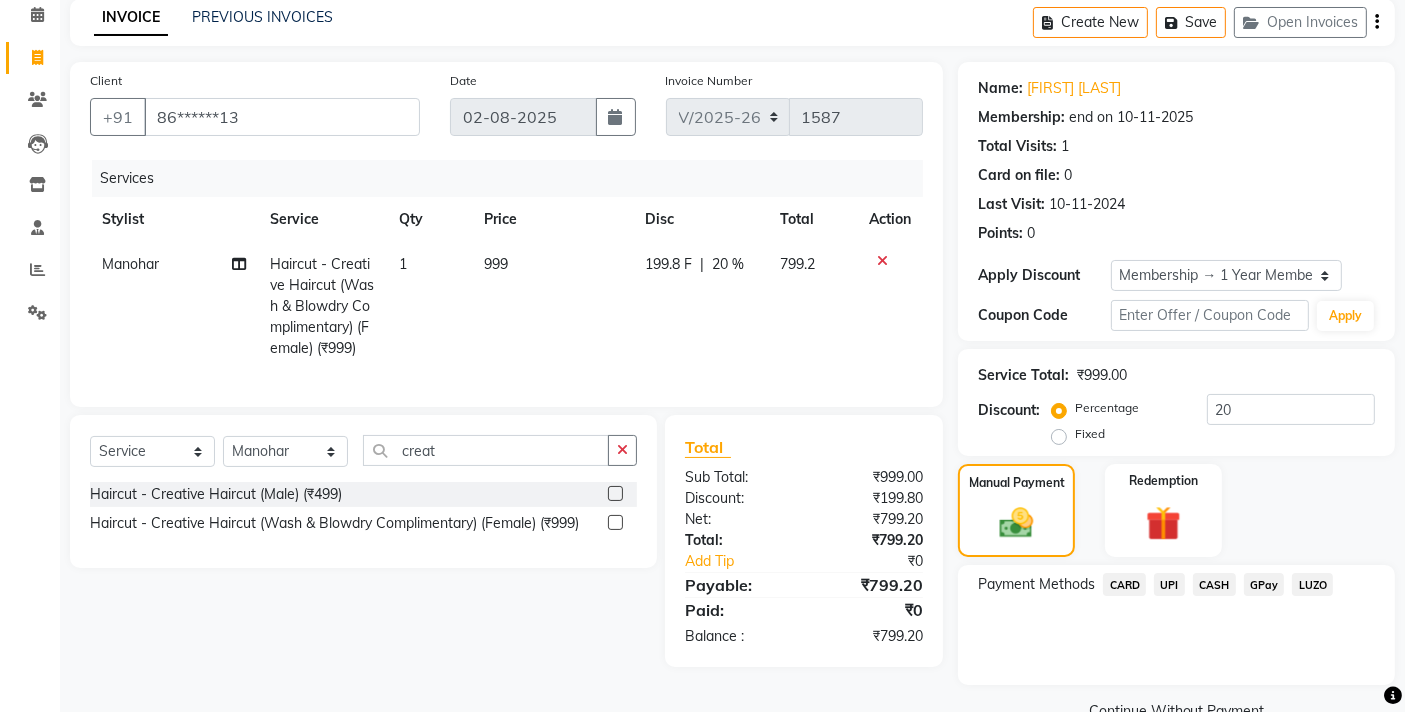 click on "UPI" 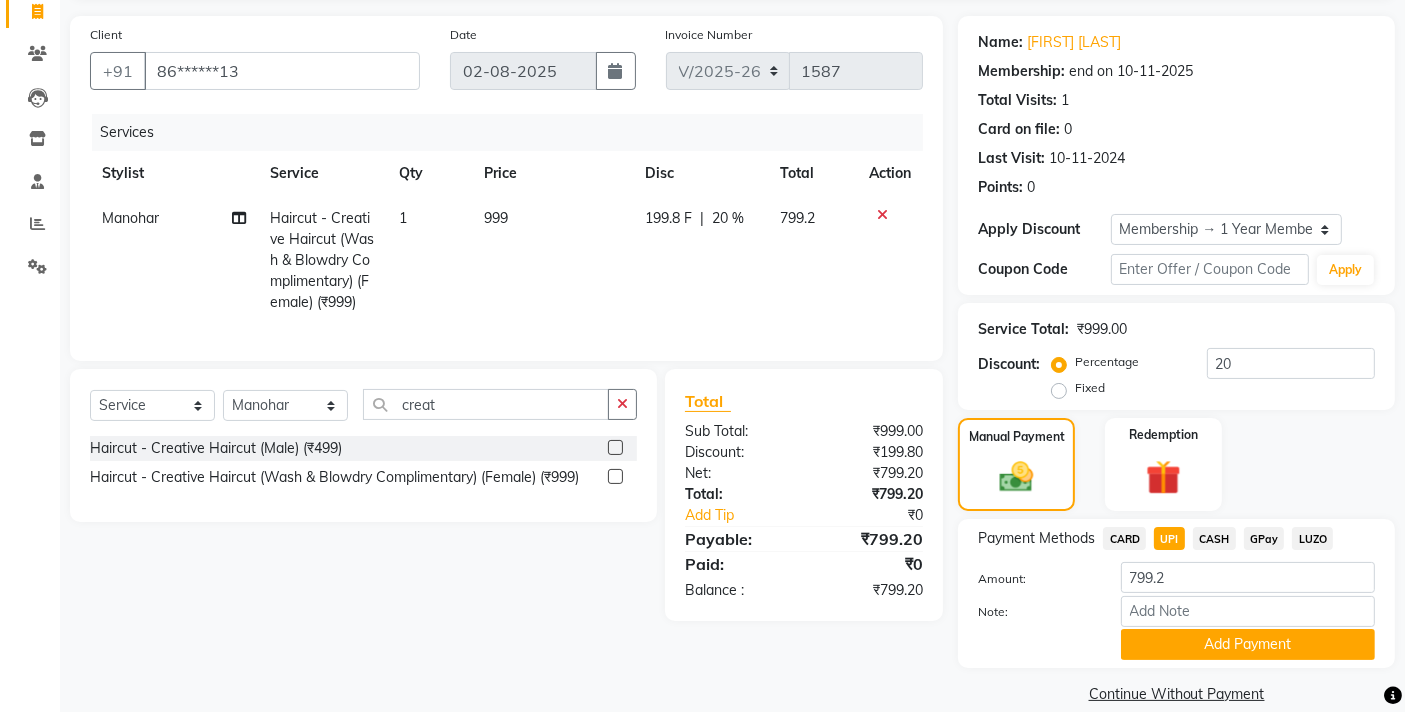 scroll, scrollTop: 160, scrollLeft: 0, axis: vertical 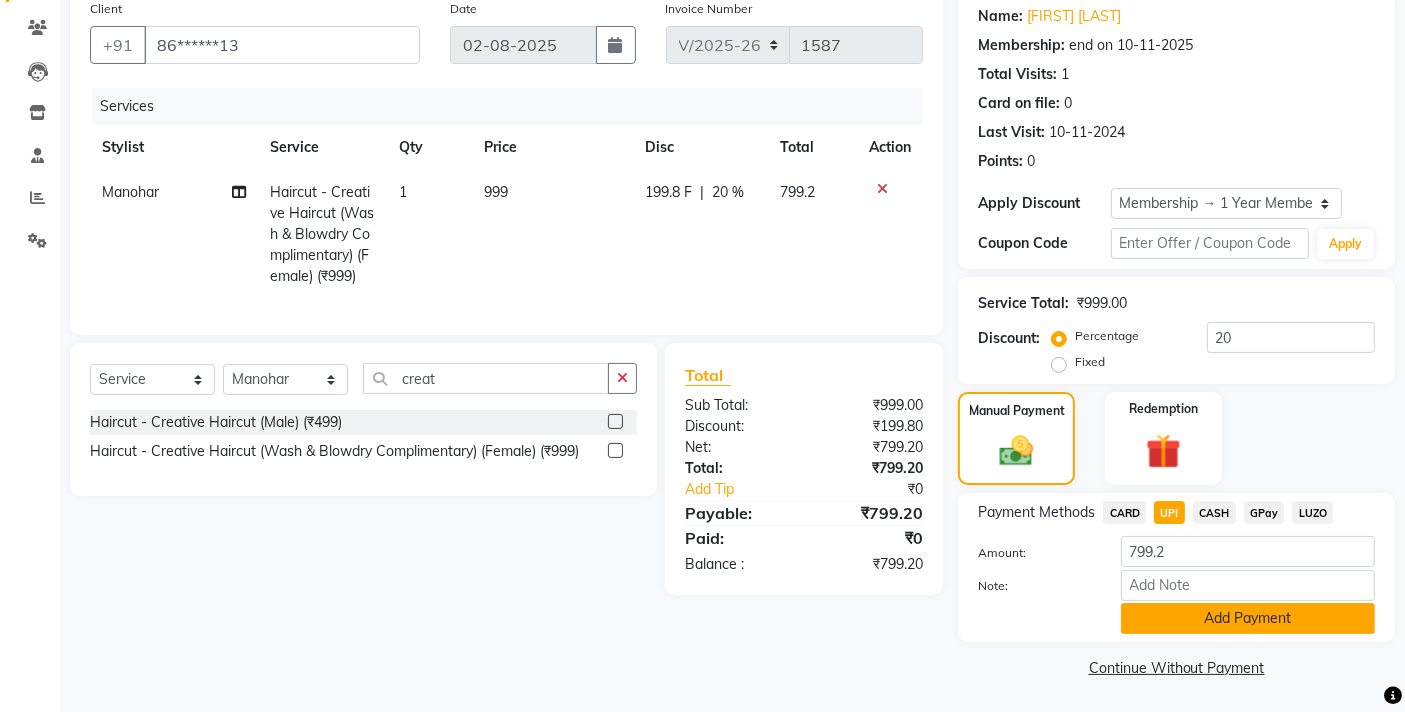 click on "Add Payment" 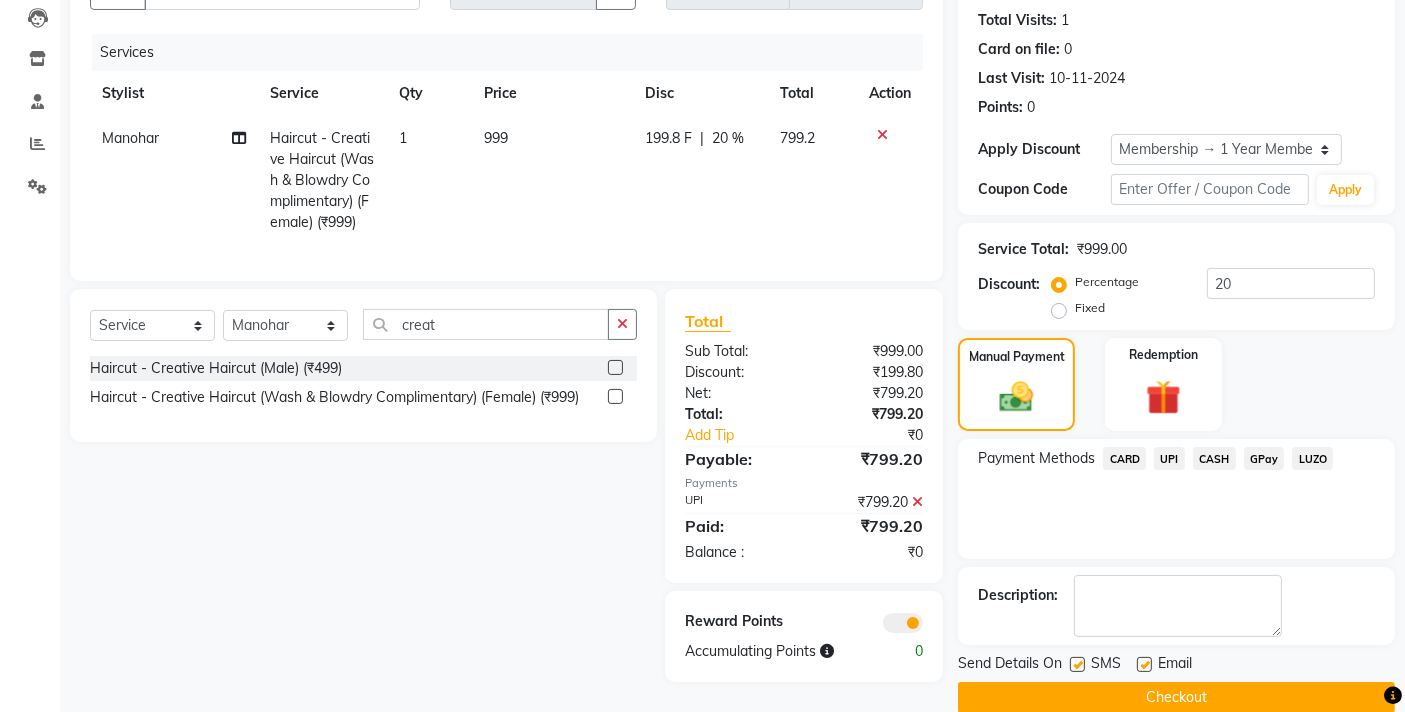 scroll, scrollTop: 243, scrollLeft: 0, axis: vertical 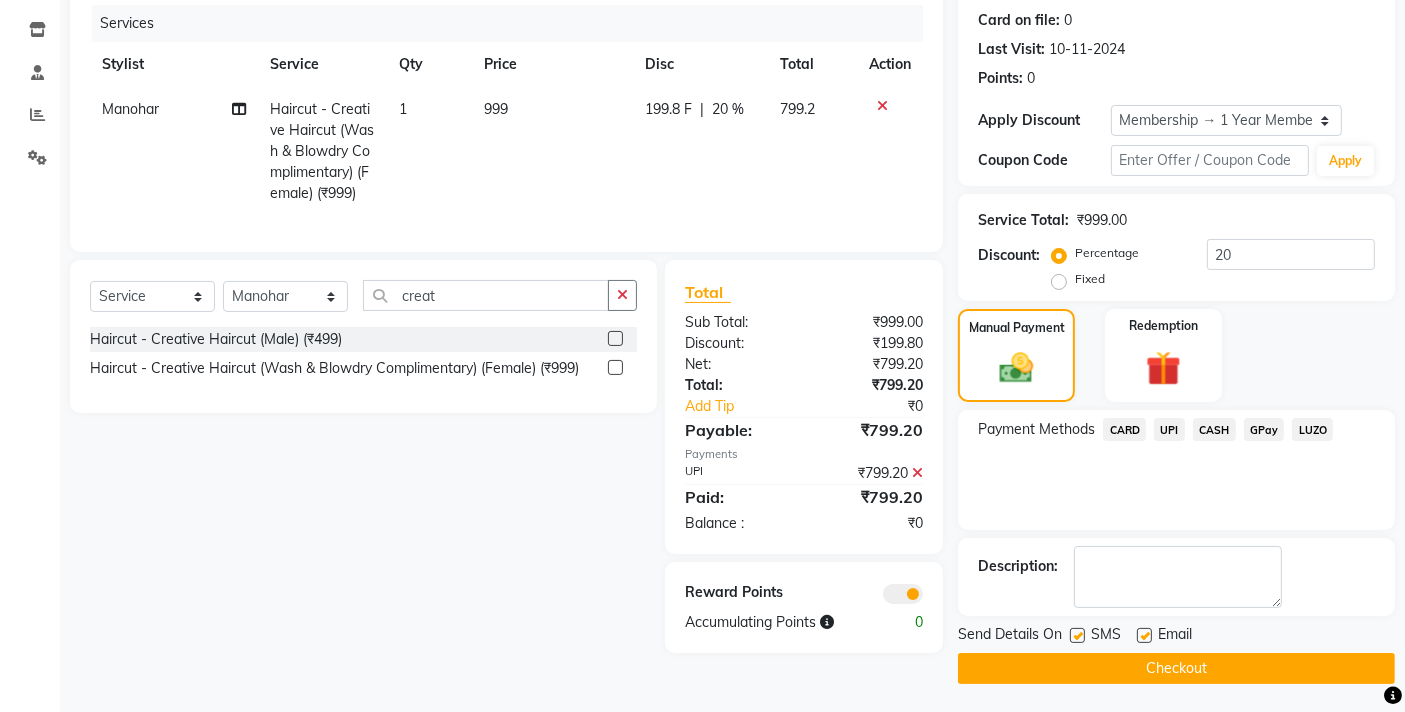 click on "Checkout" 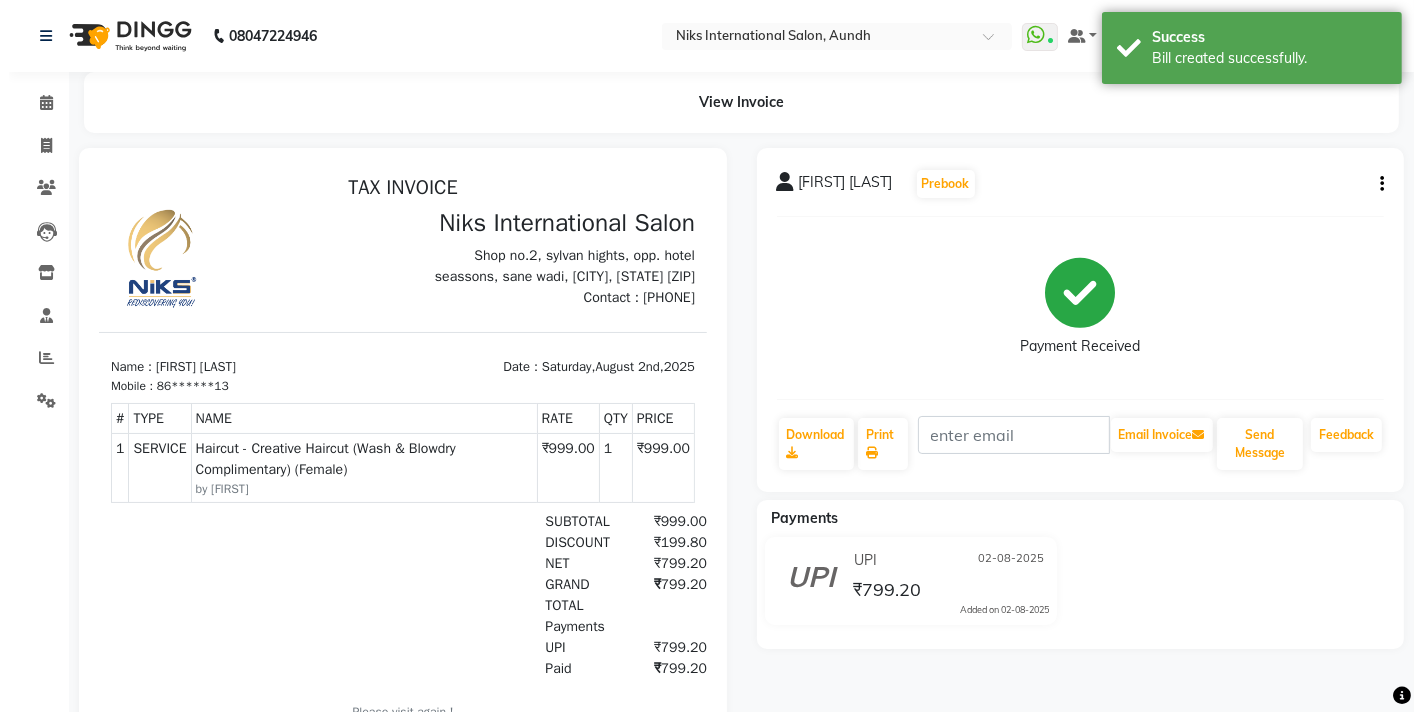scroll, scrollTop: 0, scrollLeft: 0, axis: both 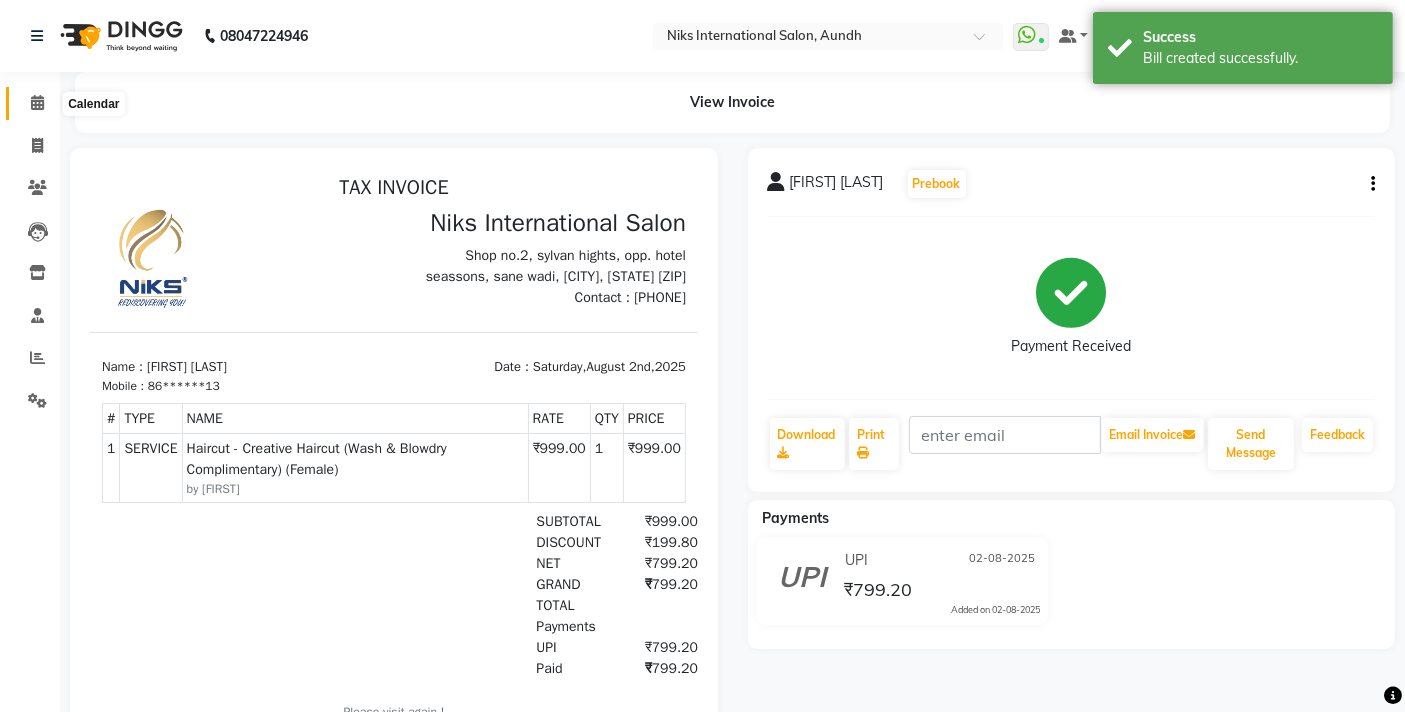 click 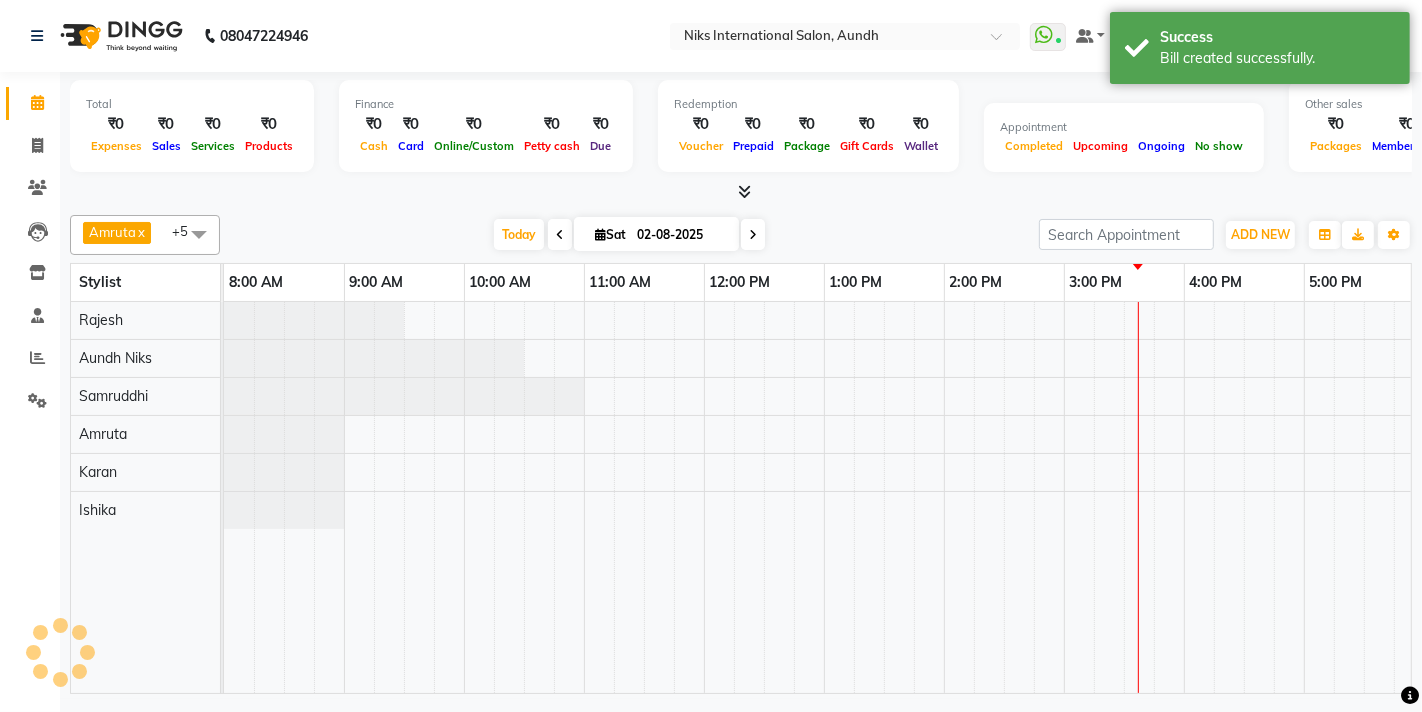scroll, scrollTop: 0, scrollLeft: 0, axis: both 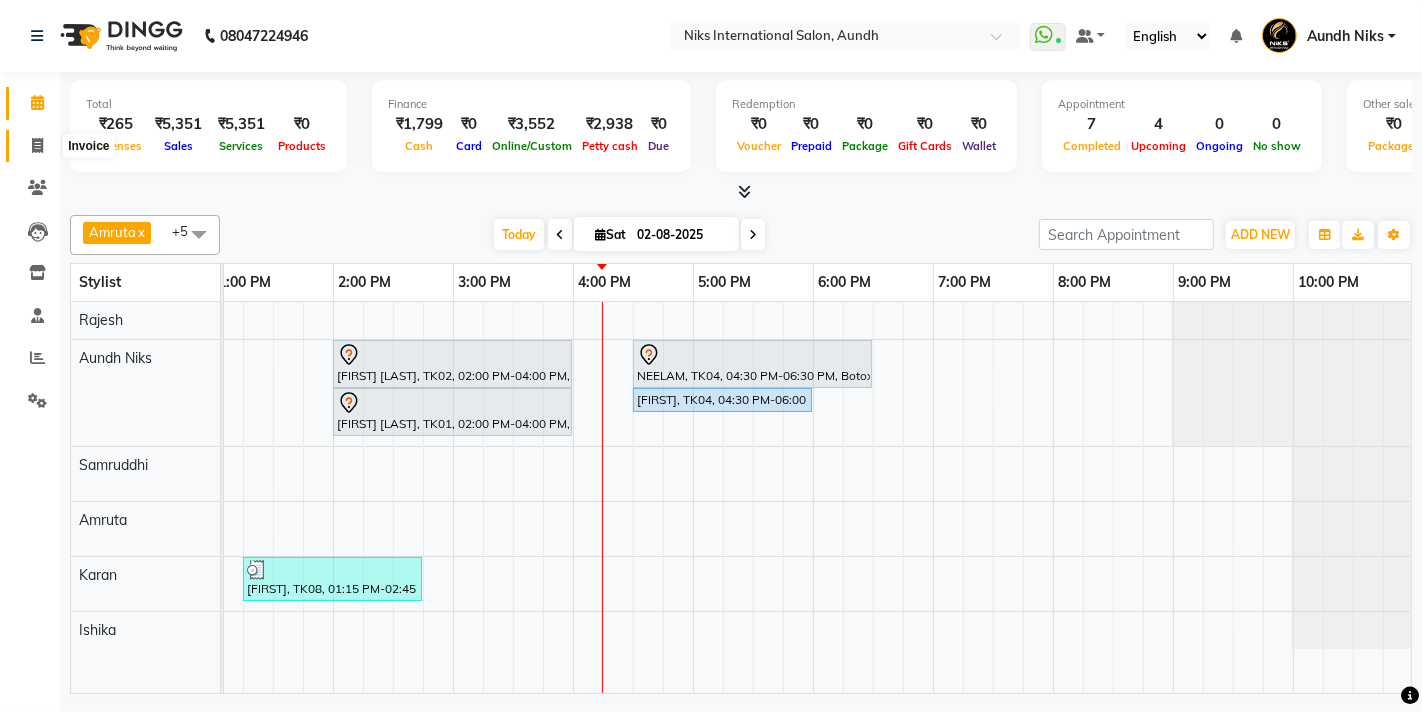 click 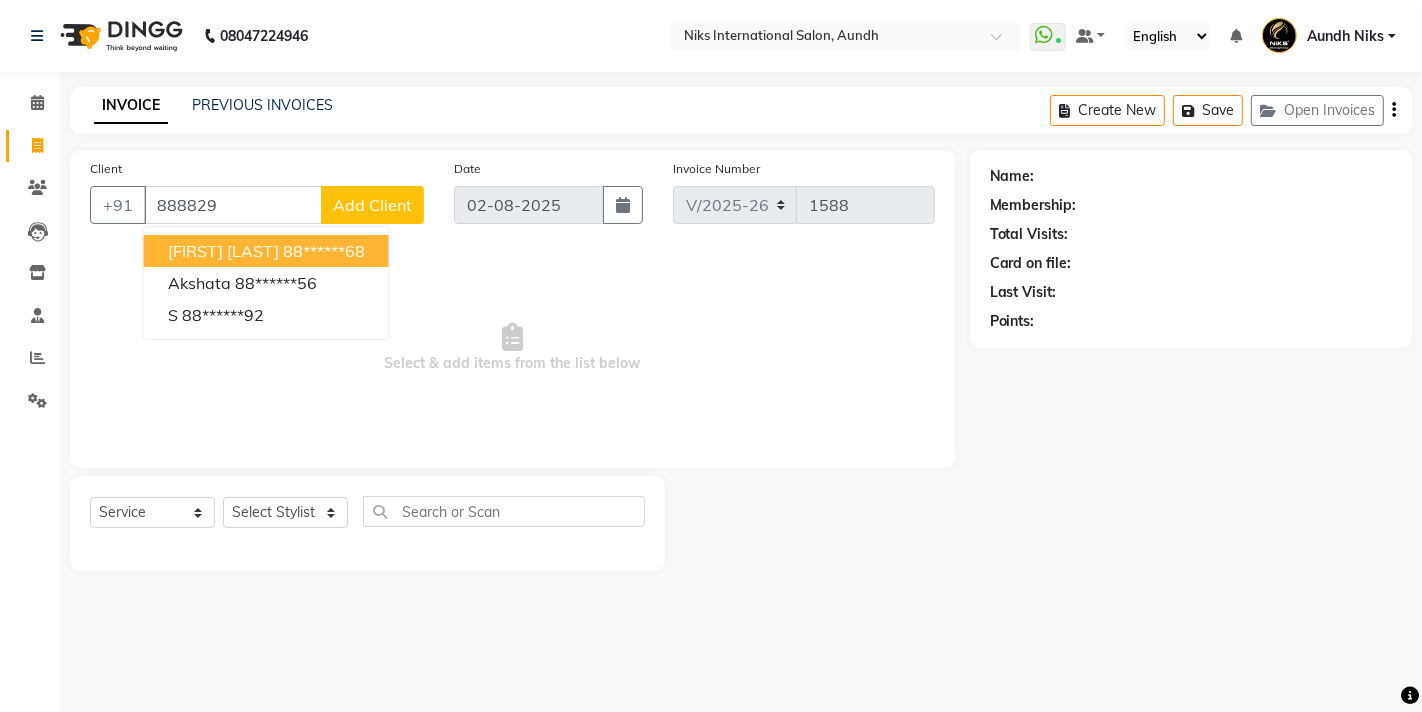click on "[FIRST] [LAST]" at bounding box center [223, 251] 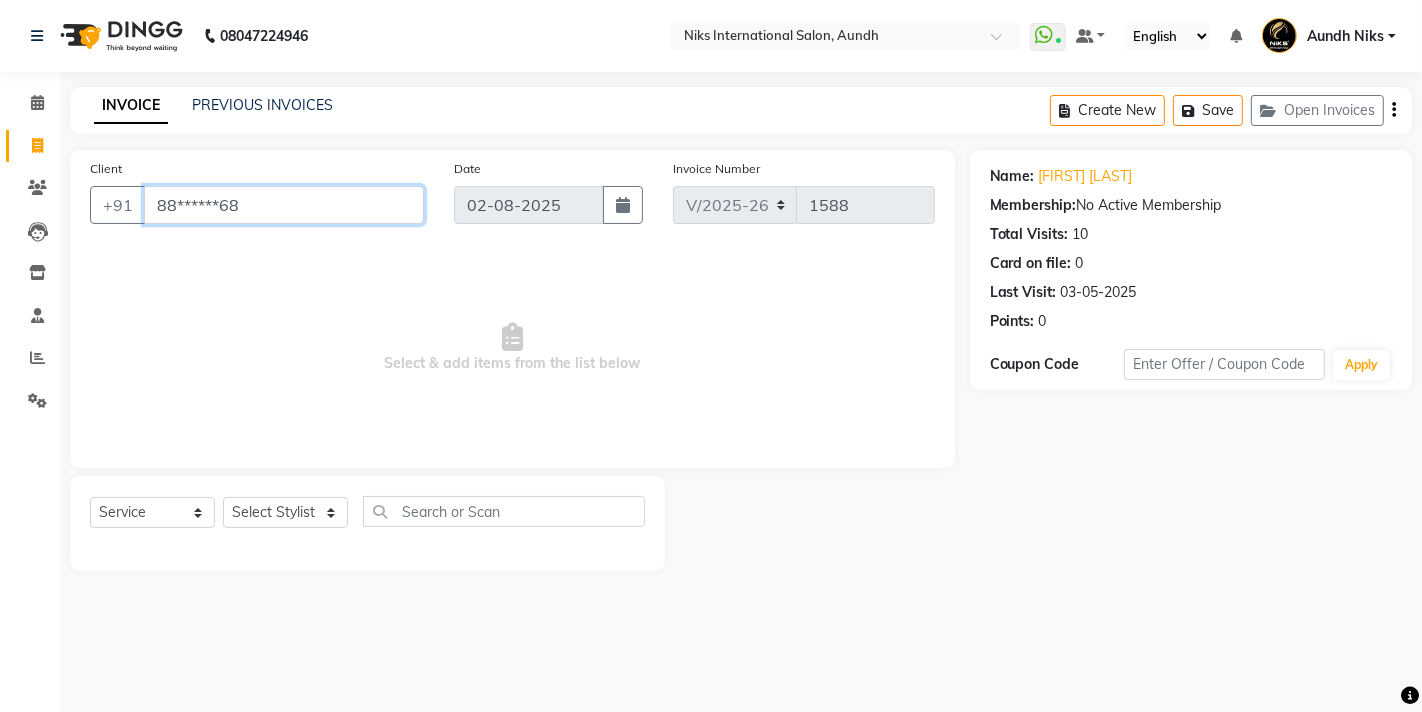 click on "88******68" at bounding box center (284, 205) 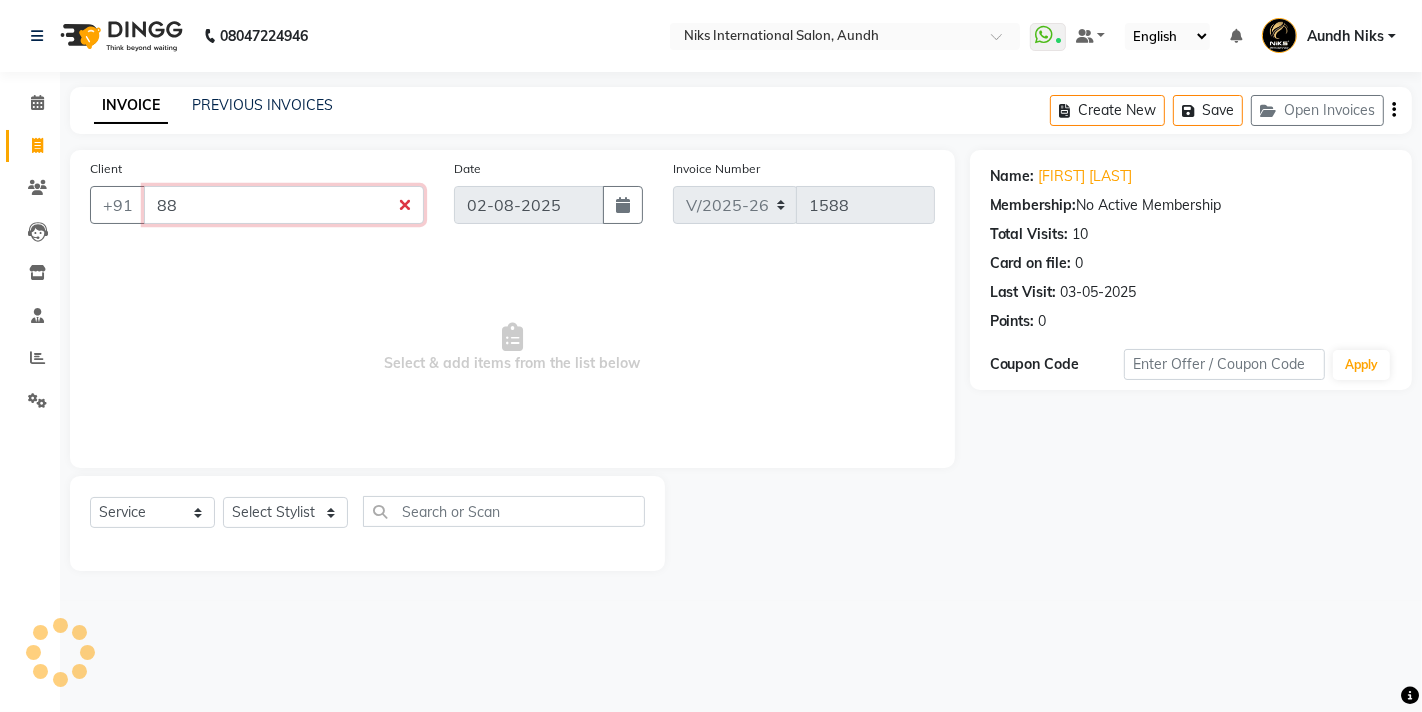 type on "8" 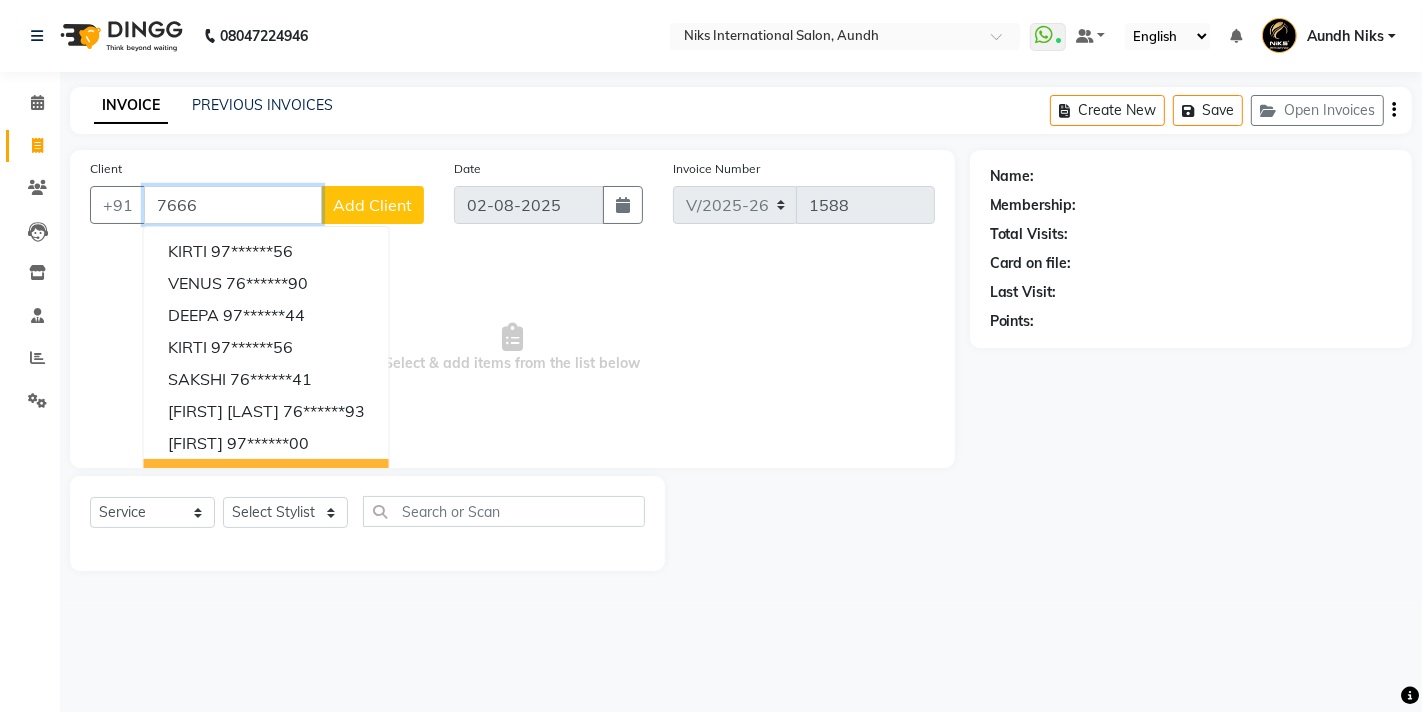 type on "7666" 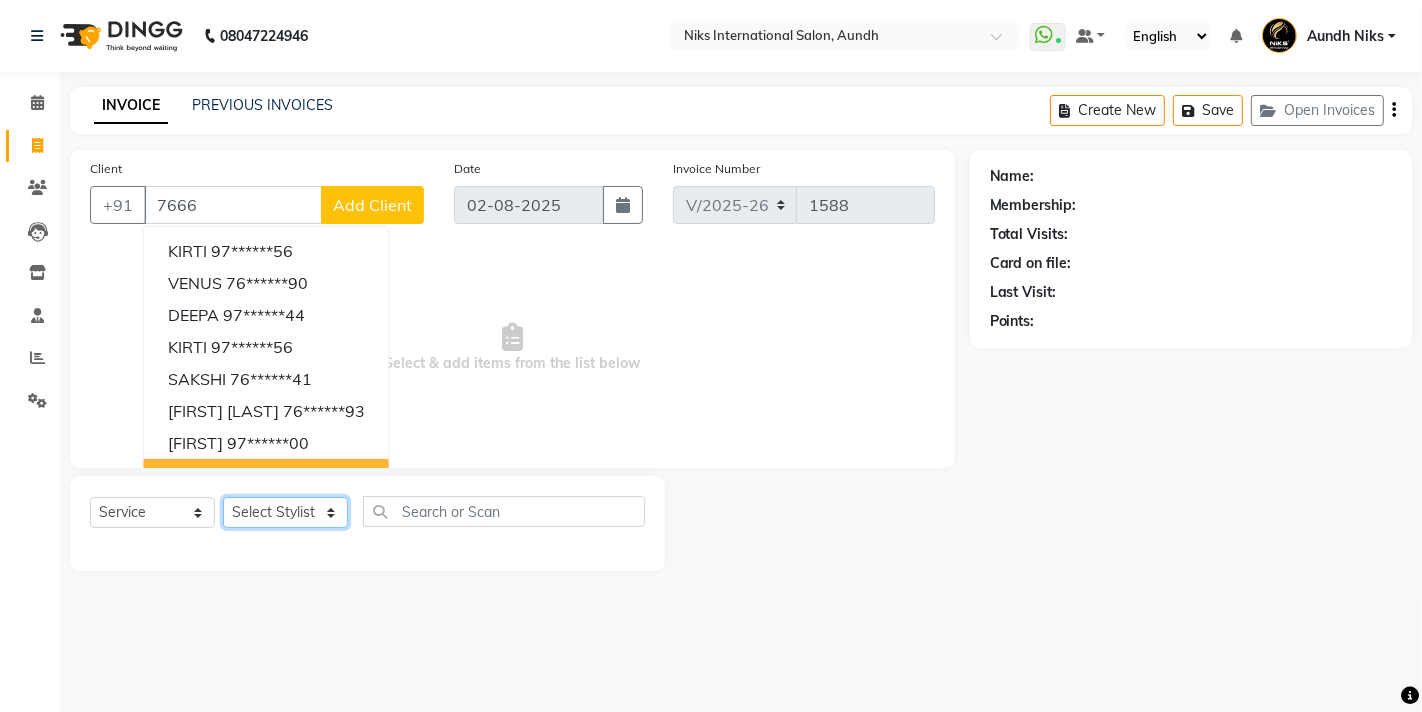 click on "Select Stylist [FIRST] [FIRST] [FIRST] [FIRST] [FIRST] [FIRST] [FIRST] [FIRST] [FIRST] [FIRST] [FIRST] [FIRST]" 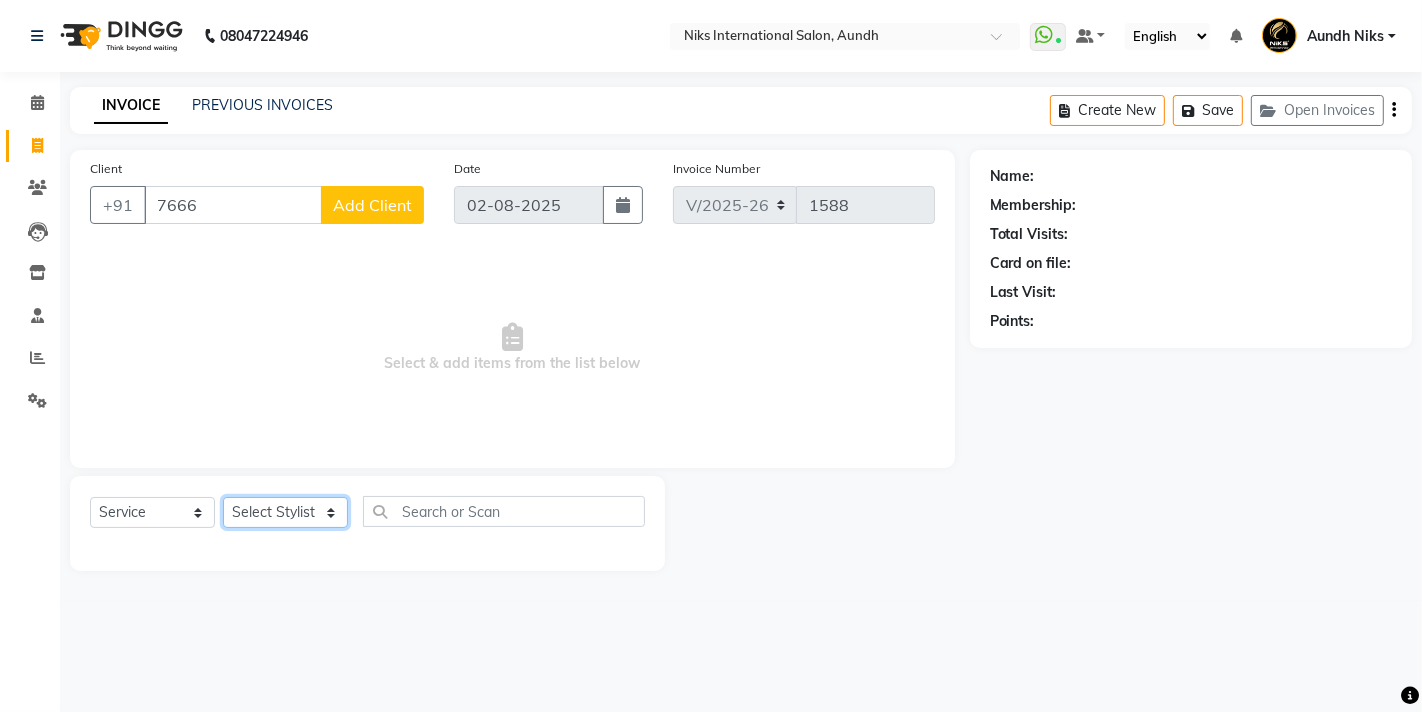 select on "87289" 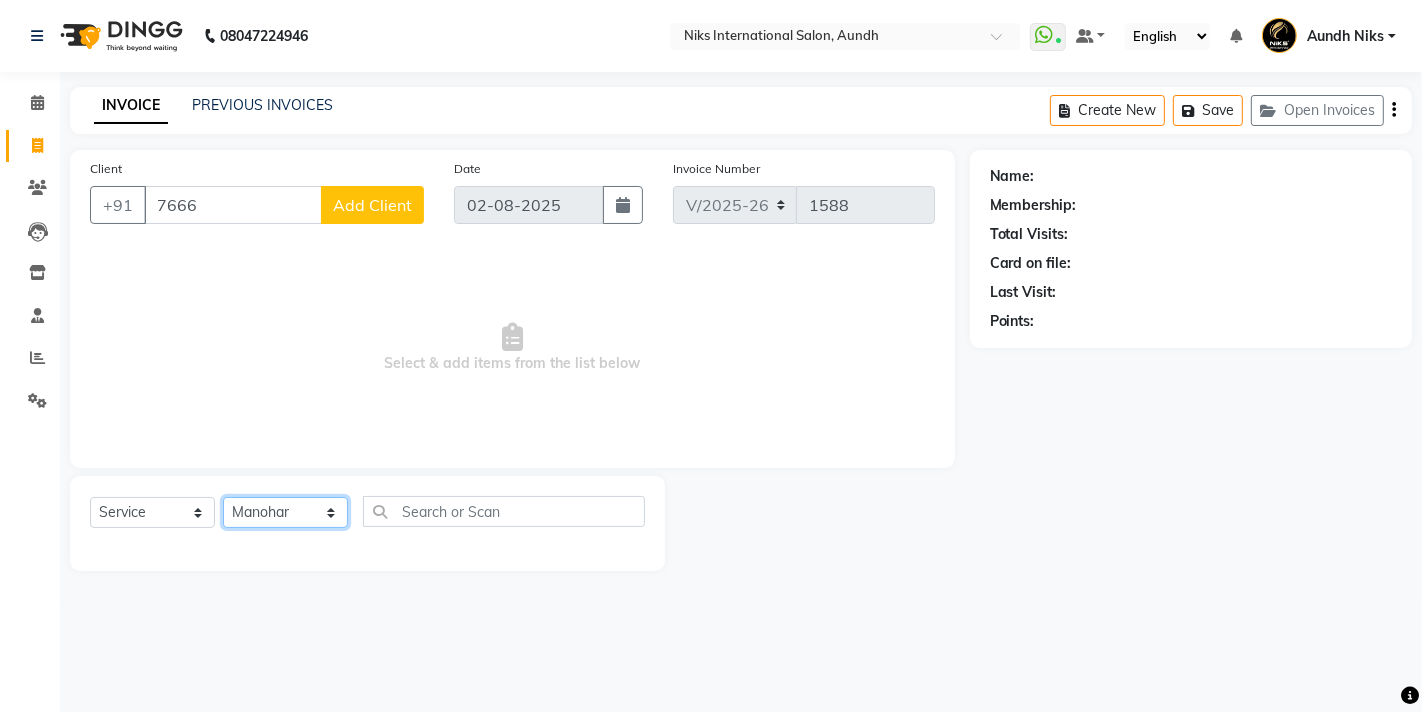 click on "Select Stylist [FIRST] [FIRST] [FIRST] [FIRST] [FIRST] [FIRST] [FIRST] [FIRST] [FIRST] [FIRST] [FIRST] [FIRST]" 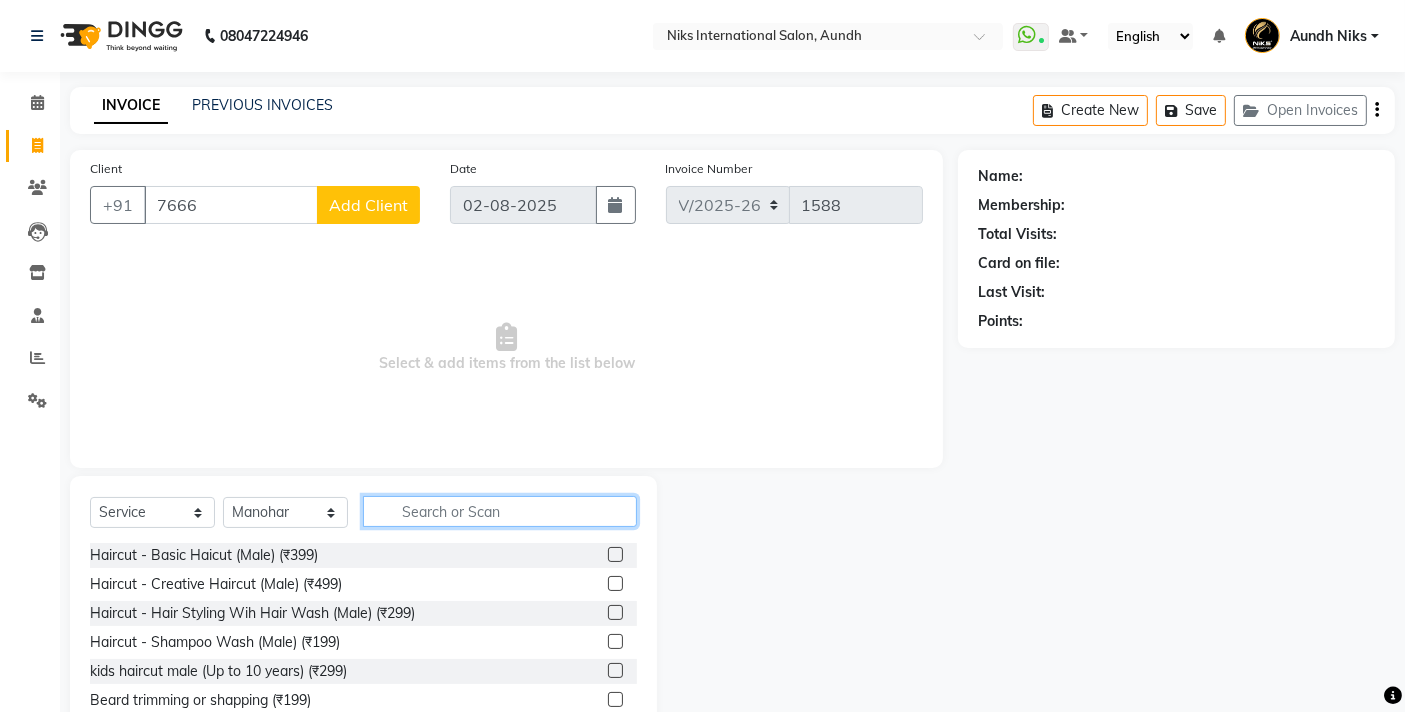 click 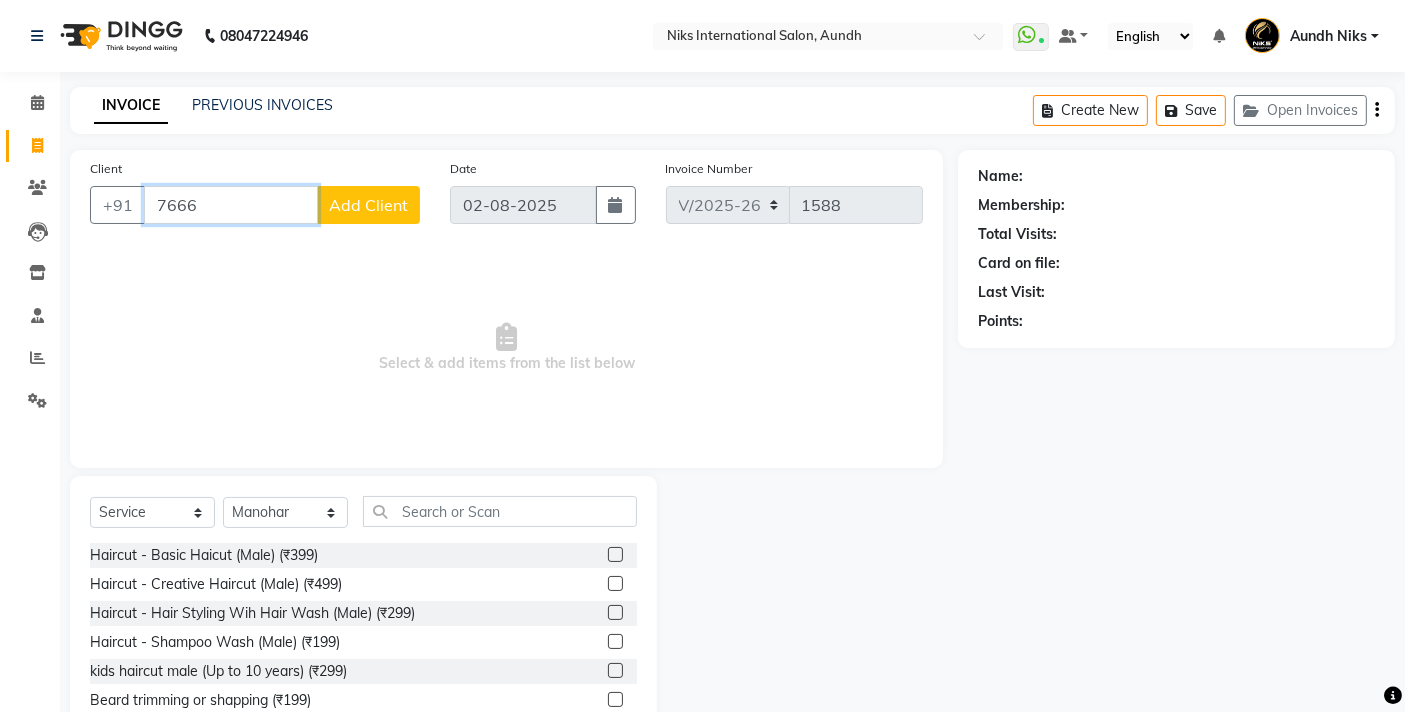 click on "7666" at bounding box center [231, 205] 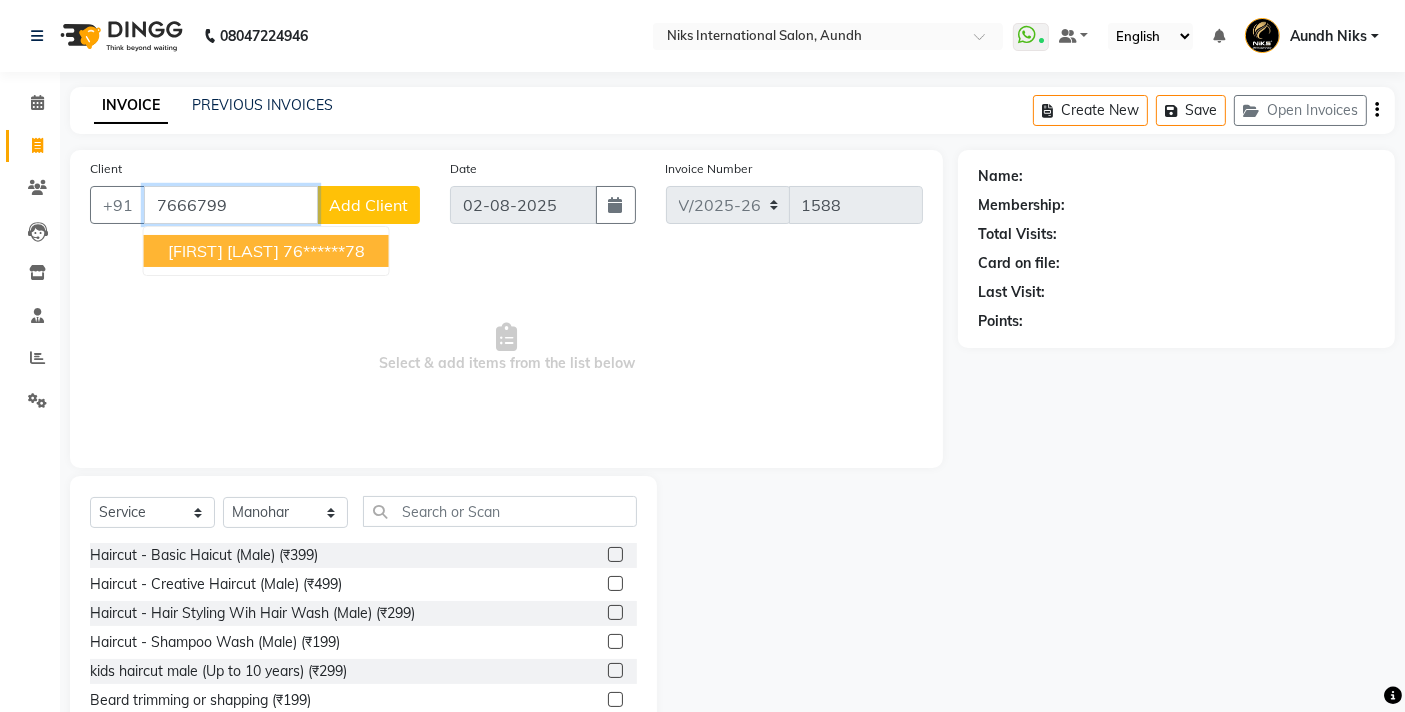 click on "76******78" at bounding box center (324, 251) 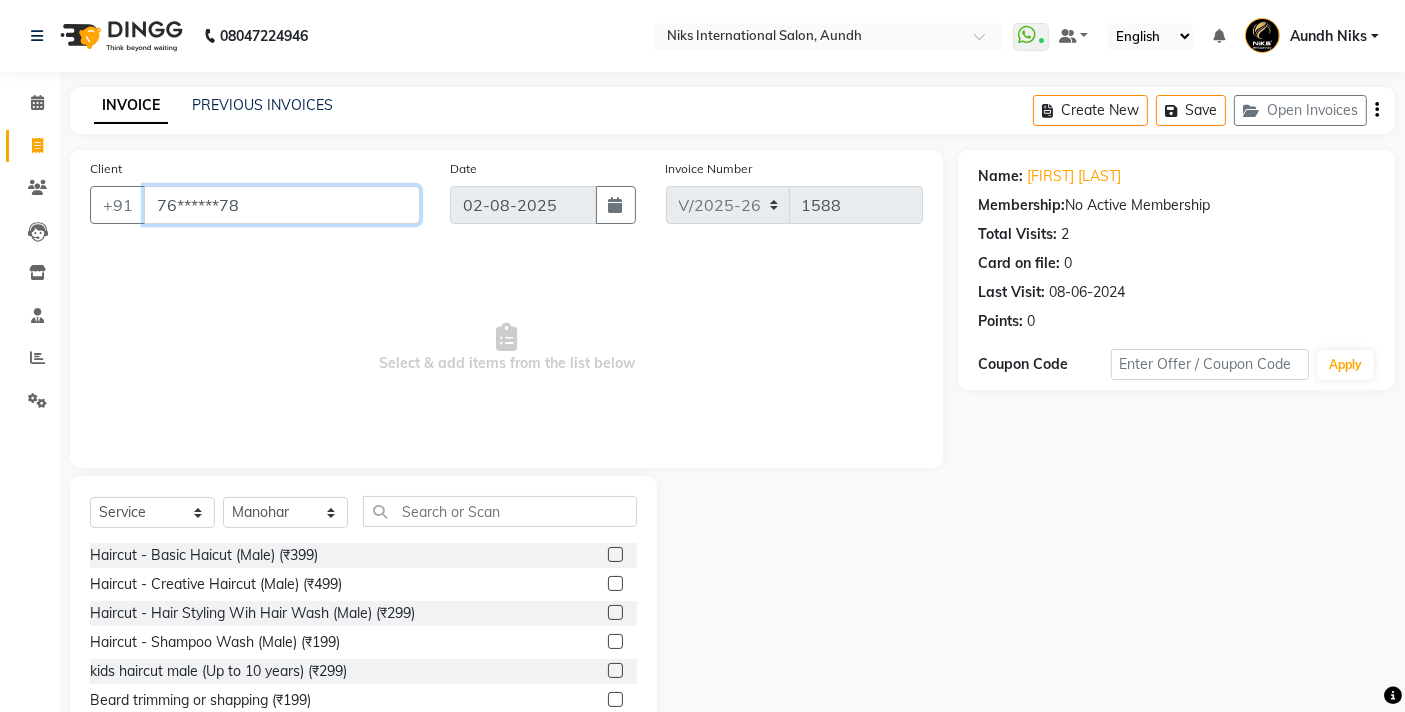 click on "76******78" at bounding box center [282, 205] 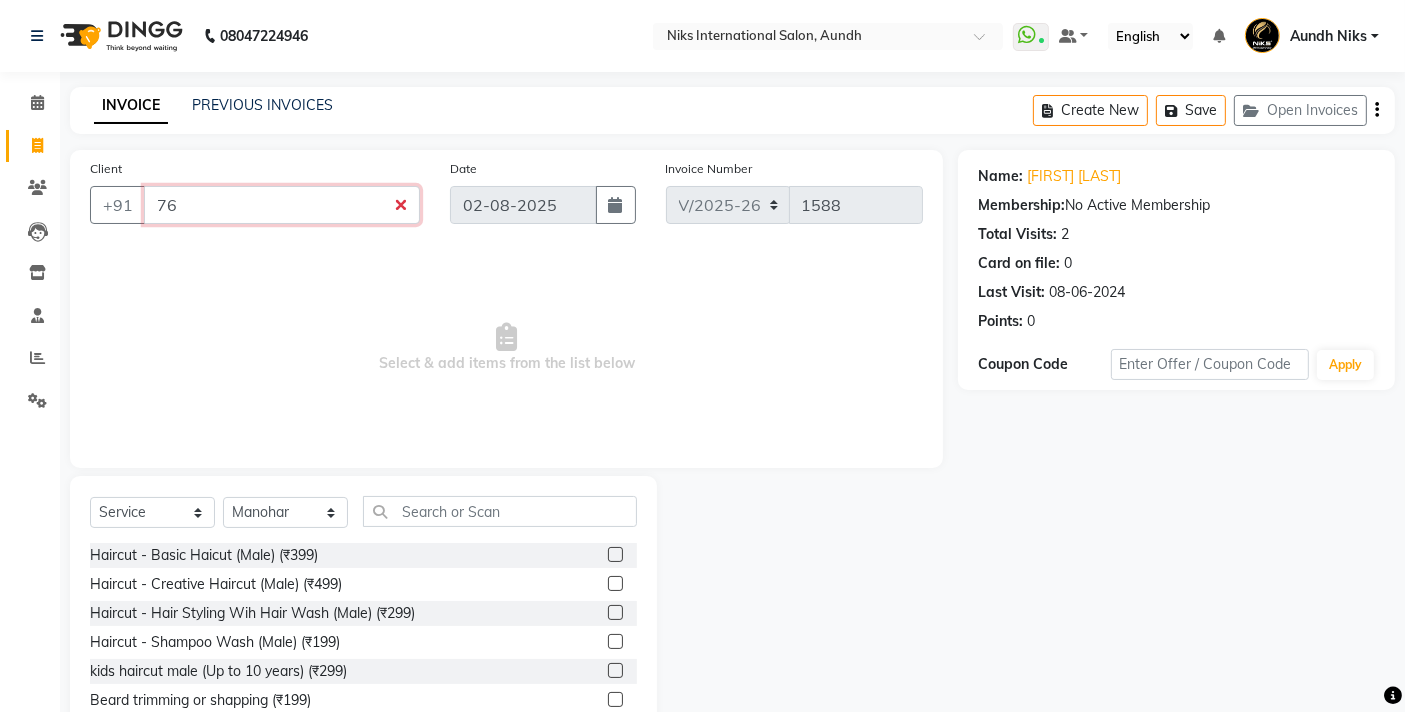 type on "7" 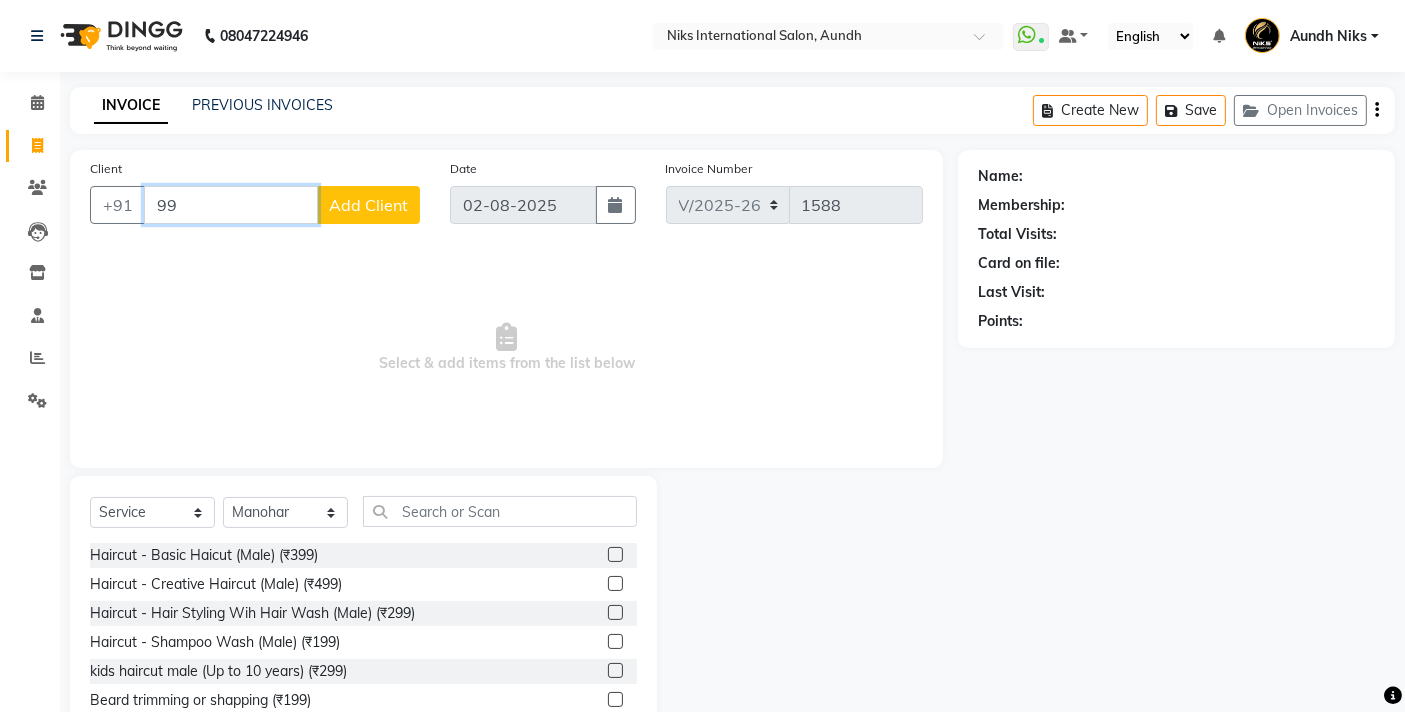 type on "9" 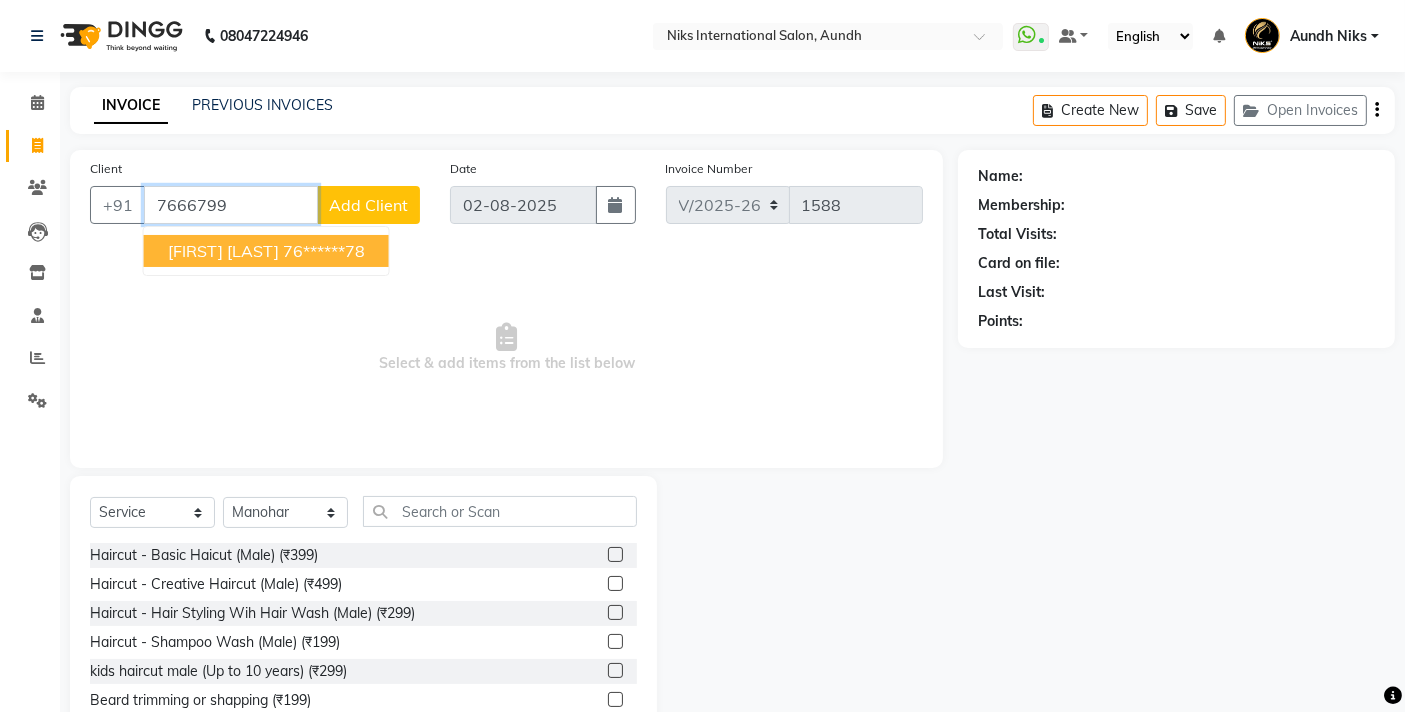 click on "76******78" at bounding box center [324, 251] 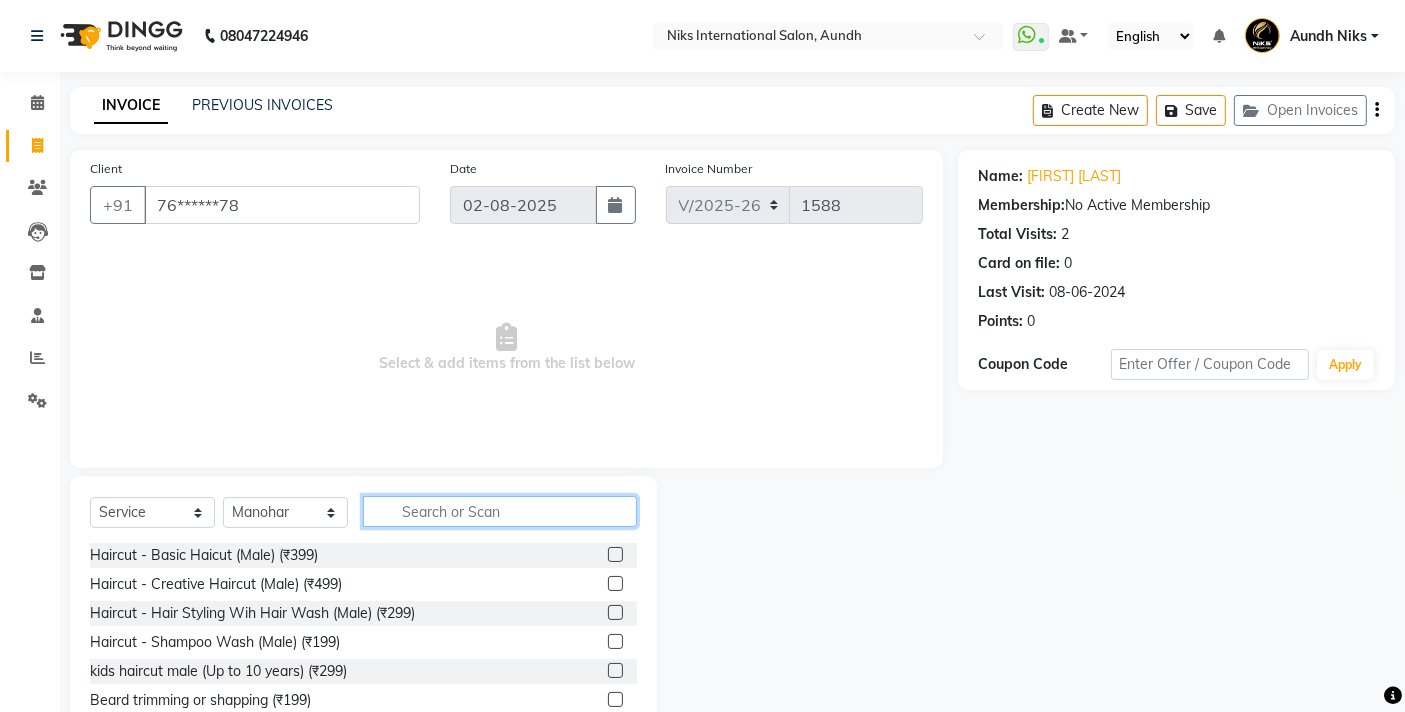click 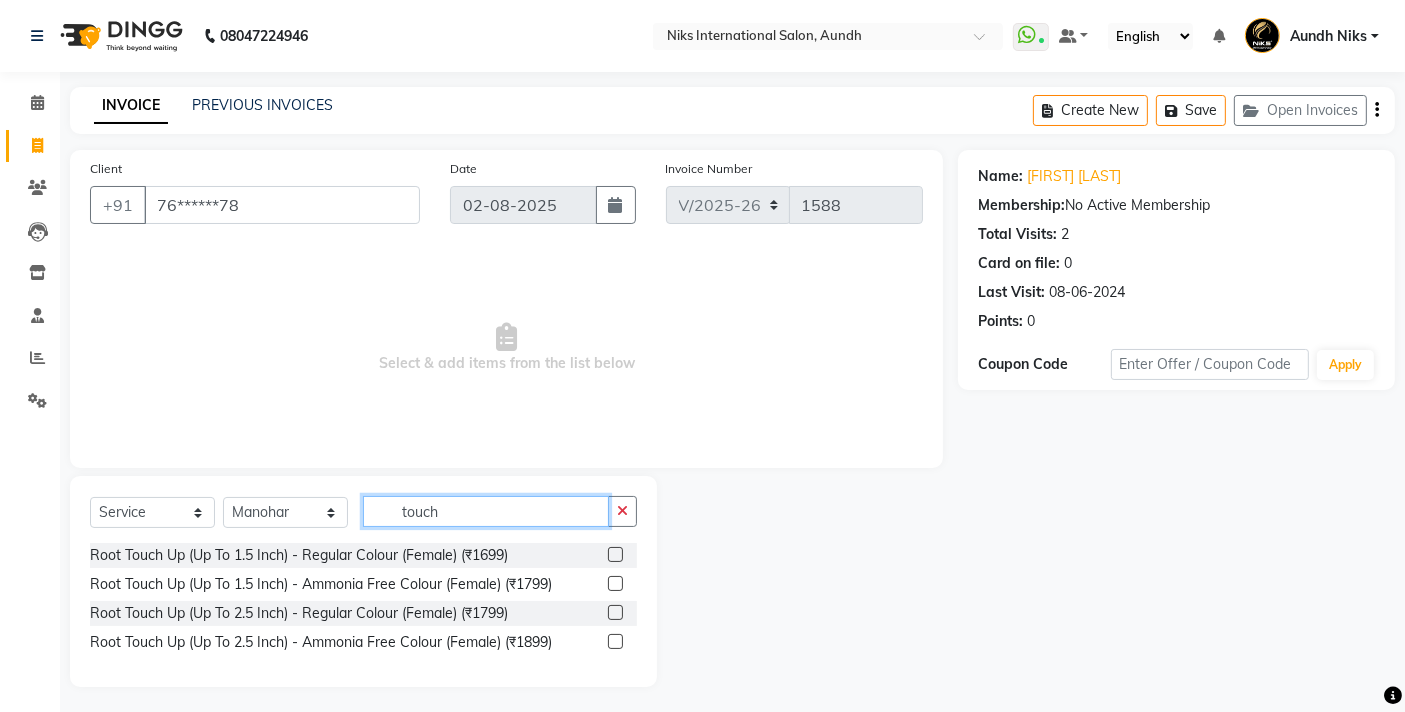 type on "touch" 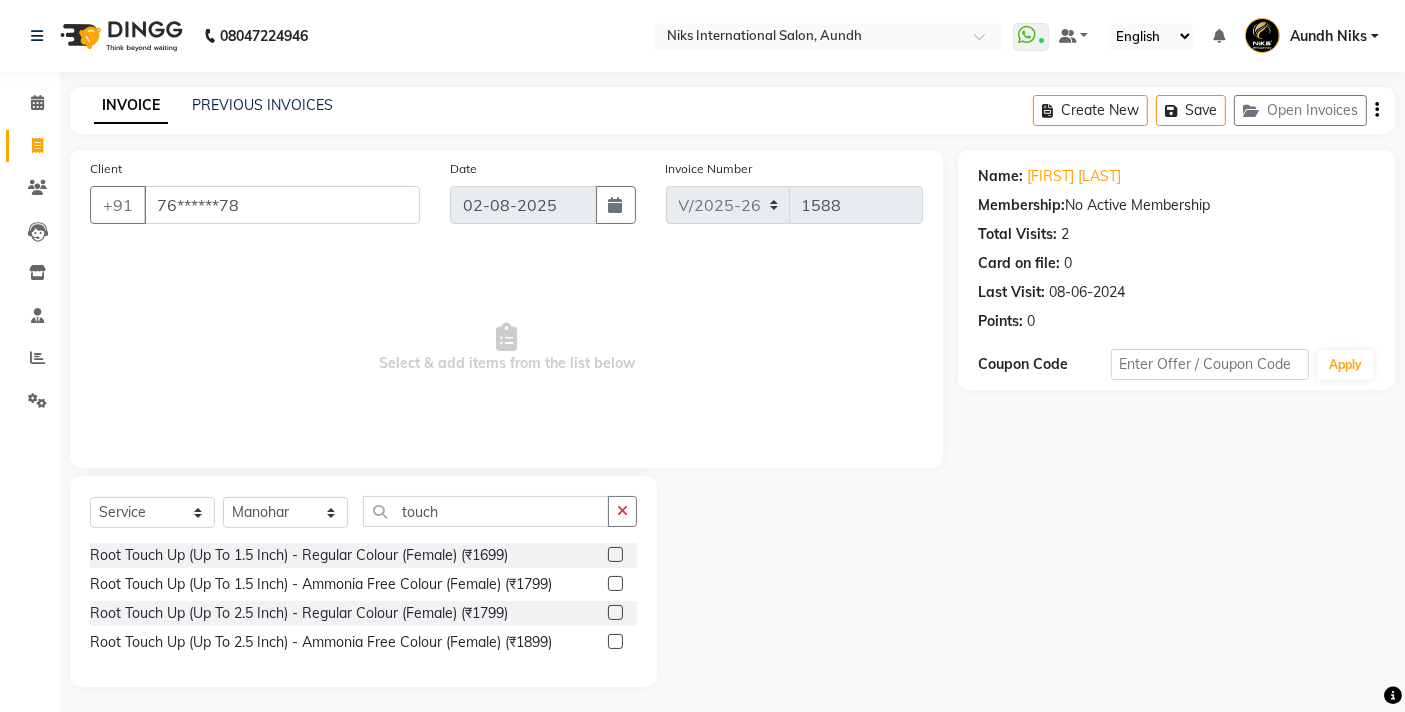 click 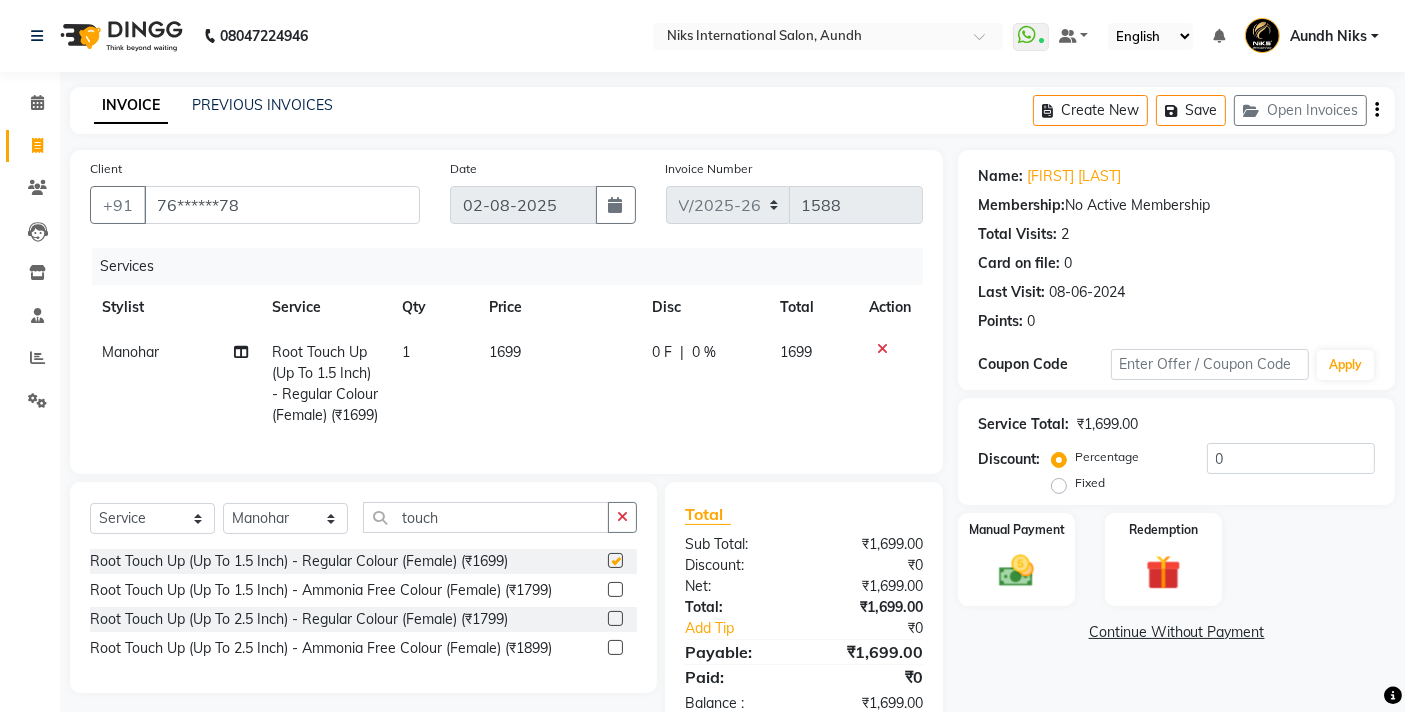checkbox on "false" 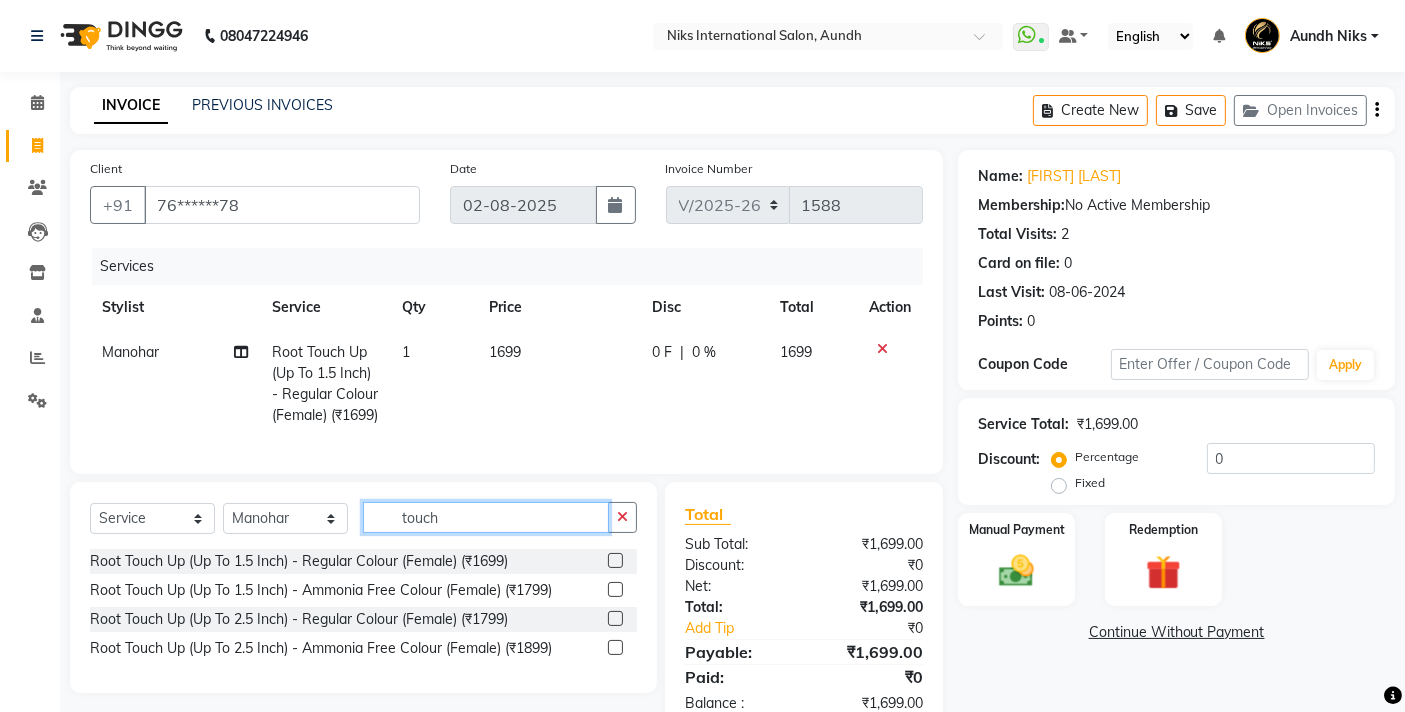 click on "touch" 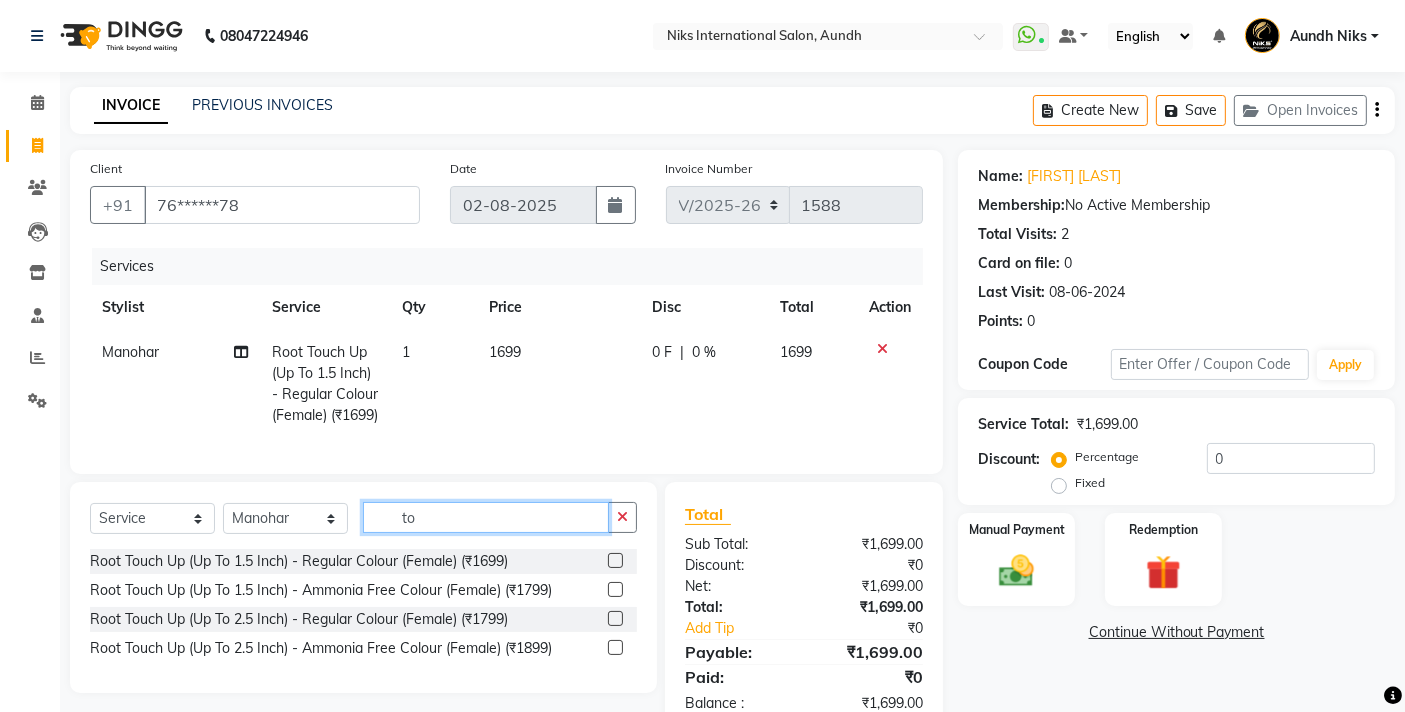 type on "t" 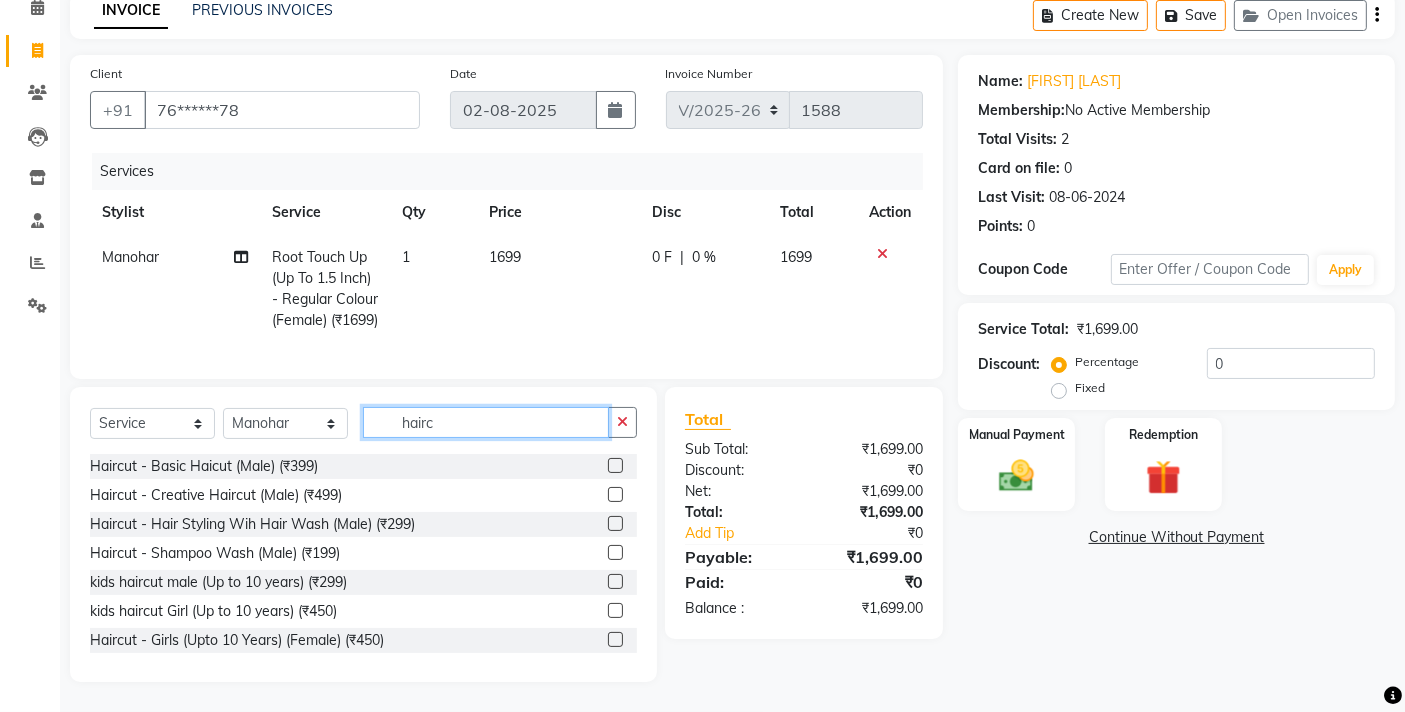 scroll, scrollTop: 131, scrollLeft: 0, axis: vertical 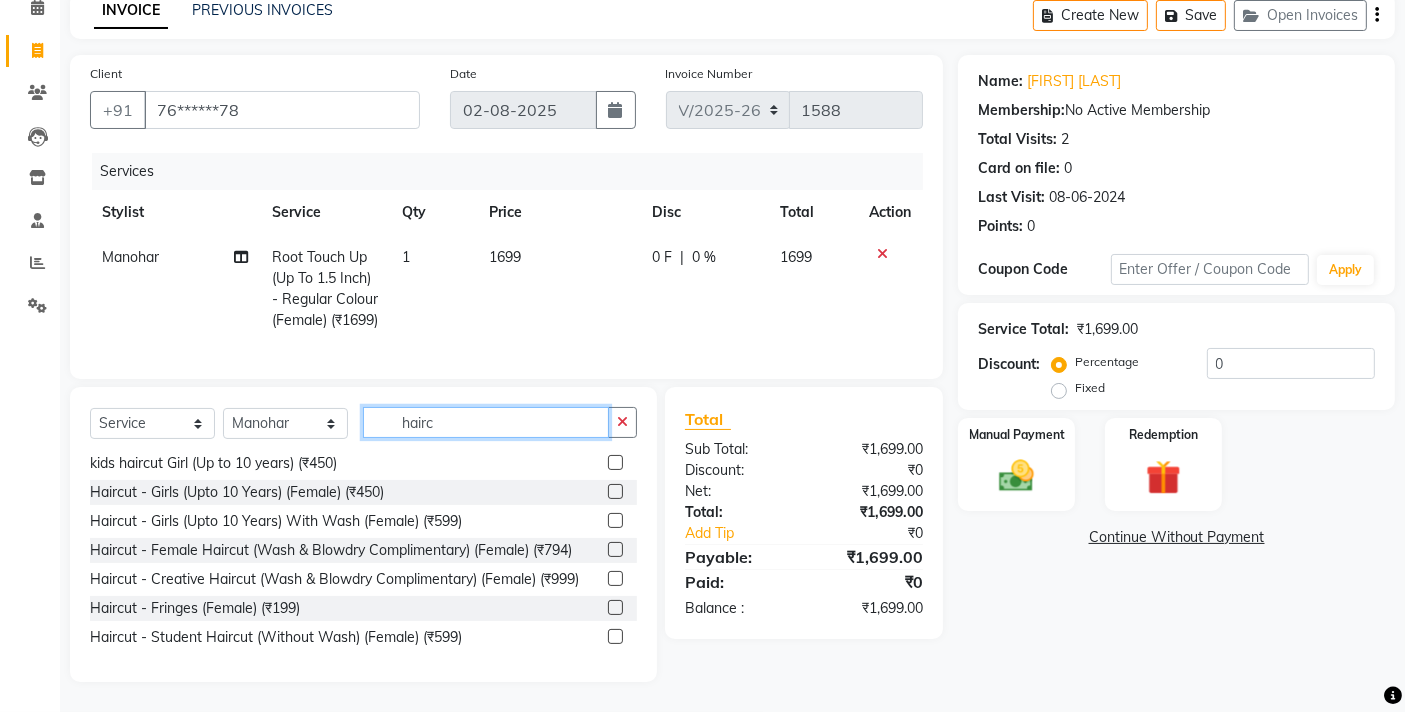 type on "hairc" 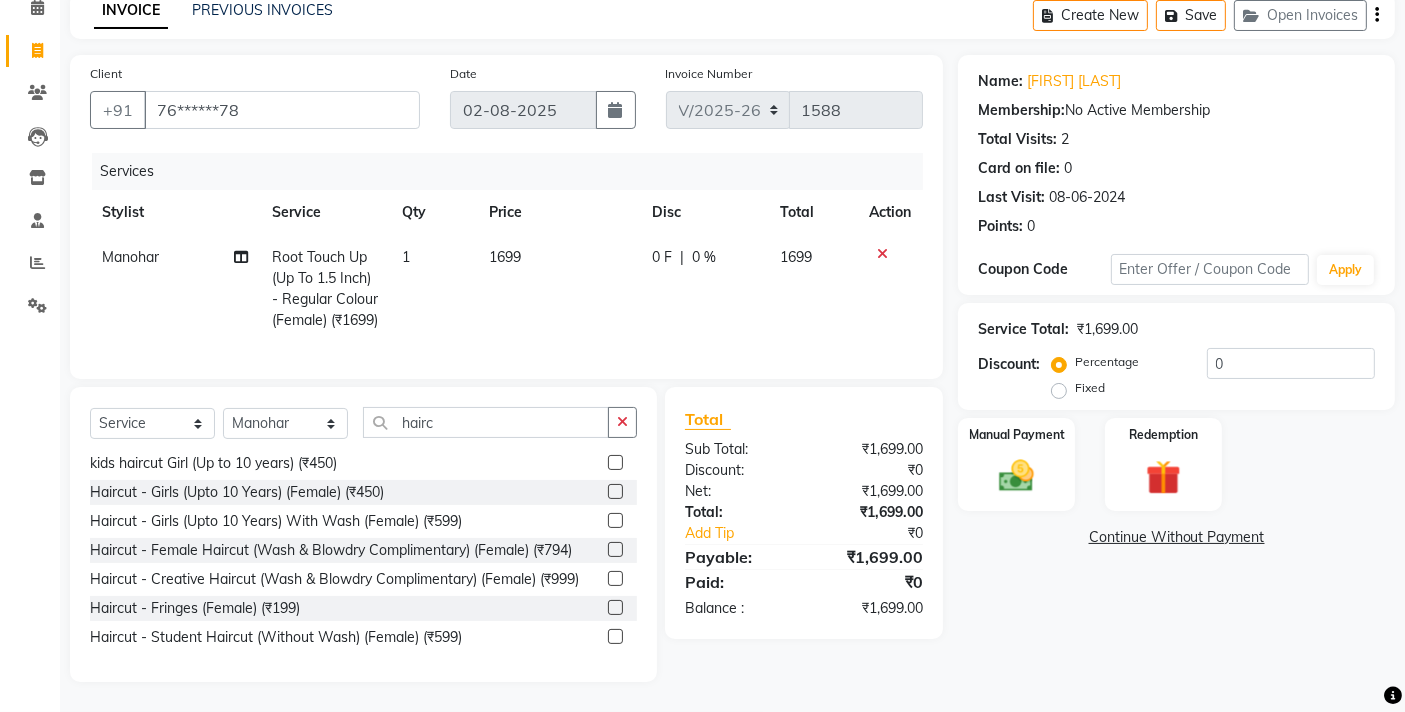 click 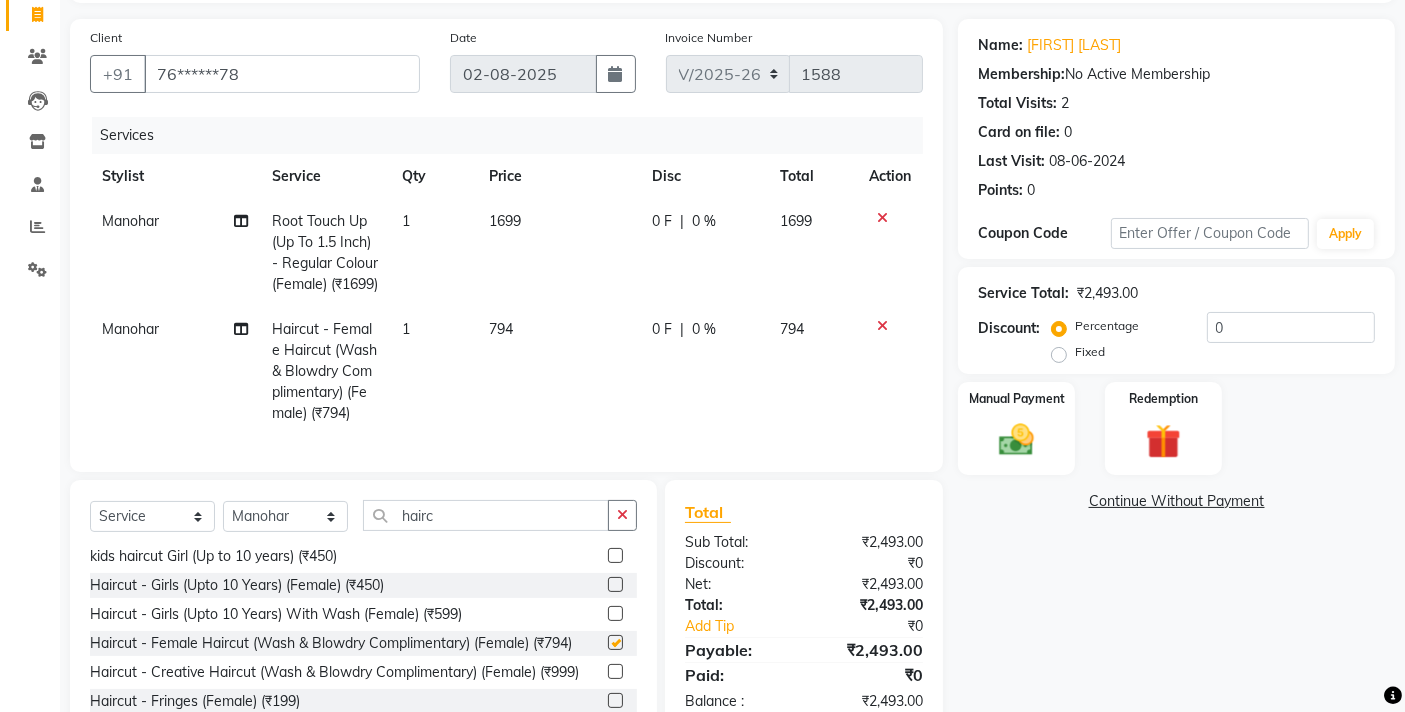 checkbox on "false" 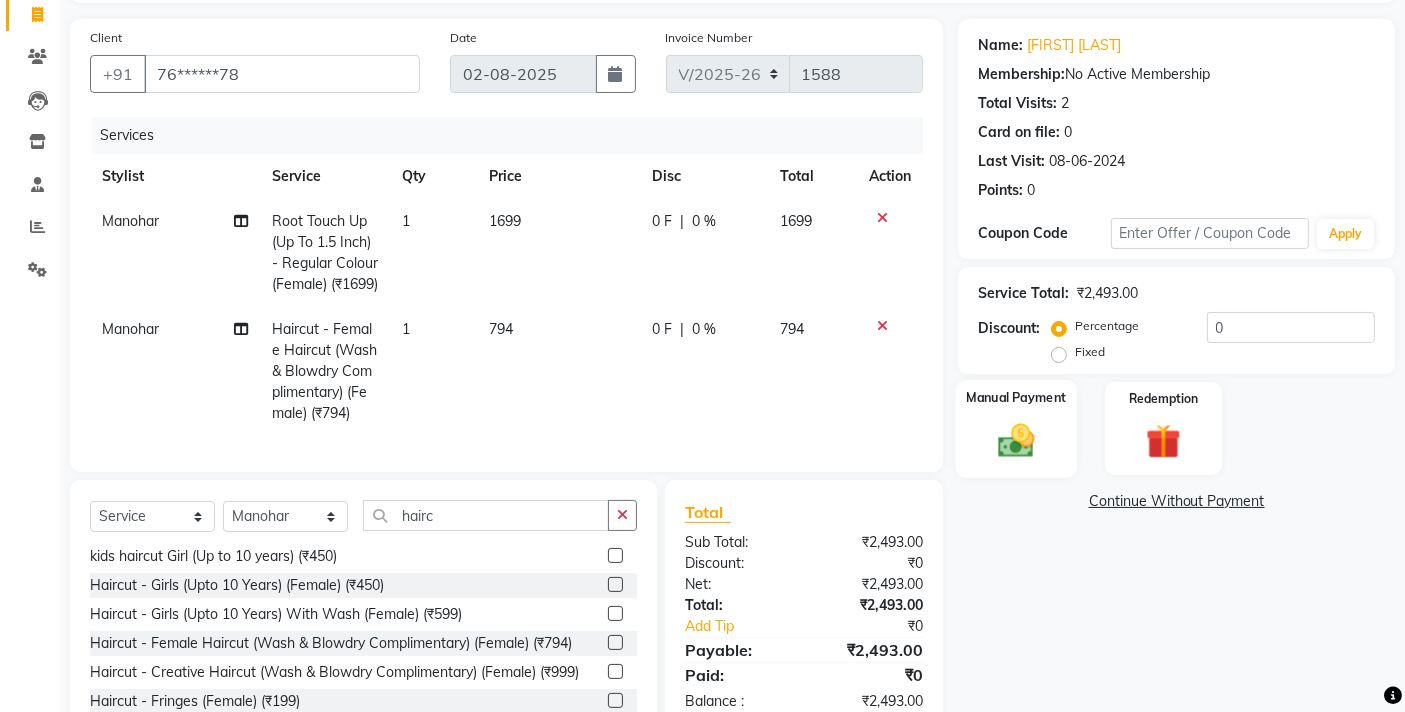 click 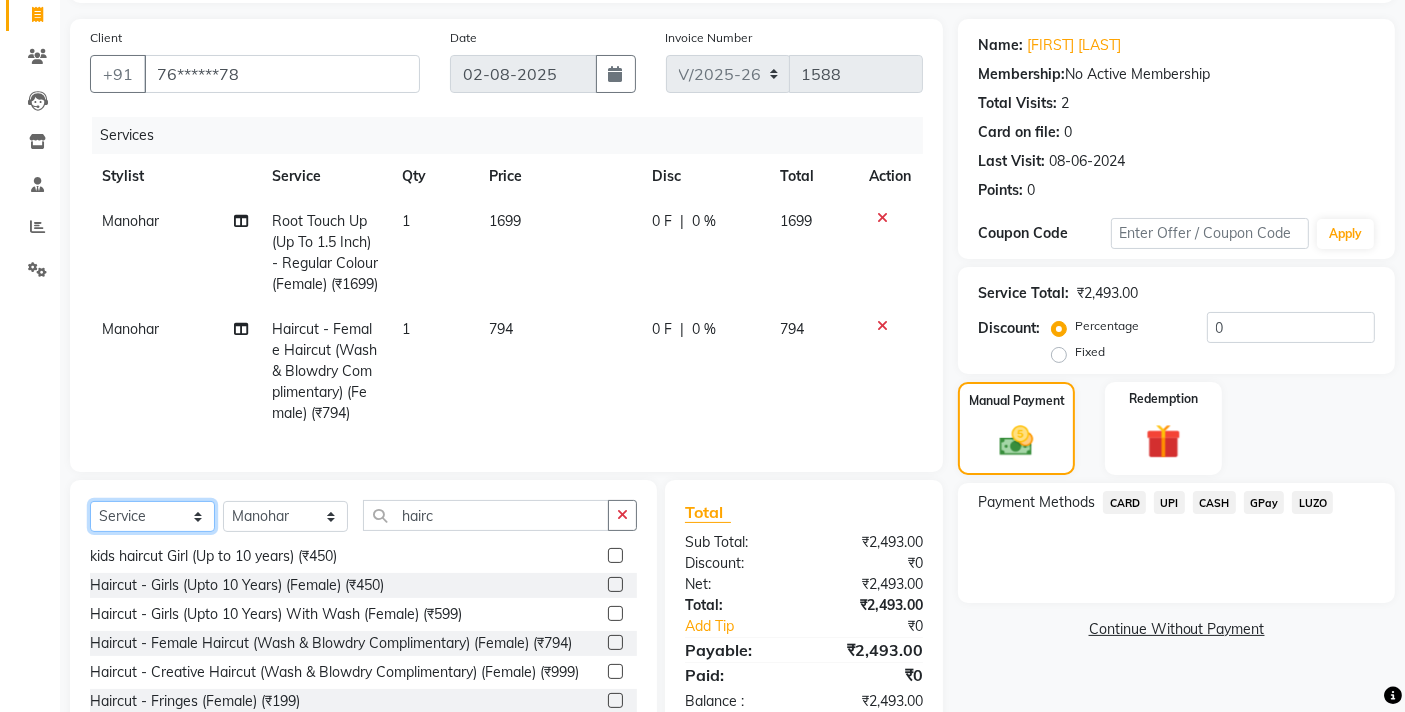 click on "Select  Service  Product  Membership  Package Voucher Prepaid Gift Card" 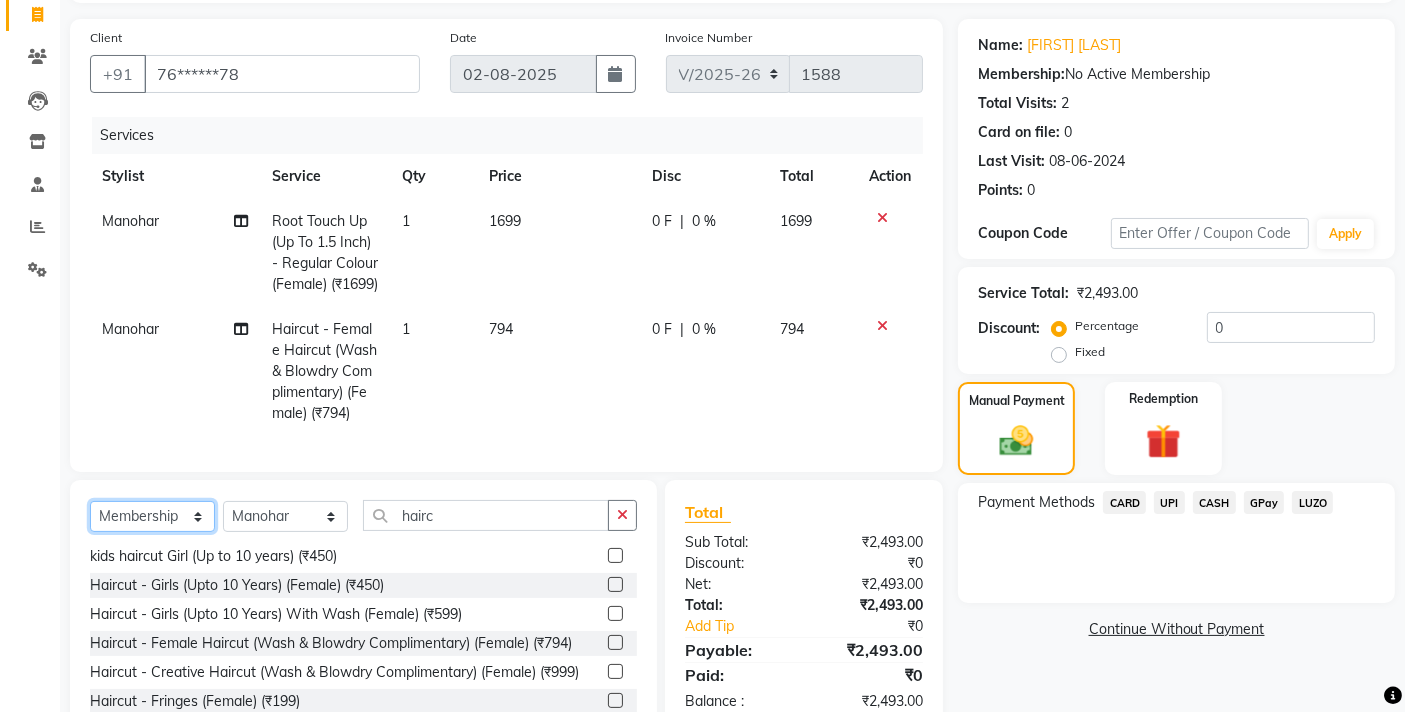 click on "Select  Service  Product  Membership  Package Voucher Prepaid Gift Card" 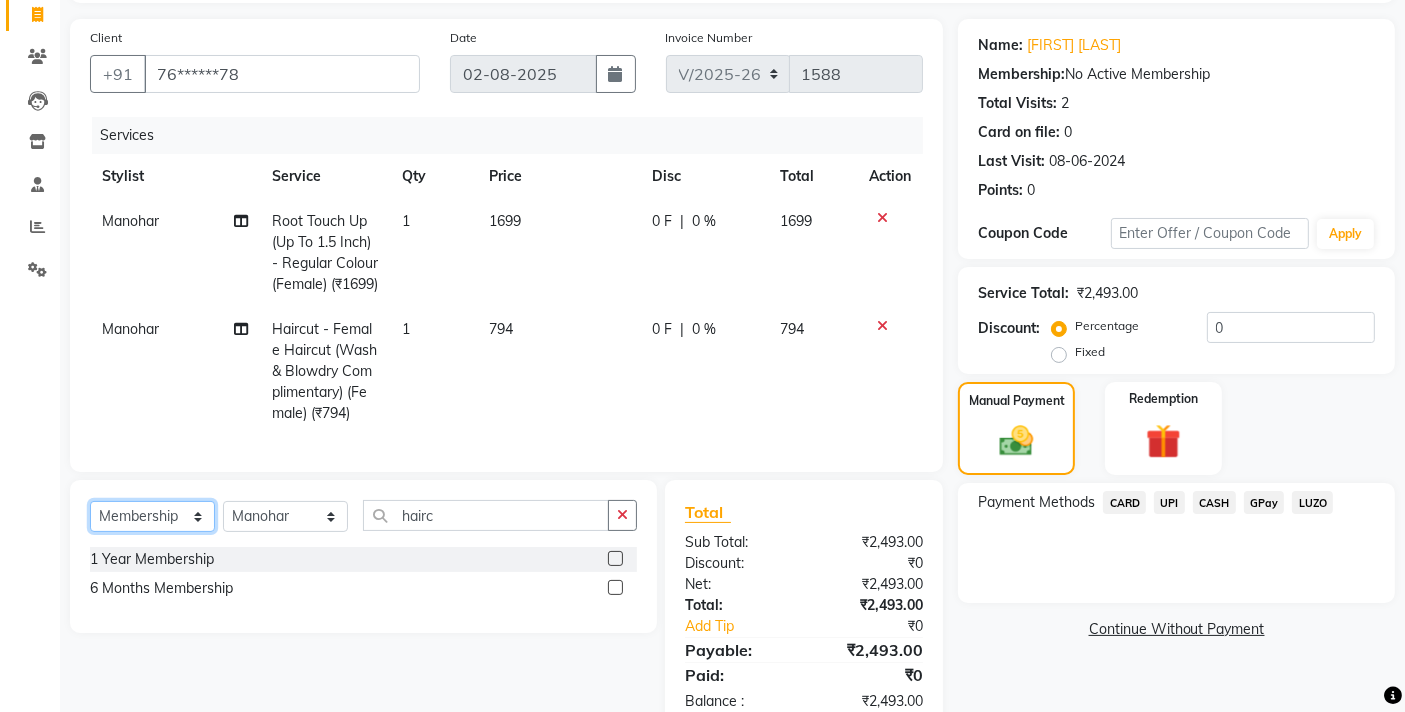 scroll, scrollTop: 0, scrollLeft: 0, axis: both 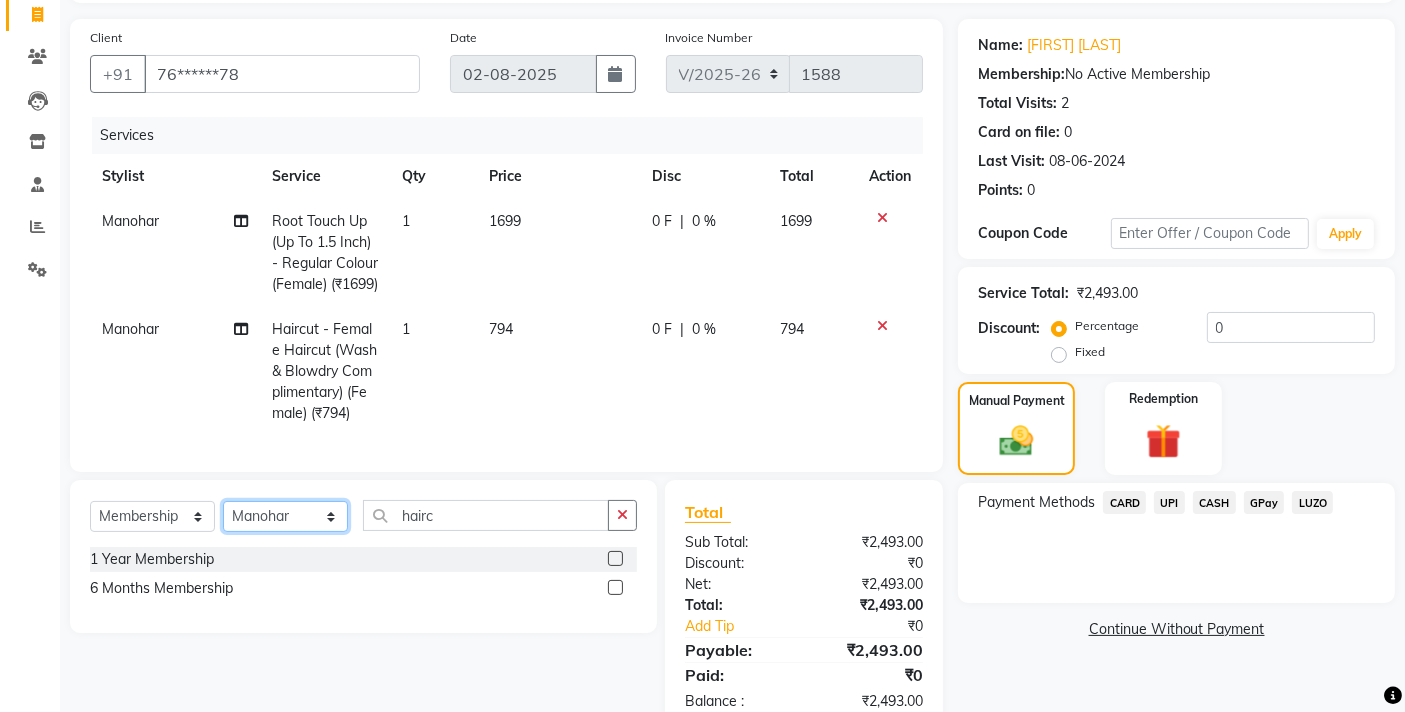 click on "Select Stylist [FIRST] [FIRST] [FIRST] [FIRST] [FIRST] [FIRST] [FIRST] [FIRST] [FIRST] [FIRST] [FIRST] [FIRST]" 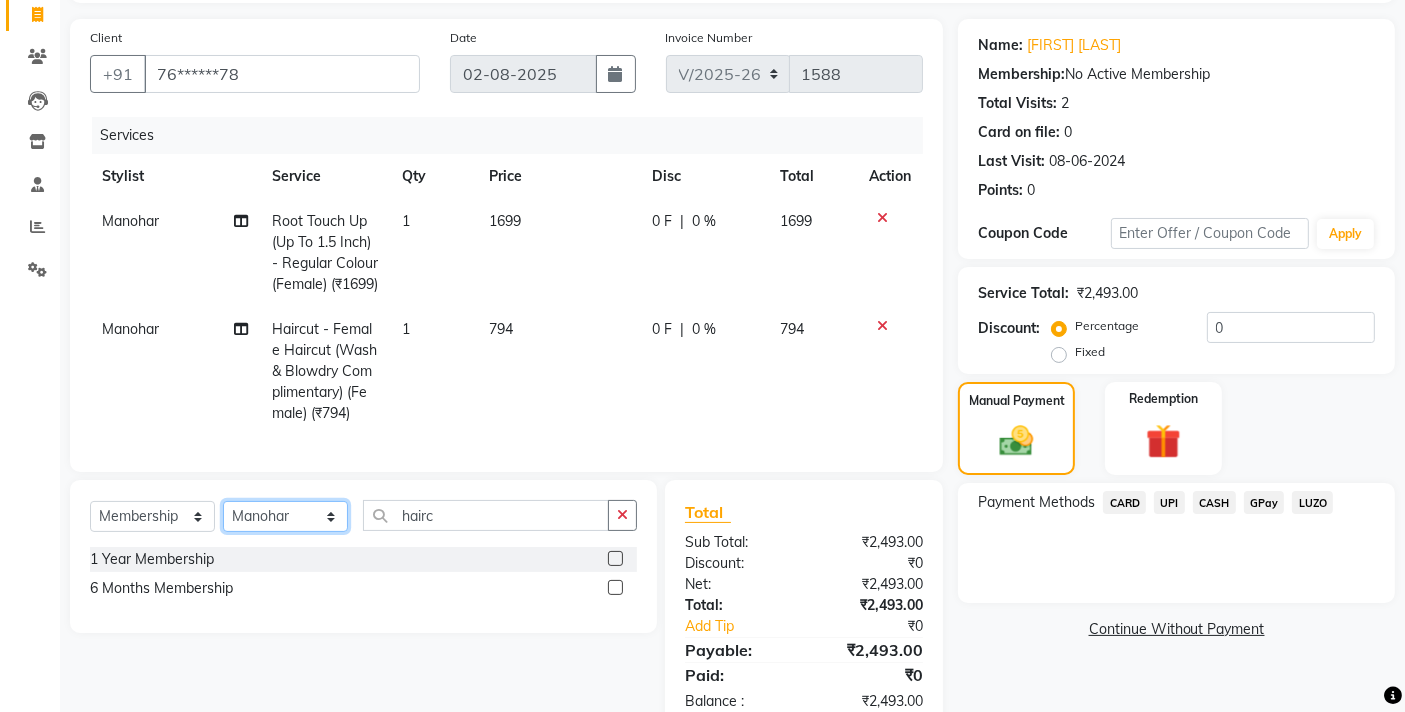 select on "32189" 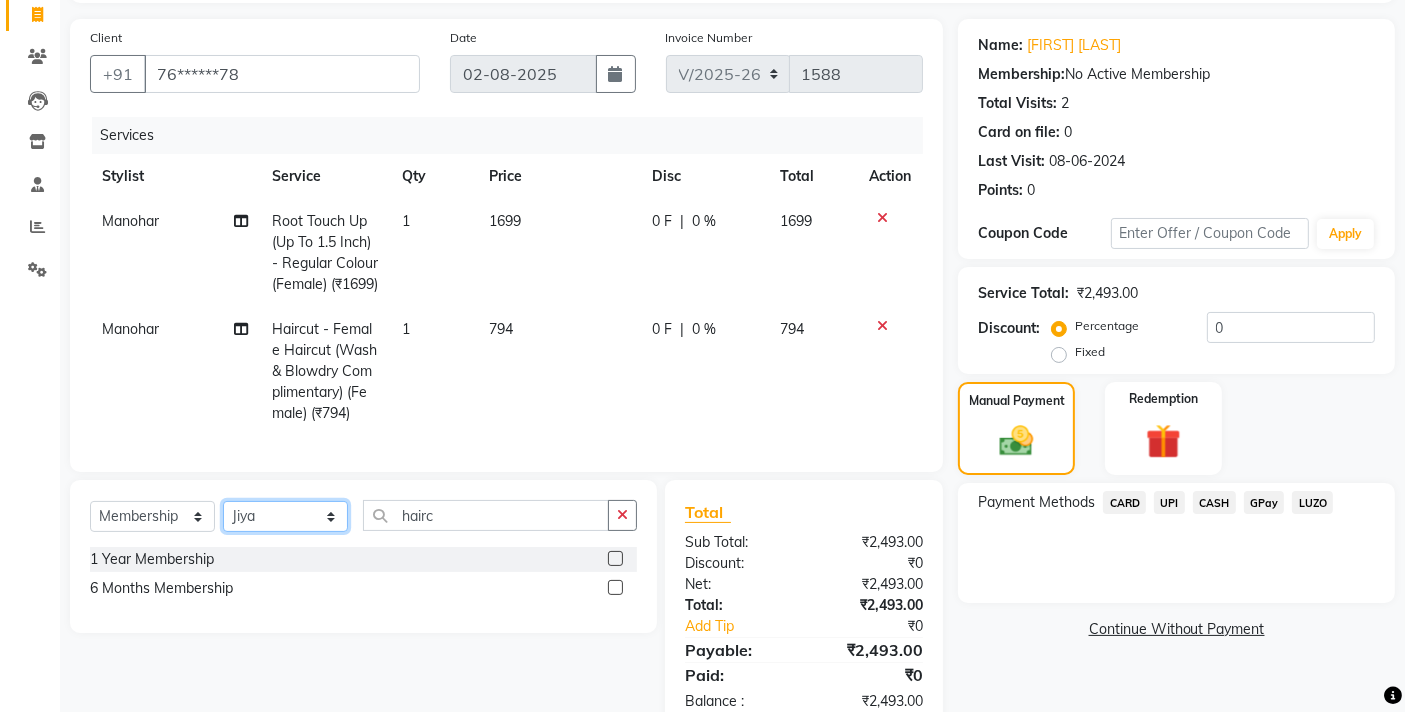 click on "Select Stylist [FIRST] [FIRST] [FIRST] [FIRST] [FIRST] [FIRST] [FIRST] [FIRST] [FIRST] [FIRST] [FIRST] [FIRST]" 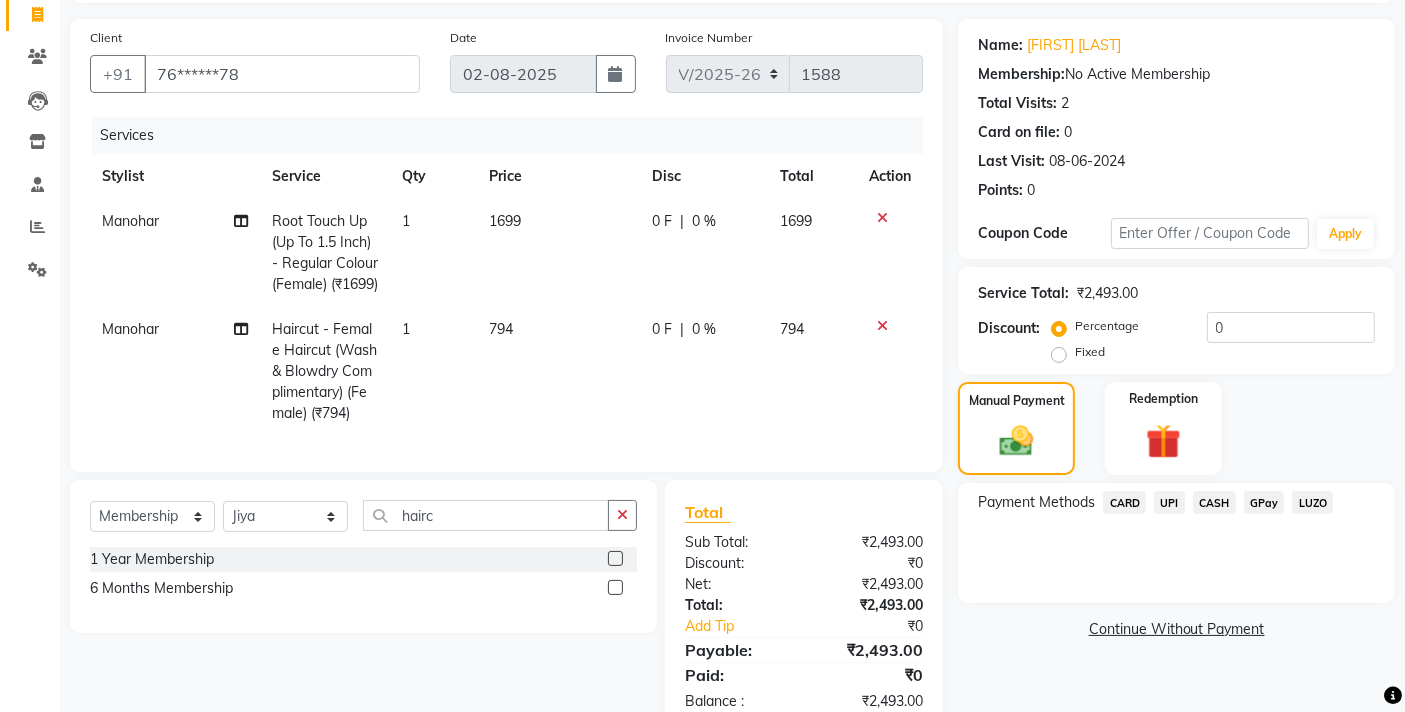 click 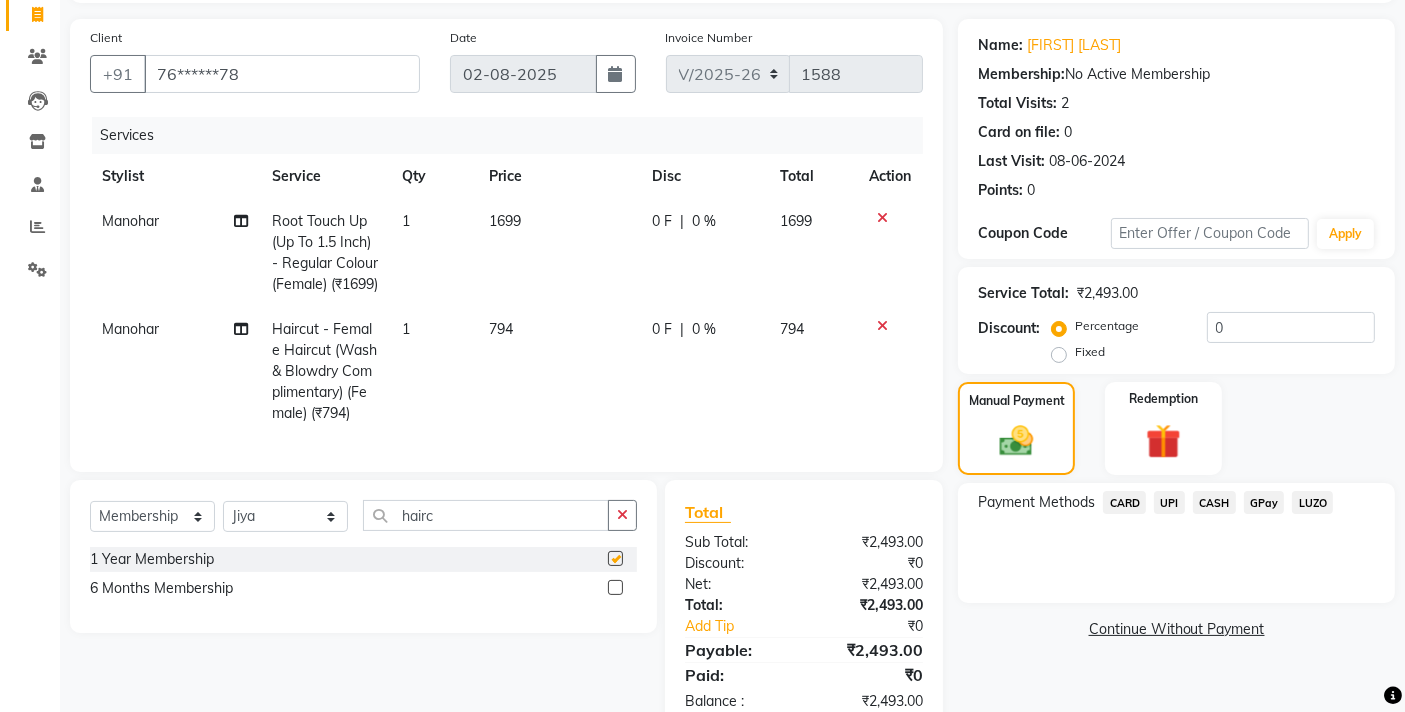 select on "select" 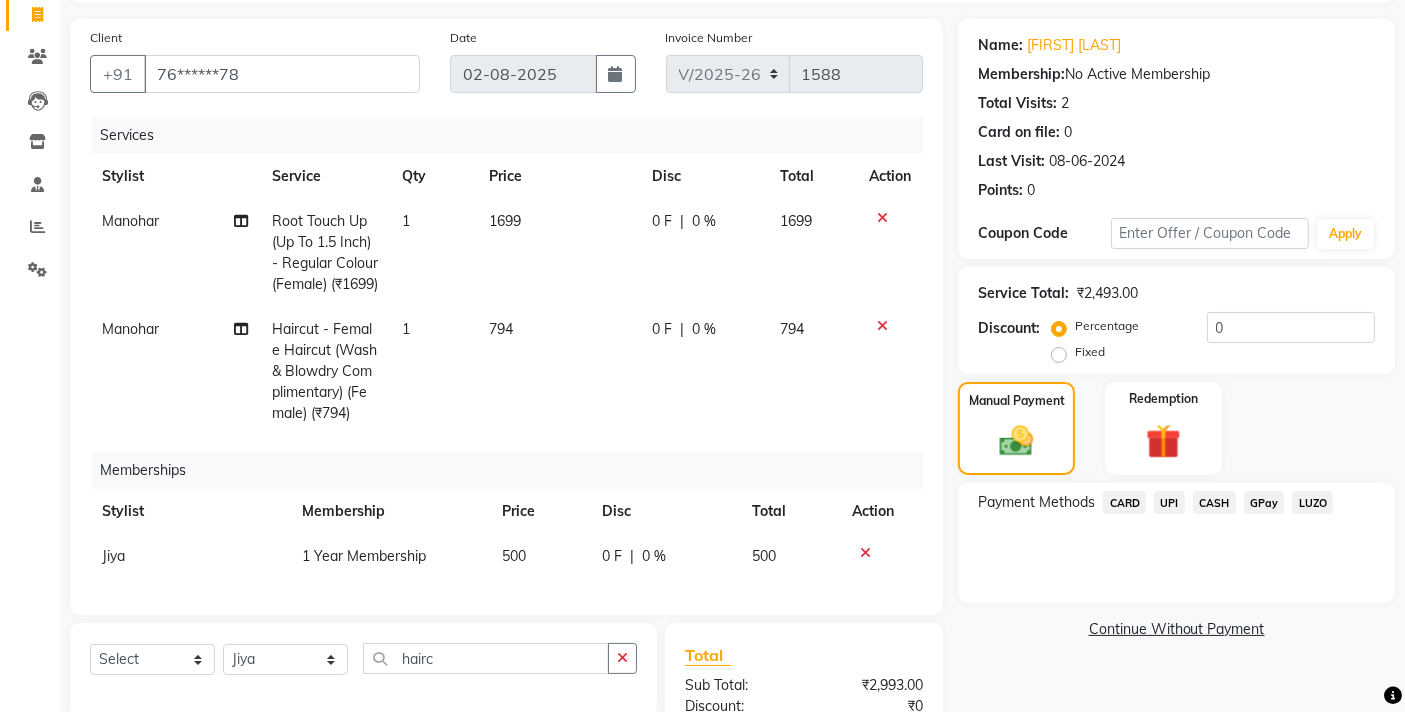 click on "500" 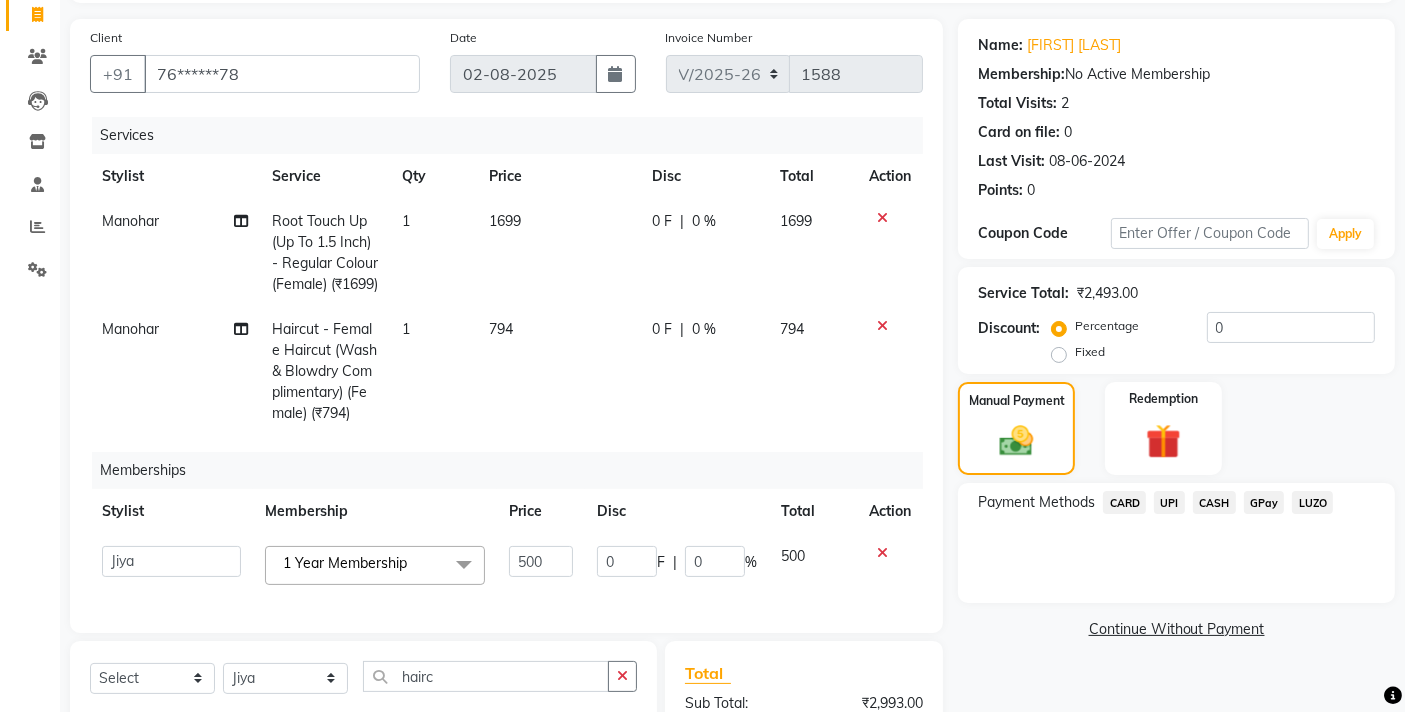 click on "500" 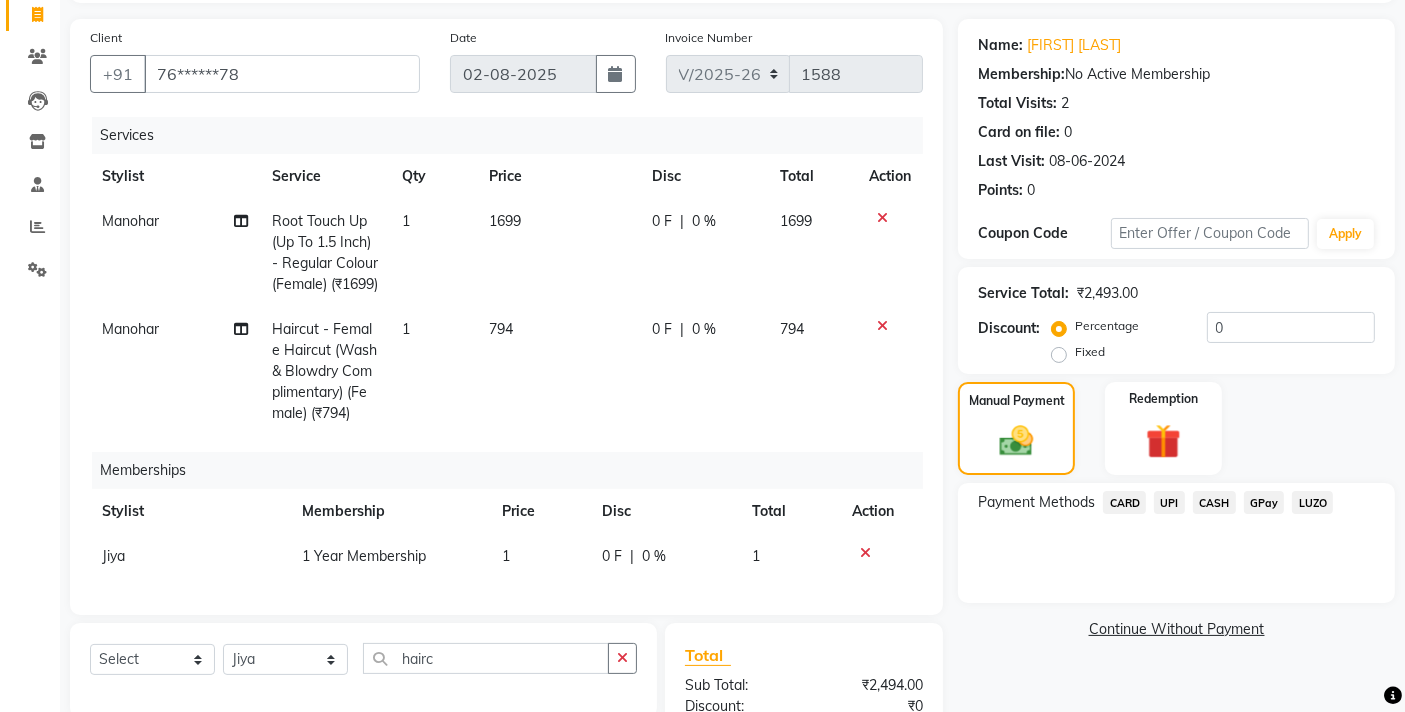 click on "UPI" 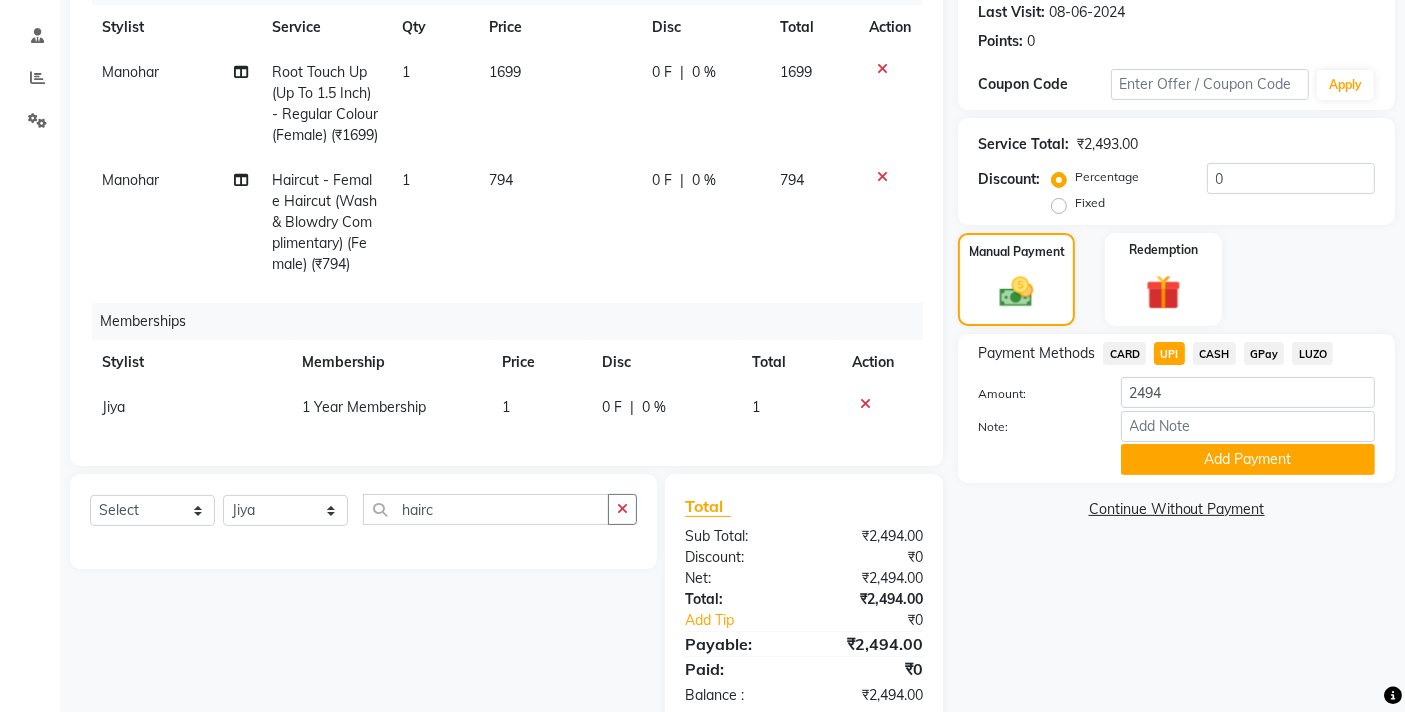 scroll, scrollTop: 343, scrollLeft: 0, axis: vertical 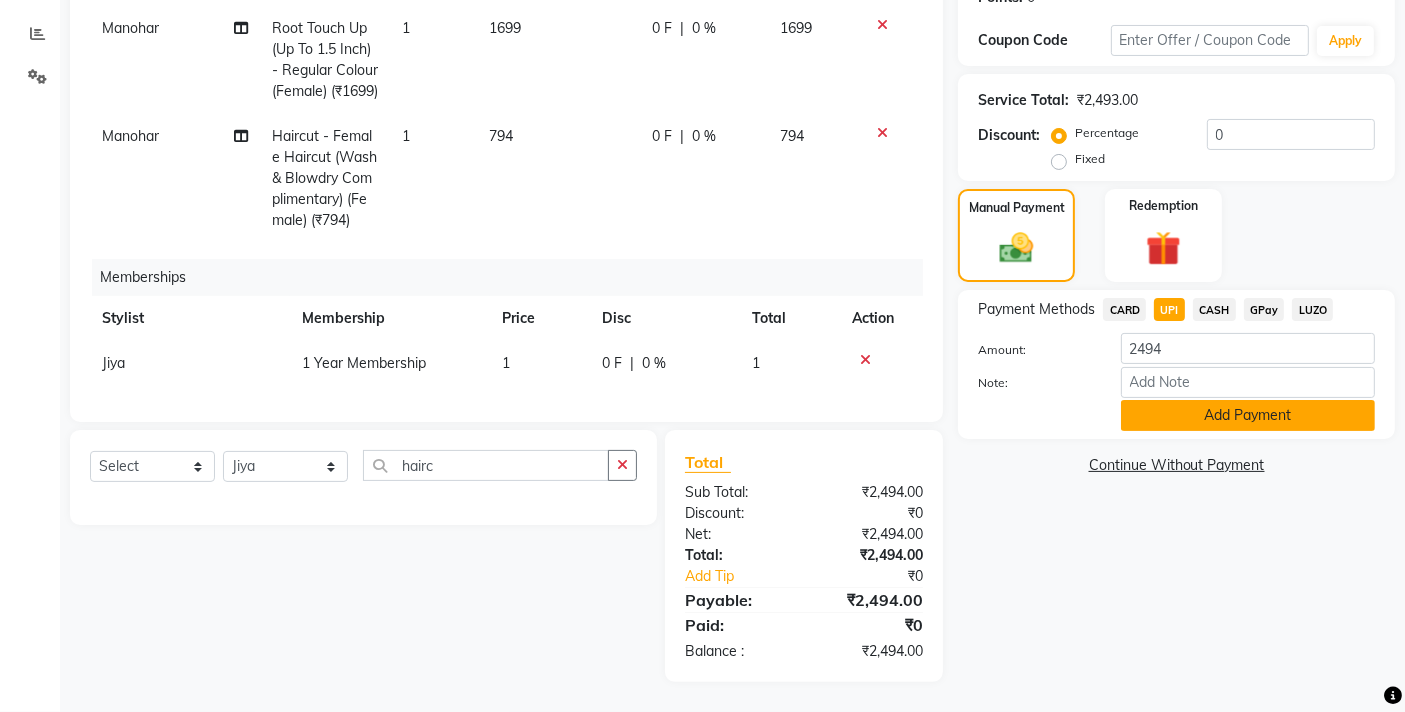 click on "Add Payment" 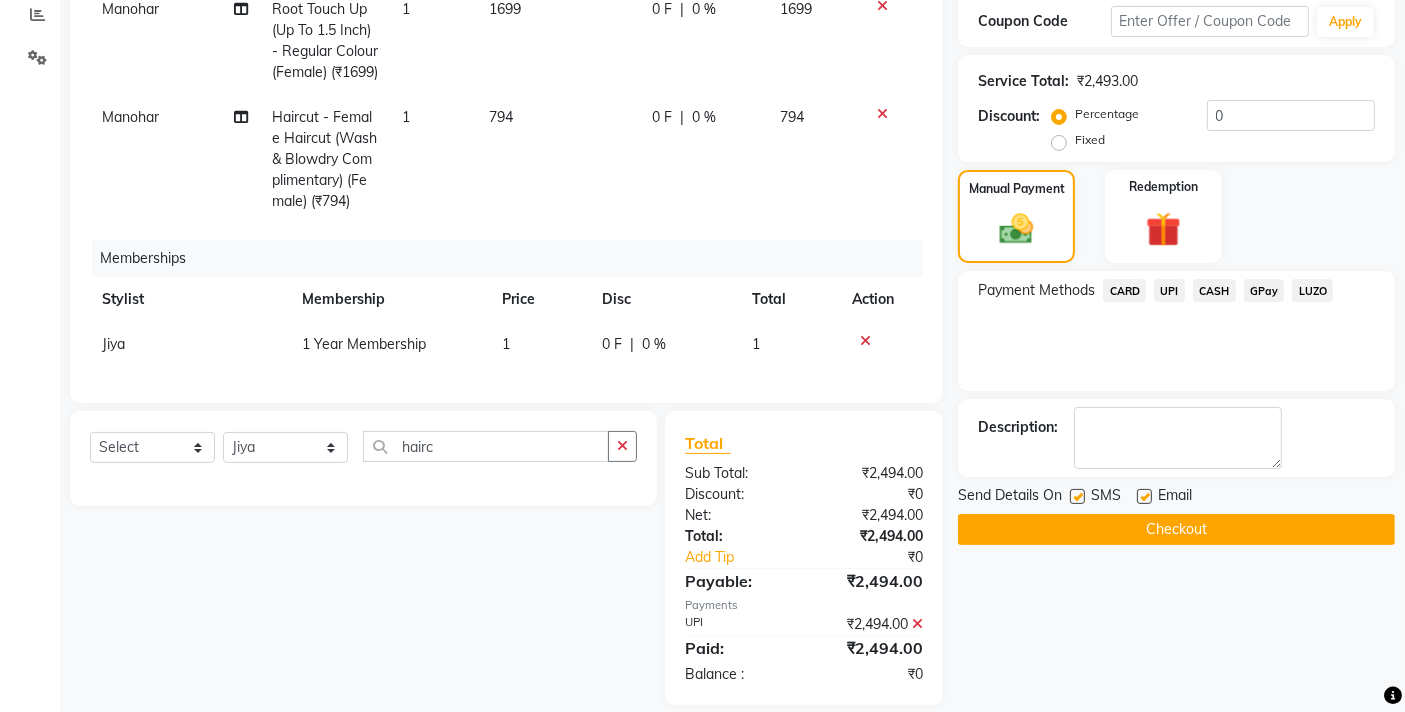 click on "Checkout" 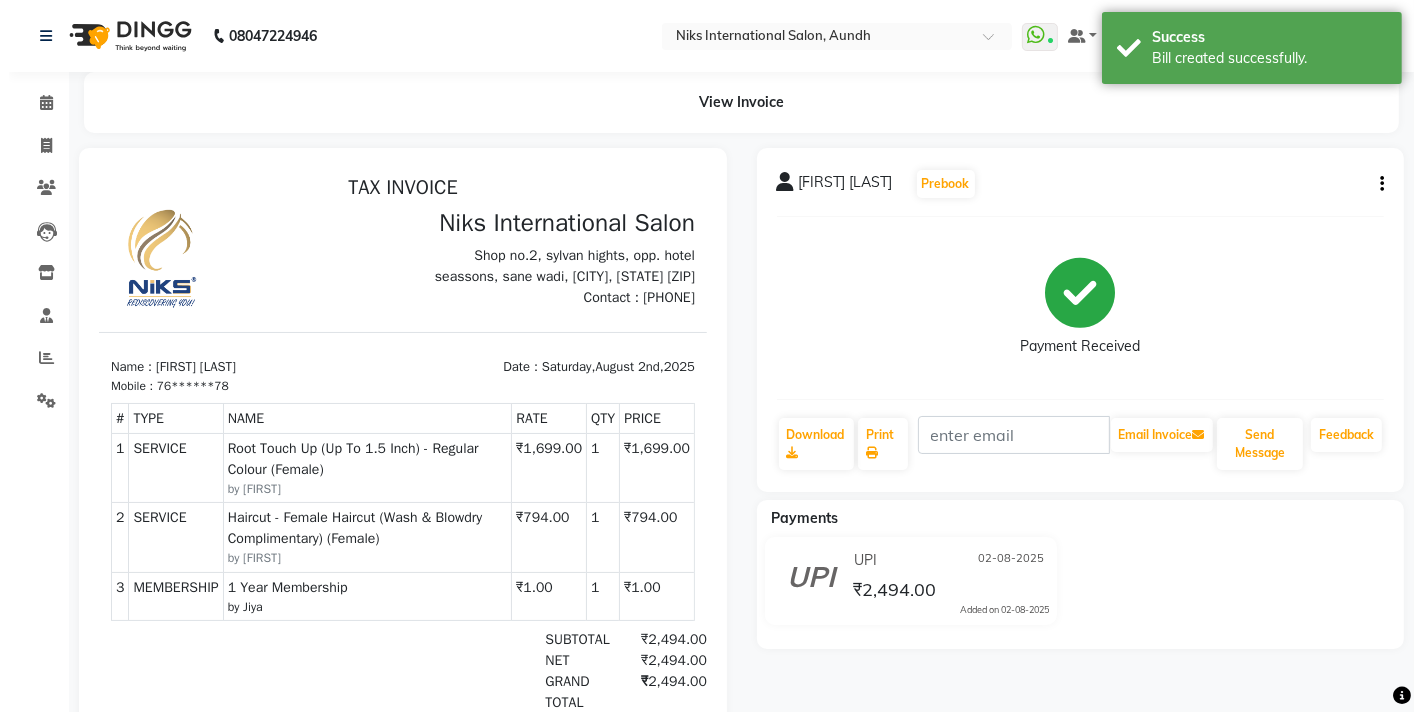scroll, scrollTop: 0, scrollLeft: 0, axis: both 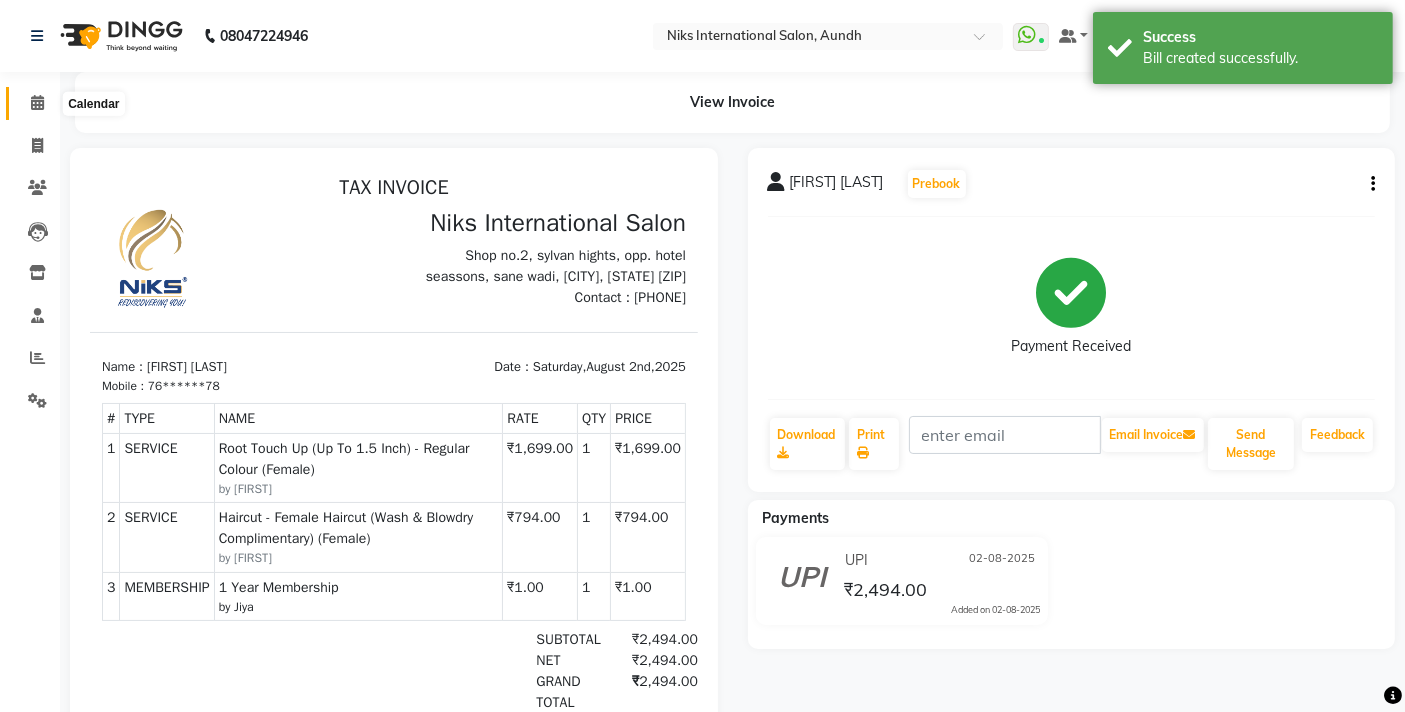 click 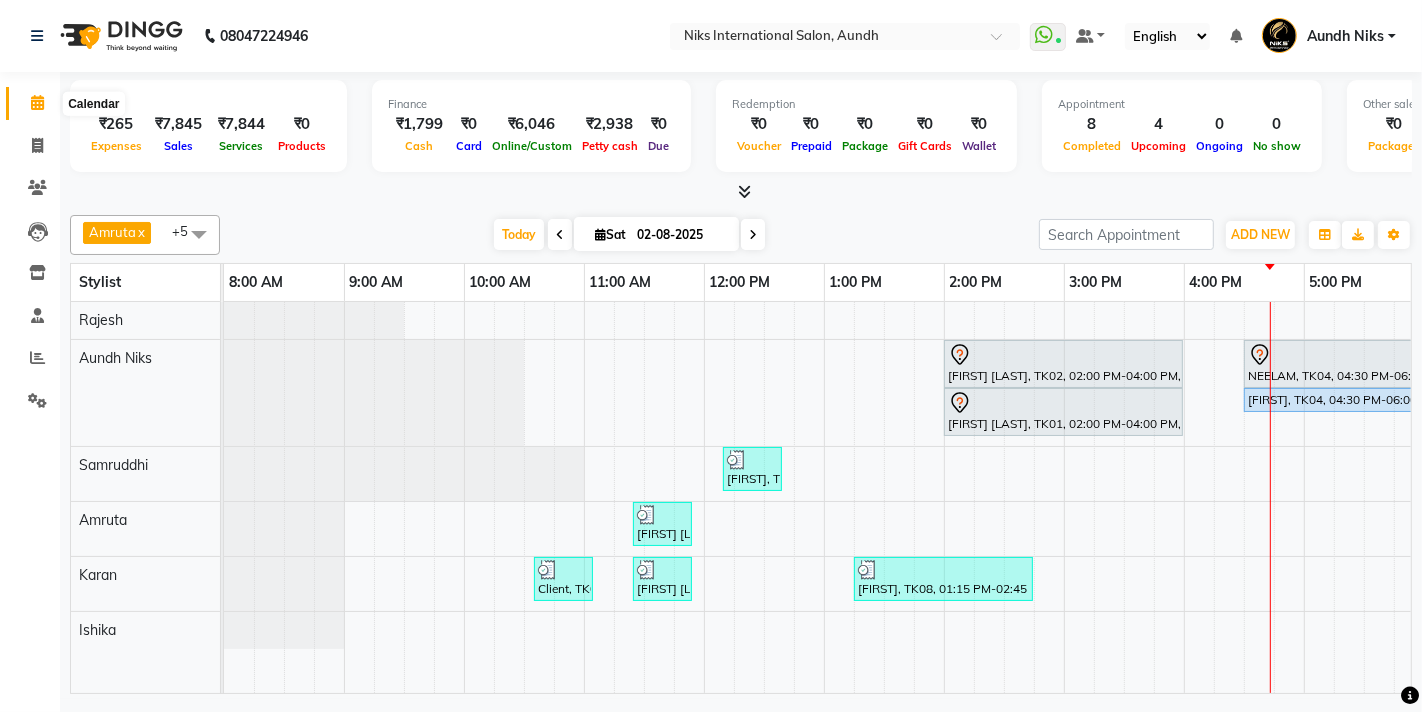 click 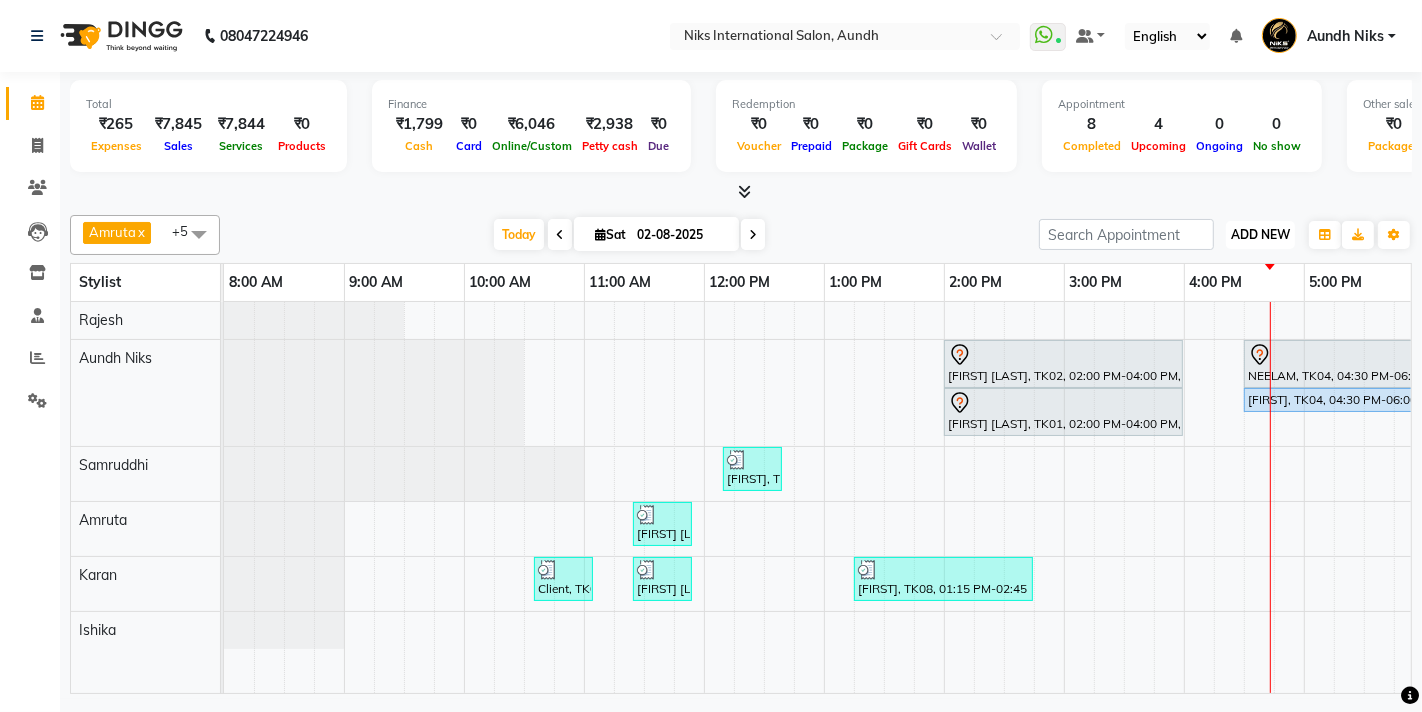 click on "ADD NEW Toggle Dropdown" at bounding box center [1260, 235] 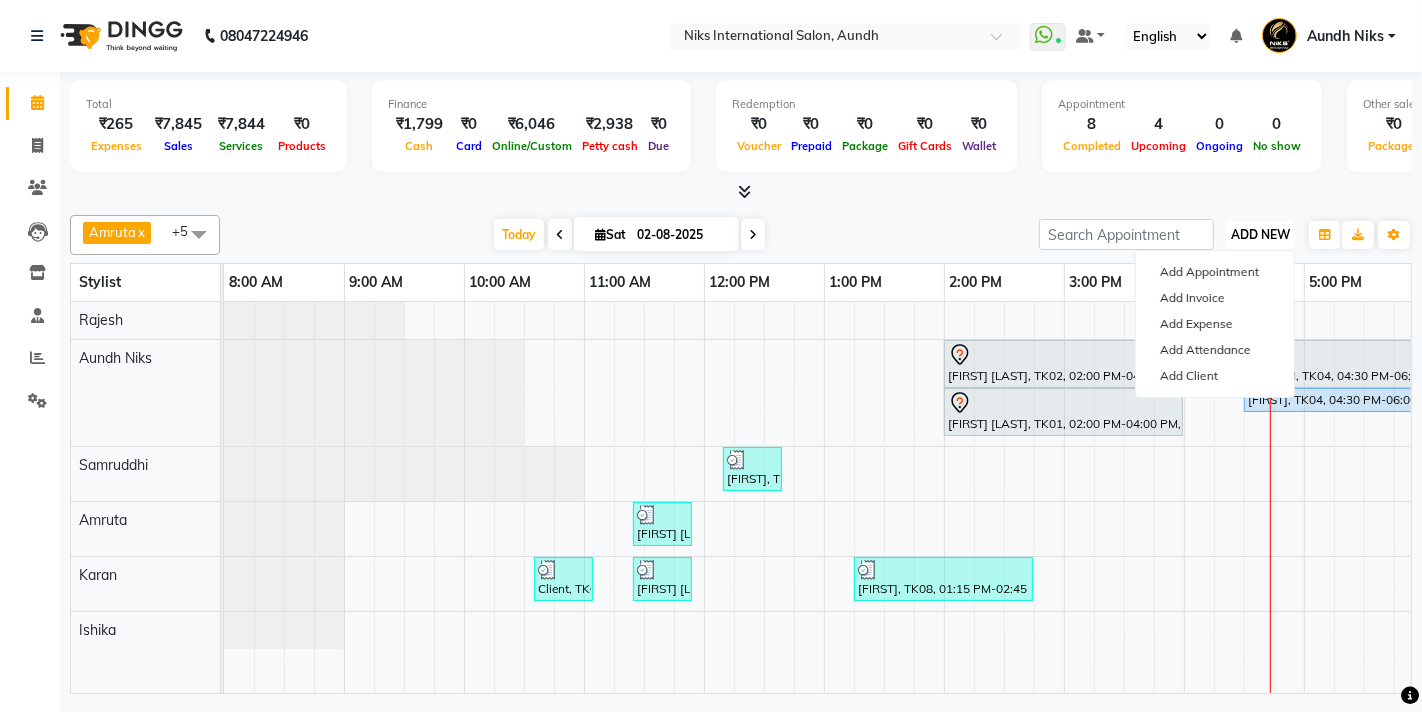 click on "ADD NEW Toggle Dropdown" at bounding box center (1260, 235) 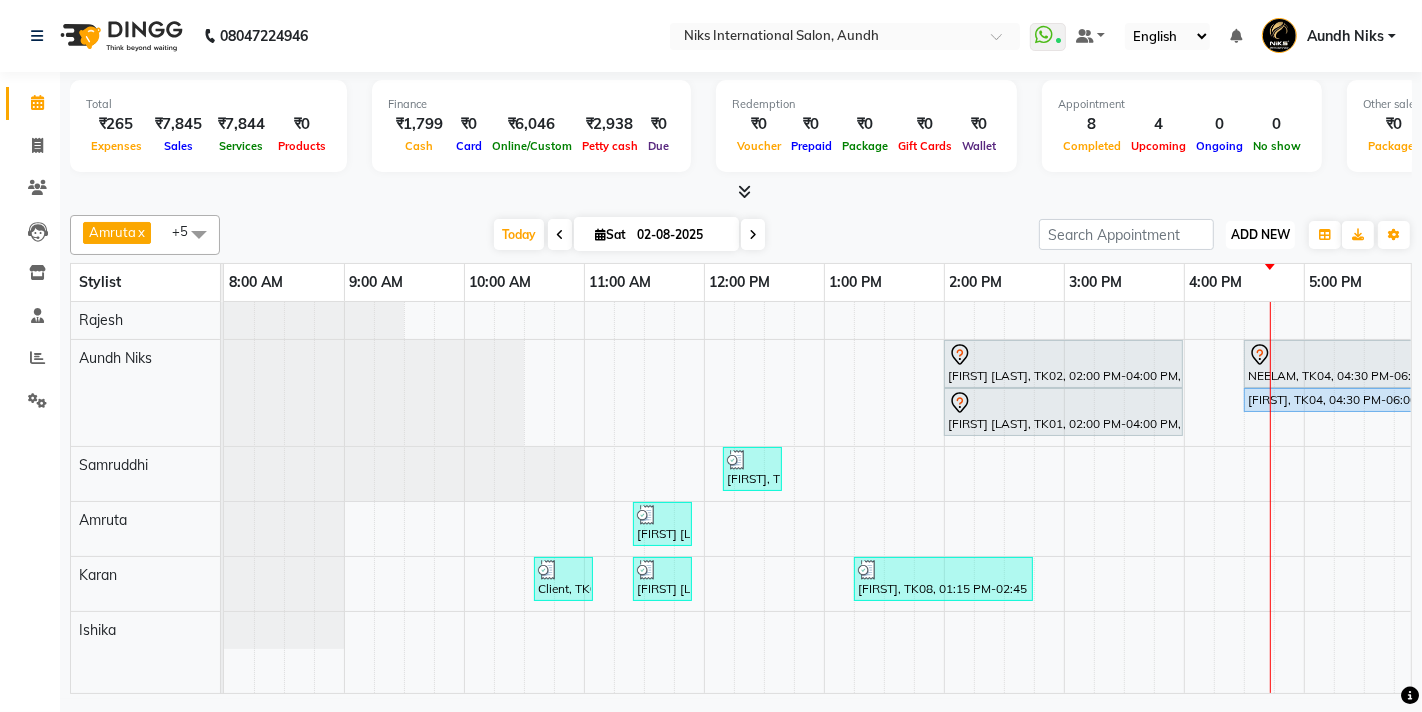 click on "ADD NEW" at bounding box center (1260, 234) 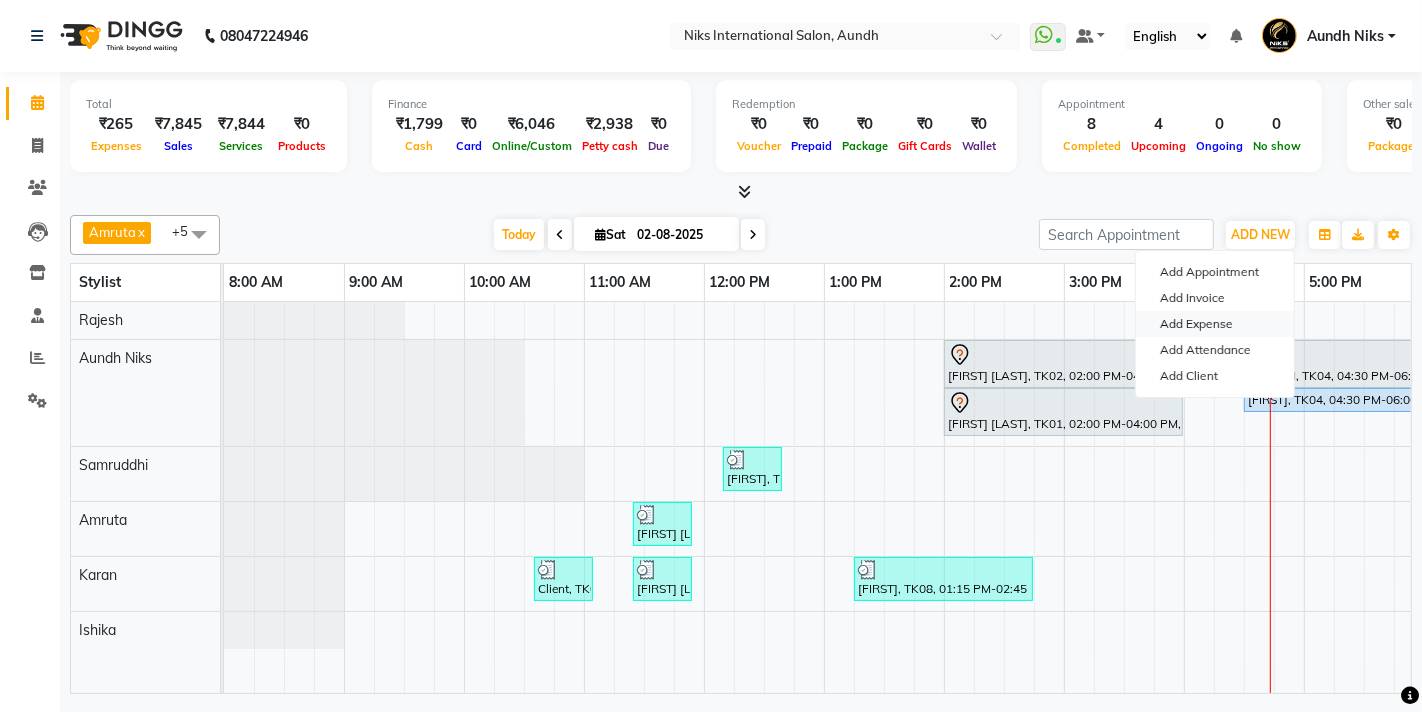 click on "Add Expense" at bounding box center [1215, 324] 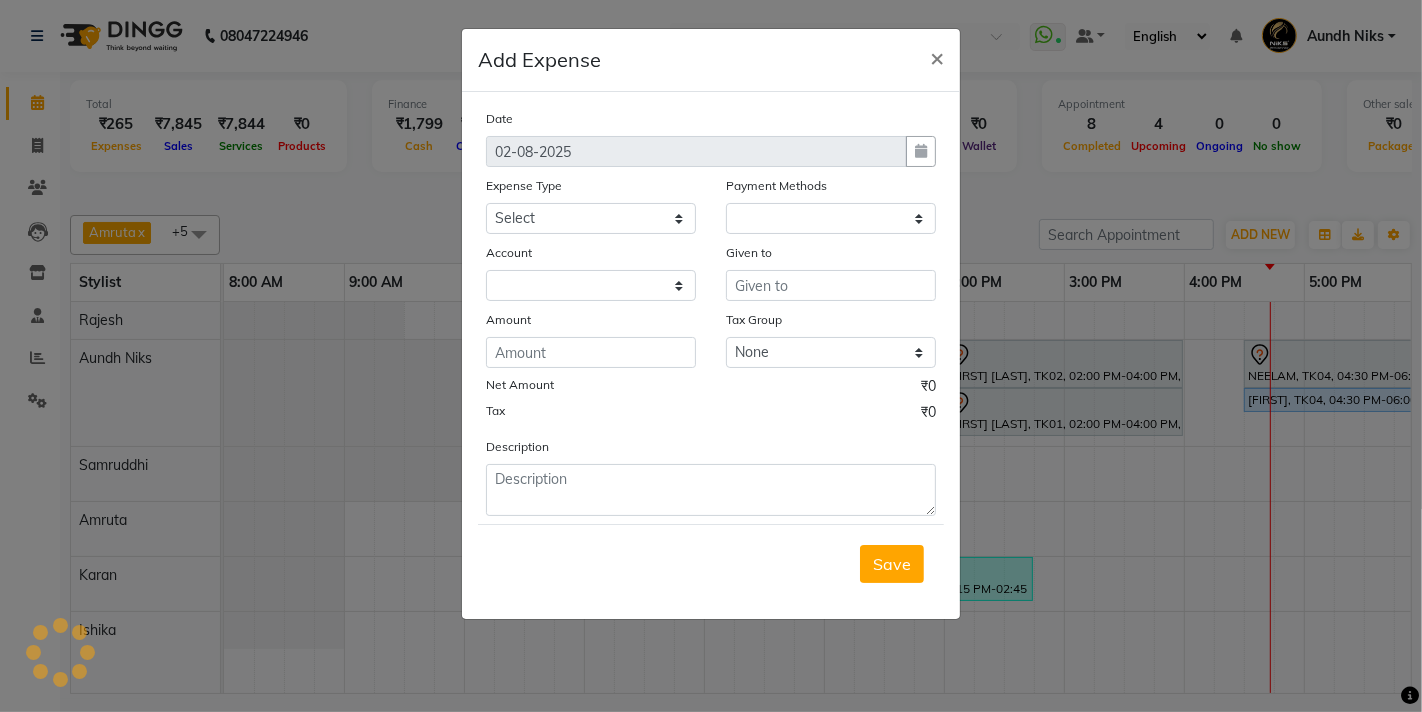 select on "1" 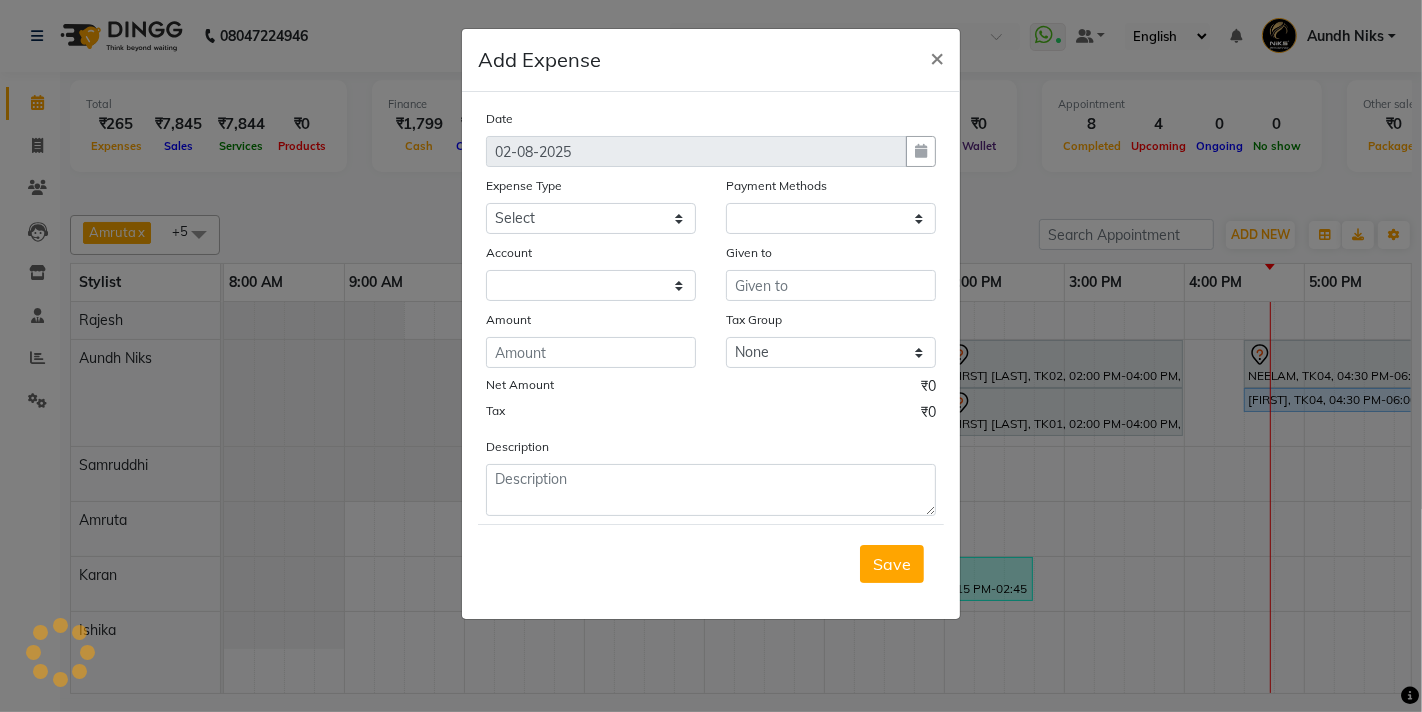 select on "2290" 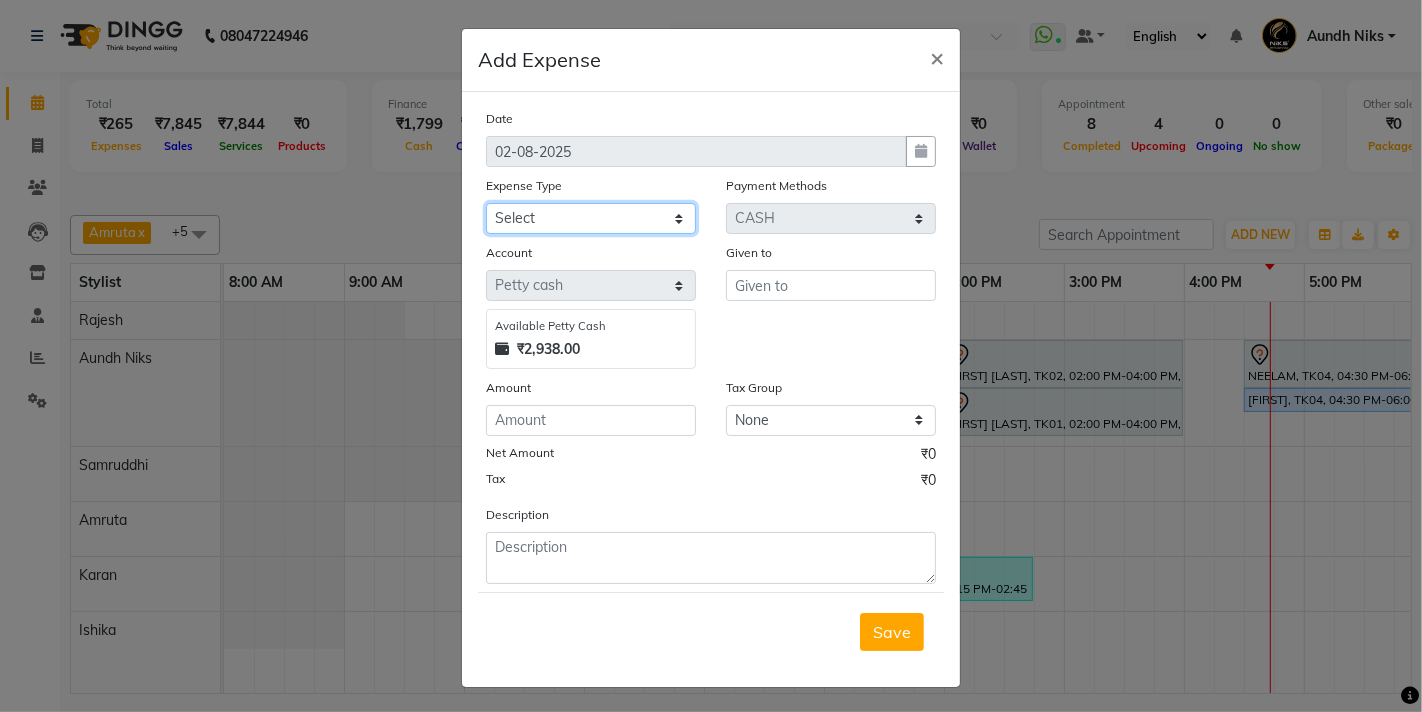 click on "Select Cash transfer to hub Client Snacks Donation Equipment Maintenance Miscellaneous Other Pantry Product Salary Staff Refreshment Tea & Refreshment Travalling" 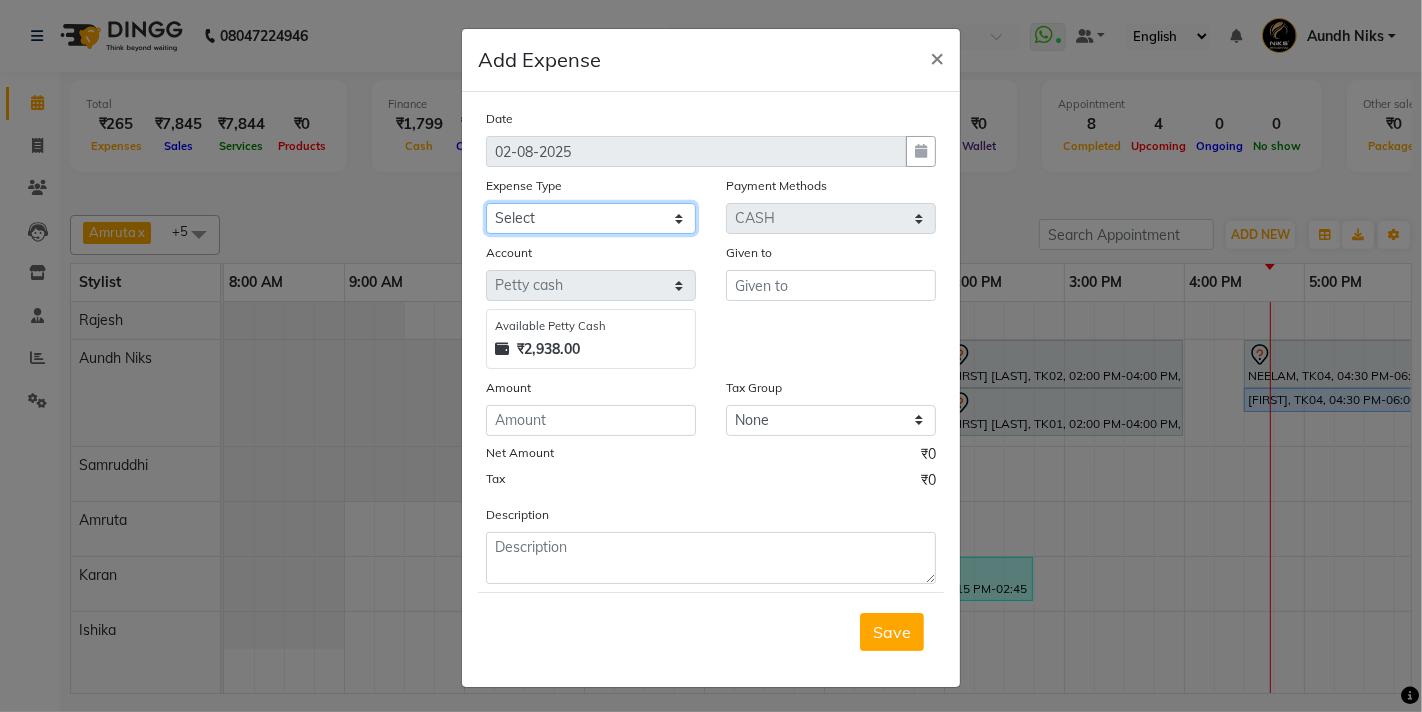 select on "946" 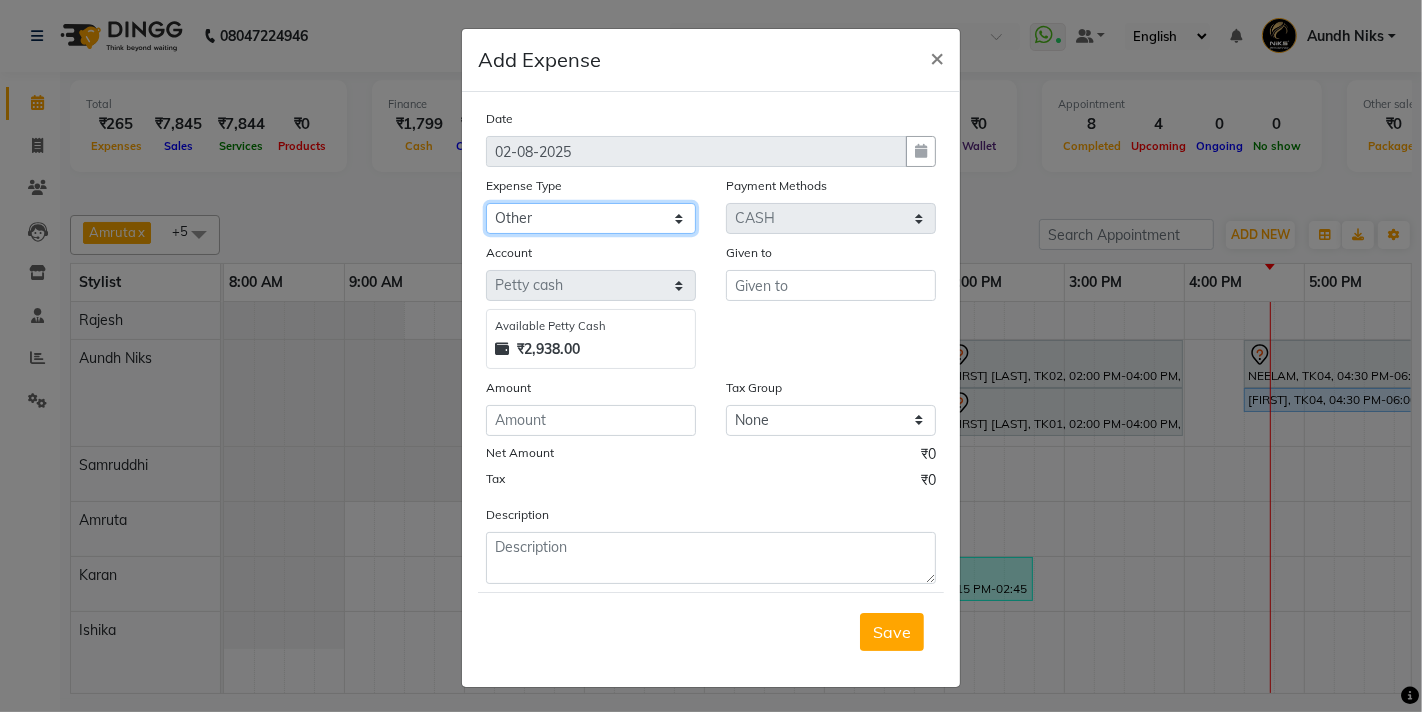click on "Select Cash transfer to hub Client Snacks Donation Equipment Maintenance Miscellaneous Other Pantry Product Salary Staff Refreshment Tea & Refreshment Travalling" 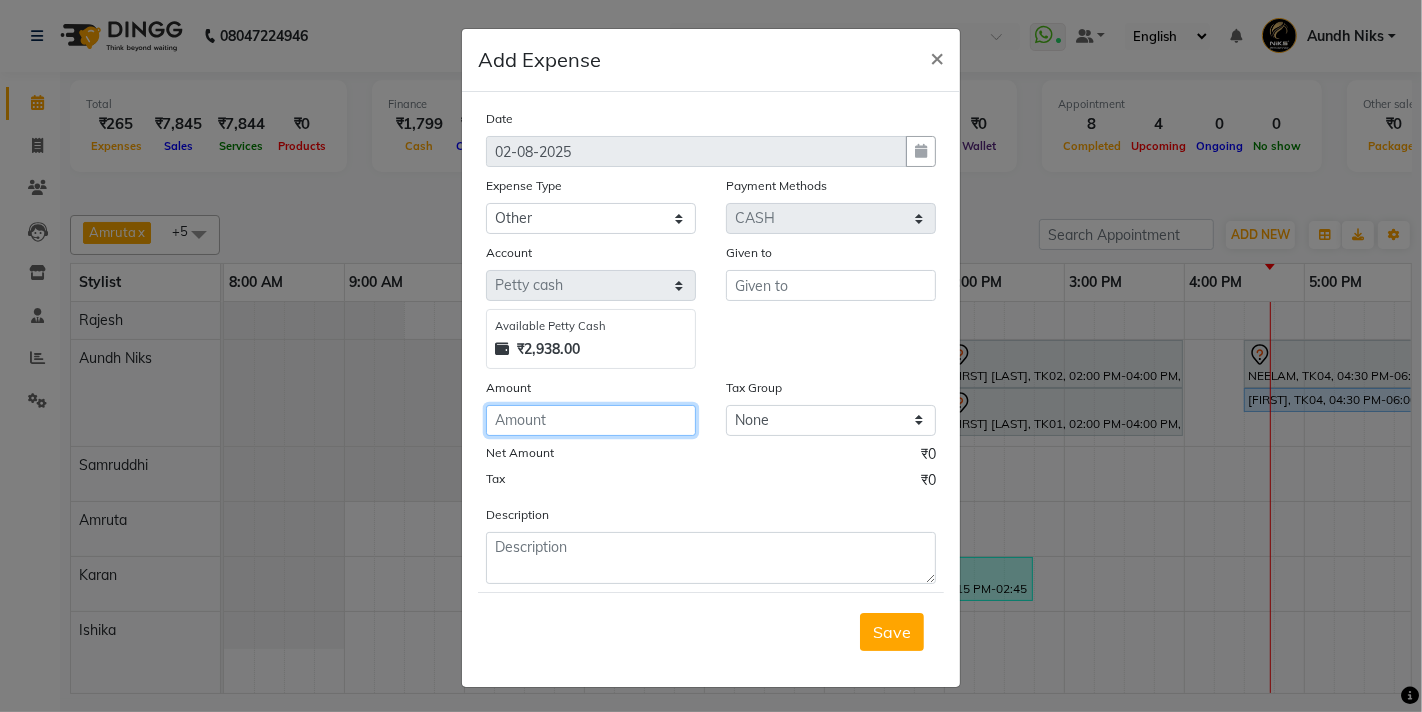 click 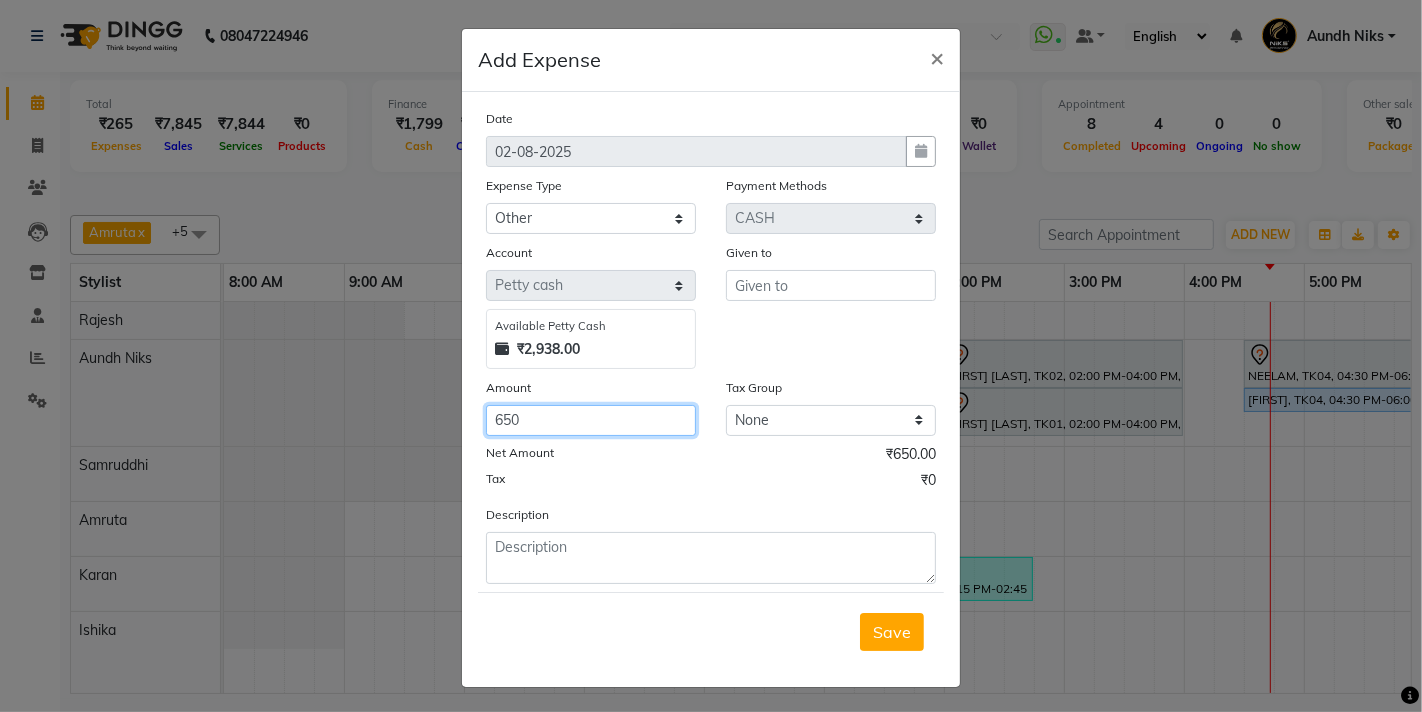 type on "650" 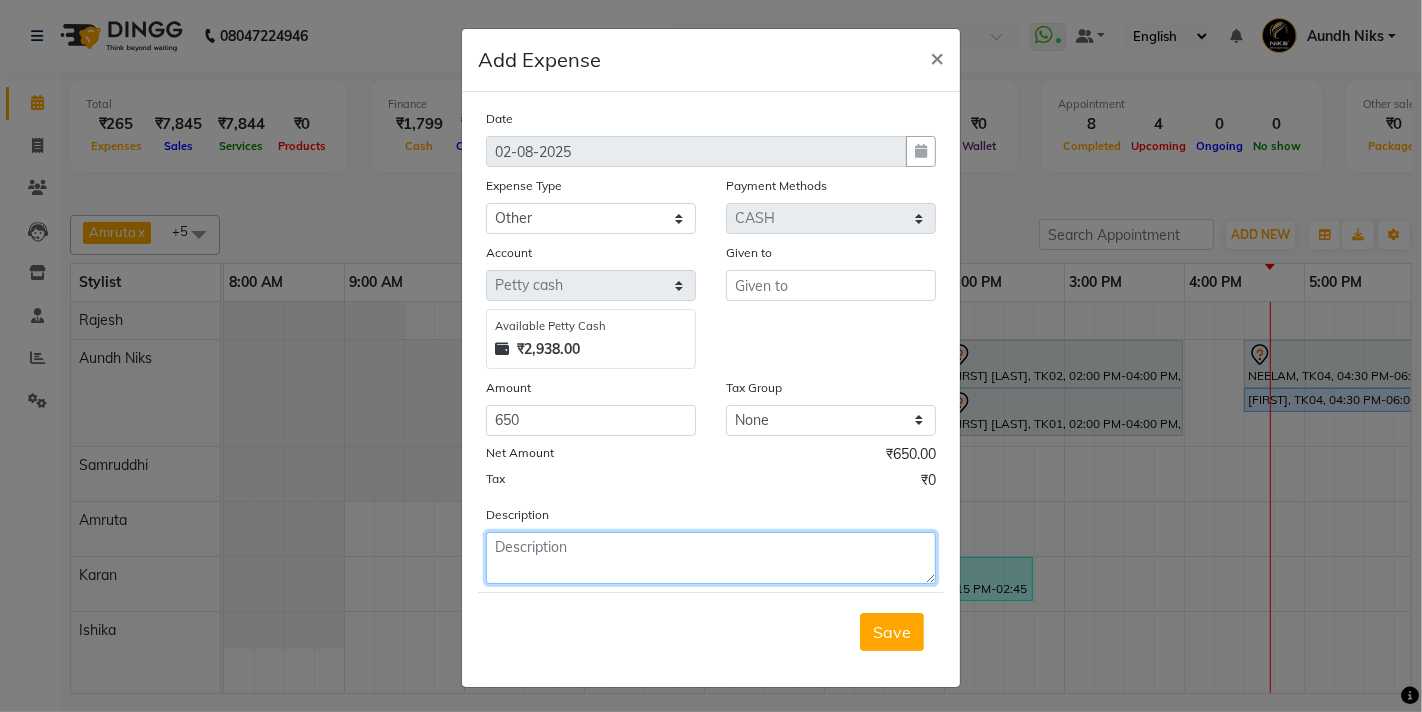 click 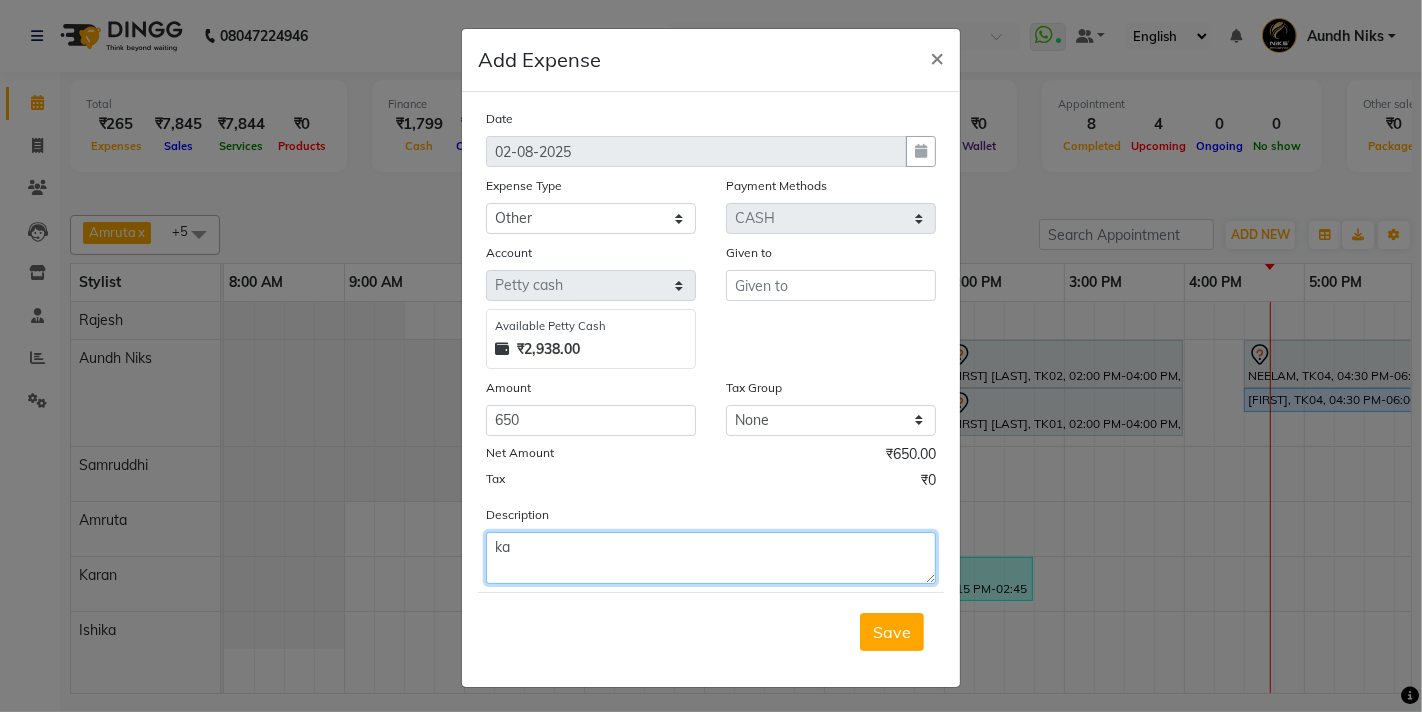 type on "k" 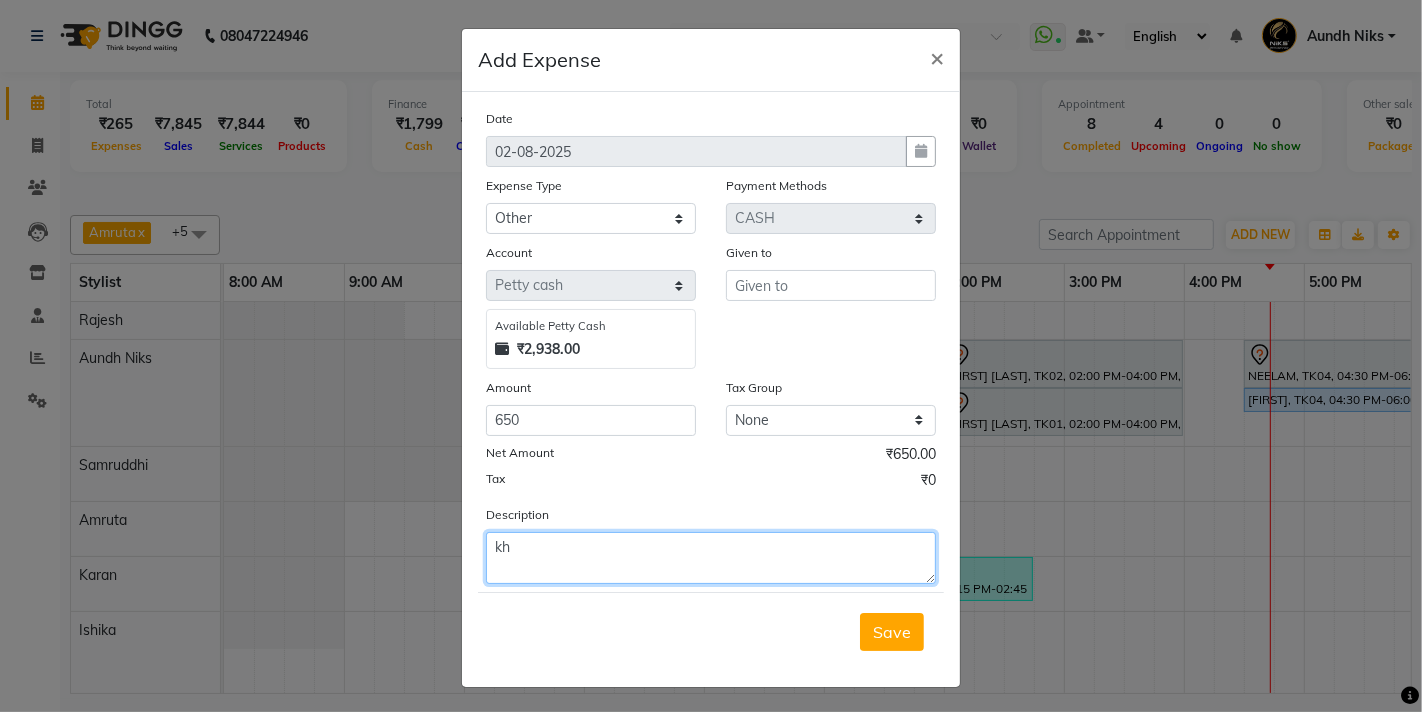 type on "k" 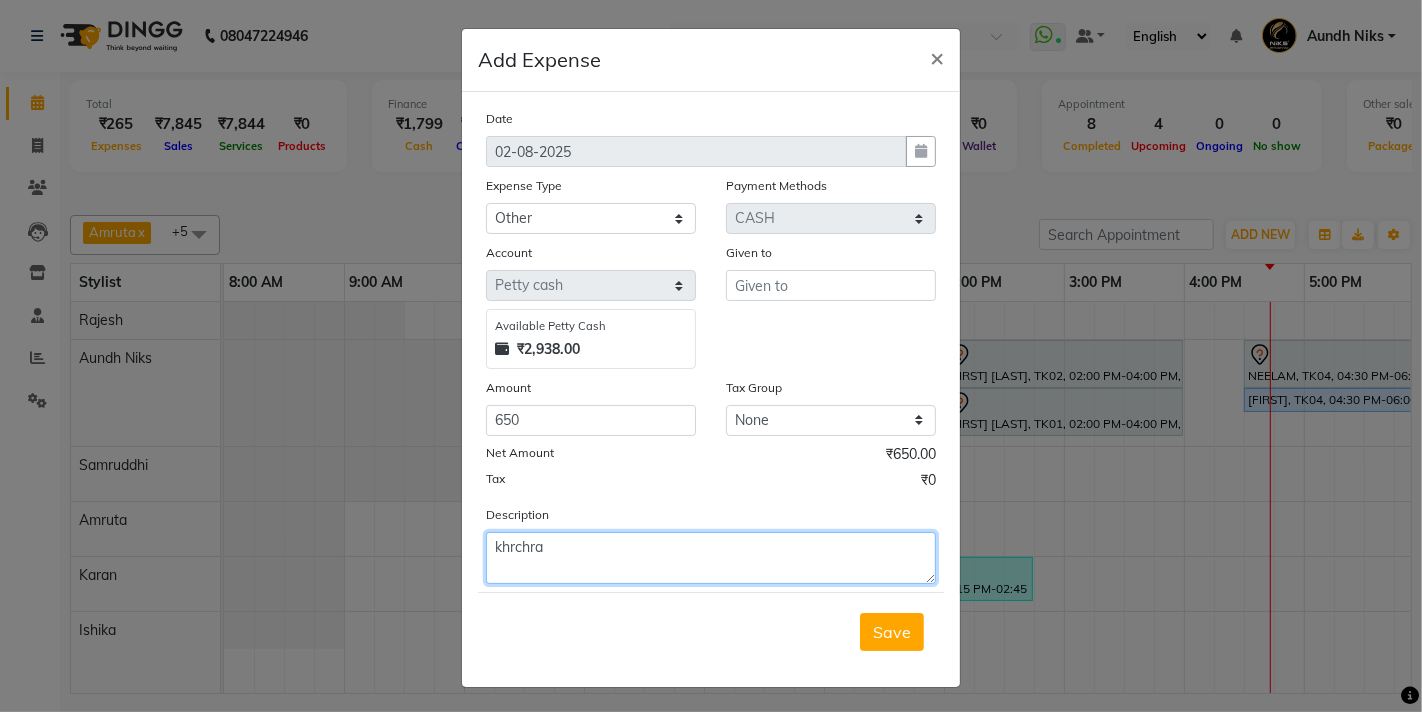 type on "khrchra" 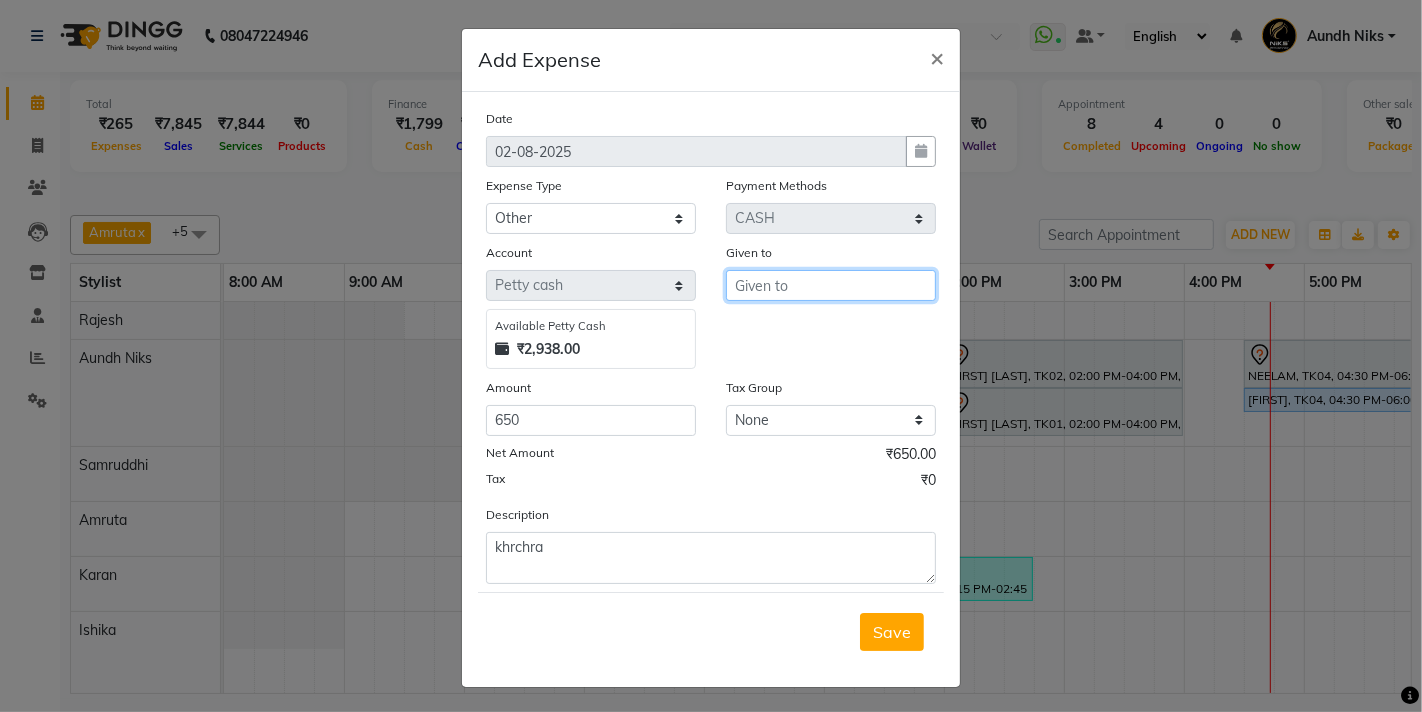 click at bounding box center [831, 285] 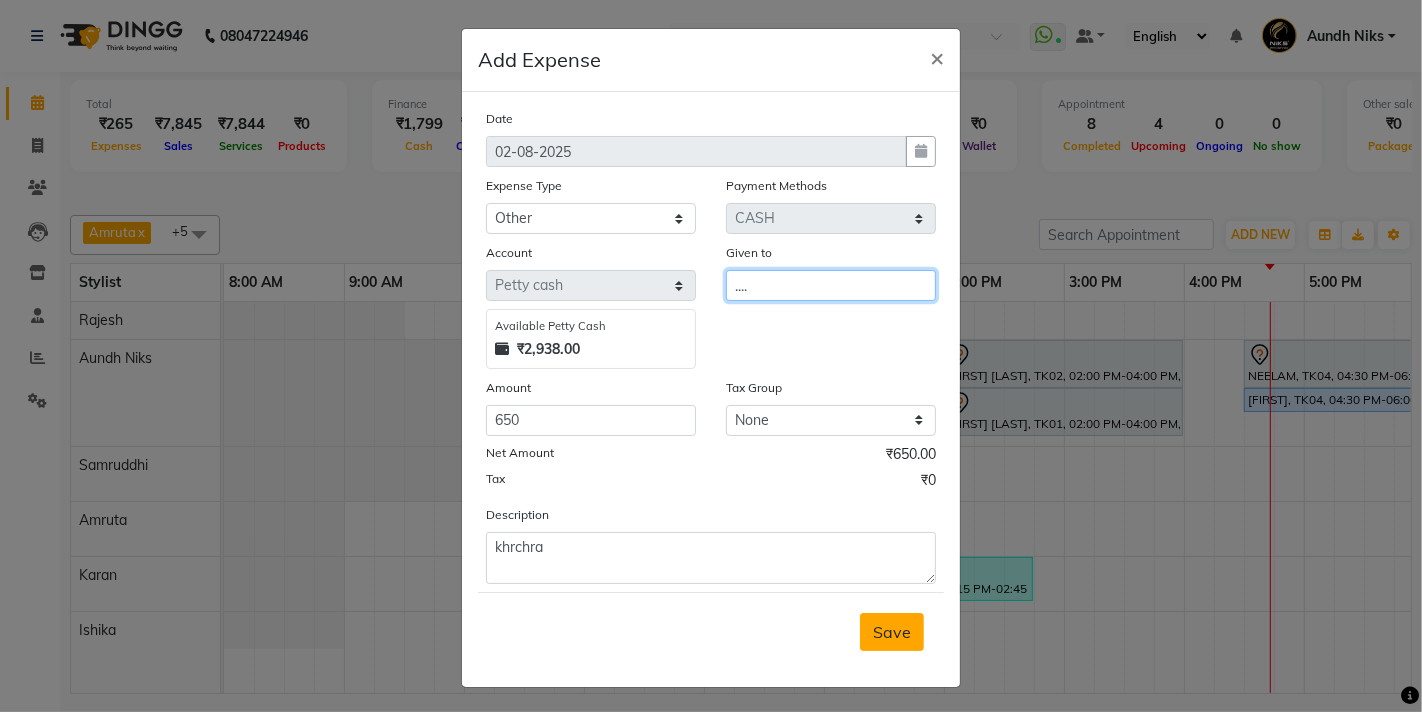 type on "...." 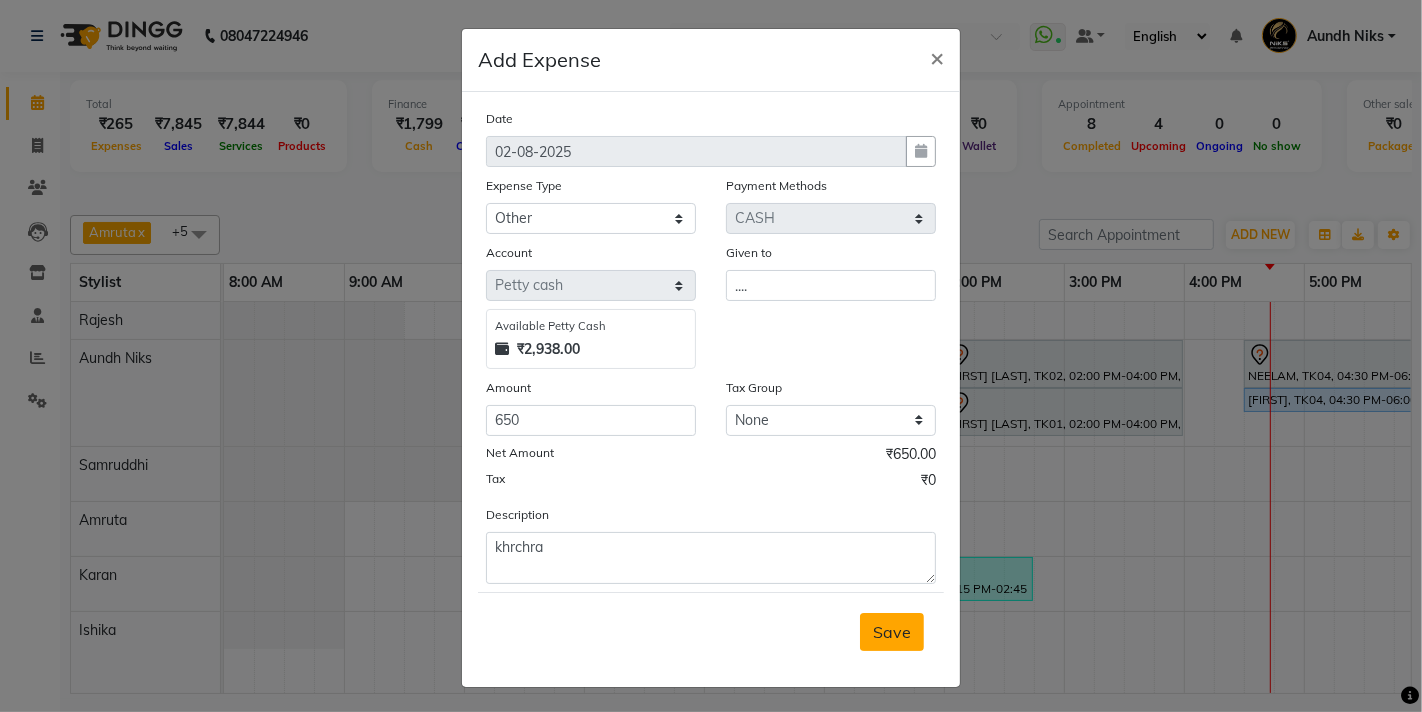 click on "Save" at bounding box center (892, 632) 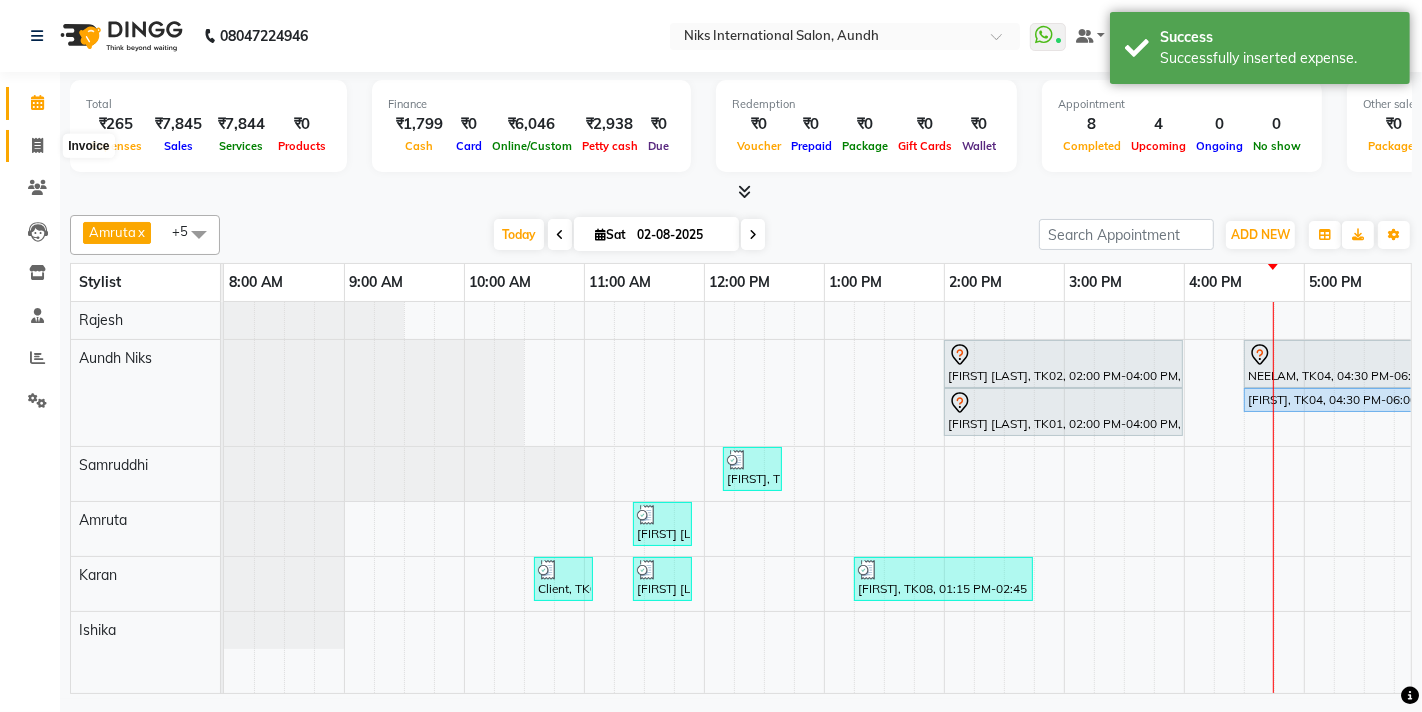 click 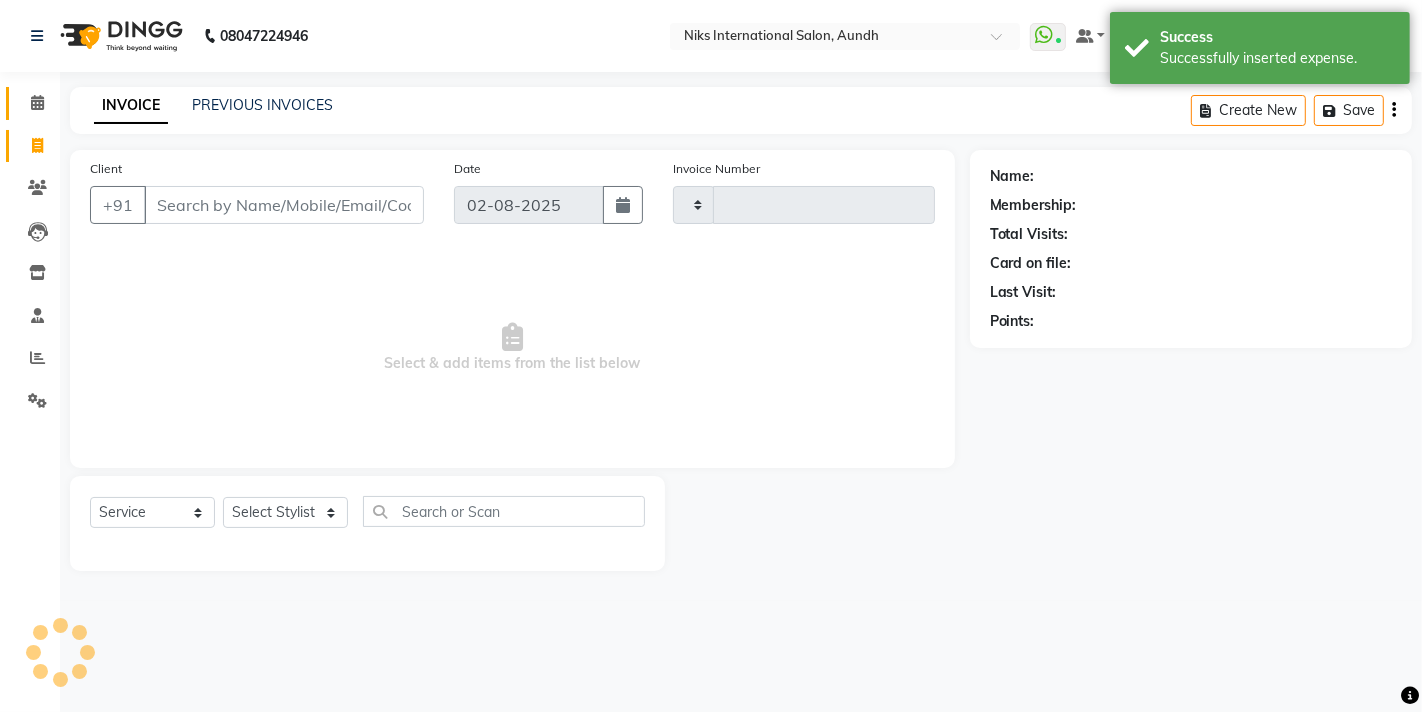 type on "1589" 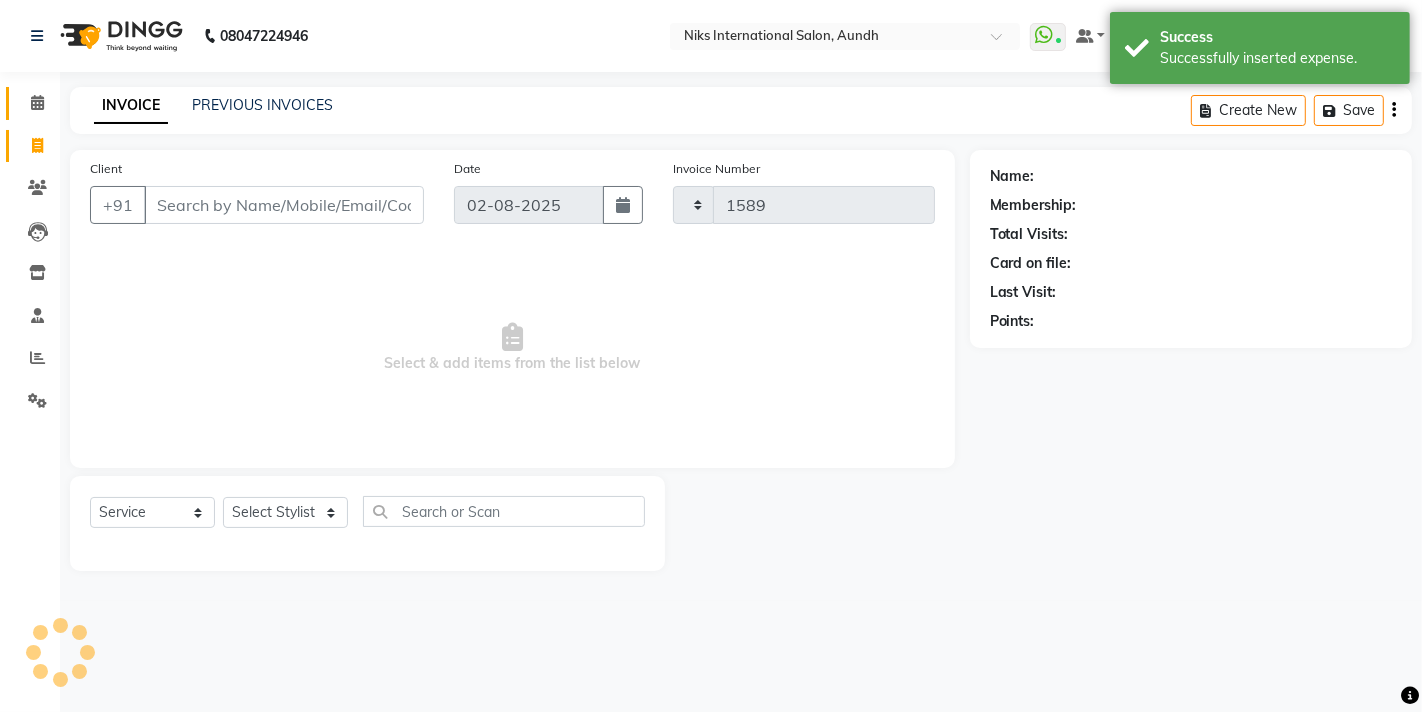 select on "6" 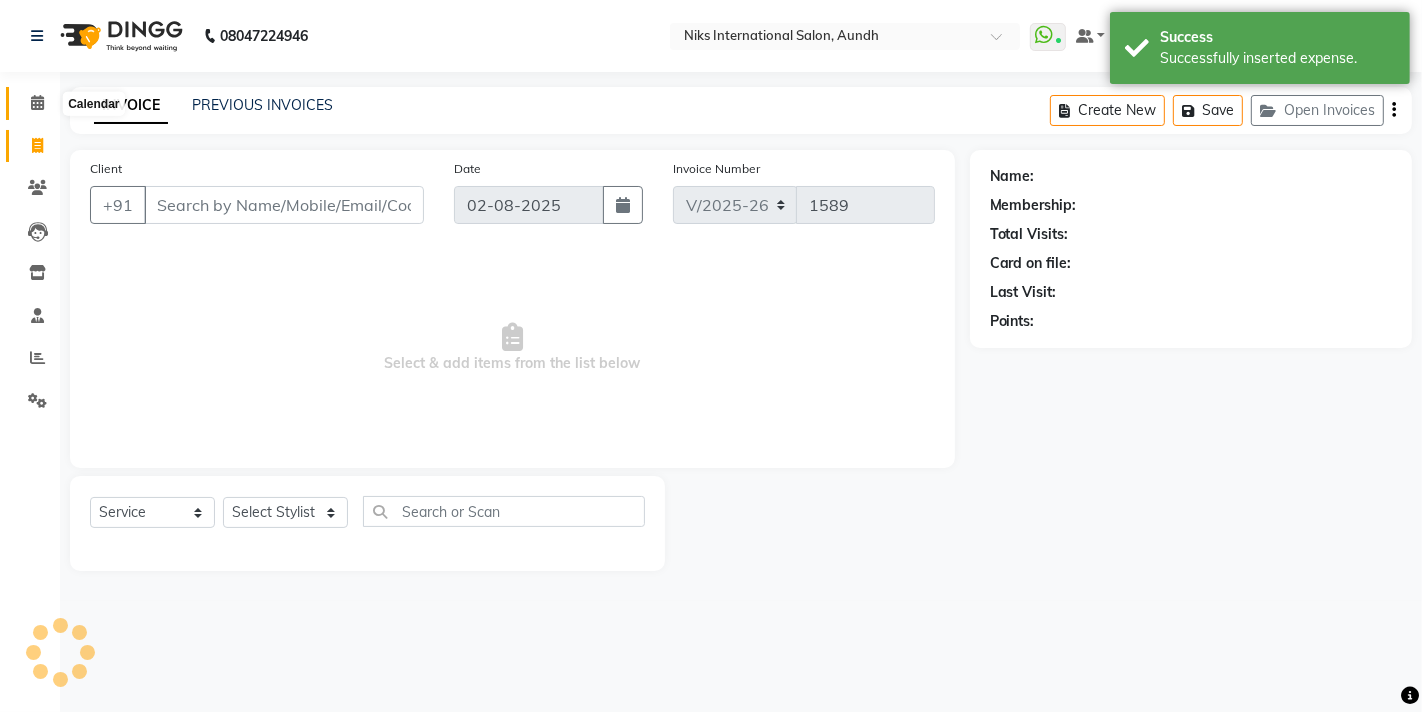 click 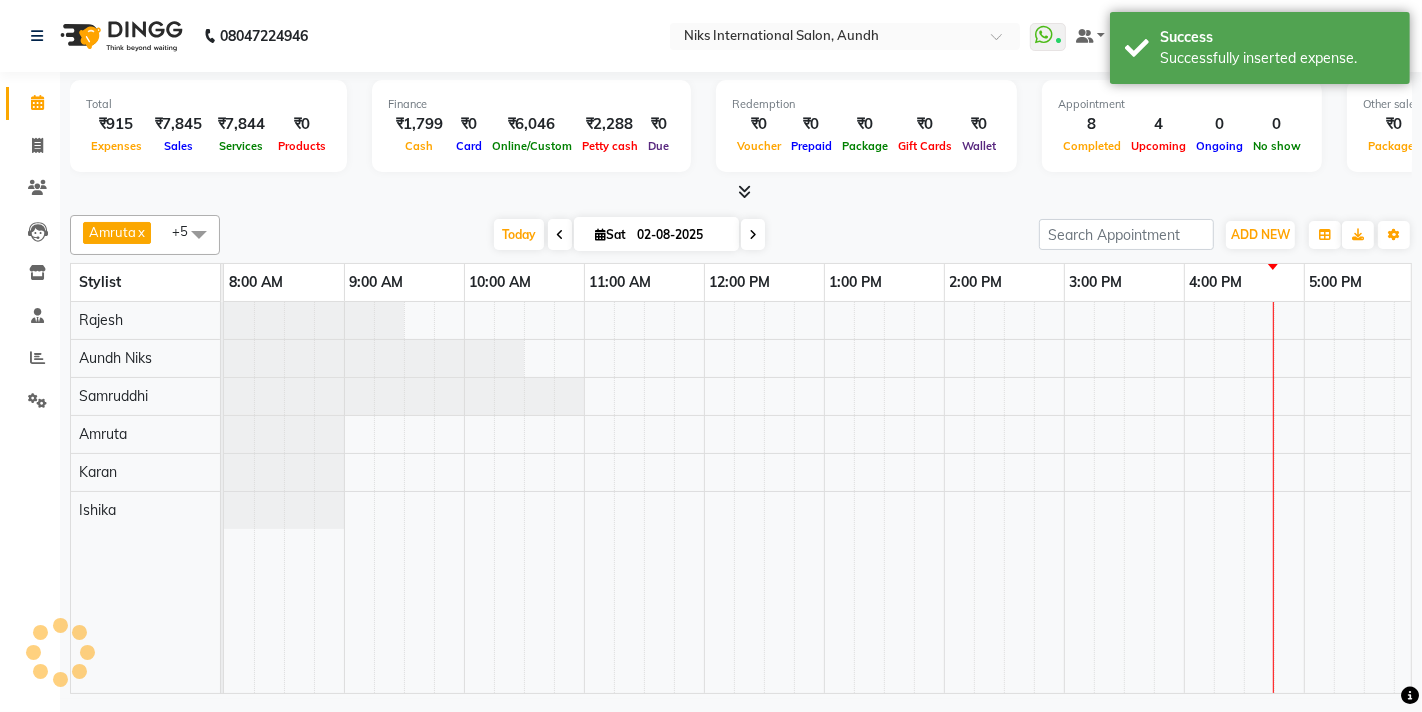 scroll, scrollTop: 0, scrollLeft: 611, axis: horizontal 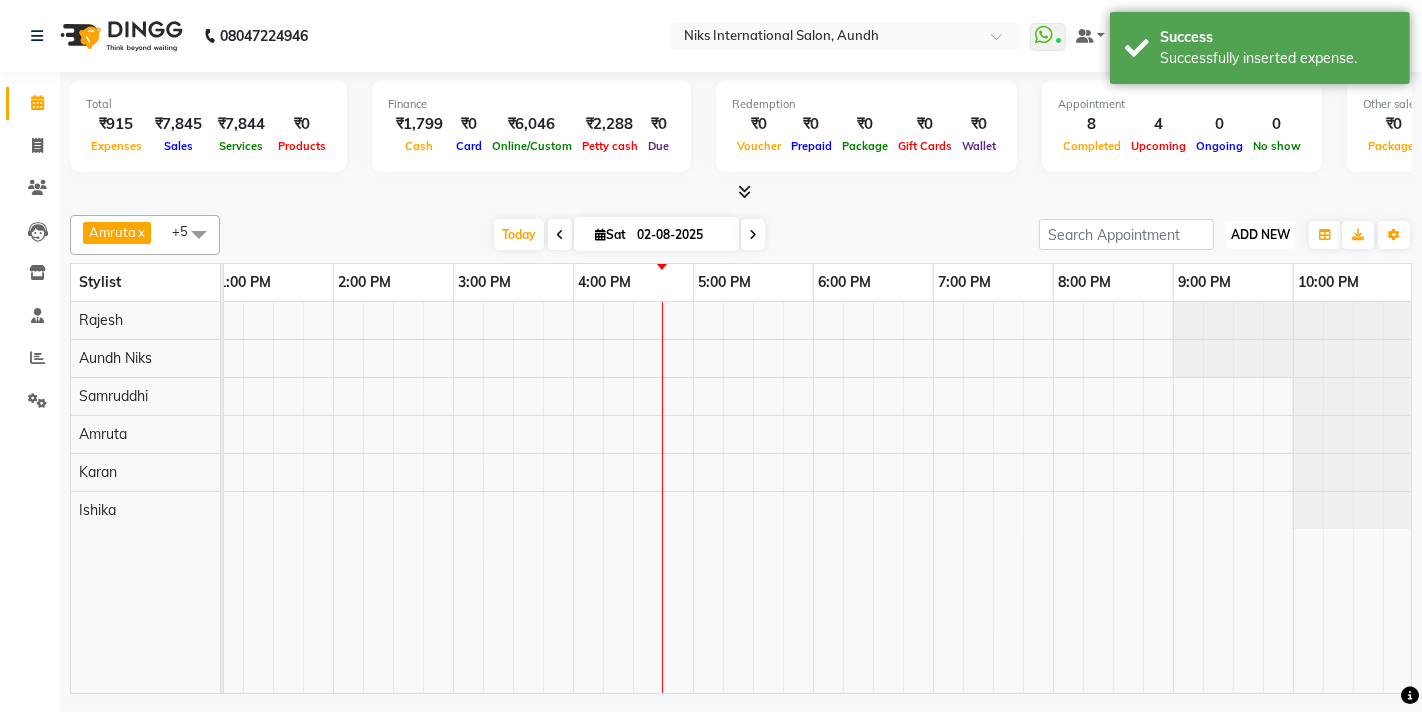 click on "ADD NEW" at bounding box center [1260, 234] 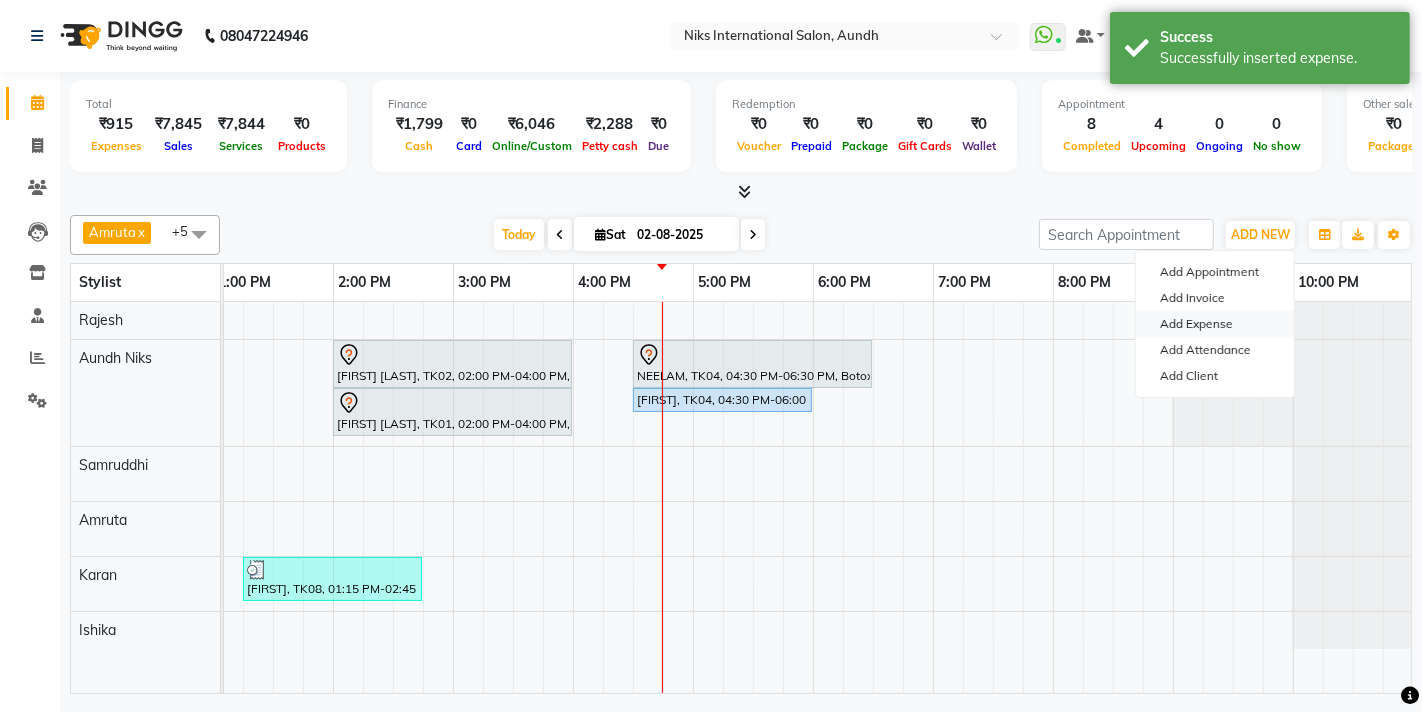 click on "Add Expense" at bounding box center (1215, 324) 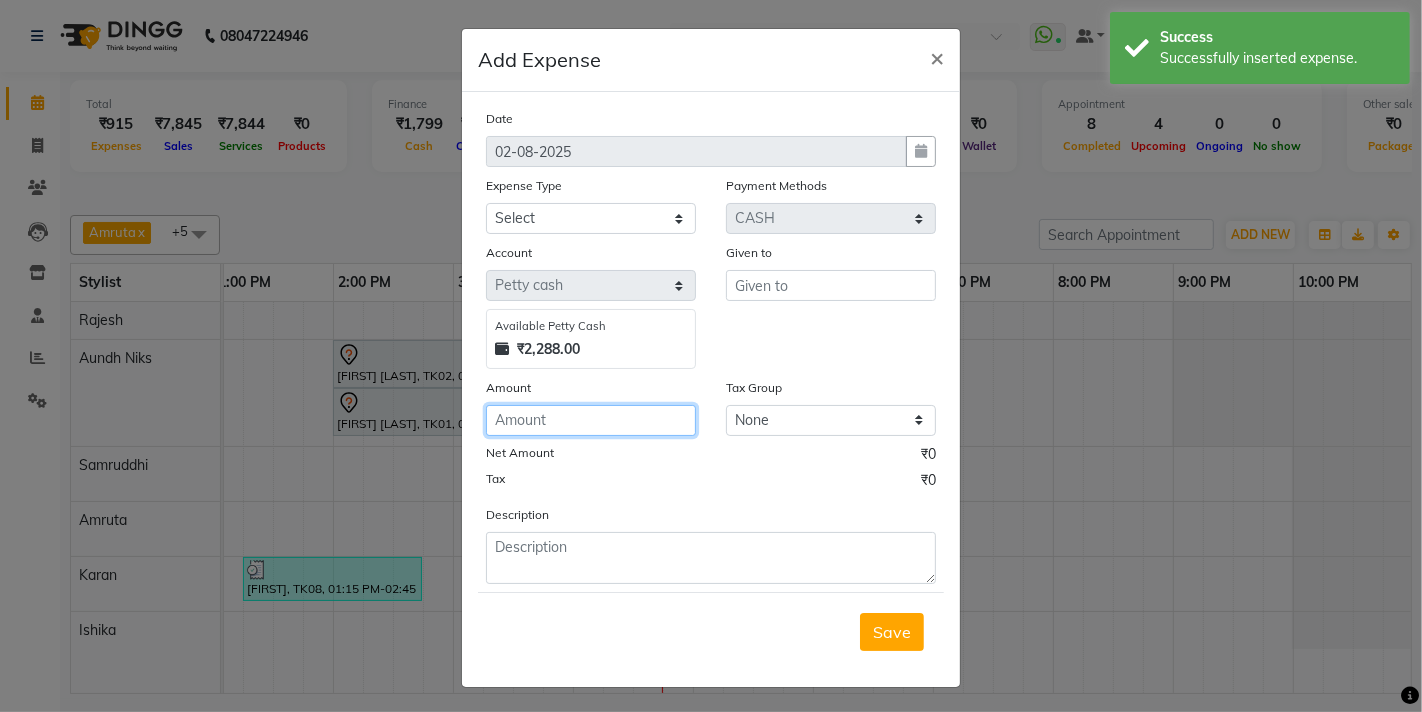 click 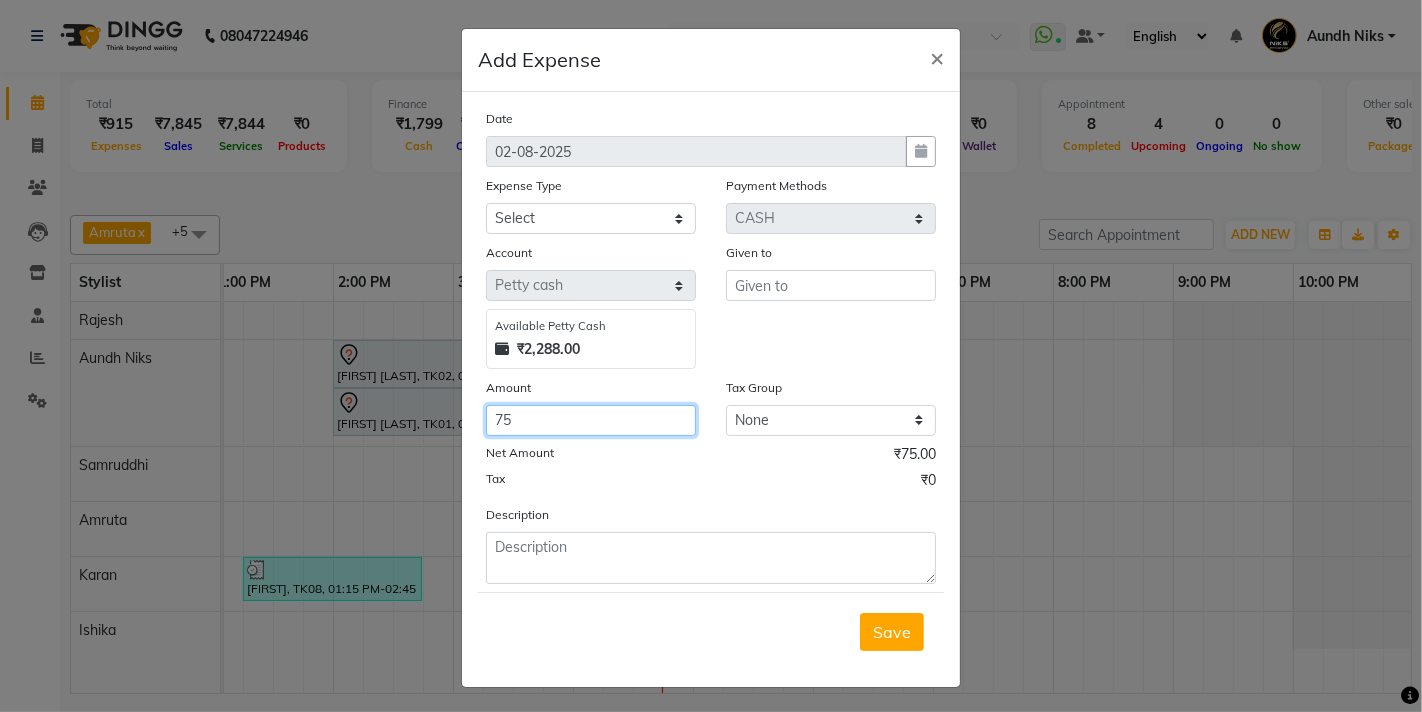 type on "7" 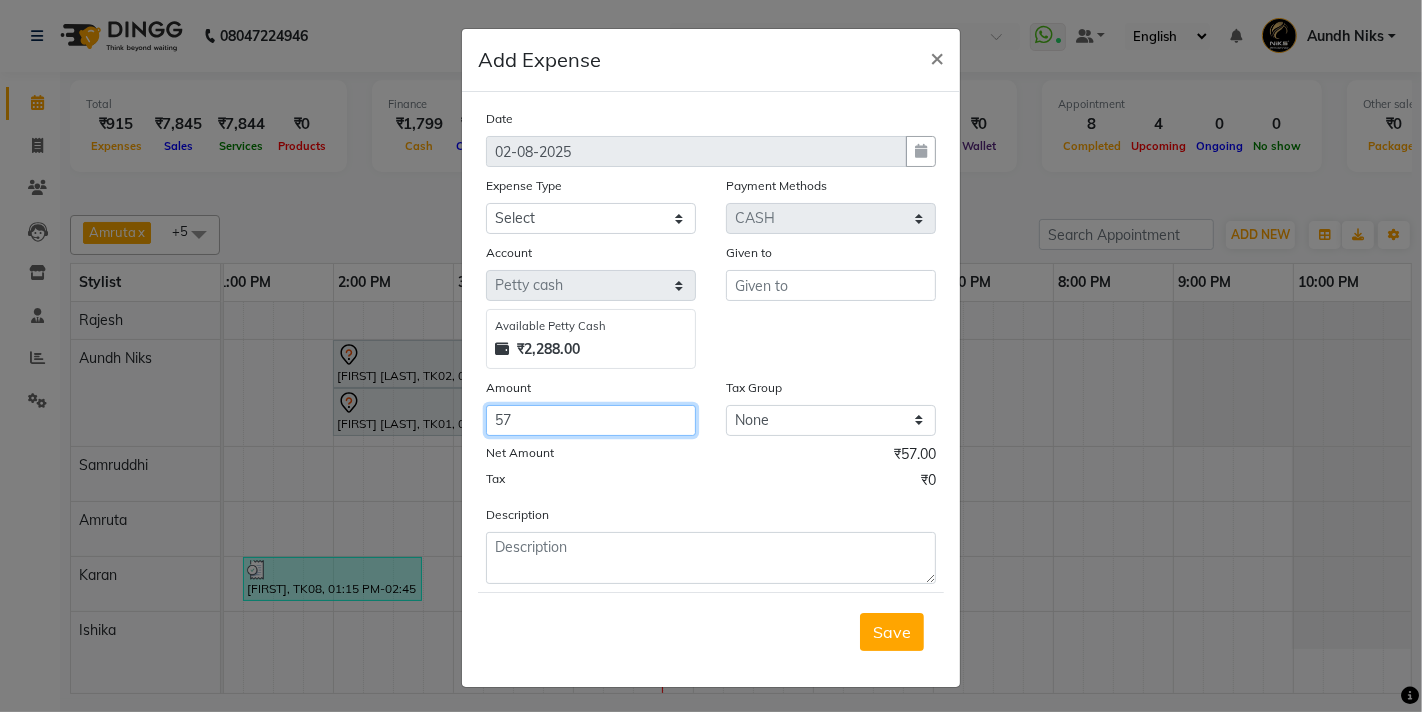 type on "57" 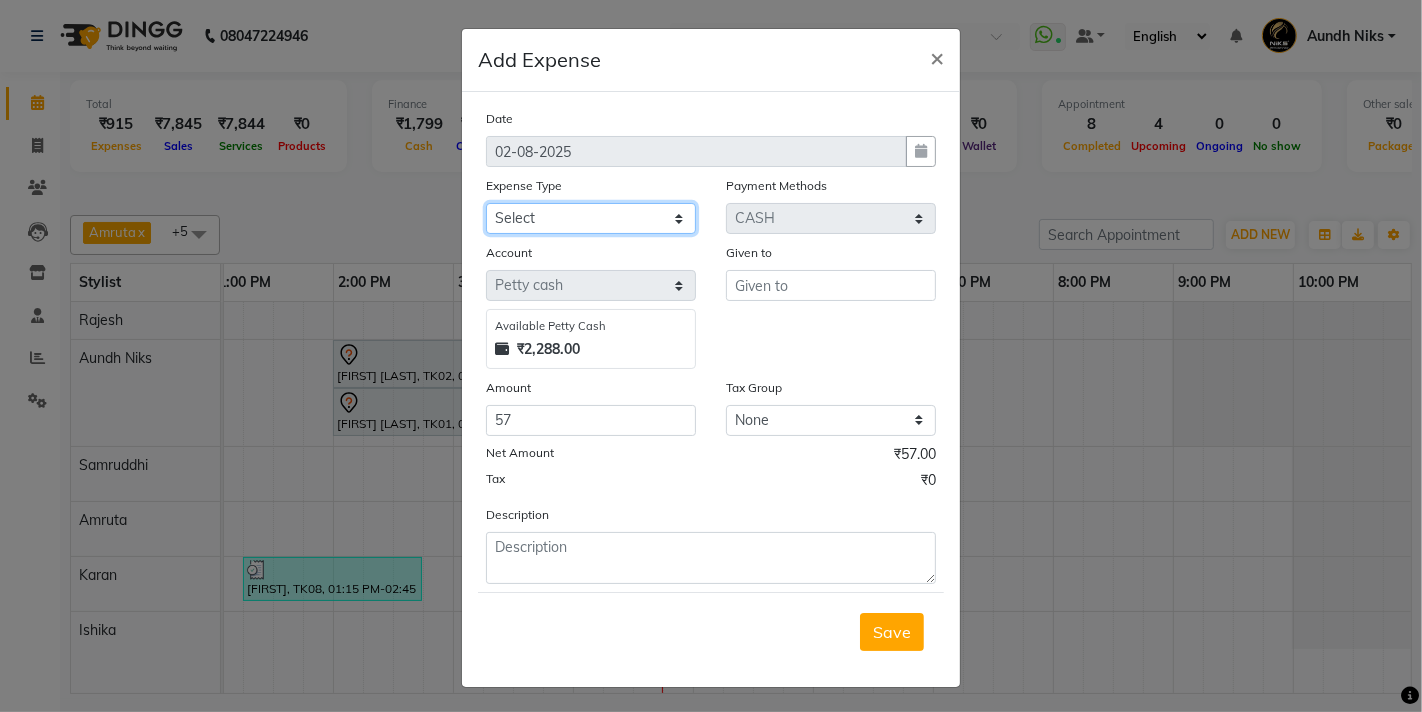click on "Select Cash transfer to hub Client Snacks Donation Equipment Maintenance Miscellaneous Other Pantry Product Salary Staff Refreshment Tea & Refreshment Travalling" 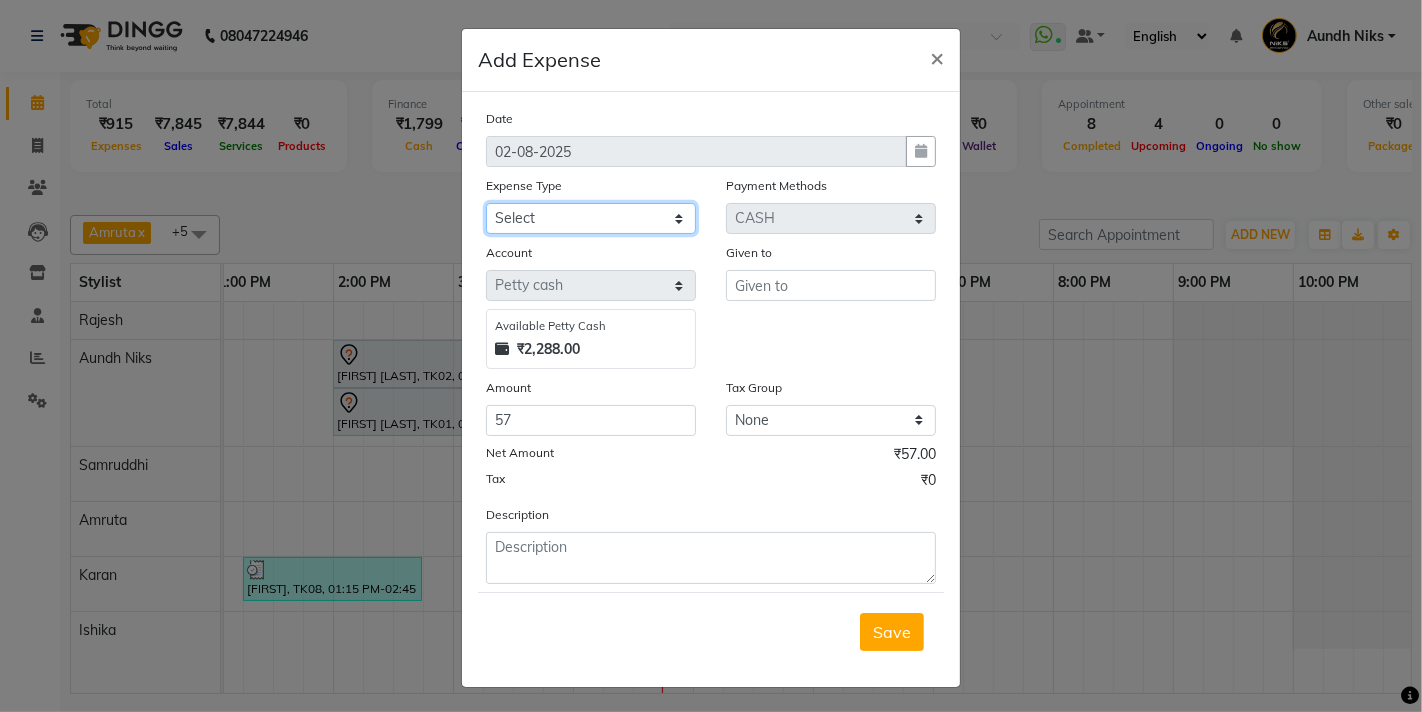 select on "946" 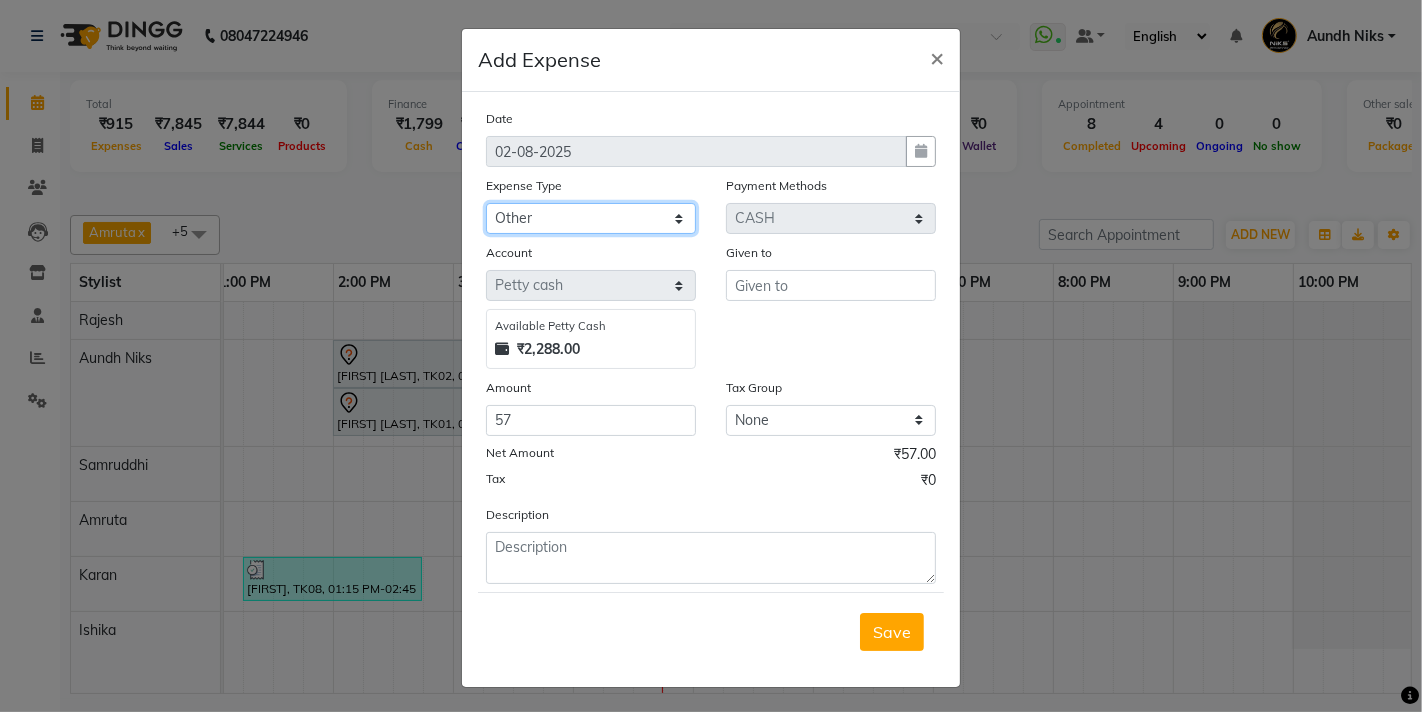 click on "Select Cash transfer to hub Client Snacks Donation Equipment Maintenance Miscellaneous Other Pantry Product Salary Staff Refreshment Tea & Refreshment Travalling" 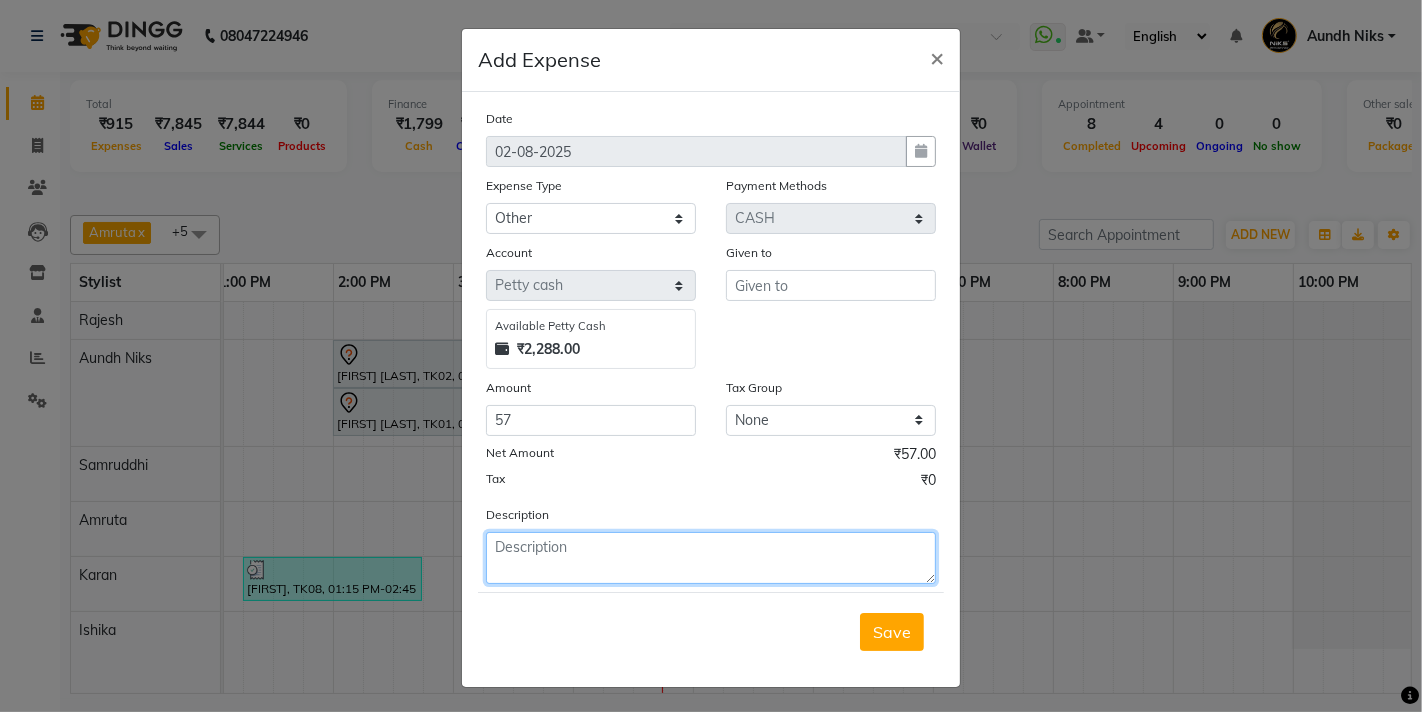 click 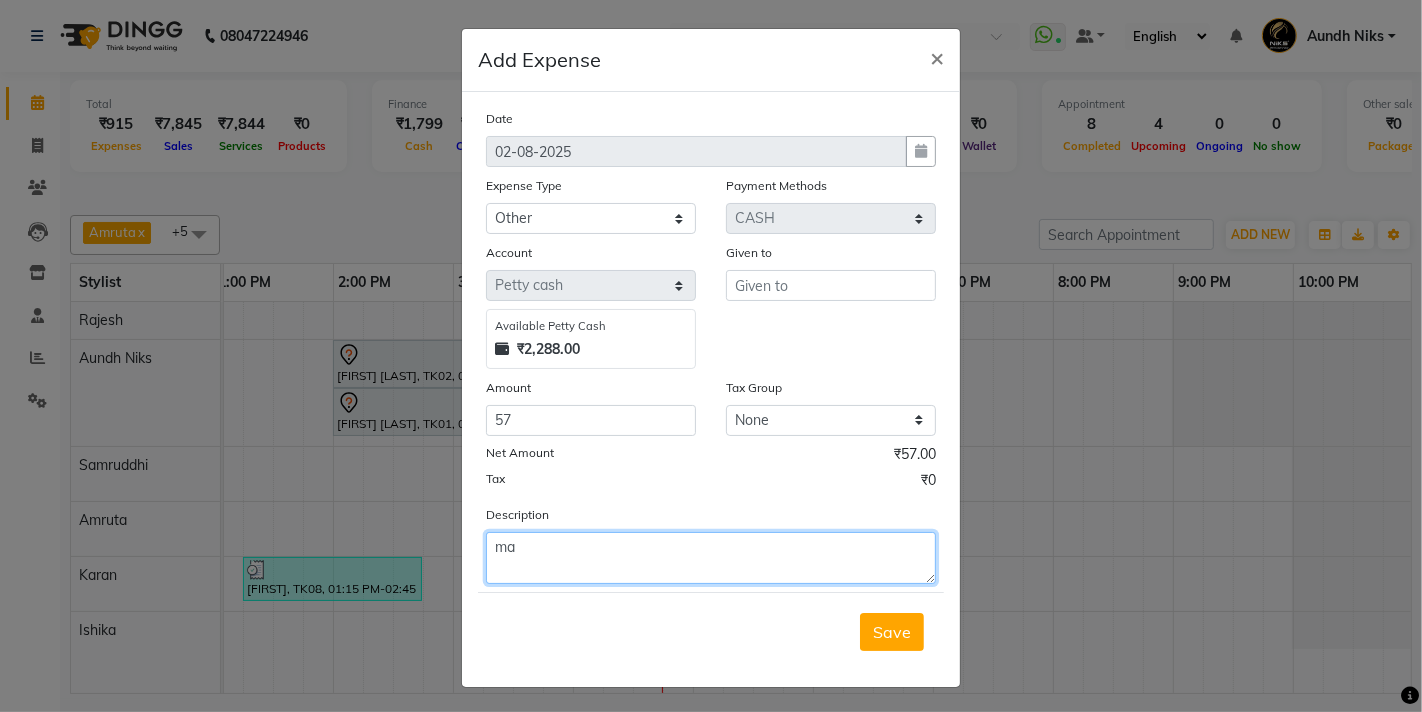 type on "m" 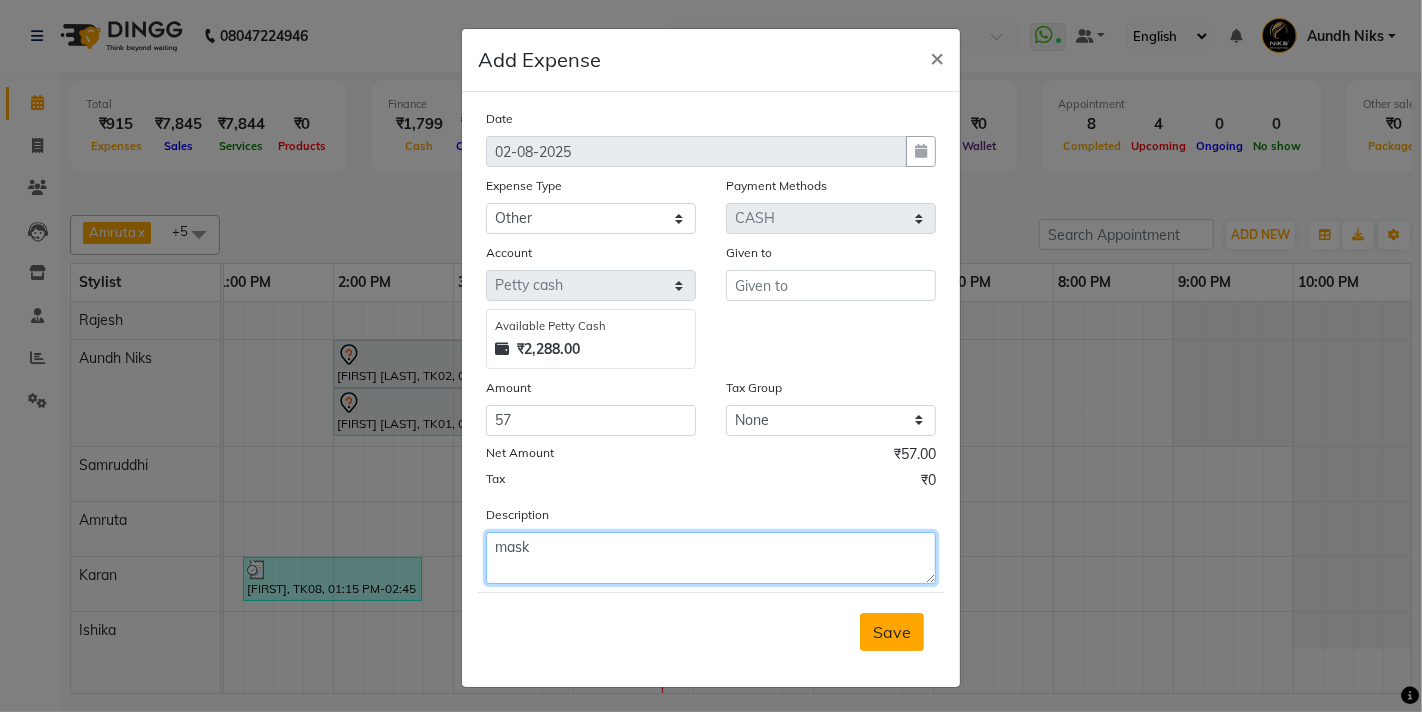 type on "mask" 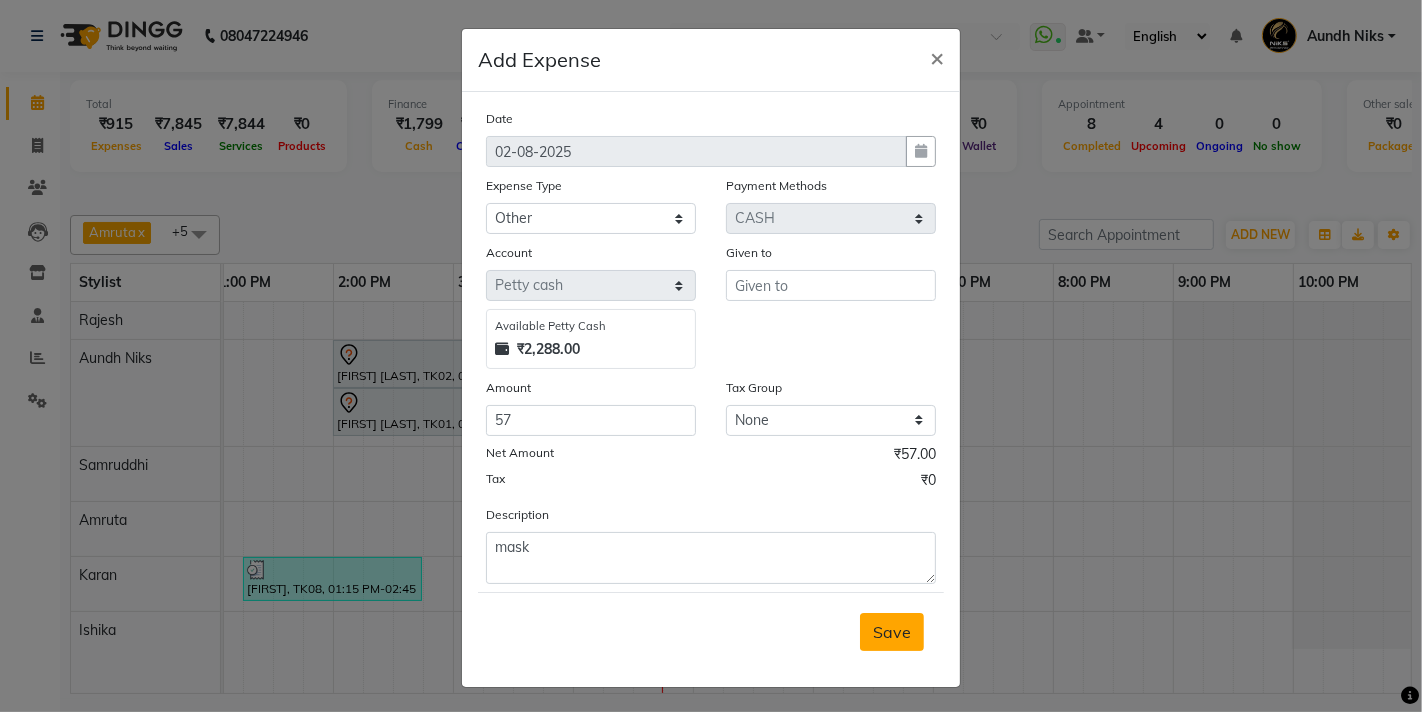 click on "Save" at bounding box center (892, 632) 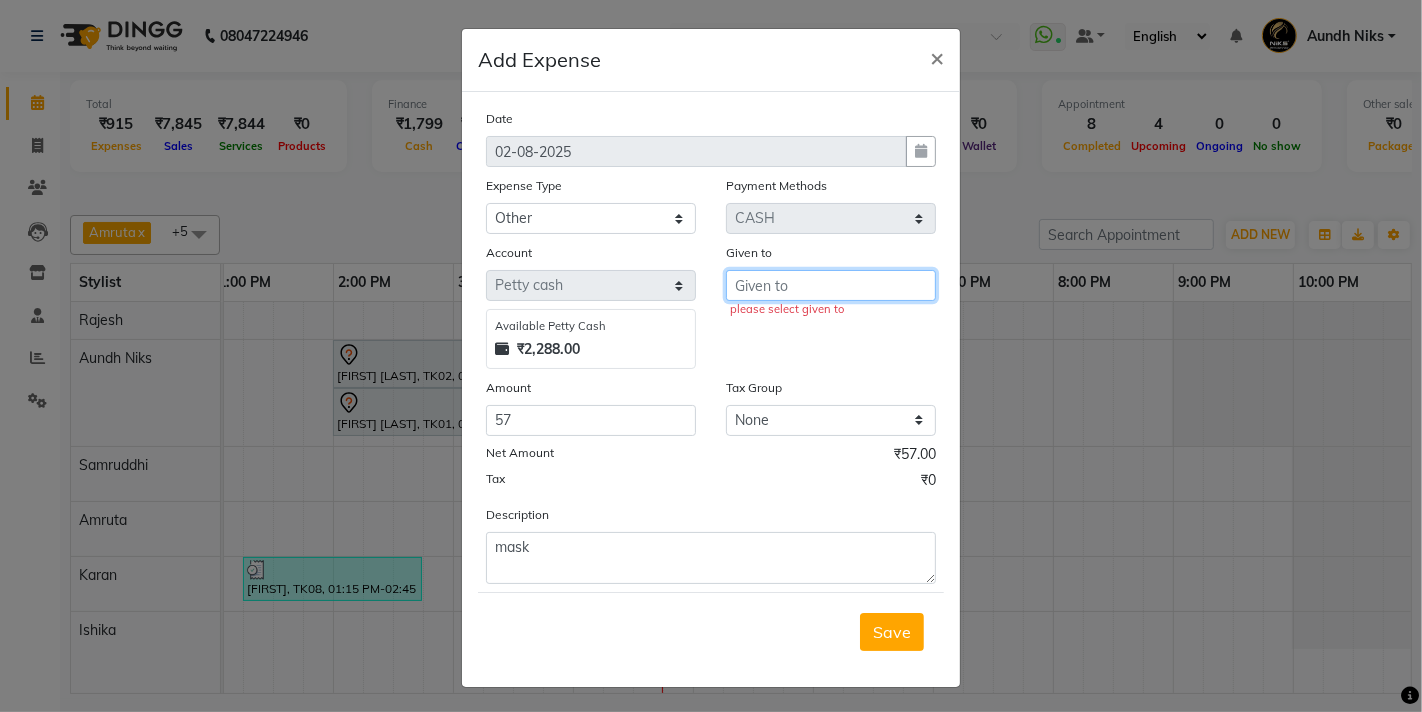 click at bounding box center [831, 285] 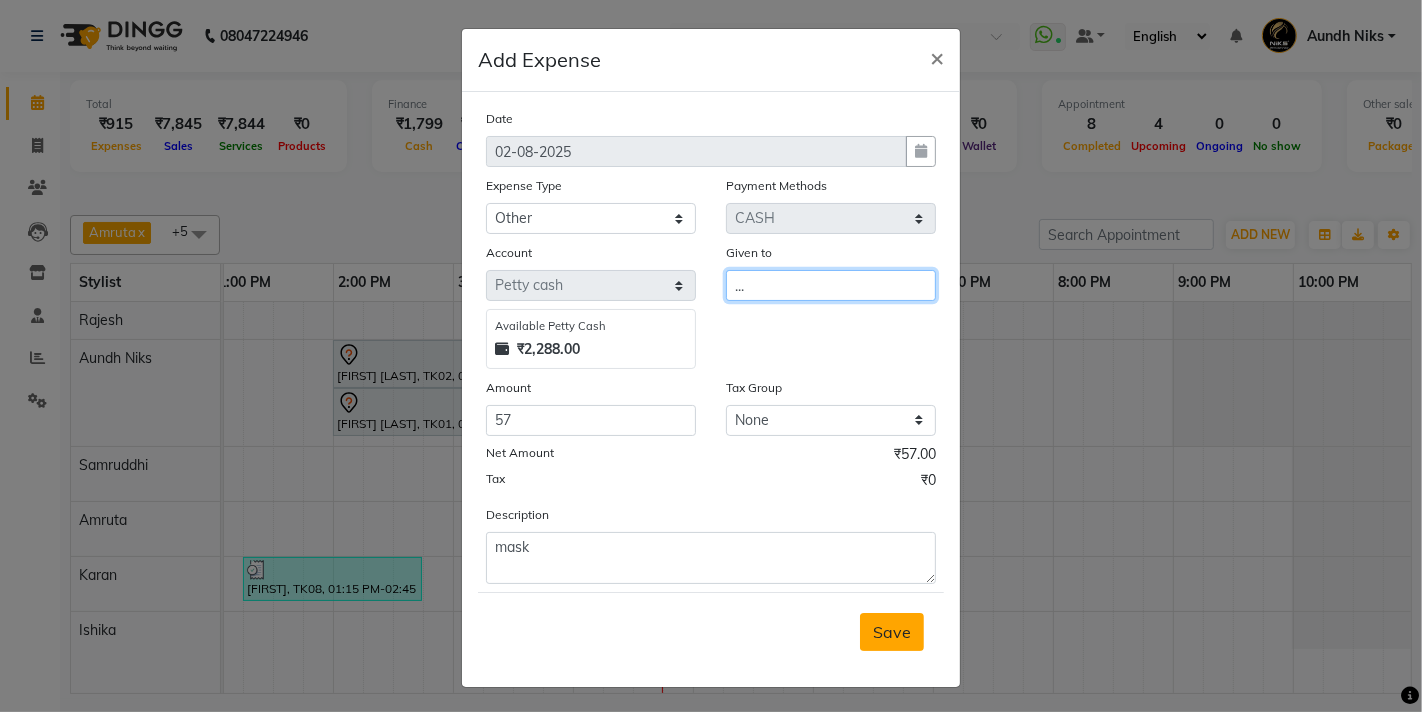 type on "..." 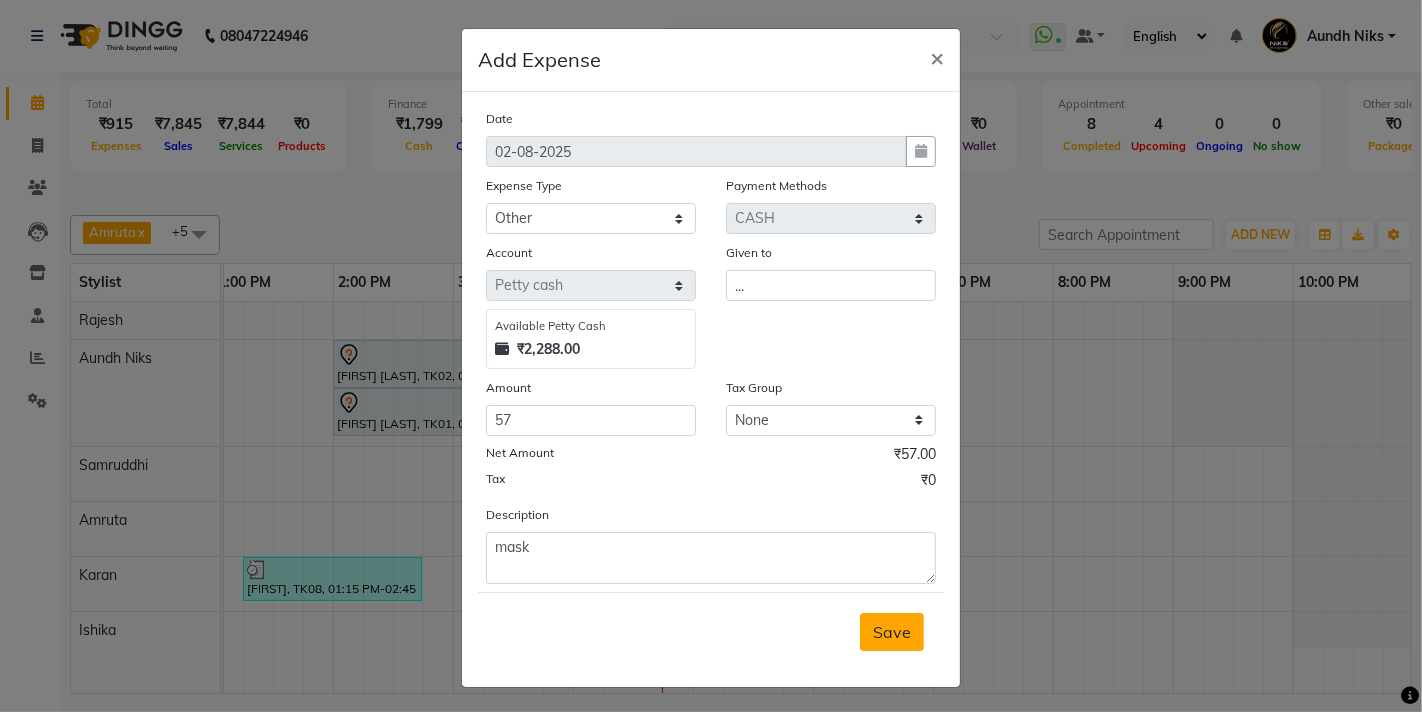 click on "Save" at bounding box center (892, 632) 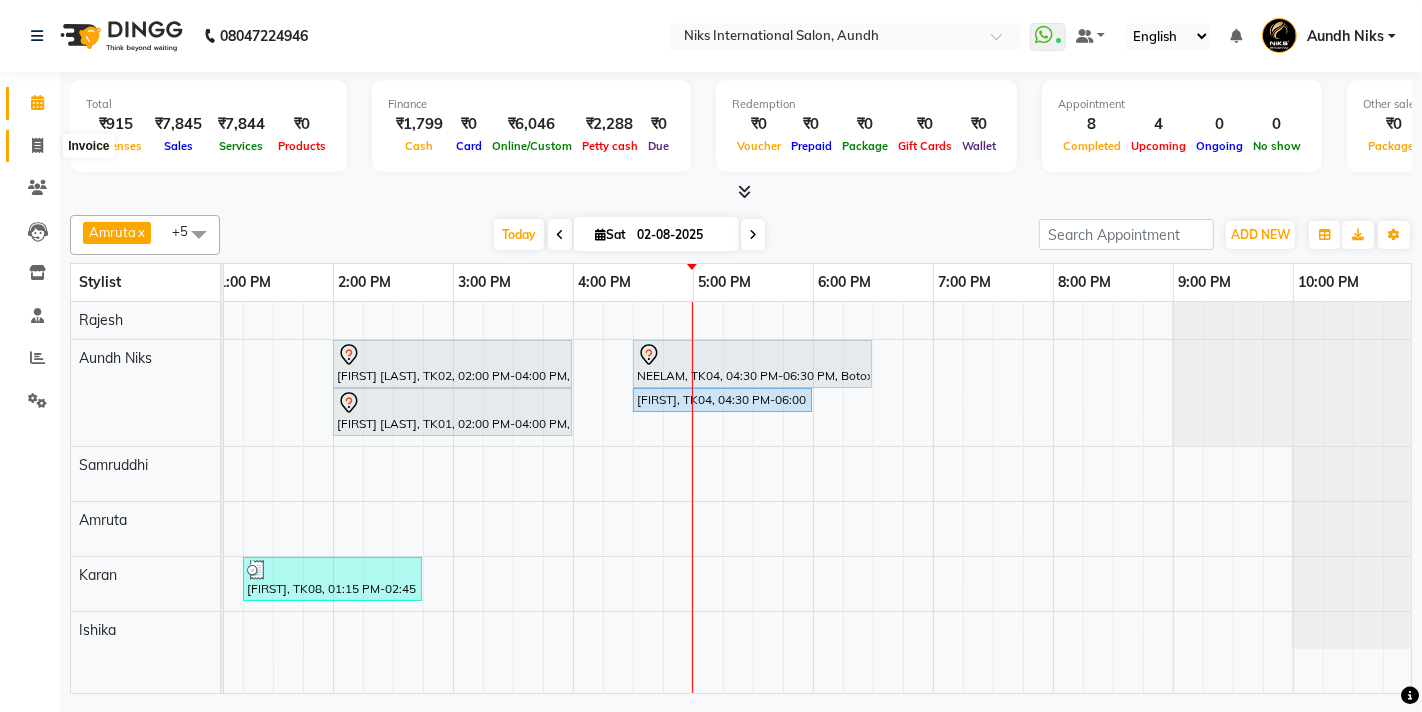 click 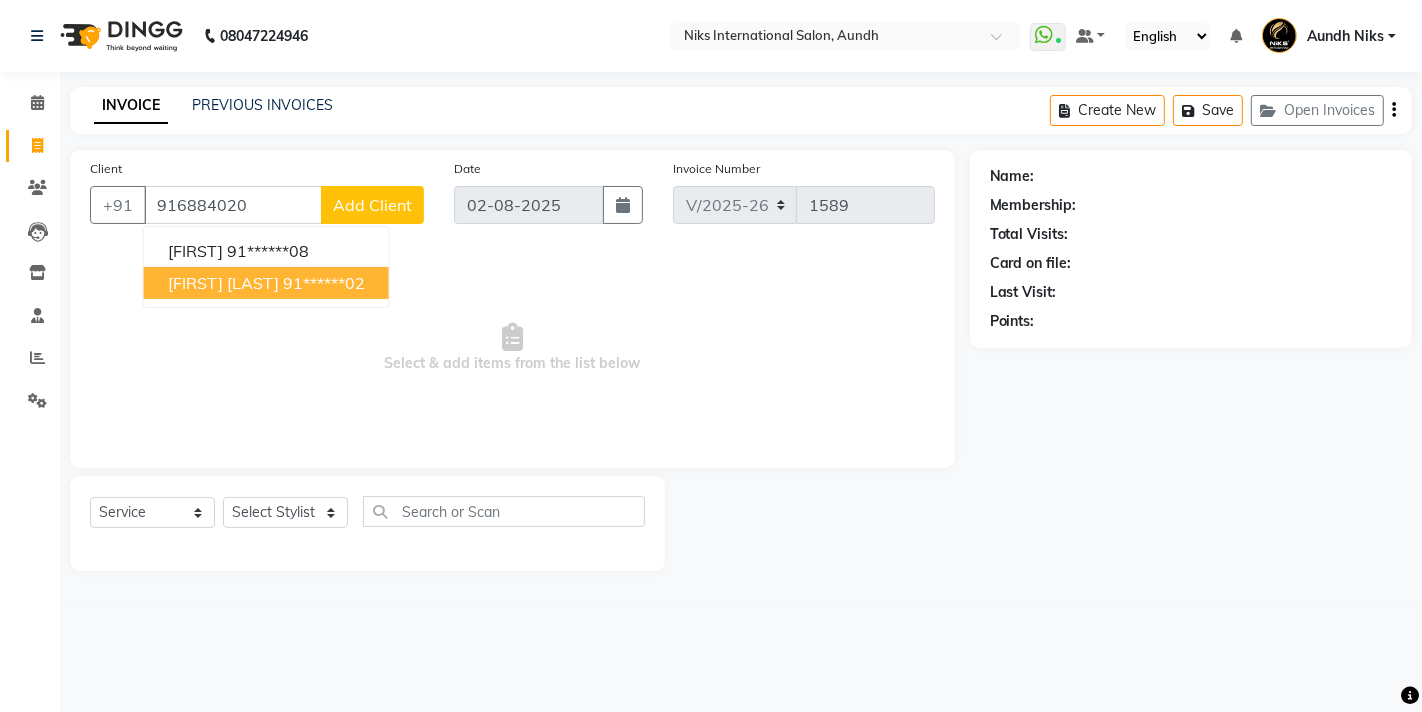 click on "[FIRST] [LAST]" at bounding box center [223, 283] 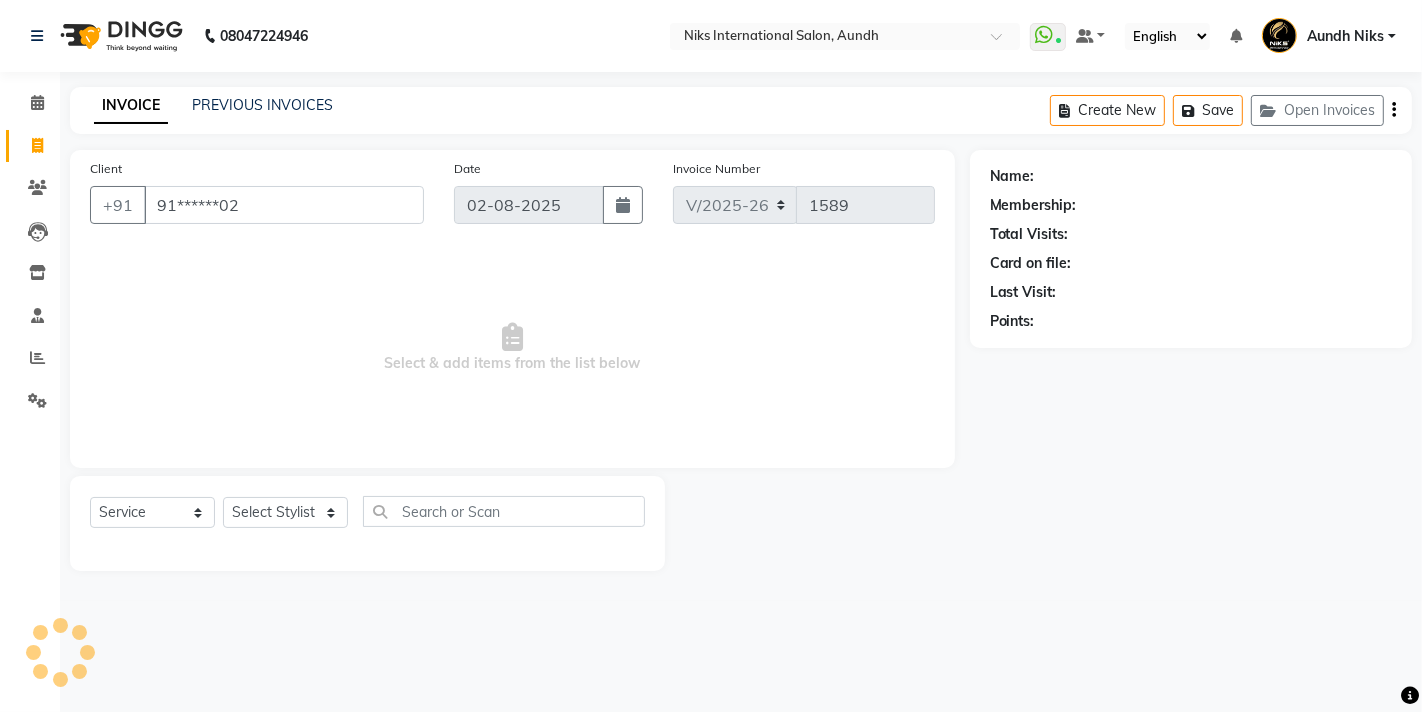 type on "91******02" 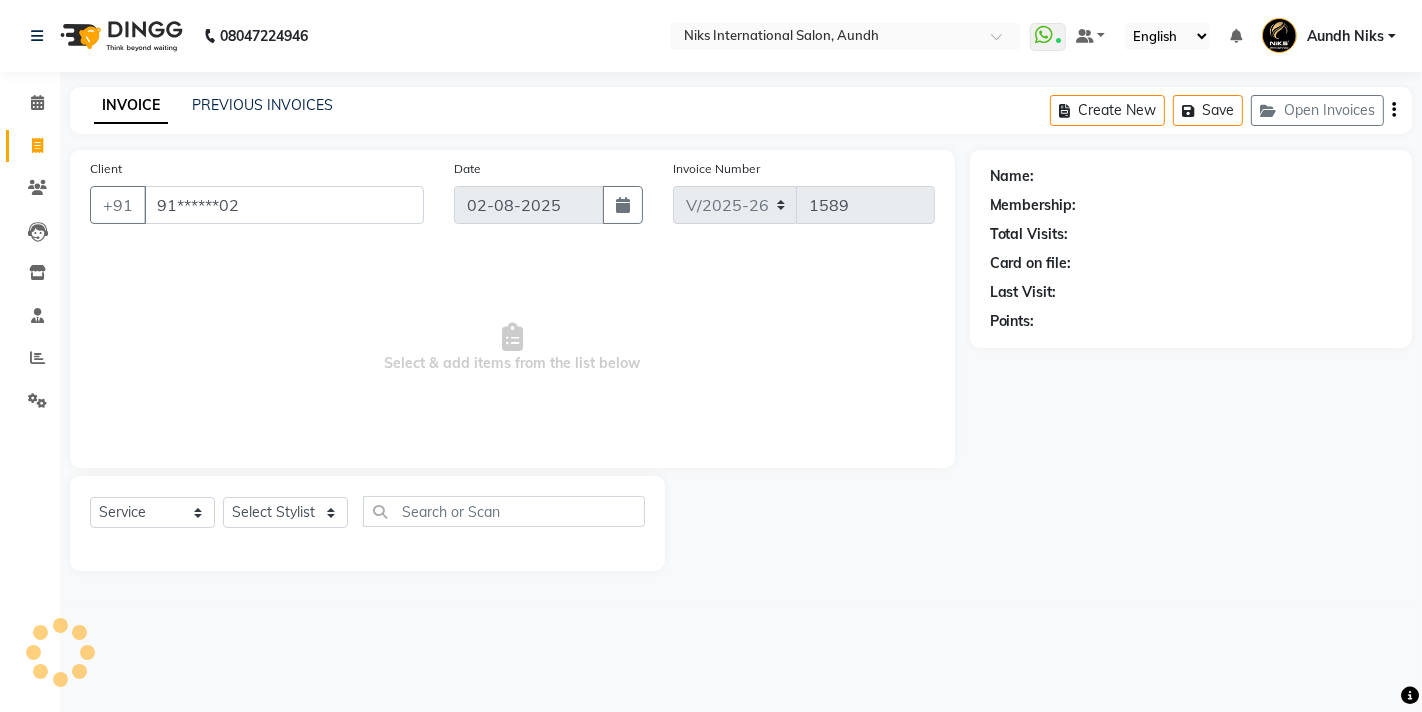 select on "1: Object" 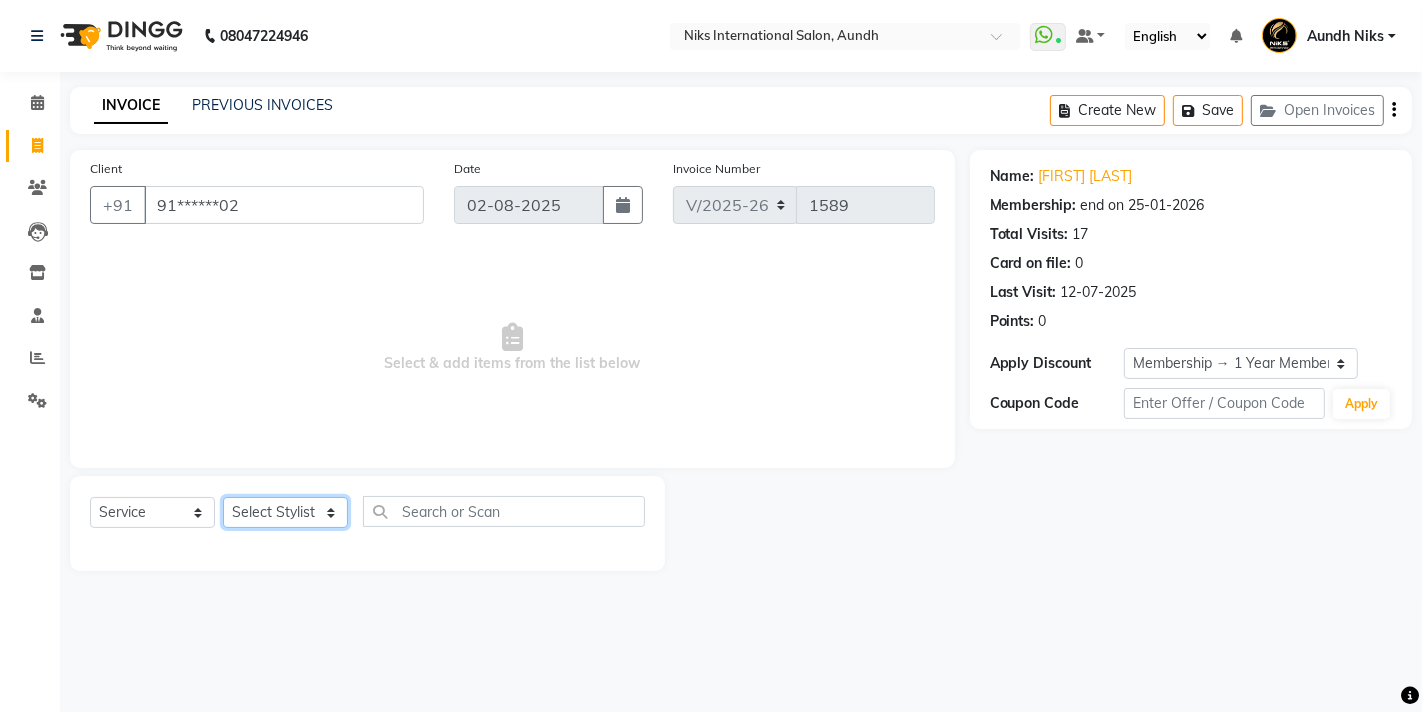 click on "Select Stylist [FIRST] [FIRST] [FIRST] [FIRST] [FIRST] [FIRST] [FIRST] [FIRST] [FIRST] [FIRST] [FIRST] [FIRST]" 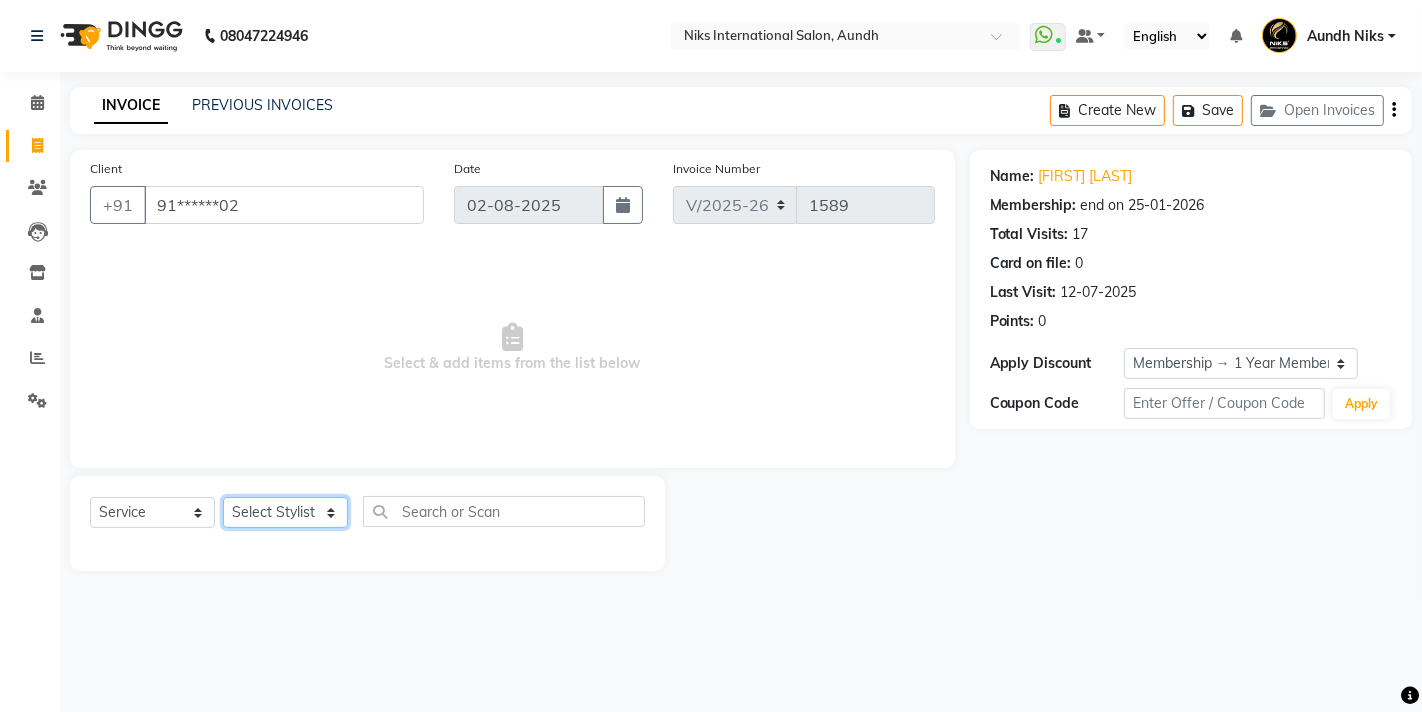 select on "17526" 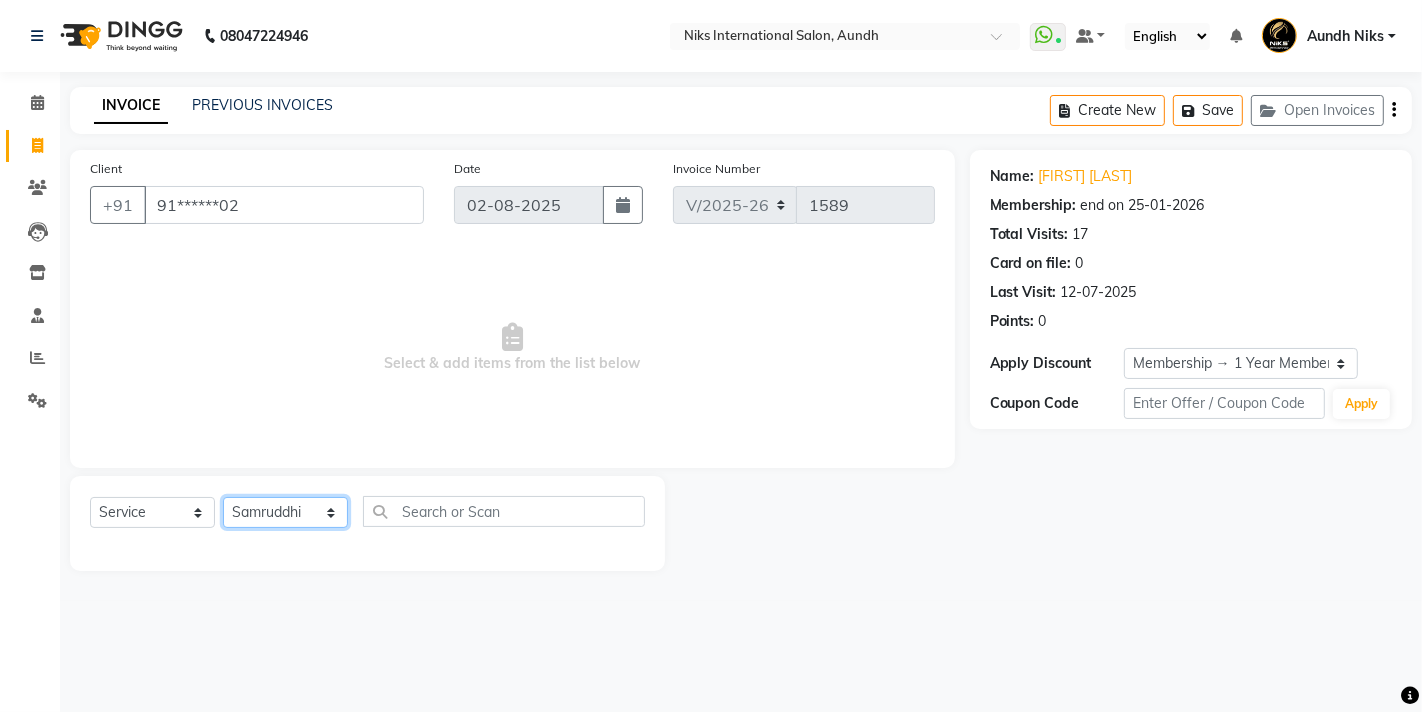 click on "Select Stylist [FIRST] [FIRST] [FIRST] [FIRST] [FIRST] [FIRST] [FIRST] [FIRST] [FIRST] [FIRST] [FIRST] [FIRST]" 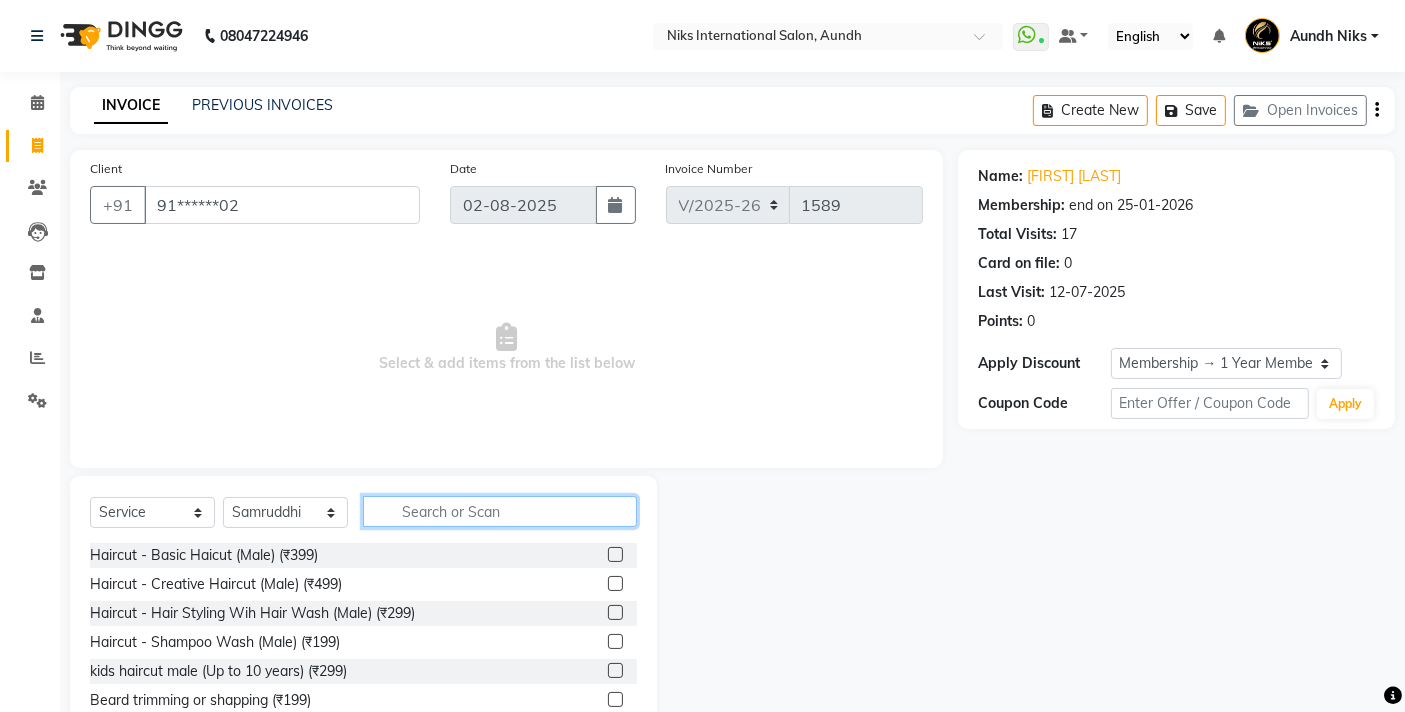 click 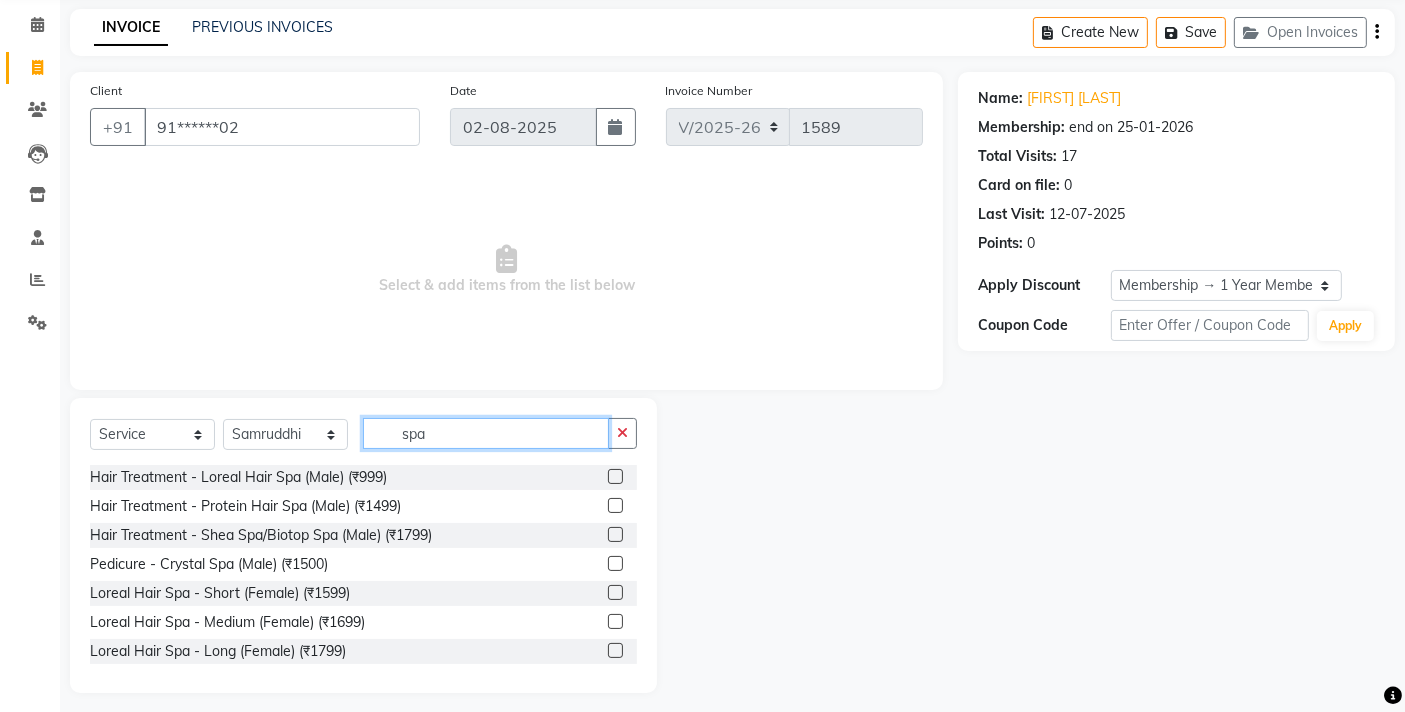 scroll, scrollTop: 88, scrollLeft: 0, axis: vertical 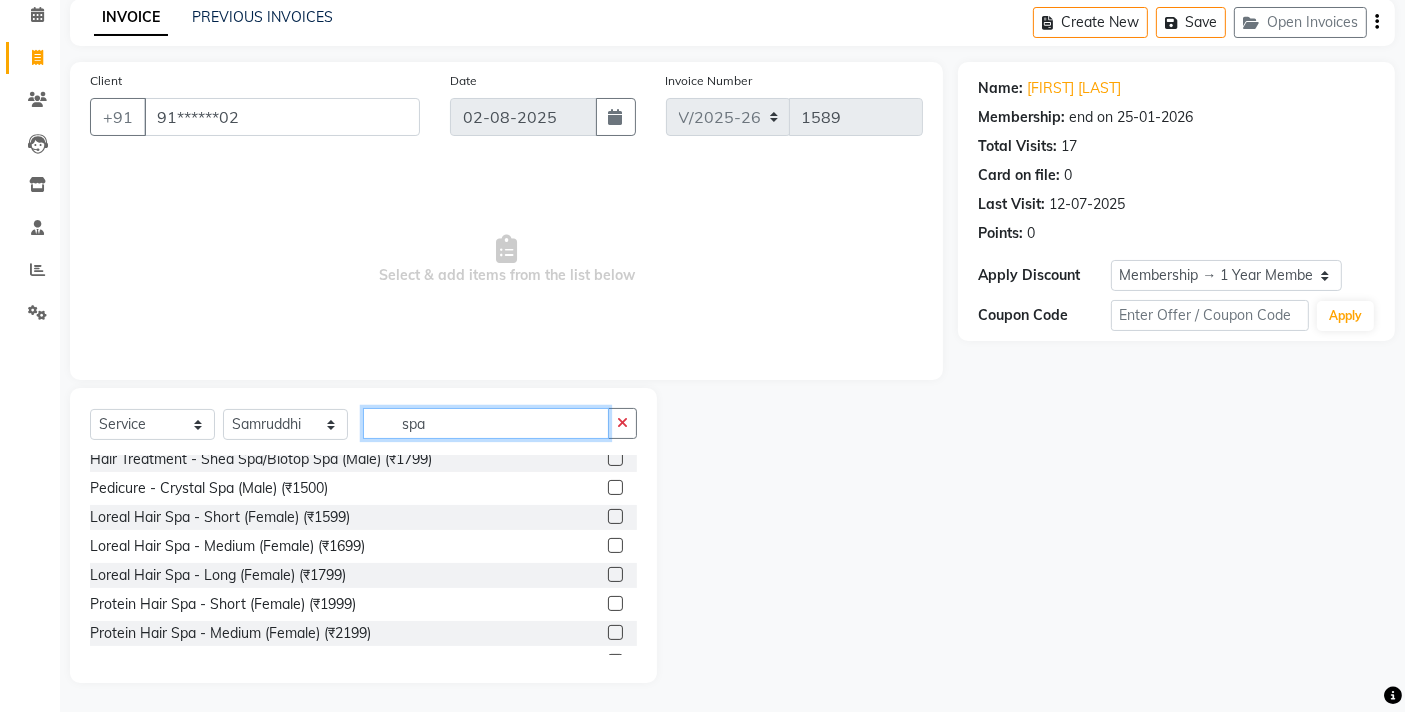 type on "spa" 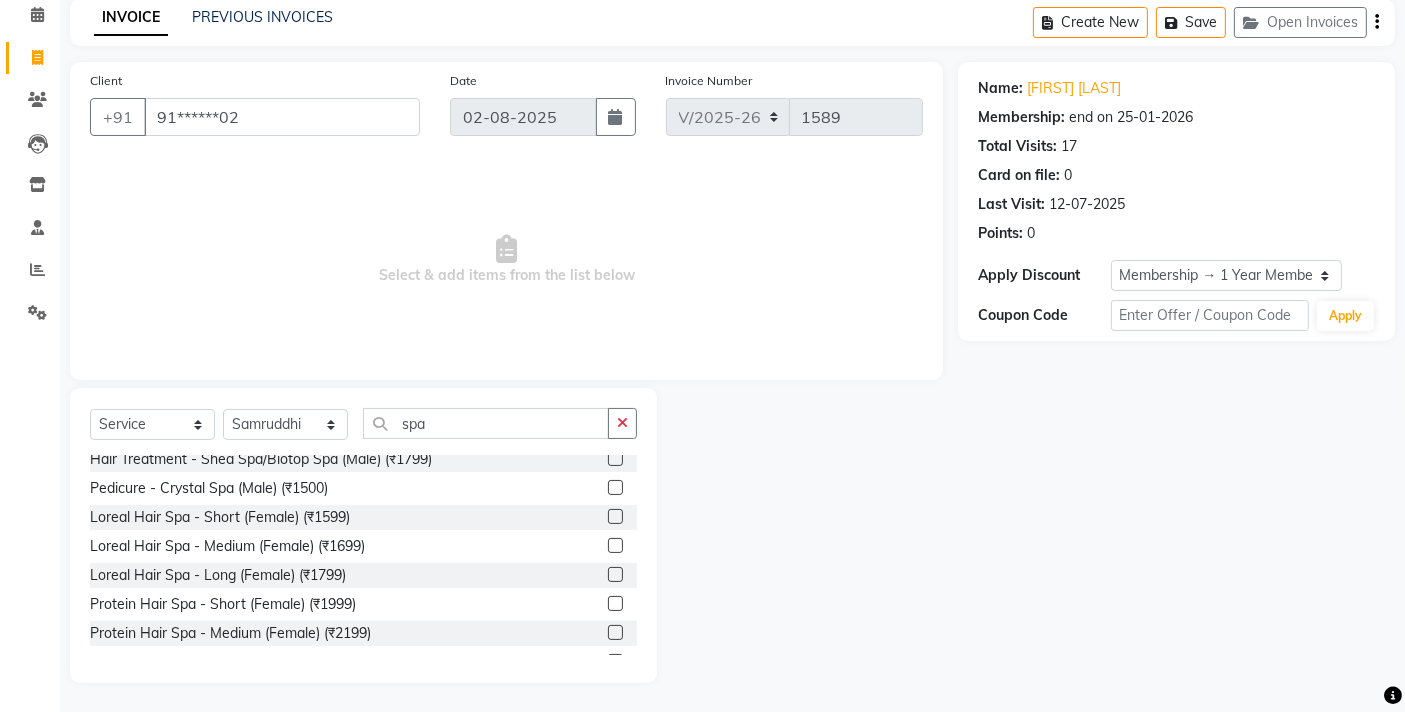 click 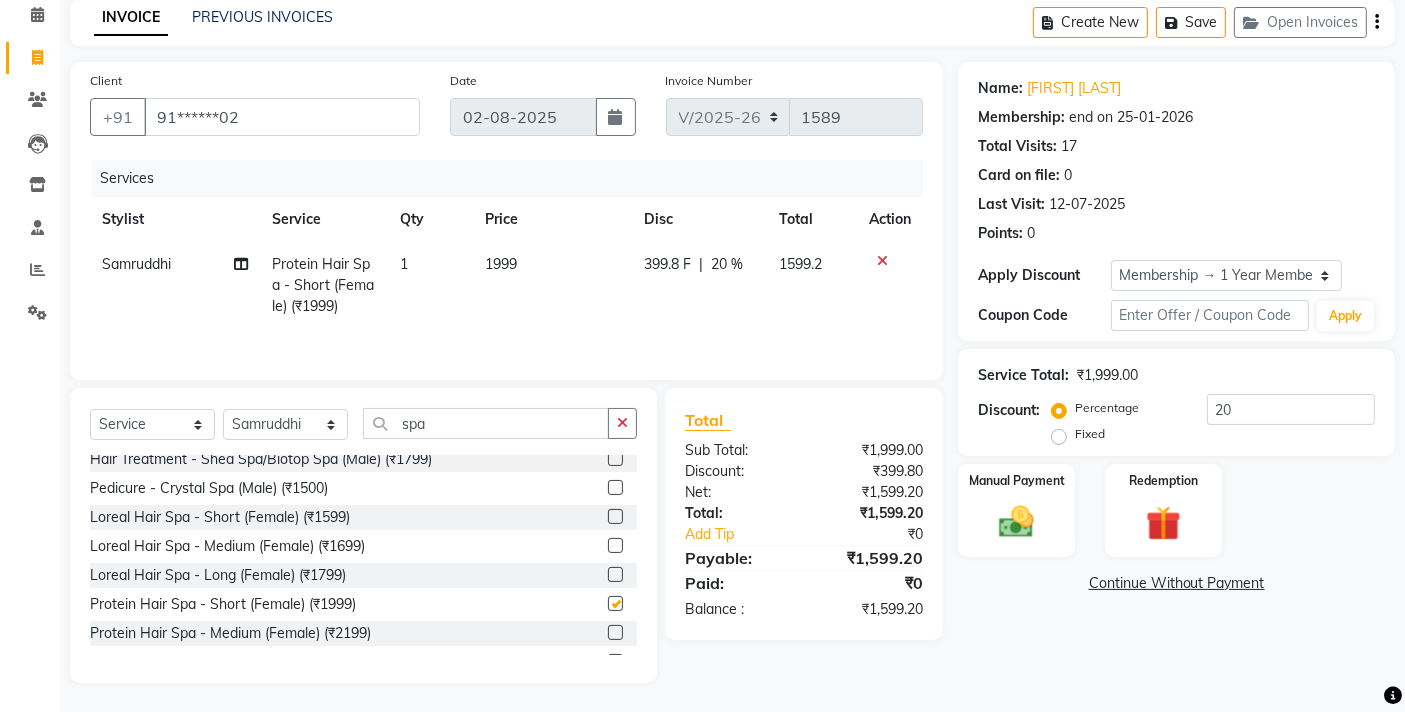 checkbox on "false" 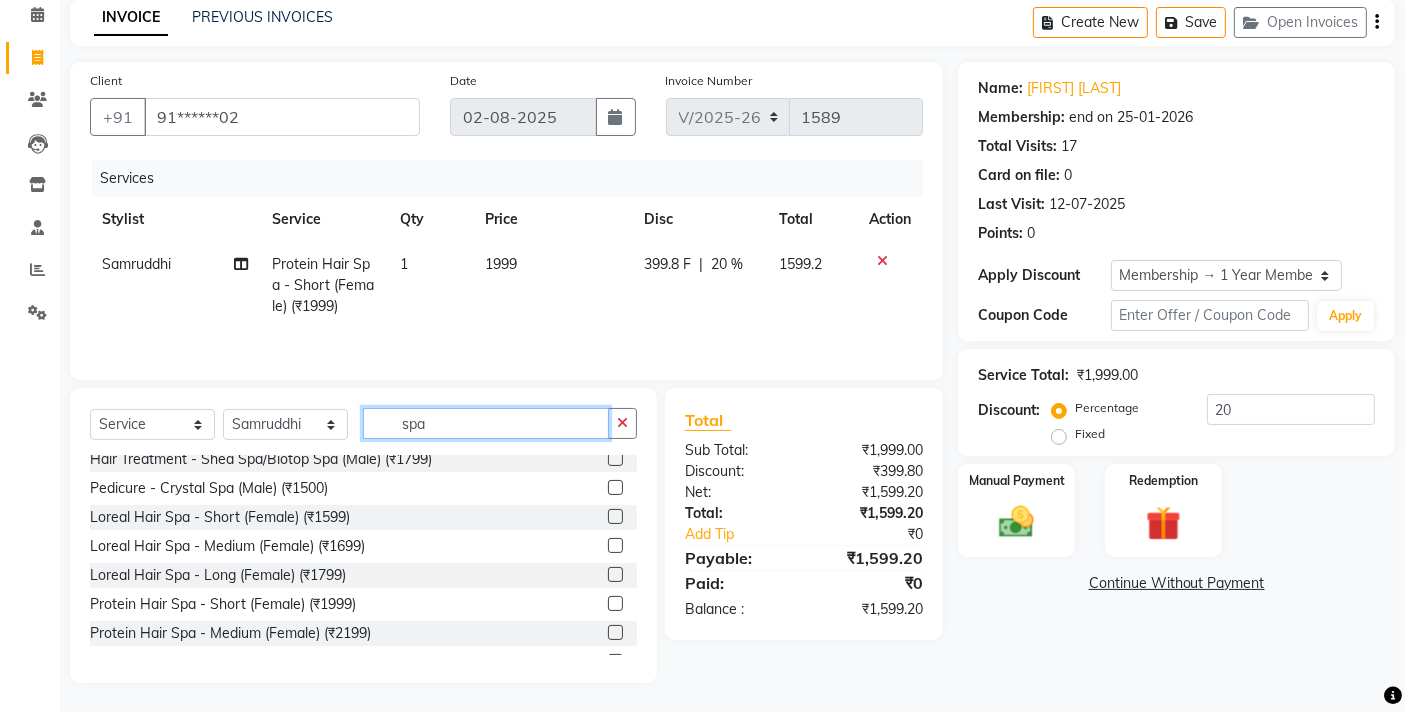 click on "spa" 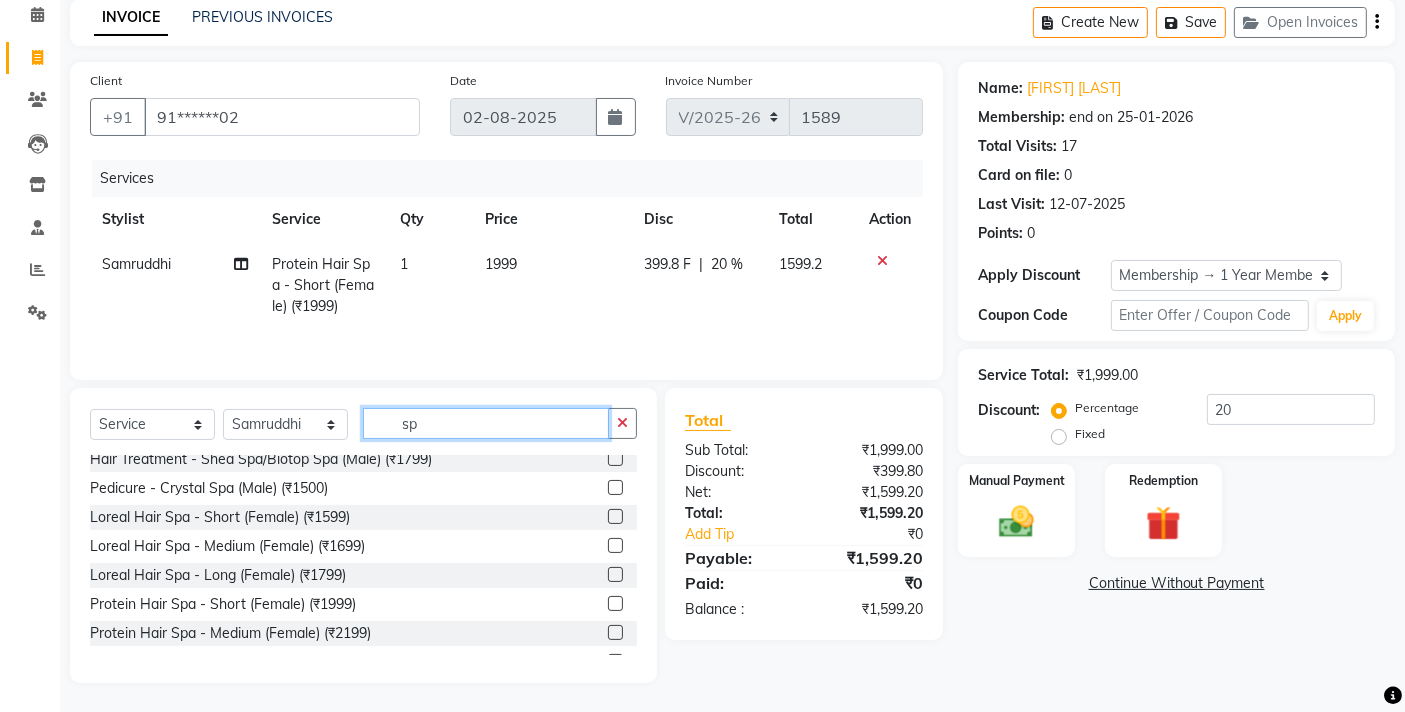 type on "s" 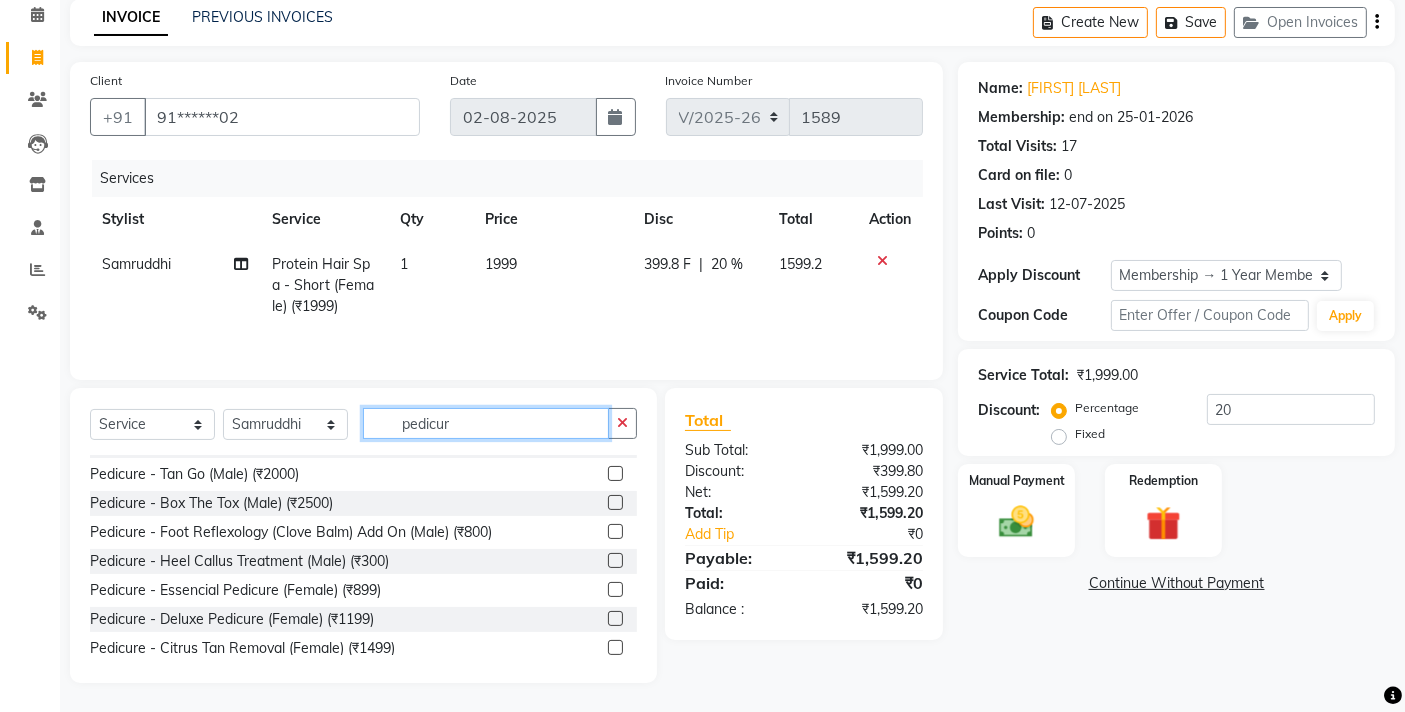 scroll, scrollTop: 140, scrollLeft: 0, axis: vertical 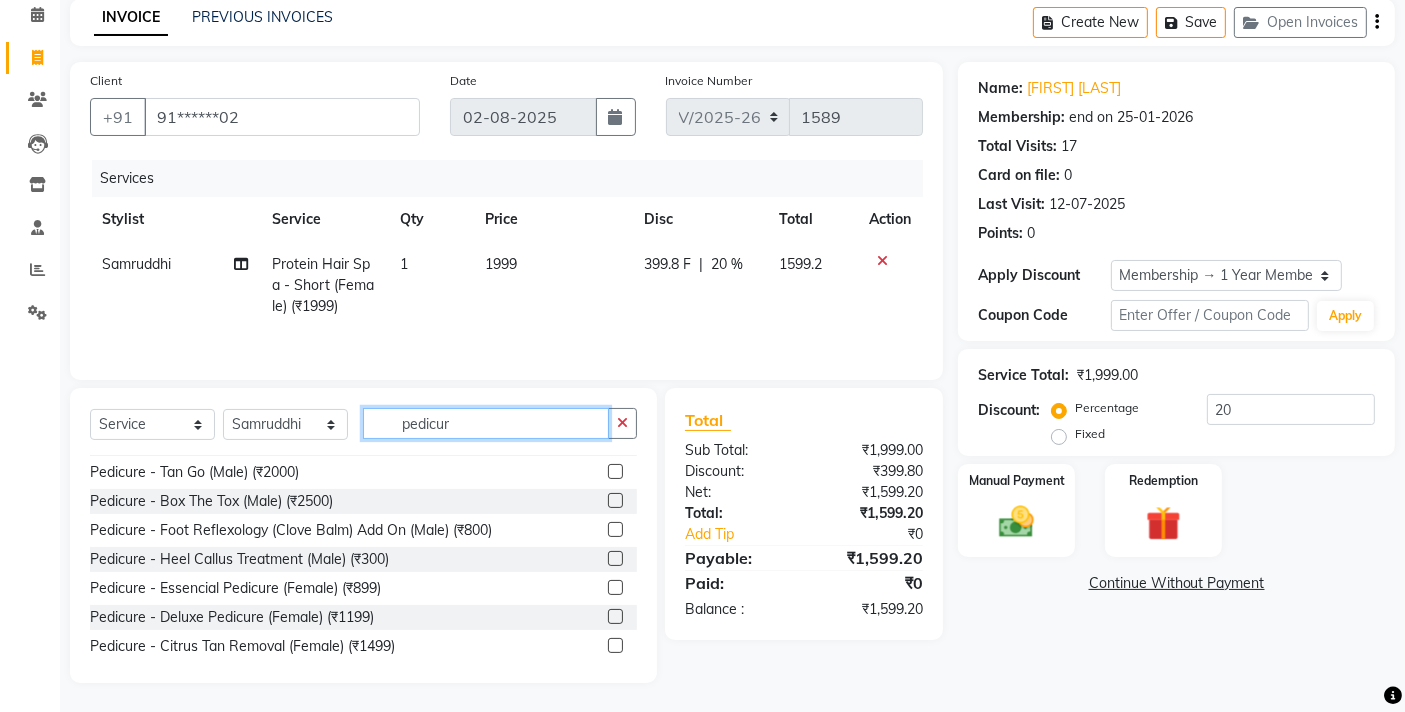 type on "pedicur" 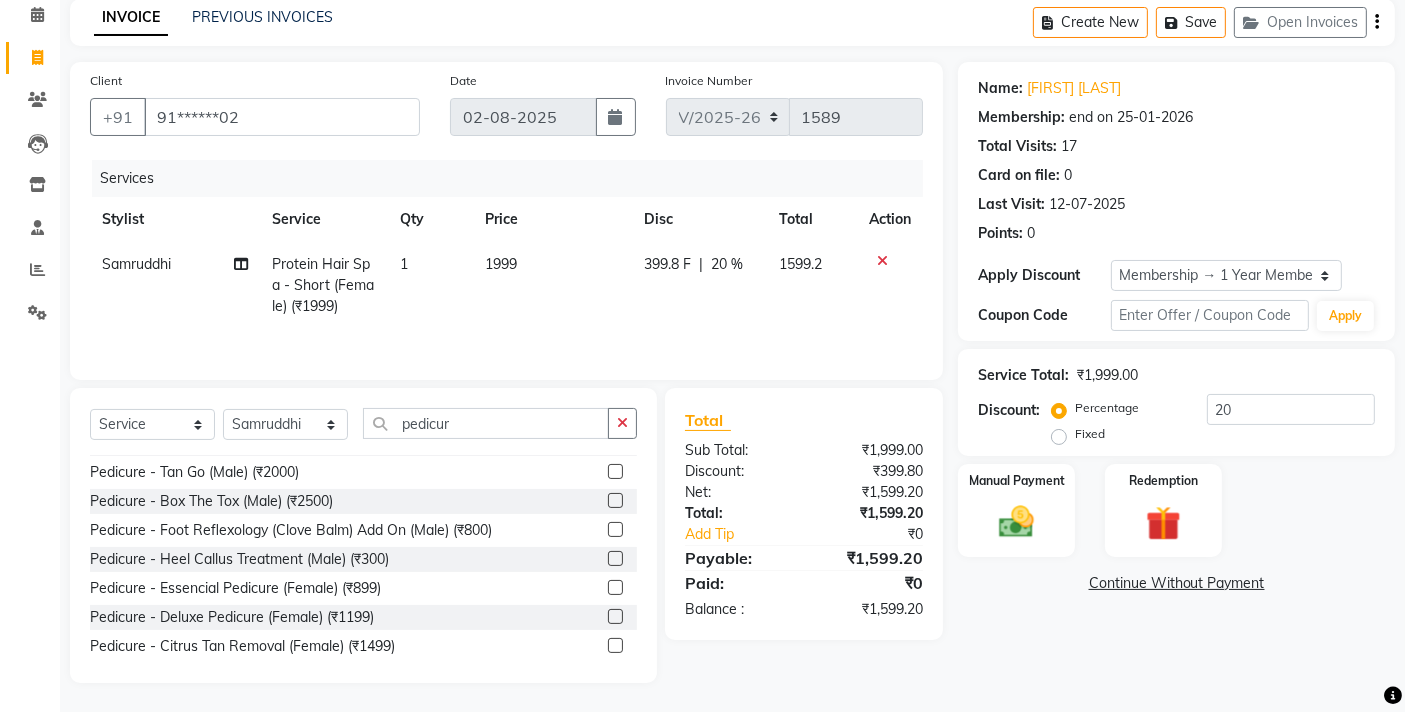 click 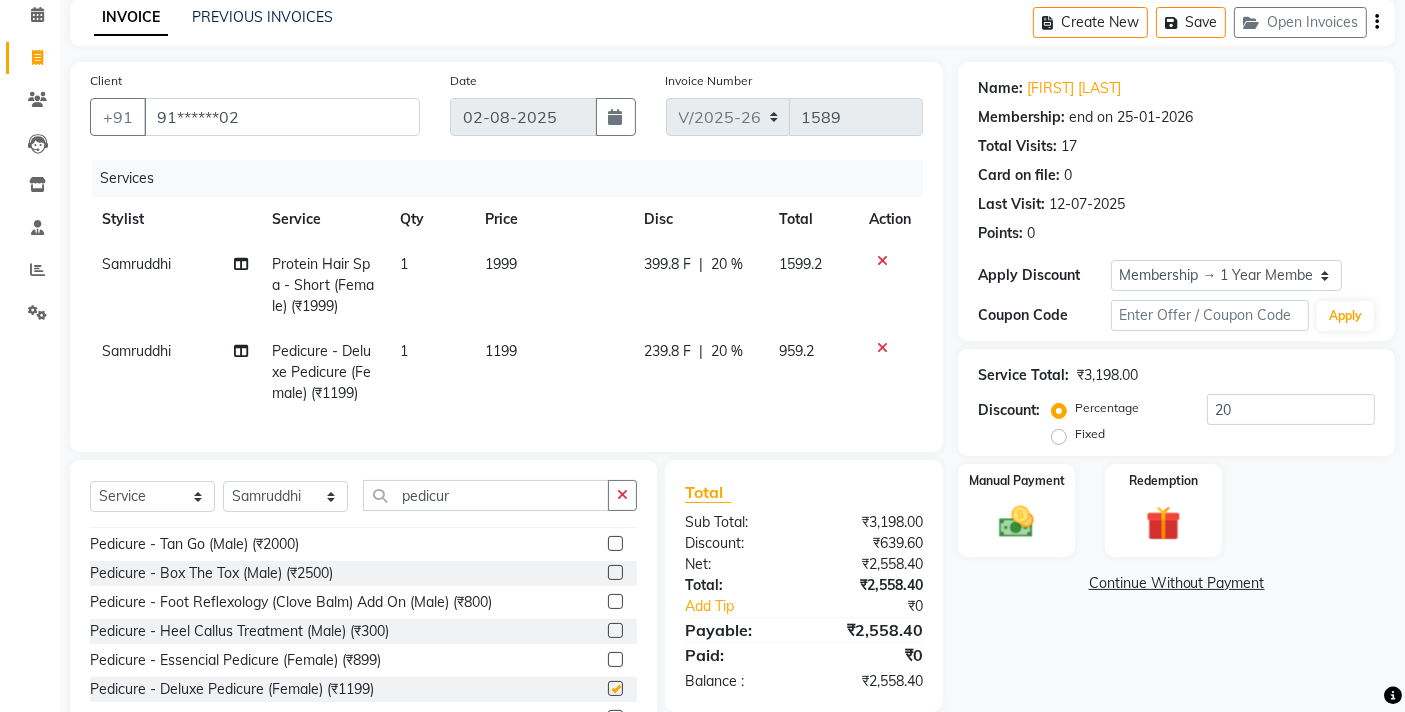 checkbox on "false" 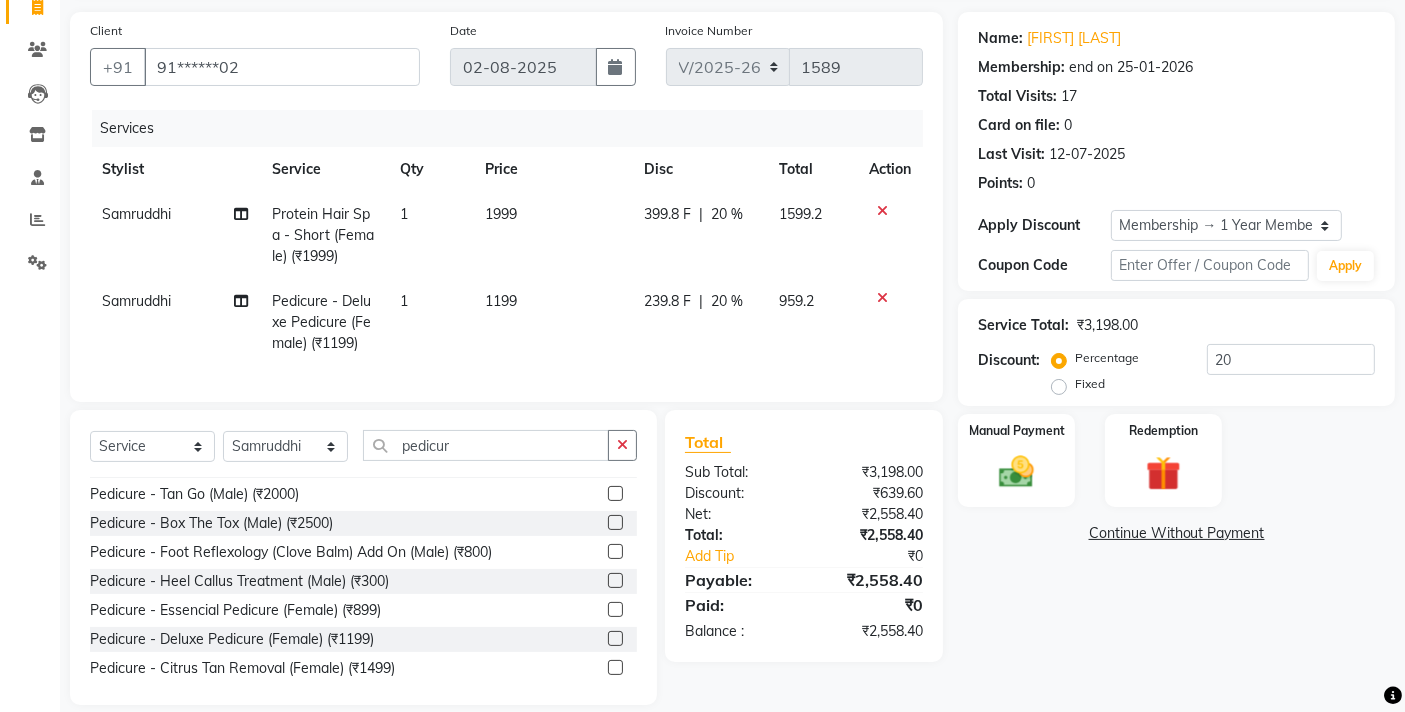 scroll, scrollTop: 177, scrollLeft: 0, axis: vertical 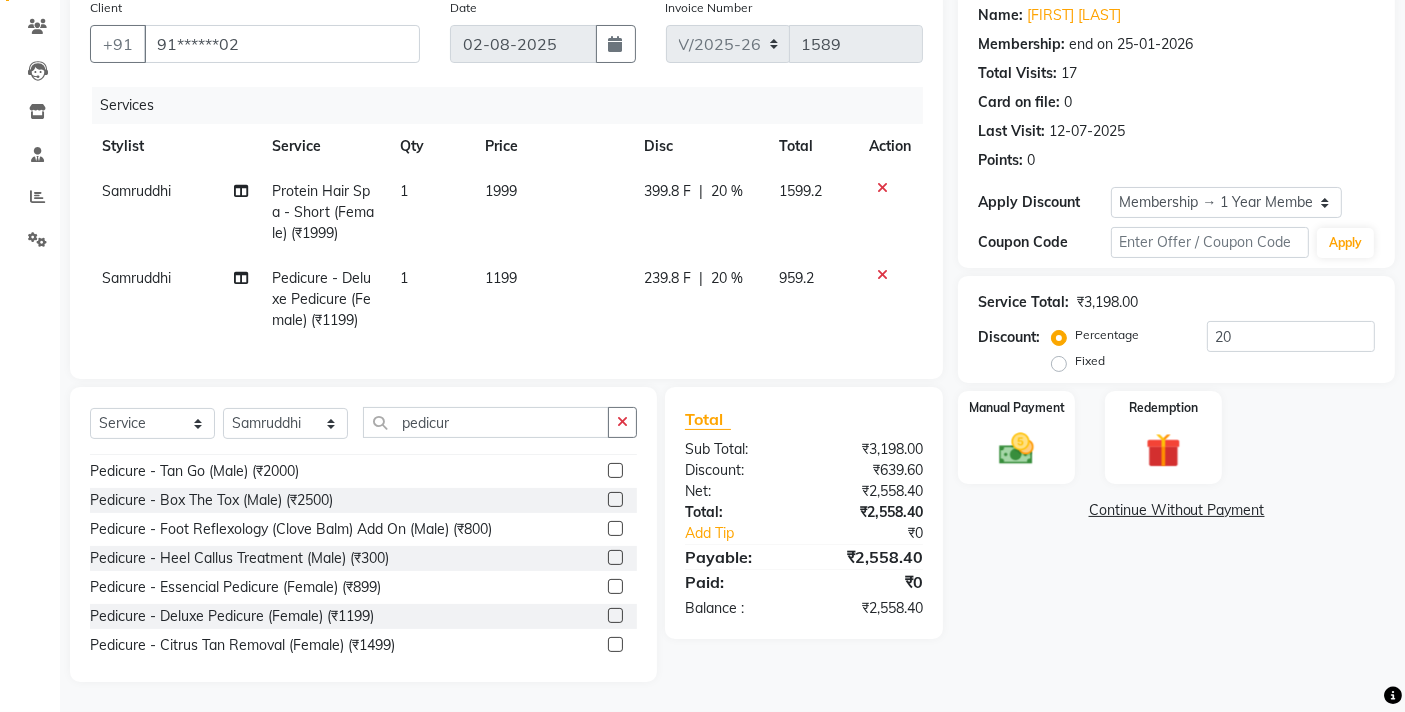 click on "1999" 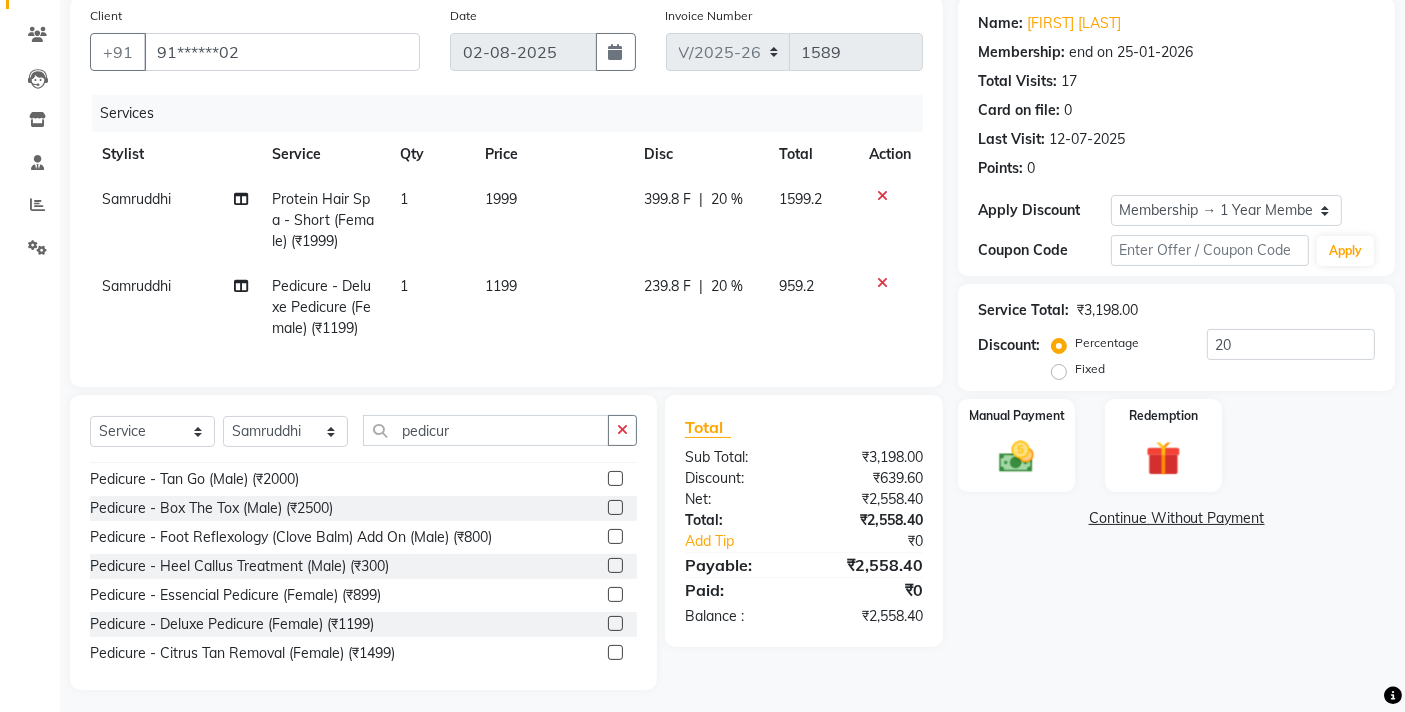 click on "Qty" 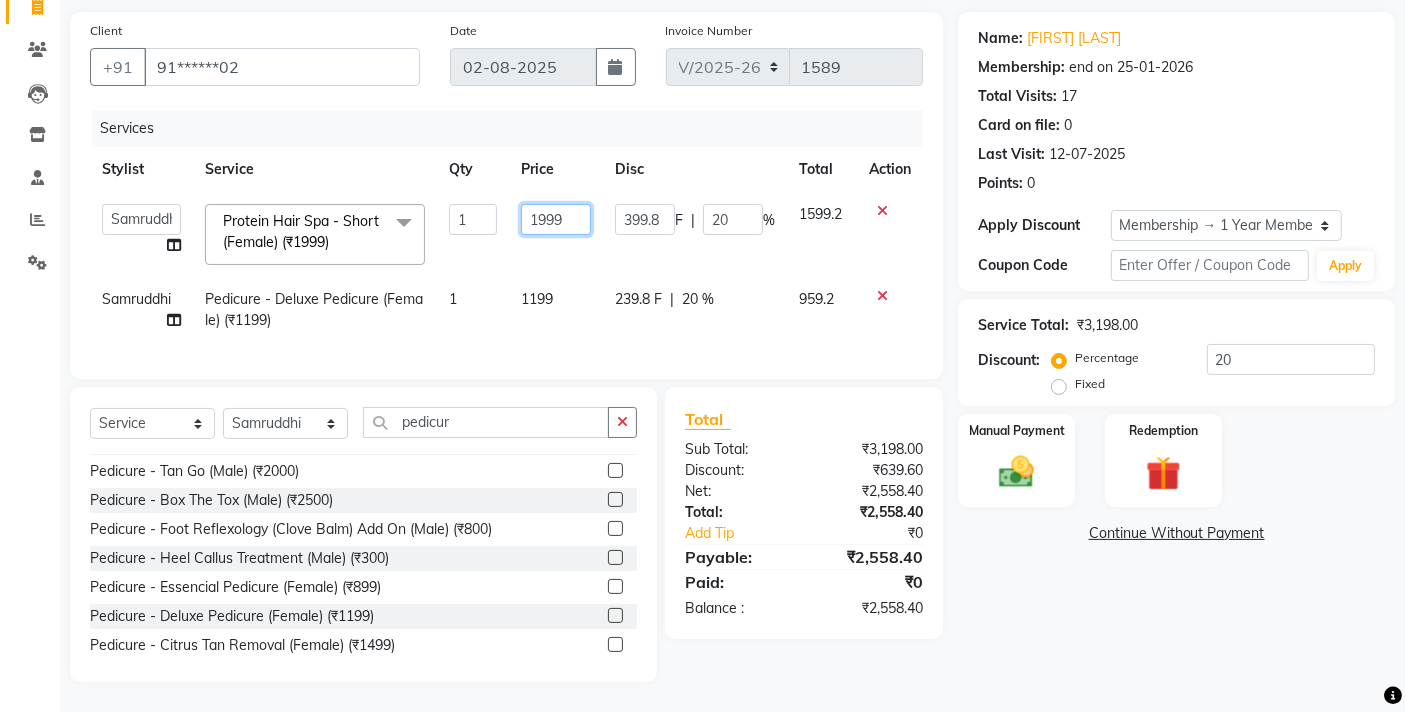 click on "1999" 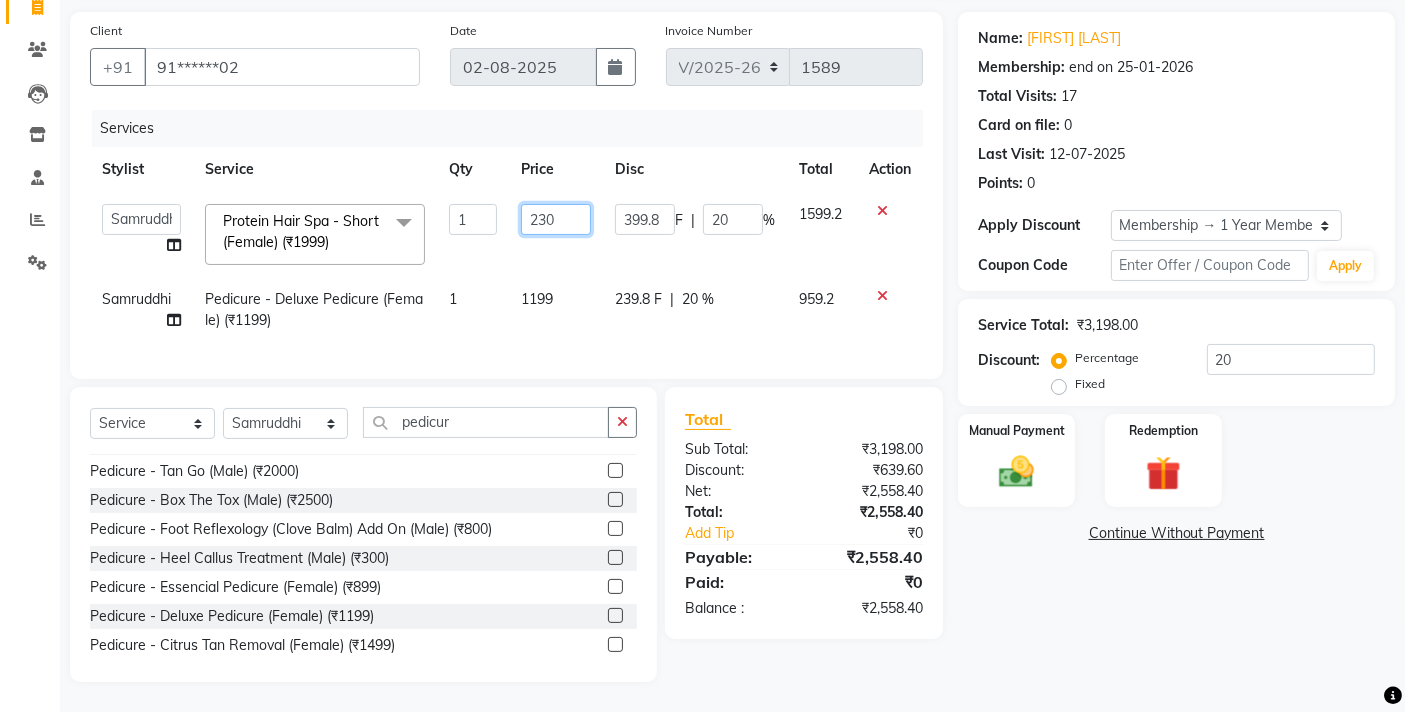 type on "2300" 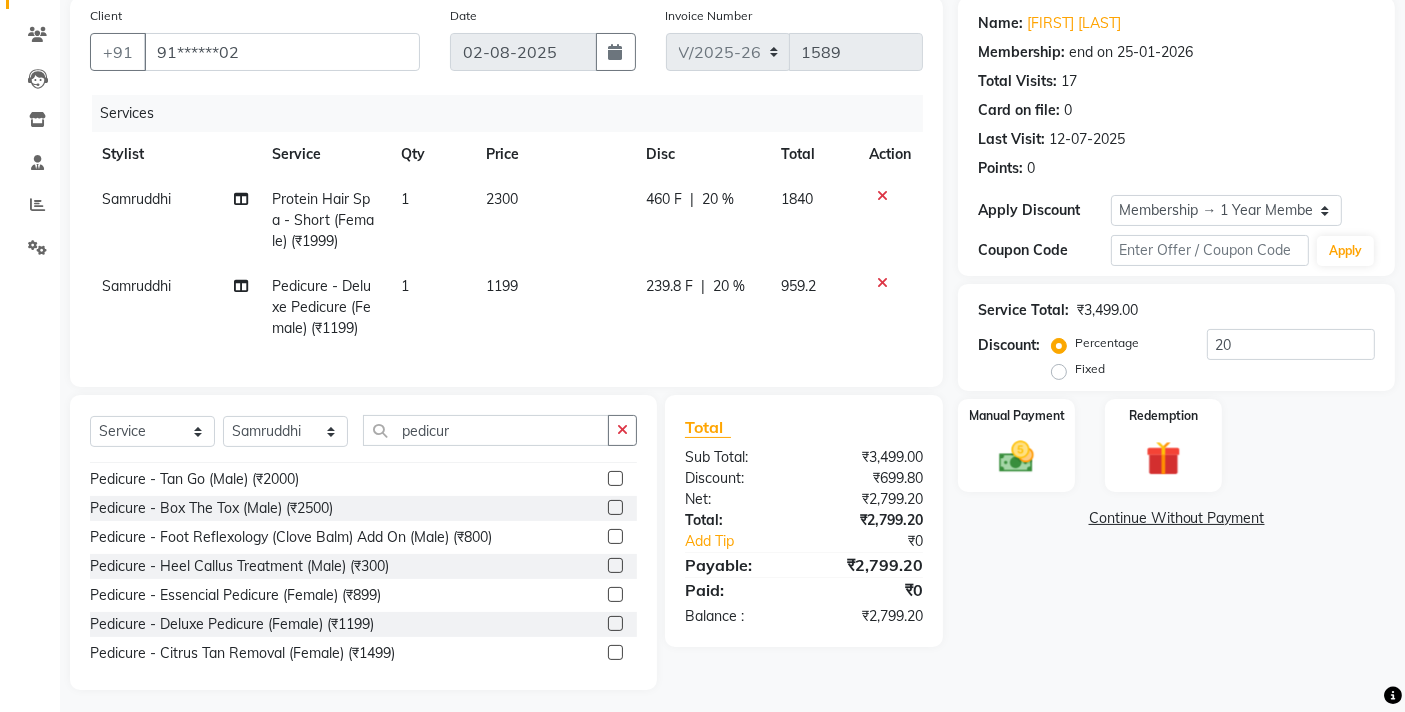 click on "1199" 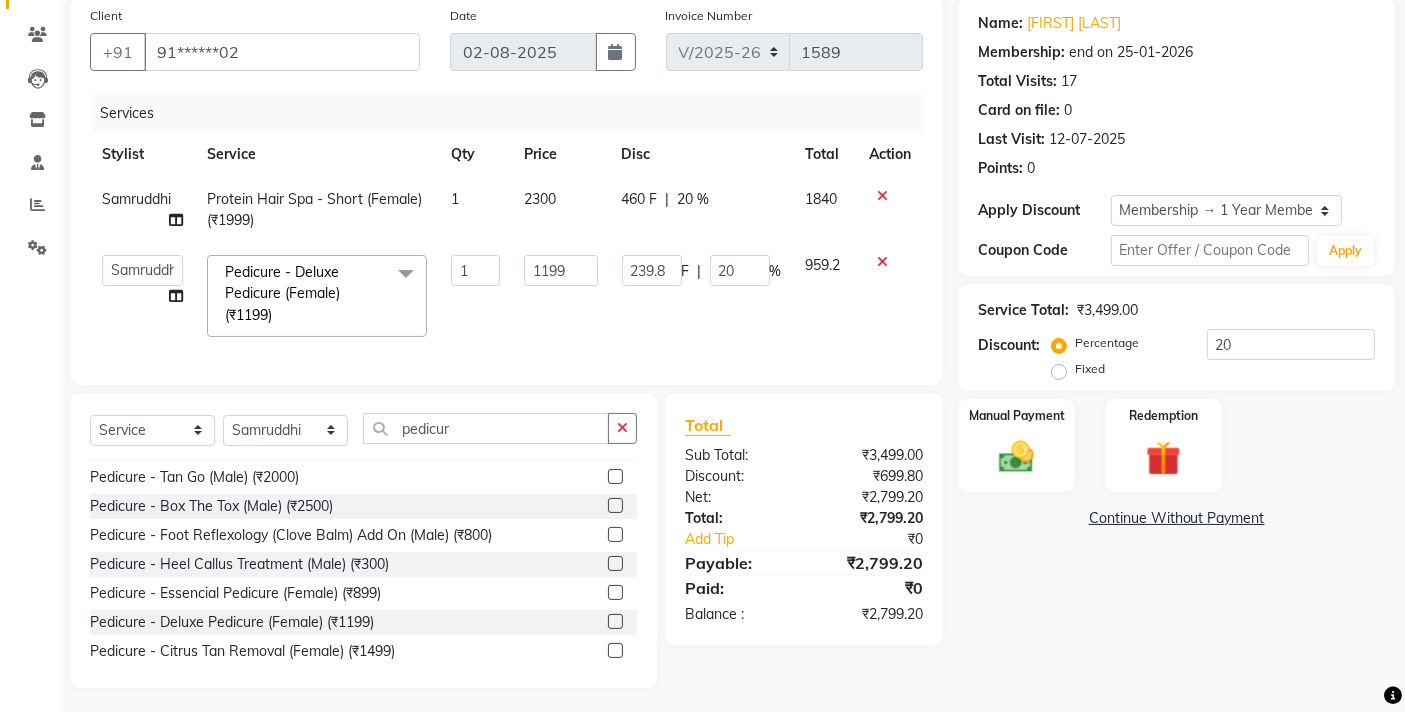 click on "239.8 F | 20 %" 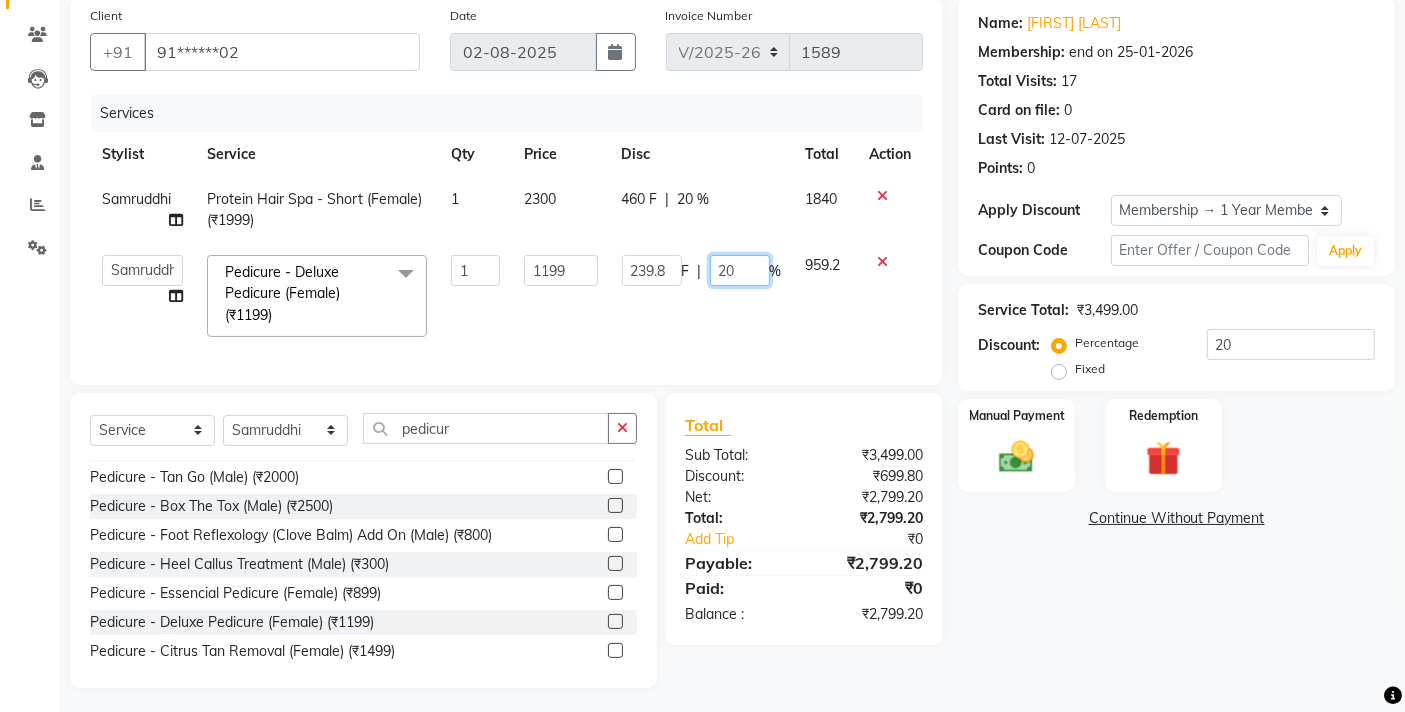 click on "20" 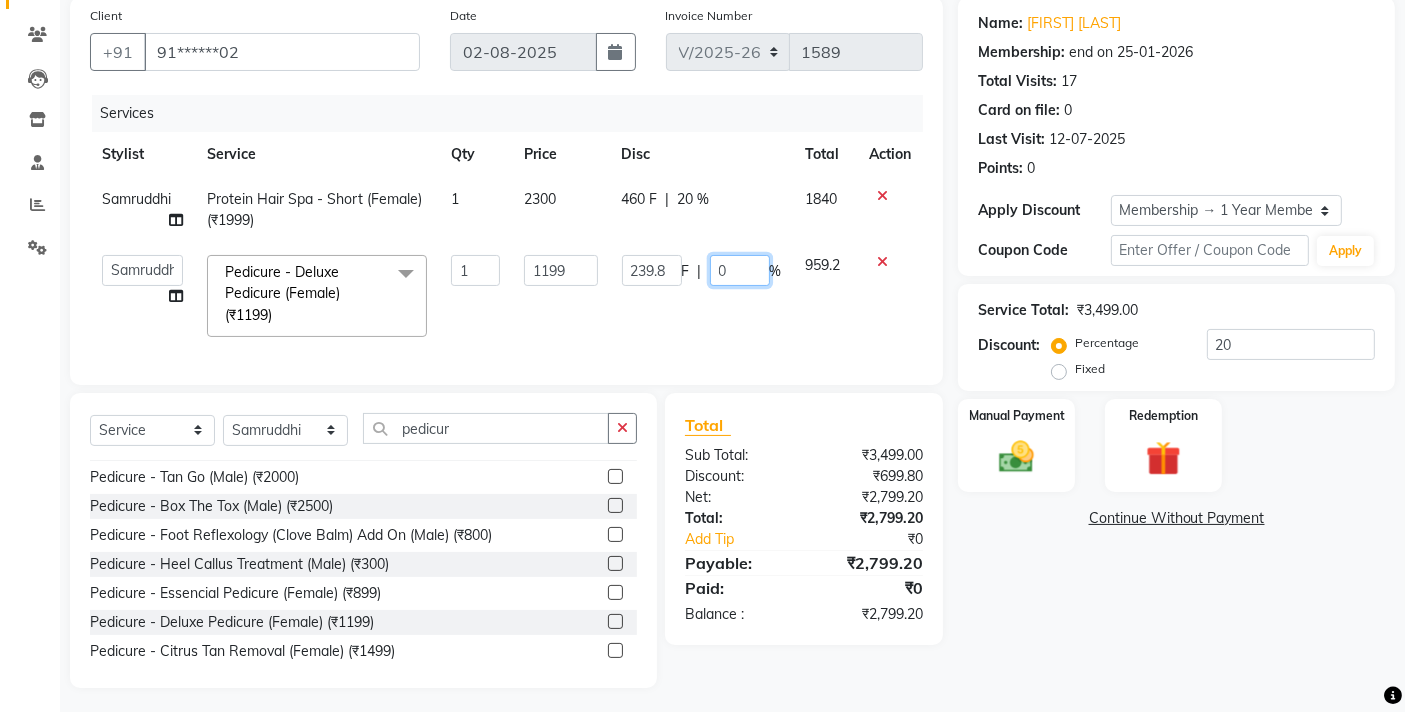 type on "10" 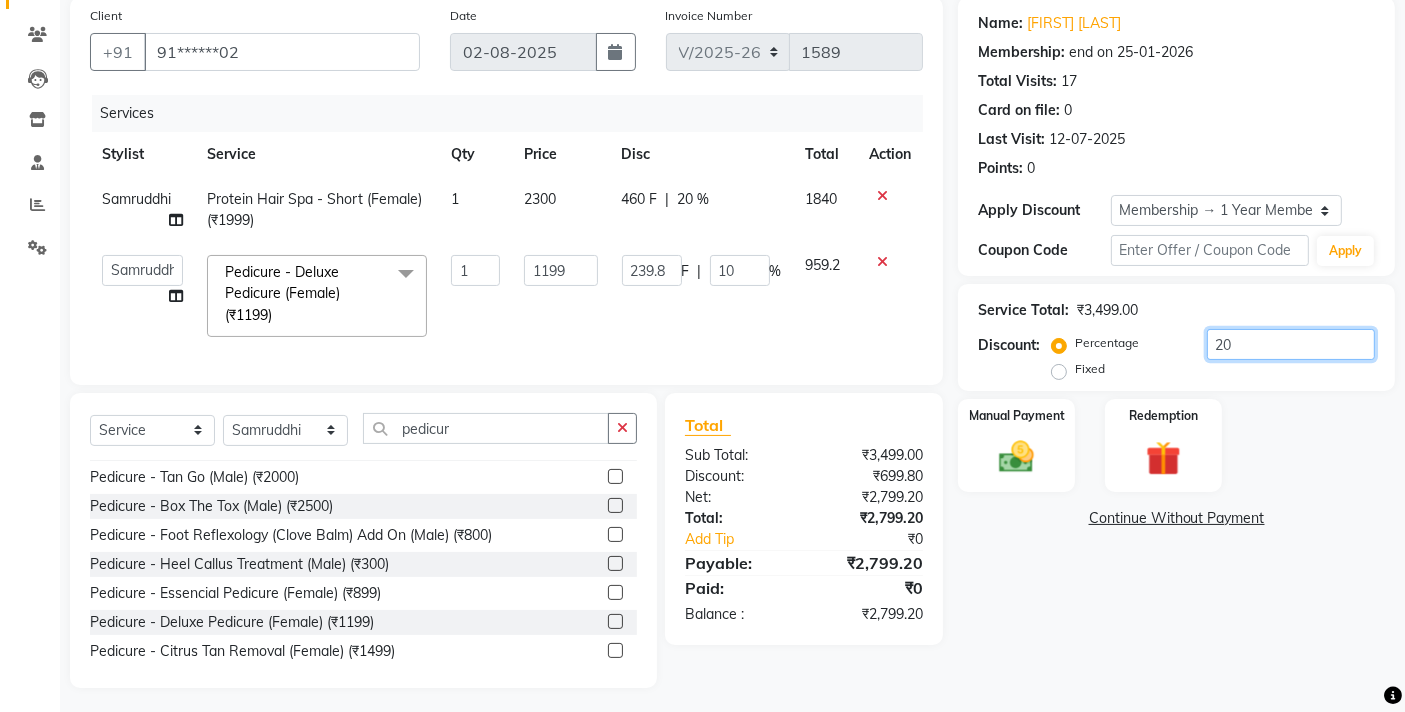 click on "20" 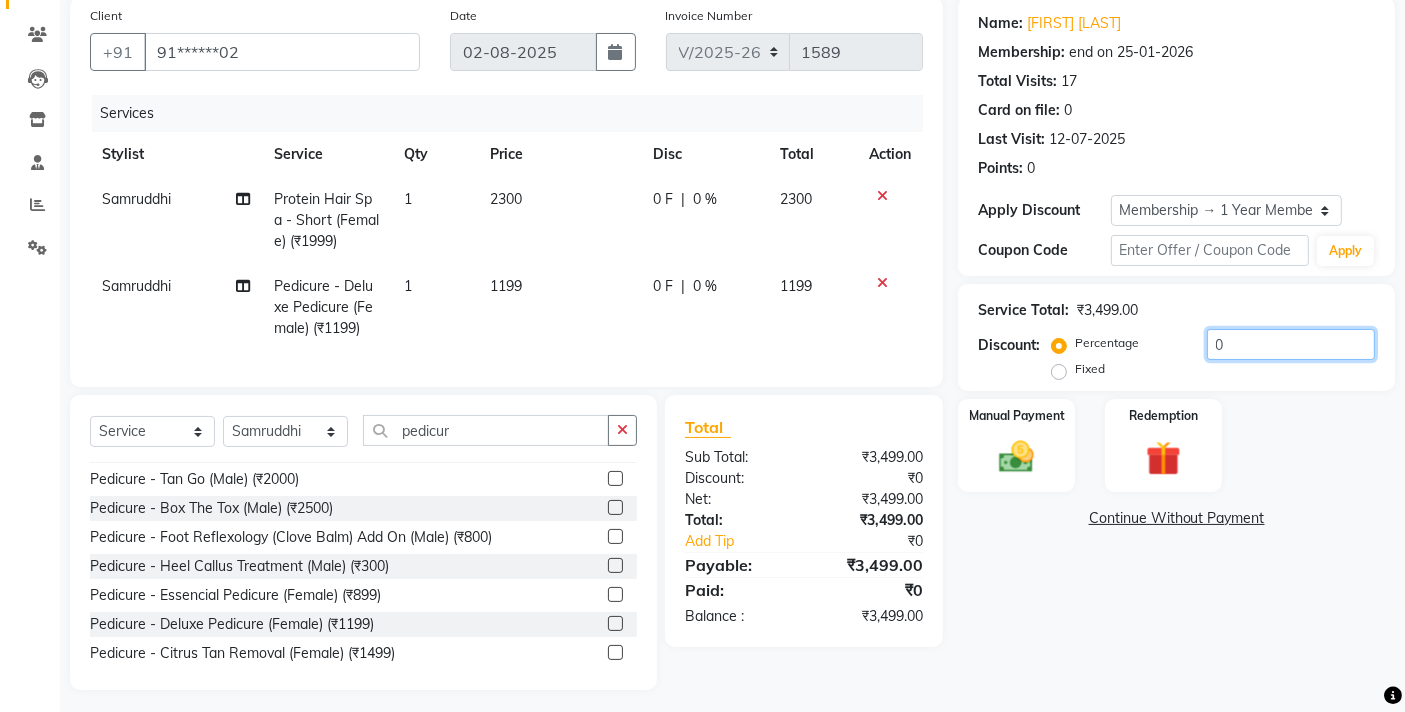 type on "0" 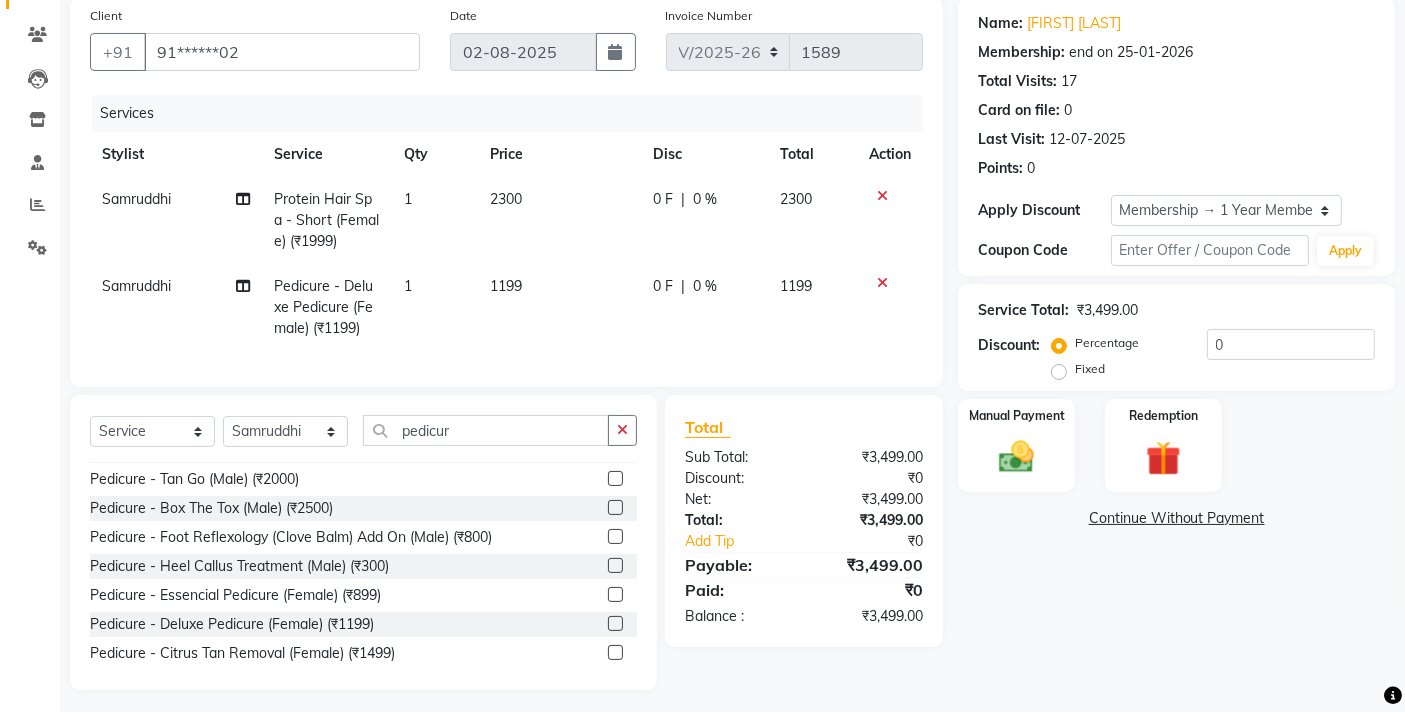 click on "1199" 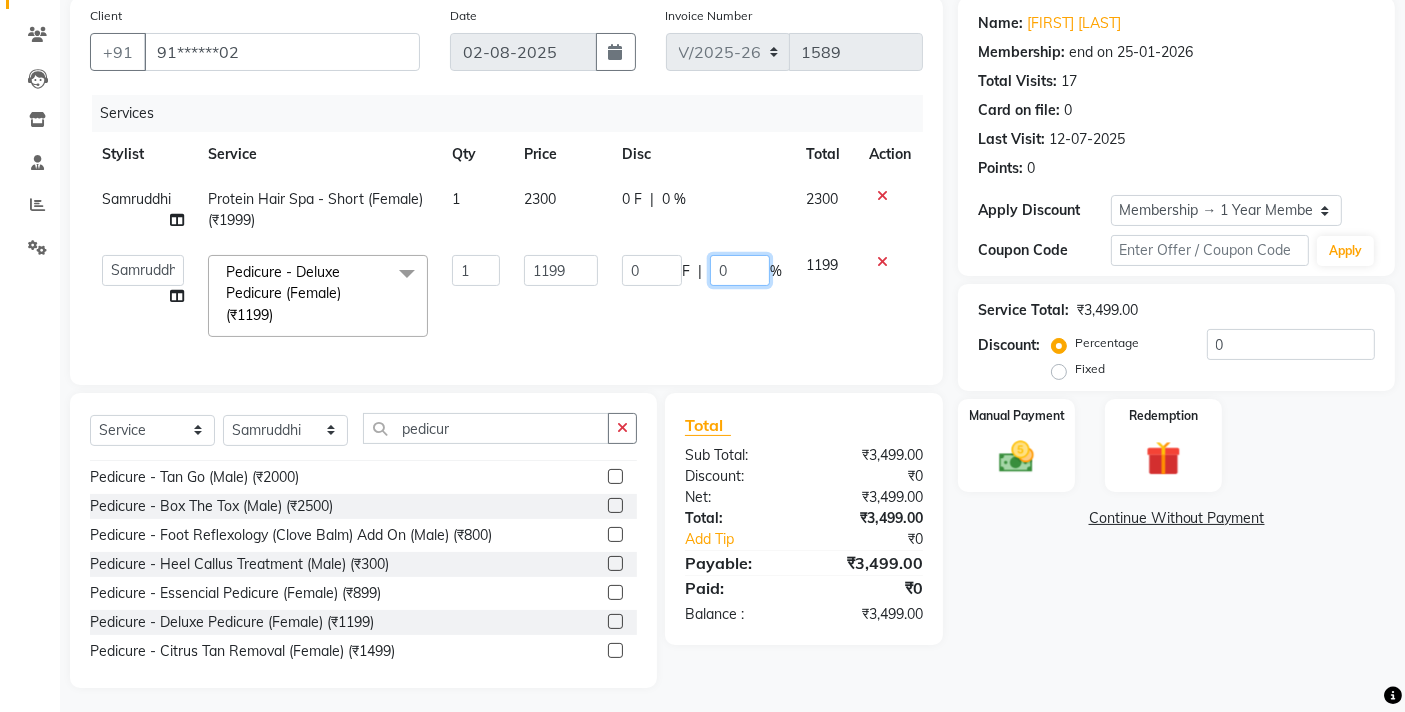 click on "0" 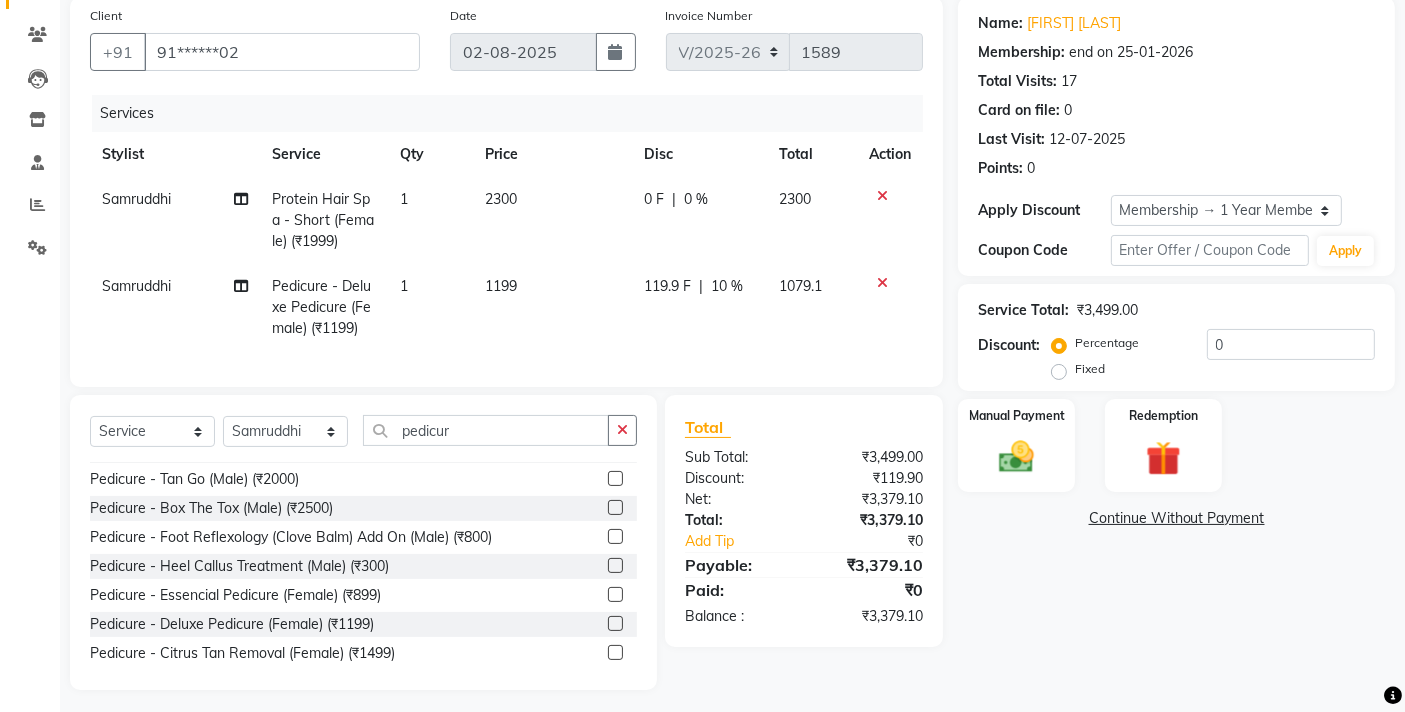 click on "119.9 F | 10 %" 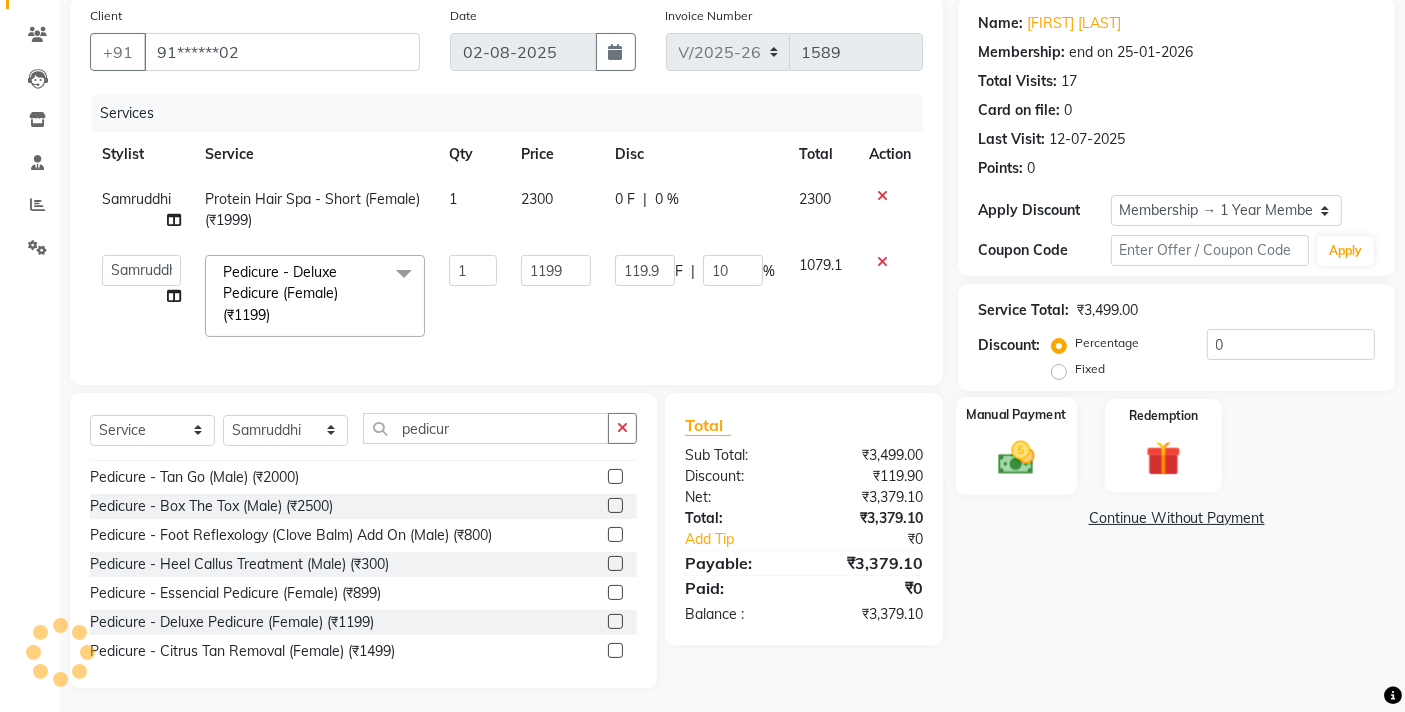 click on "Manual Payment" 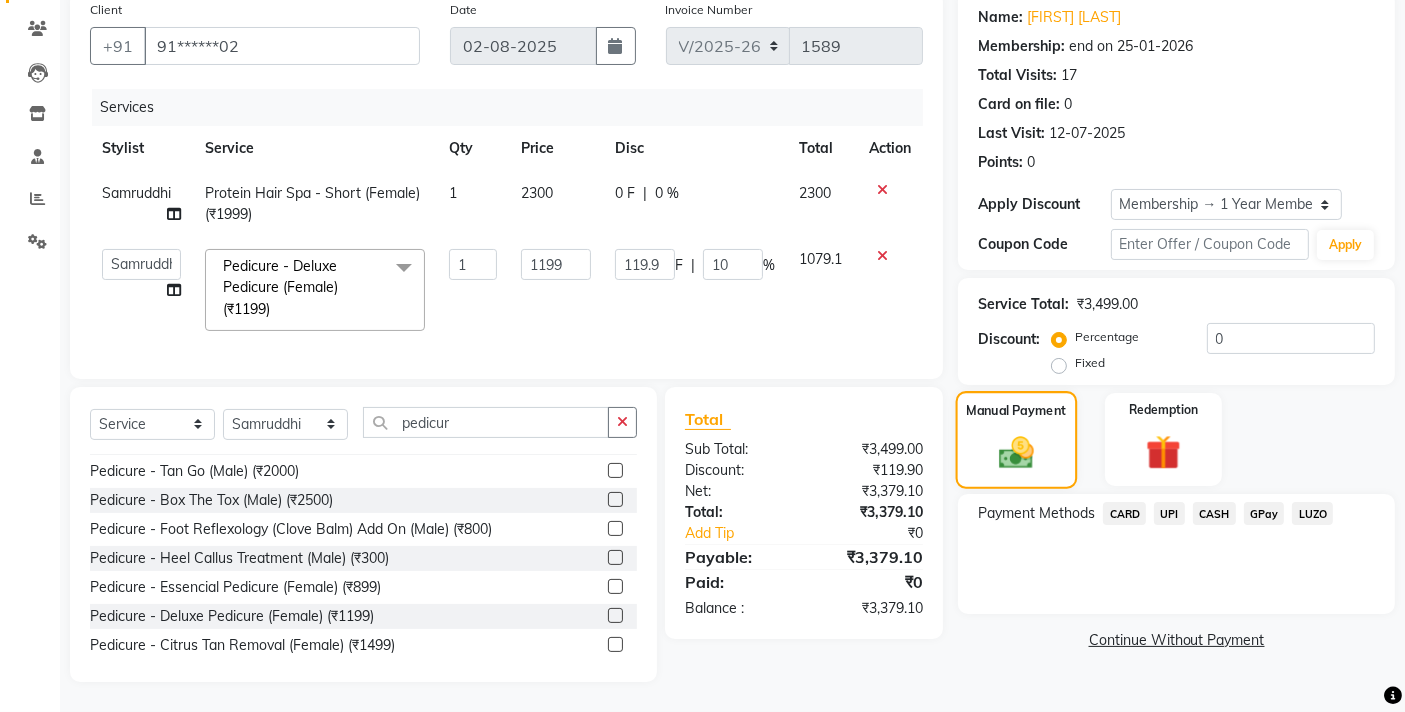 scroll, scrollTop: 174, scrollLeft: 0, axis: vertical 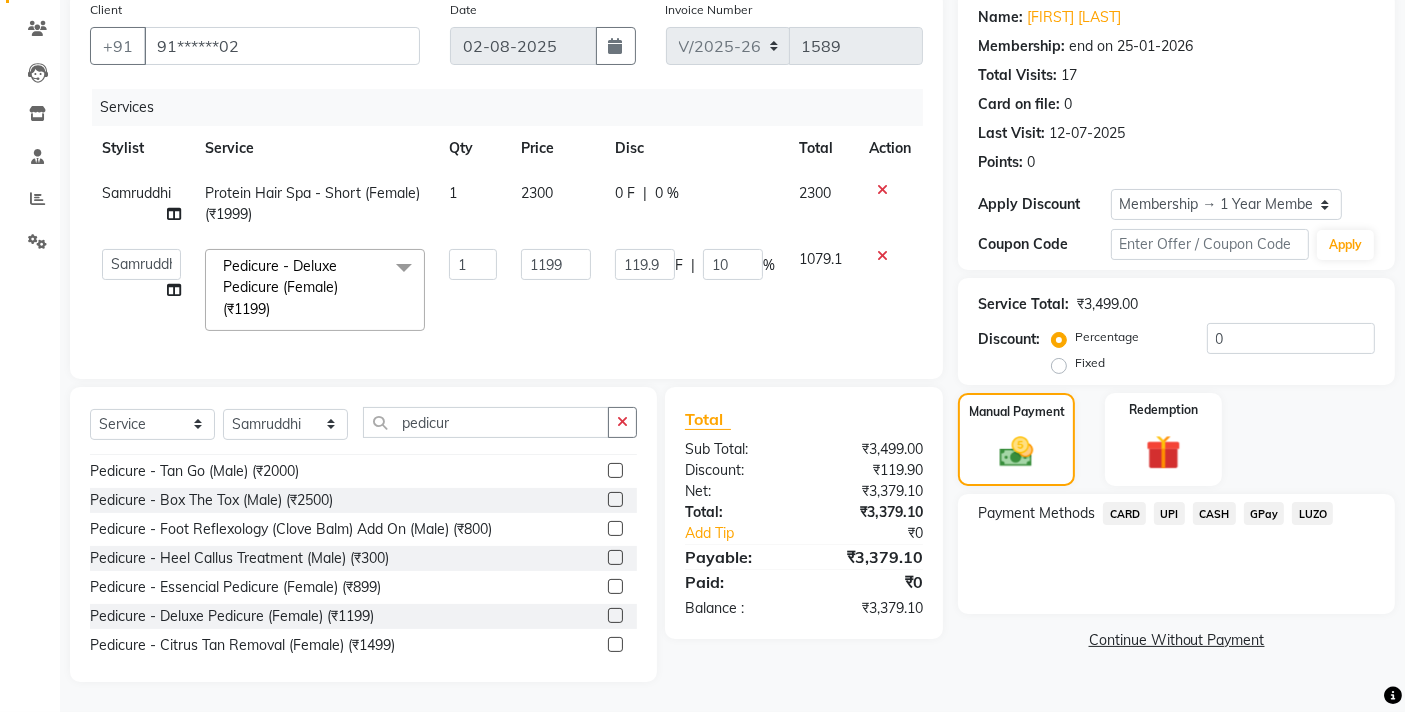 click on "CARD" 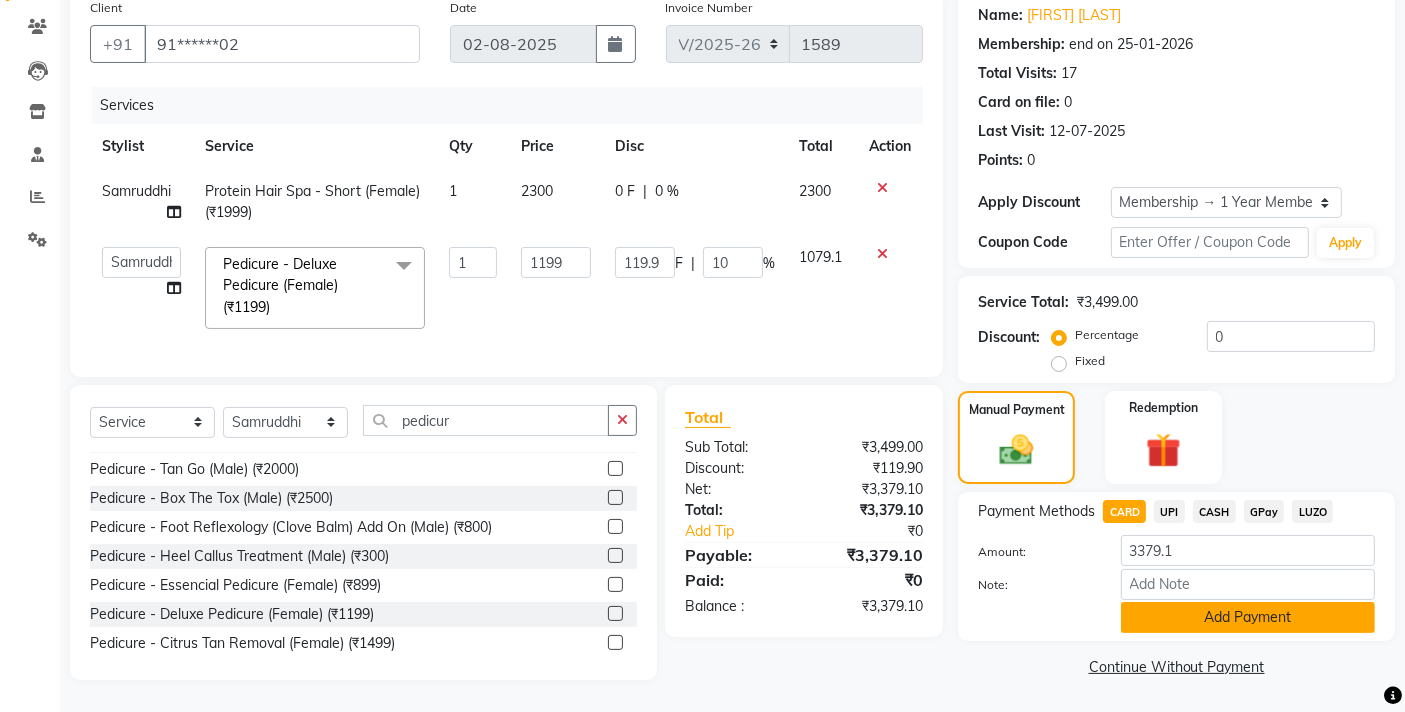 click on "Add Payment" 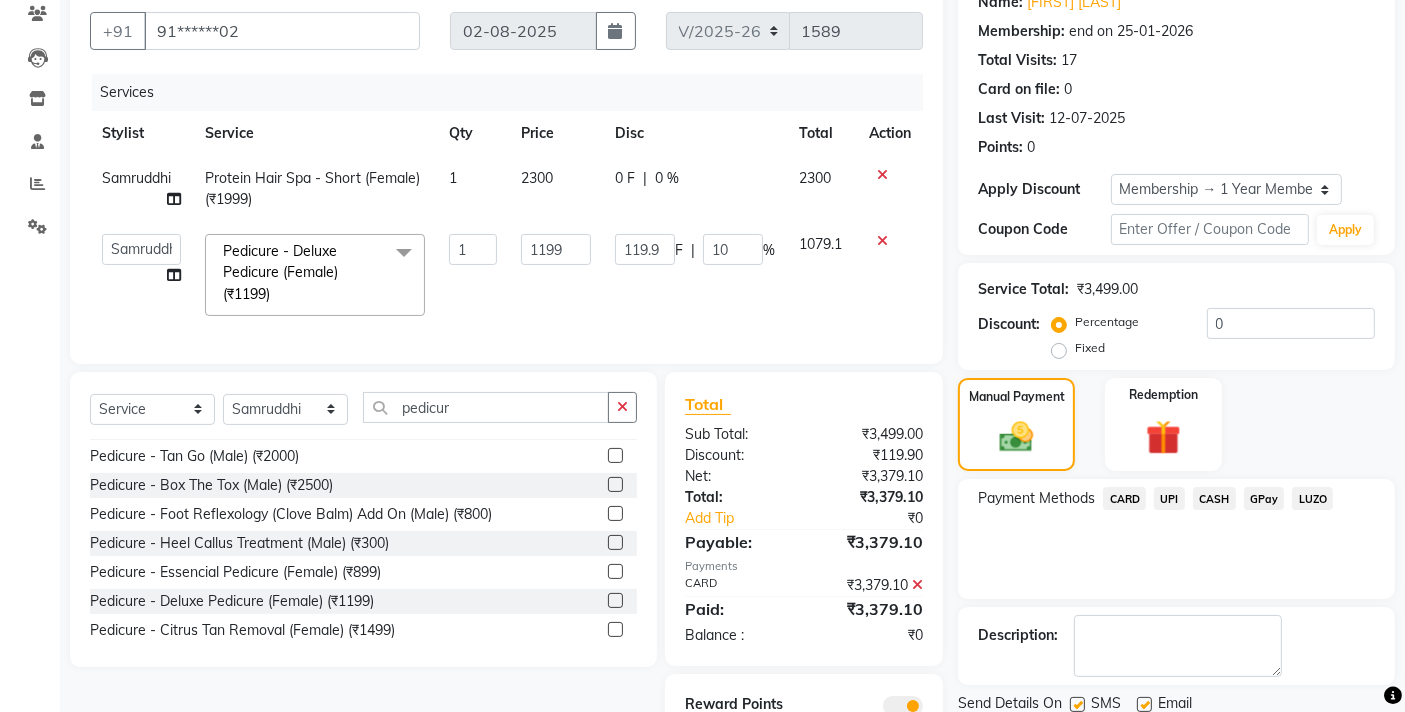 scroll, scrollTop: 271, scrollLeft: 0, axis: vertical 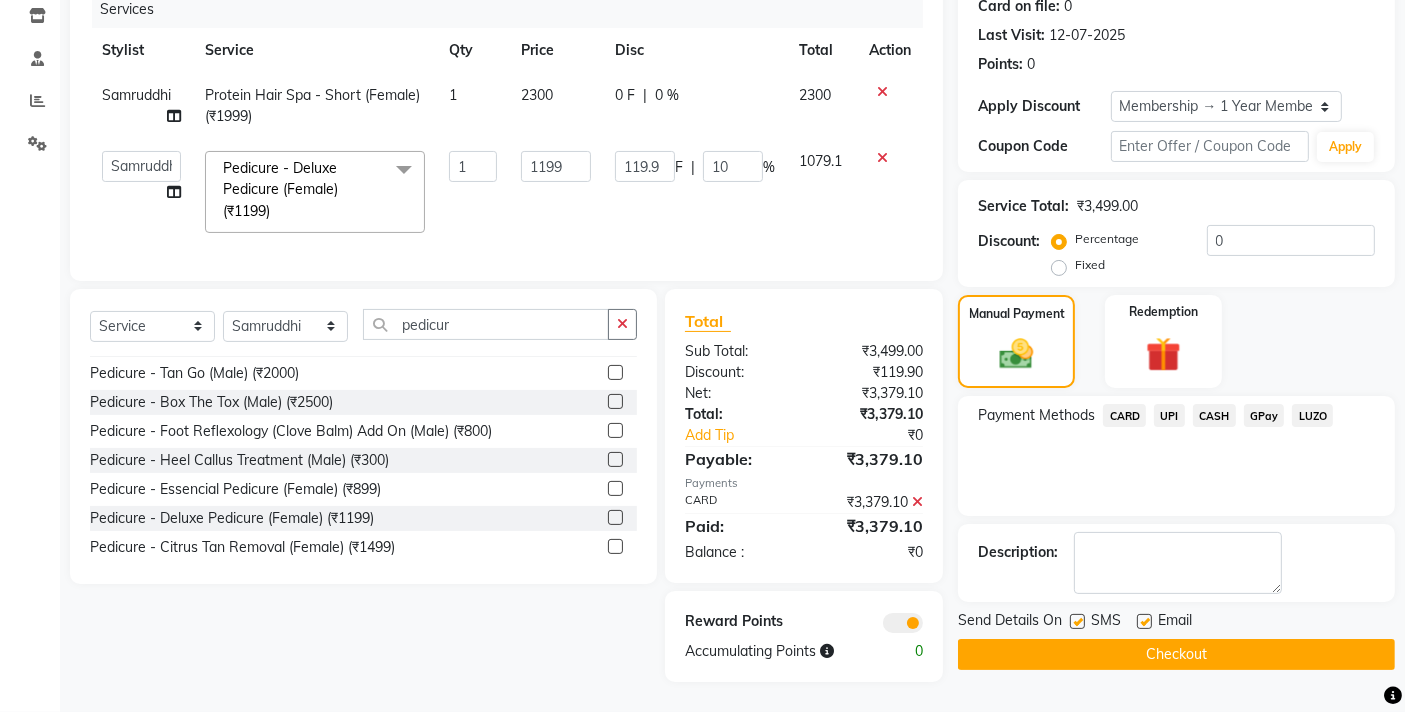 click on "Checkout" 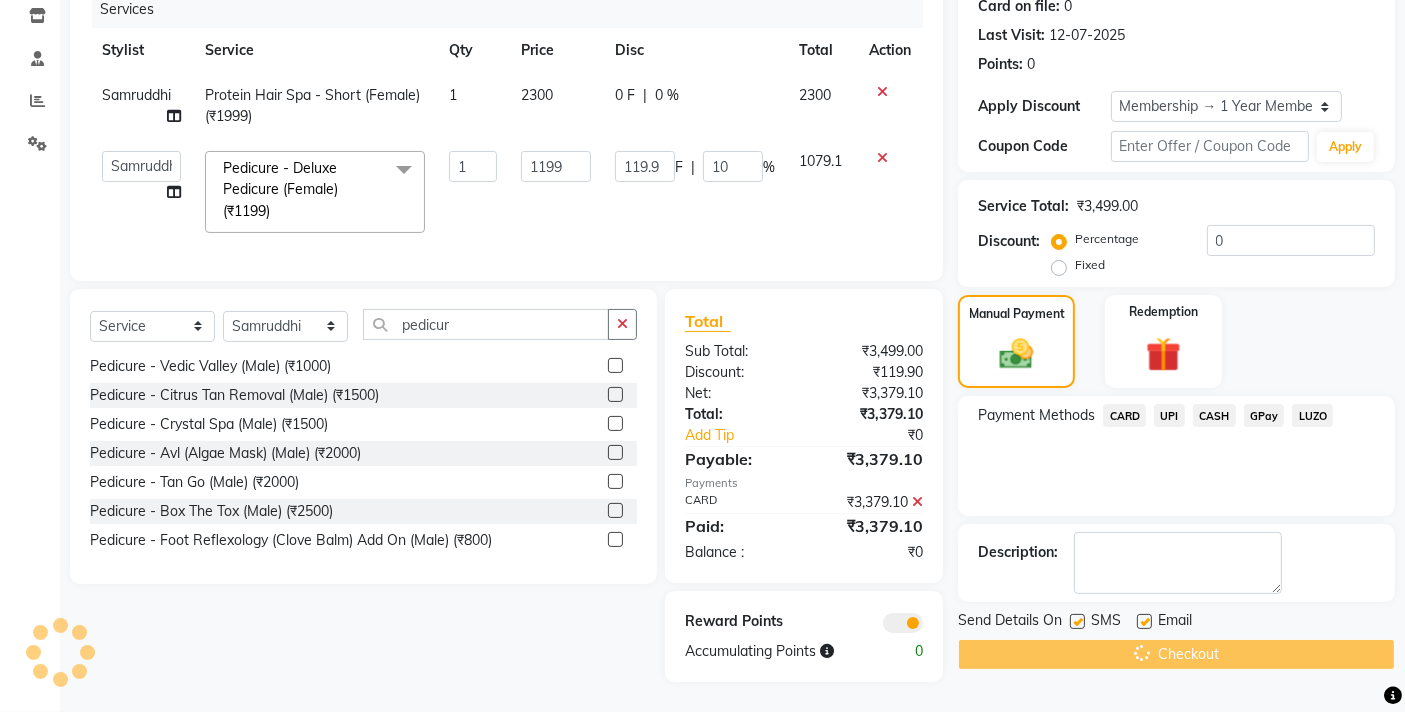 scroll, scrollTop: 0, scrollLeft: 0, axis: both 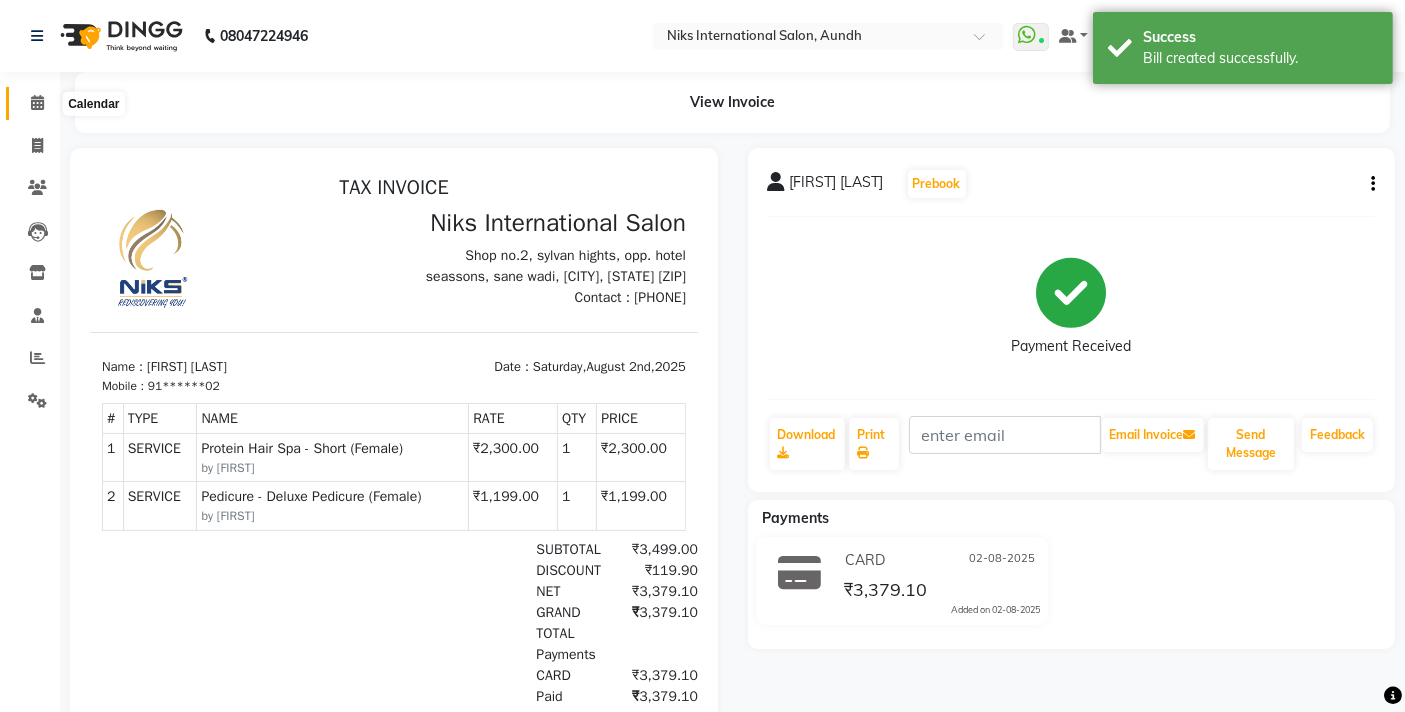 click 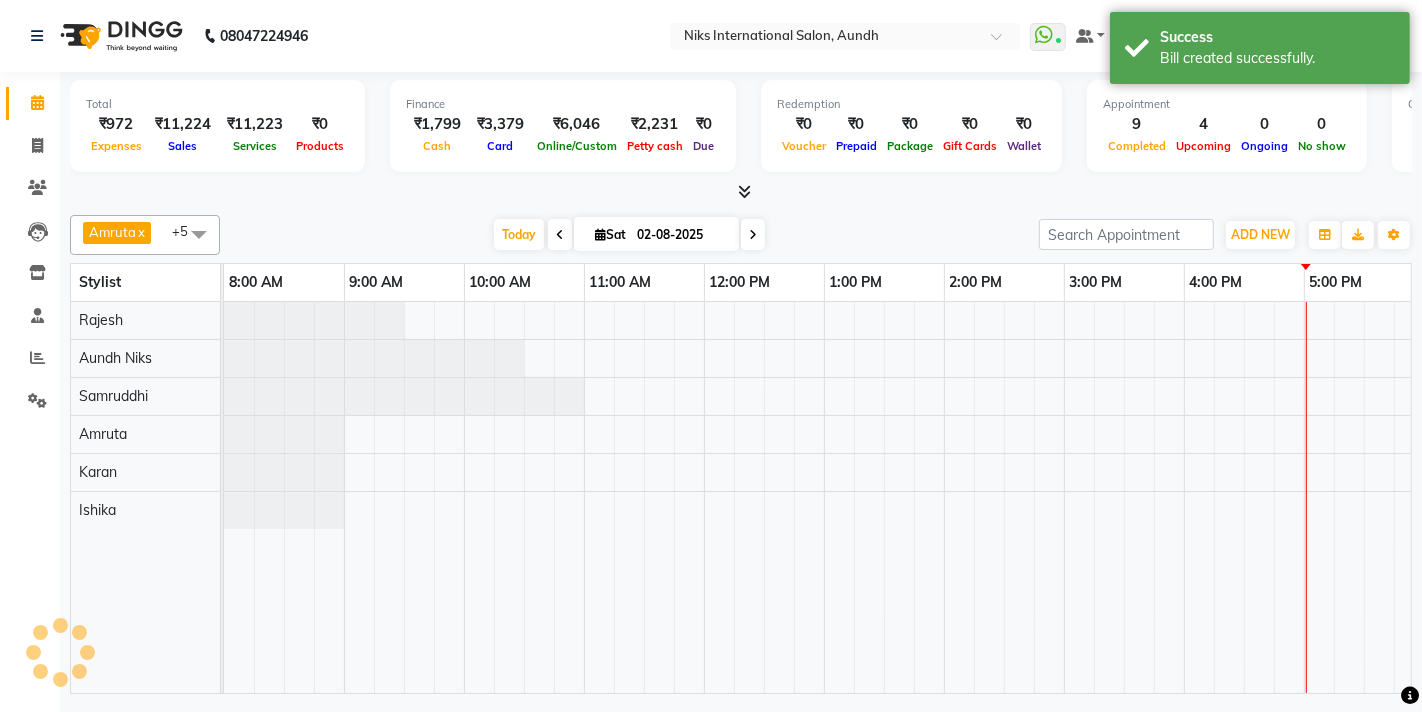 scroll, scrollTop: 0, scrollLeft: 0, axis: both 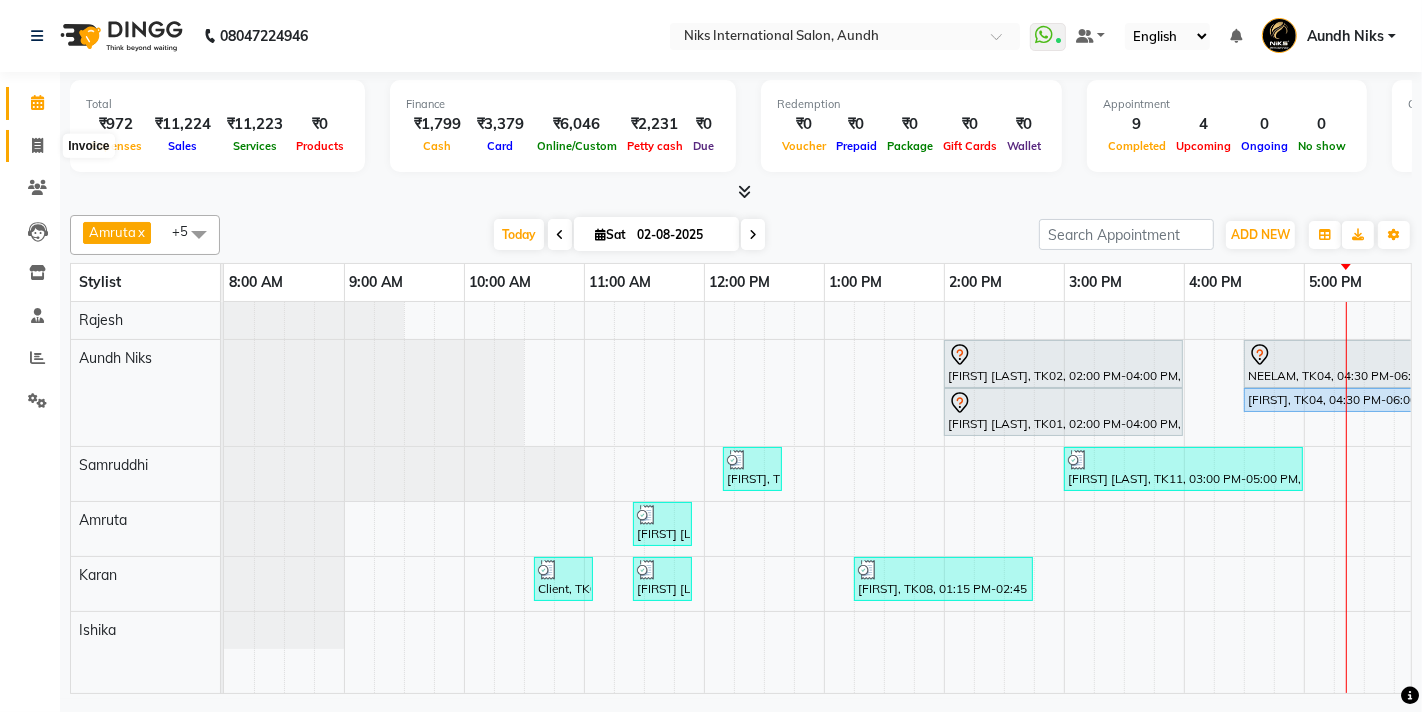 click 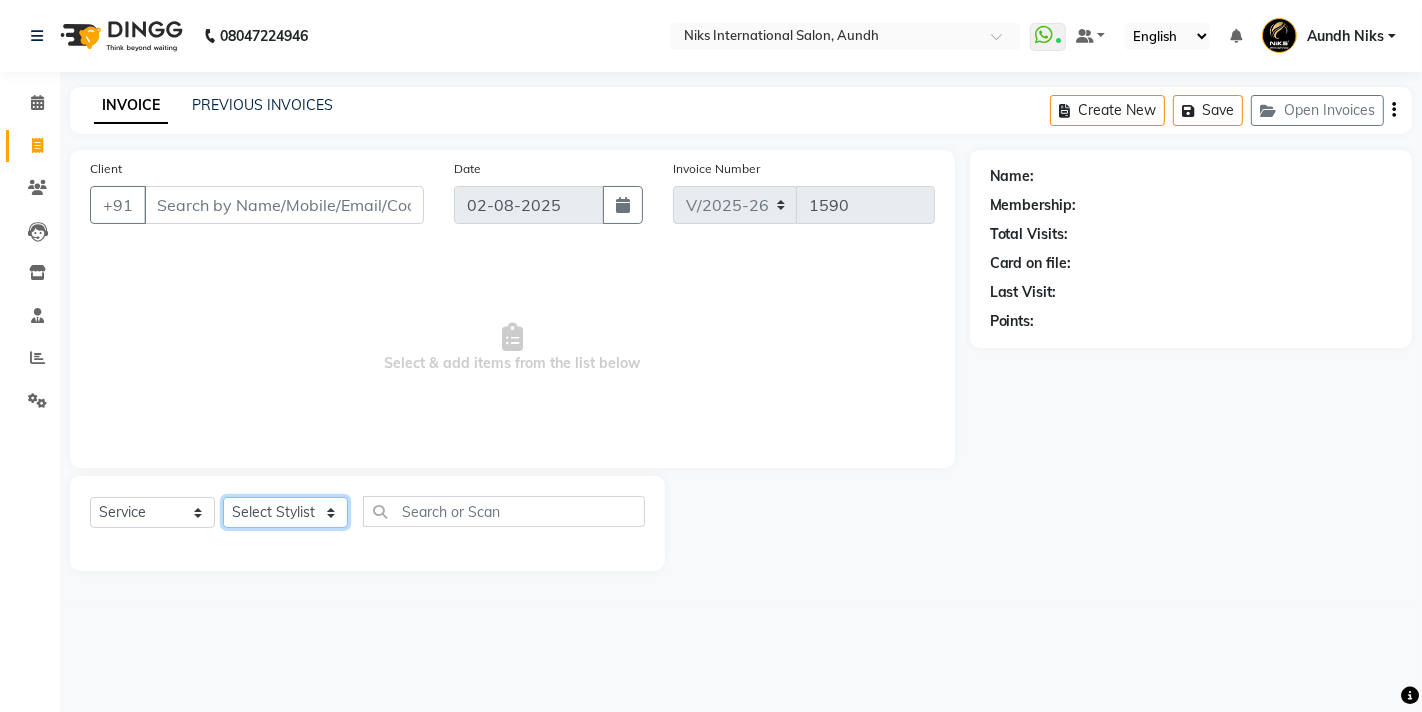 click on "Select Stylist [FIRST] [FIRST] [FIRST] [FIRST] [FIRST] [FIRST] [FIRST] [FIRST] [FIRST] [FIRST] [FIRST] [FIRST]" 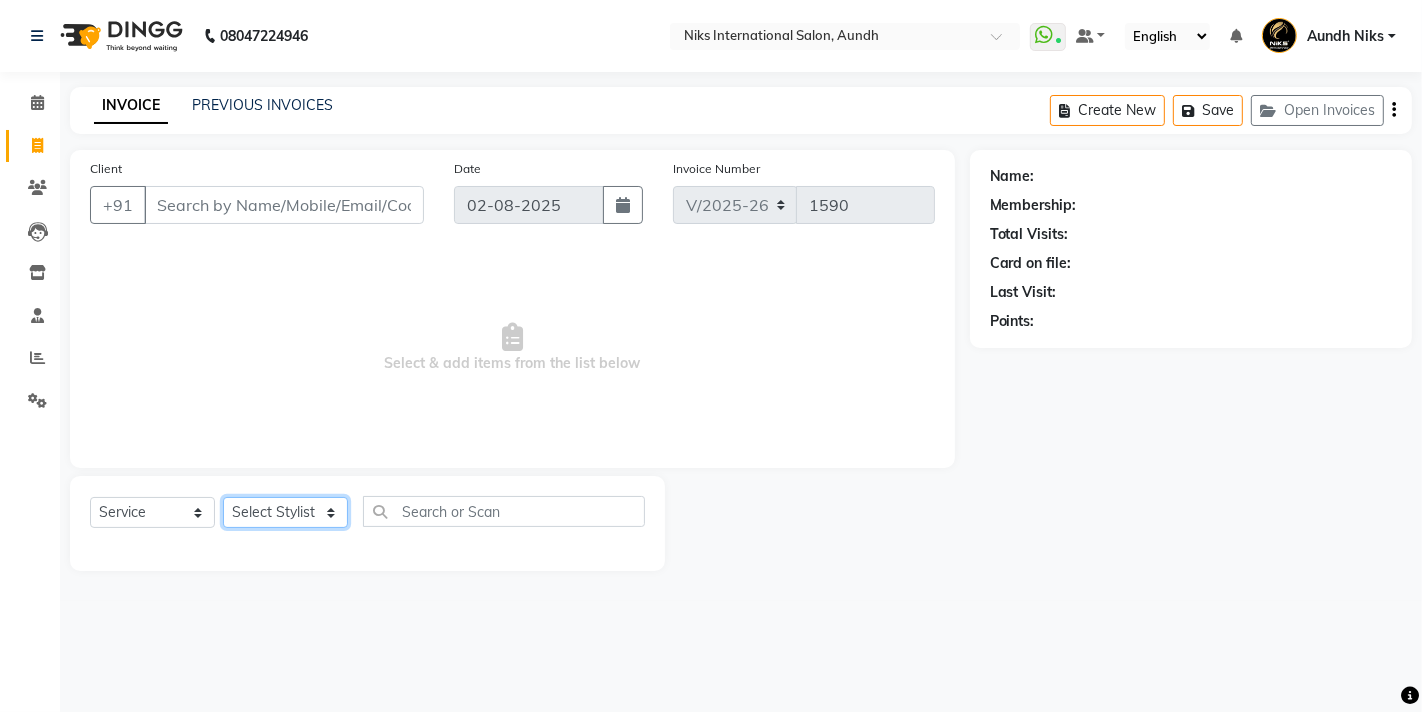 select on "20840" 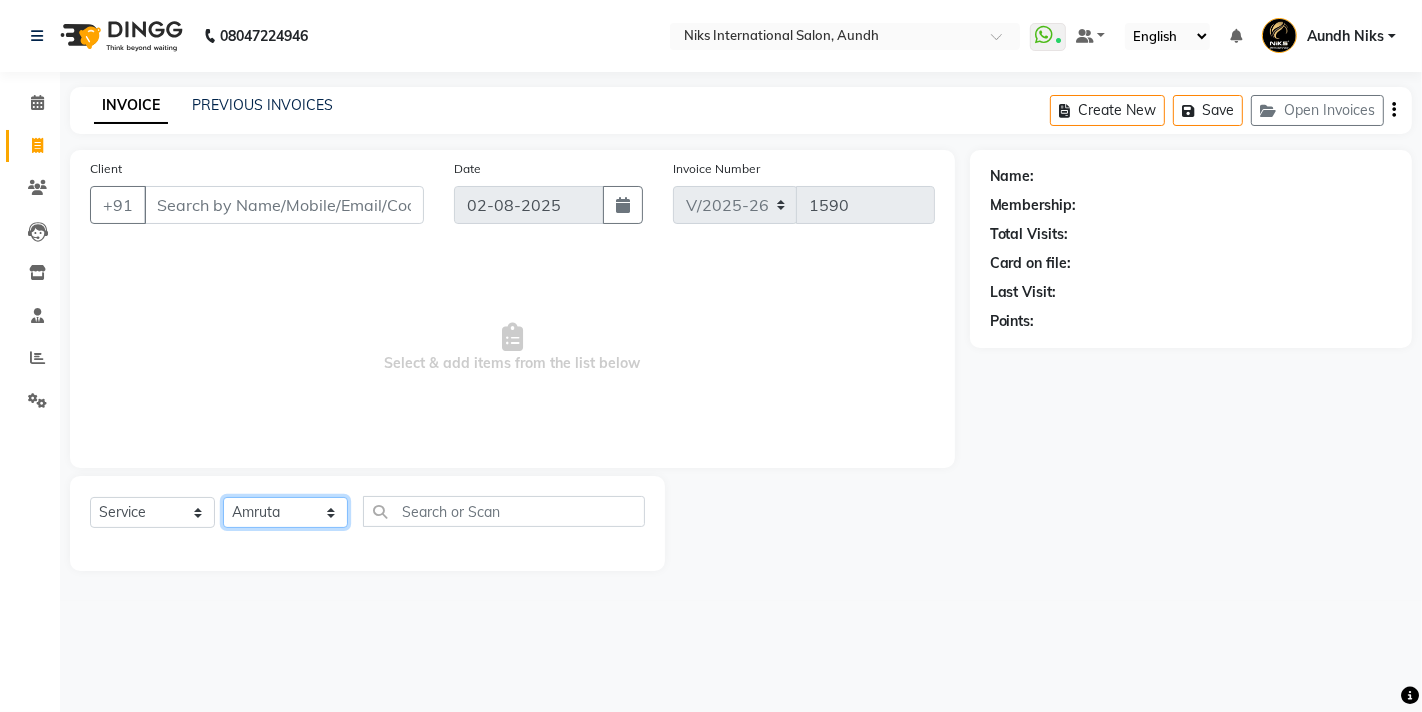 click on "Select Stylist [FIRST] [FIRST] [FIRST] [FIRST] [FIRST] [FIRST] [FIRST] [FIRST] [FIRST] [FIRST] [FIRST] [FIRST]" 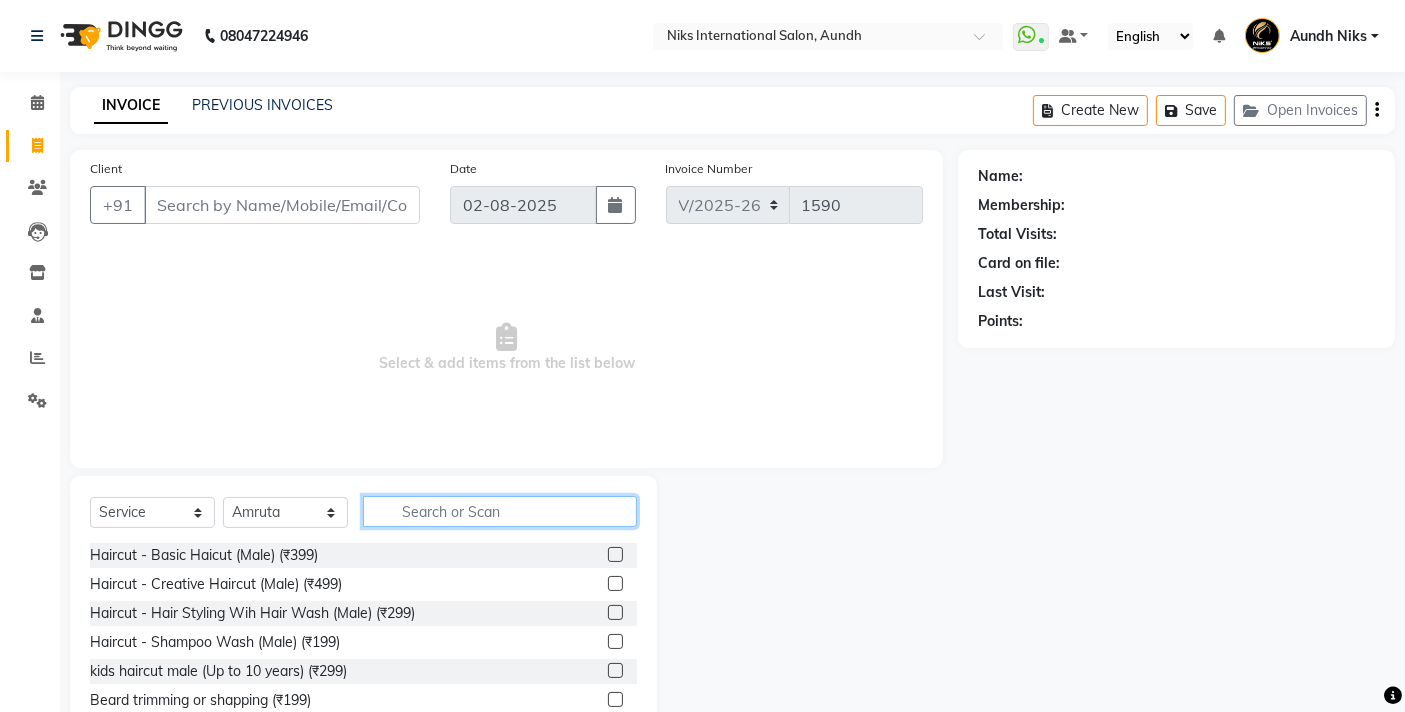 click 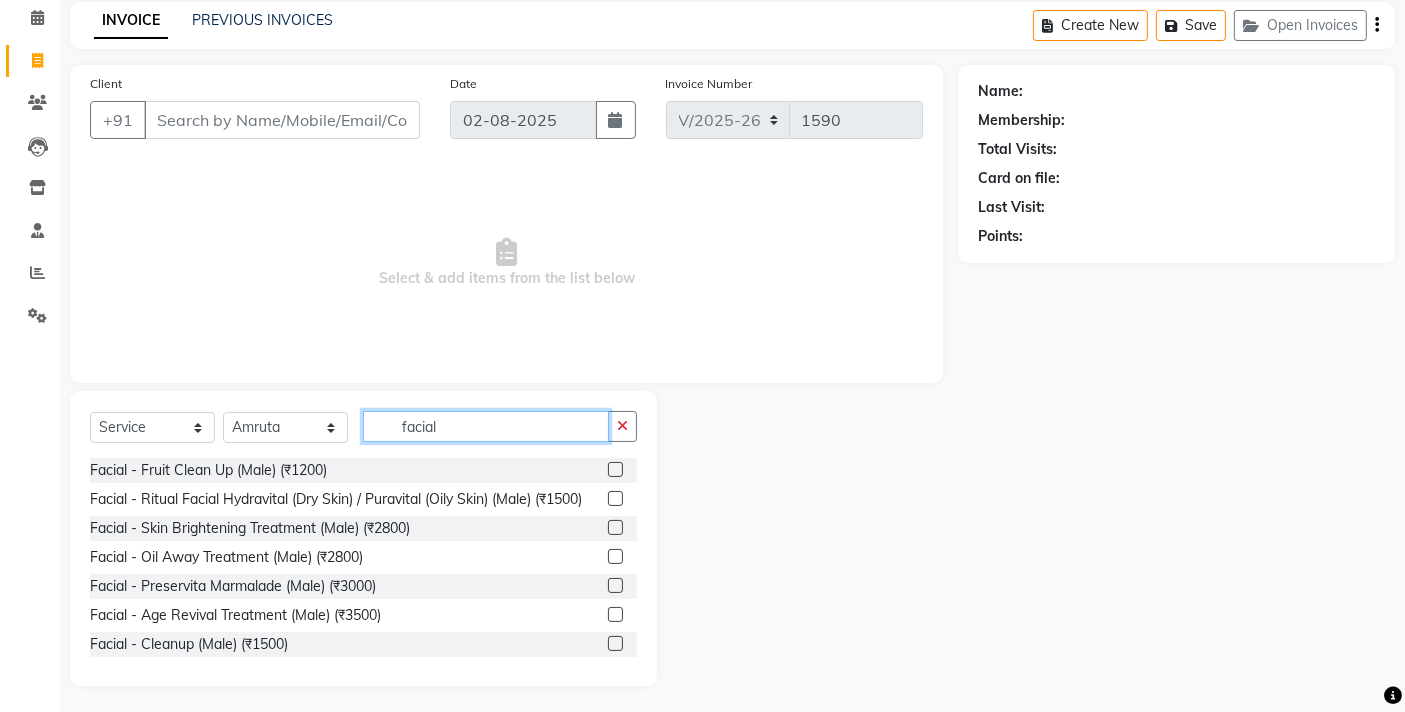 scroll, scrollTop: 88, scrollLeft: 0, axis: vertical 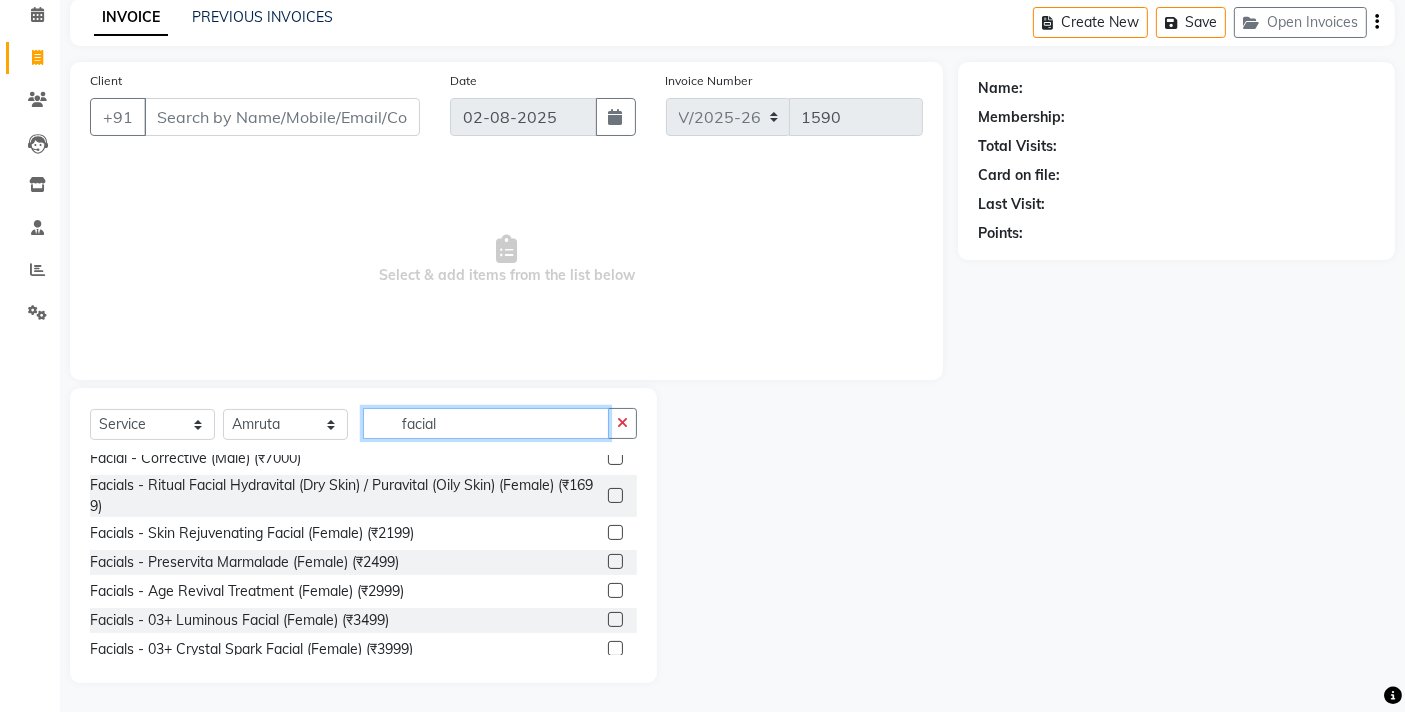 type on "facial" 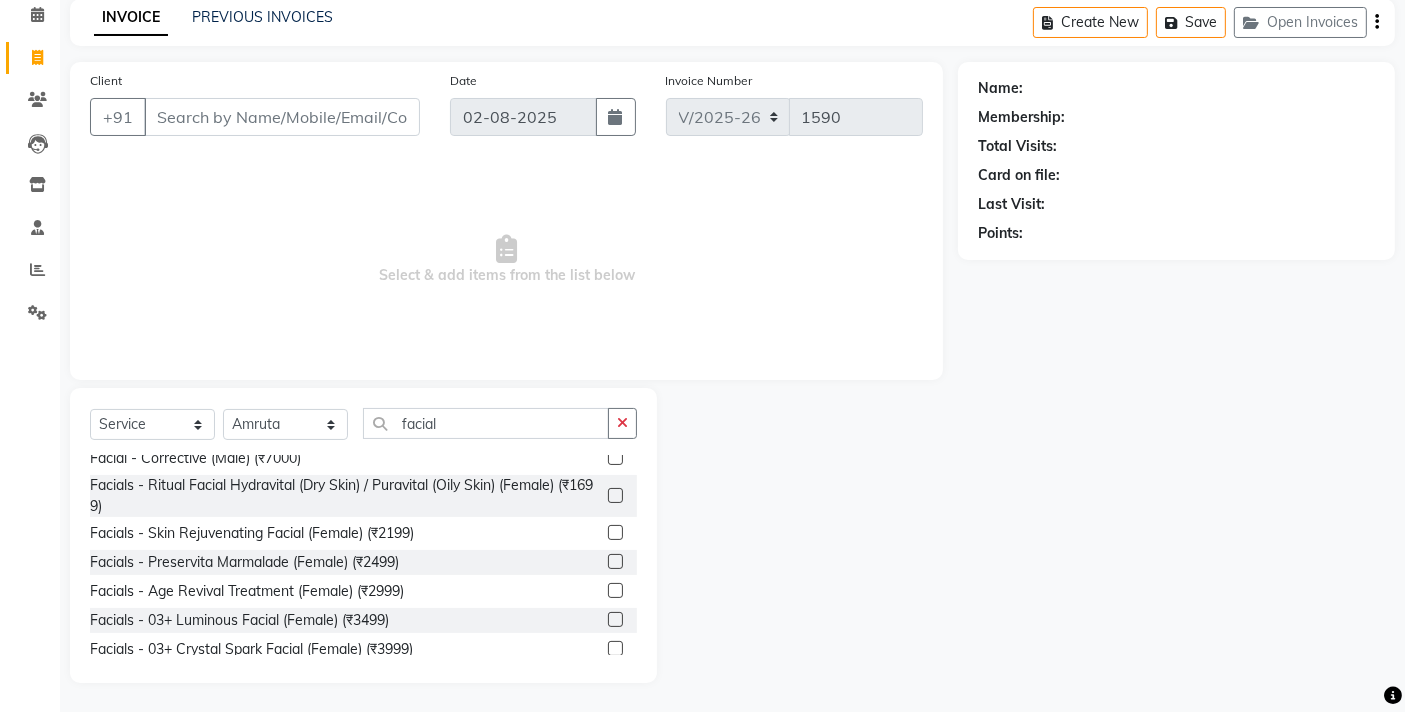 click 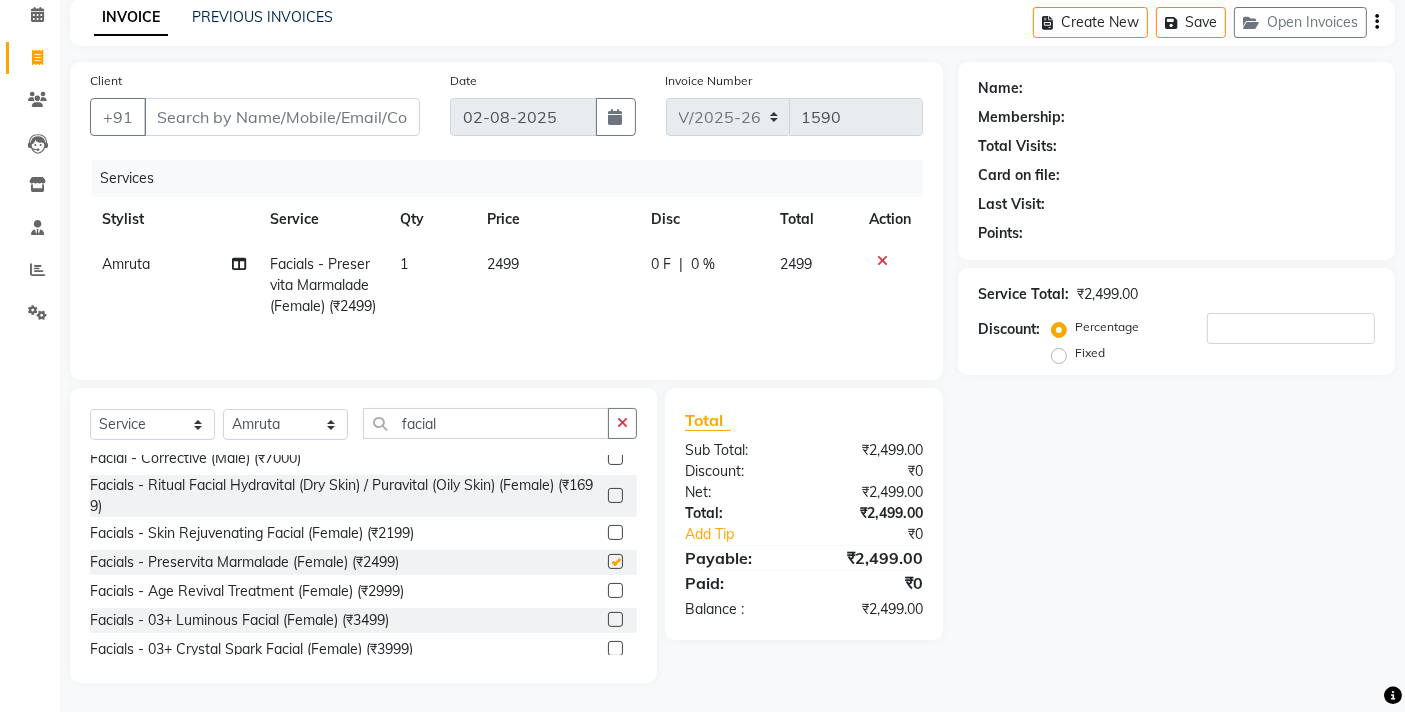 checkbox on "false" 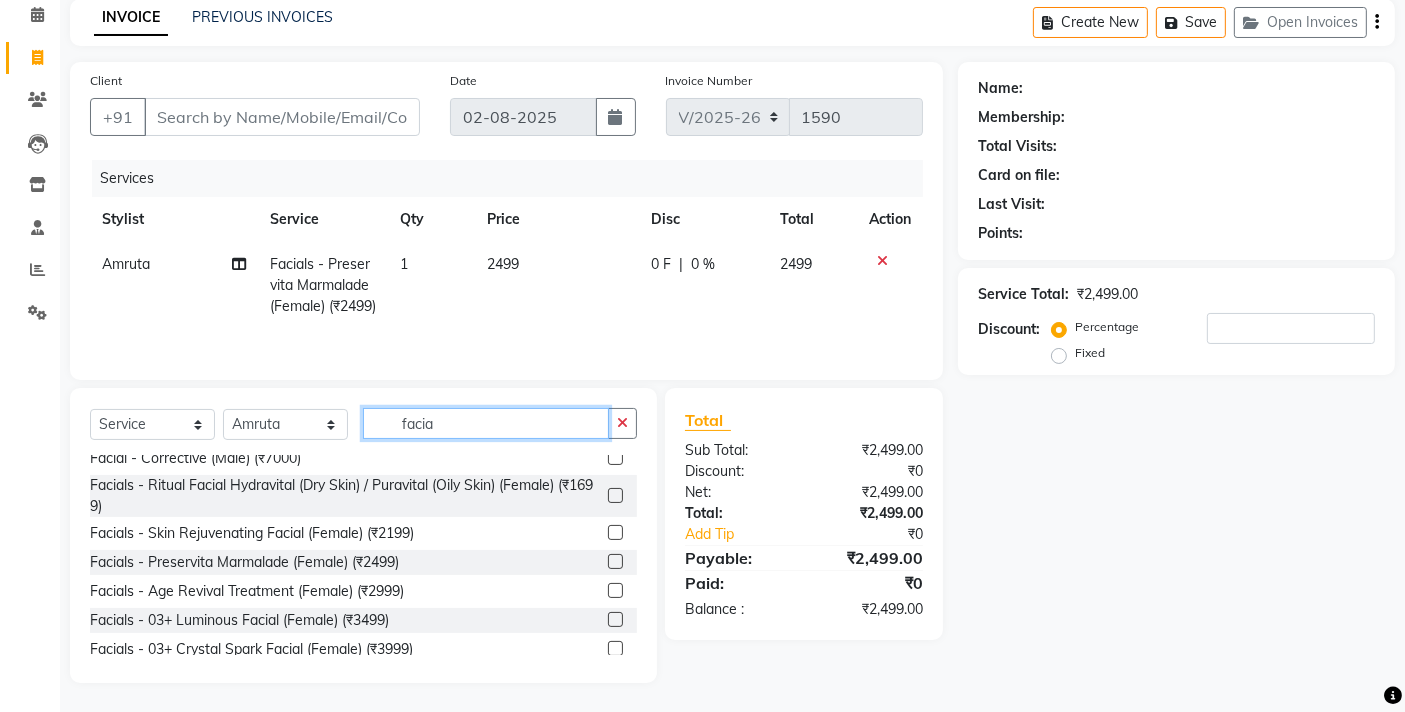 click on "facia" 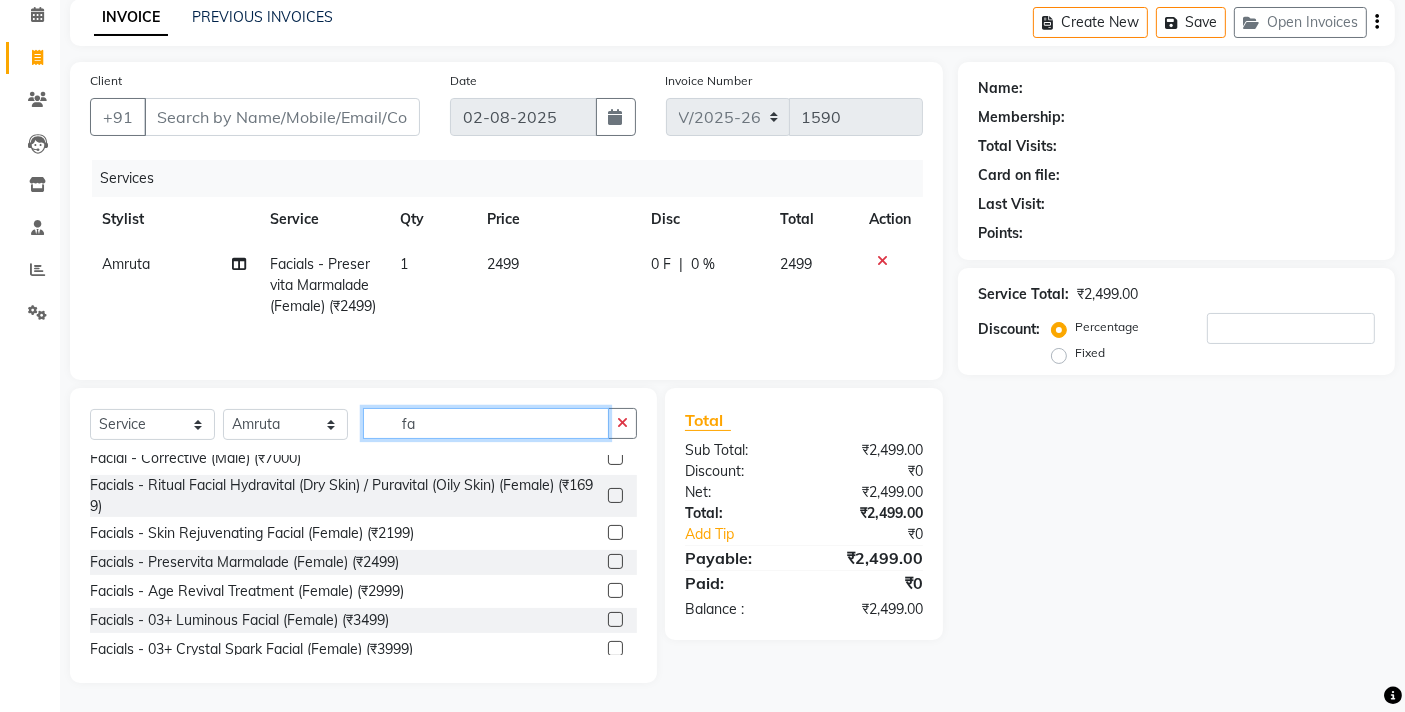 type on "f" 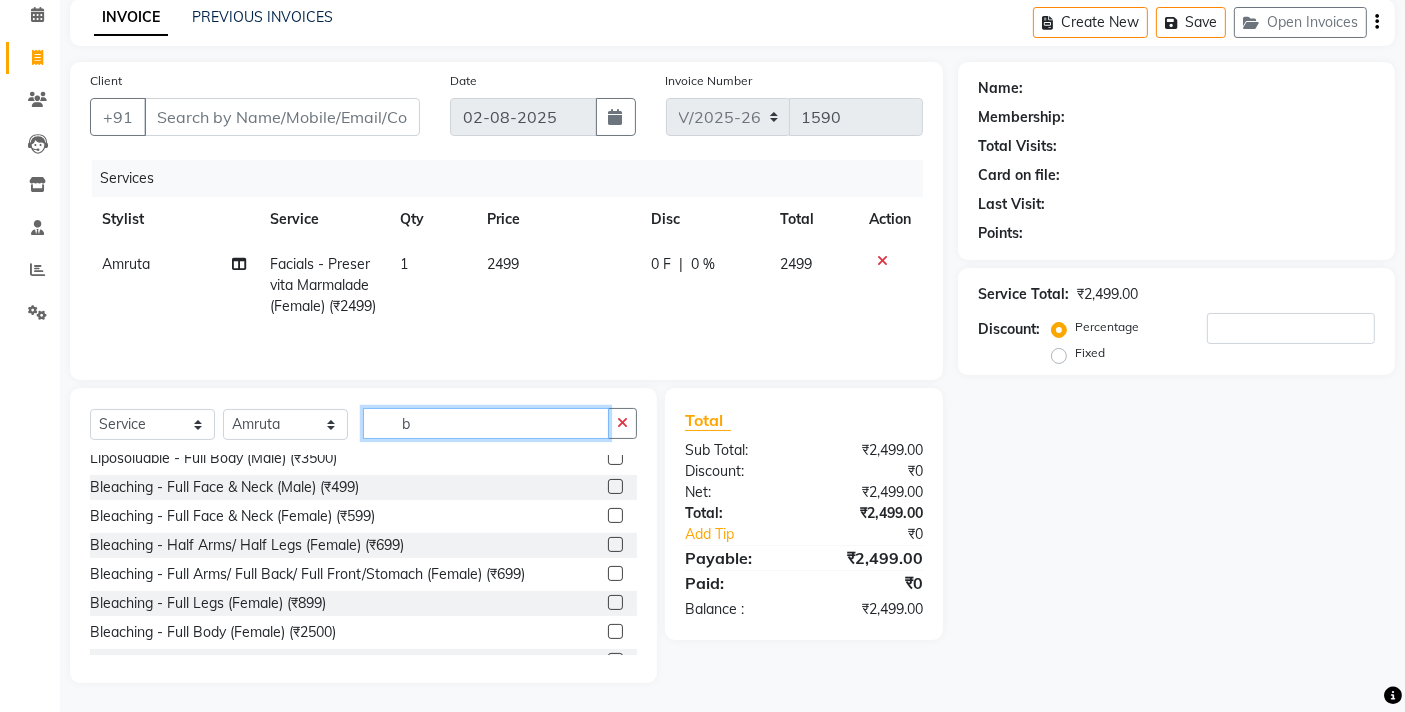 scroll, scrollTop: 9, scrollLeft: 0, axis: vertical 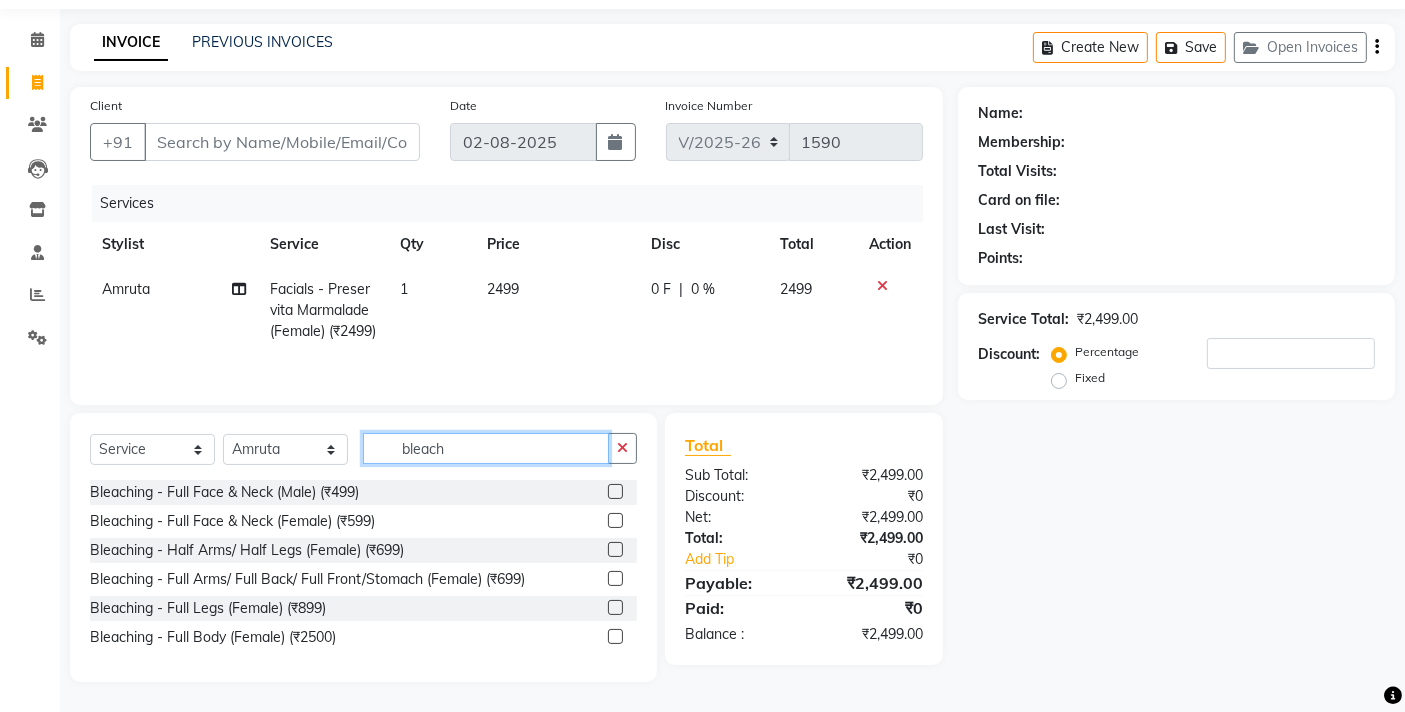 type on "bleach" 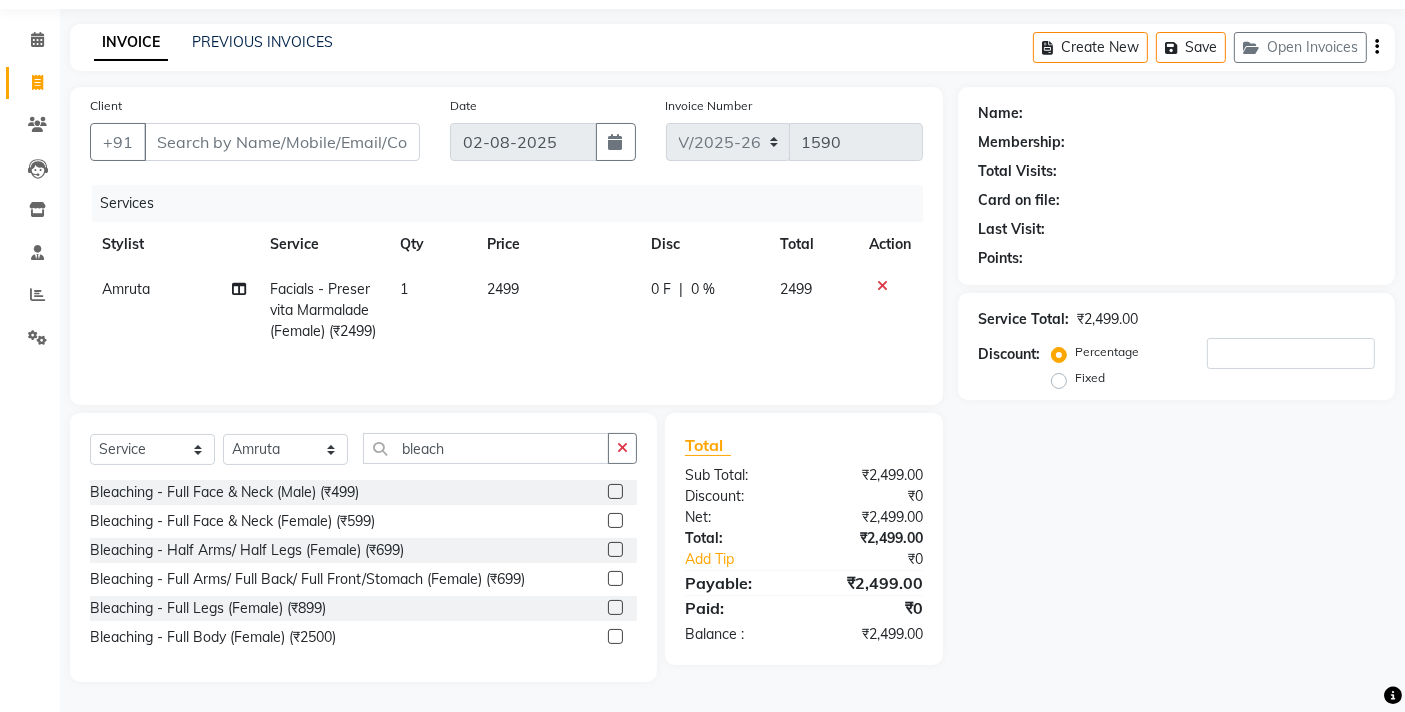 click 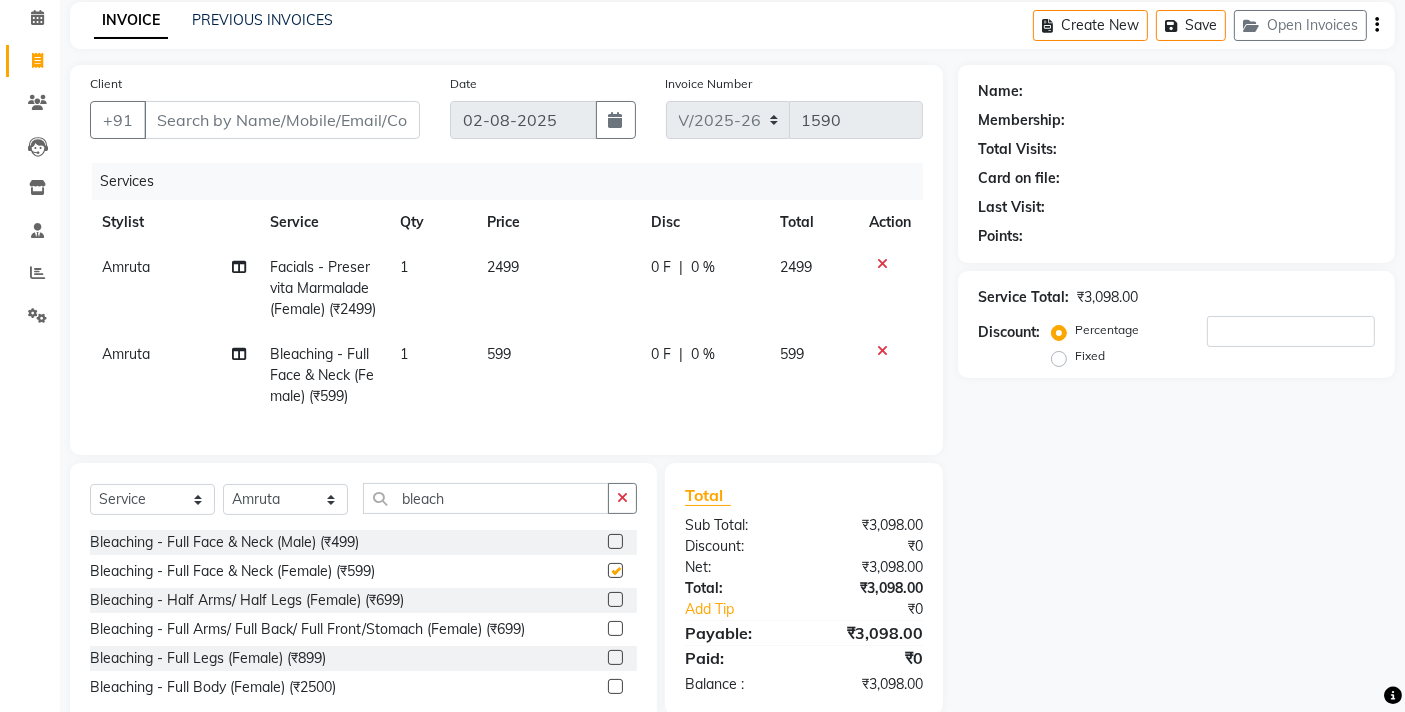 checkbox on "false" 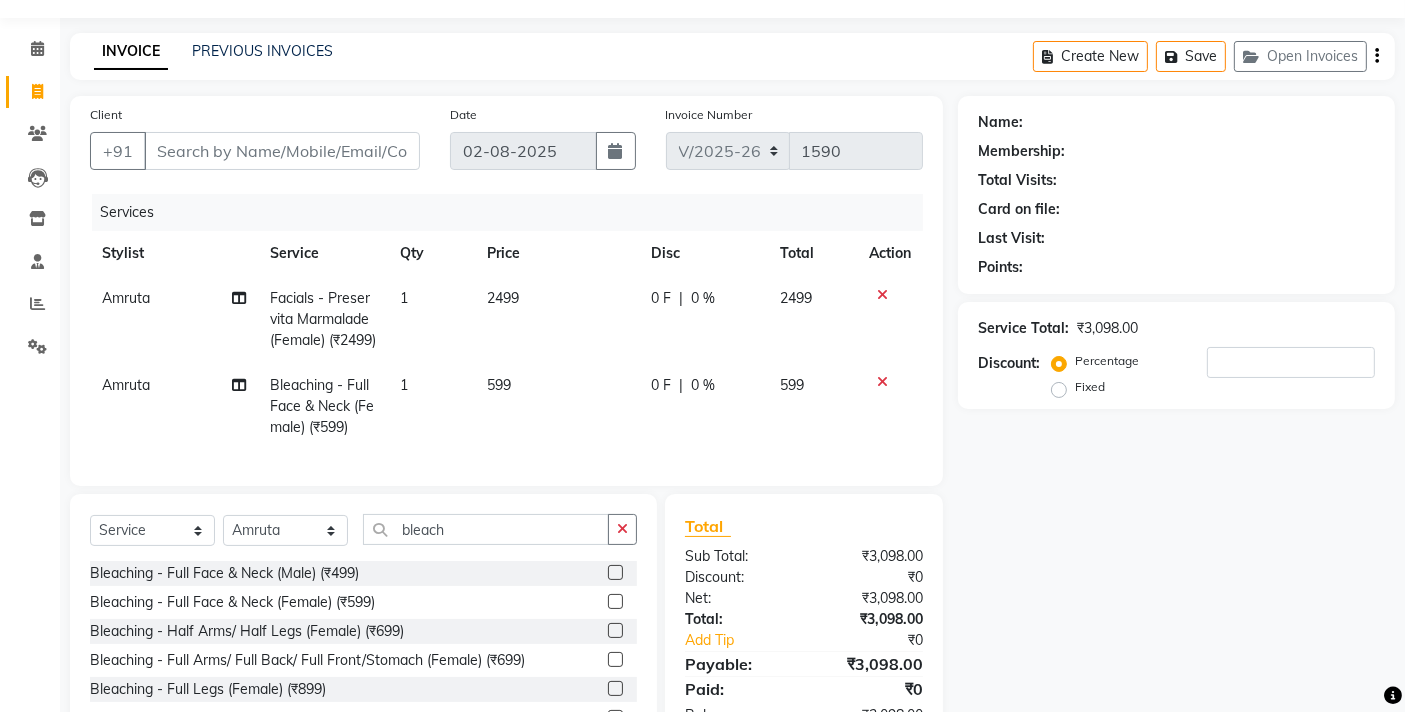 scroll, scrollTop: 0, scrollLeft: 0, axis: both 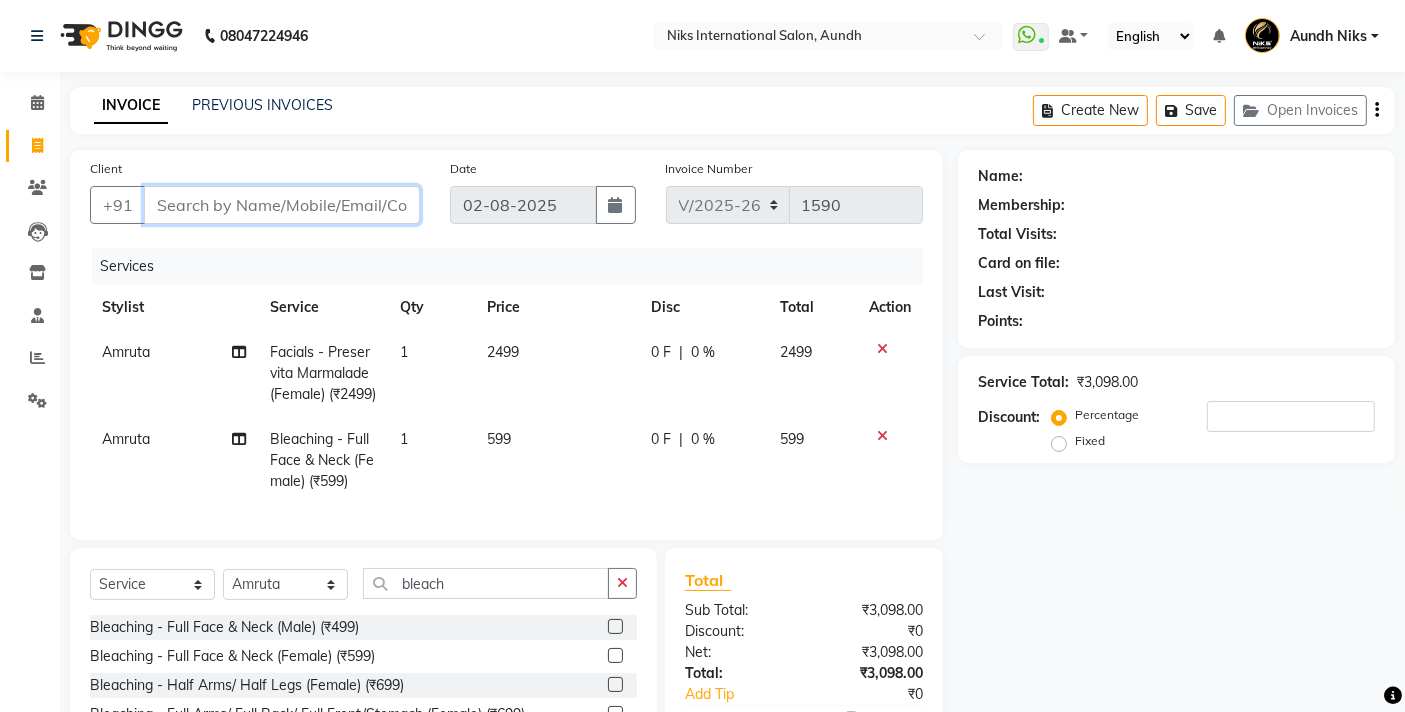 click on "Client" at bounding box center (282, 205) 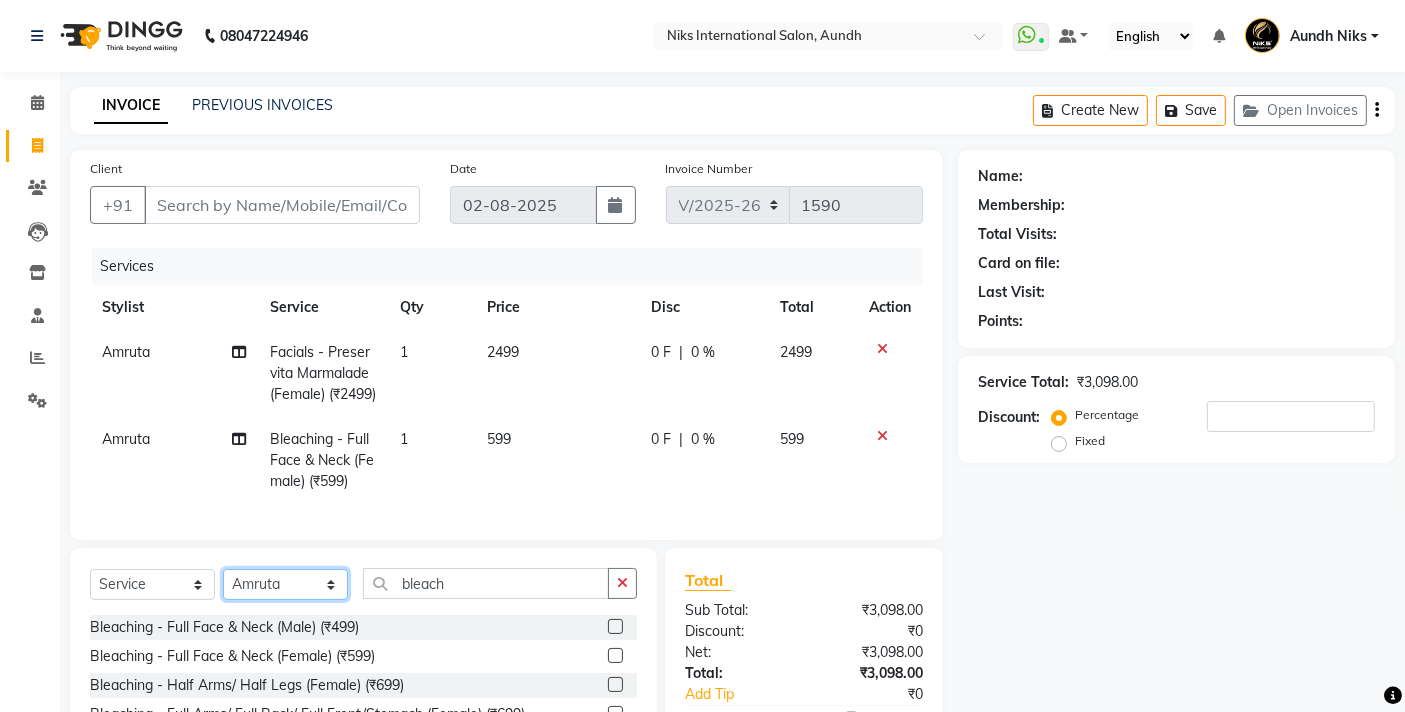 click on "Select Stylist [FIRST] [FIRST] [FIRST] [FIRST] [FIRST] [FIRST] [FIRST] [FIRST] [FIRST] [FIRST] [FIRST] [FIRST]" 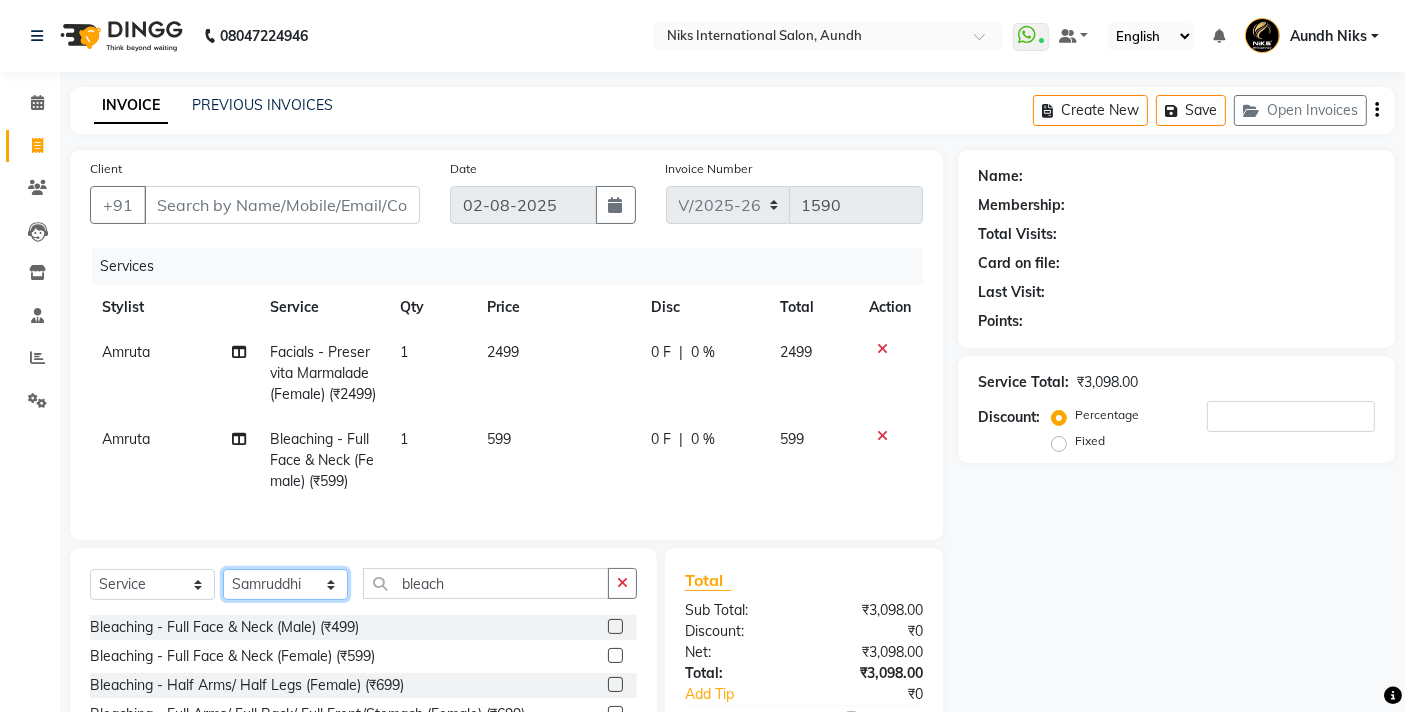 click on "Select Stylist [FIRST] [FIRST] [FIRST] [FIRST] [FIRST] [FIRST] [FIRST] [FIRST] [FIRST] [FIRST] [FIRST] [FIRST]" 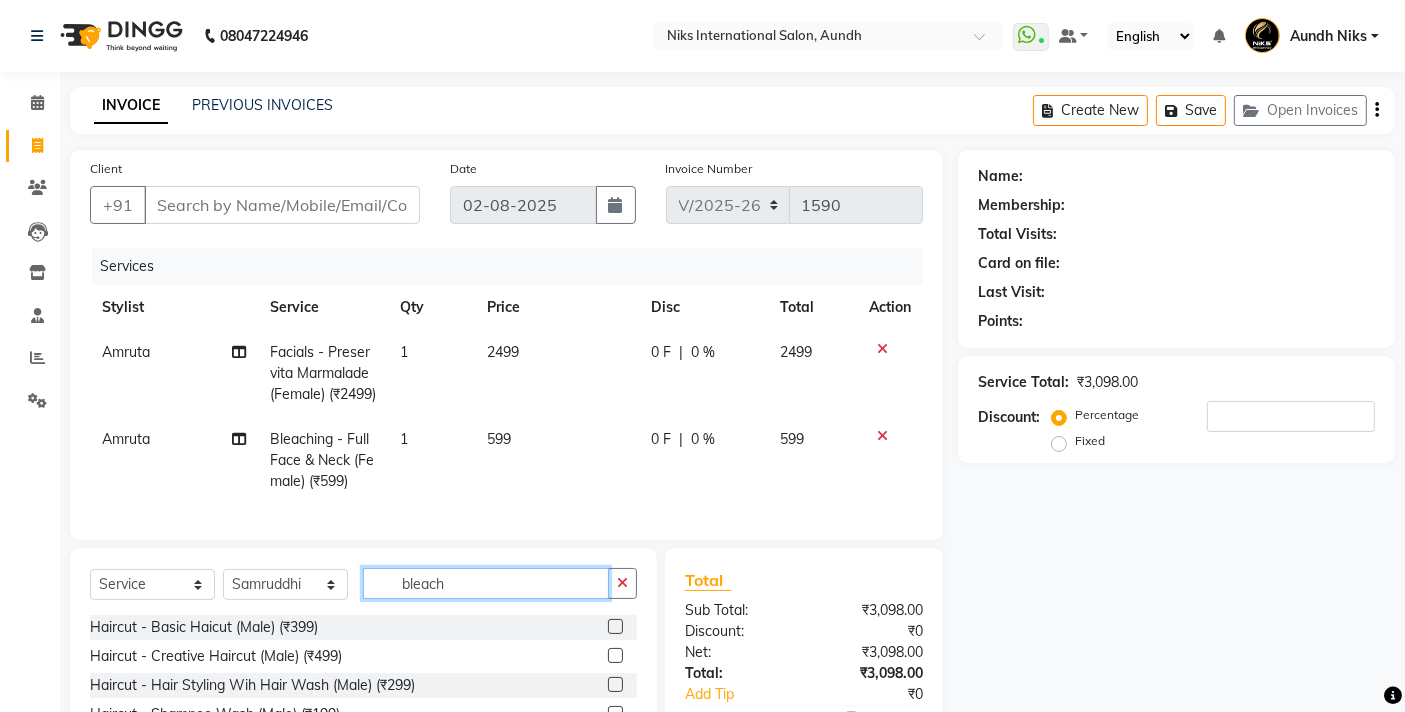 click on "bleach" 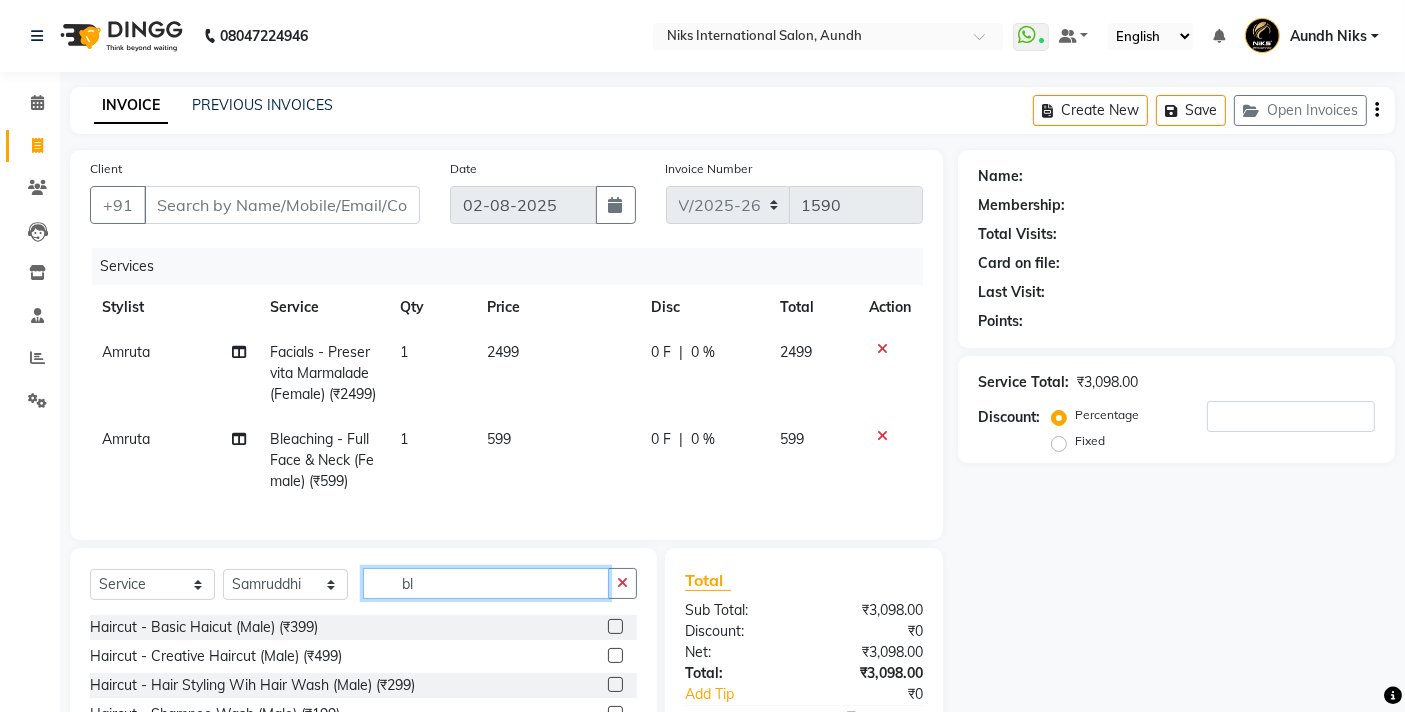 type on "b" 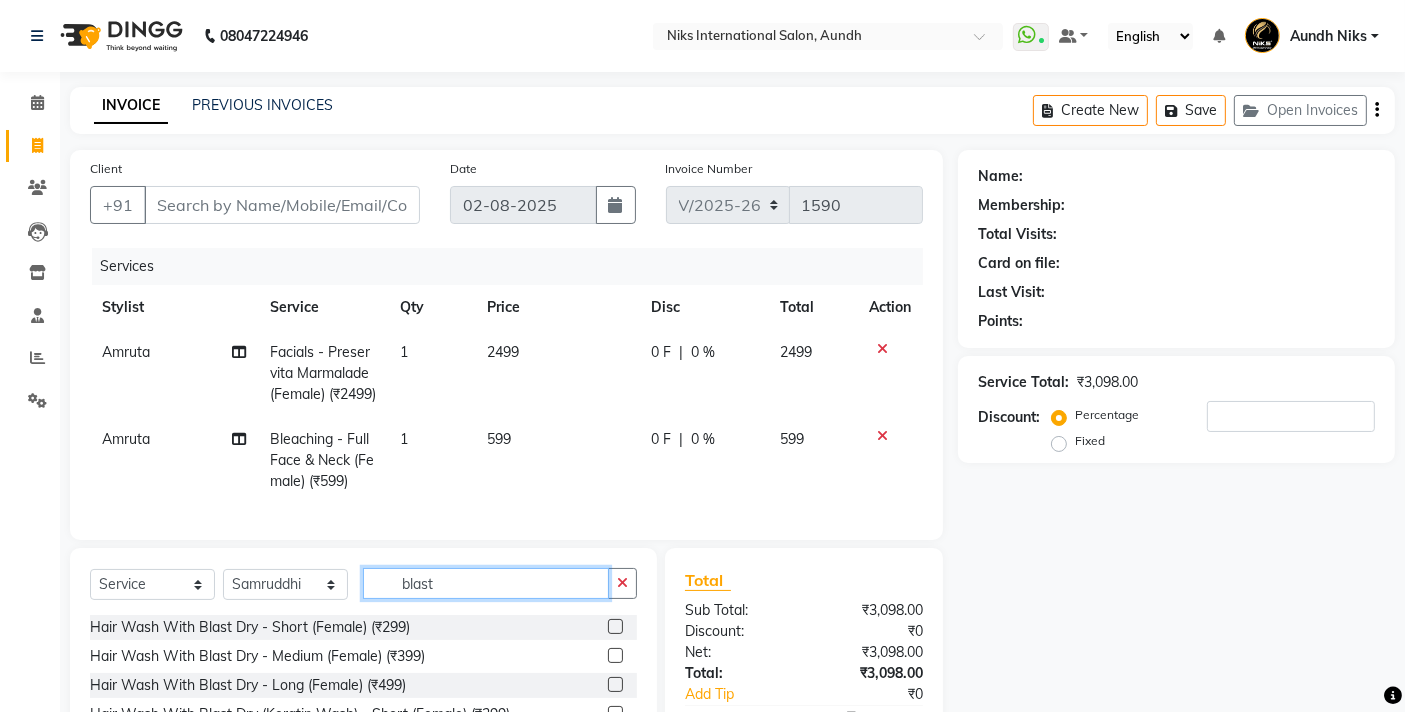 scroll, scrollTop: 171, scrollLeft: 0, axis: vertical 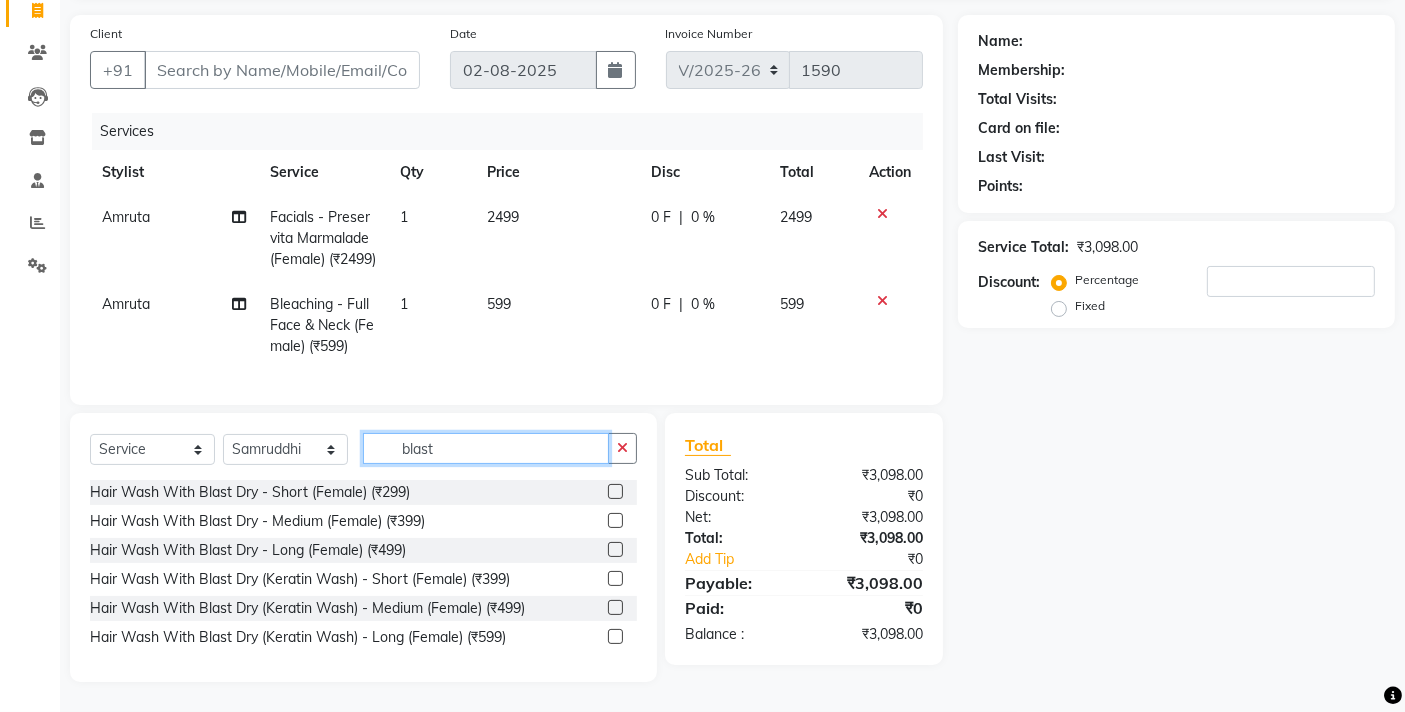 type on "blast" 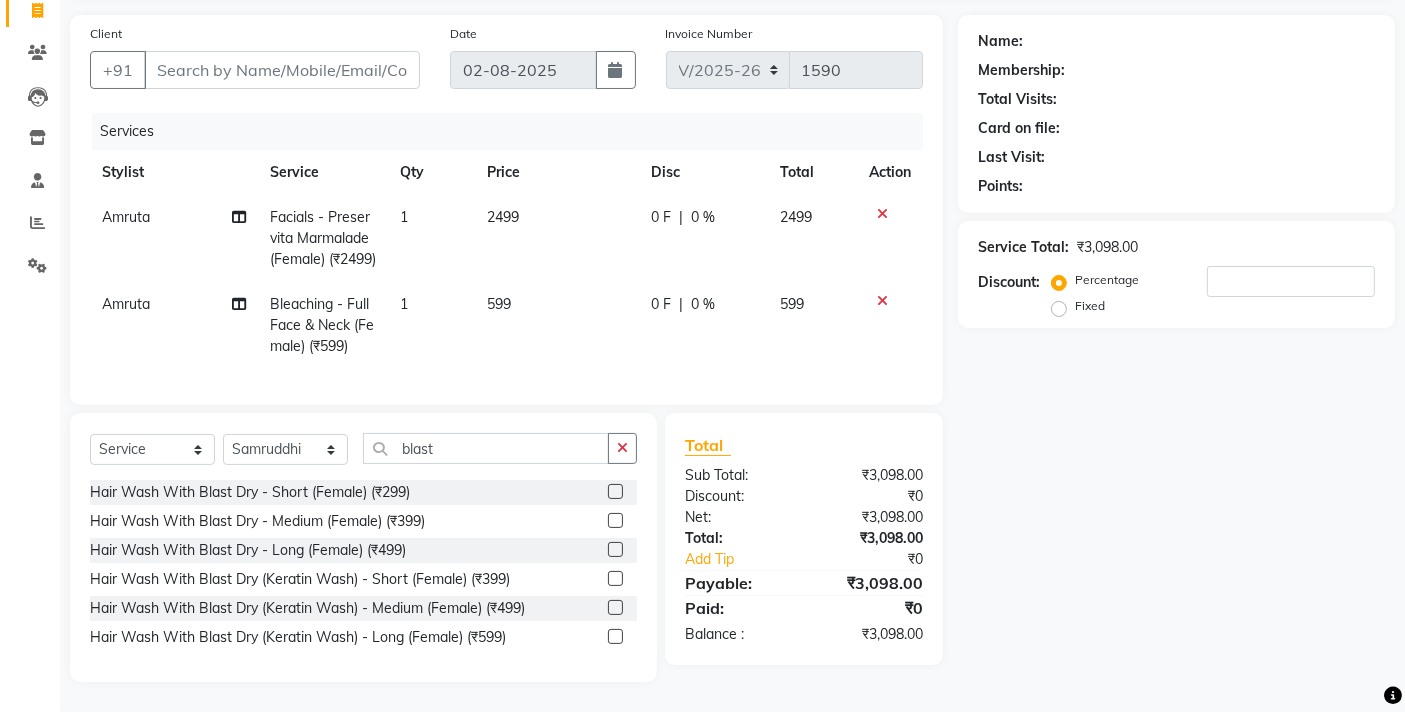 click 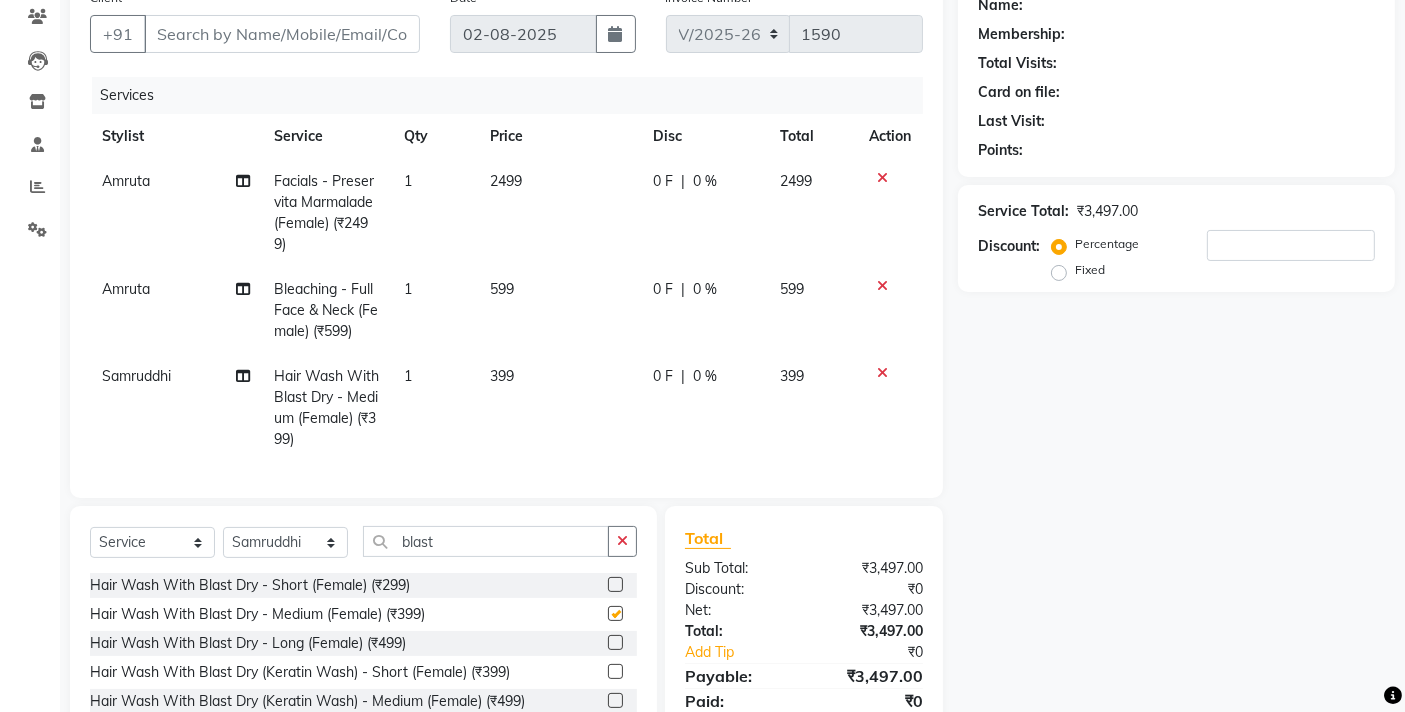 checkbox on "false" 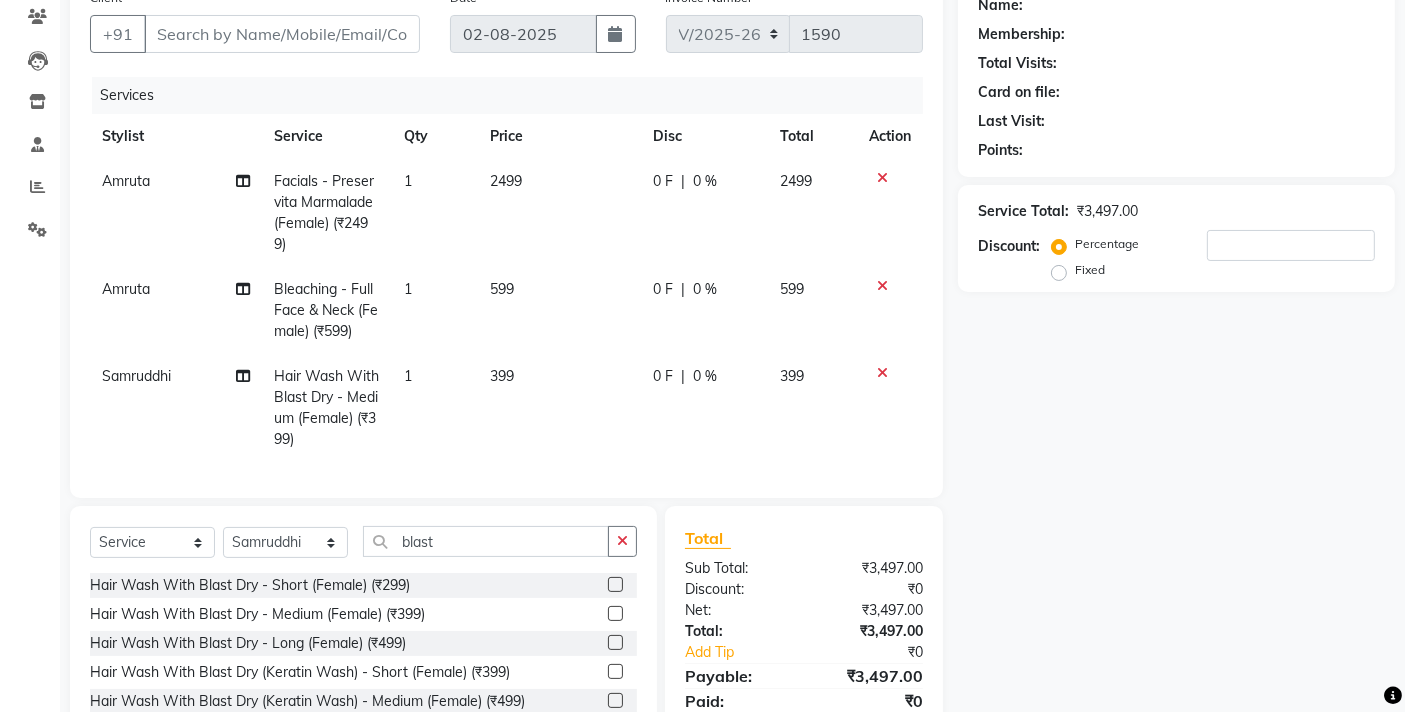 click on "599" 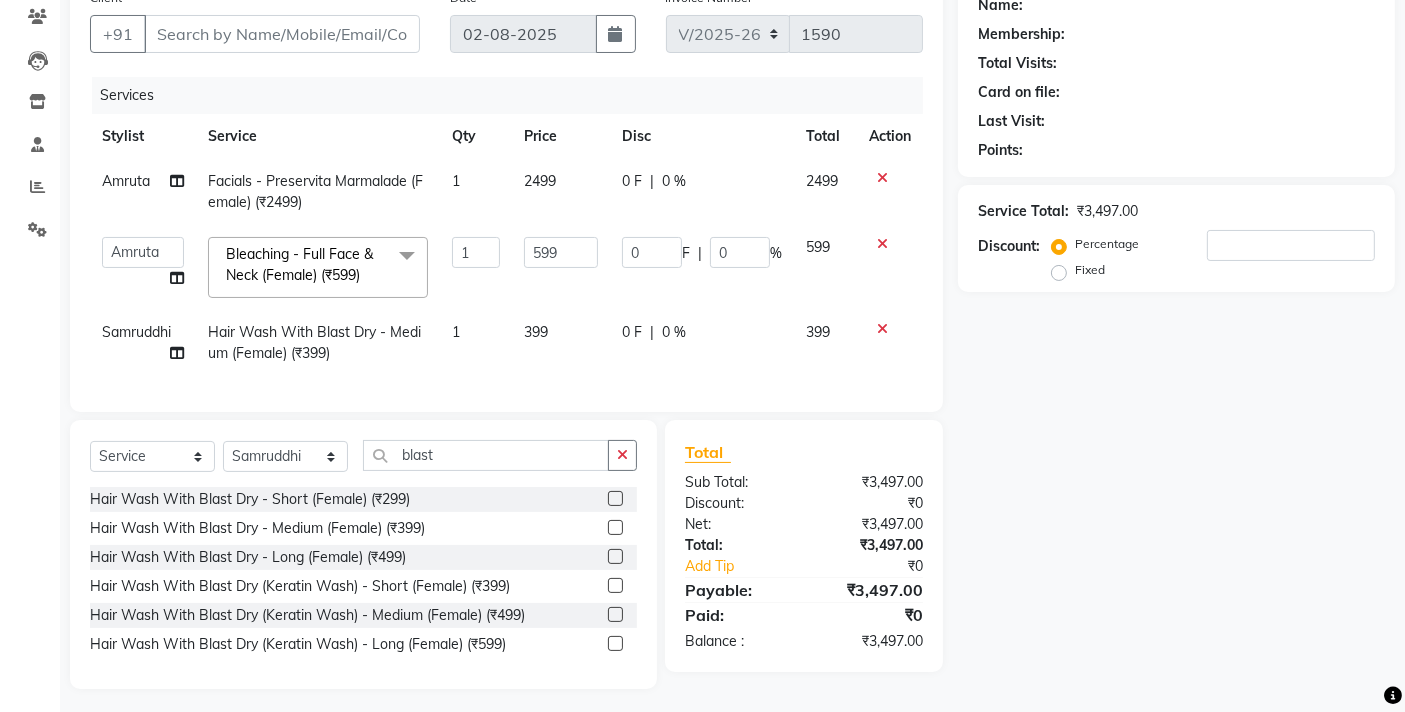 click on "1" 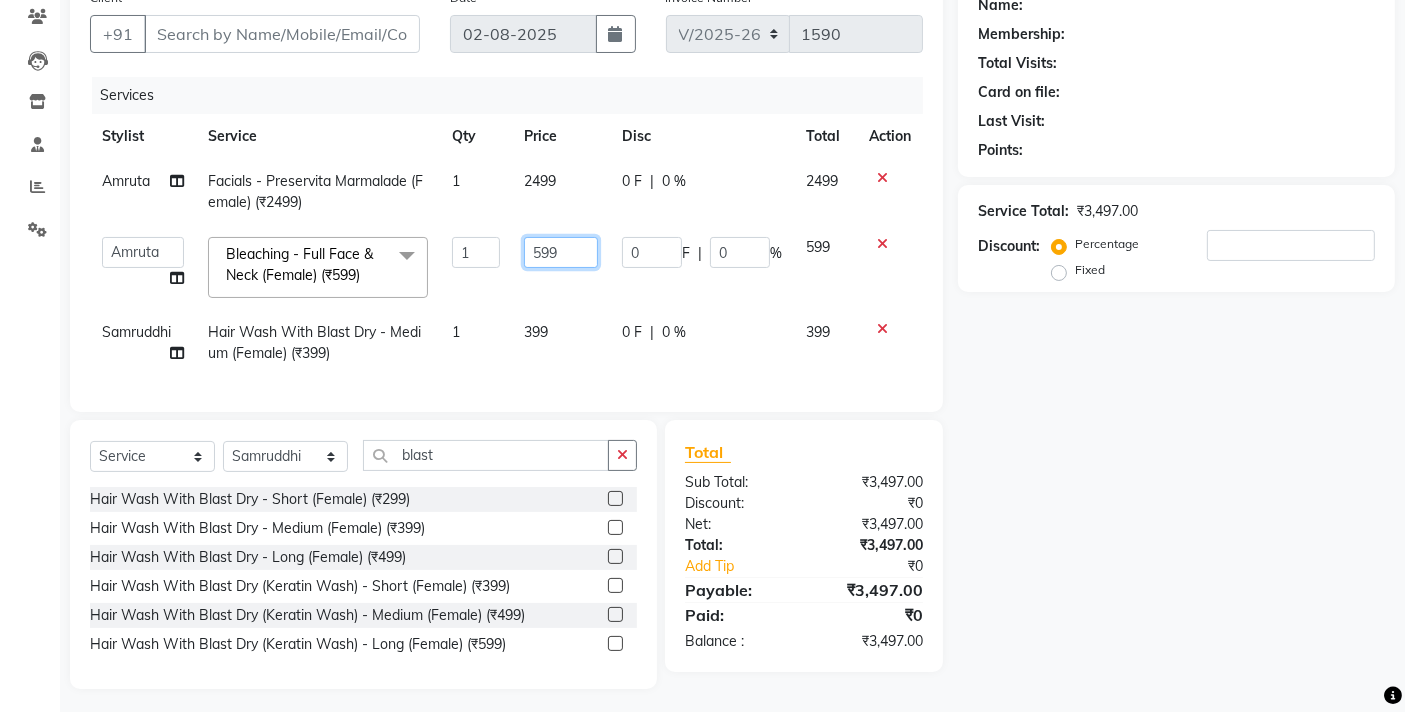 click on "599" 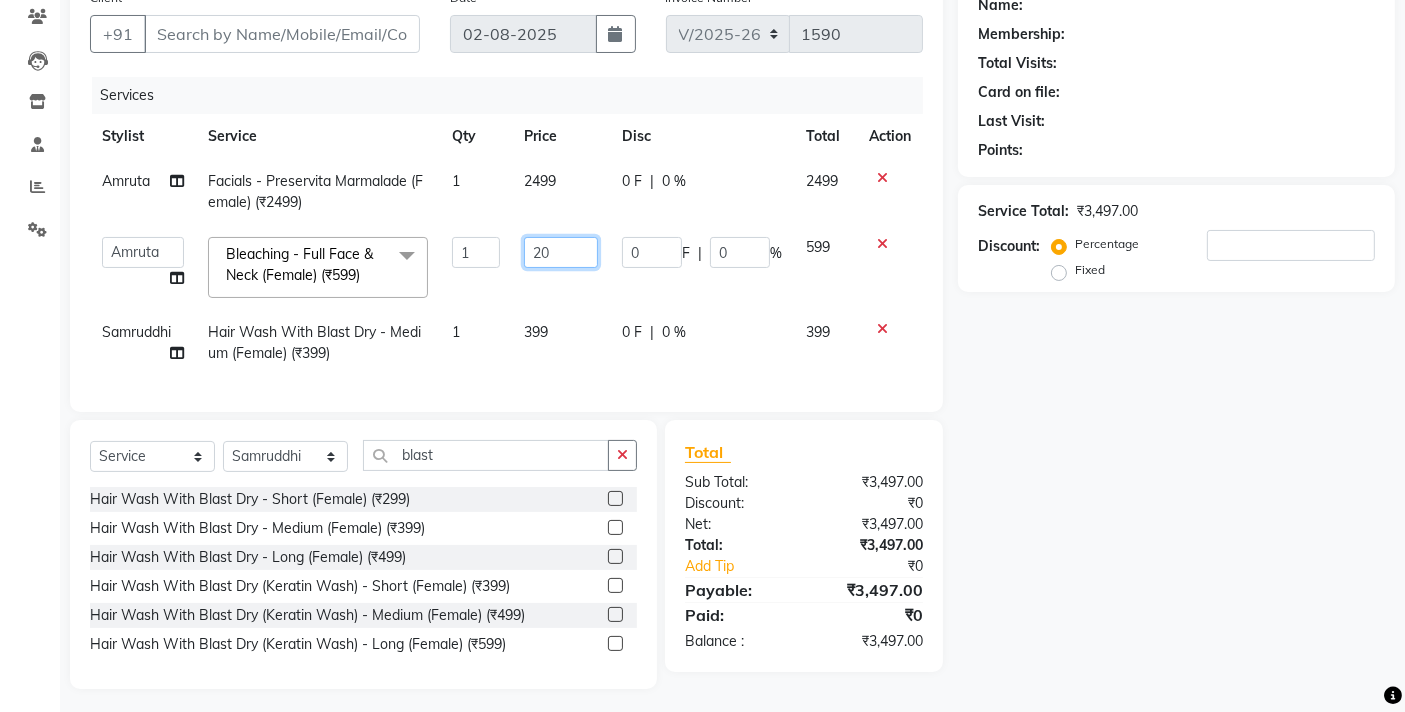 type on "200" 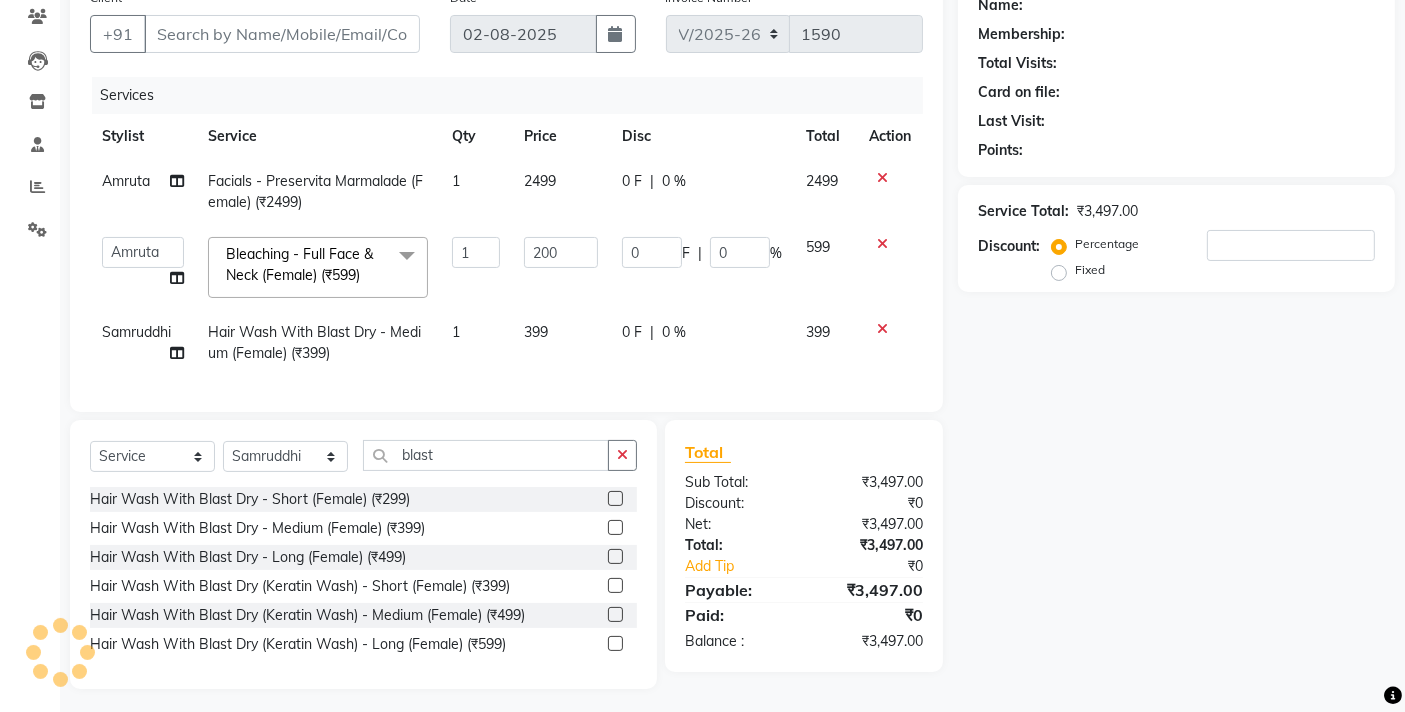 click on "200" 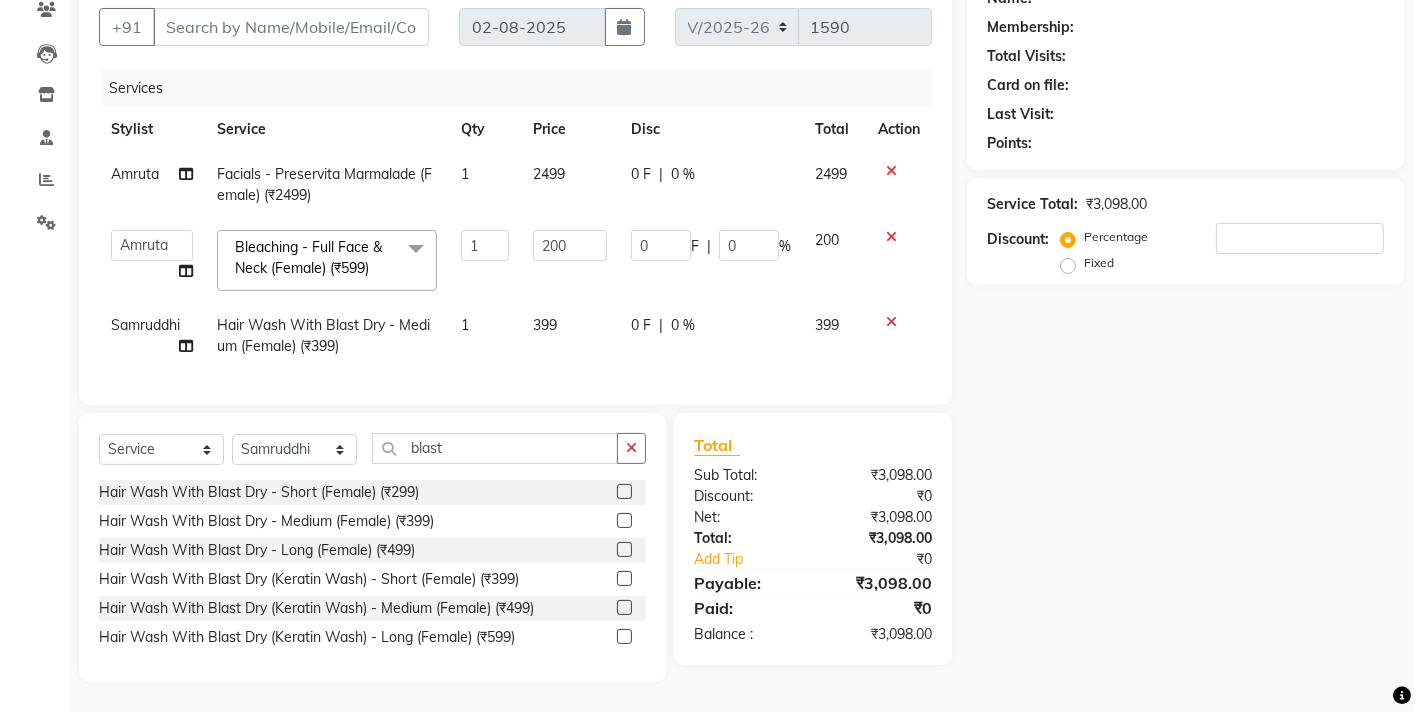 scroll, scrollTop: 193, scrollLeft: 0, axis: vertical 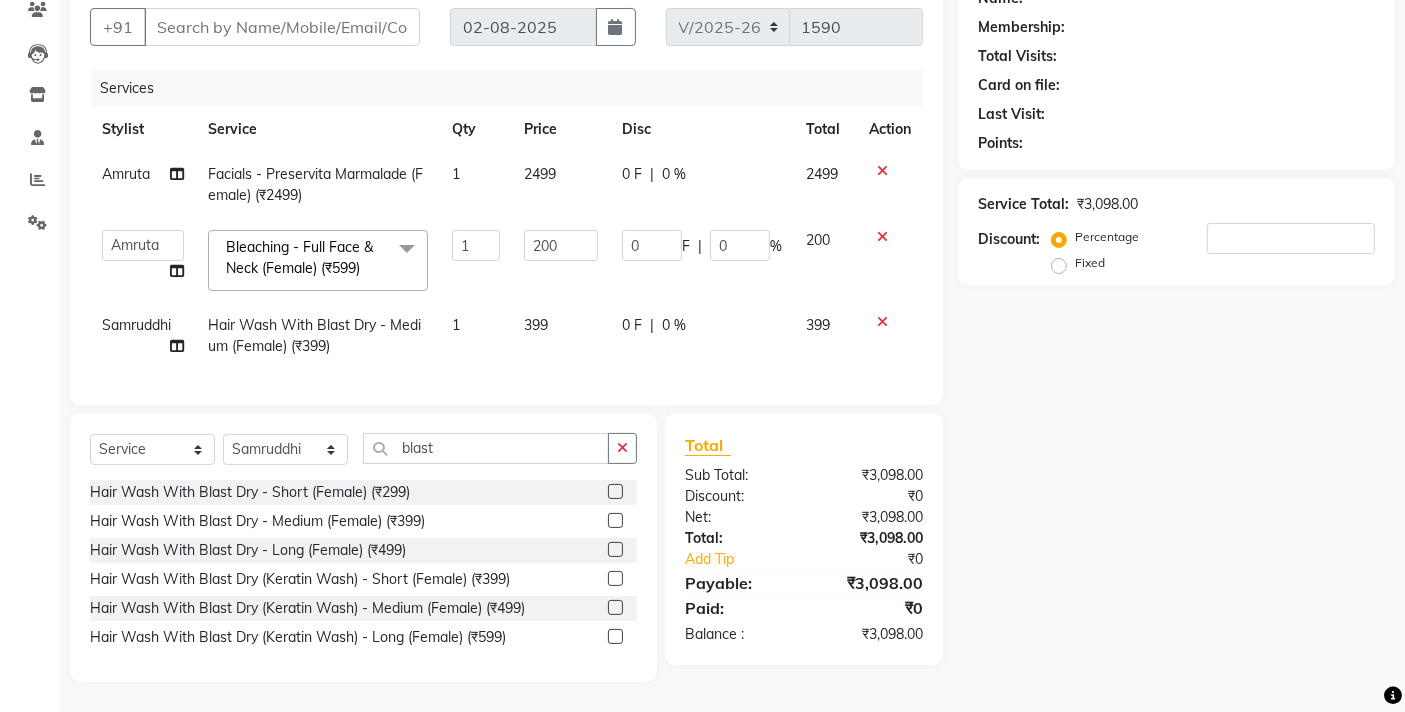 click on "2499" 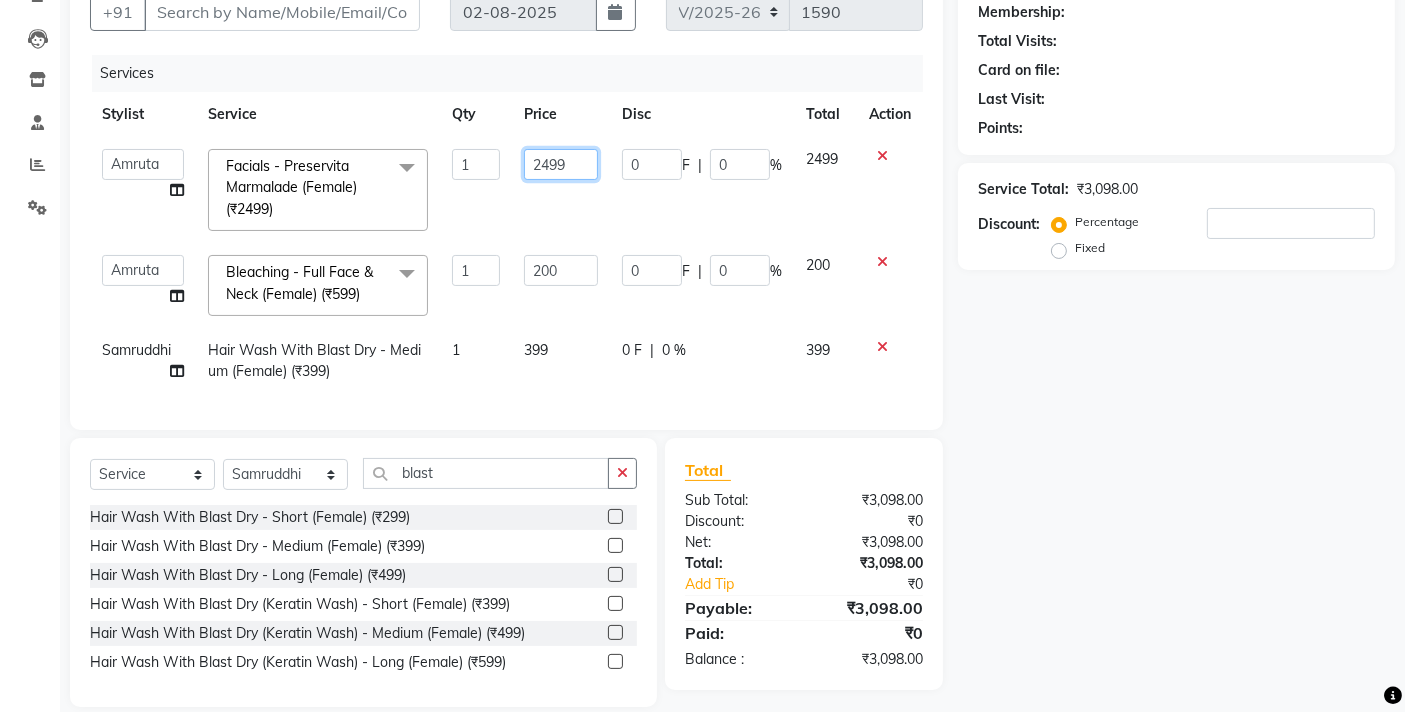 click on "2499" 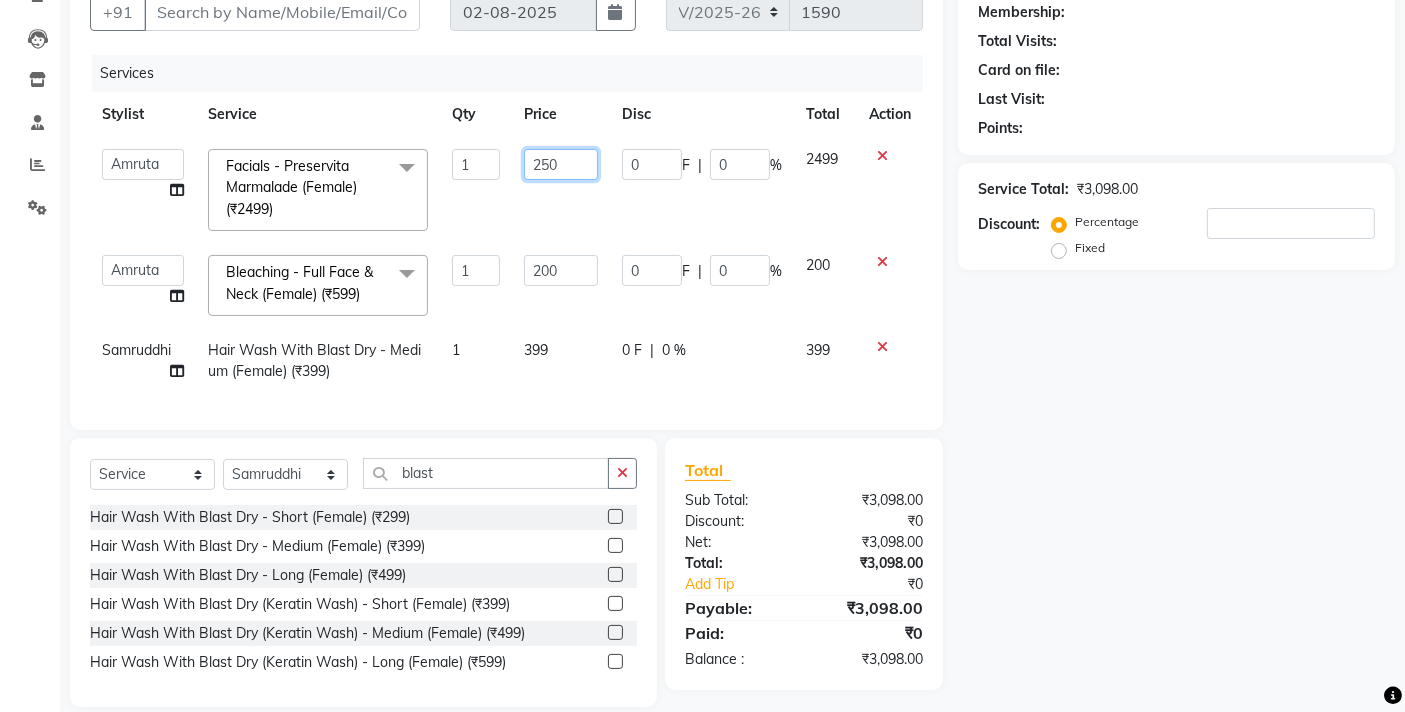 type on "2500" 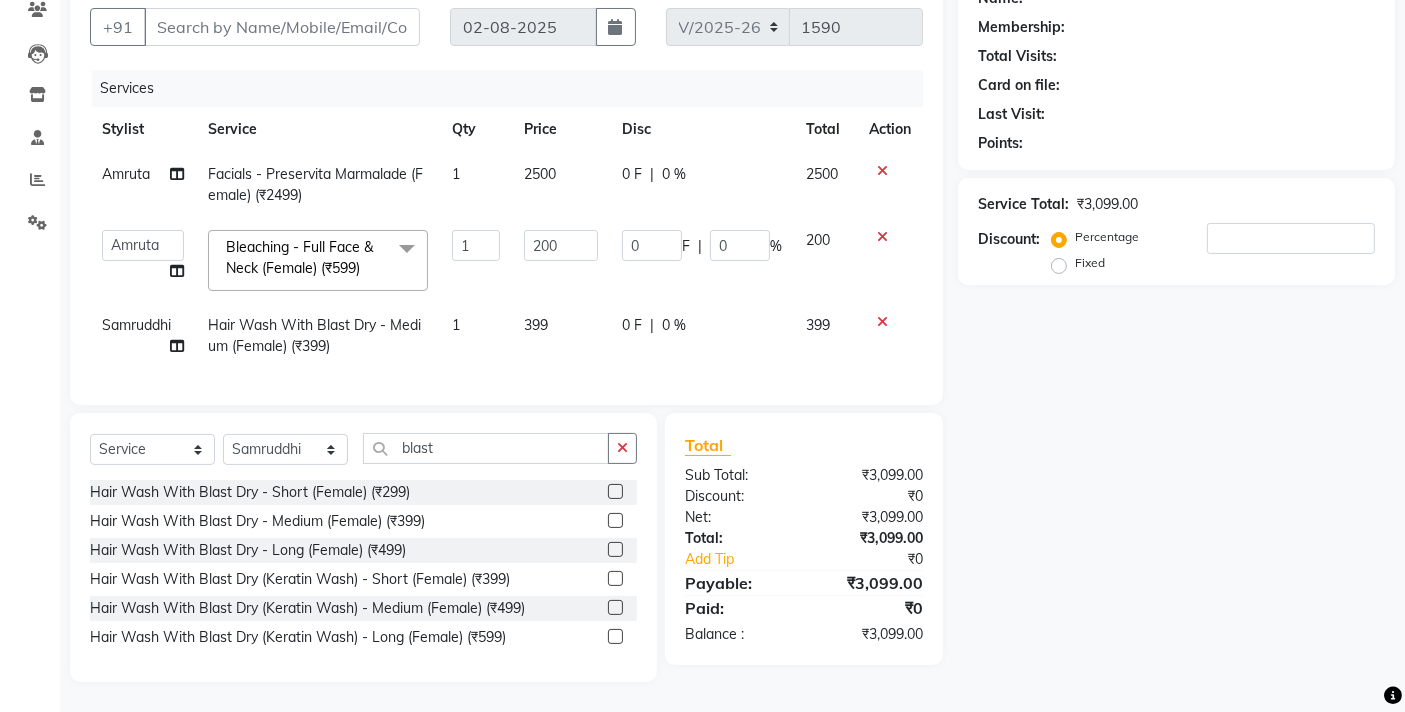 click on "Select Stylist [FIRST] [FIRST] [FIRST] [FIRST] [FIRST] [FIRST] [FIRST] [FIRST] [FIRST] [FIRST] [FIRST] [FIRST] Bleaching - Full Face & Neck (Female) (₹599)  x Haircut - Basic Haicut (Male) (₹399) Haircut - Creative Haircut (Male) (₹499) Haircut - Hair Styling Wih Hair Wash  (Male) (₹299) Haircut - Shampoo Wash  (Male) (₹199) kids haircut male (Up to 10 years) (₹299) Beard trimming or shapping (₹199) kids haircut Girl (Up to 10 years) (₹450) Head Massage  - Aroma Oil Dandruff/ Hair Fall Oil (Male) (₹699) Head Massage  - Head Massage With Steam (Male) (₹899) Head Massage  - Aroma Oil Dandruff/ Hair Fall Oil (Female) (₹799) Head Massage  - Head Massage With Steam (Female) (₹999) Hair Treatment  - Loreal Hair Spa (Male) (₹999) Hair Treatment  - Protein Hair Spa (Male) (₹1499) Hair Treatment  - Shea Spa/Biotop Spa (Male) (₹1799) Hair Treatment  - Fibre Plex / Ola Plex (Male) (₹200) 1 200 0 F" 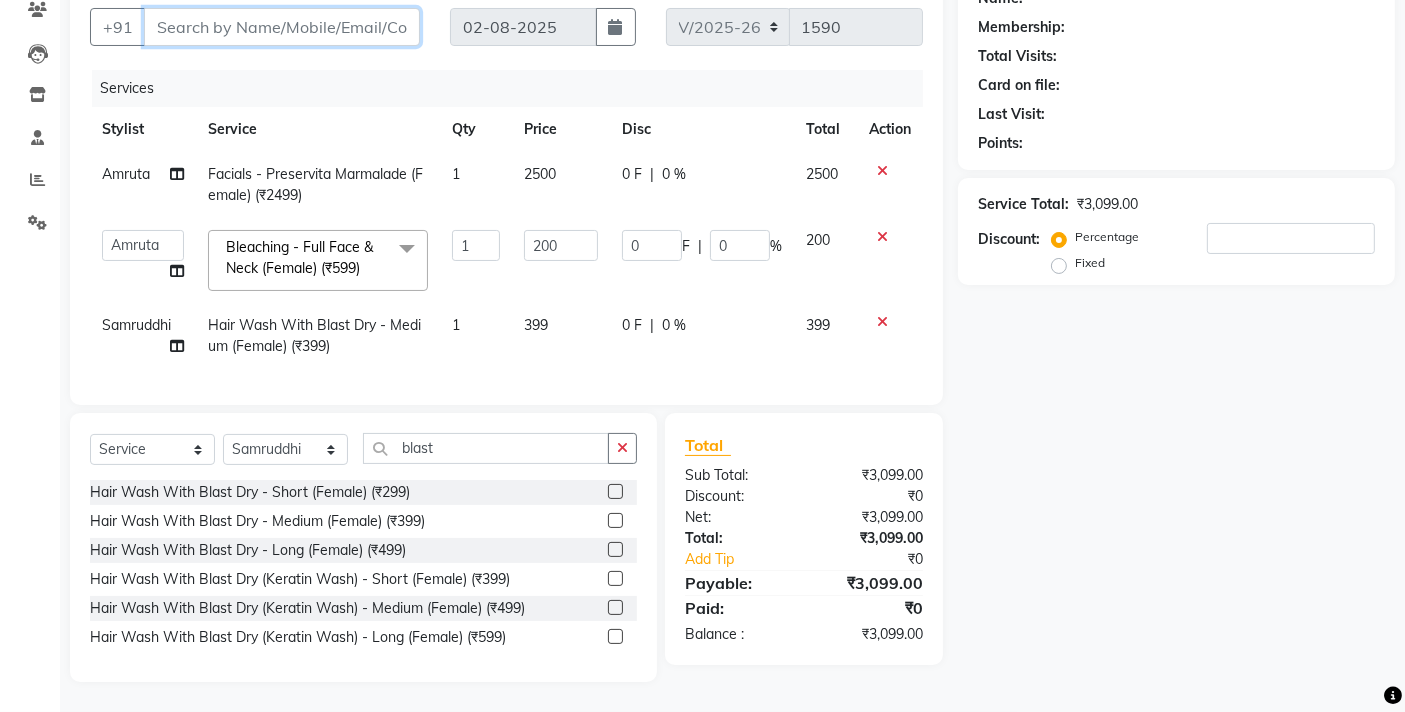 click on "Client" at bounding box center [282, 27] 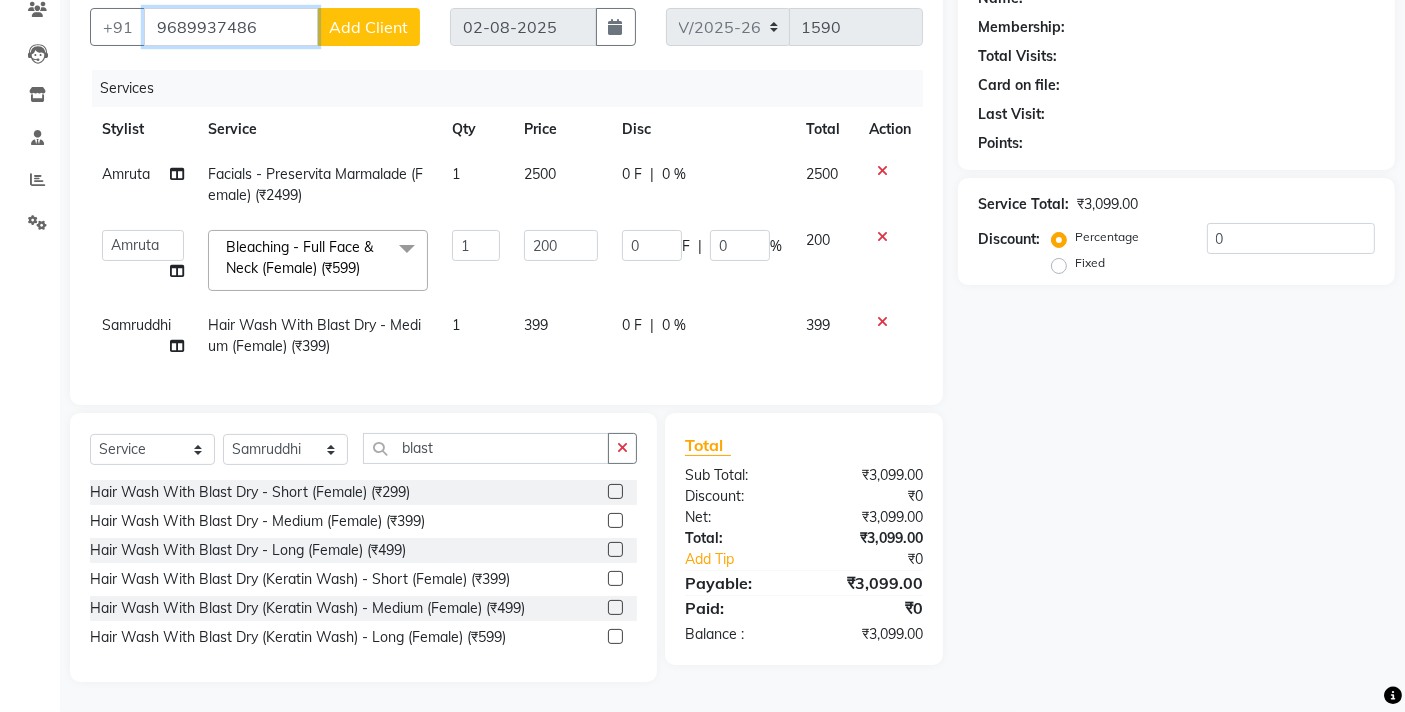 type on "9689937486" 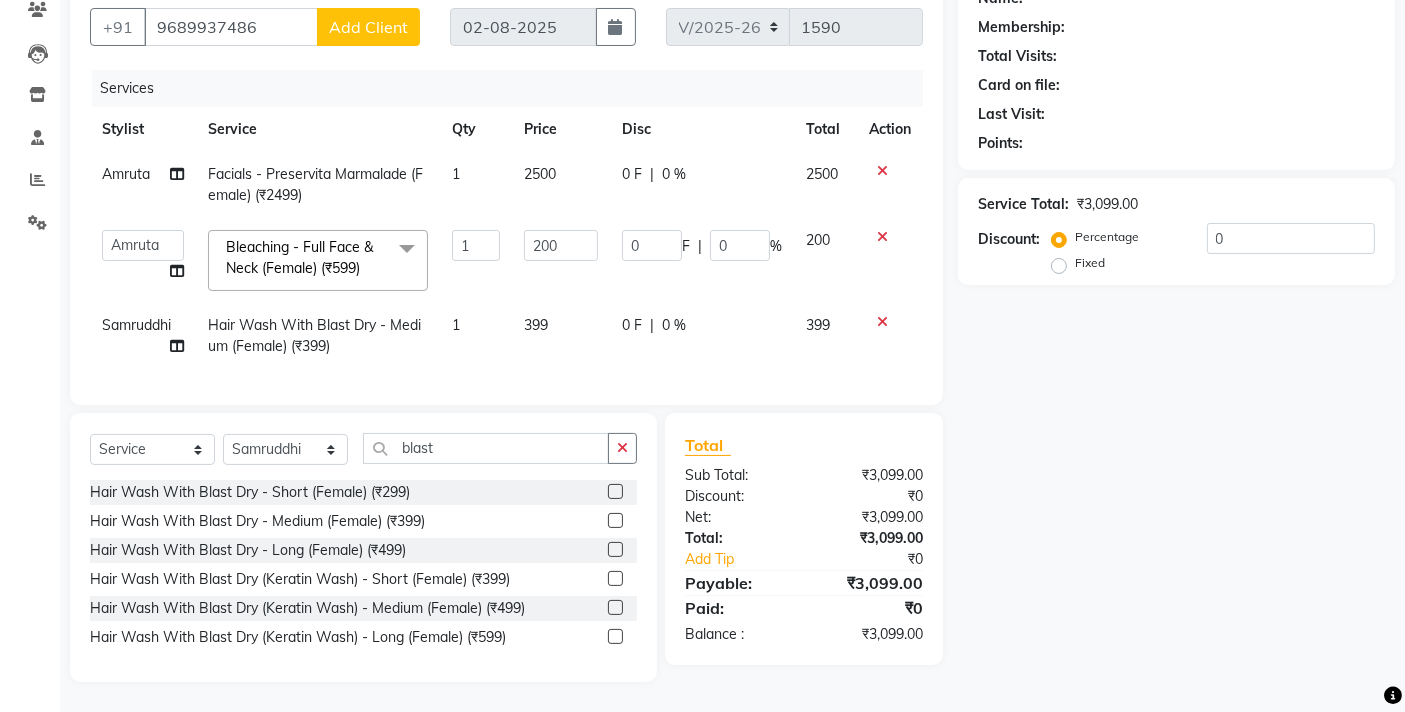 click on "Add Client" 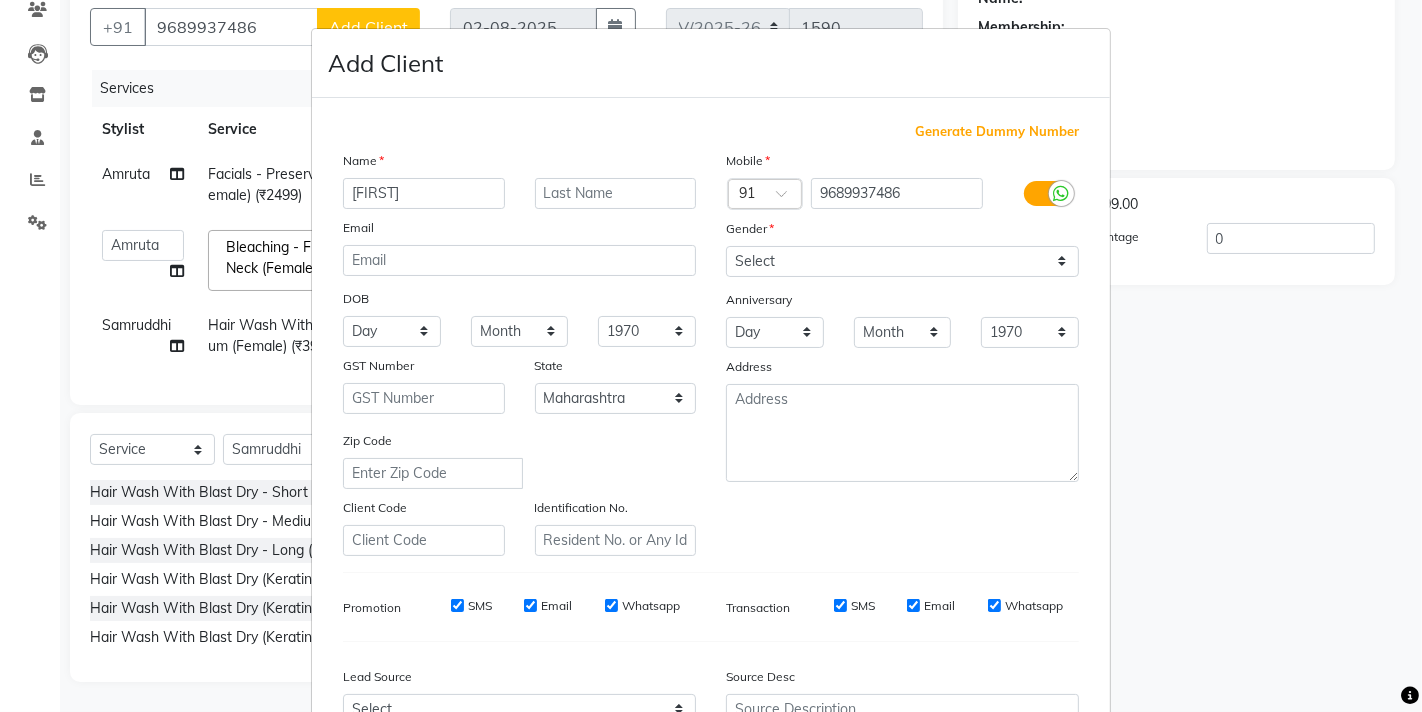 type on "[FIRST]" 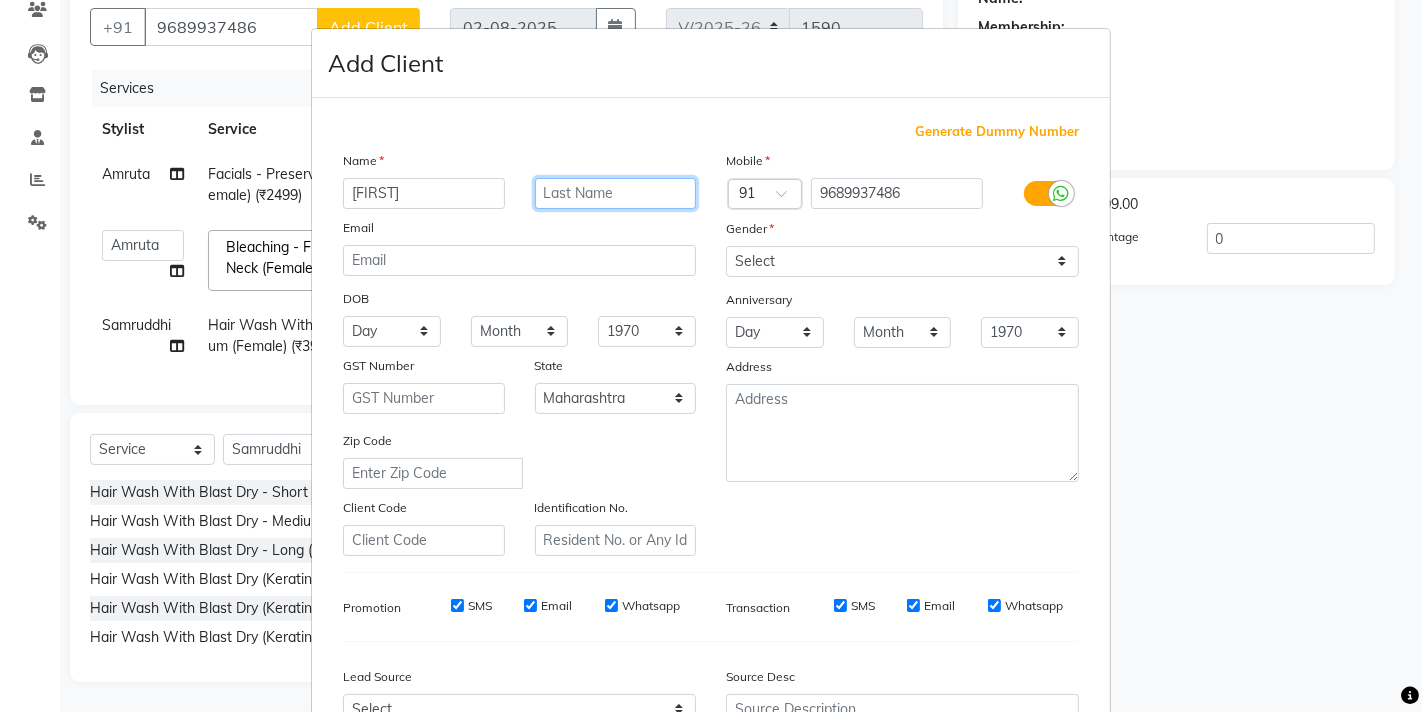 click at bounding box center [616, 193] 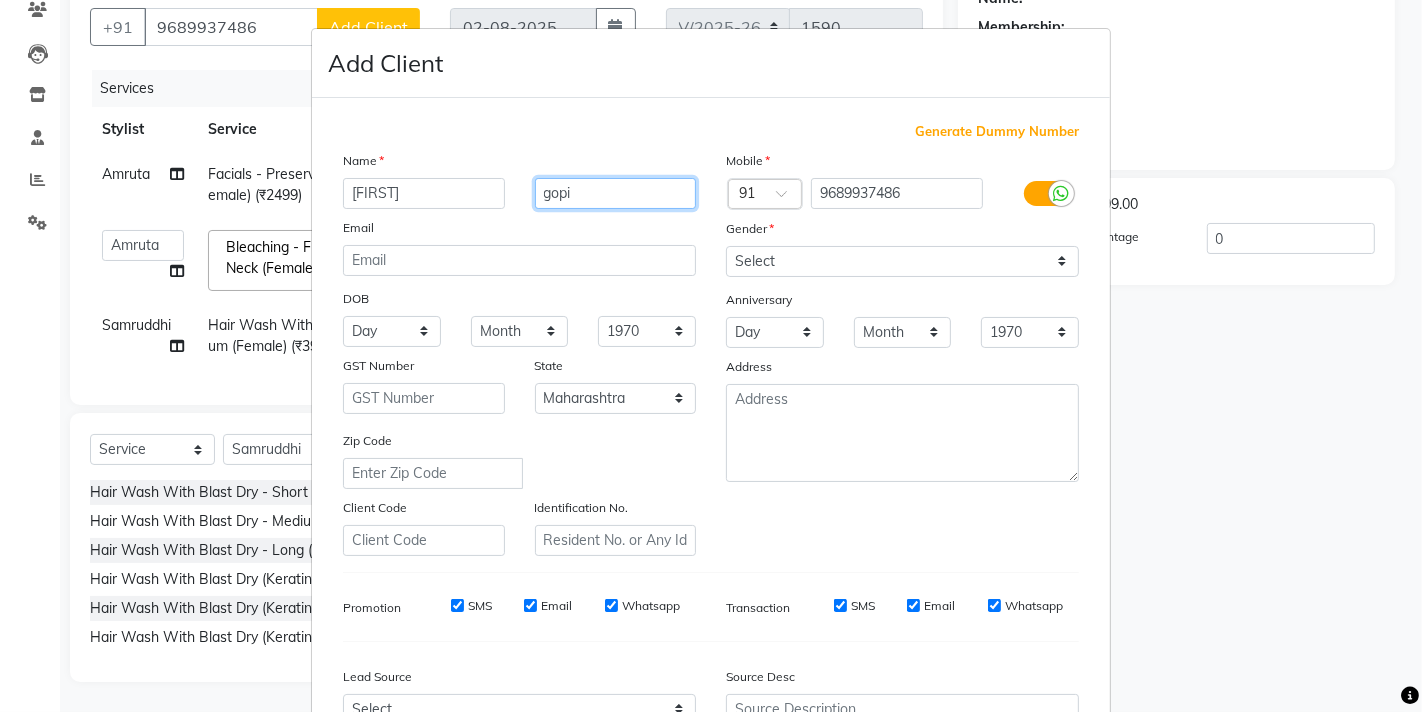type on "gopi" 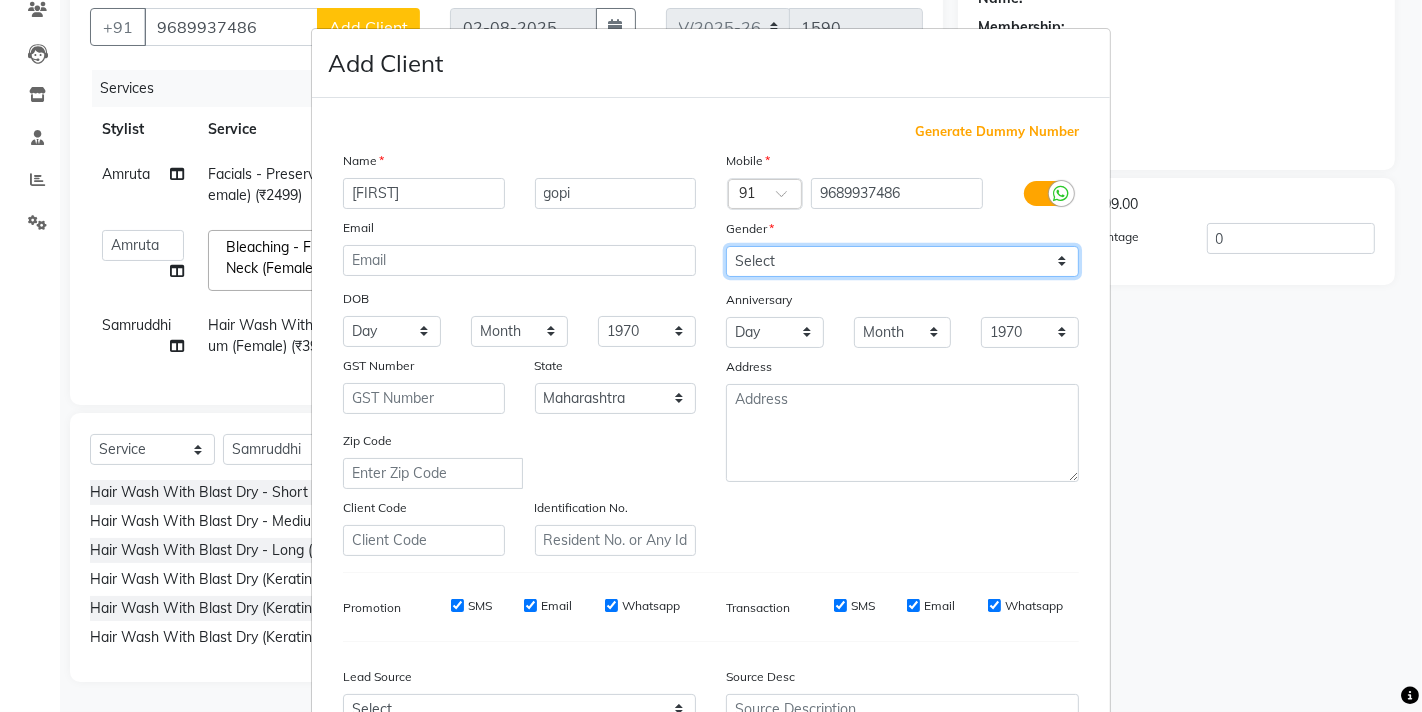 click on "Select Male Female Other Prefer Not To Say" at bounding box center (902, 261) 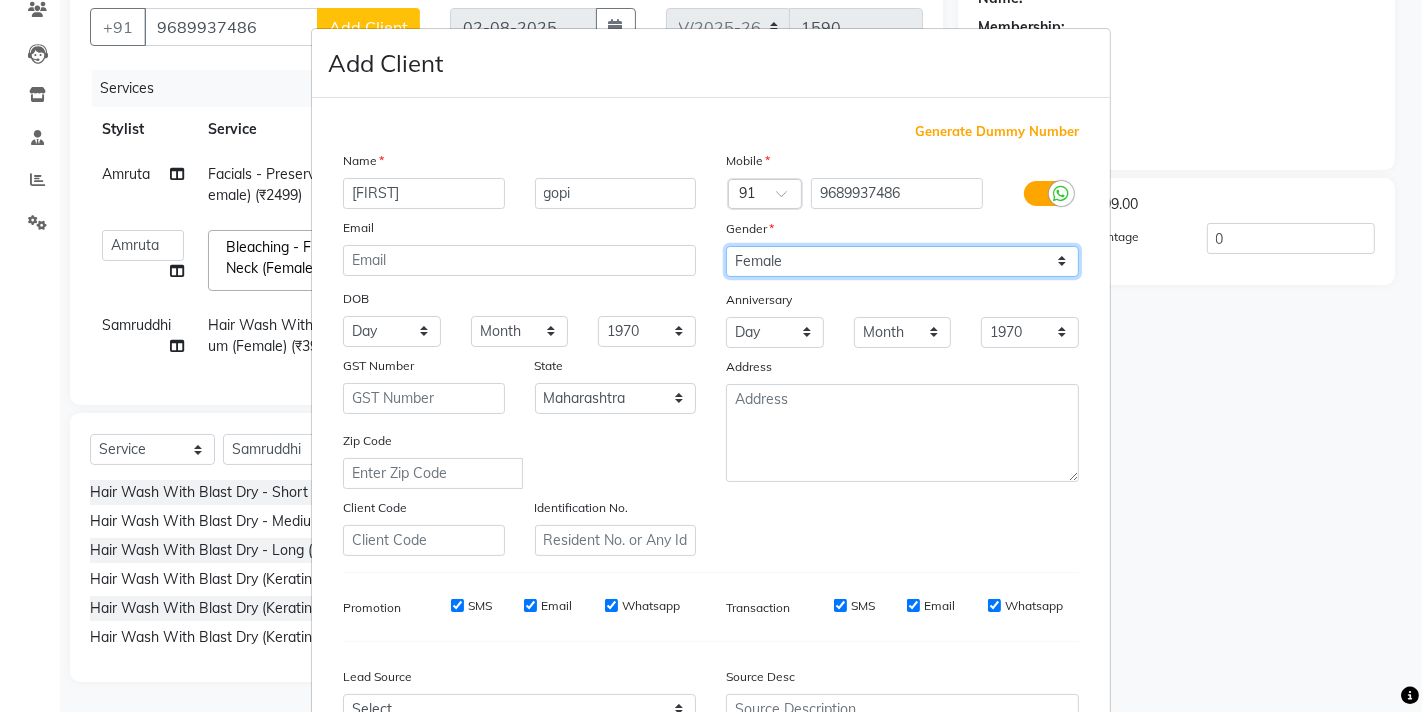 click on "Select Male Female Other Prefer Not To Say" at bounding box center (902, 261) 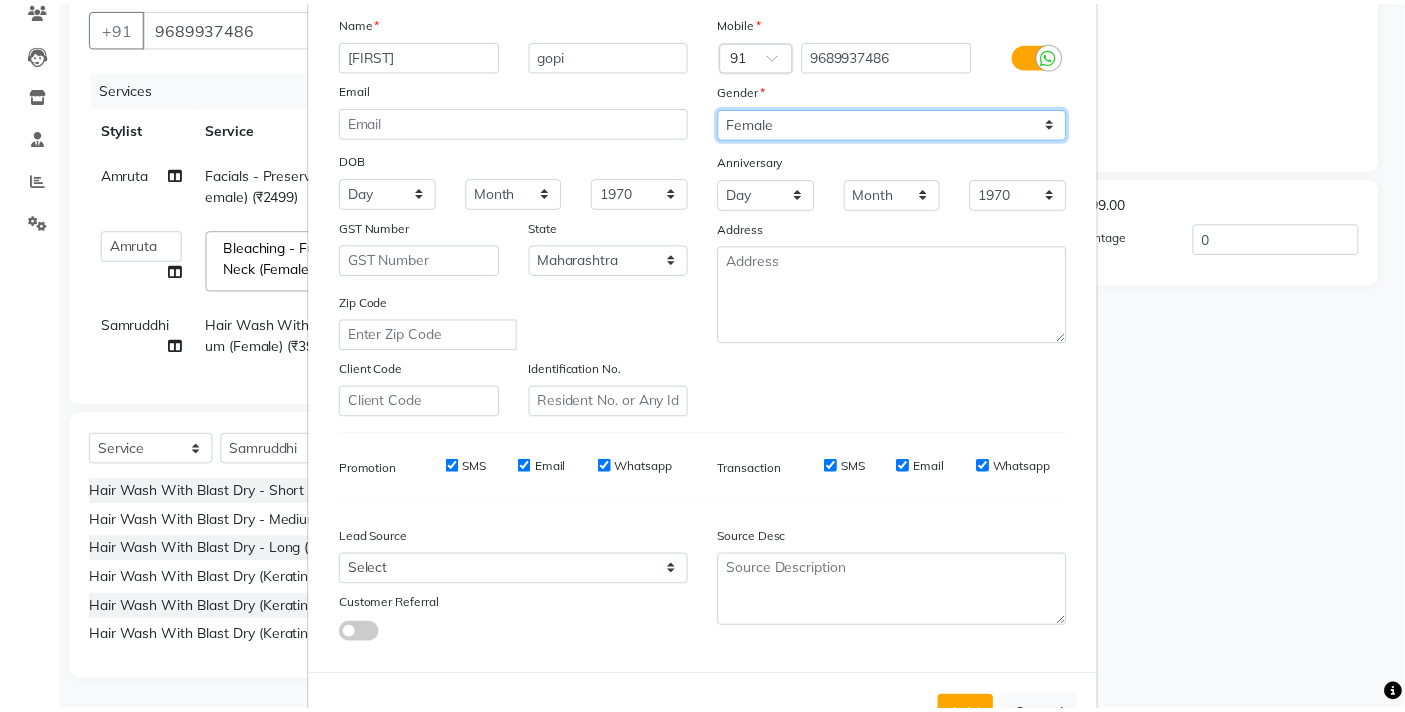 scroll, scrollTop: 209, scrollLeft: 0, axis: vertical 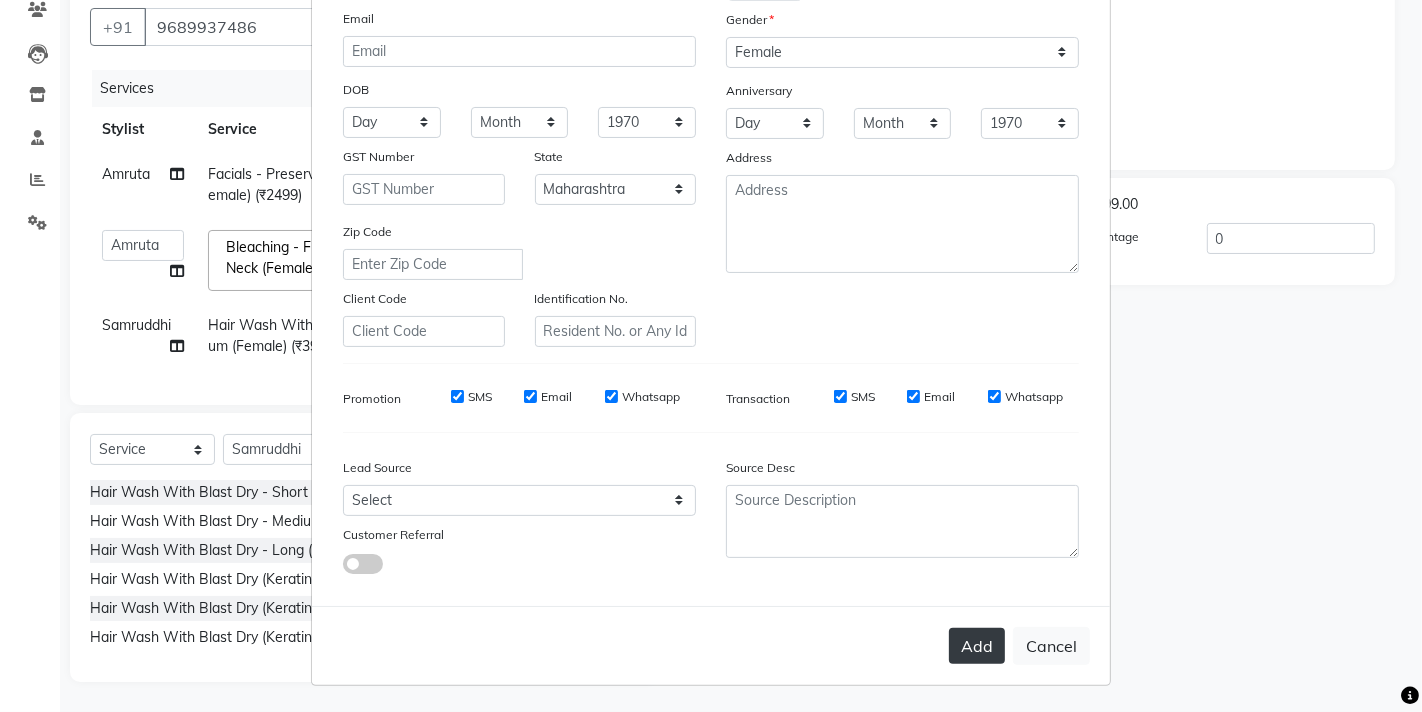 click on "Add" at bounding box center [977, 646] 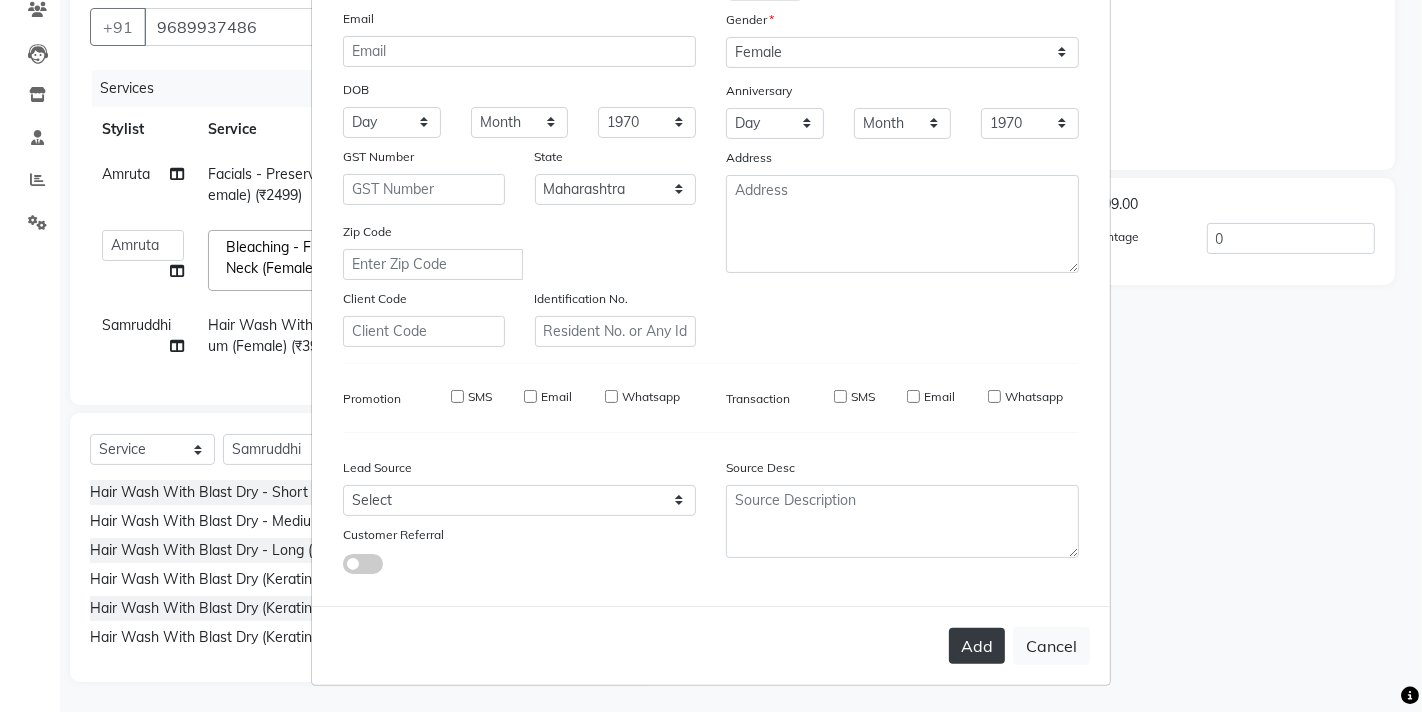 type on "96******86" 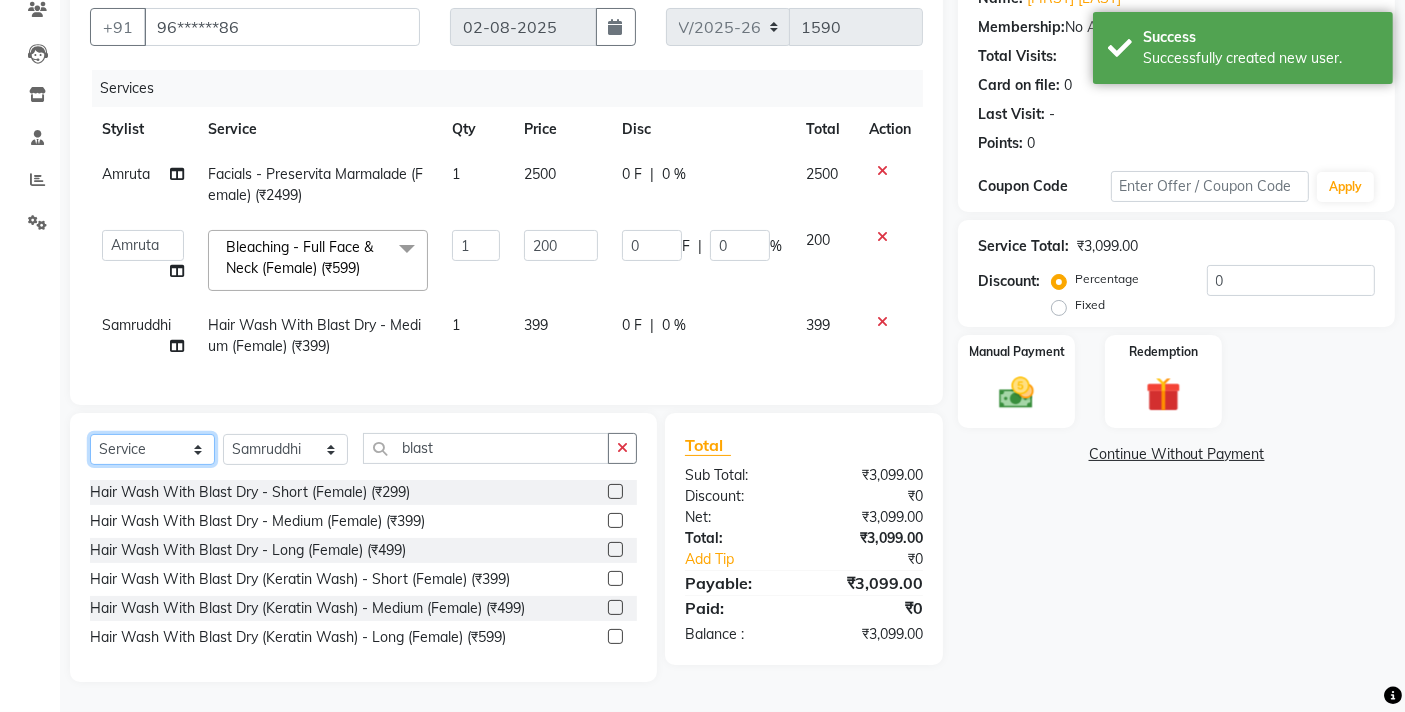 click on "Select  Service  Product  Membership  Package Voucher Prepaid Gift Card" 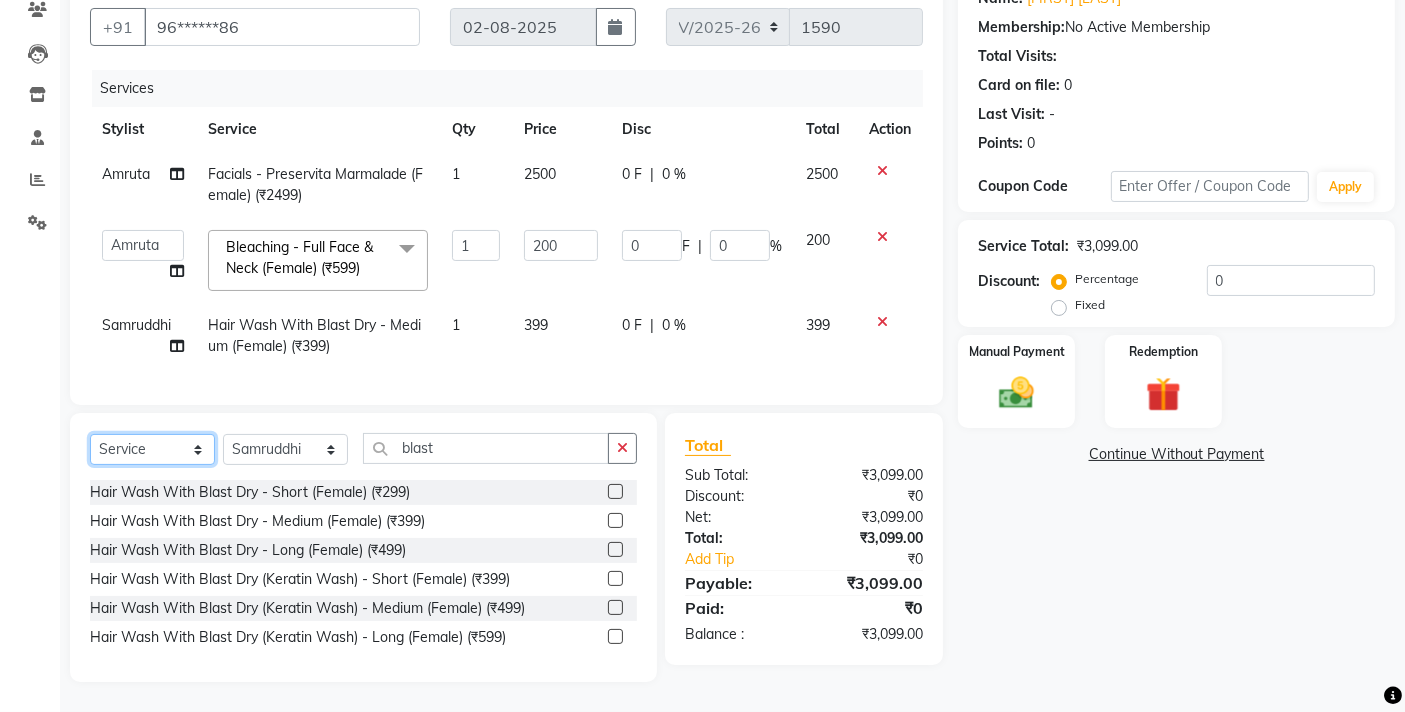 select on "membership" 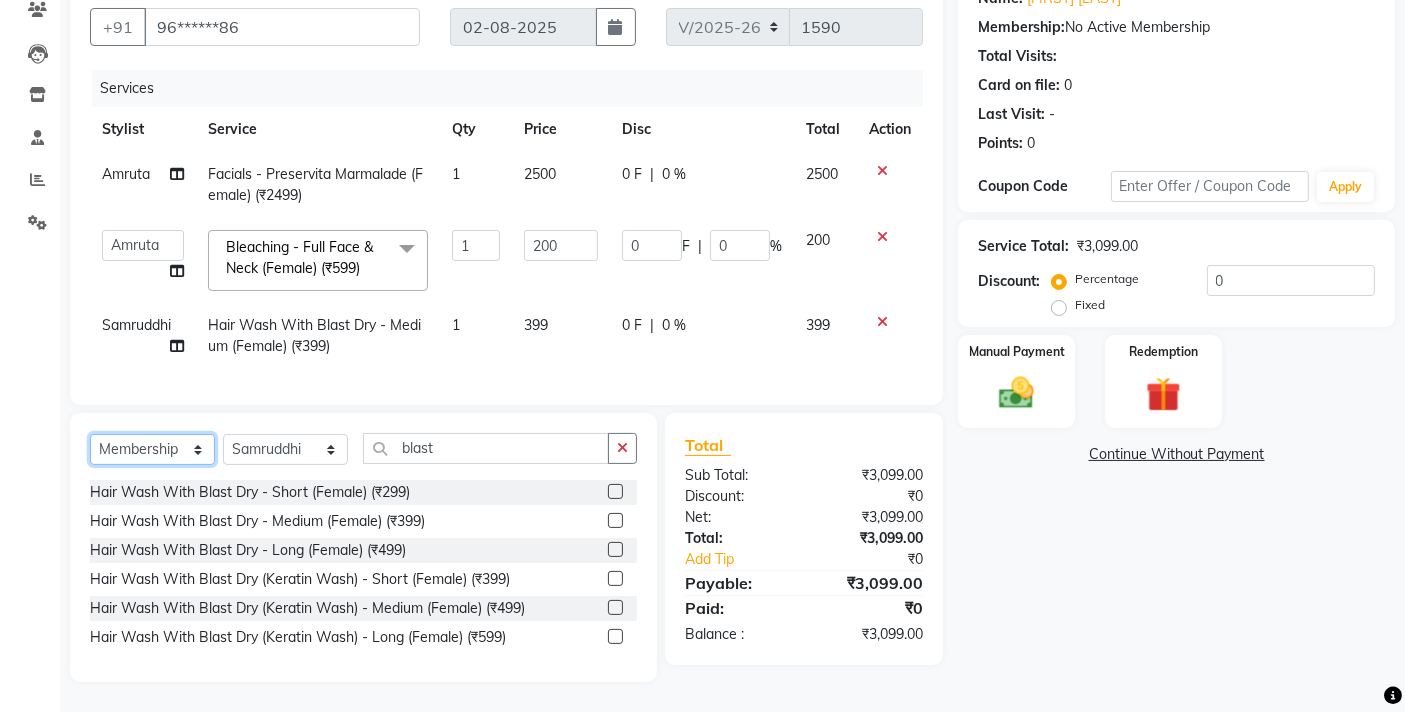 click on "Select  Service  Product  Membership  Package Voucher Prepaid Gift Card" 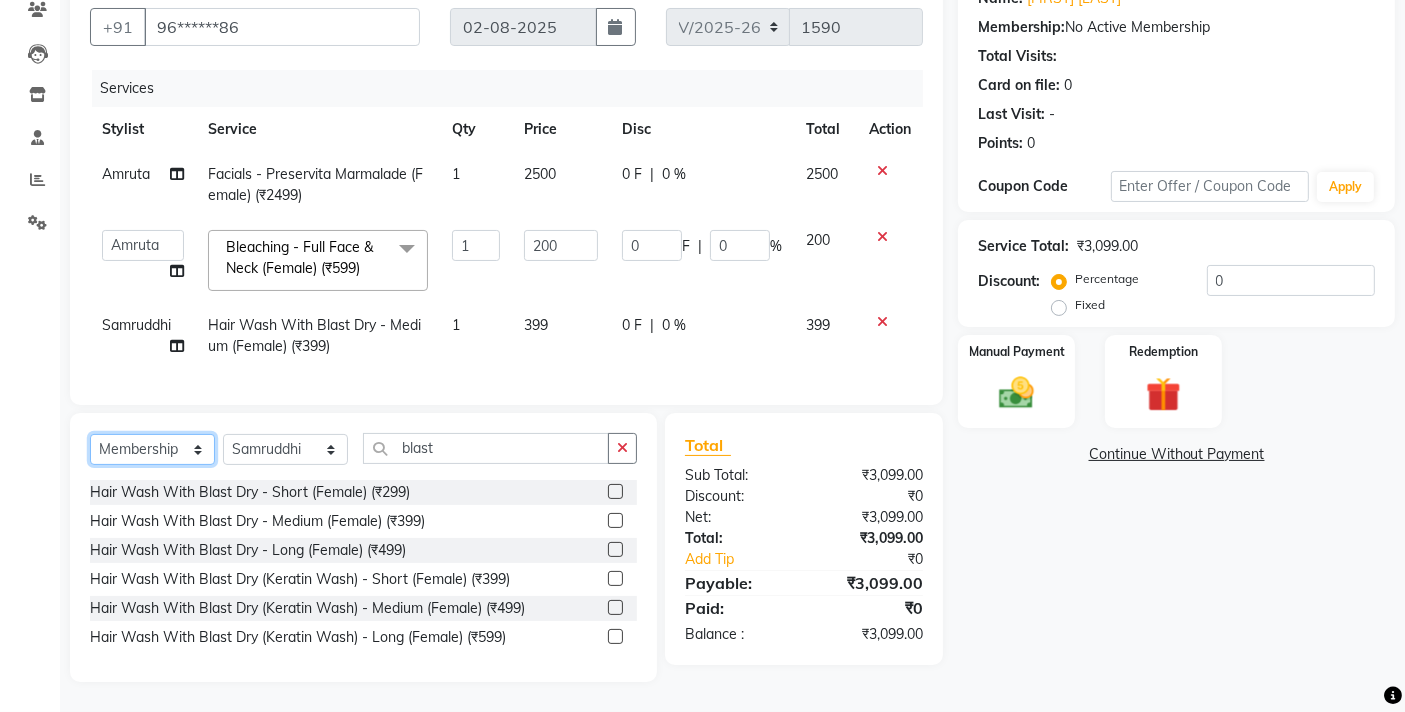 scroll, scrollTop: 175, scrollLeft: 0, axis: vertical 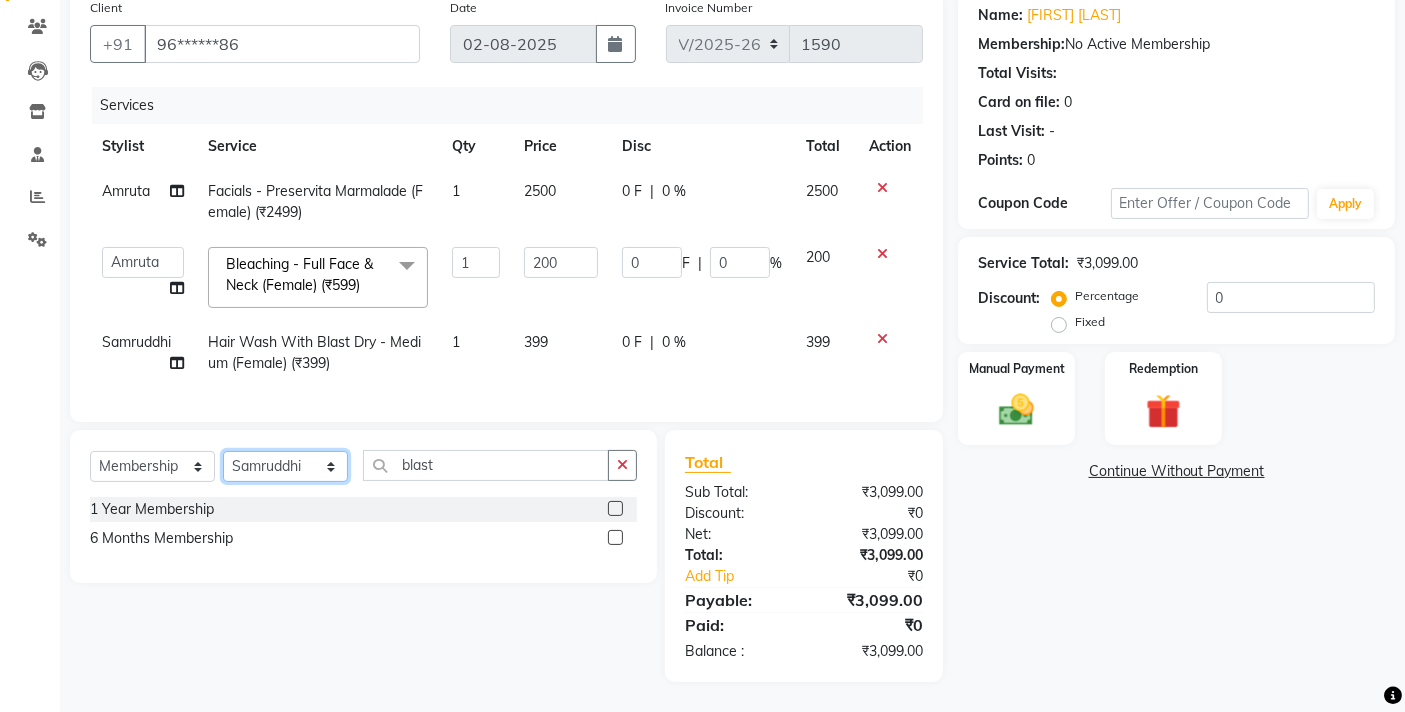 click on "Select Stylist [FIRST] [FIRST] [FIRST] [FIRST] [FIRST] [FIRST] [FIRST] [FIRST] [FIRST] [FIRST] [FIRST] [FIRST]" 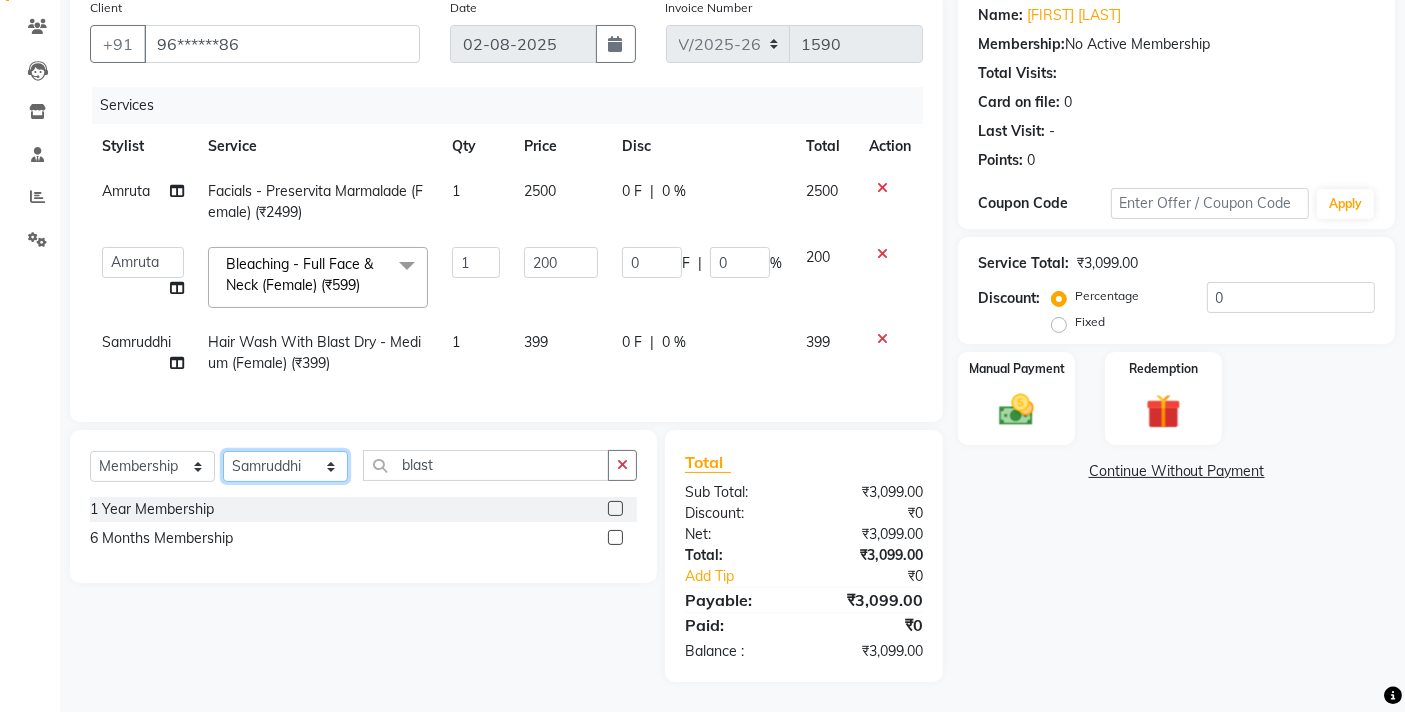 select on "32189" 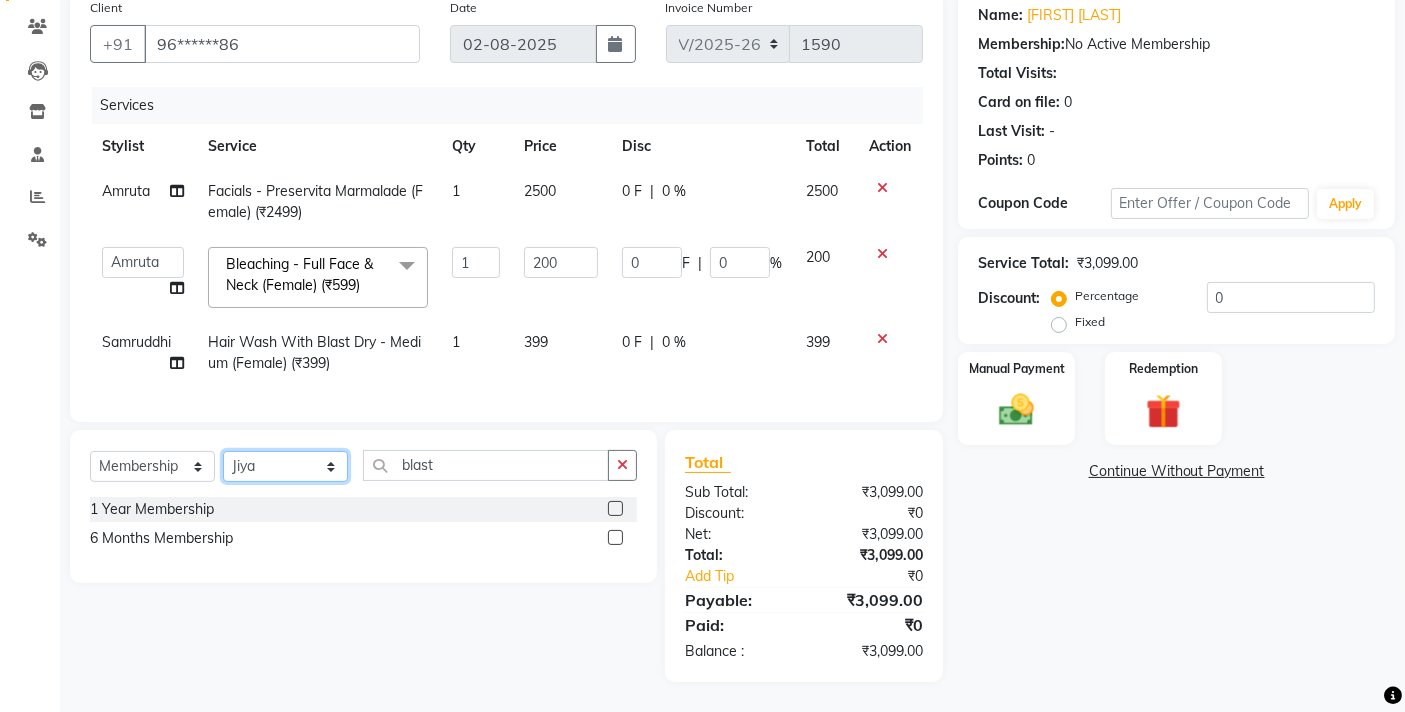 click on "Select Stylist [FIRST] [FIRST] [FIRST] [FIRST] [FIRST] [FIRST] [FIRST] [FIRST] [FIRST] [FIRST] [FIRST] [FIRST]" 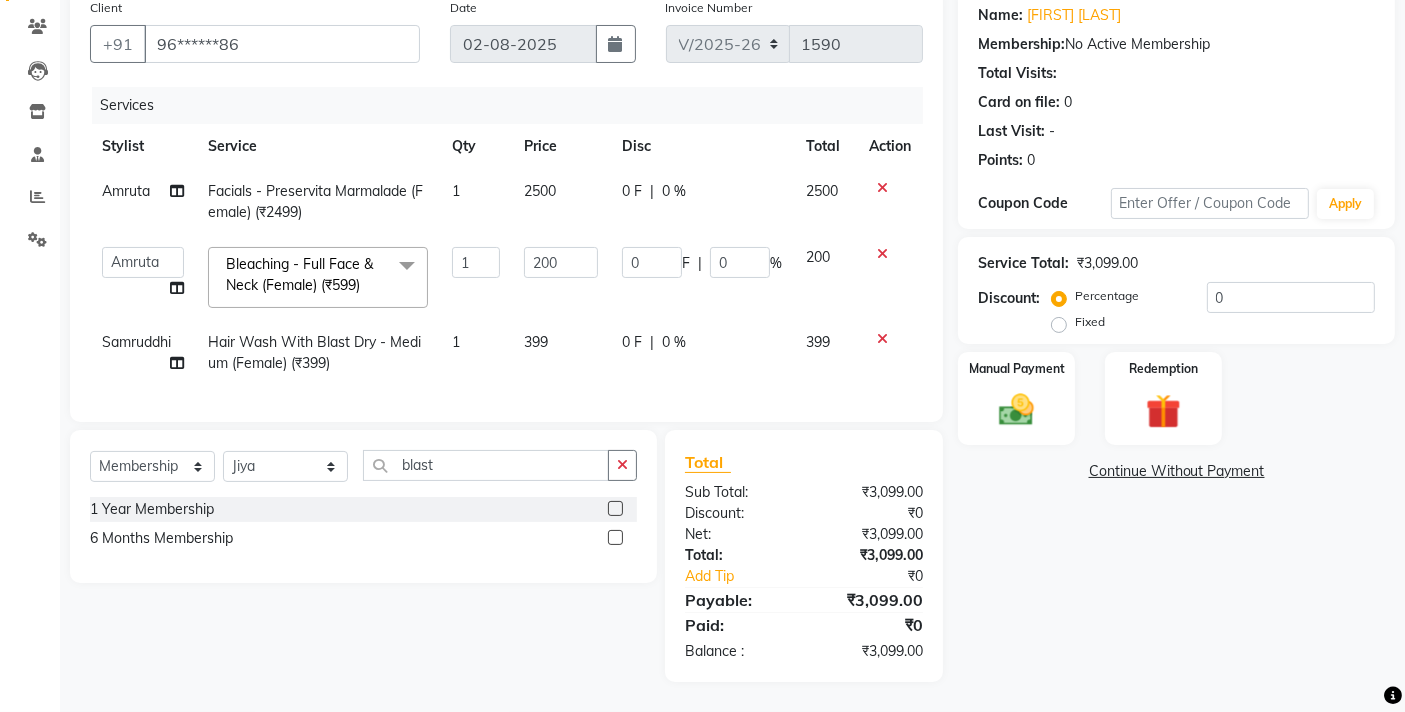 click 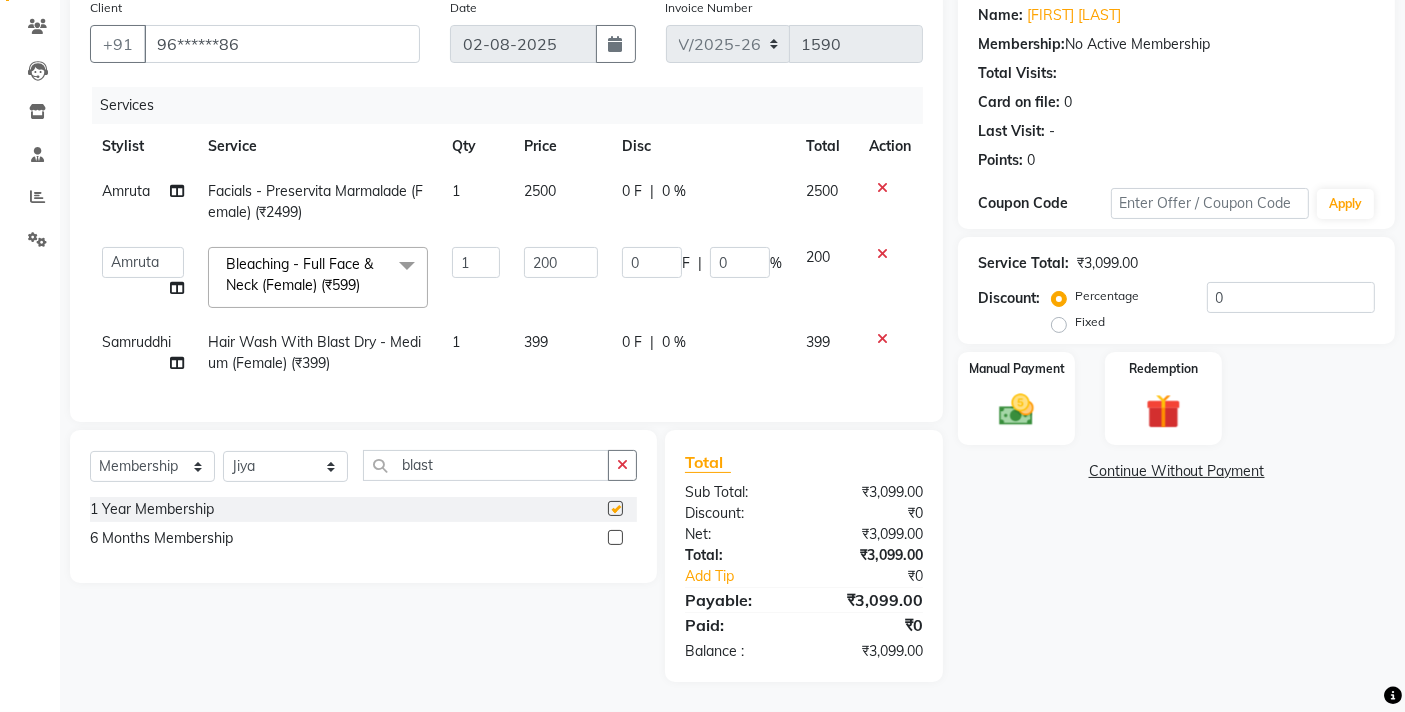 select on "select" 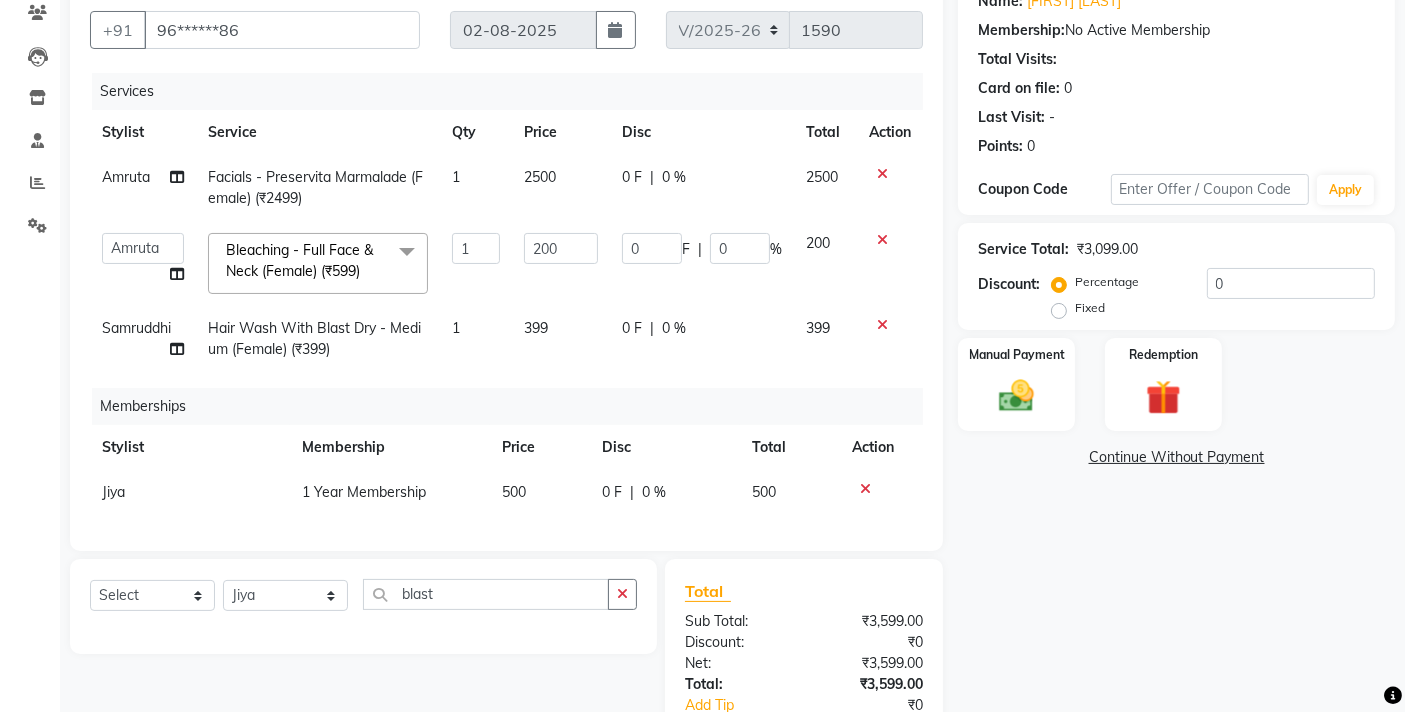 click on "500" 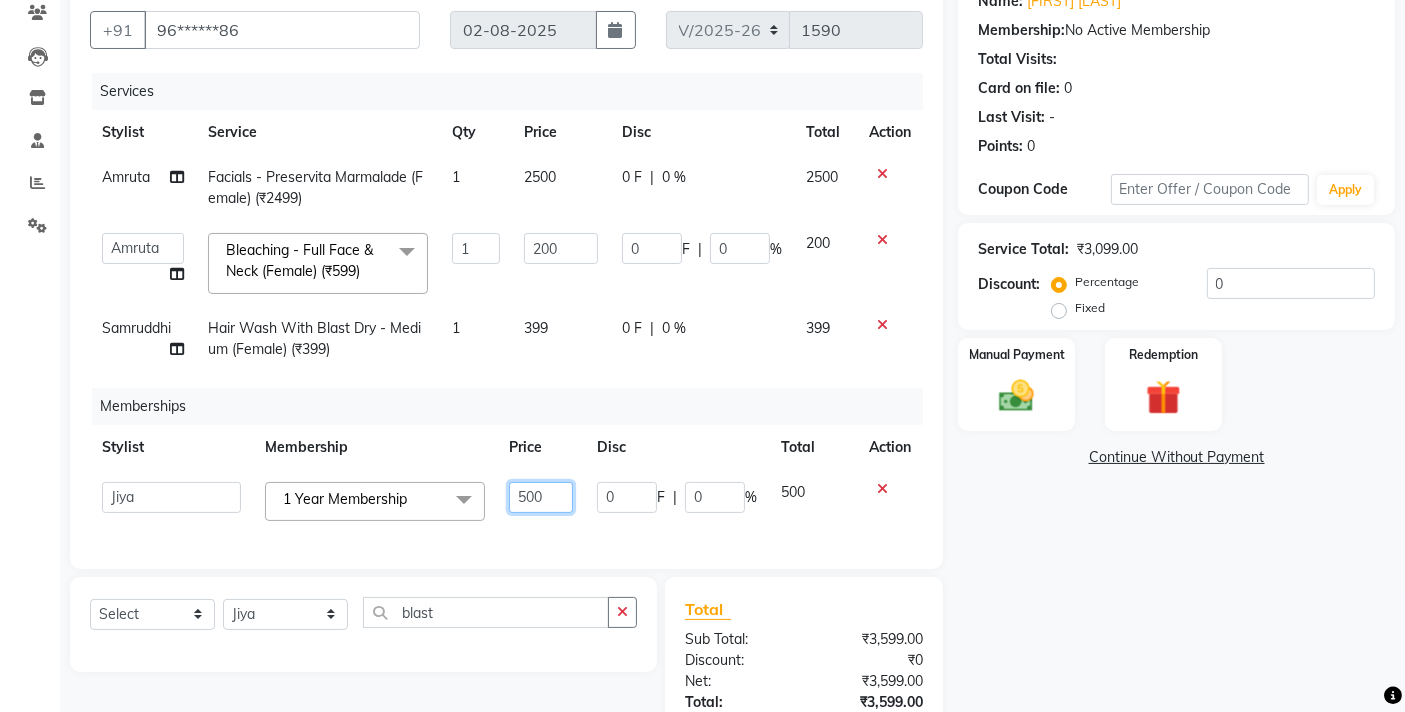 click on "500" 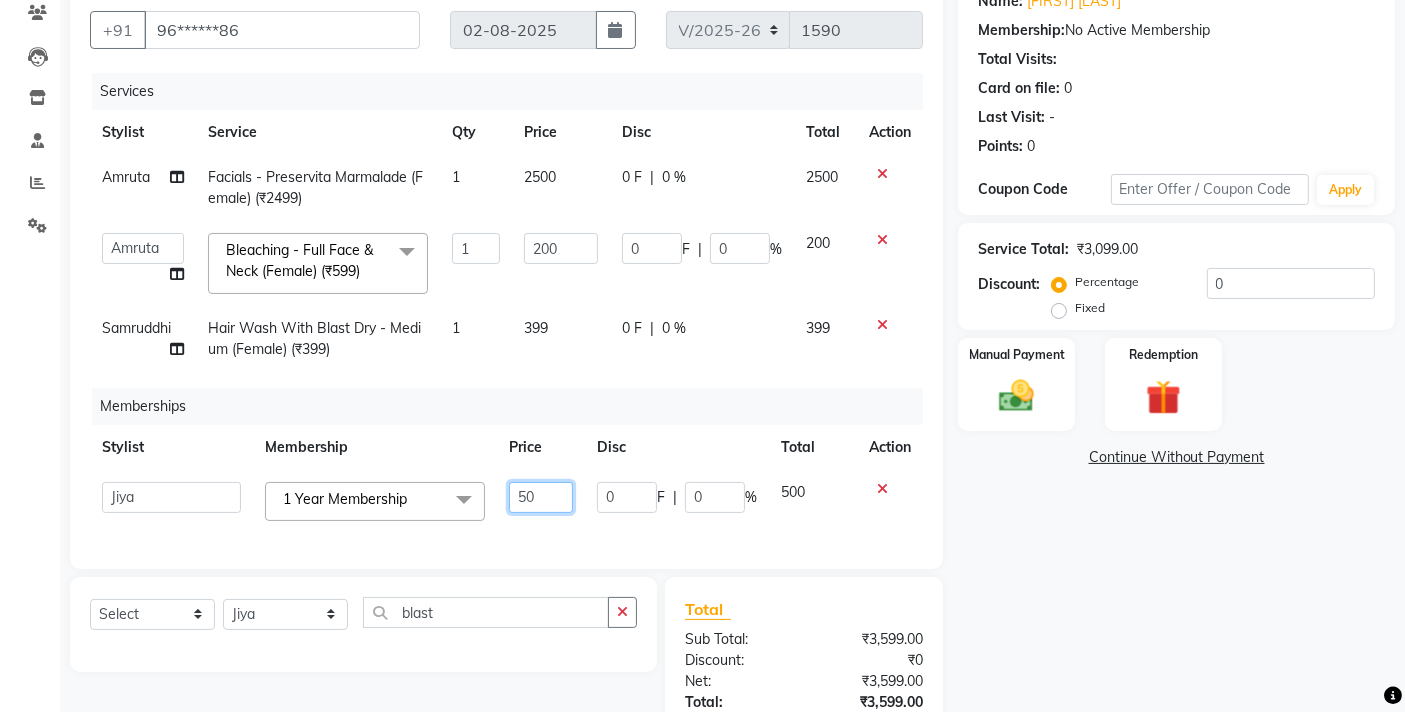 type on "5" 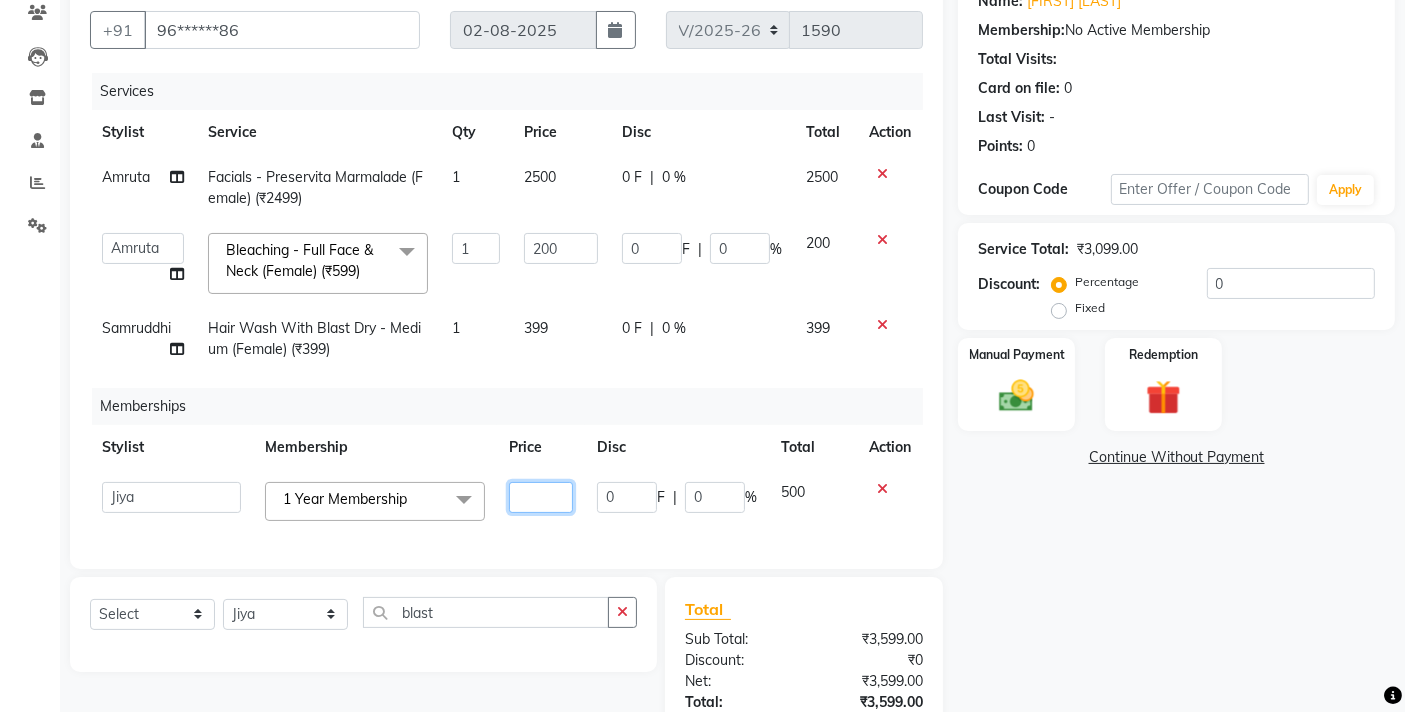 type on "1" 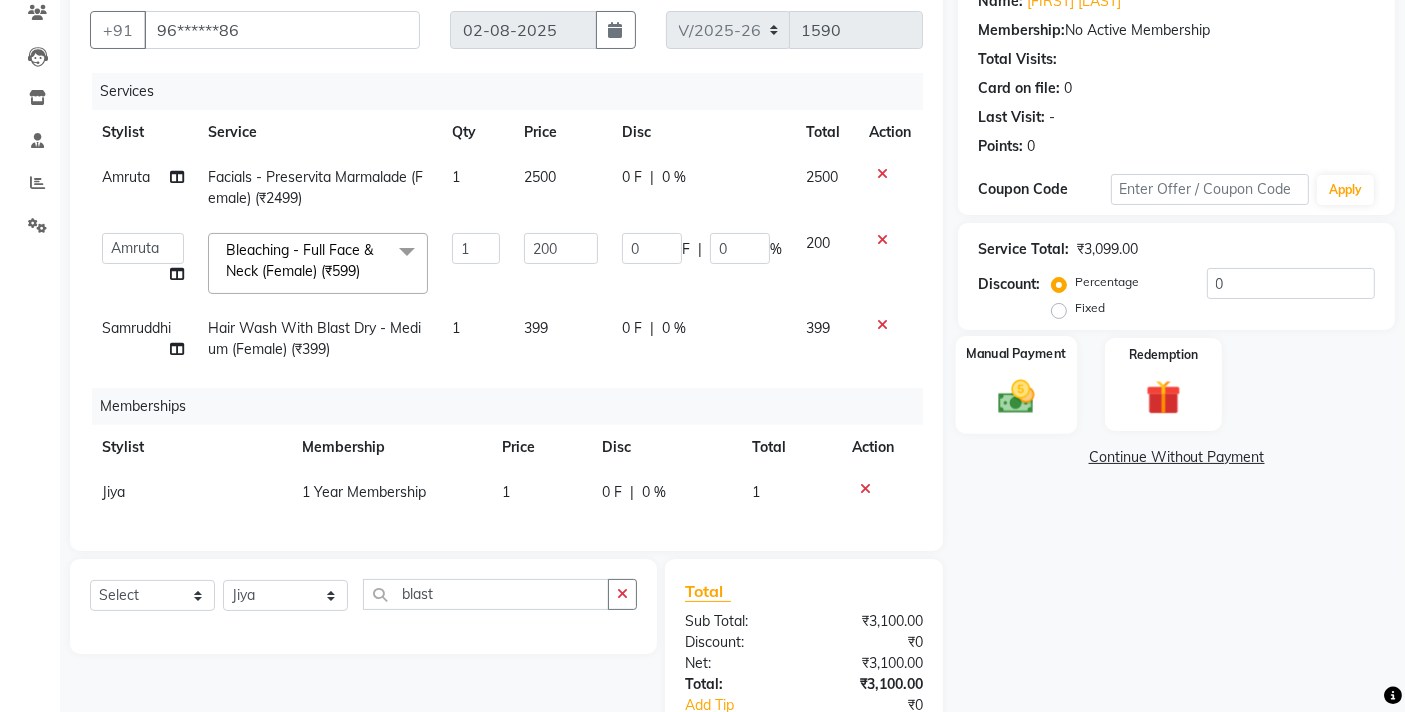 click on "Manual Payment" 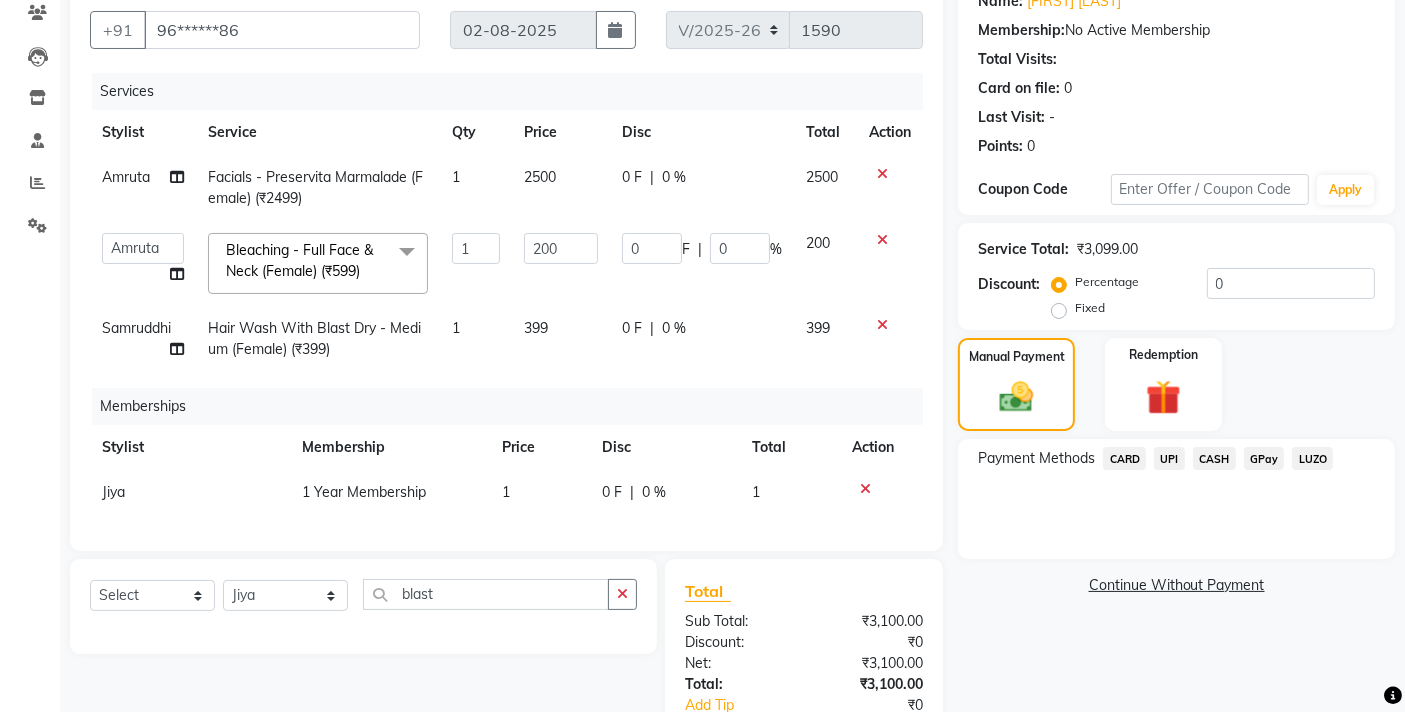 click on "CARD" 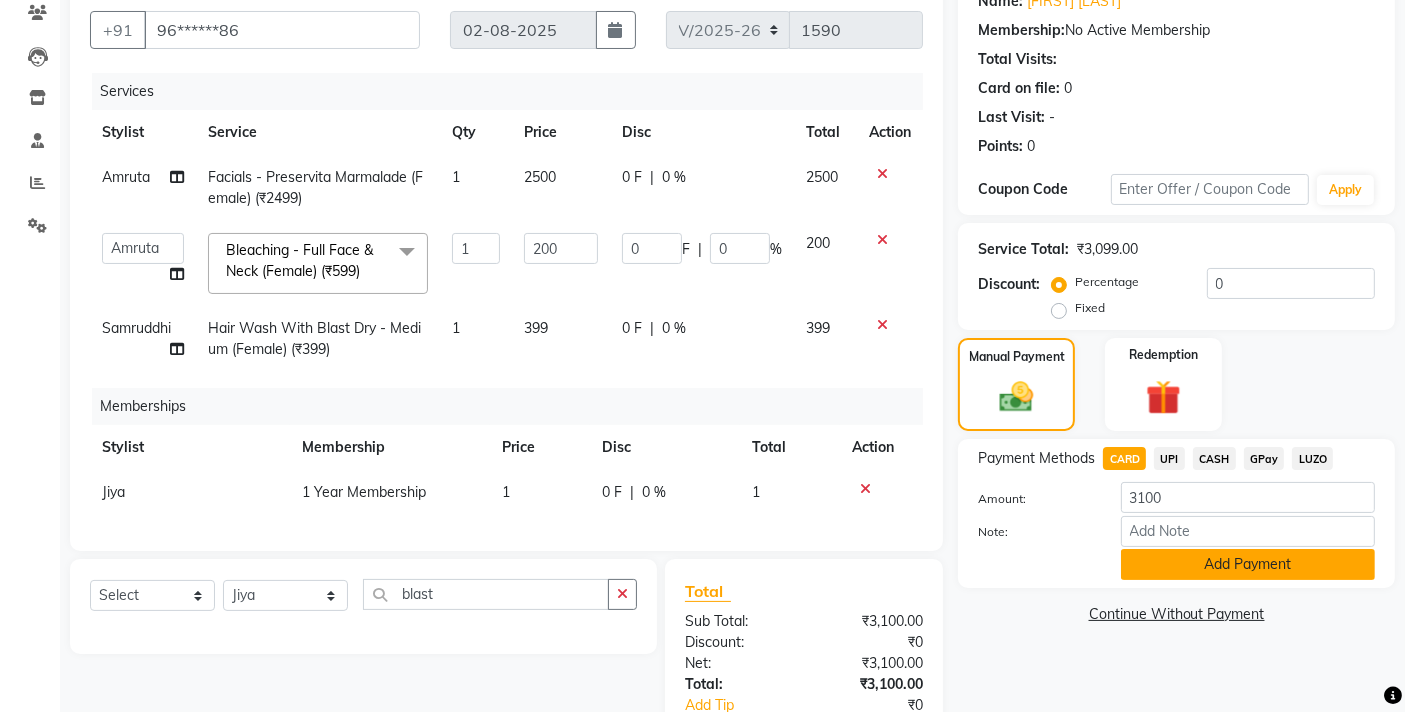 click on "Add Payment" 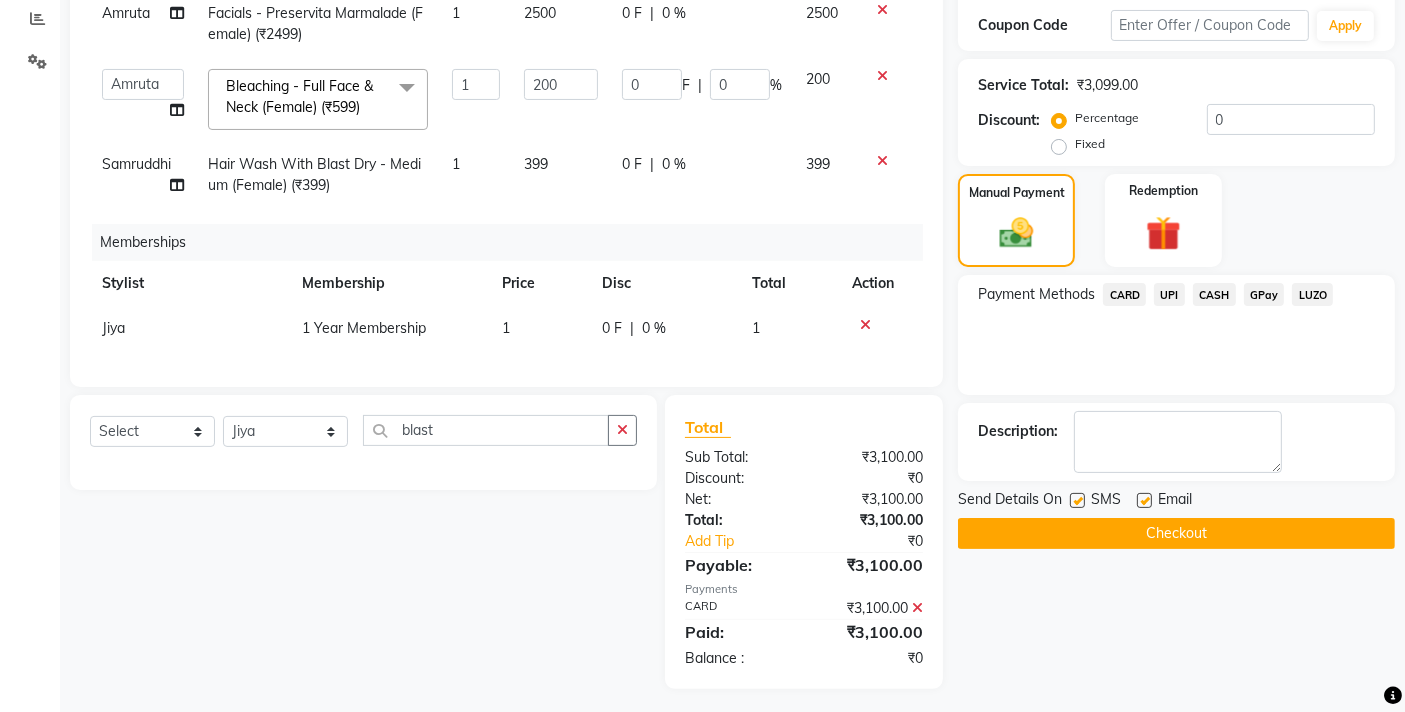 scroll, scrollTop: 360, scrollLeft: 0, axis: vertical 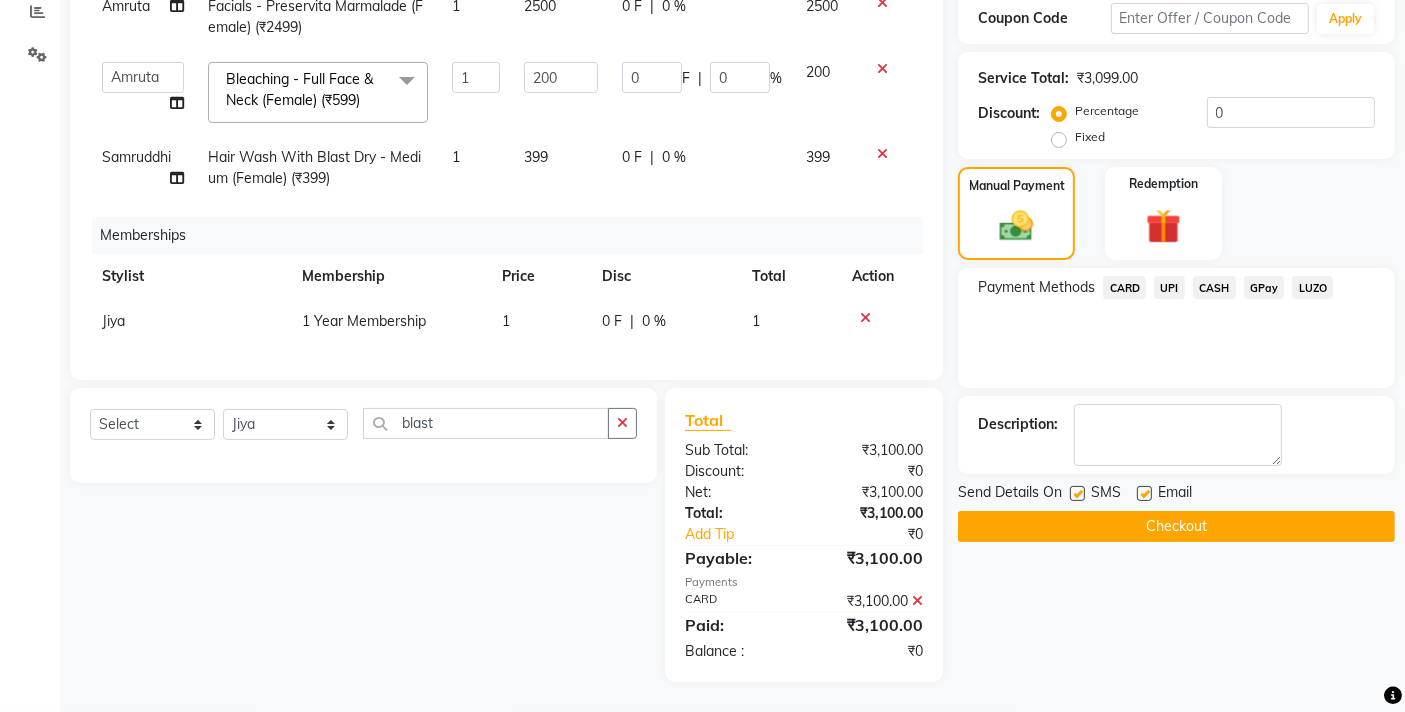 click on "Checkout" 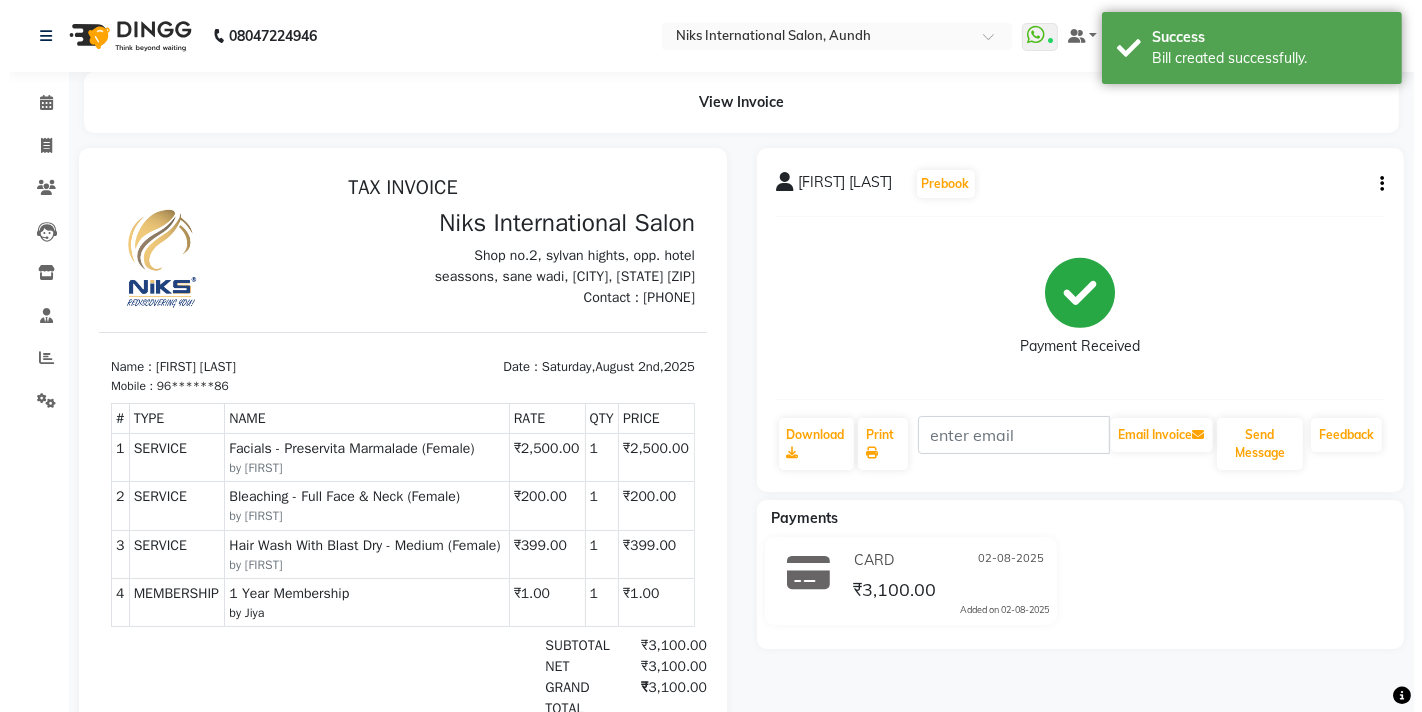 scroll, scrollTop: 0, scrollLeft: 0, axis: both 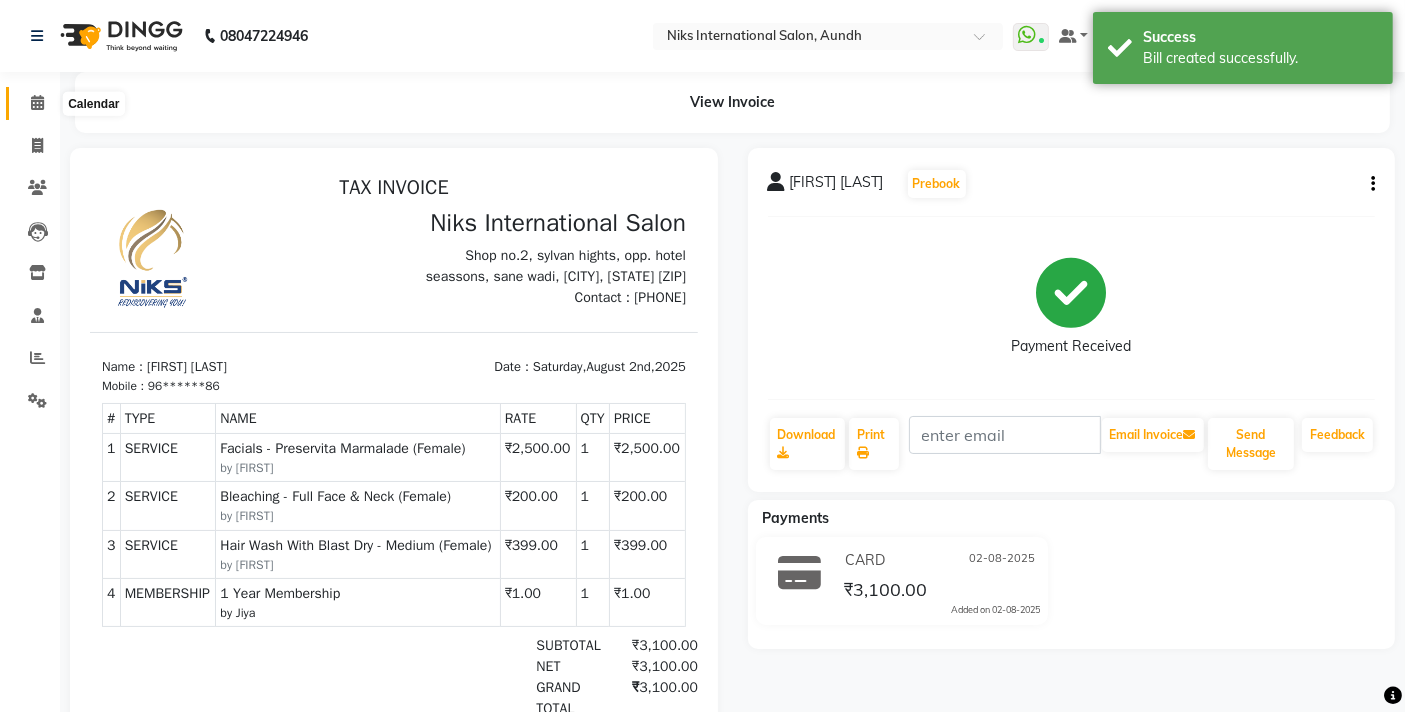 click 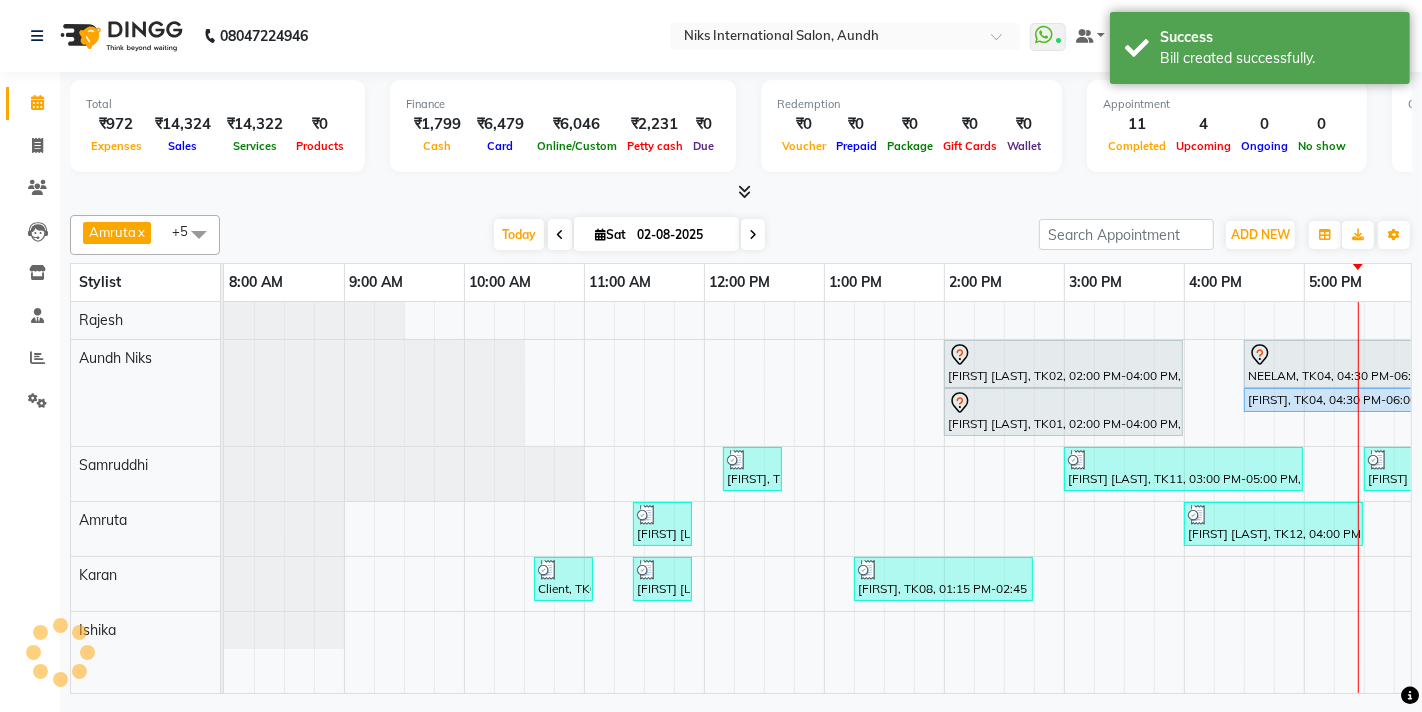 scroll, scrollTop: 0, scrollLeft: 611, axis: horizontal 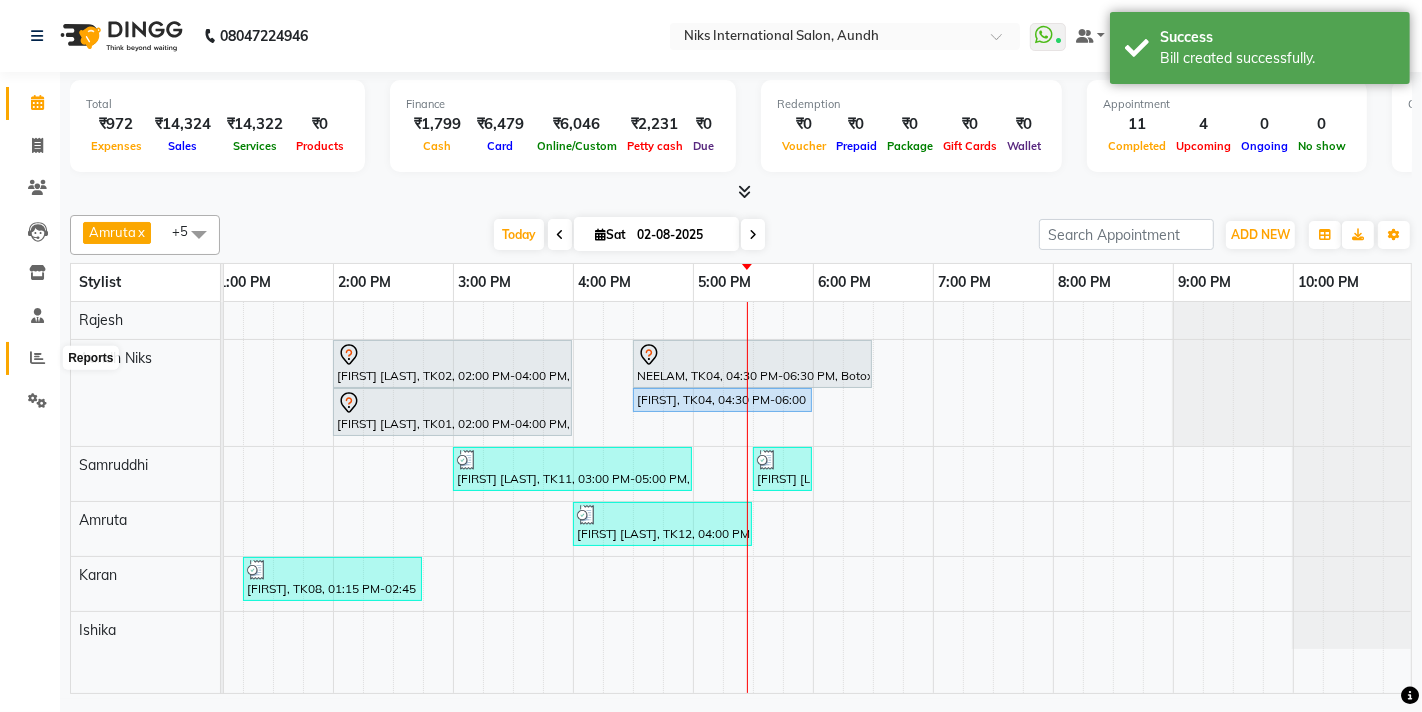 click 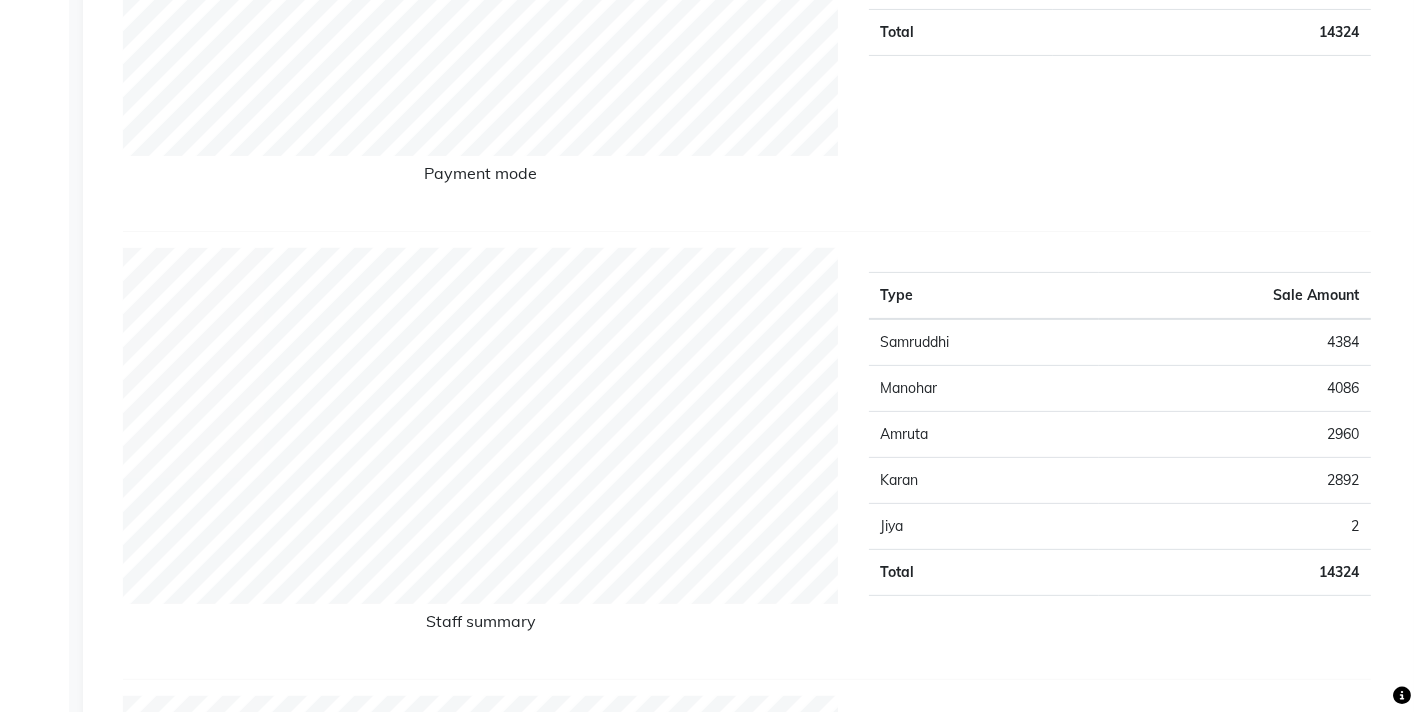 scroll, scrollTop: 0, scrollLeft: 0, axis: both 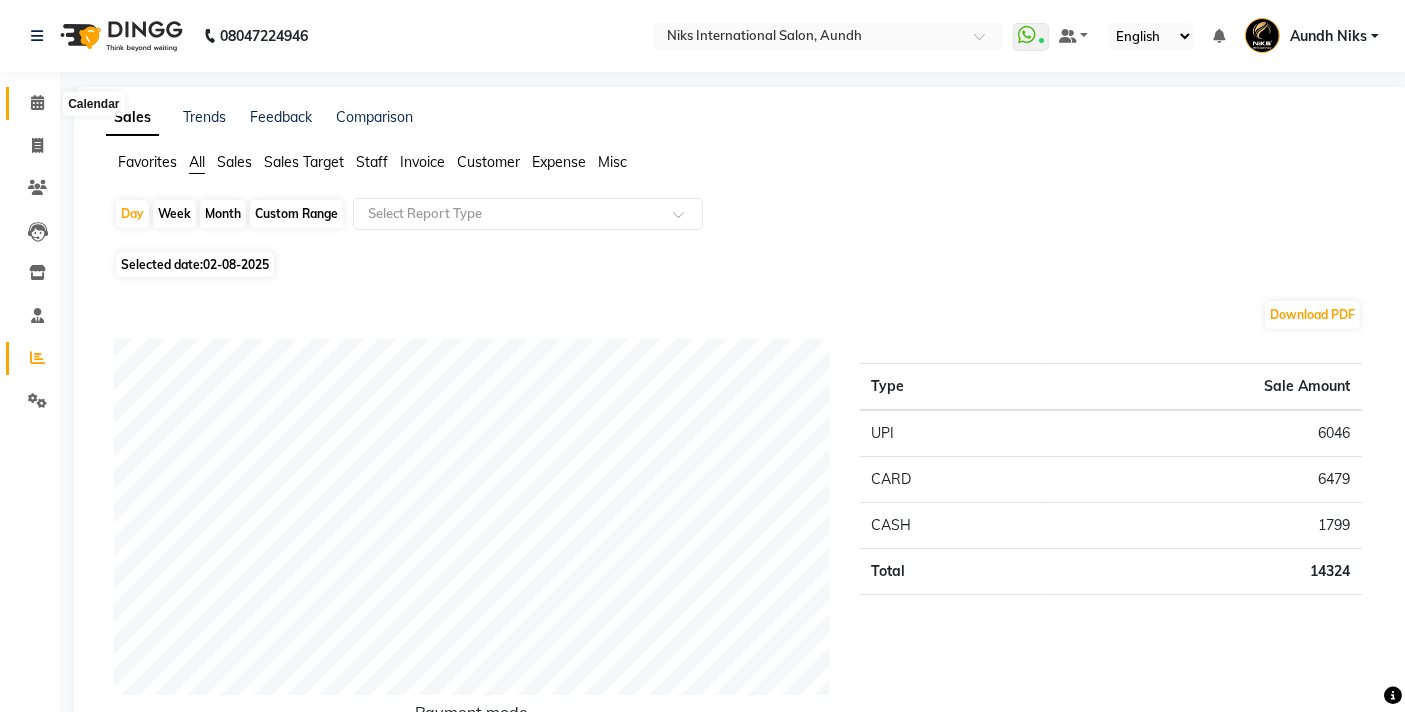 click 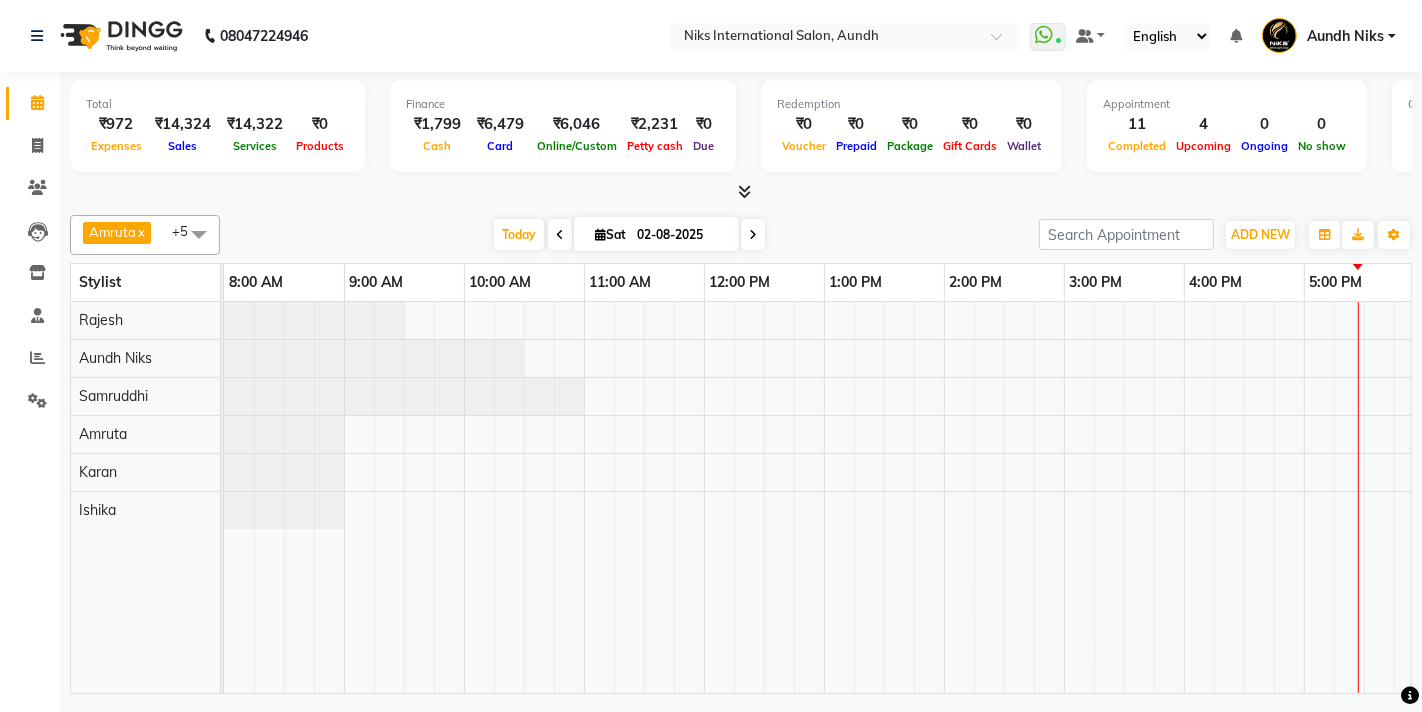 scroll, scrollTop: 0, scrollLeft: 0, axis: both 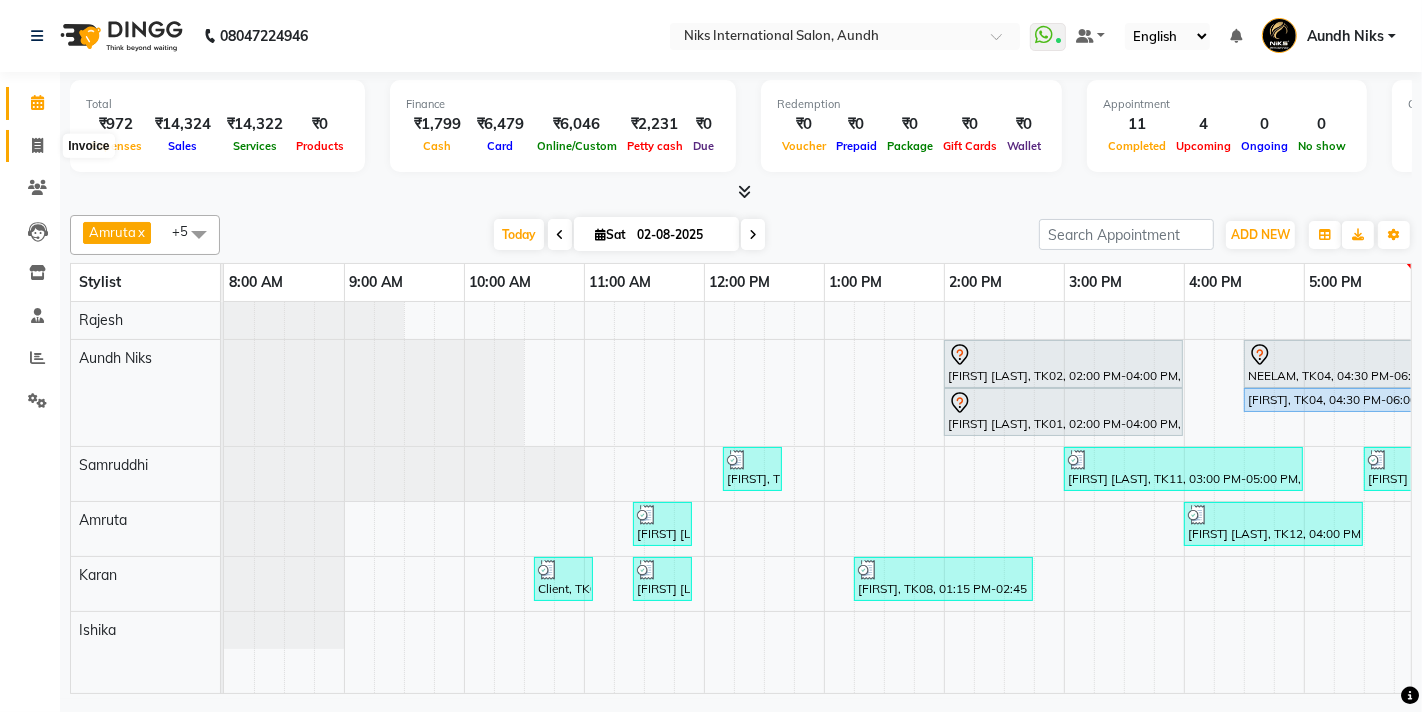 click 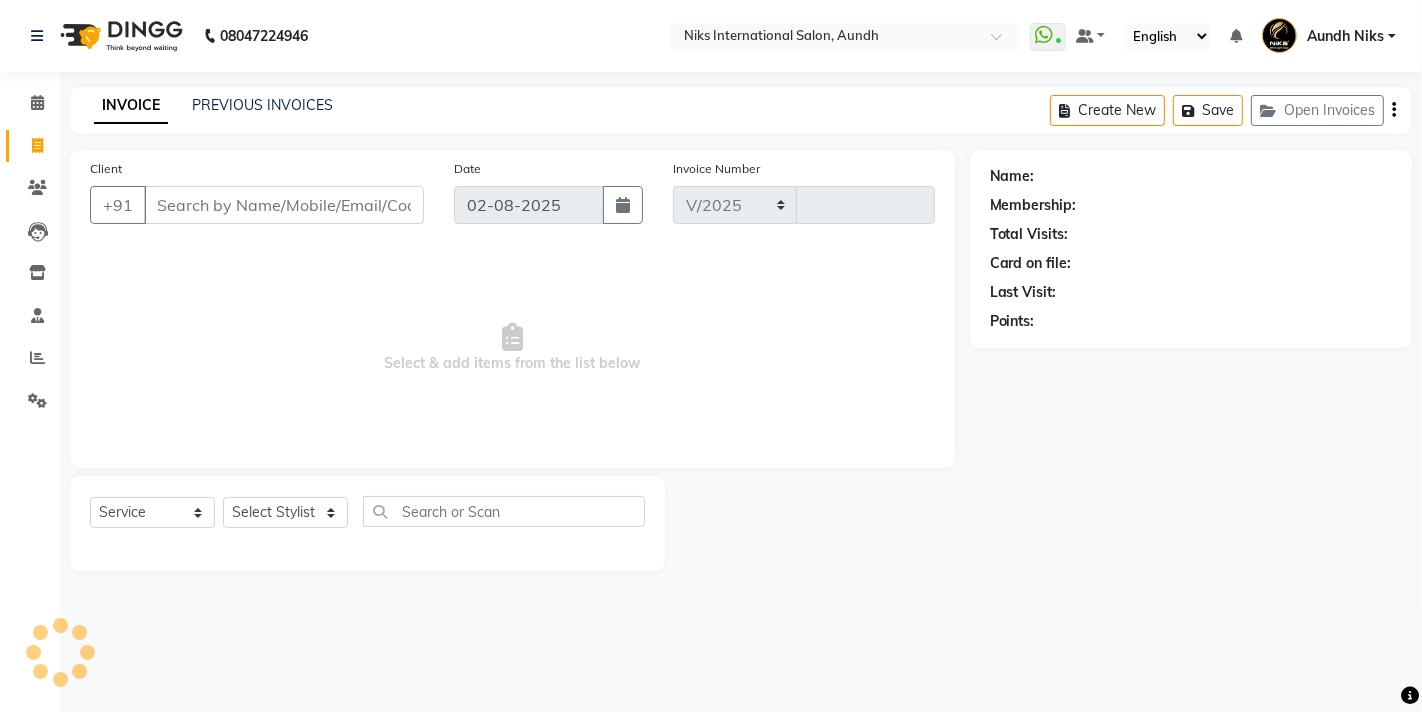 select on "6" 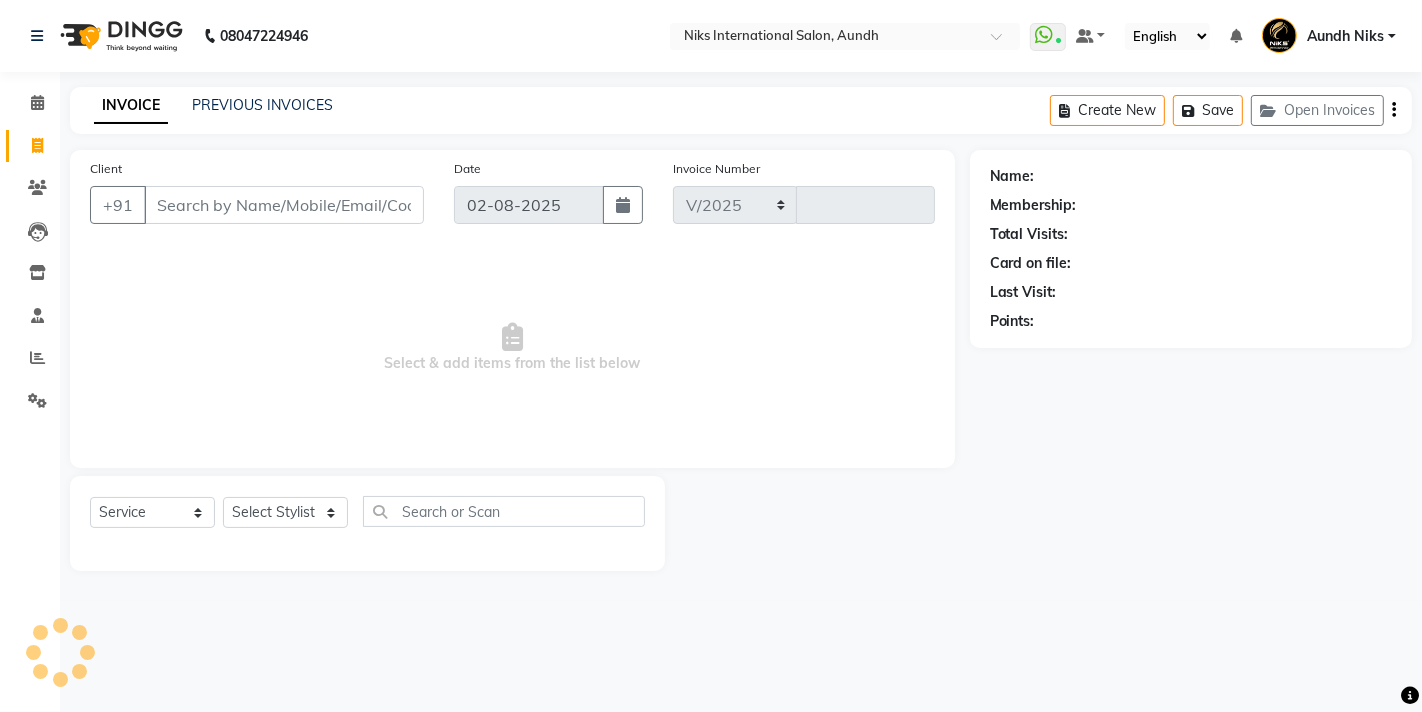 type on "1591" 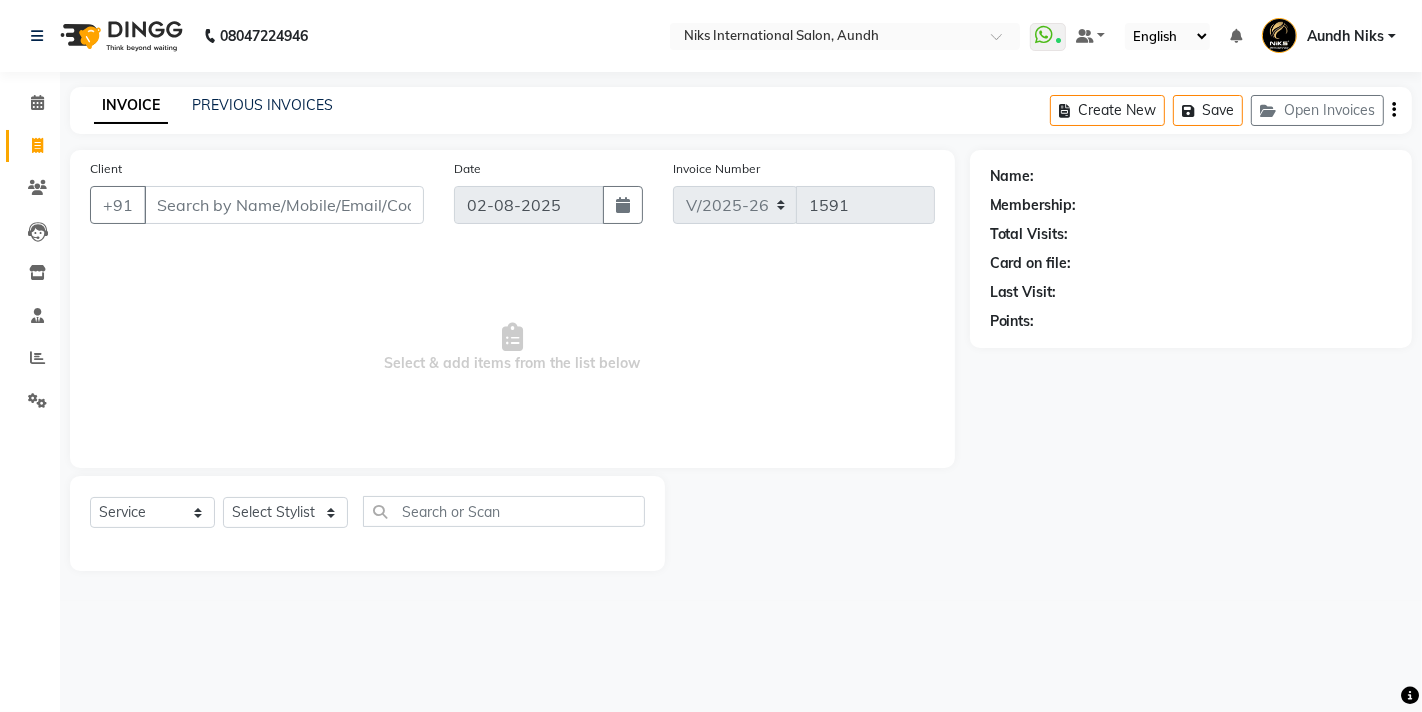 click on "Client" at bounding box center [284, 205] 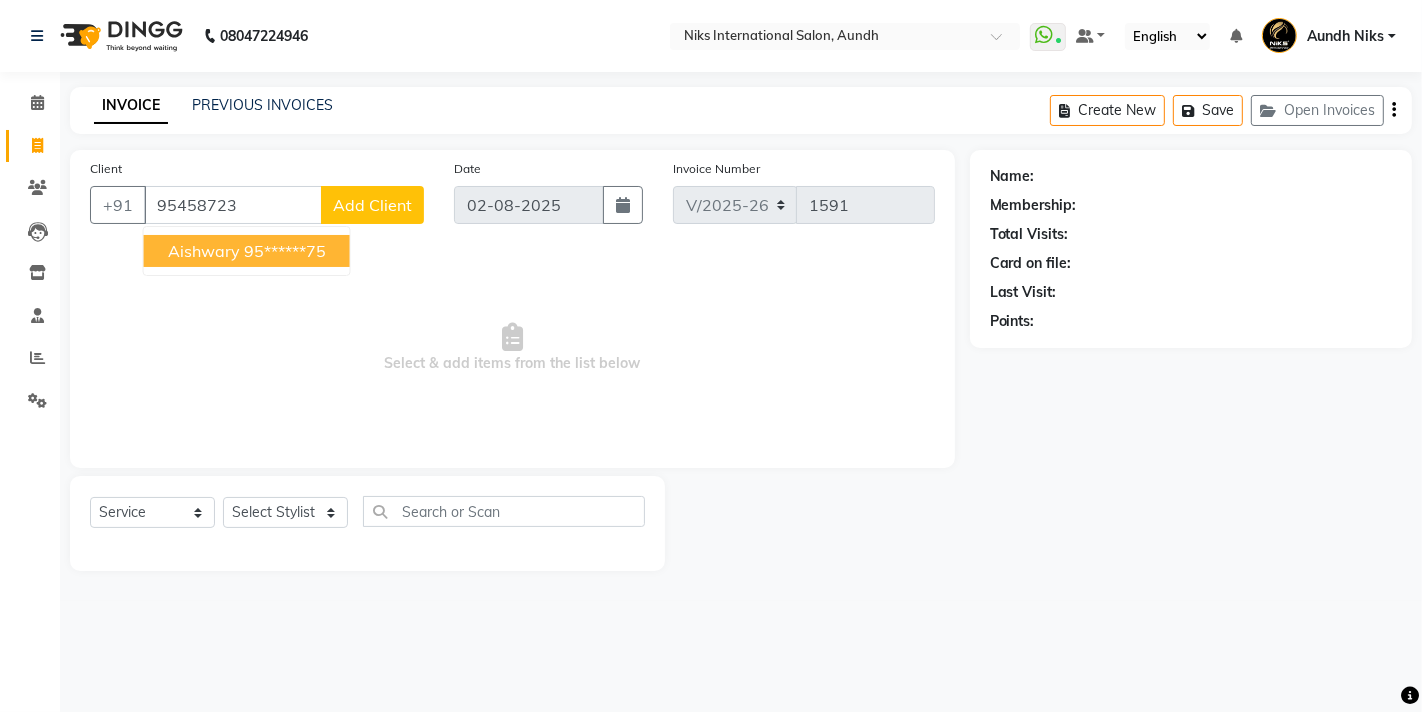 click on "aishwary" at bounding box center (204, 251) 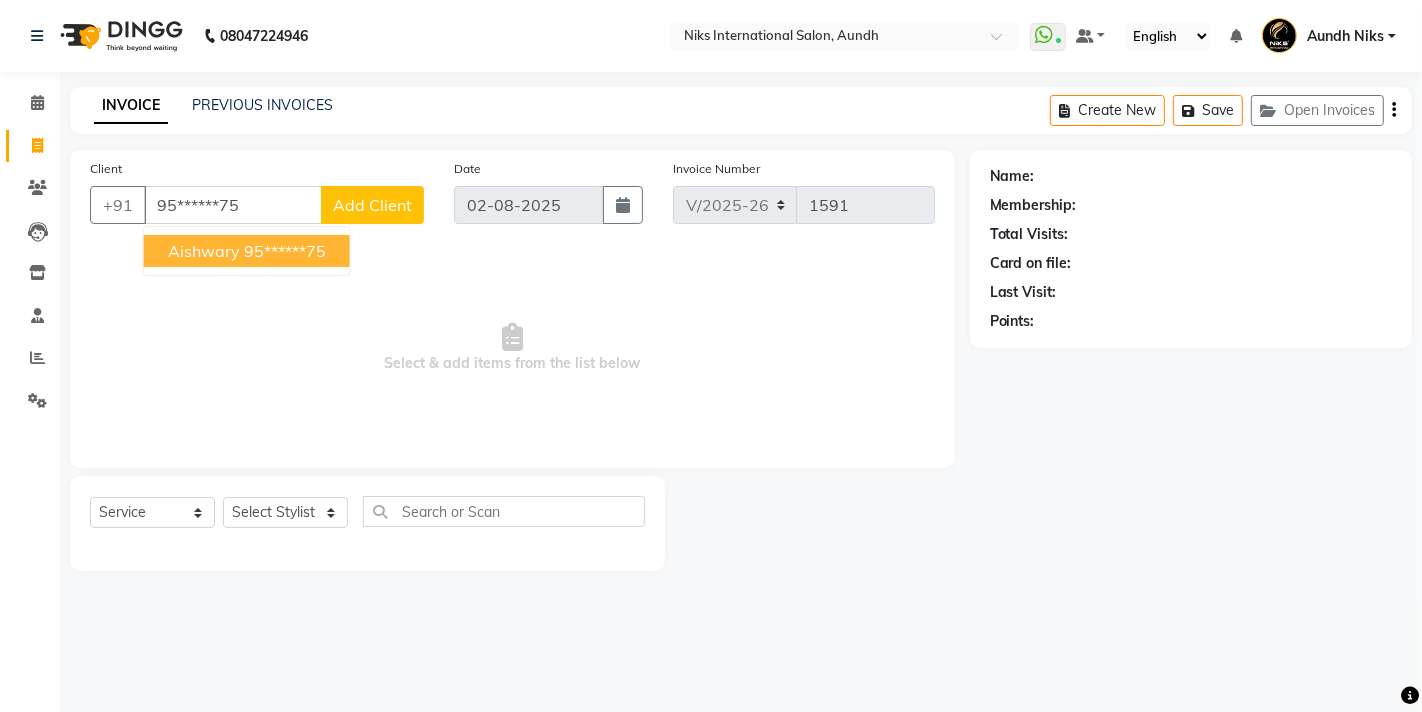 type on "95******75" 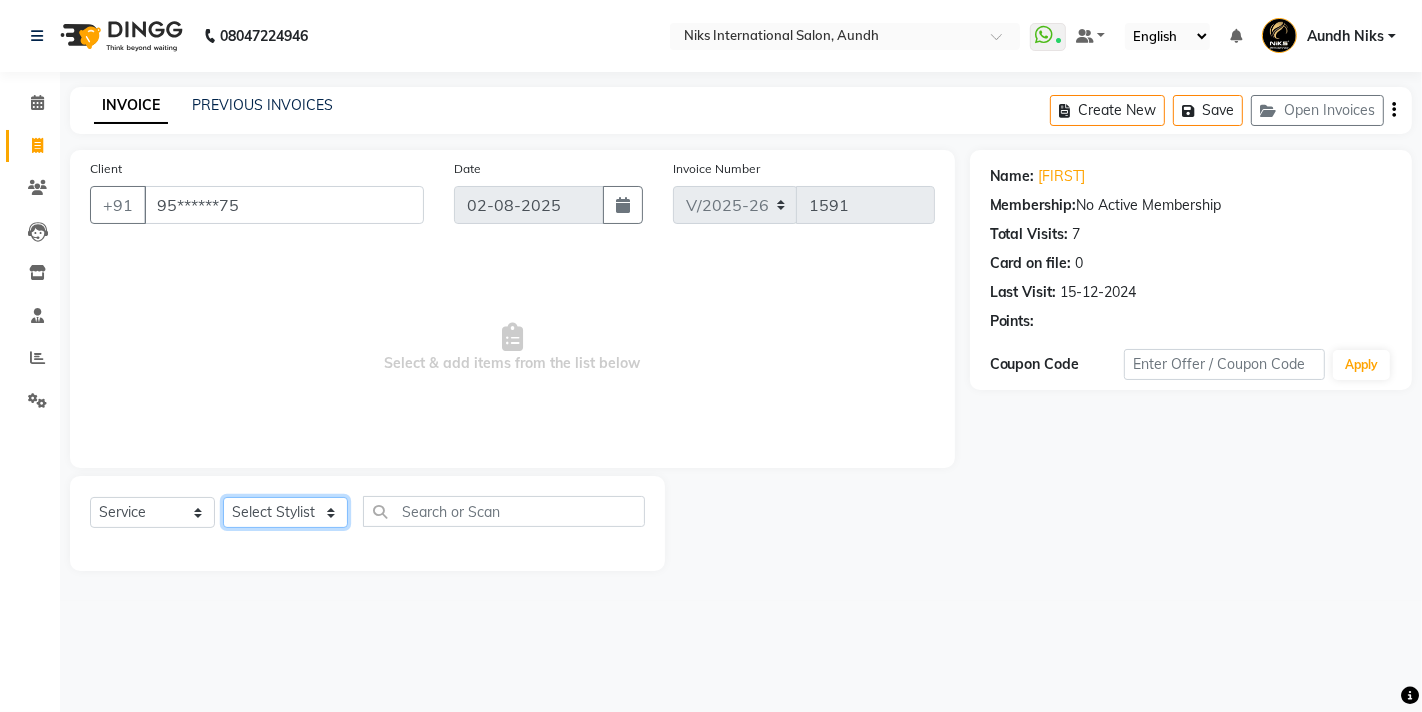 click on "Select Stylist [FIRST] [FIRST] [FIRST] [FIRST] [FIRST] [FIRST] [FIRST] [FIRST] [FIRST] [FIRST] [FIRST] [FIRST]" 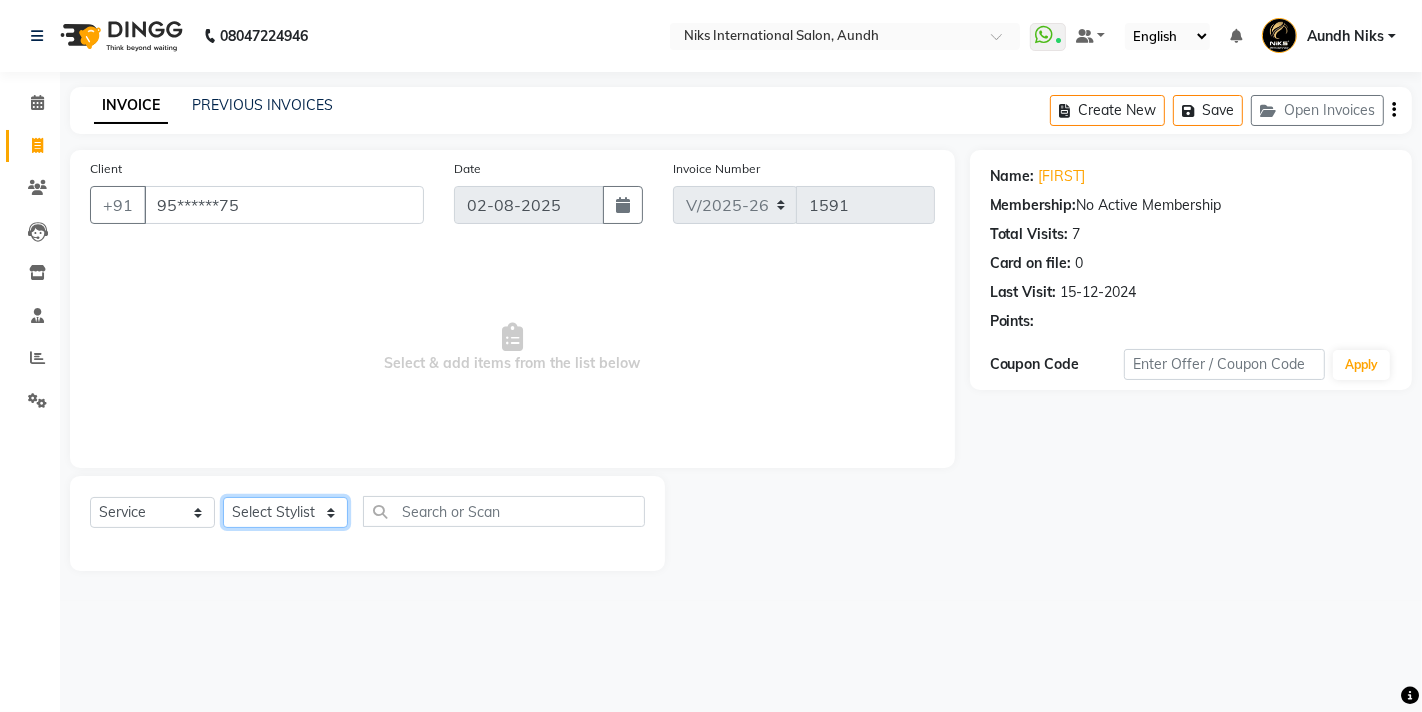 select on "22944" 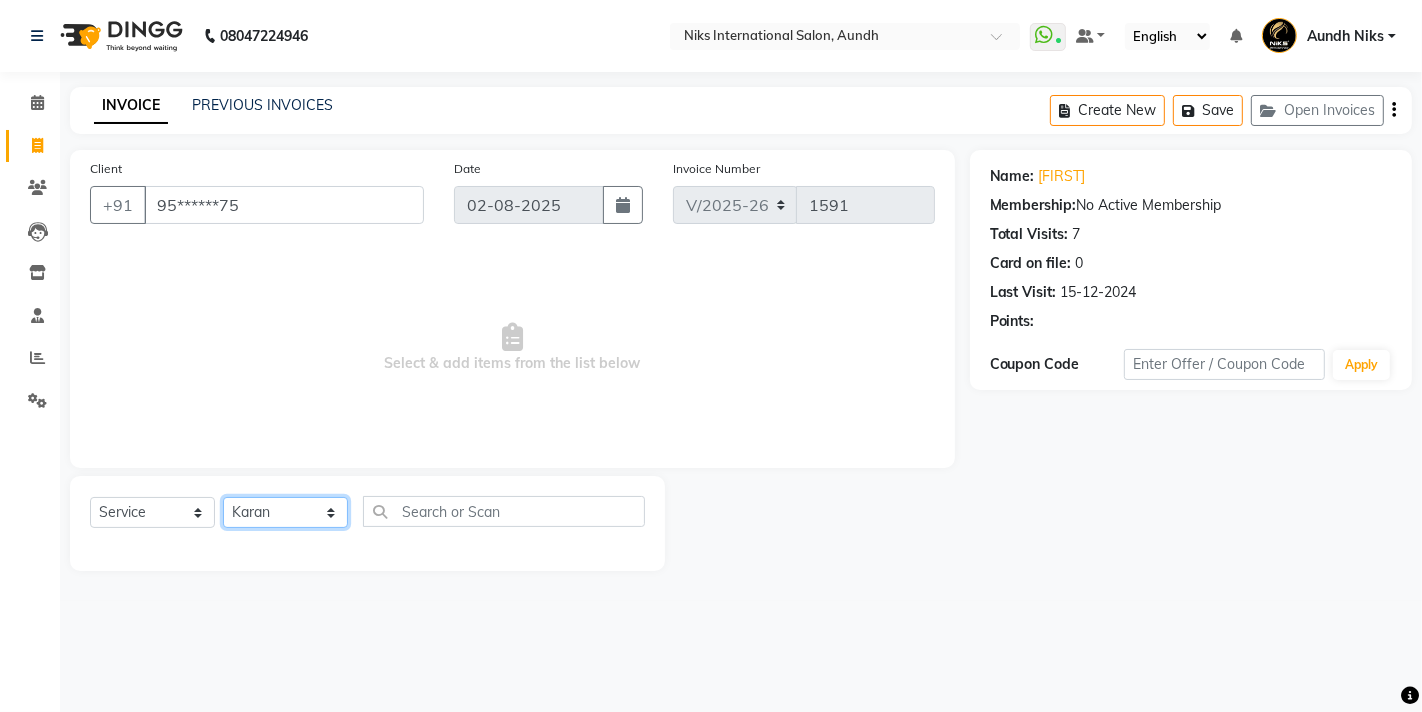click on "Select Stylist [FIRST] [FIRST] [FIRST] [FIRST] [FIRST] [FIRST] [FIRST] [FIRST] [FIRST] [FIRST] [FIRST] [FIRST]" 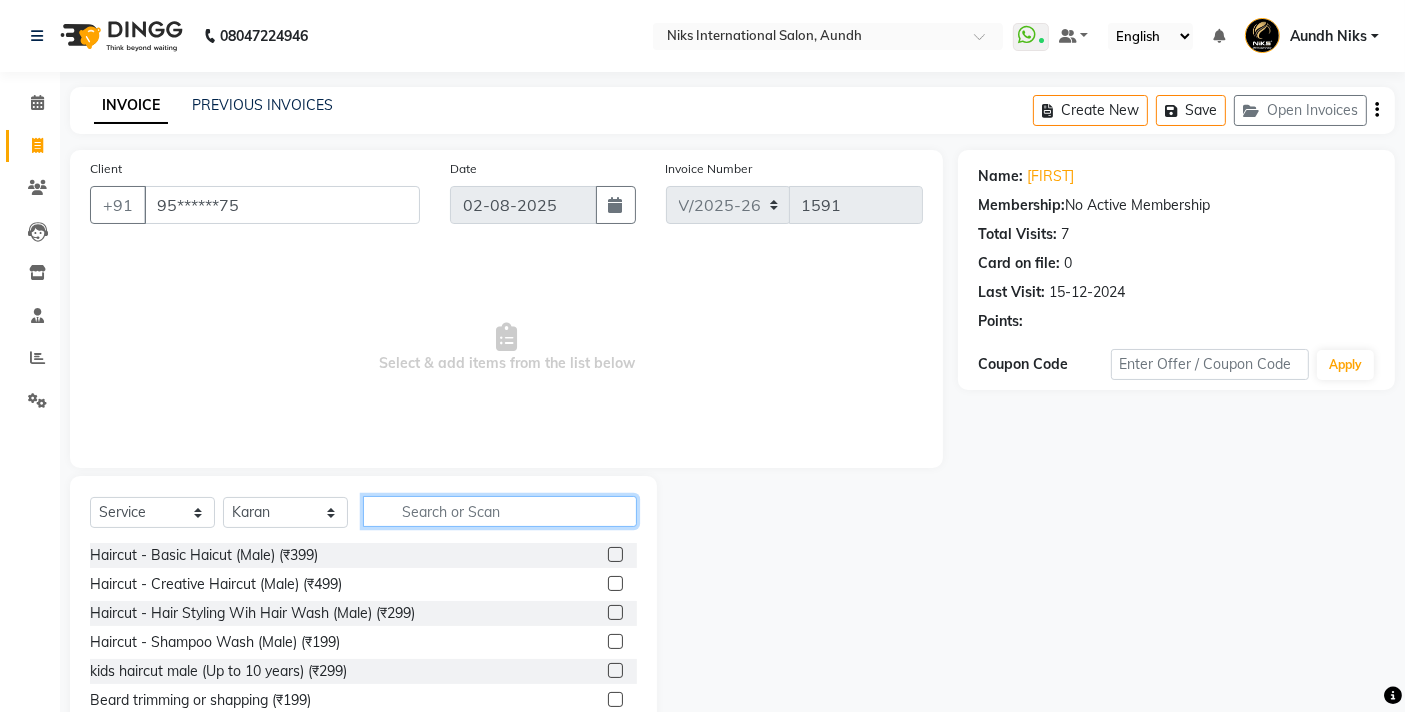 click 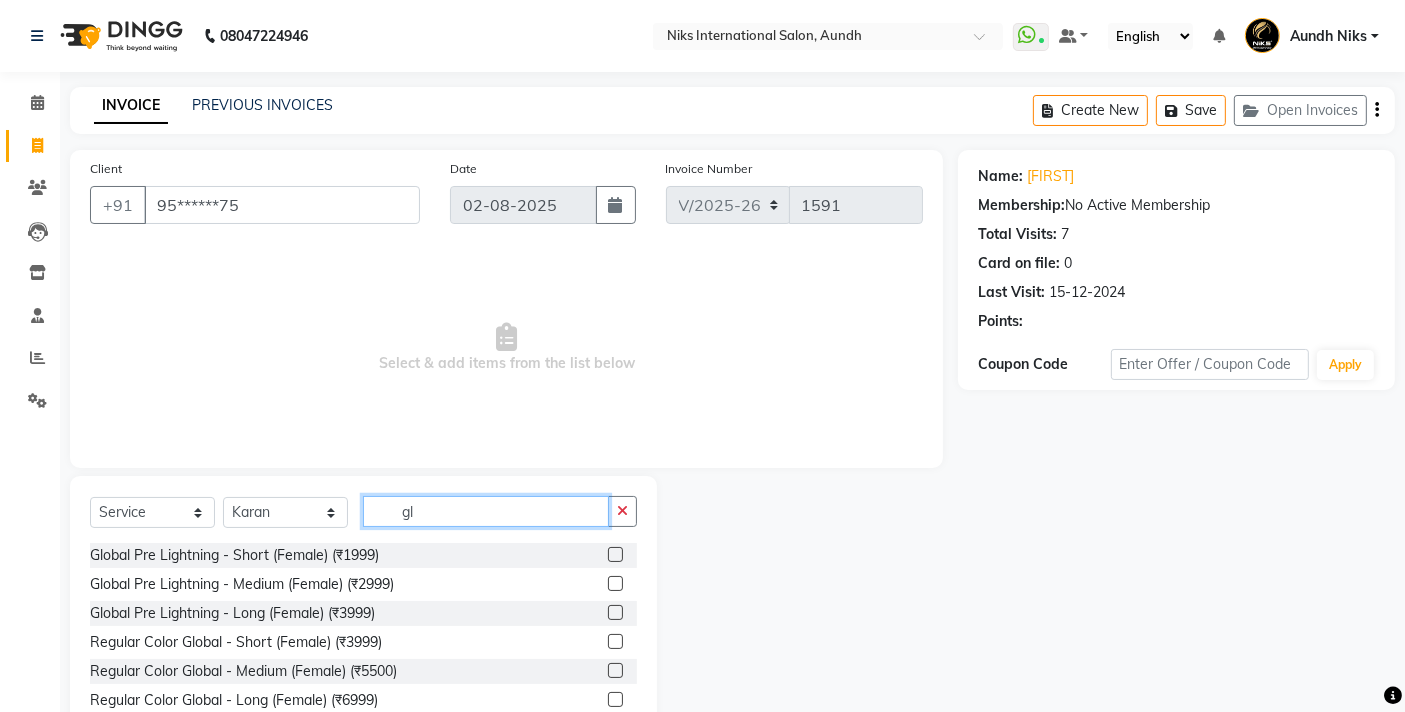 scroll, scrollTop: 88, scrollLeft: 0, axis: vertical 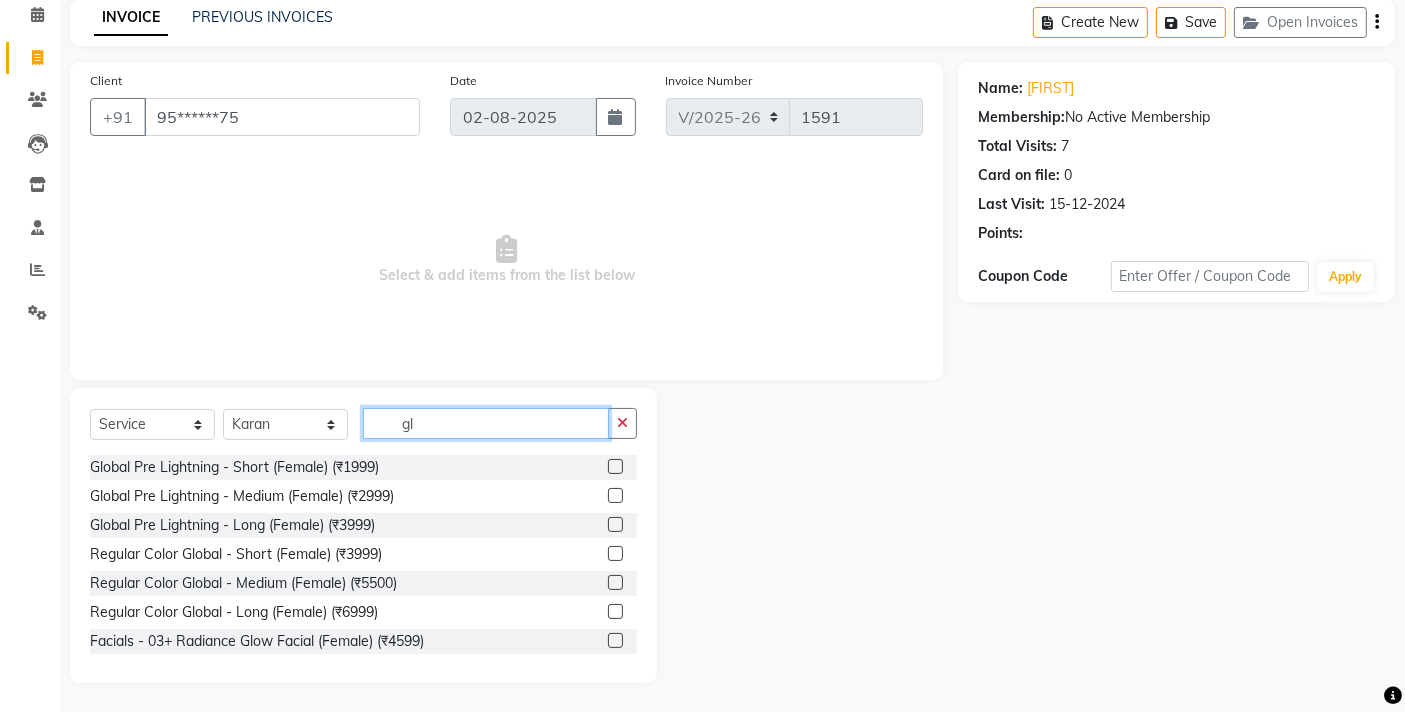 type on "gl" 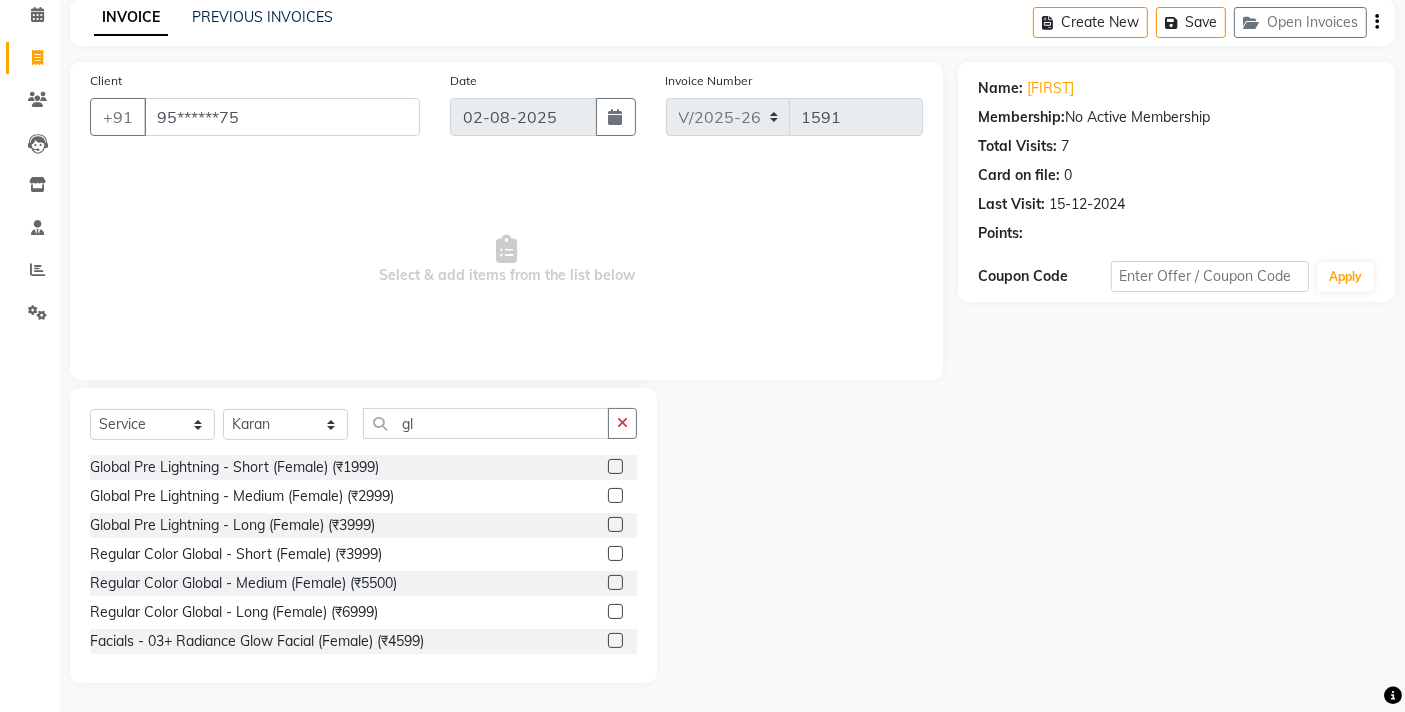 click 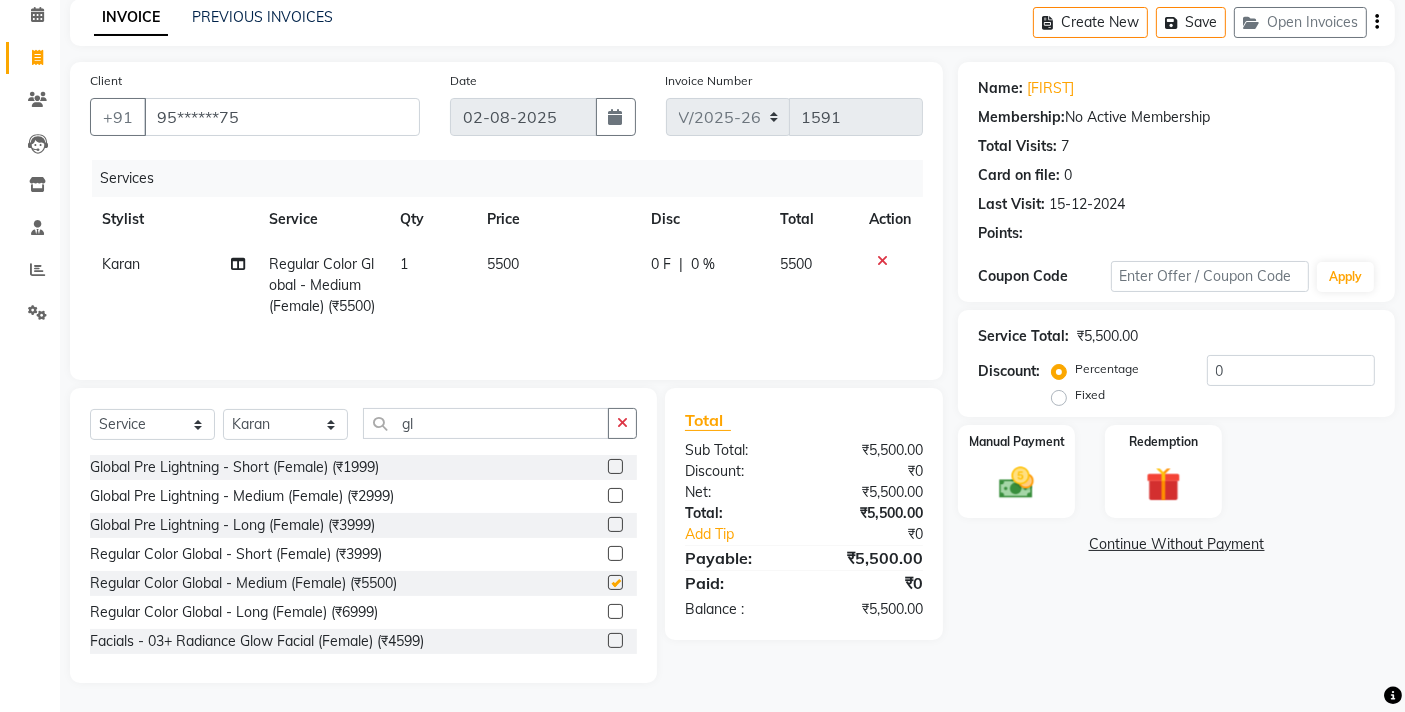checkbox on "false" 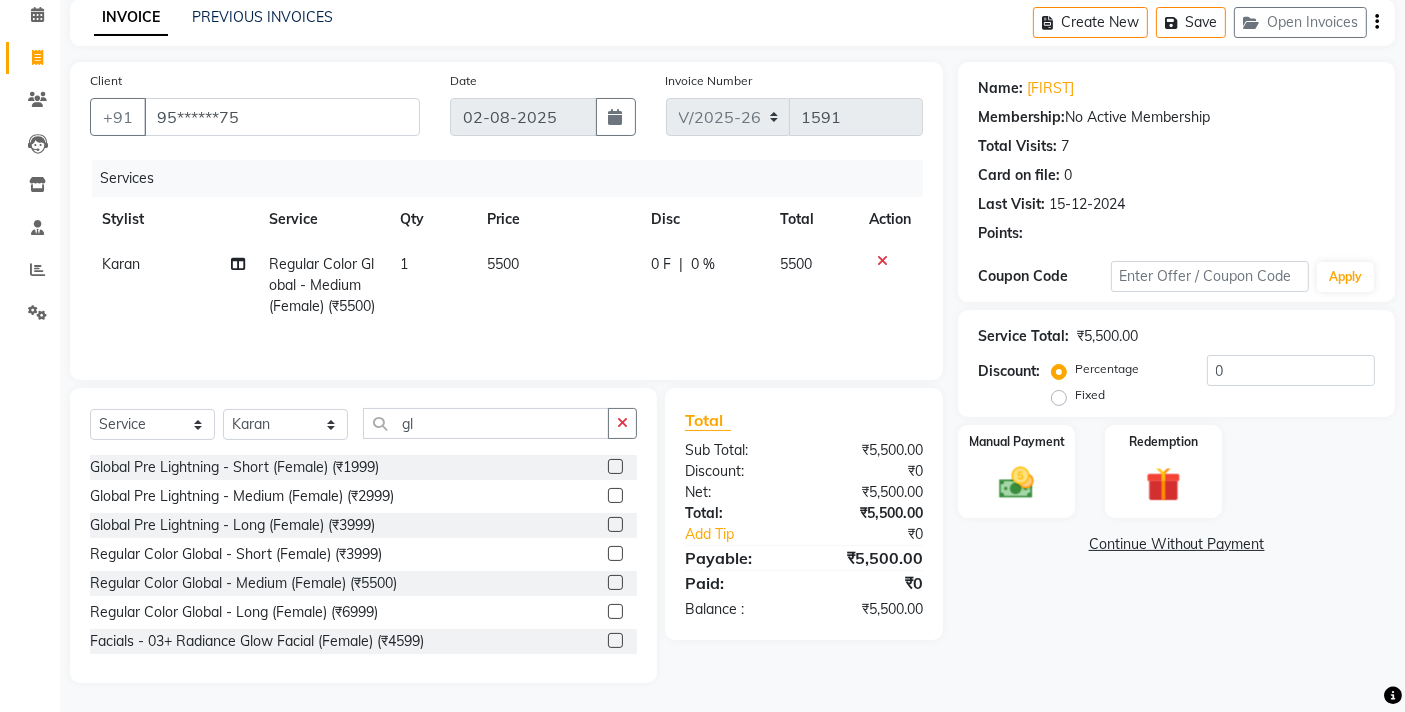 click on "5500" 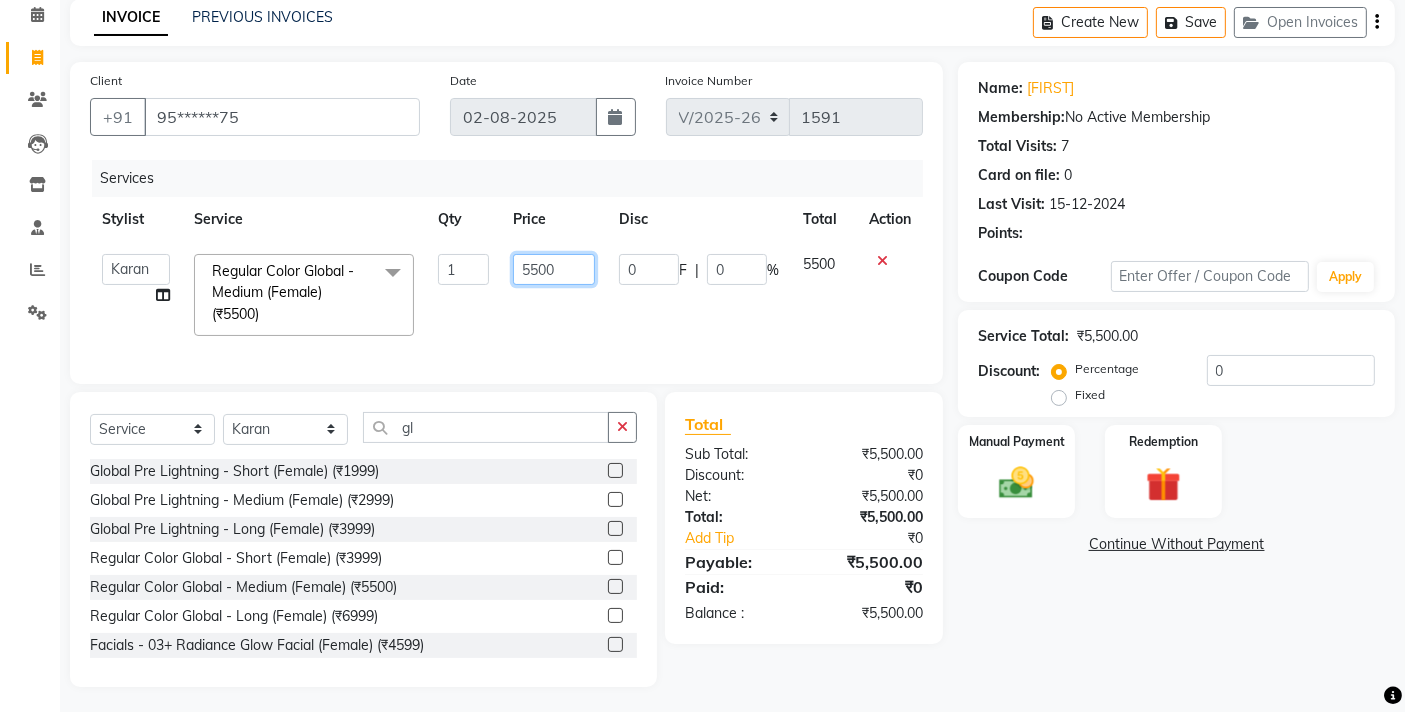 click on "5500" 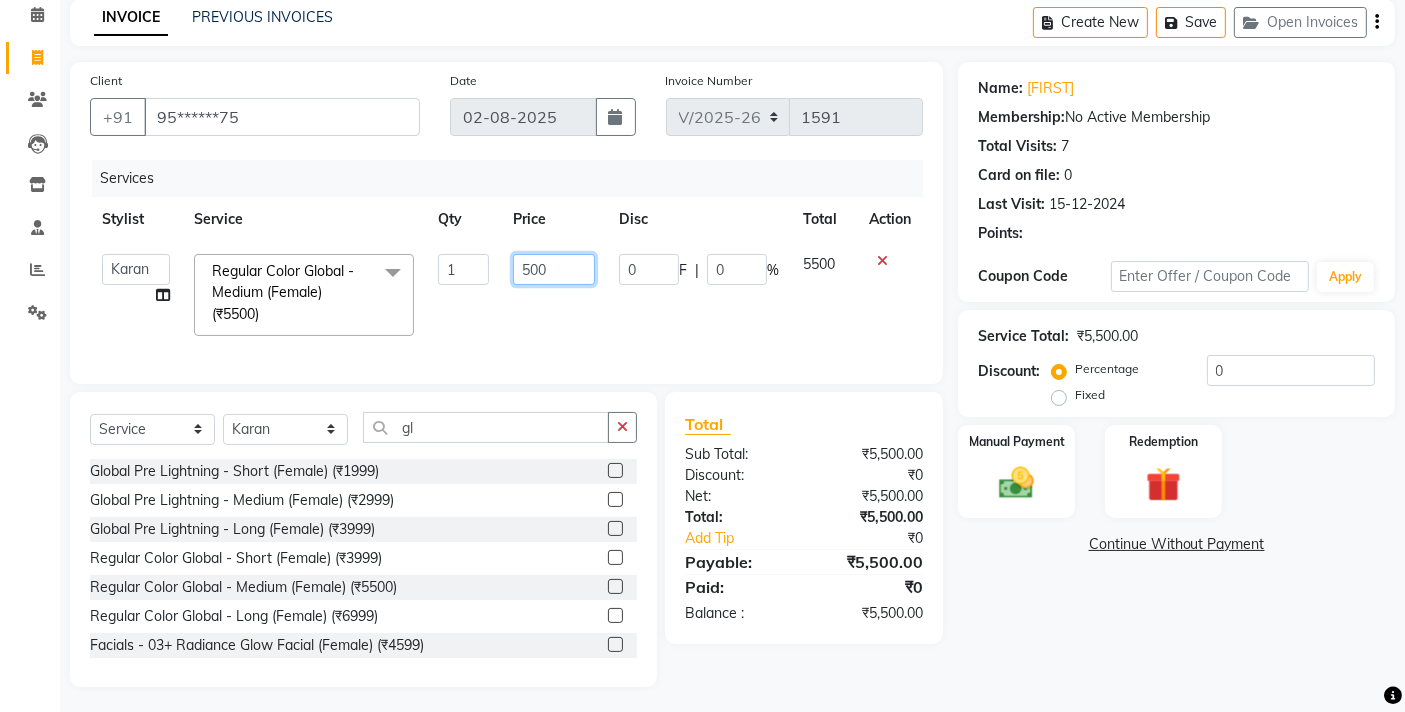 type on "5000" 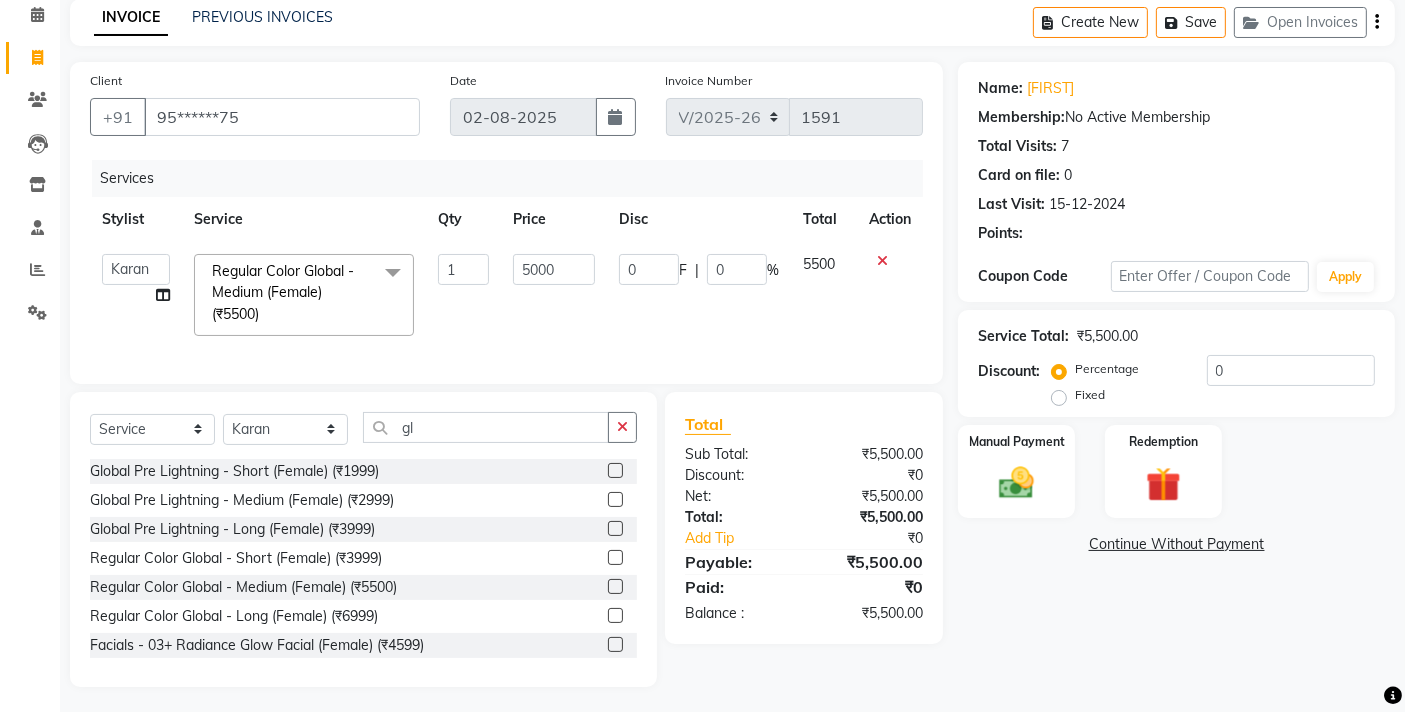 click on "5000" 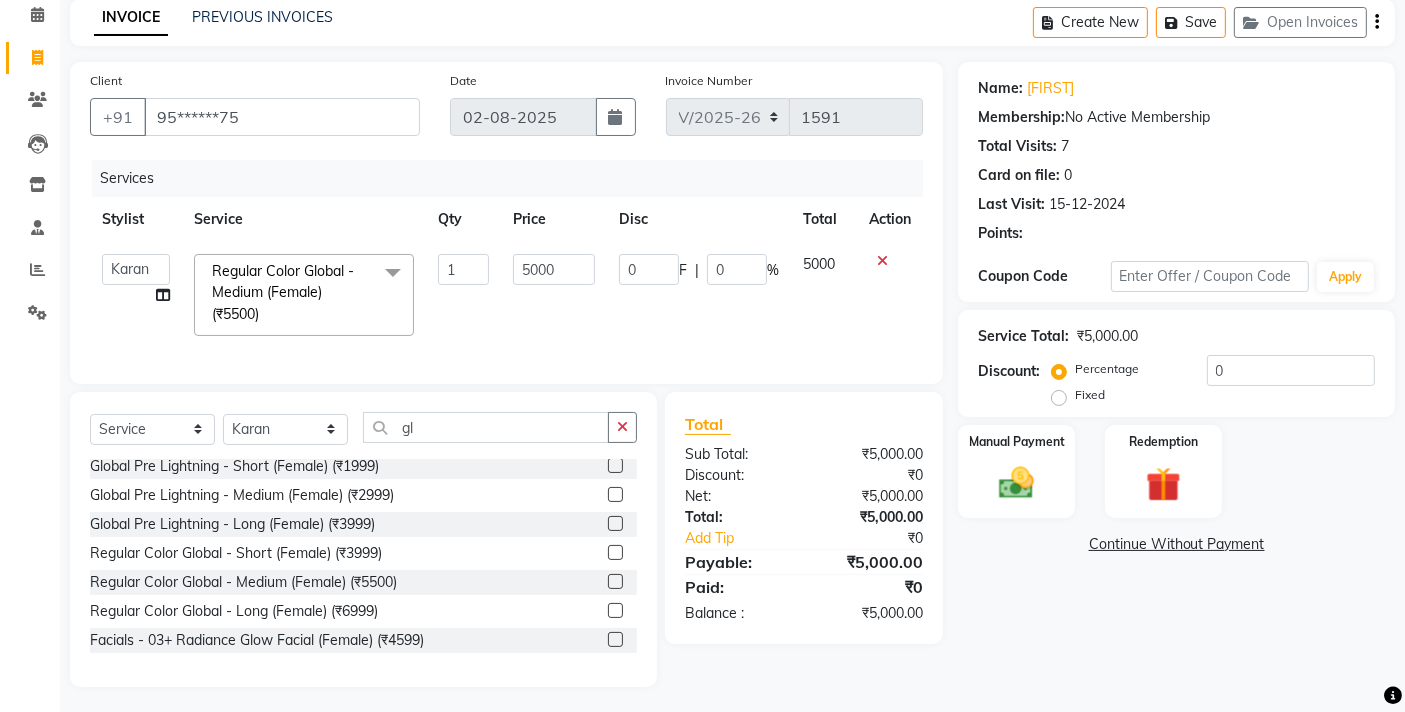 scroll, scrollTop: 0, scrollLeft: 0, axis: both 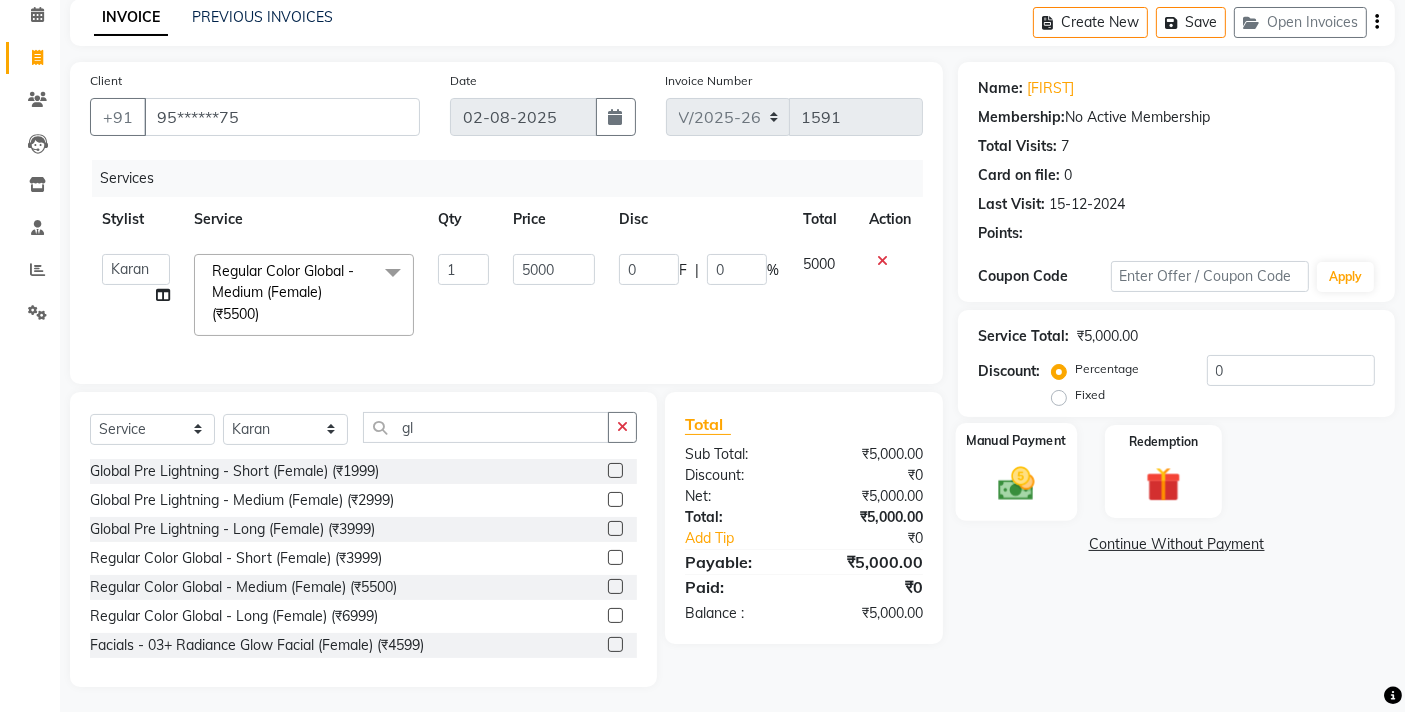 click 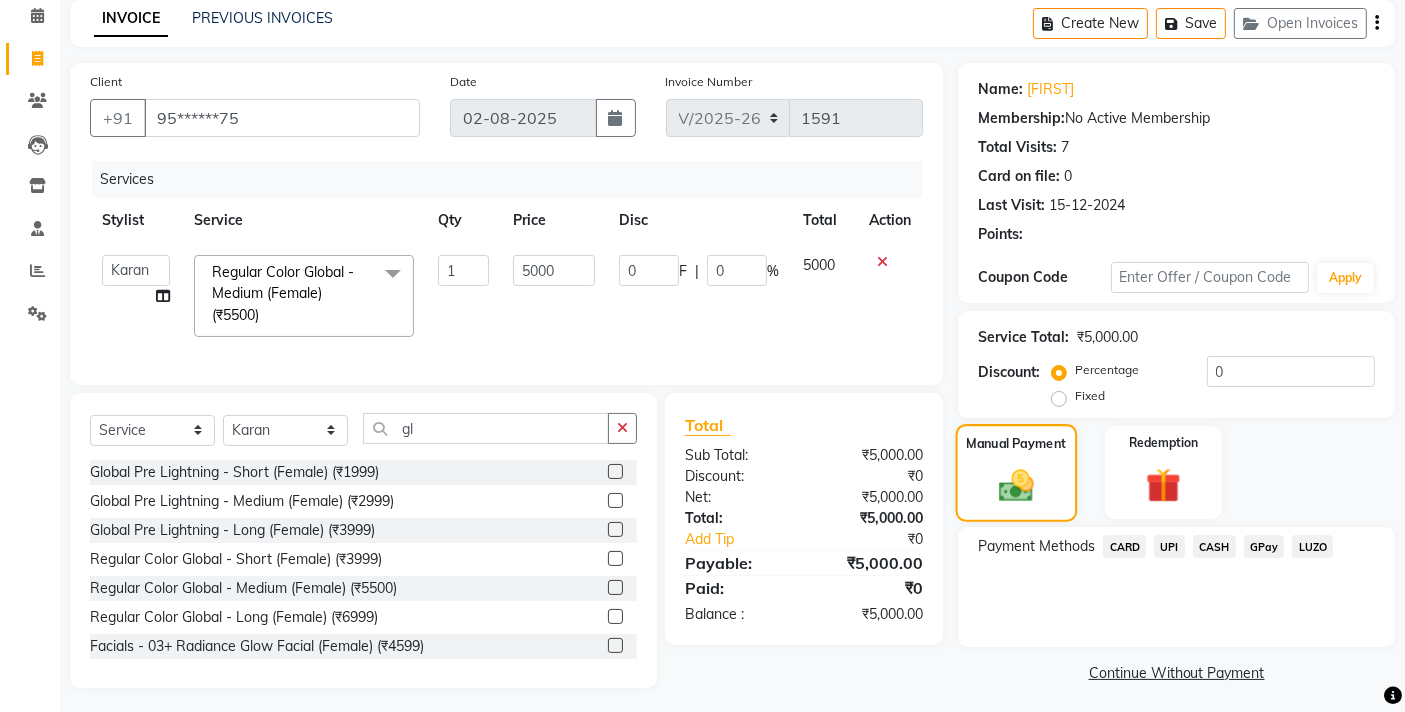scroll, scrollTop: 86, scrollLeft: 0, axis: vertical 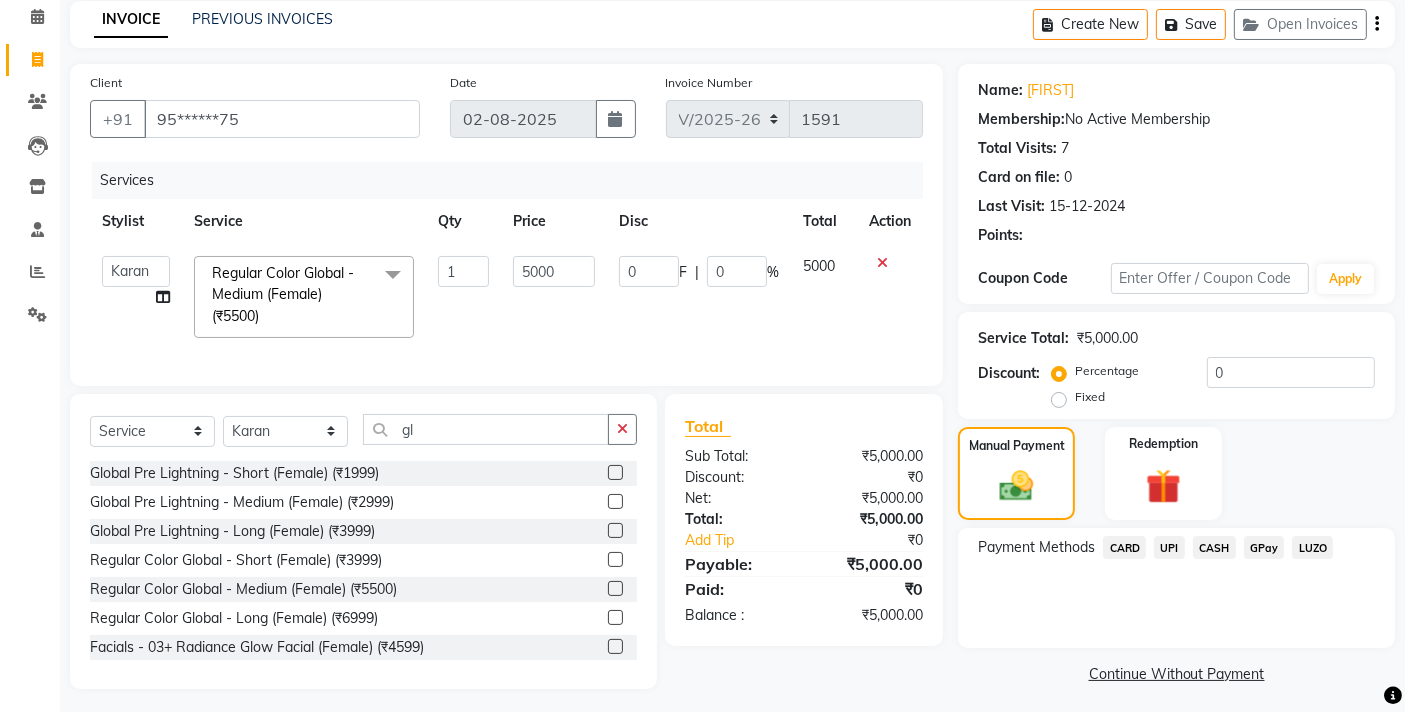 click on "CARD" 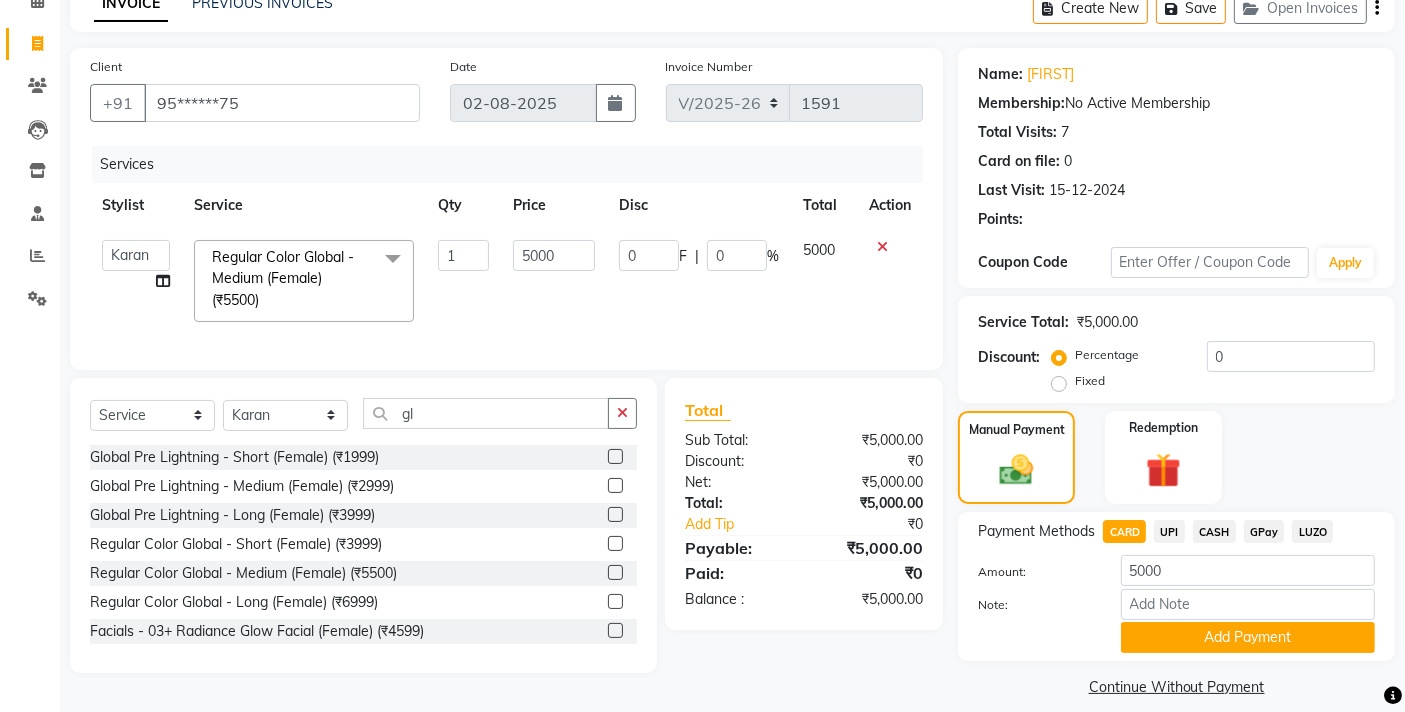 scroll, scrollTop: 120, scrollLeft: 0, axis: vertical 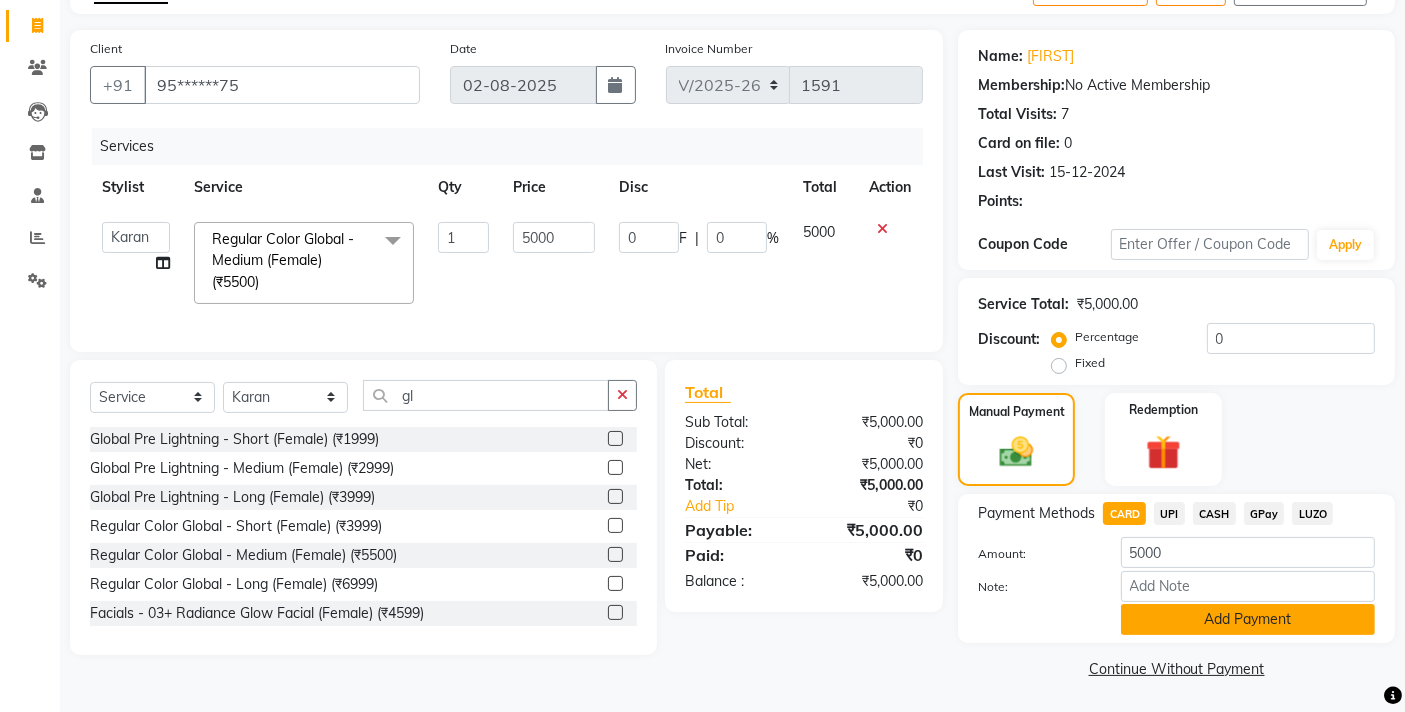 click on "Add Payment" 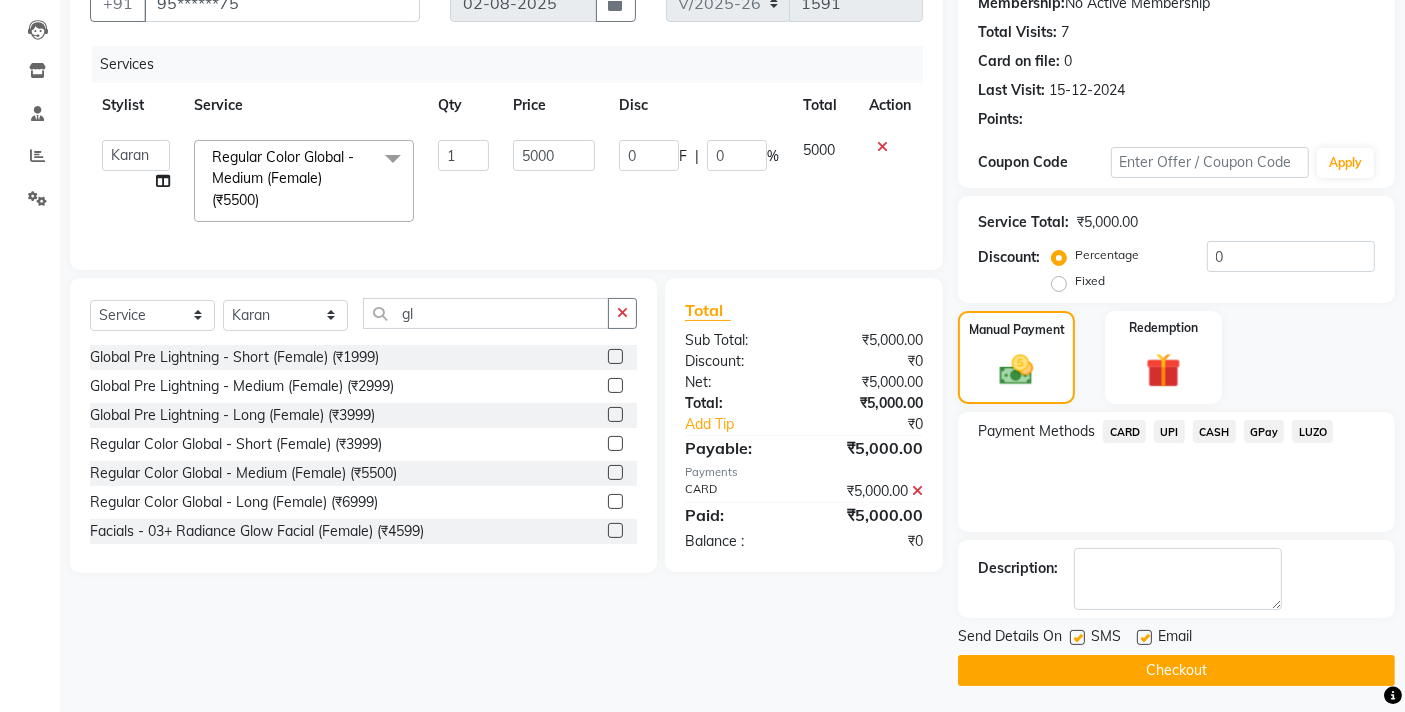 scroll, scrollTop: 204, scrollLeft: 0, axis: vertical 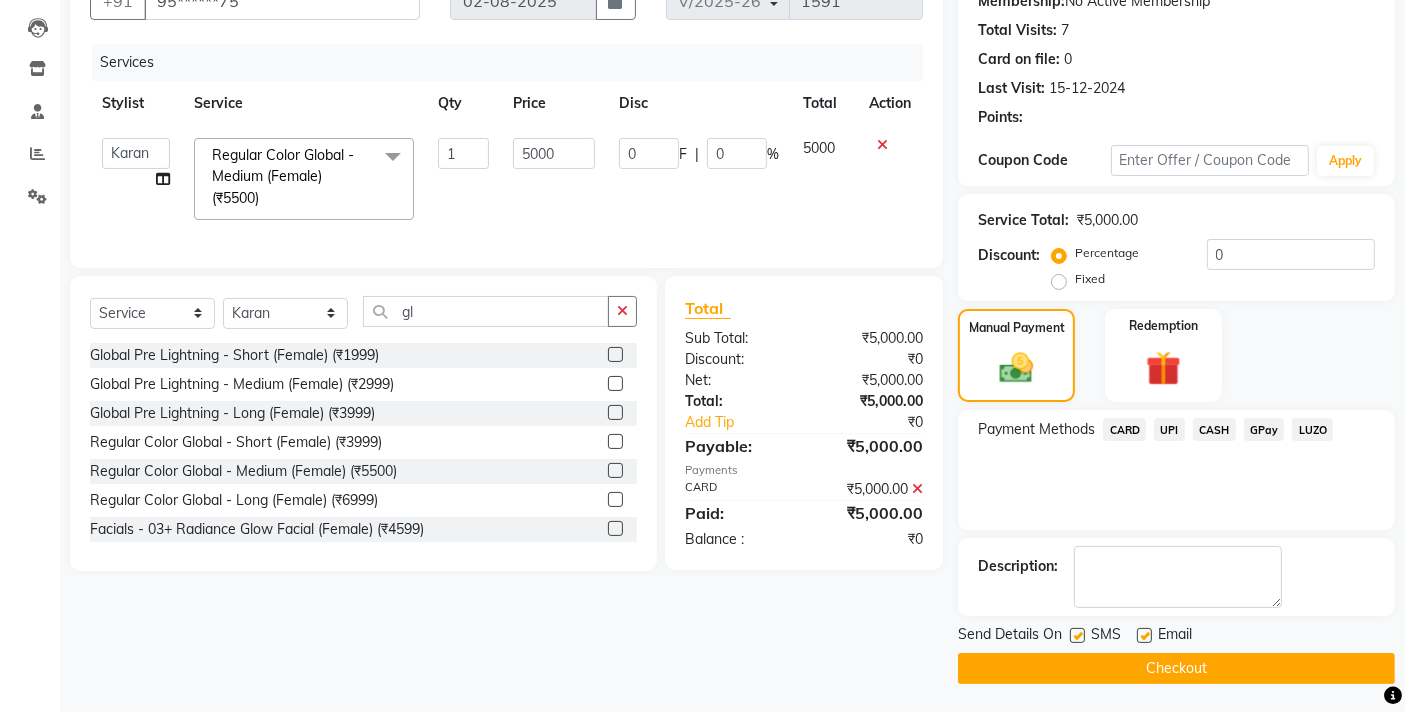 click on "Checkout" 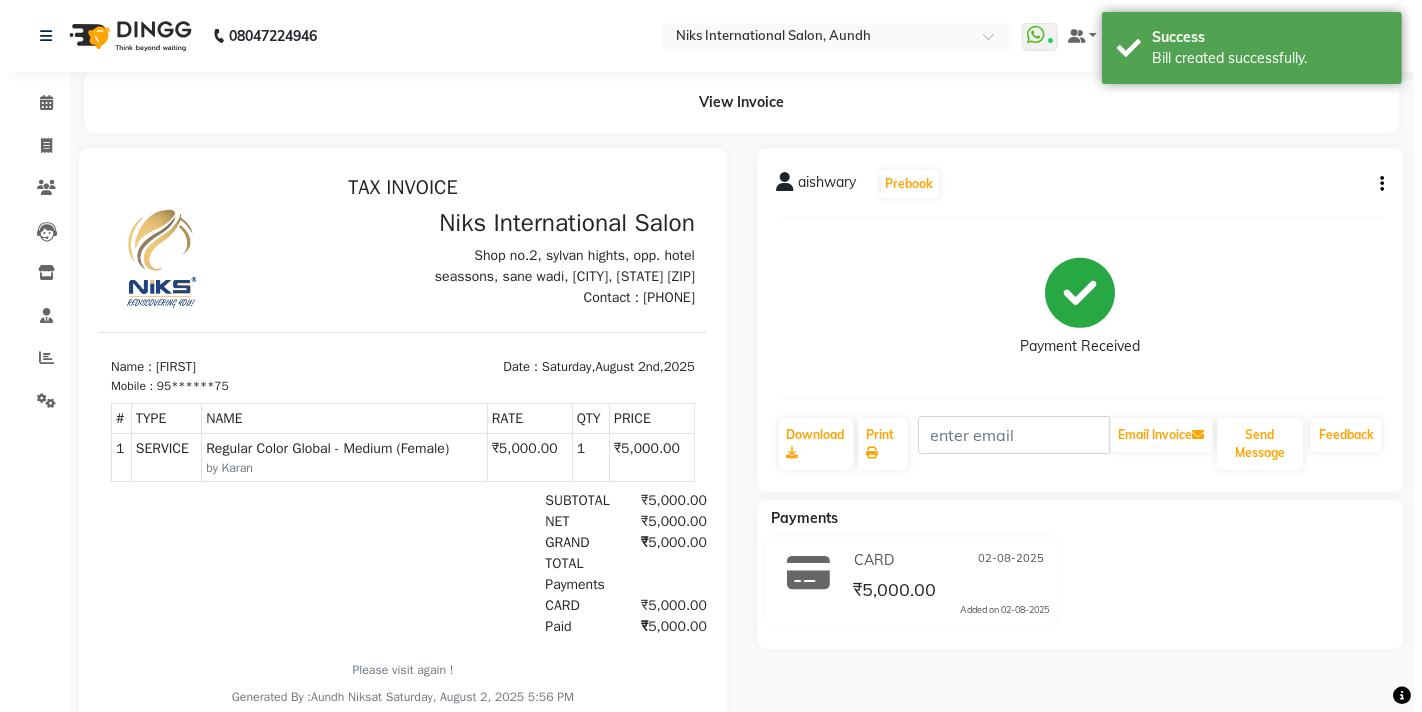 scroll, scrollTop: 0, scrollLeft: 0, axis: both 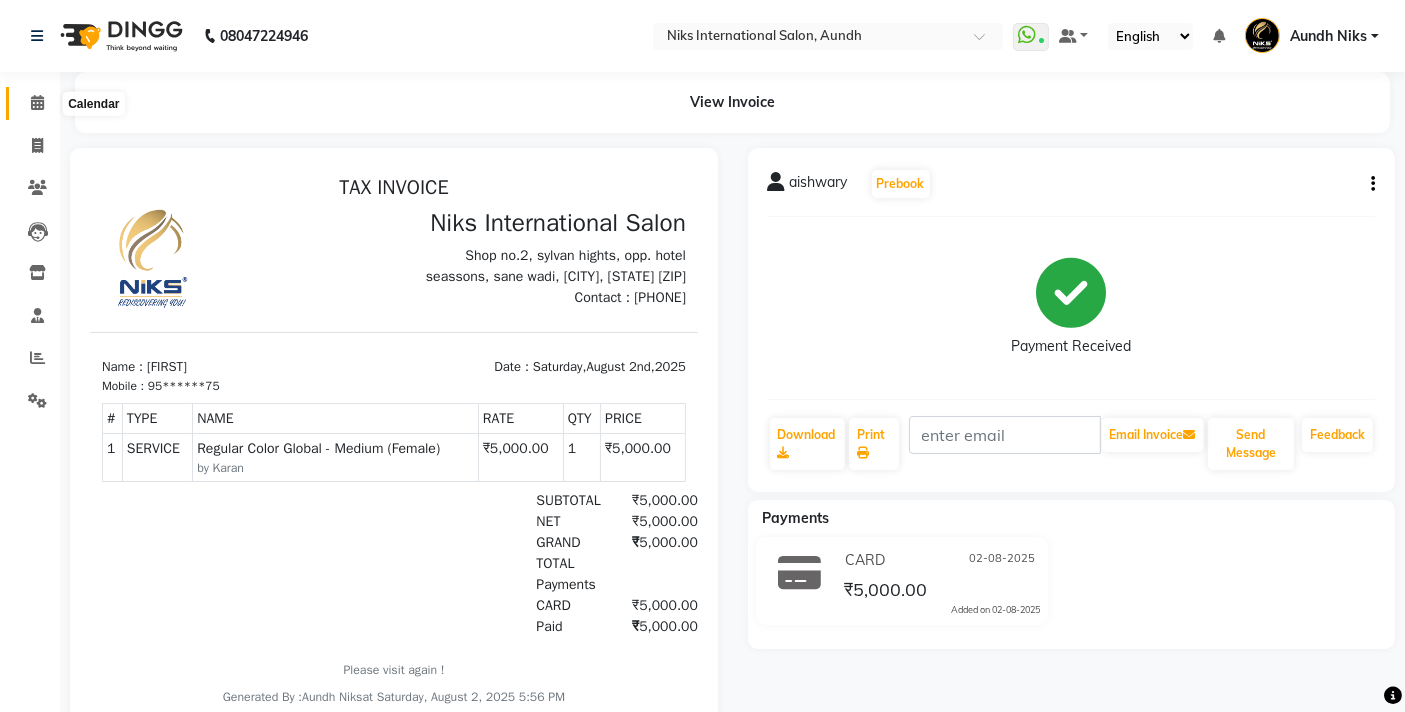 click 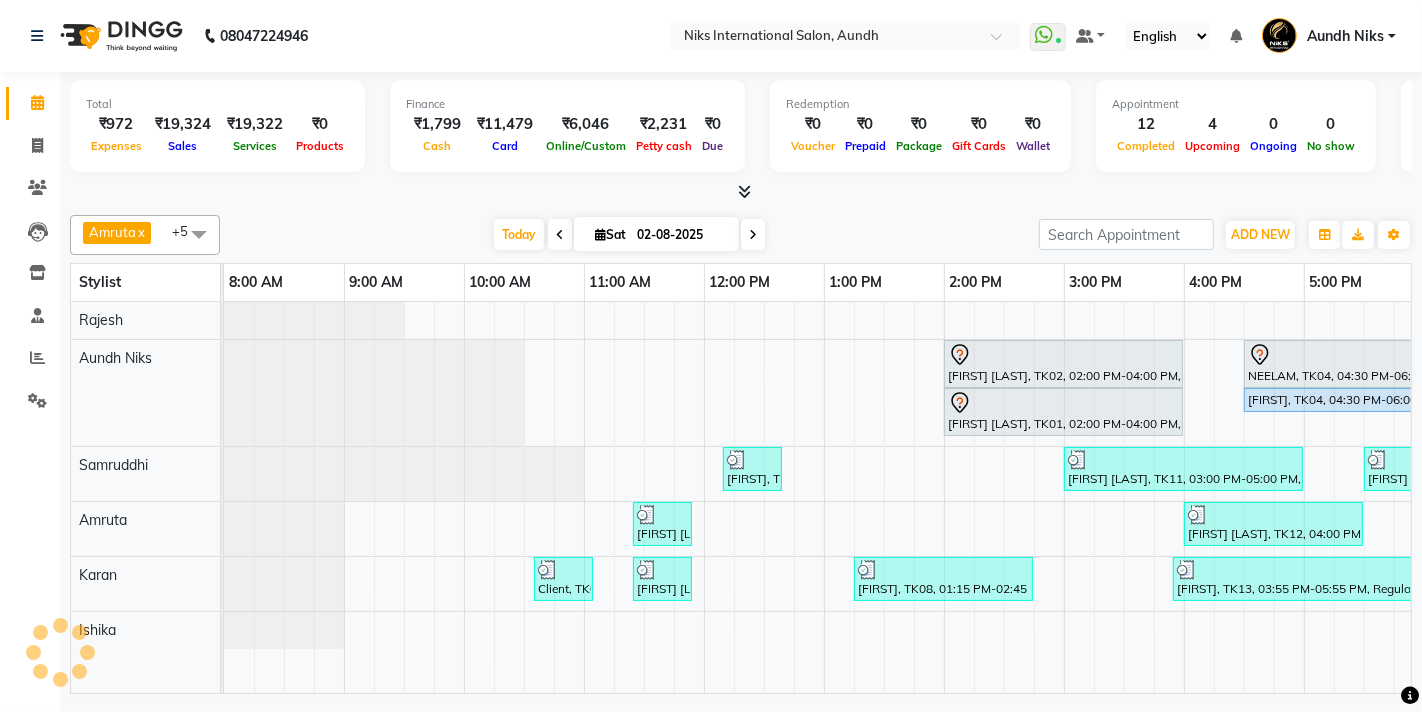 scroll, scrollTop: 0, scrollLeft: 611, axis: horizontal 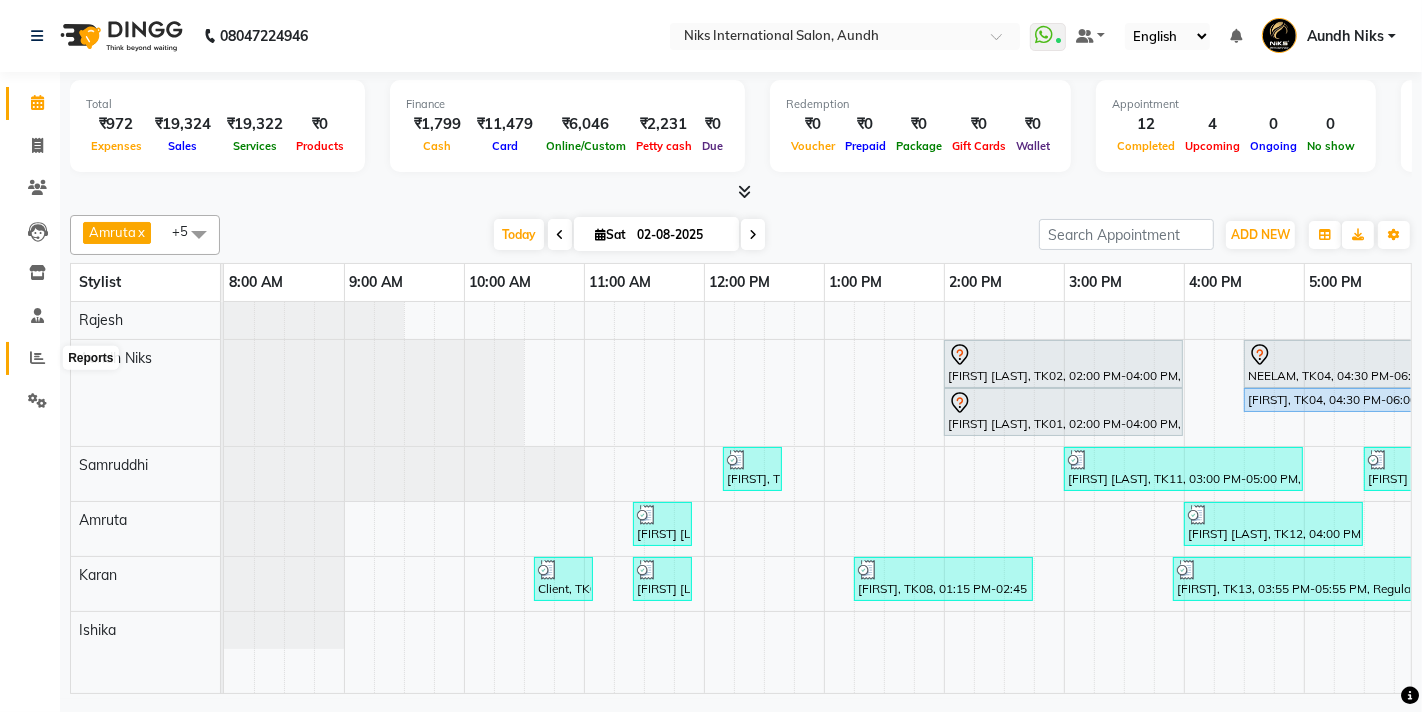 click 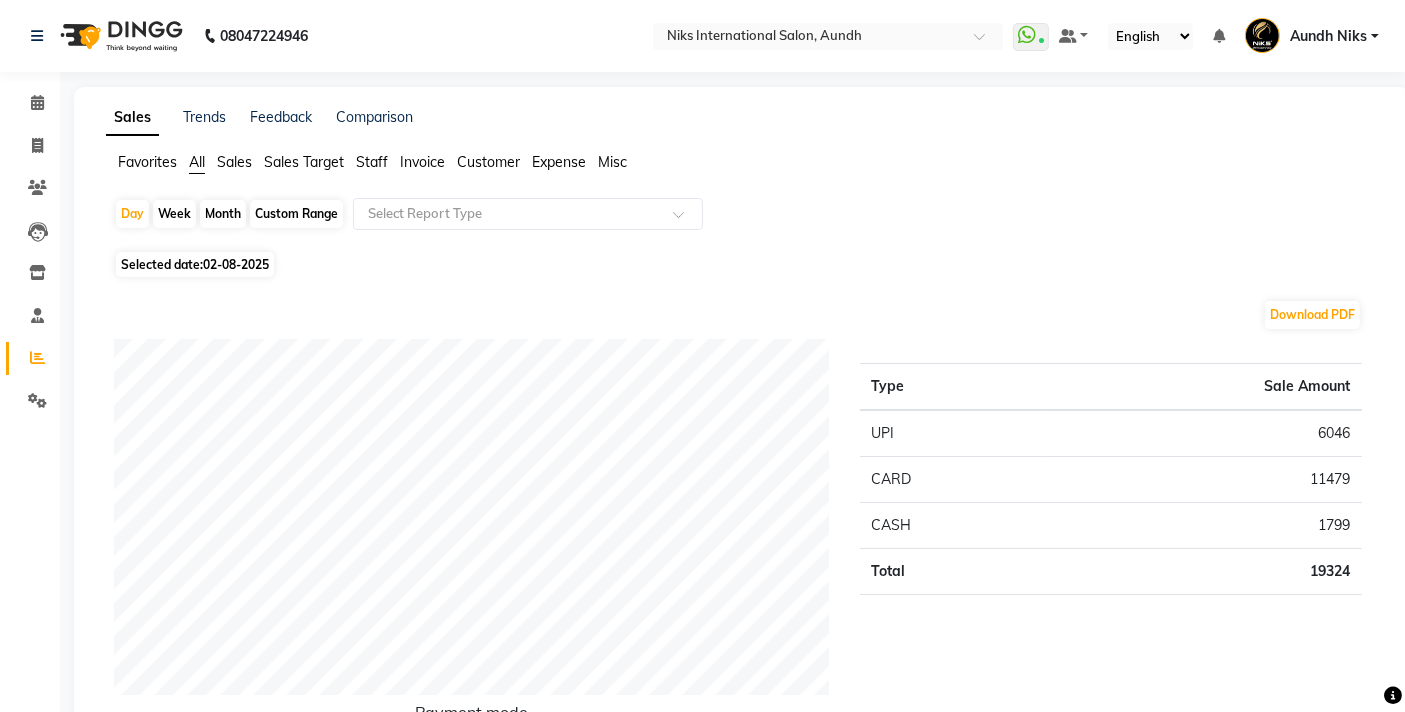 click on "Month" 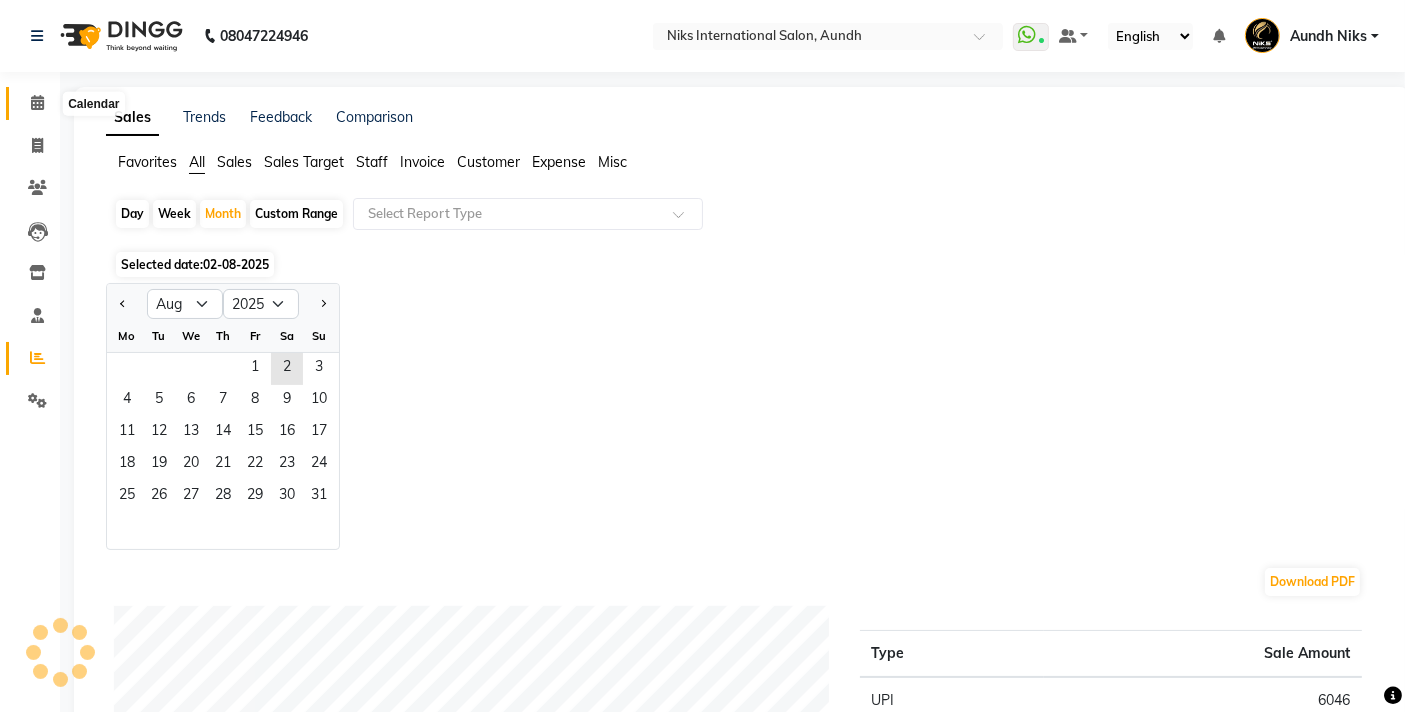 click 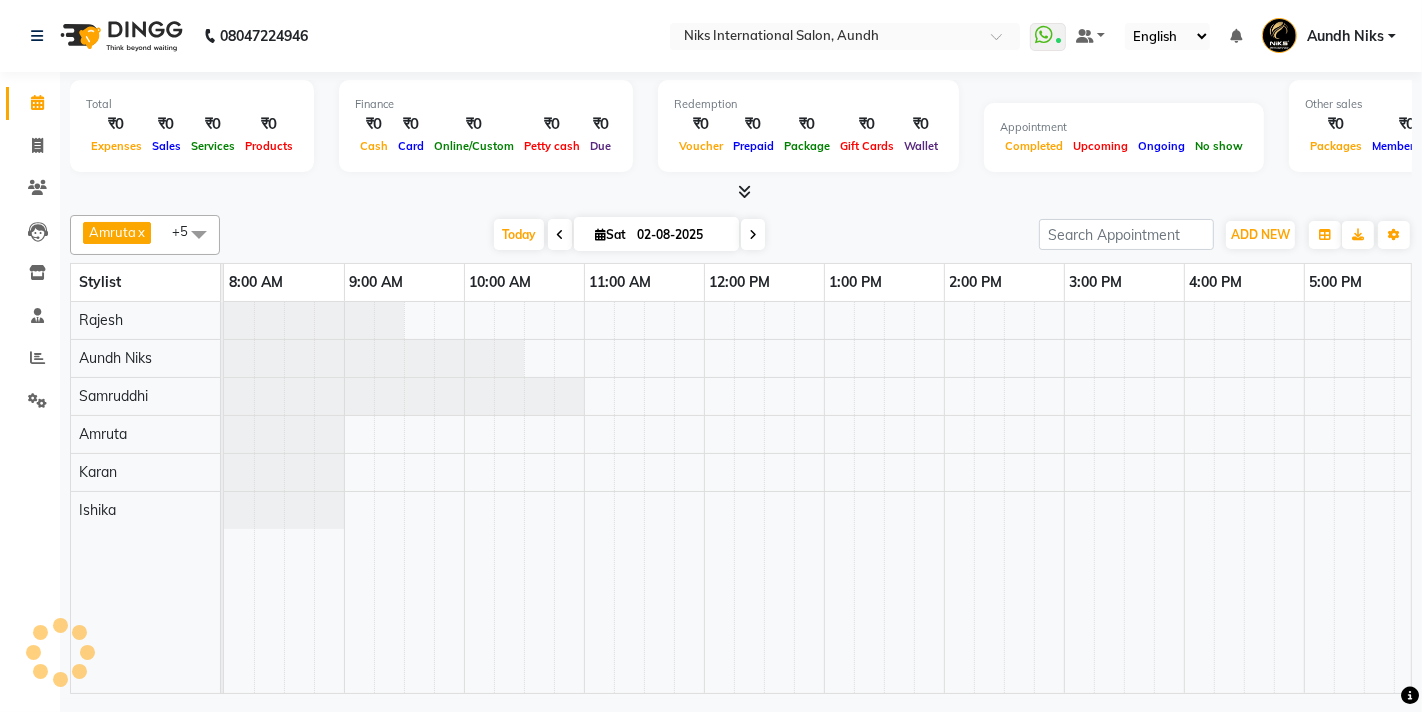scroll, scrollTop: 0, scrollLeft: 611, axis: horizontal 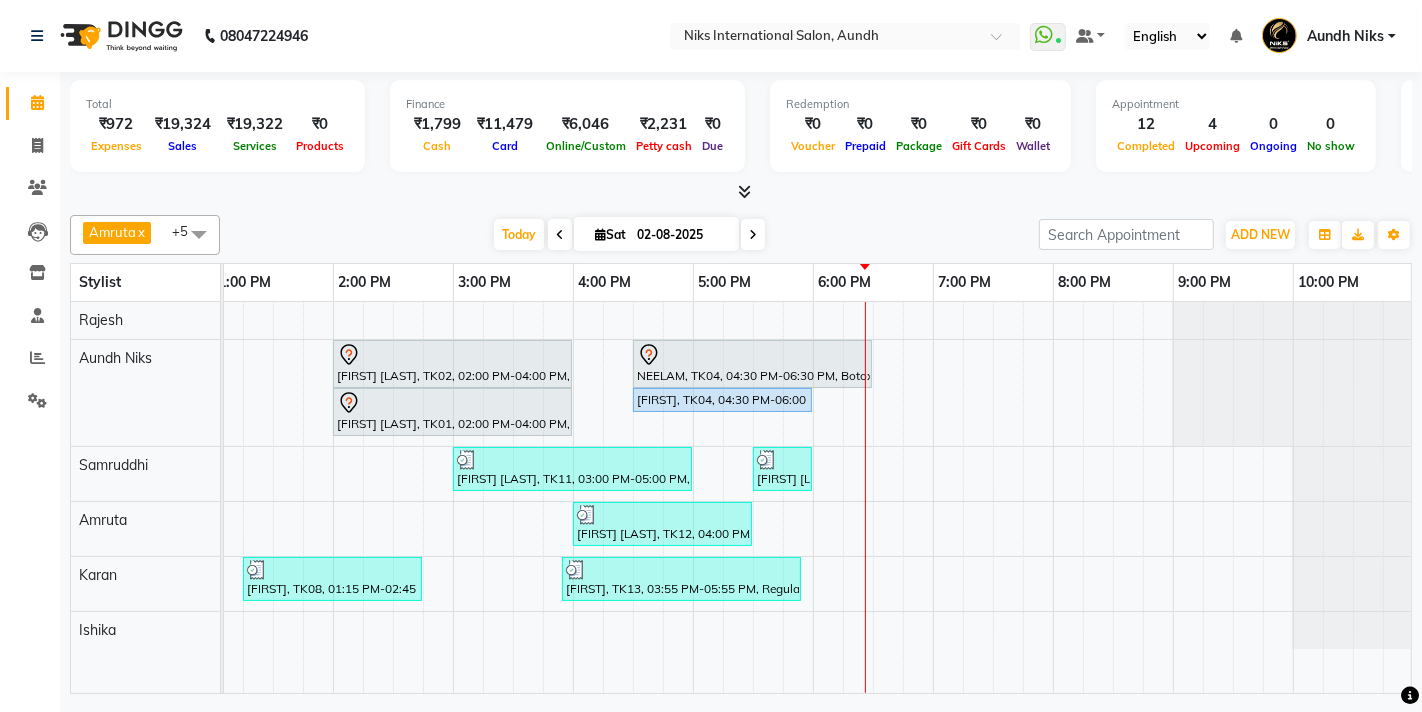 click 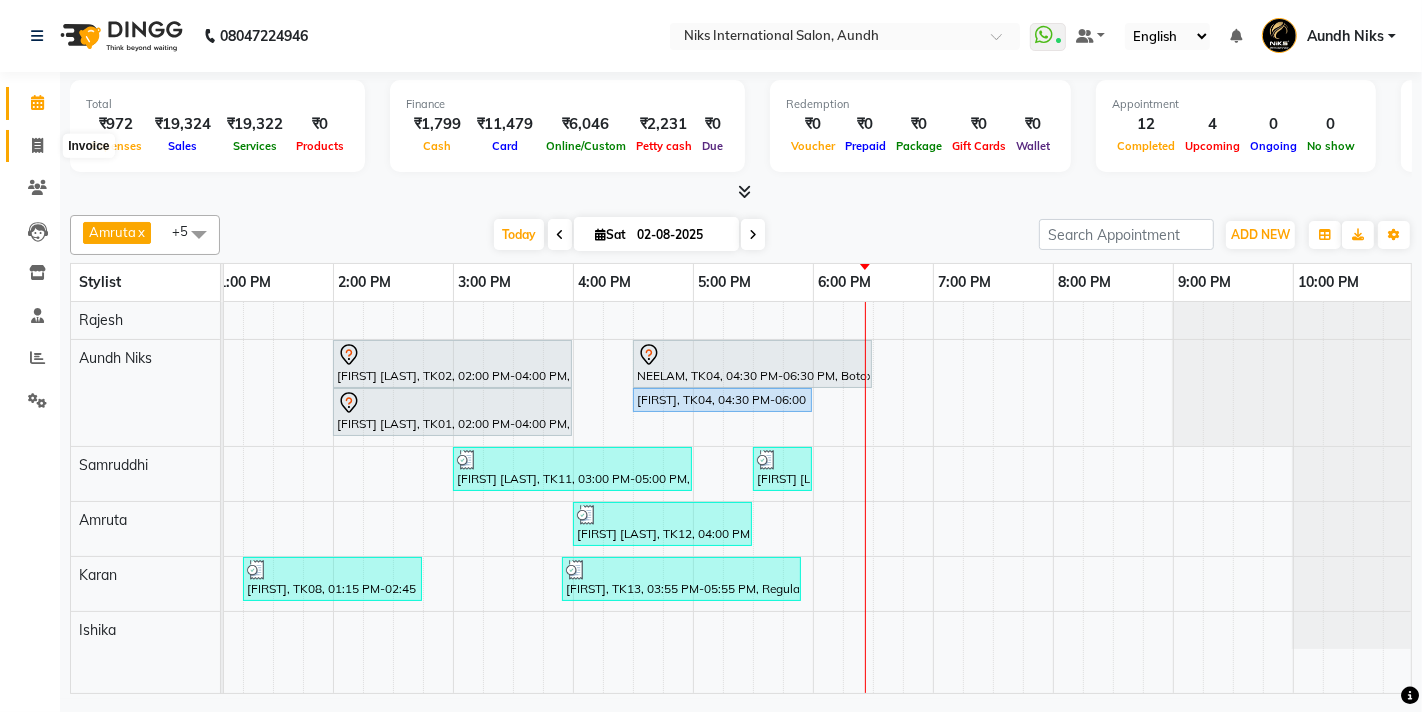click 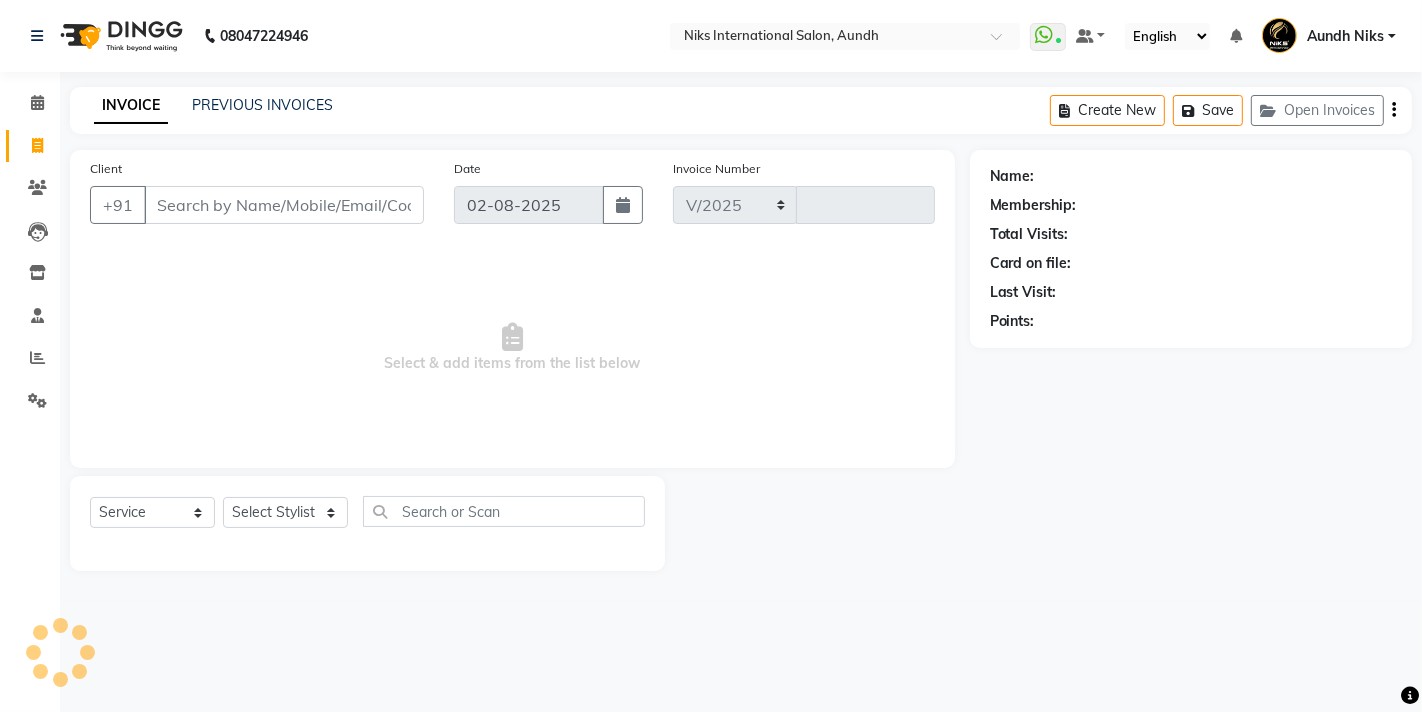 select on "6" 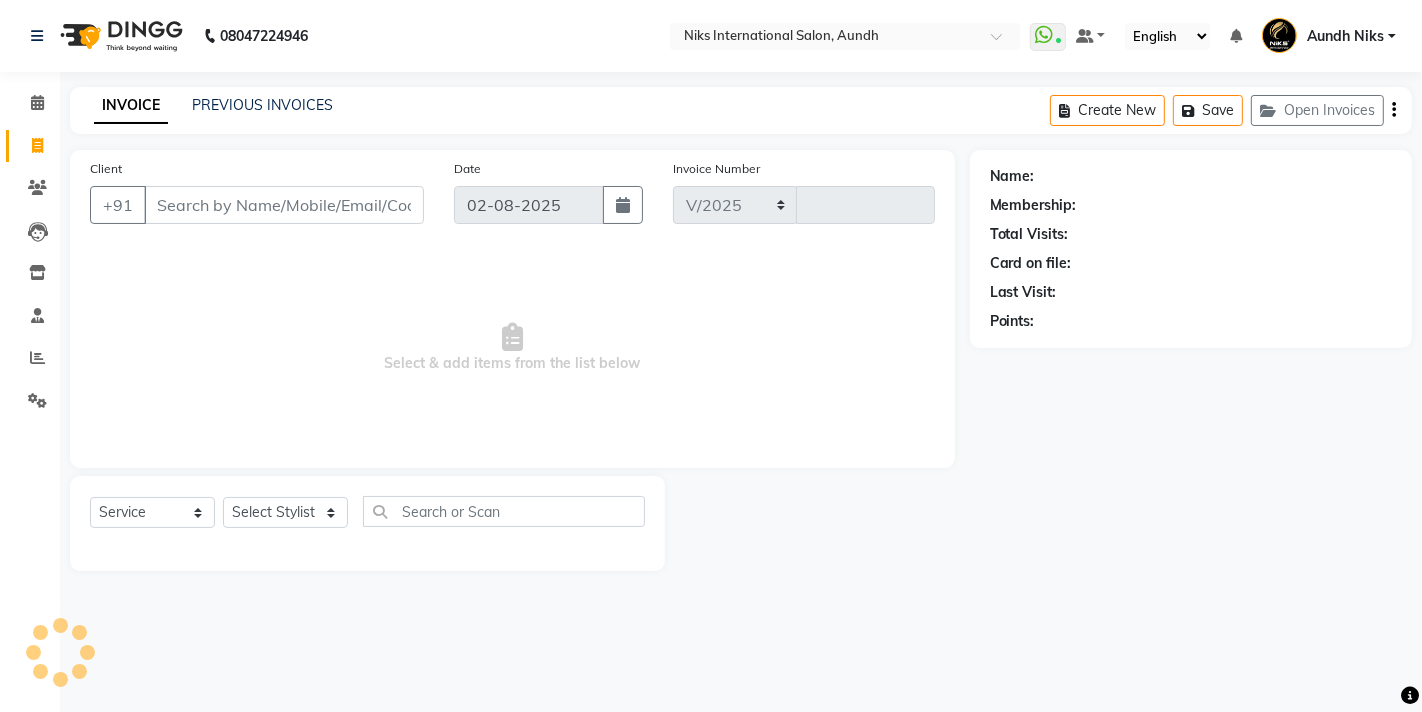 type on "1592" 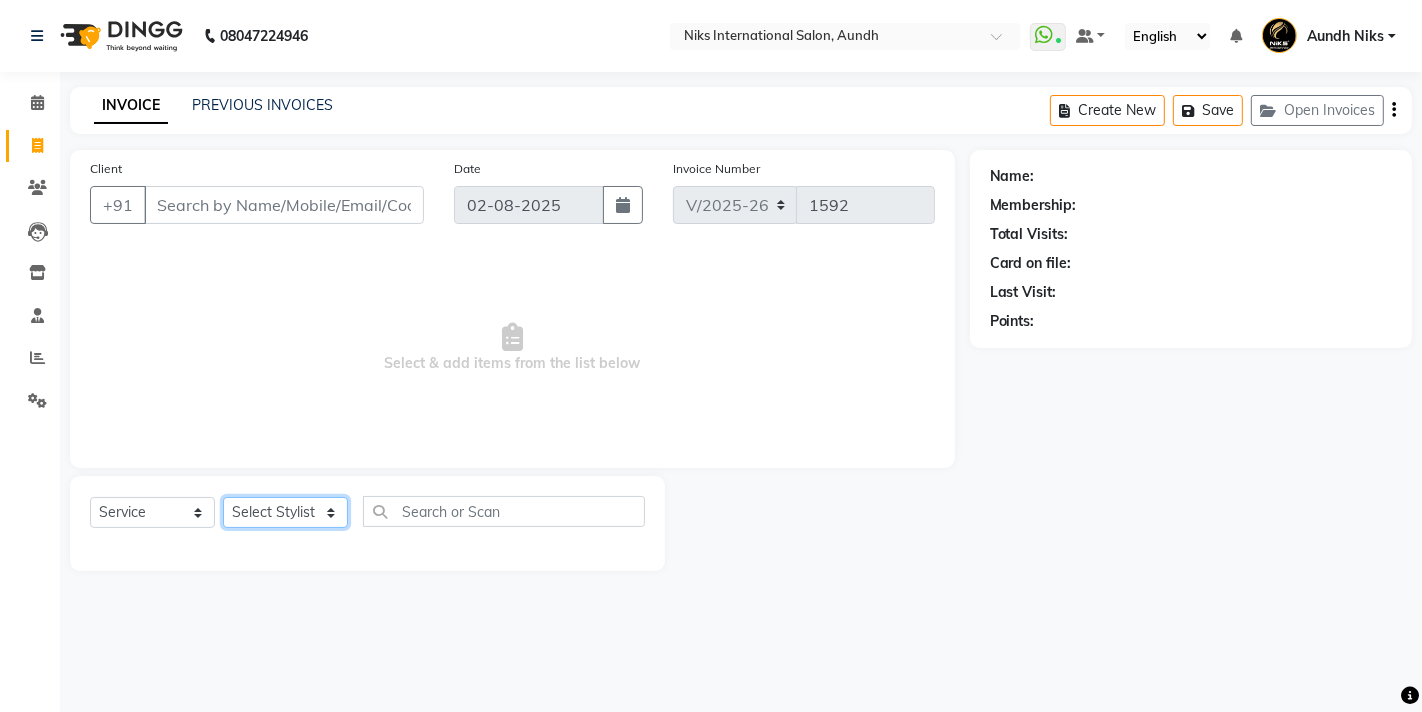 drag, startPoint x: 329, startPoint y: 524, endPoint x: 325, endPoint y: 507, distance: 17.464249 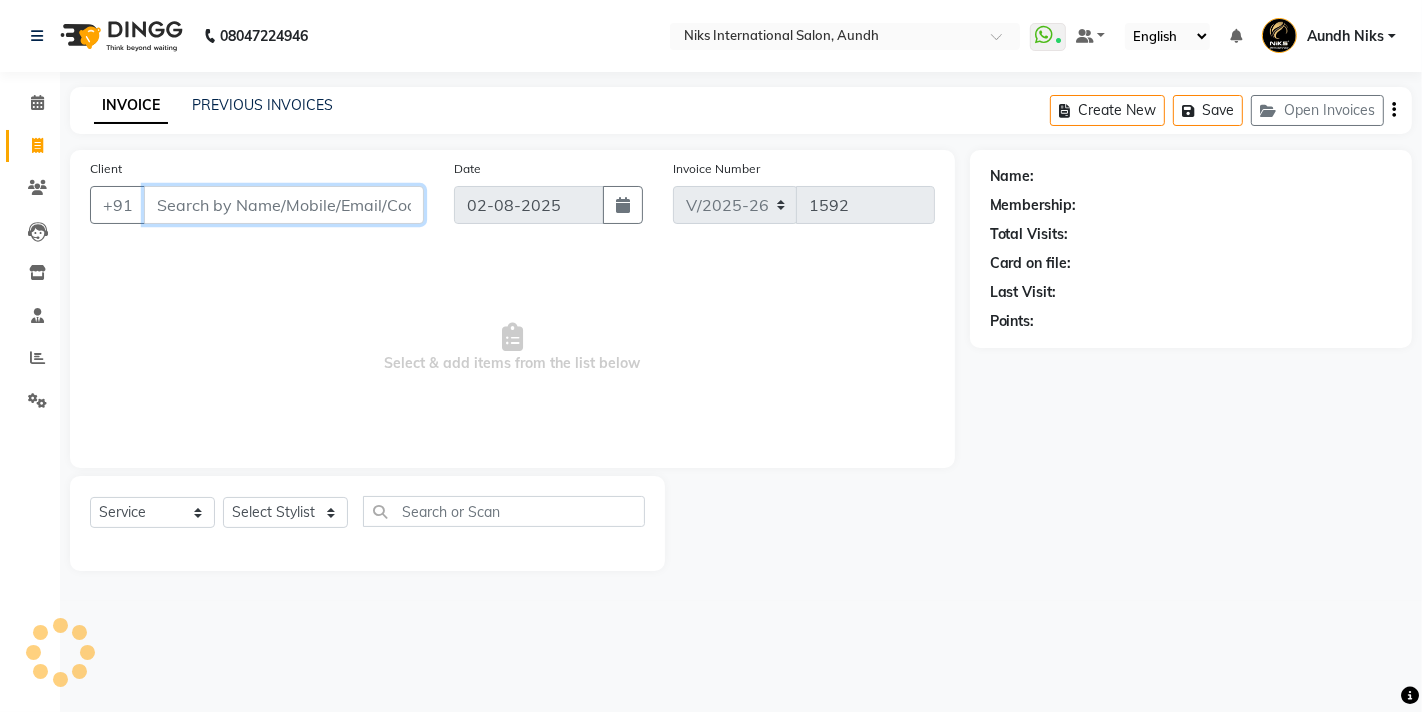 click on "Client" at bounding box center (284, 205) 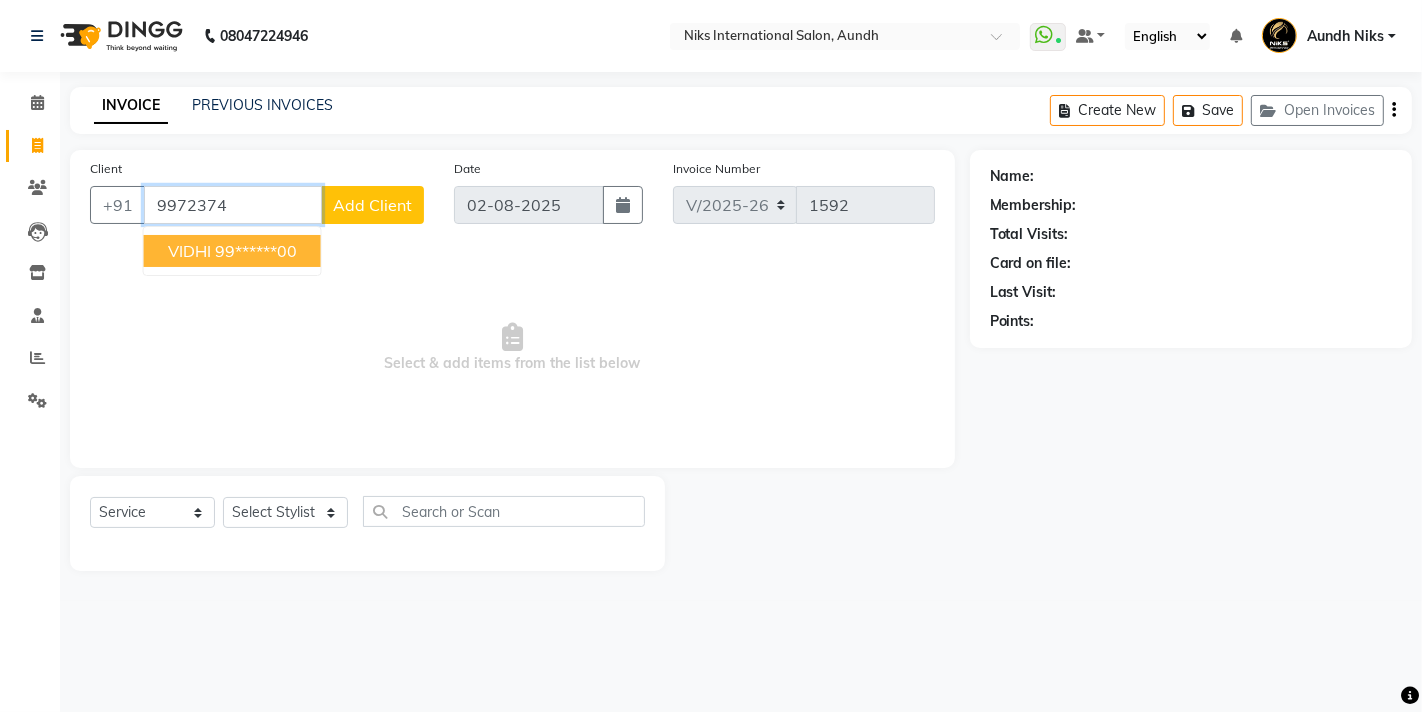 click on "[FIRST] [PHONE]" at bounding box center [232, 251] 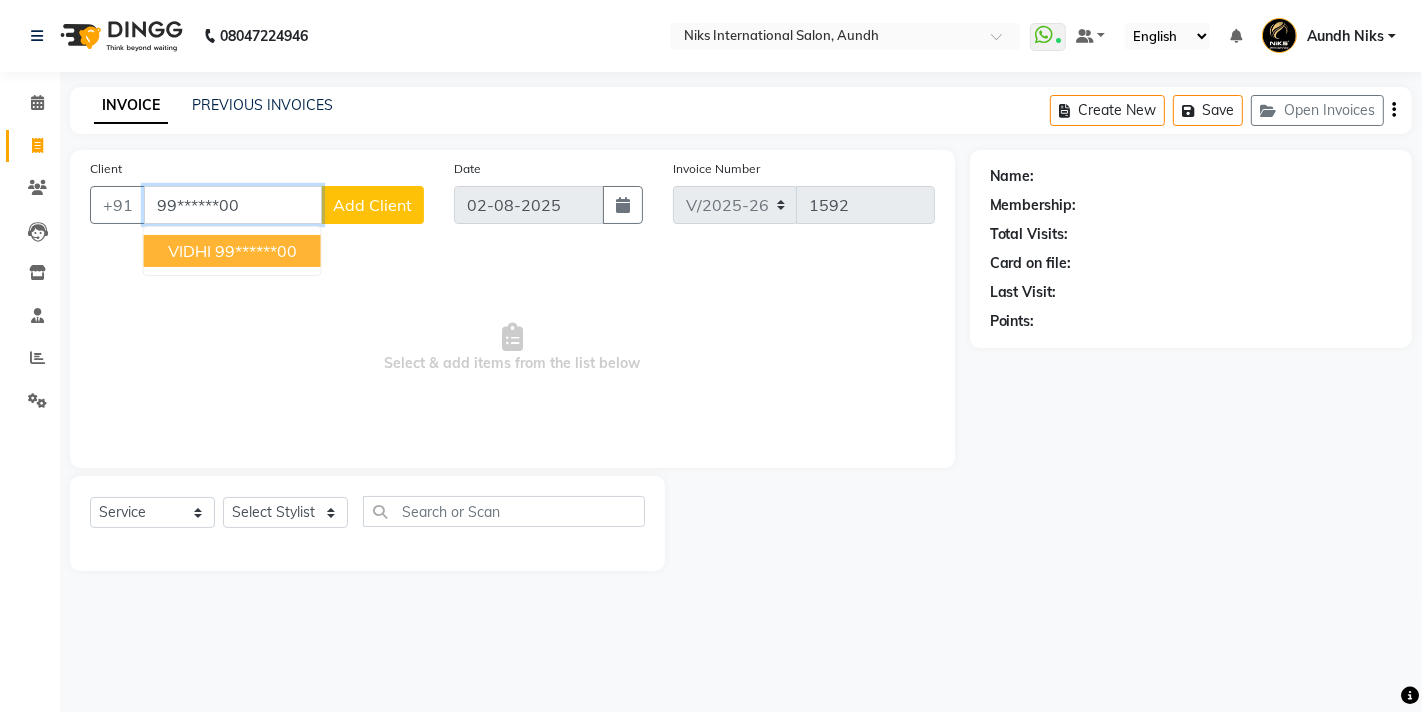 type on "99******00" 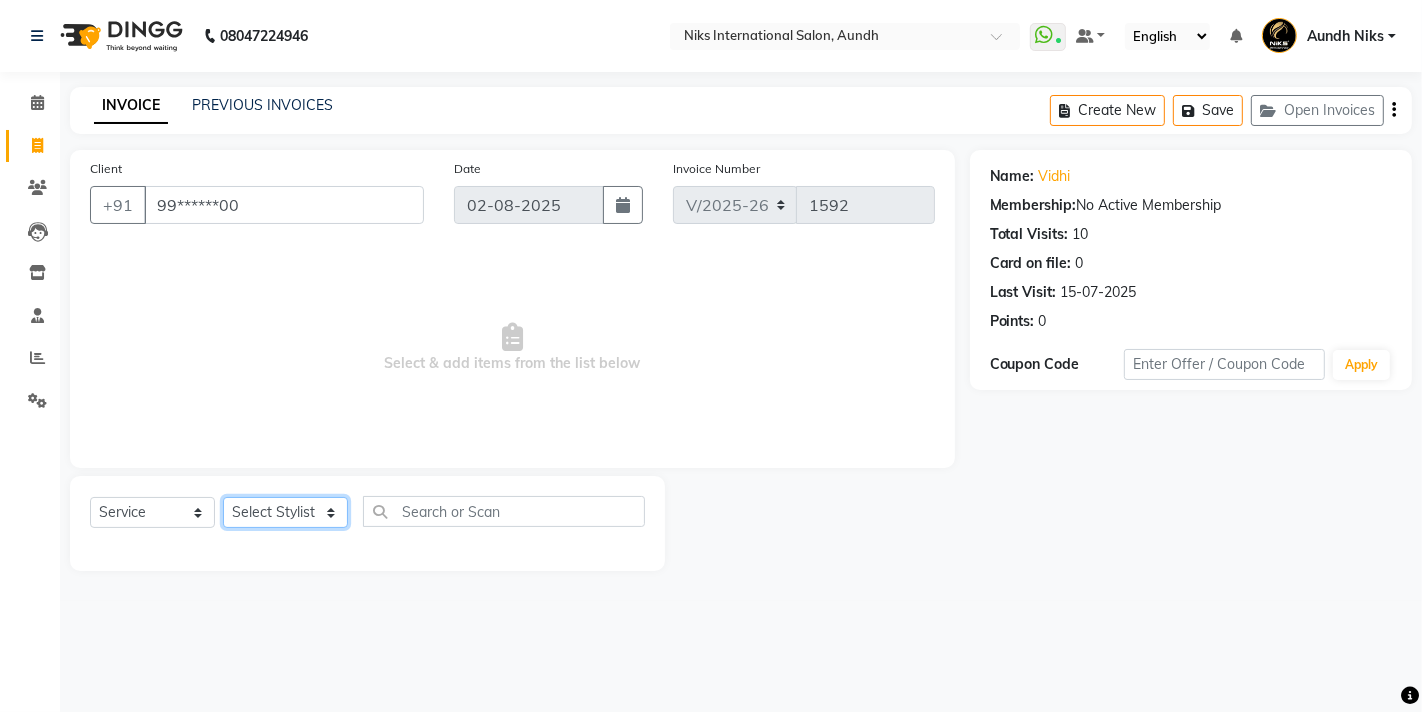 click on "Select Stylist [FIRST] [FIRST] [FIRST] [FIRST] [FIRST] [FIRST] [FIRST] [FIRST] [FIRST] [FIRST] [FIRST] [FIRST]" 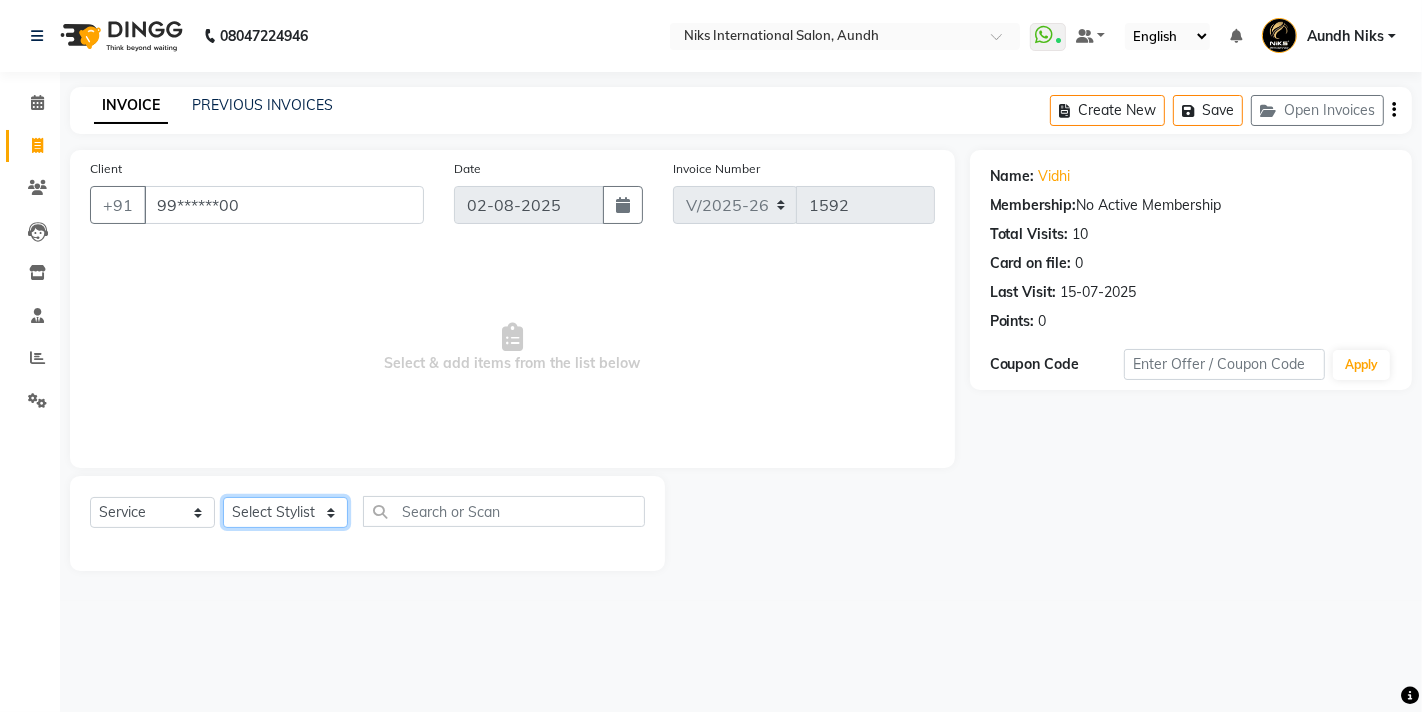 select on "20840" 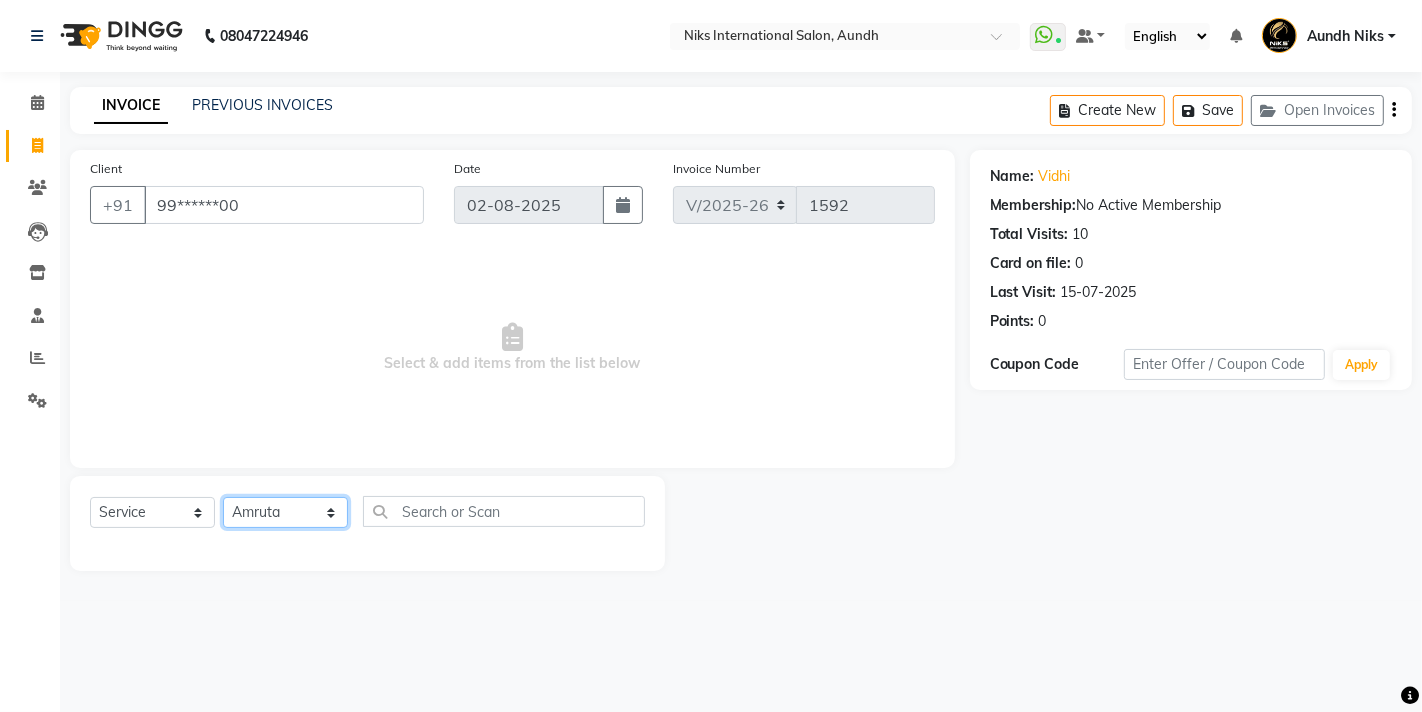 click on "Select Stylist [FIRST] [FIRST] [FIRST] [FIRST] [FIRST] [FIRST] [FIRST] [FIRST] [FIRST] [FIRST] [FIRST] [FIRST]" 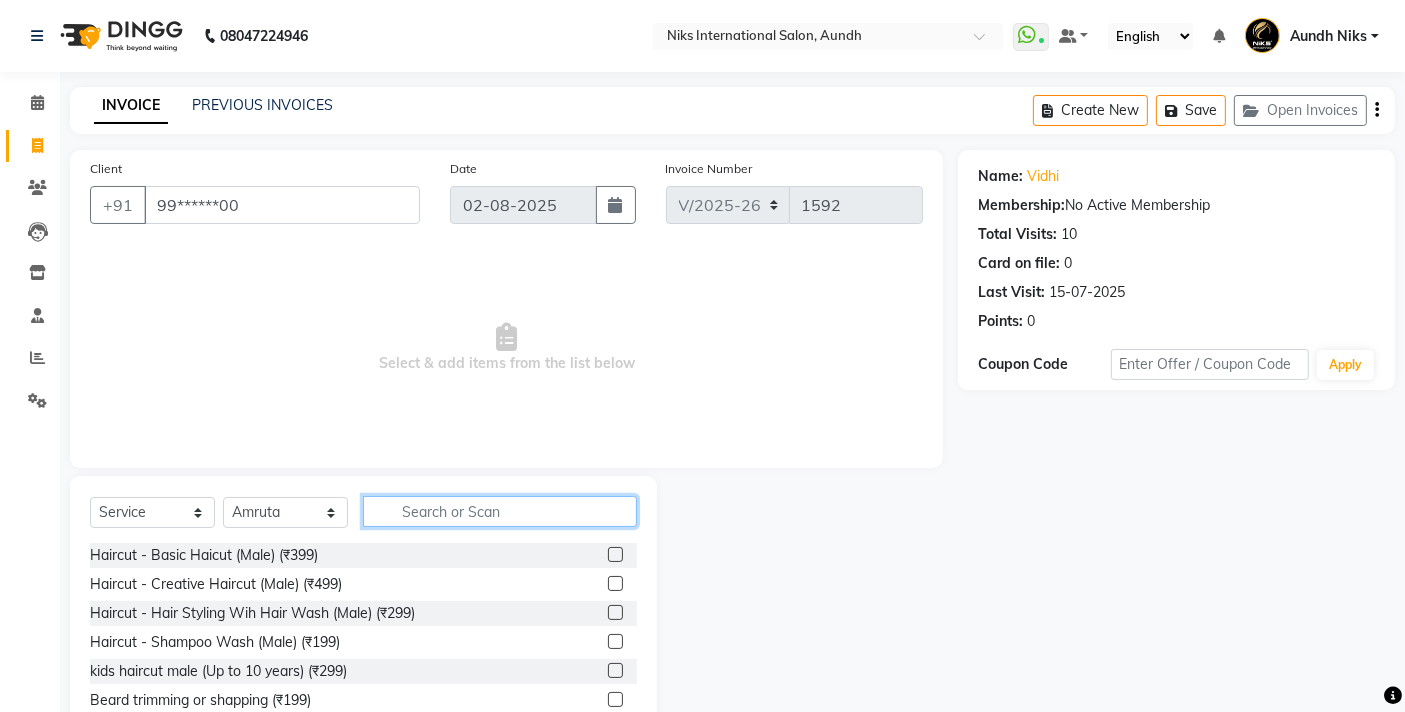 click 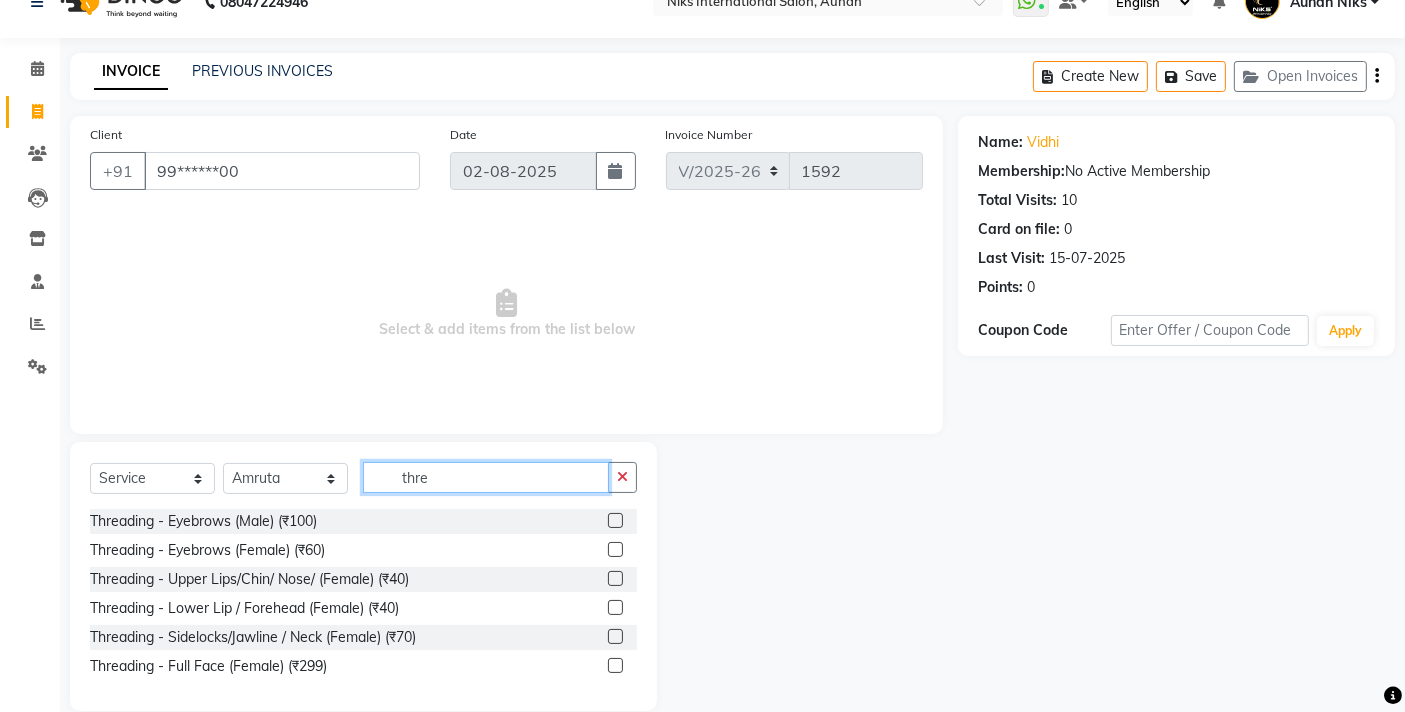 scroll, scrollTop: 62, scrollLeft: 0, axis: vertical 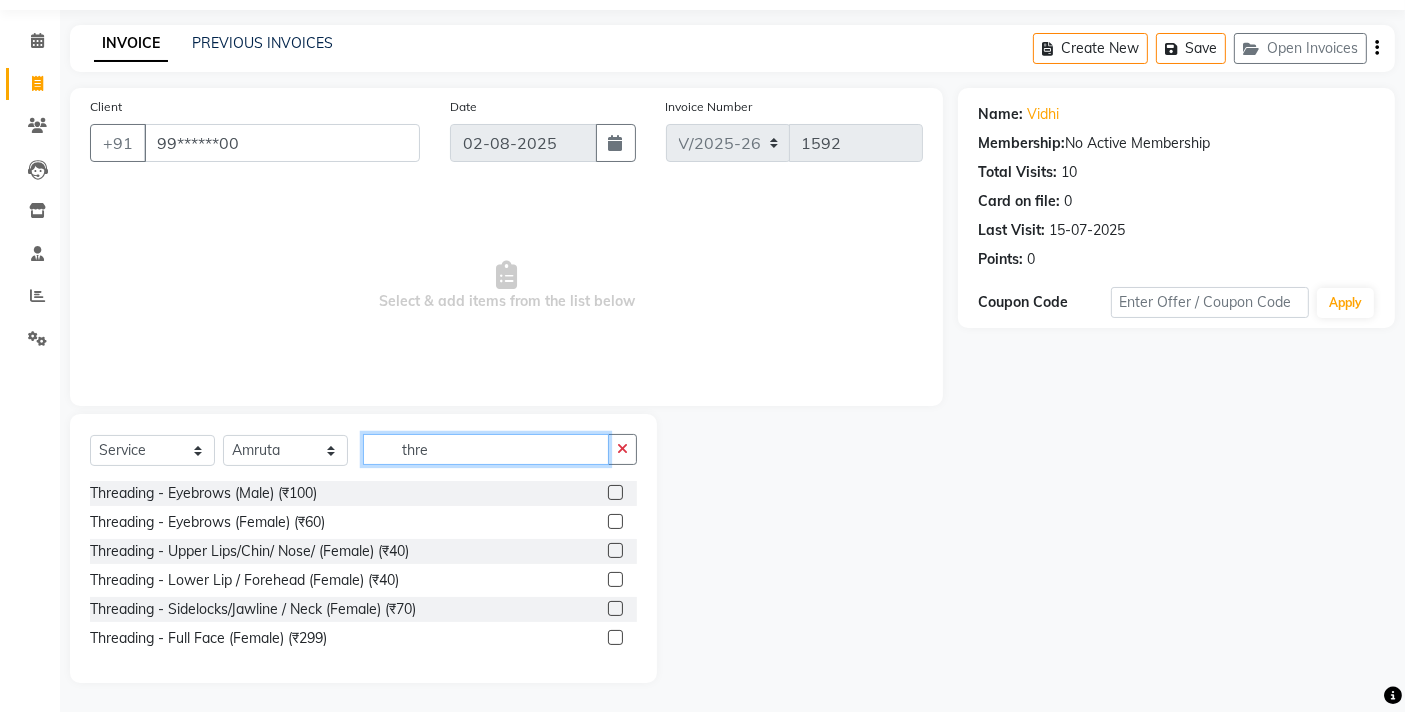 type on "thre" 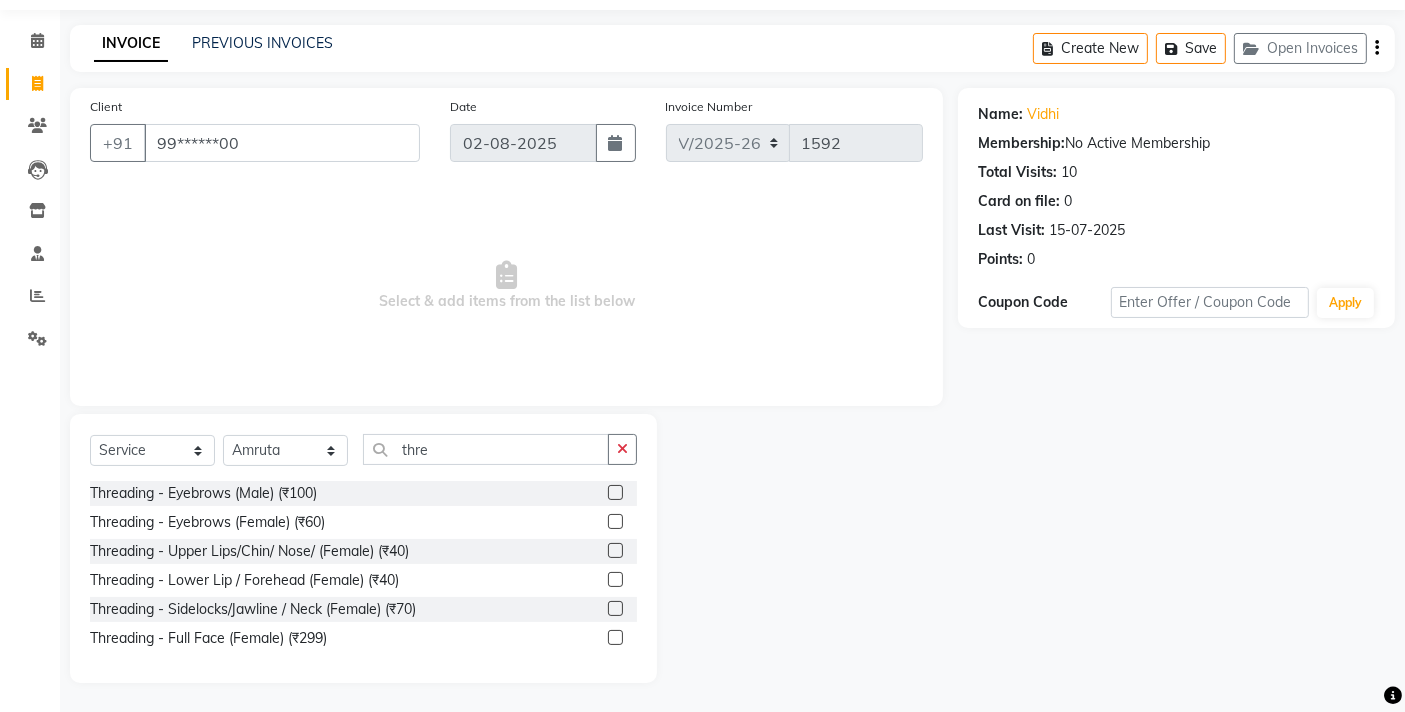 click 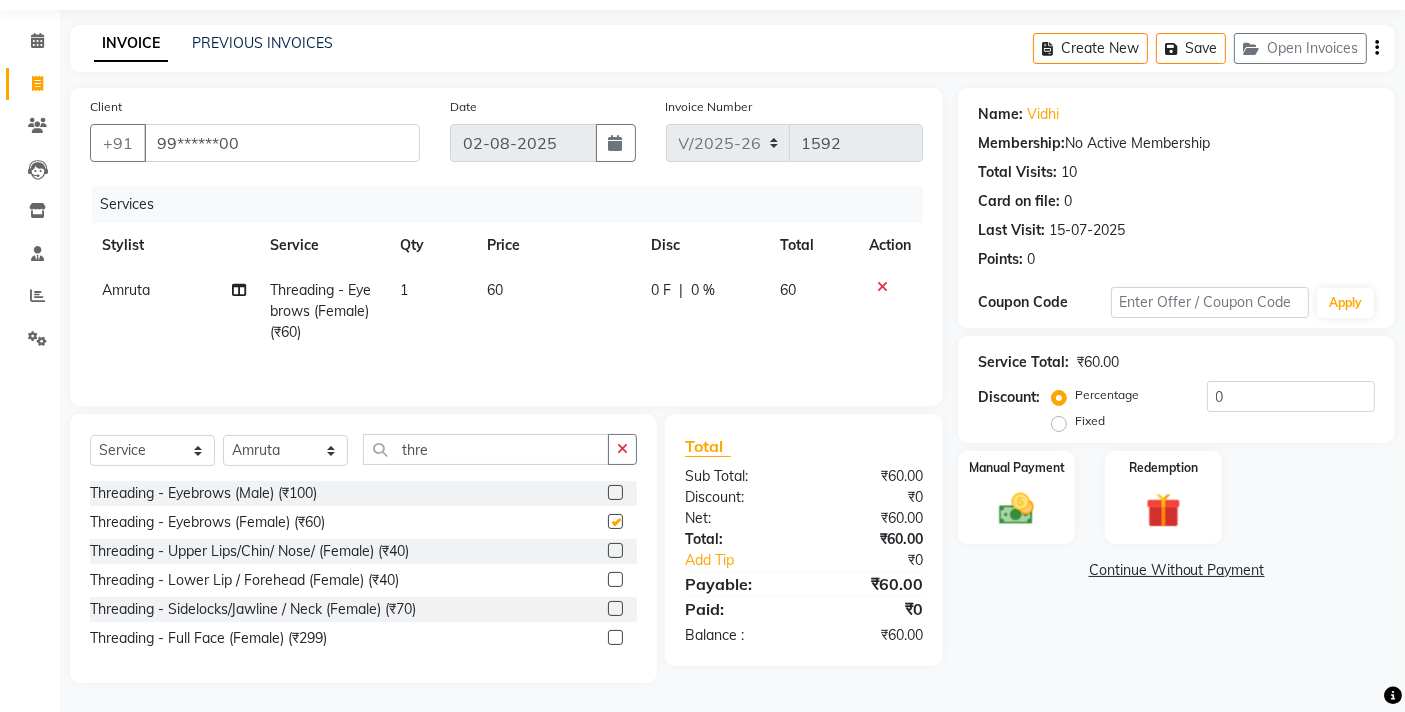 scroll, scrollTop: 63, scrollLeft: 0, axis: vertical 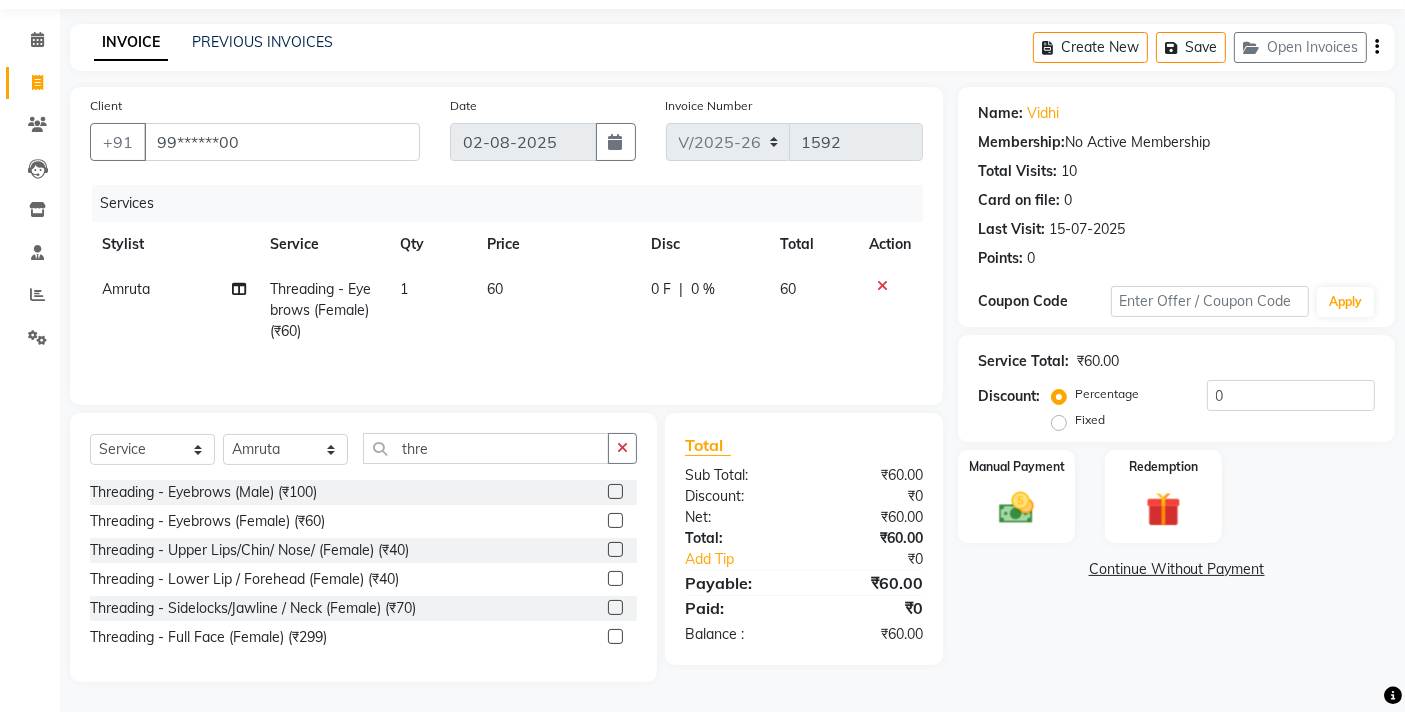 checkbox on "false" 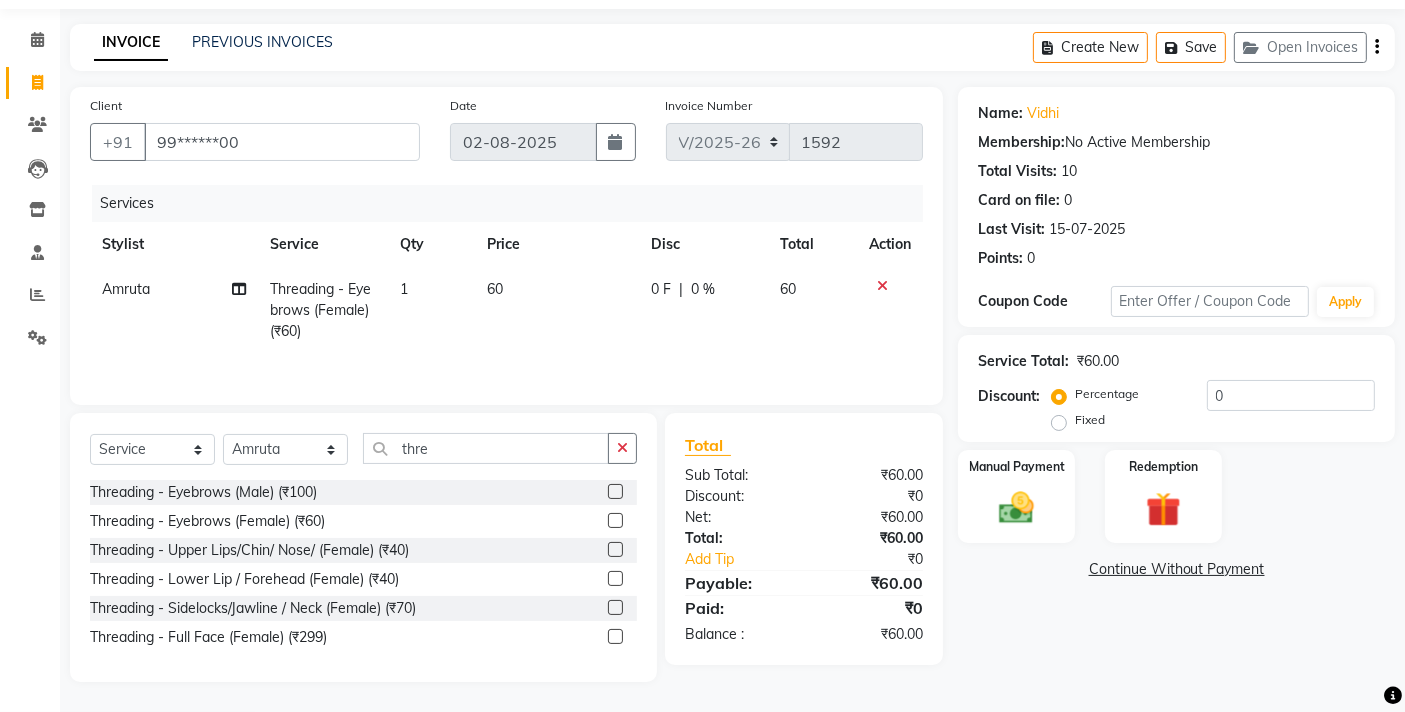 click 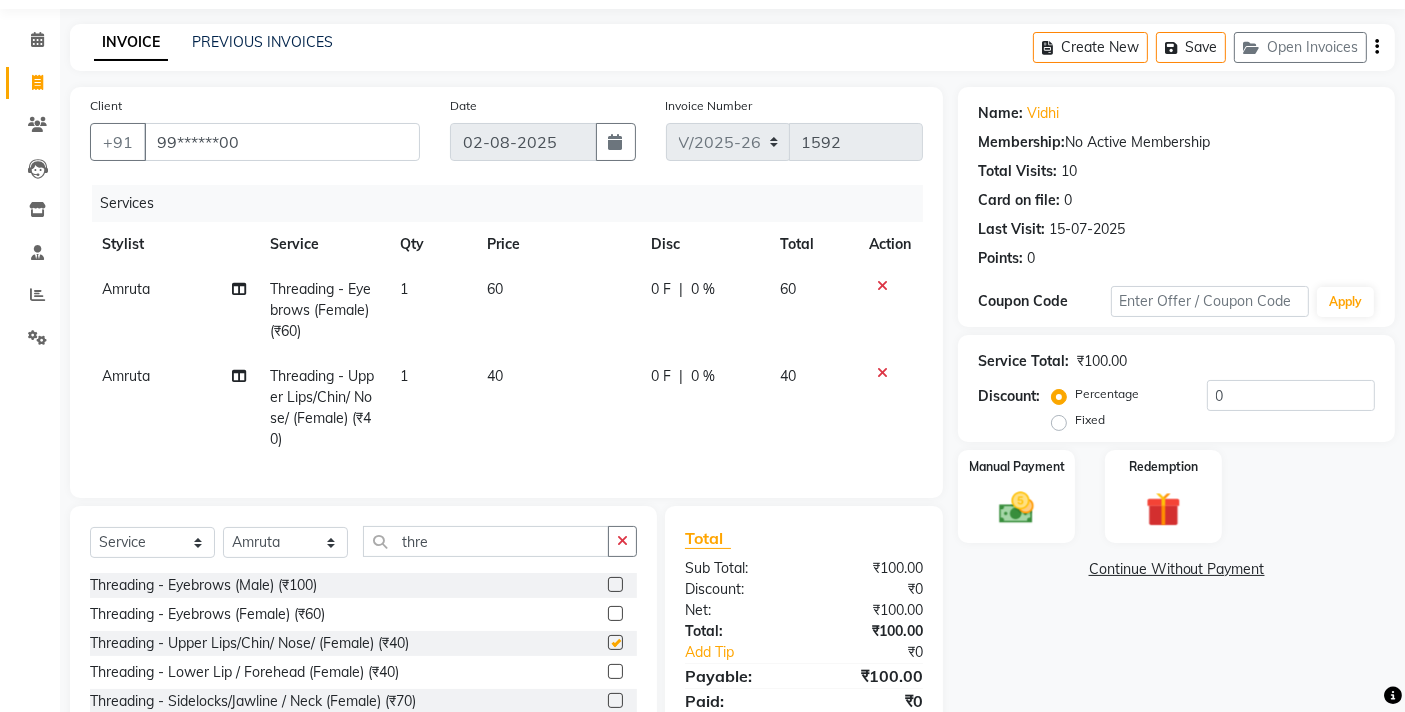 checkbox on "false" 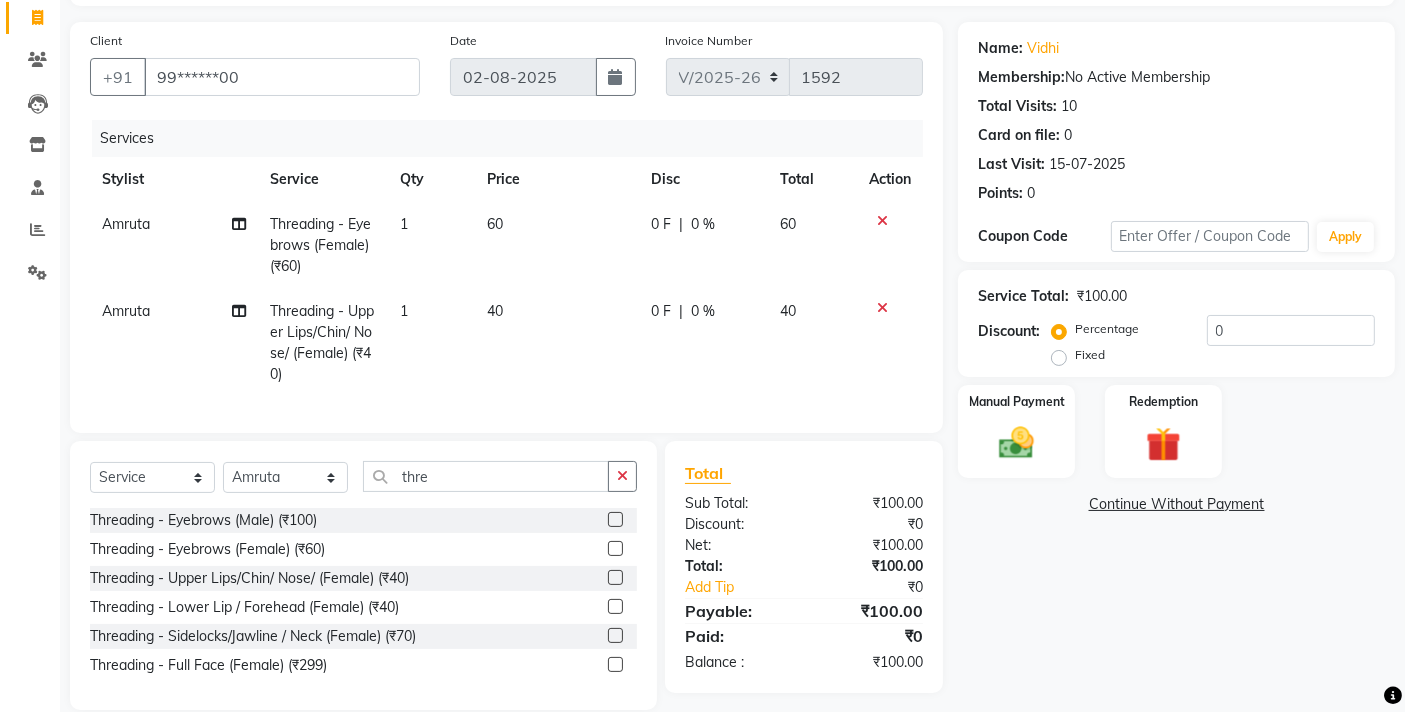 scroll, scrollTop: 171, scrollLeft: 0, axis: vertical 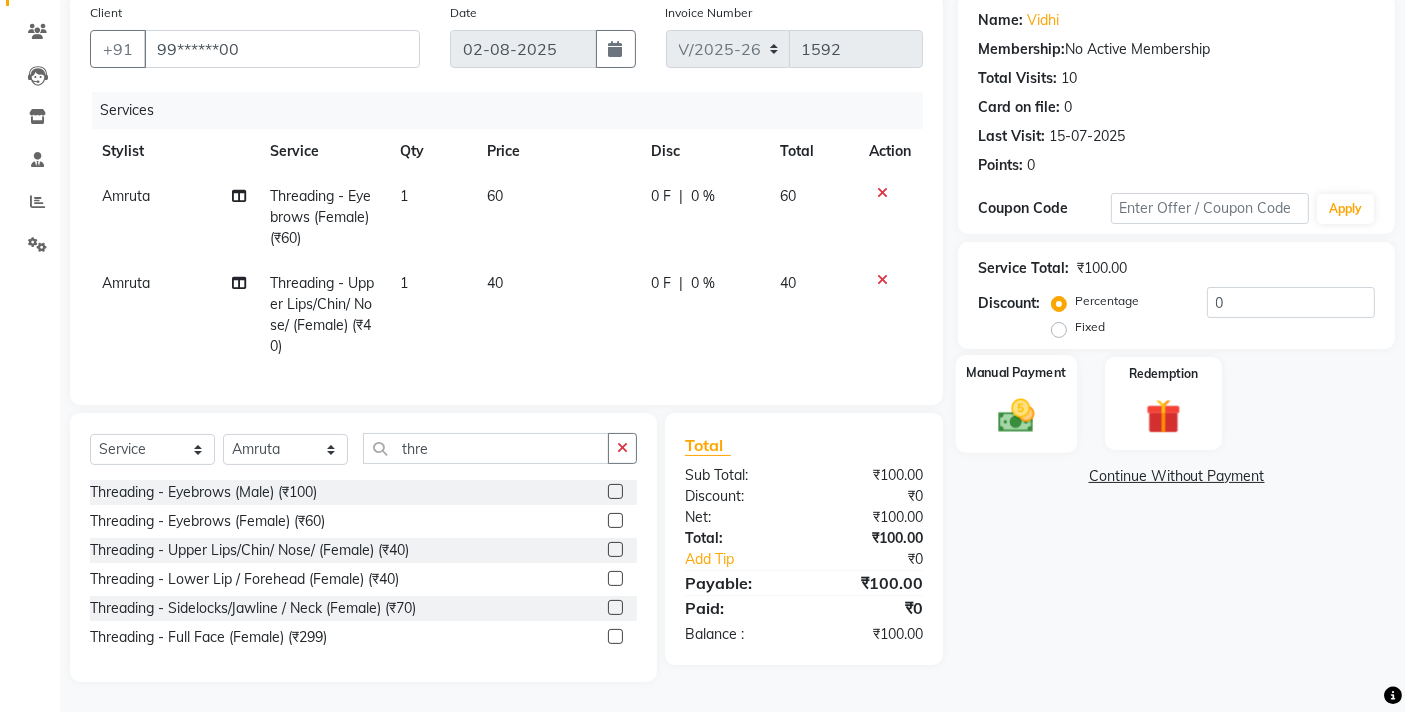 click 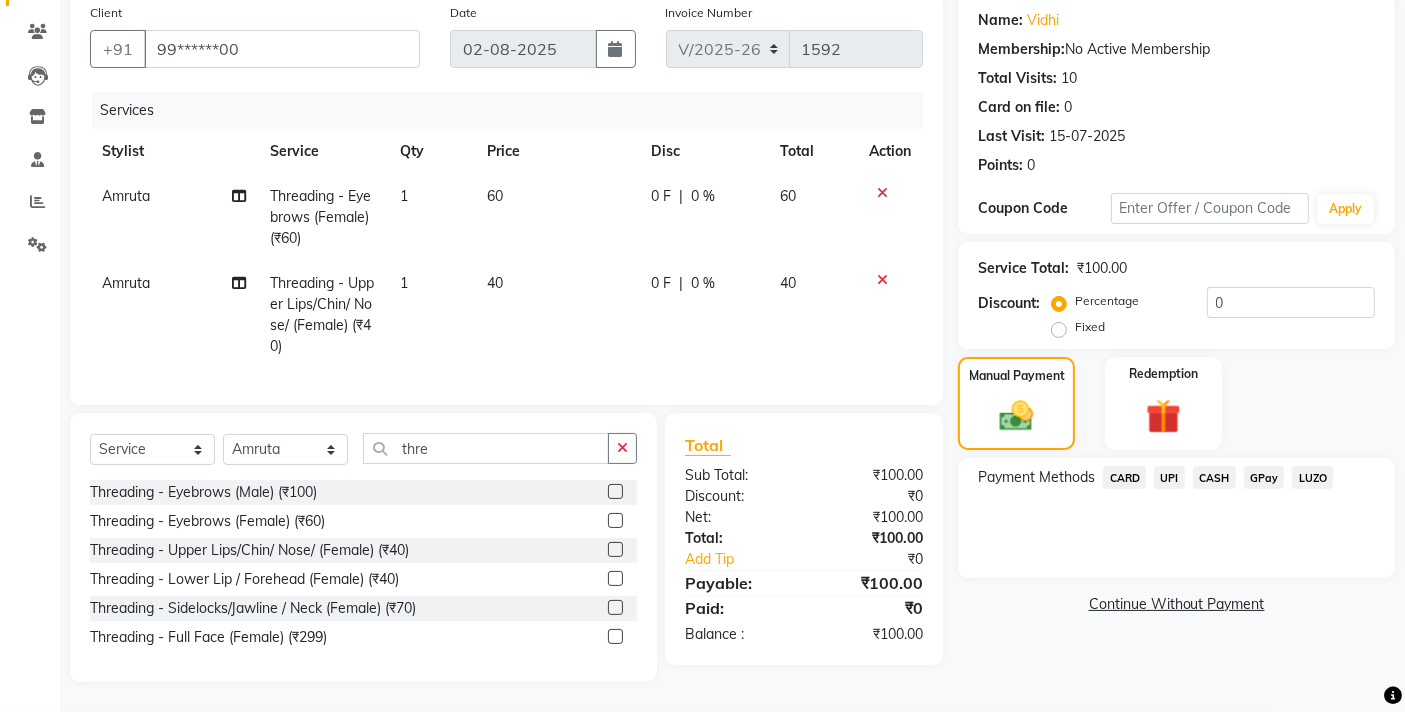 click on "CASH" 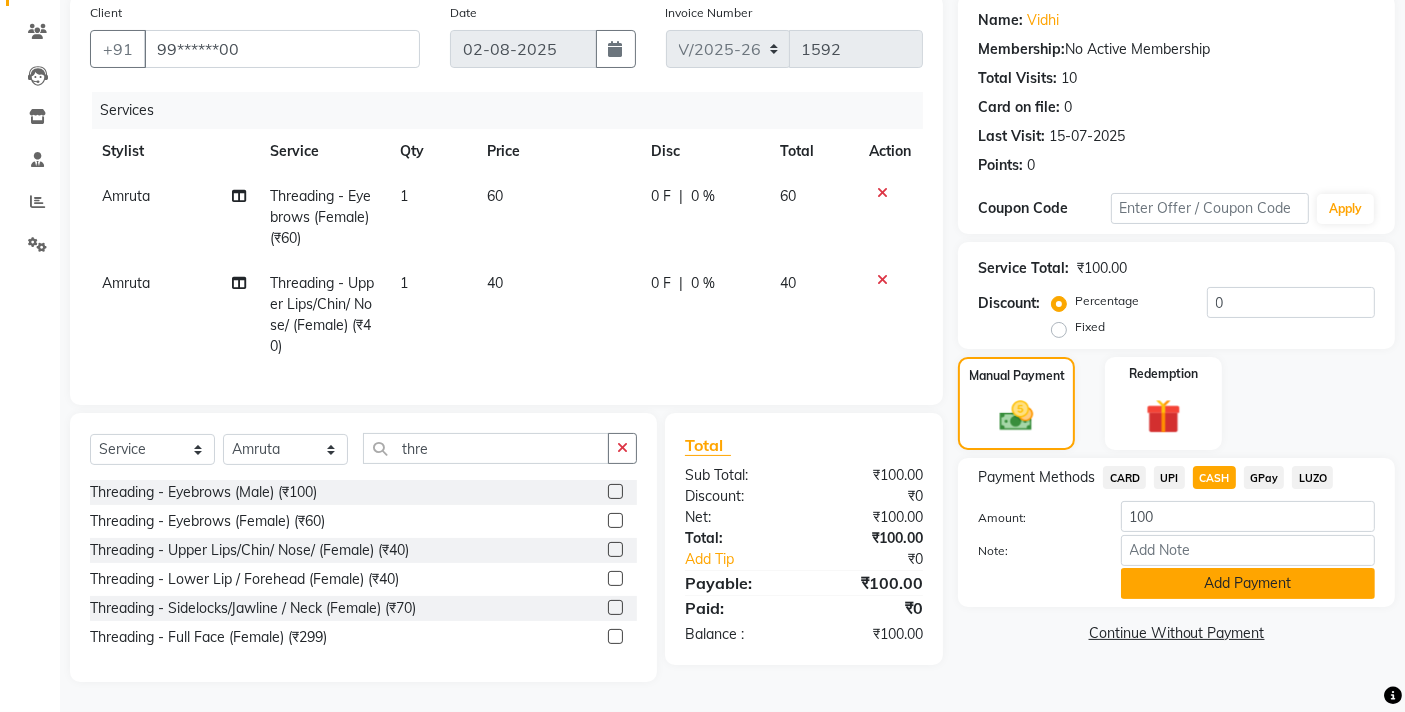 click on "Add Payment" 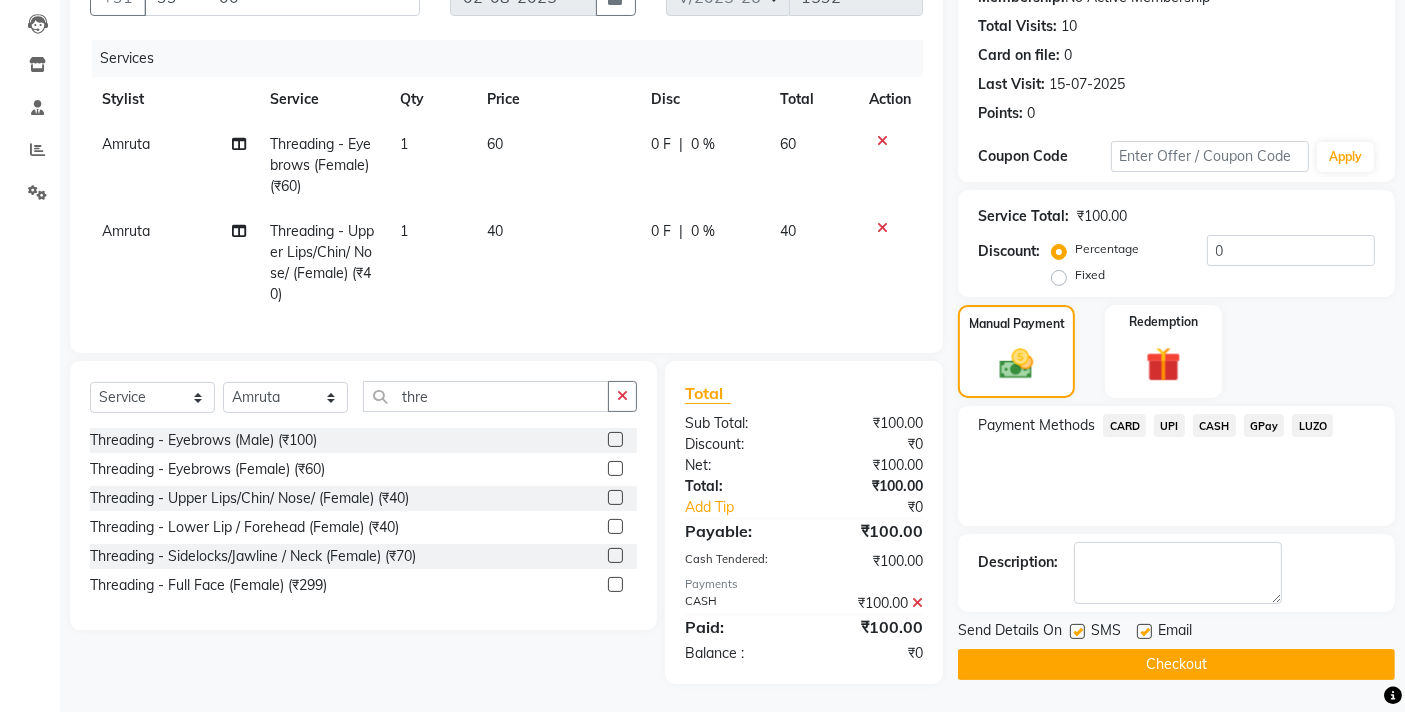 scroll, scrollTop: 225, scrollLeft: 0, axis: vertical 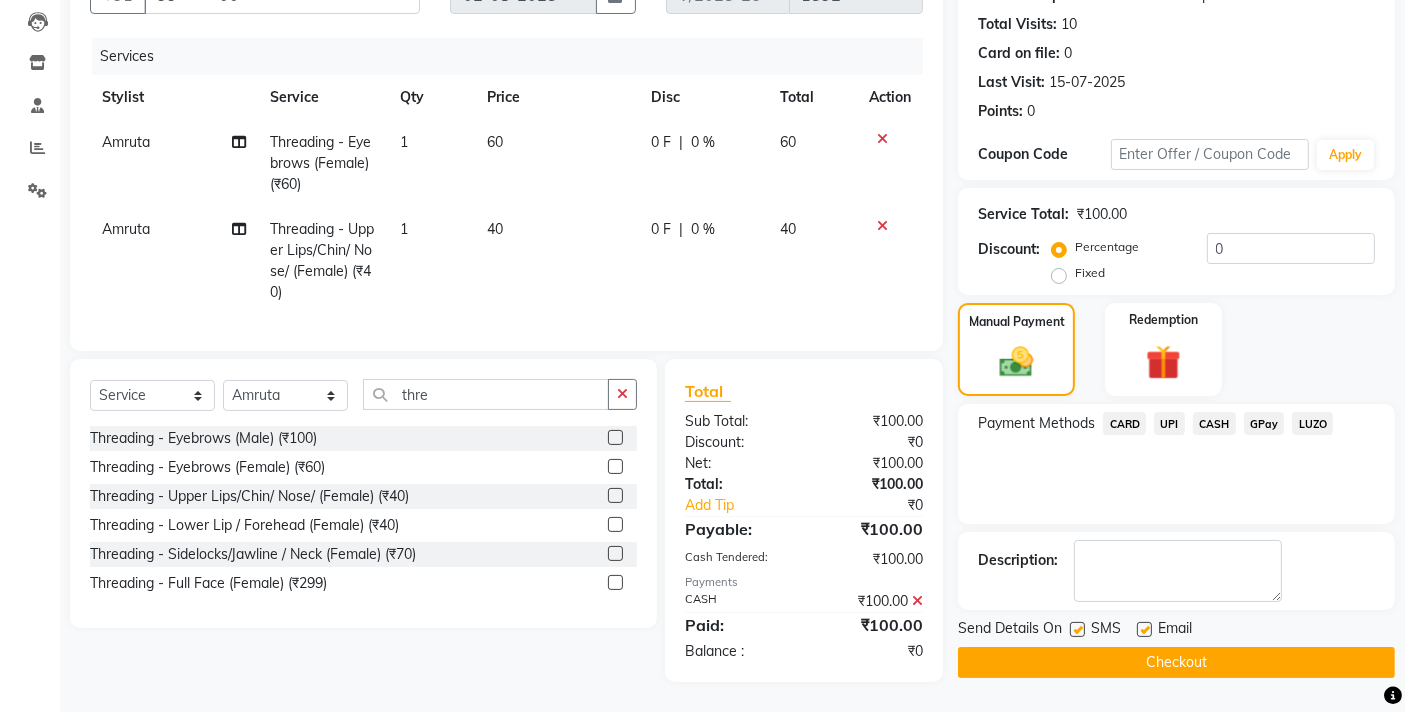 click on "Checkout" 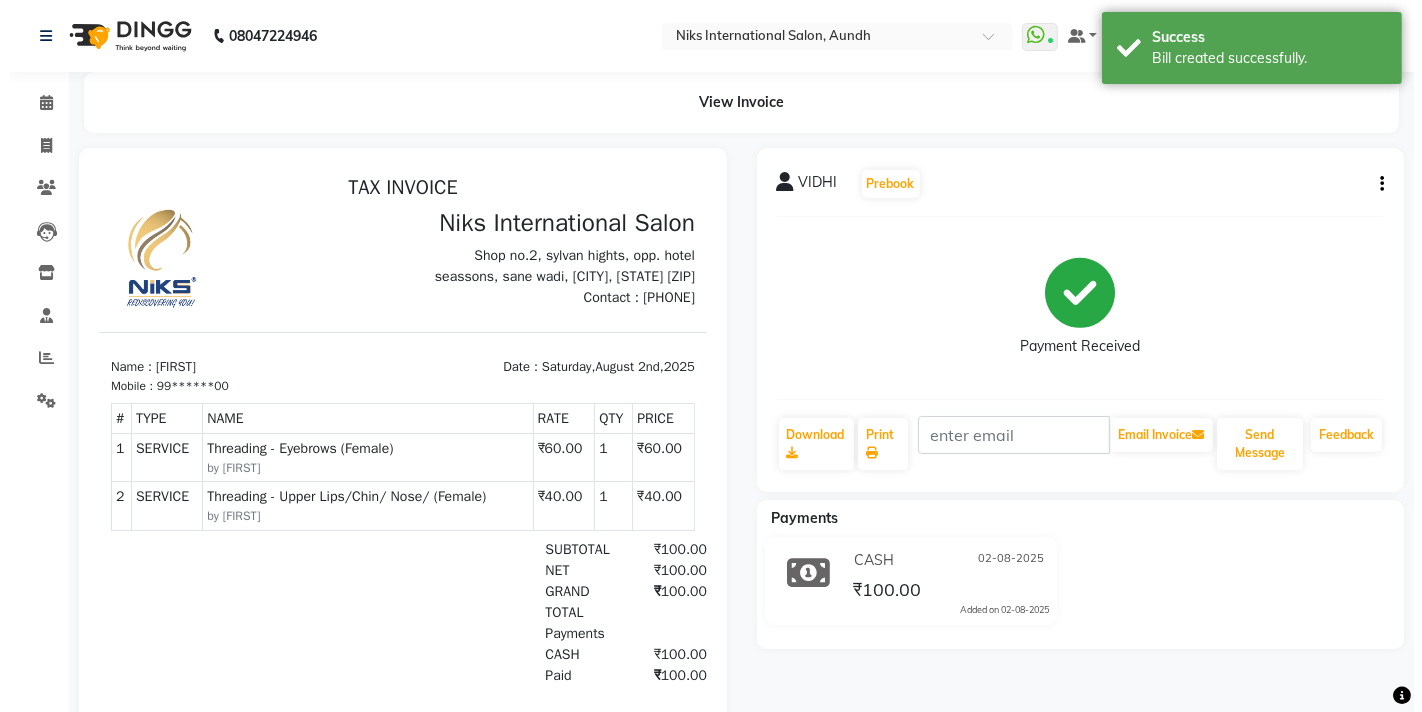 scroll, scrollTop: 0, scrollLeft: 0, axis: both 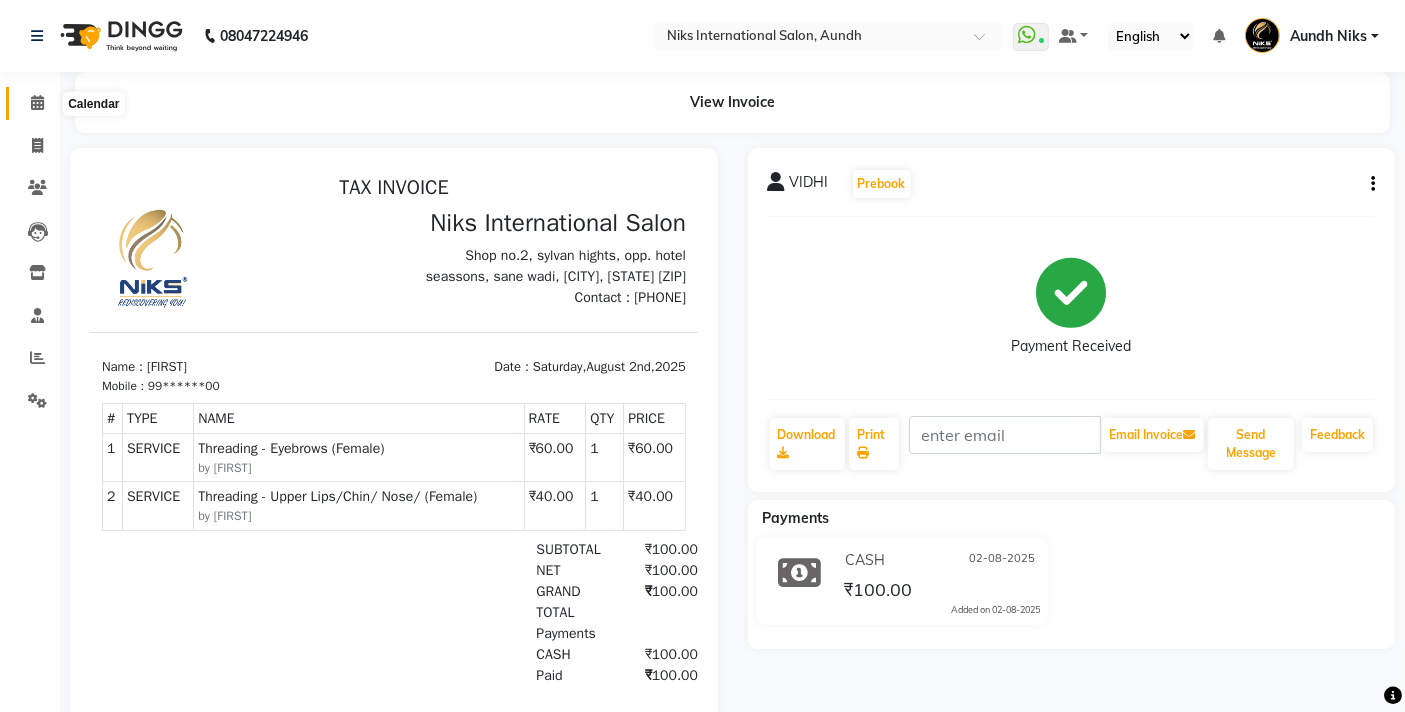 click 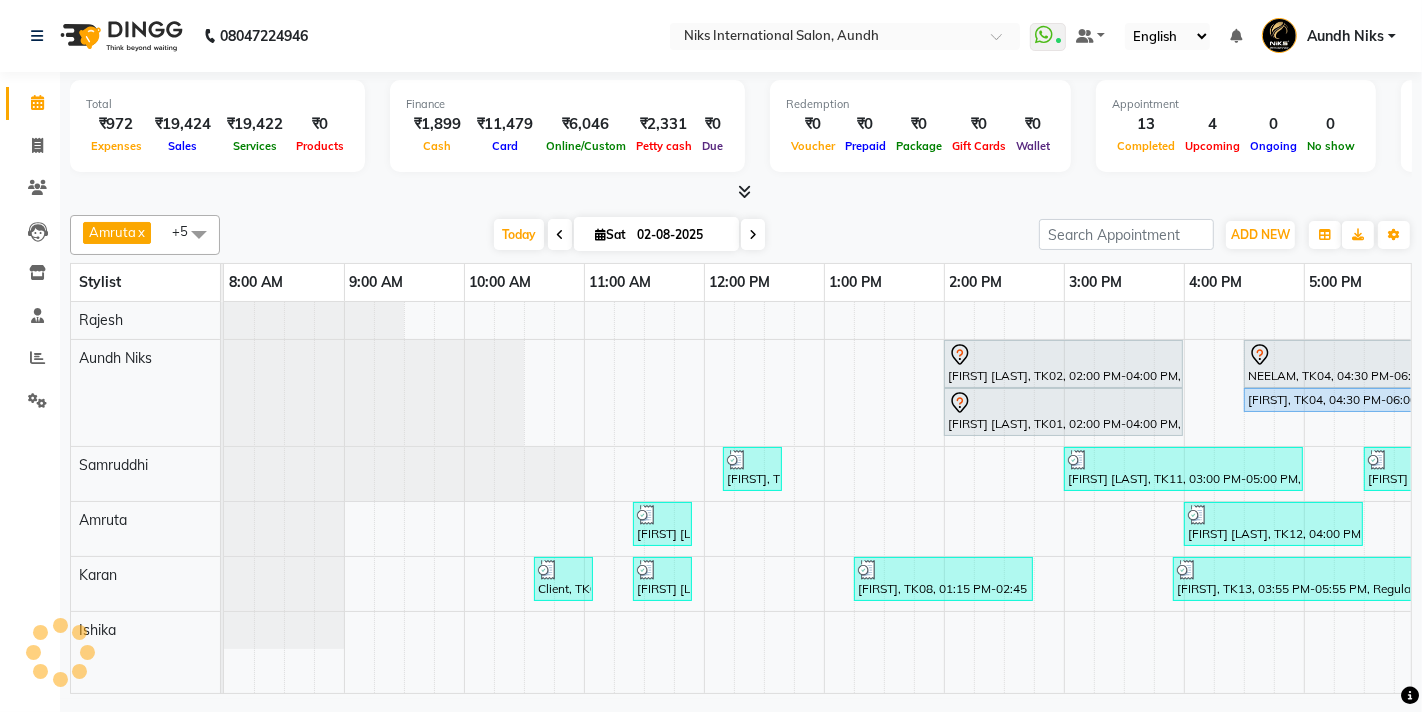 scroll, scrollTop: 0, scrollLeft: 0, axis: both 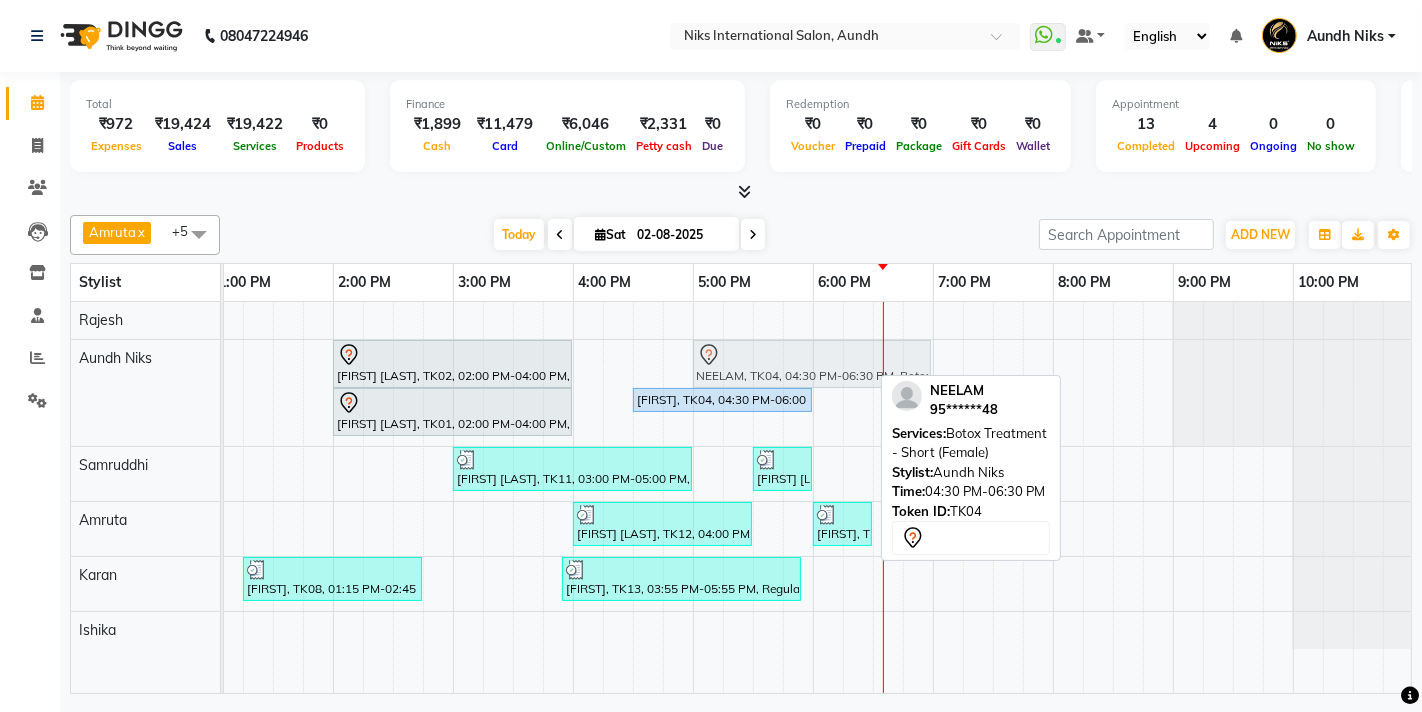 drag, startPoint x: 823, startPoint y: 354, endPoint x: 897, endPoint y: 361, distance: 74.330345 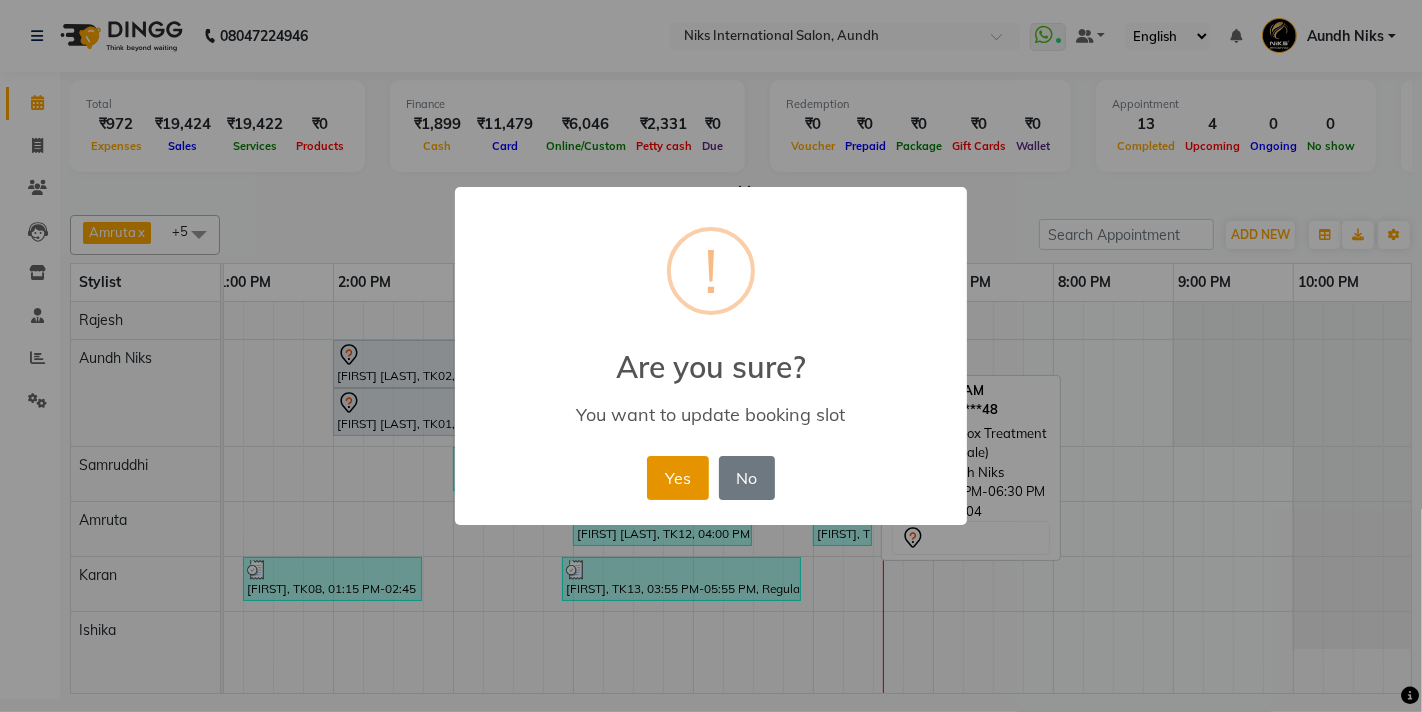 click on "Yes" at bounding box center [677, 478] 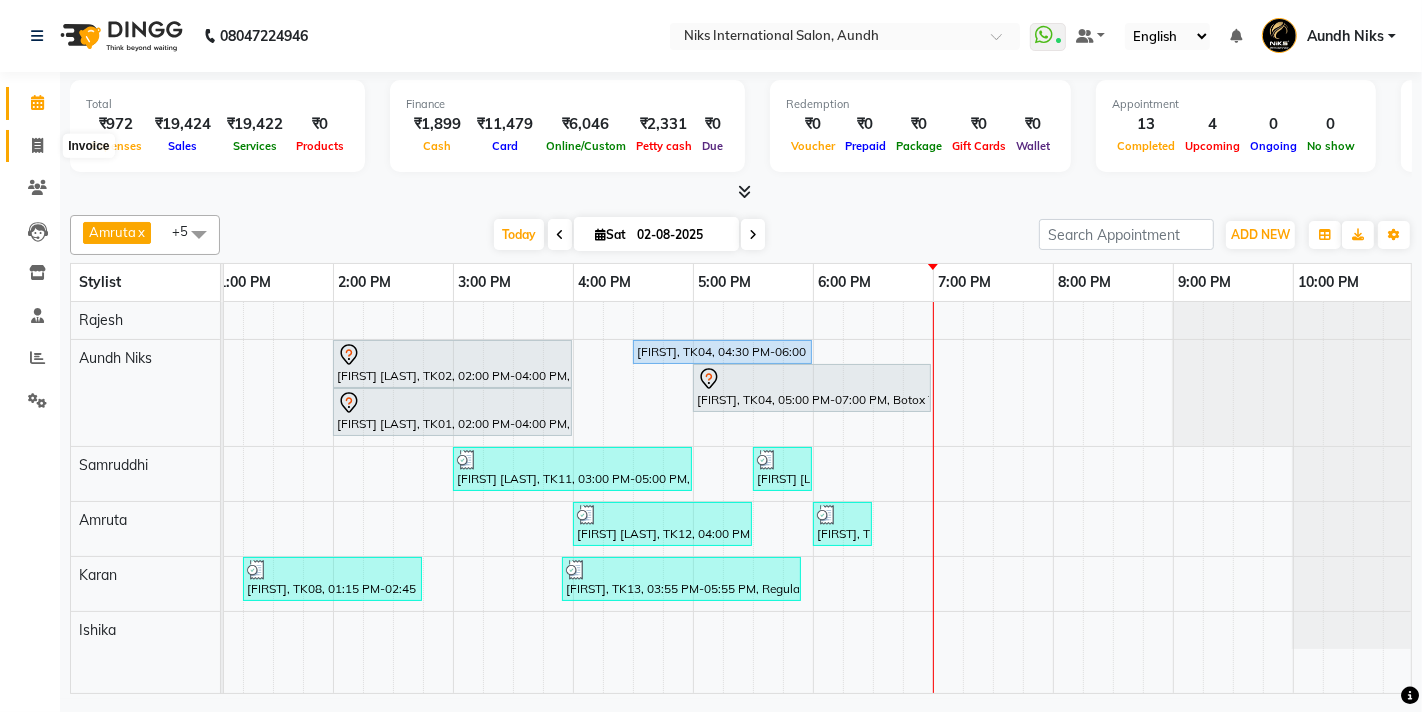 click 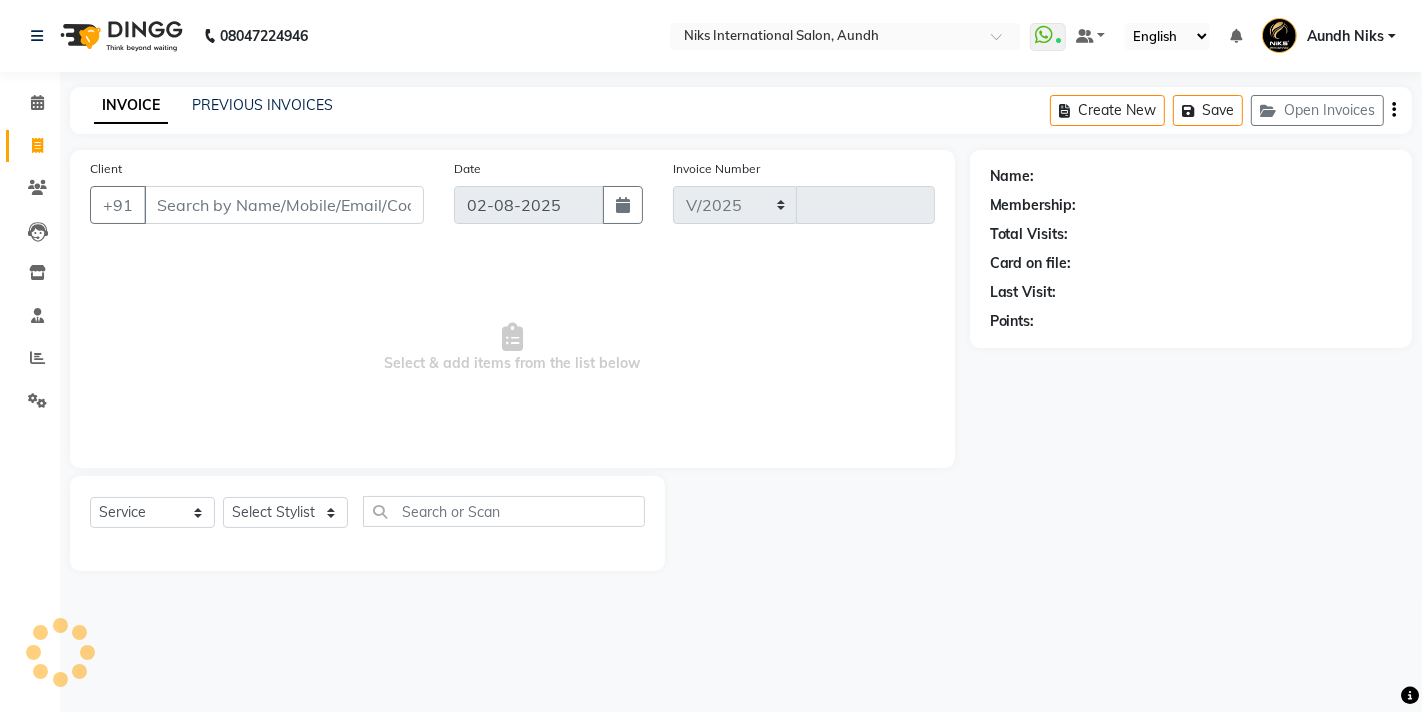 select on "6" 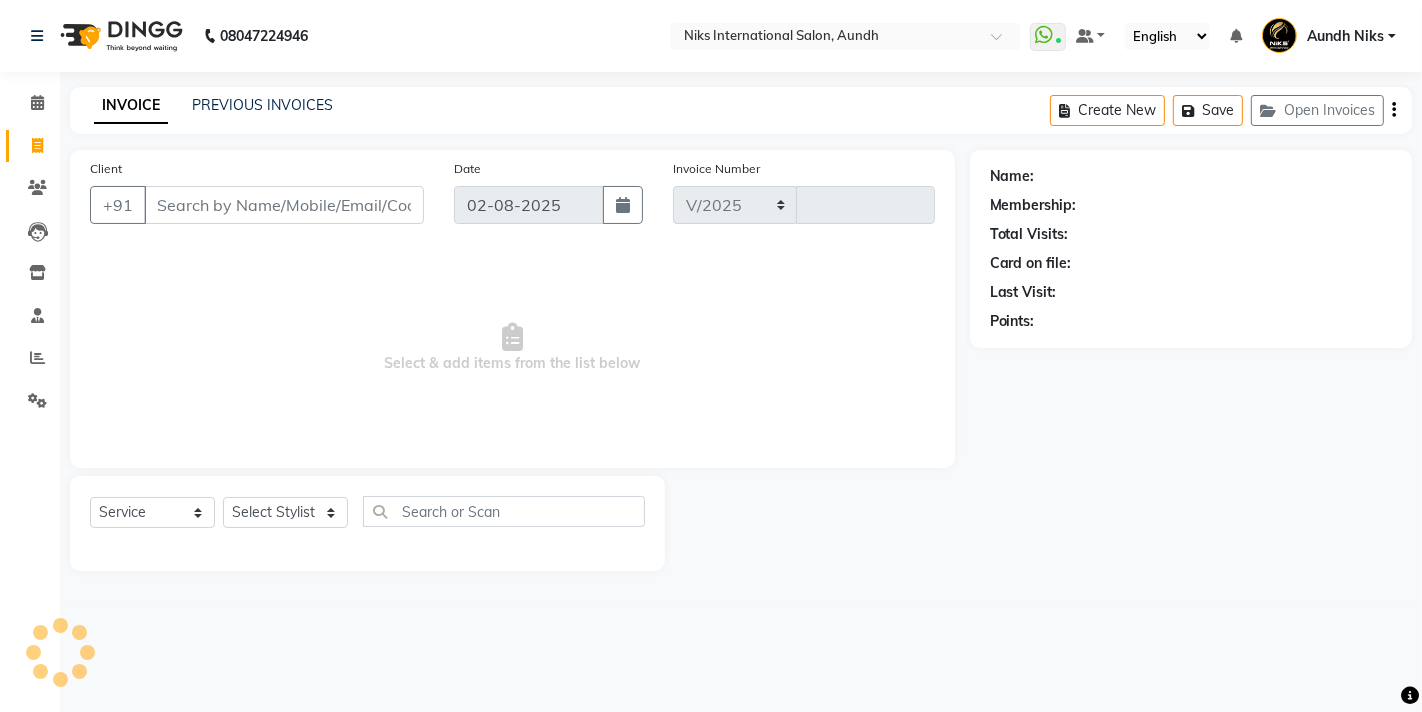 type on "1593" 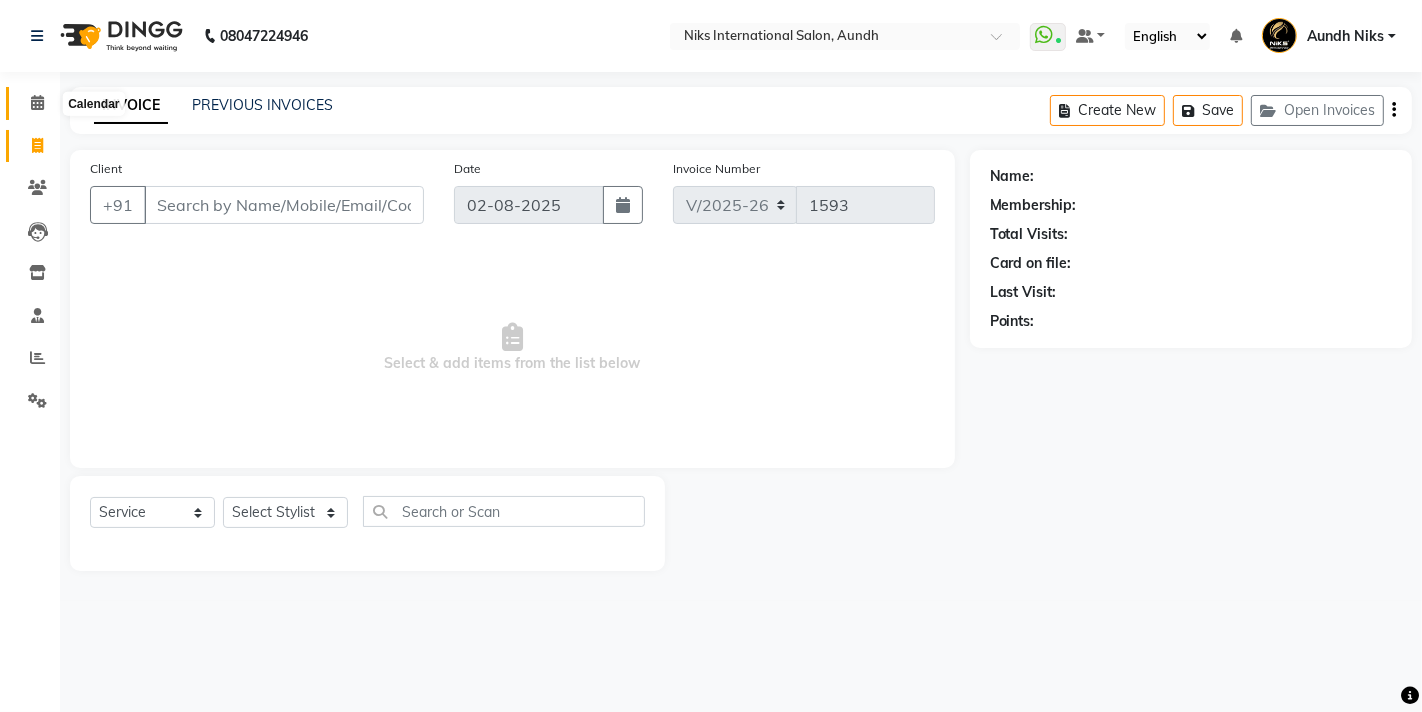 click 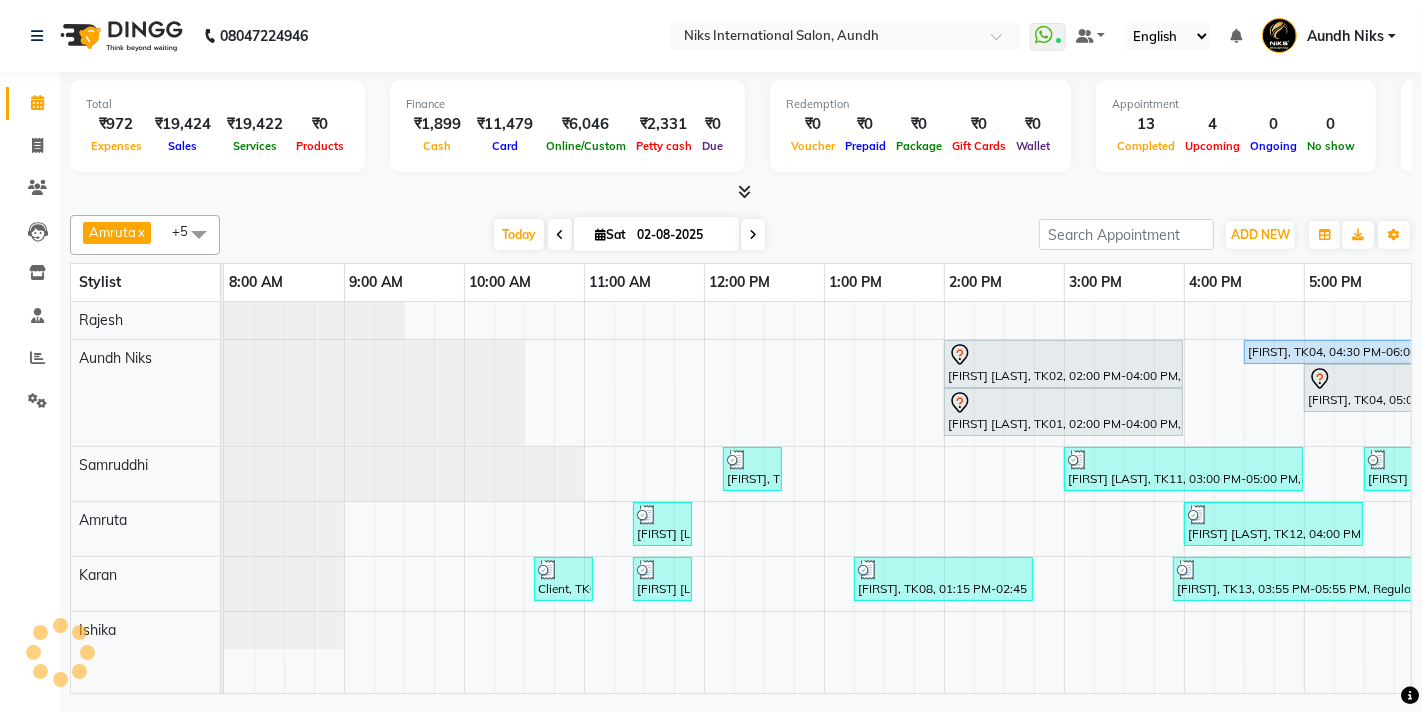 scroll, scrollTop: 0, scrollLeft: 611, axis: horizontal 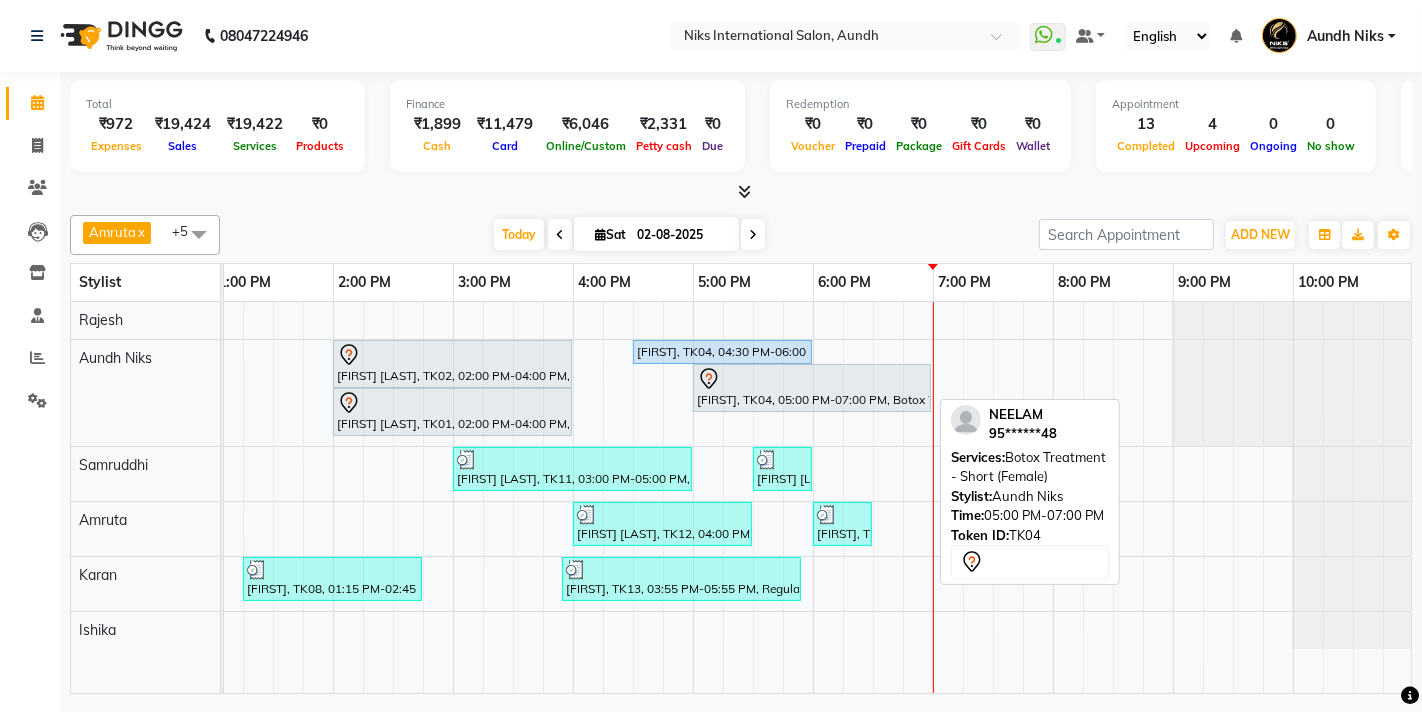 click on "[FIRST], TK04, 05:00 PM-07:00 PM, Botox Treatment - Short (Female)" at bounding box center (812, 388) 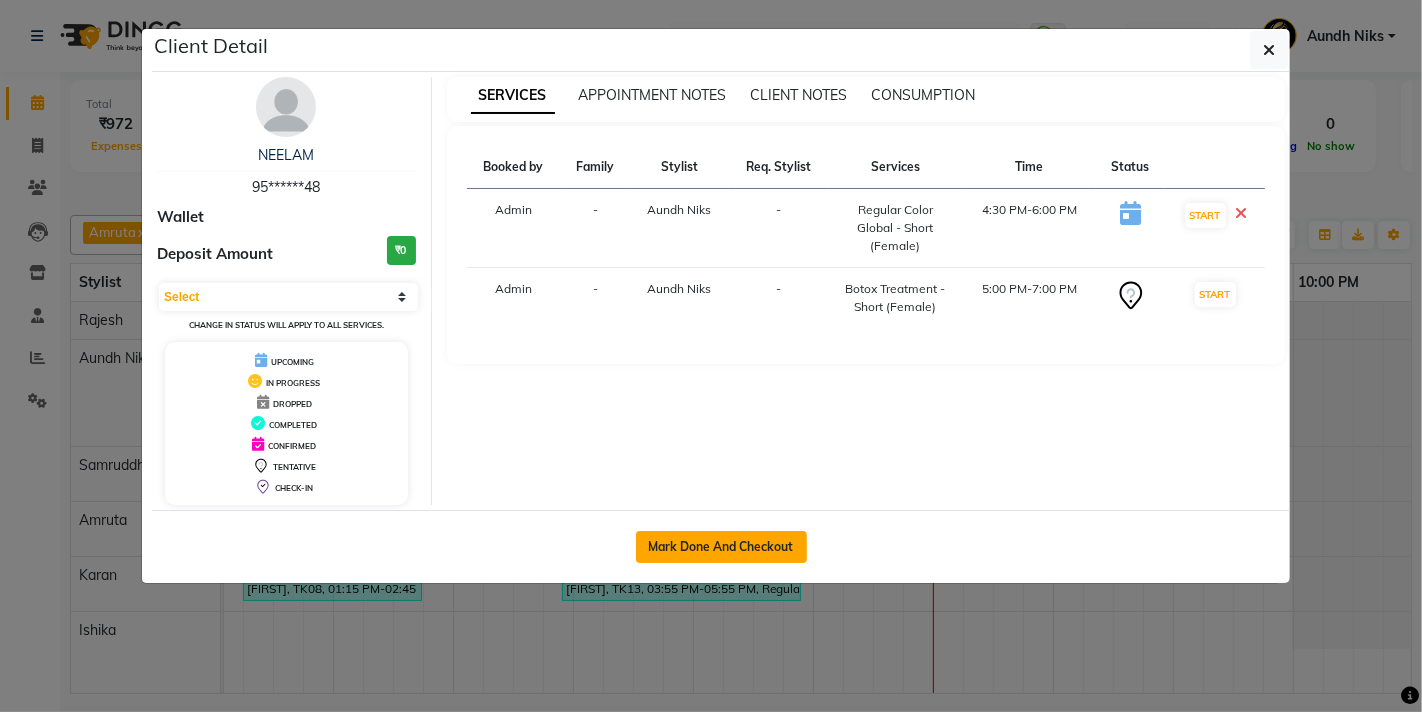 click on "Mark Done And Checkout" 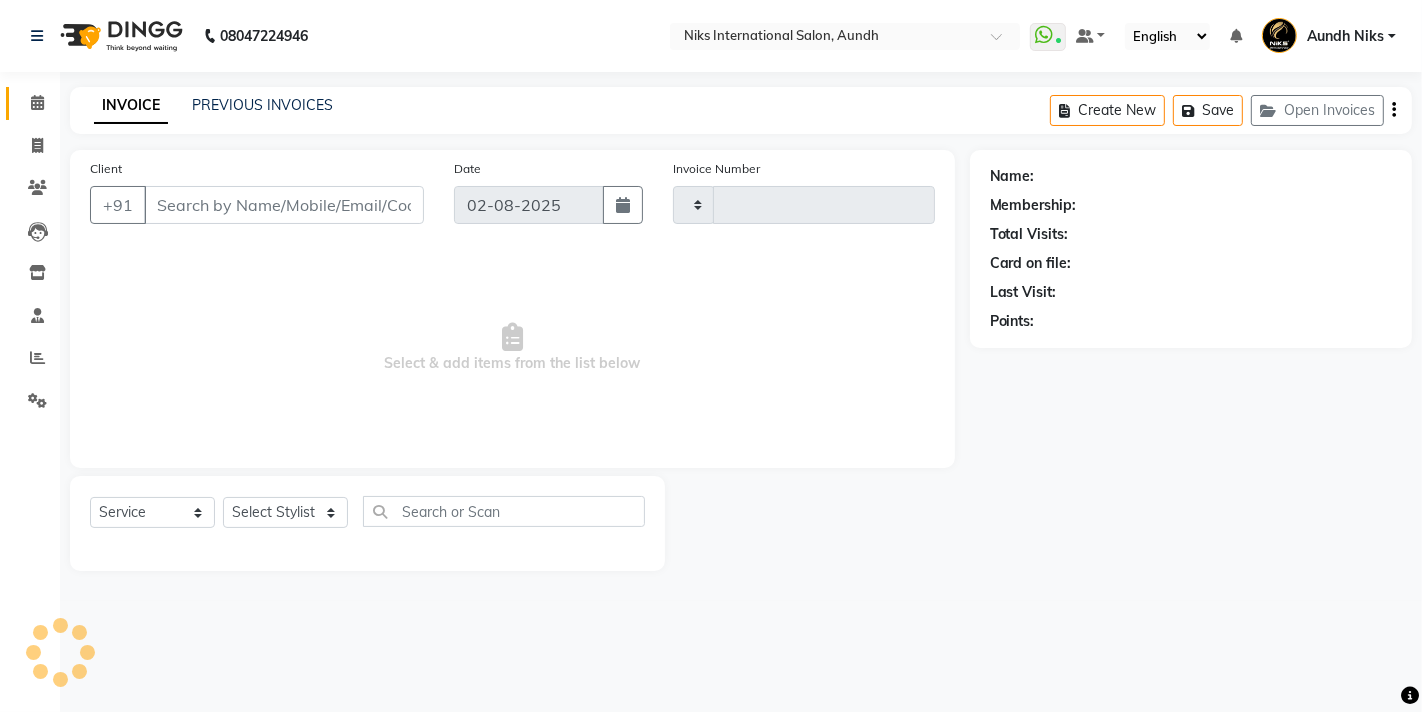type on "1593" 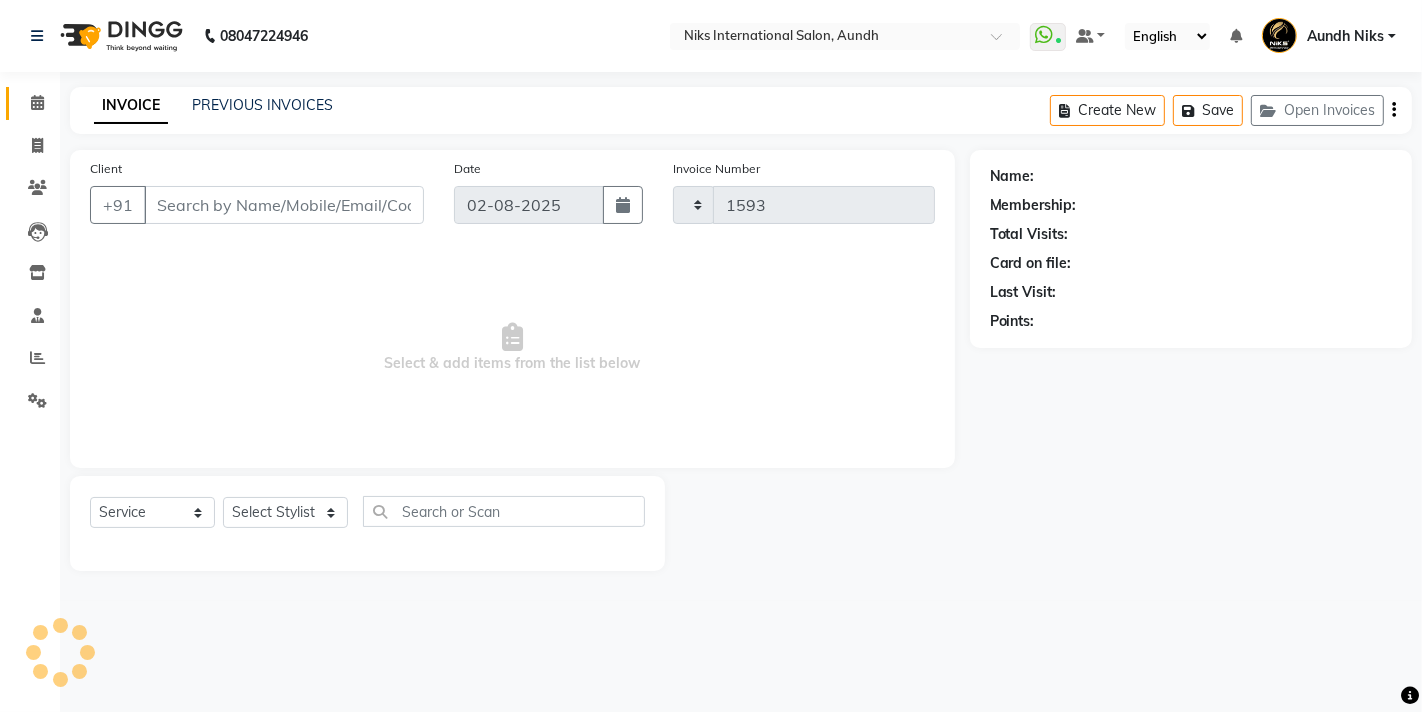 select on "6" 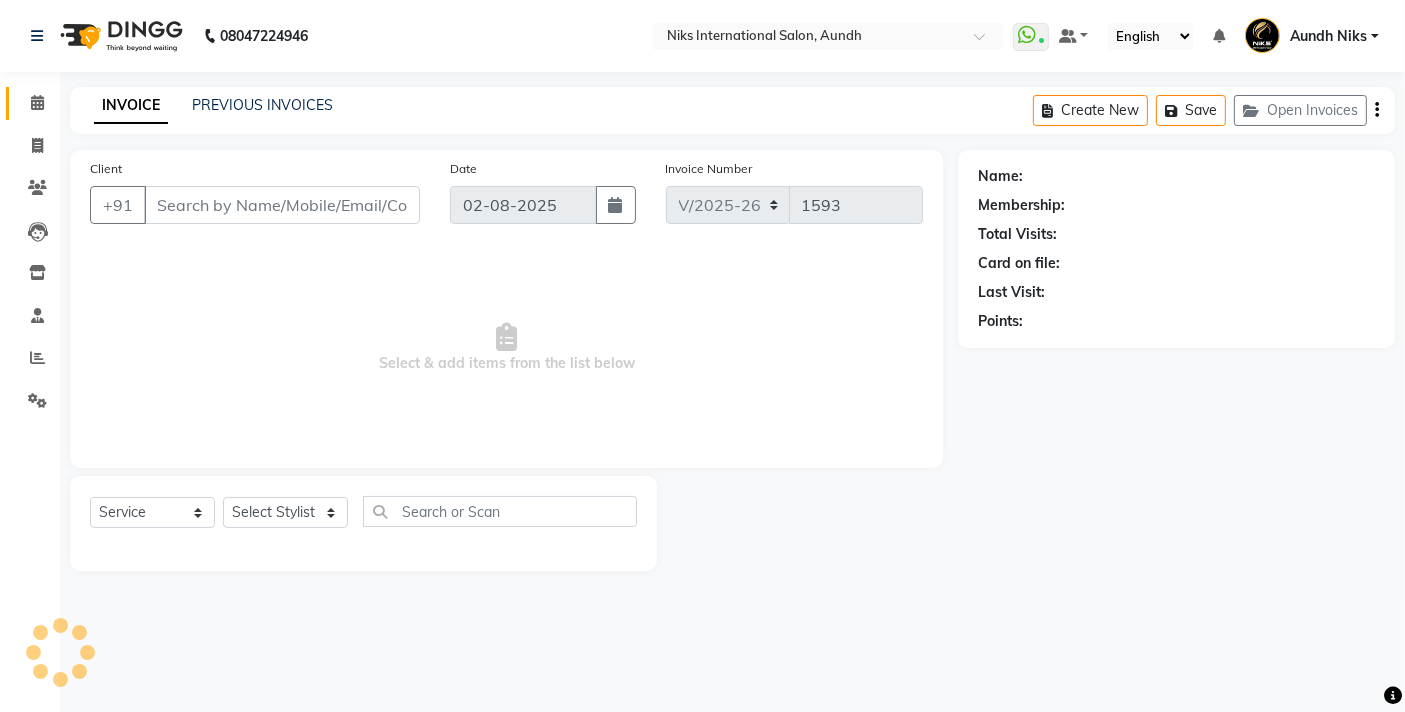type on "95******48" 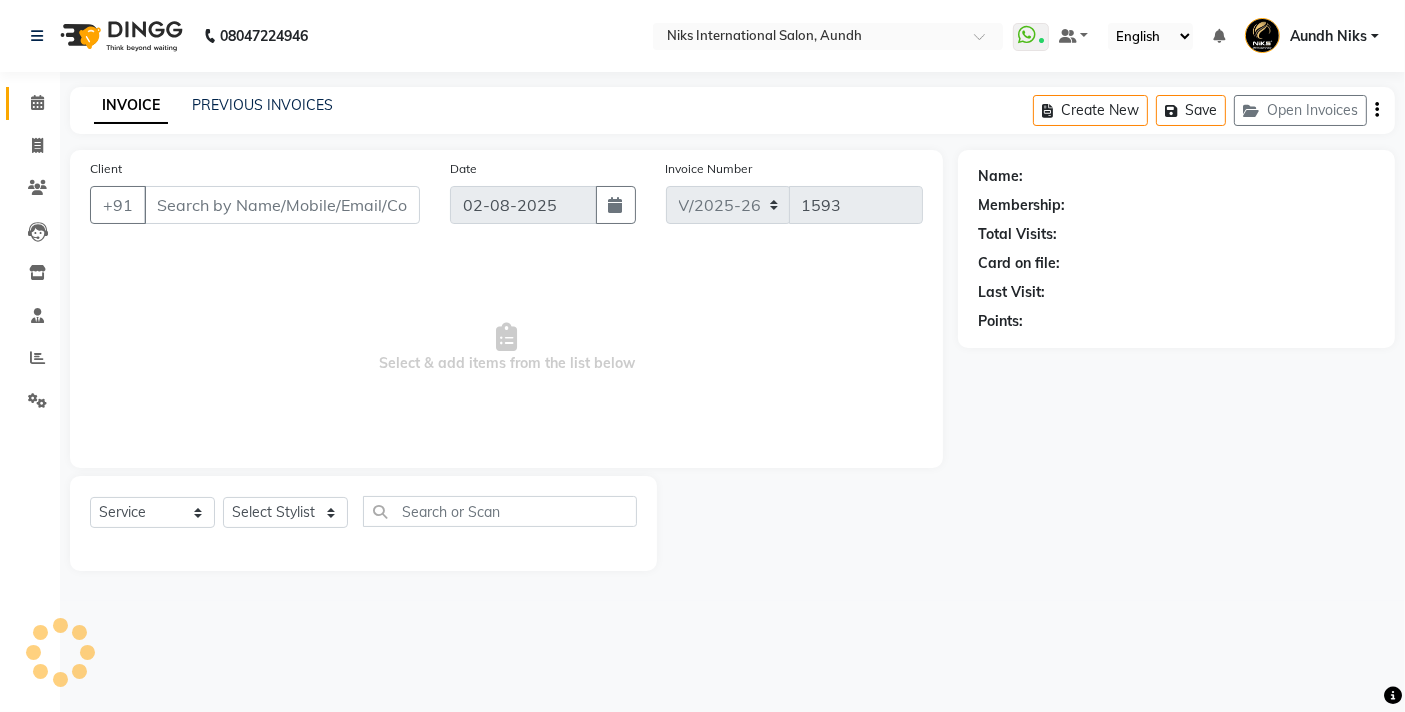 select on "803" 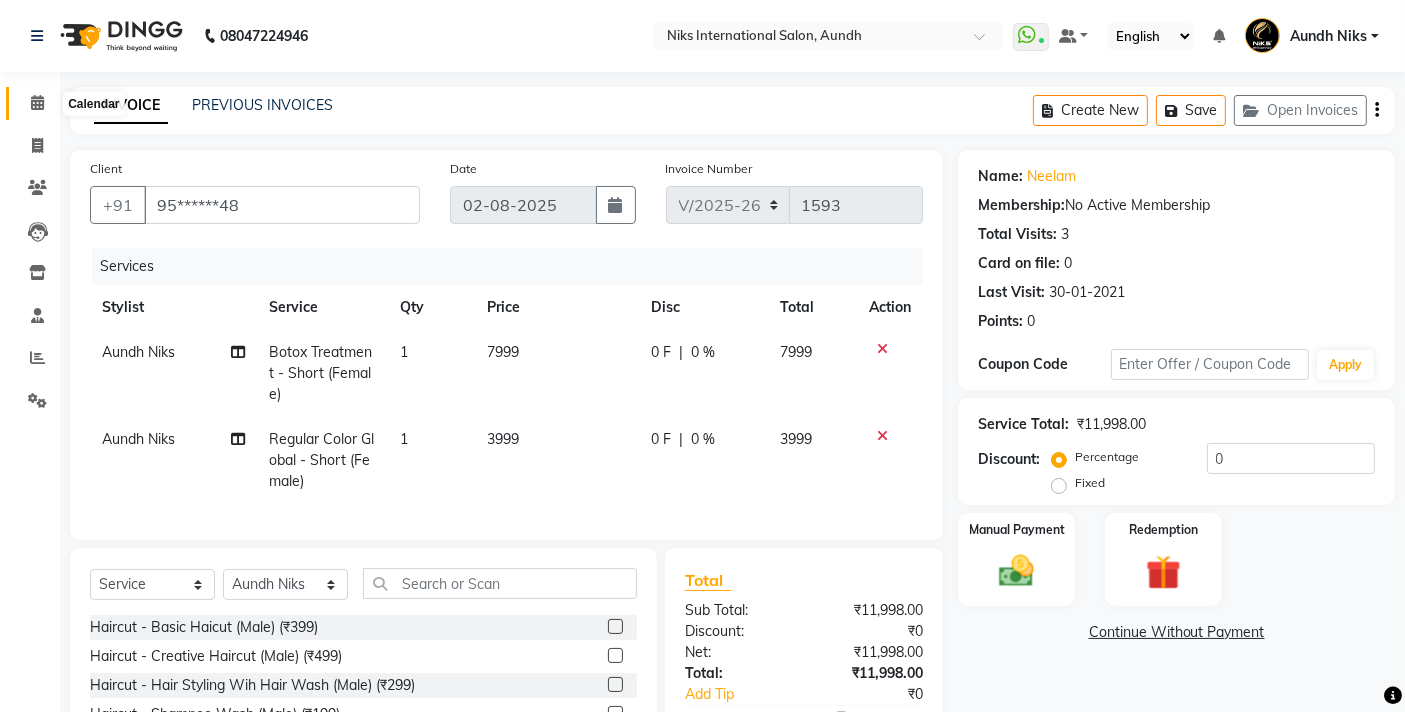 click 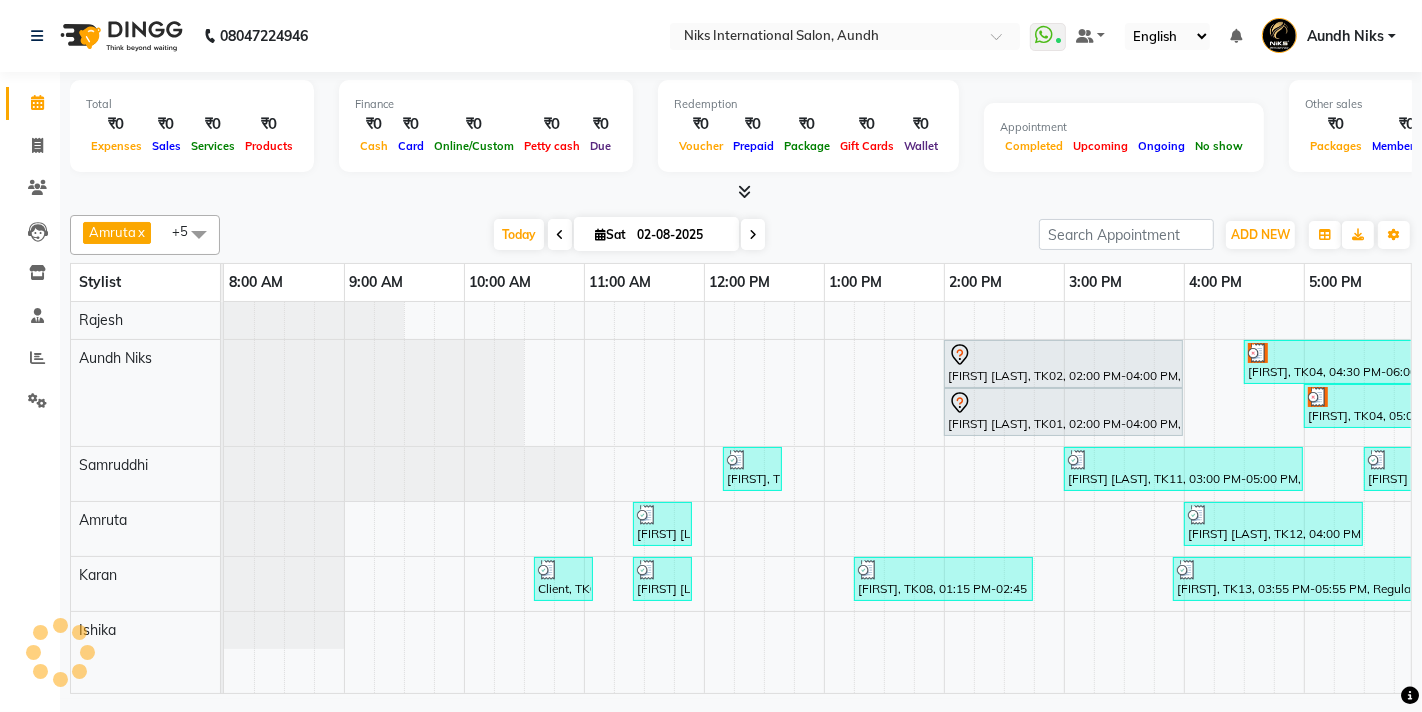 scroll, scrollTop: 0, scrollLeft: 251, axis: horizontal 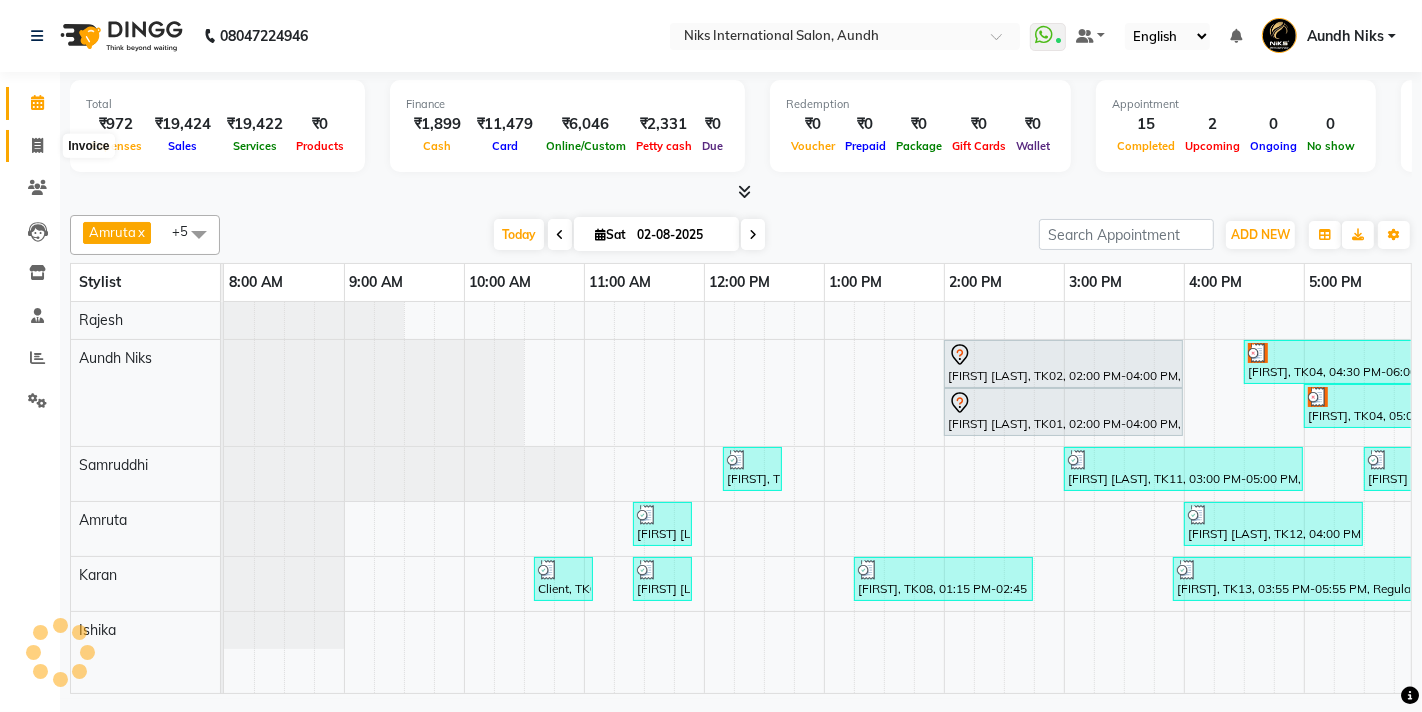click 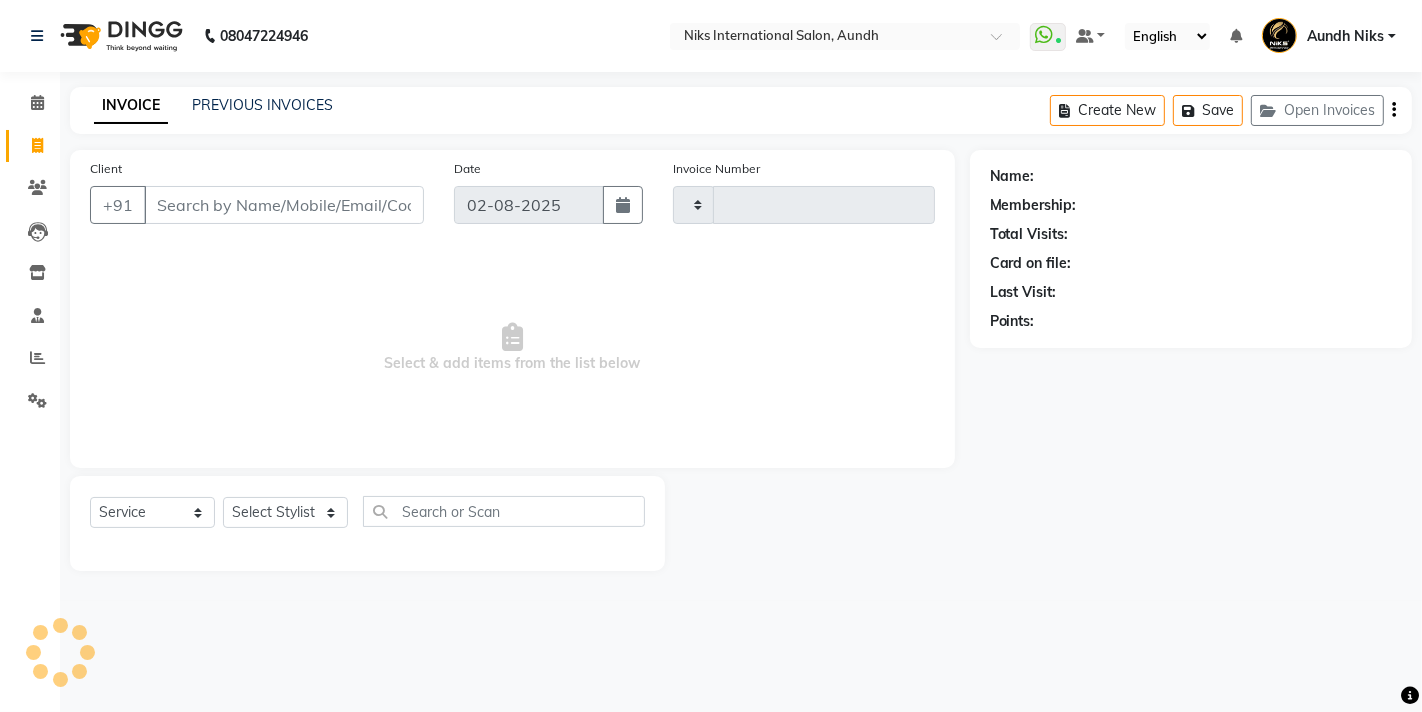 type on "1593" 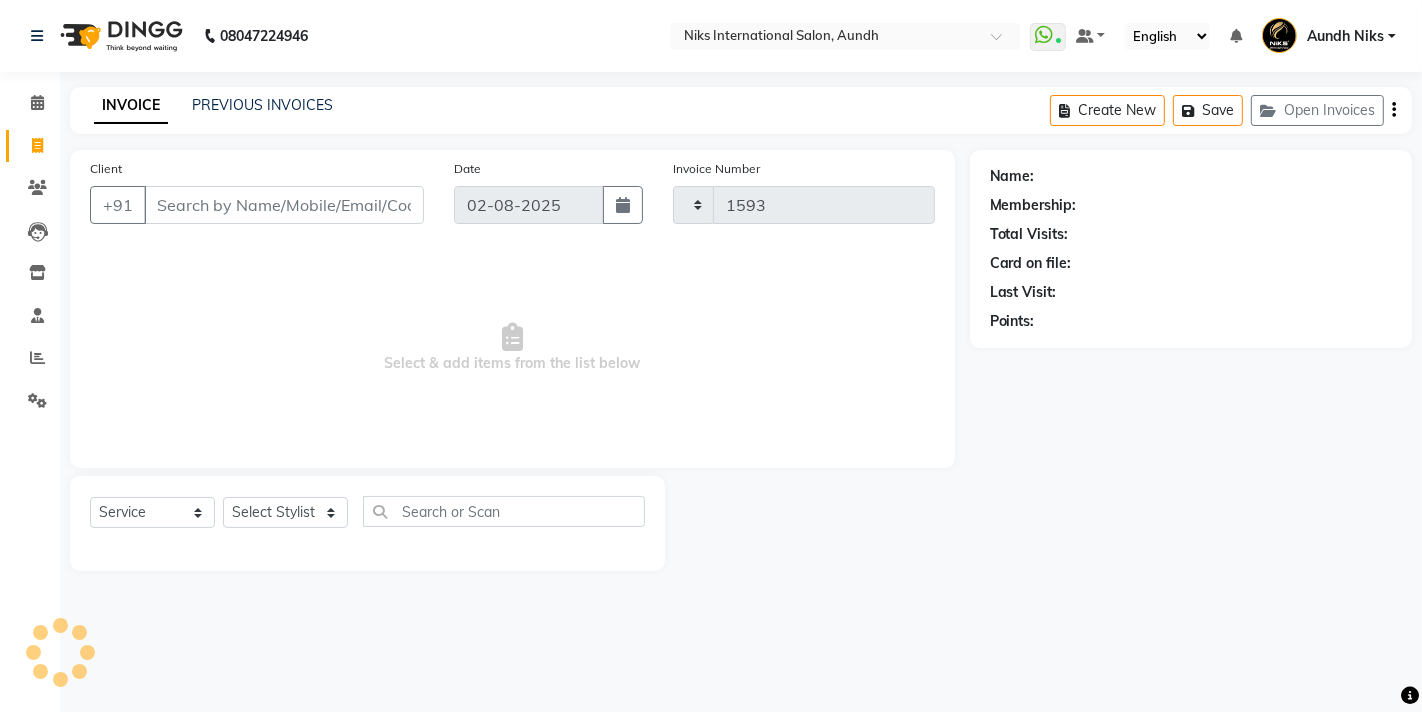 select on "6" 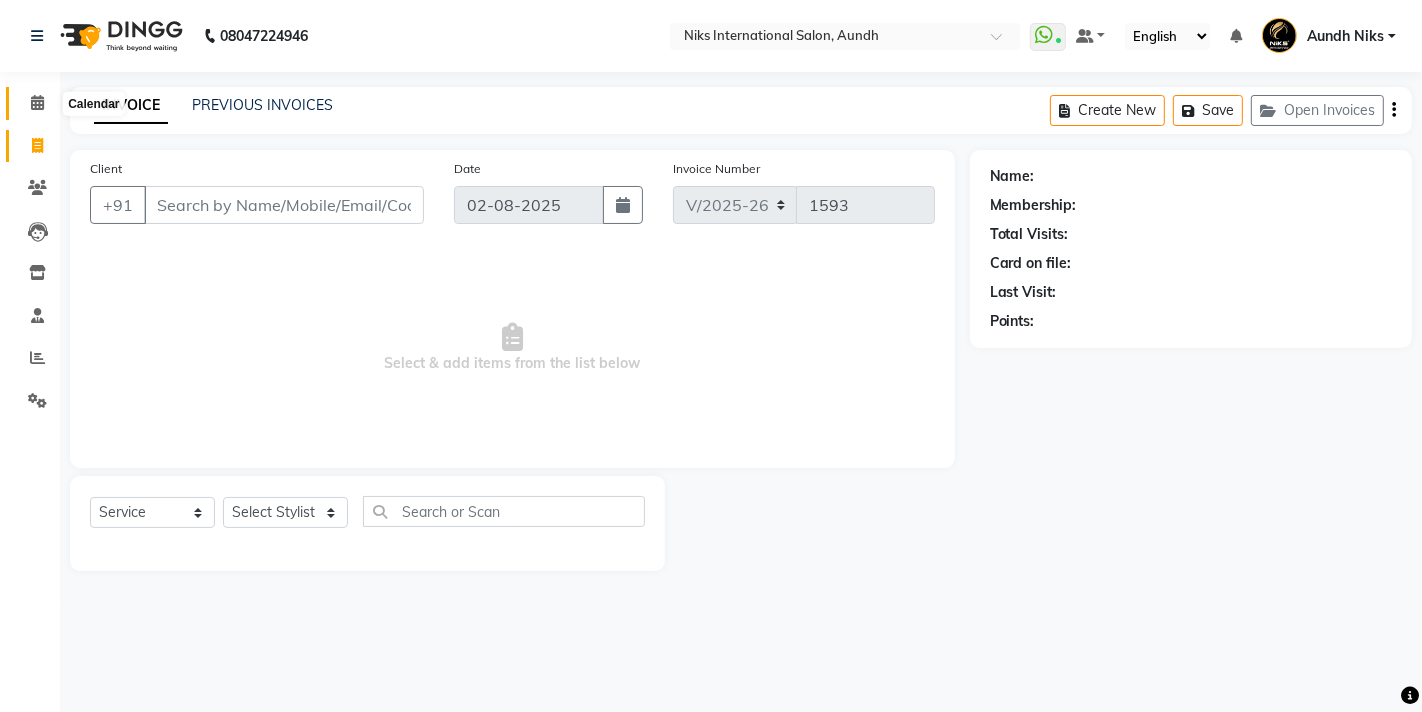 click 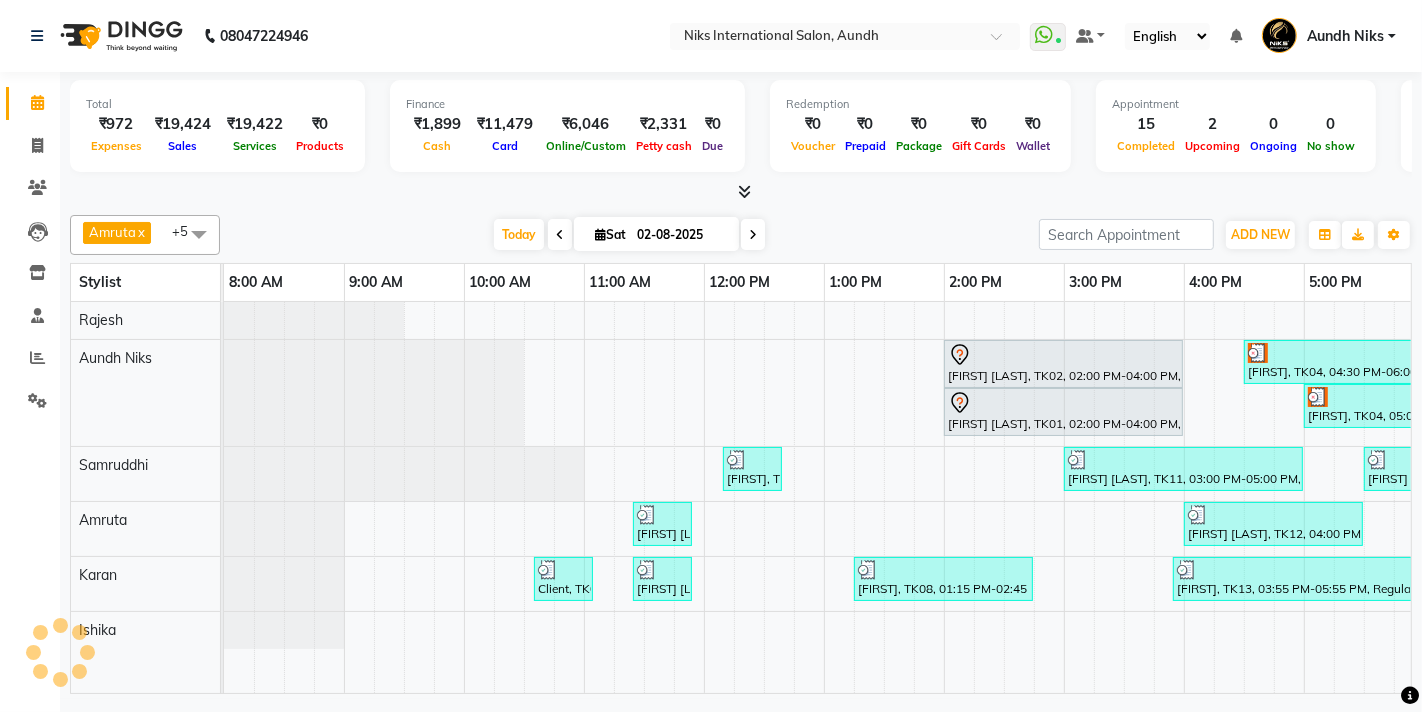 scroll, scrollTop: 0, scrollLeft: 0, axis: both 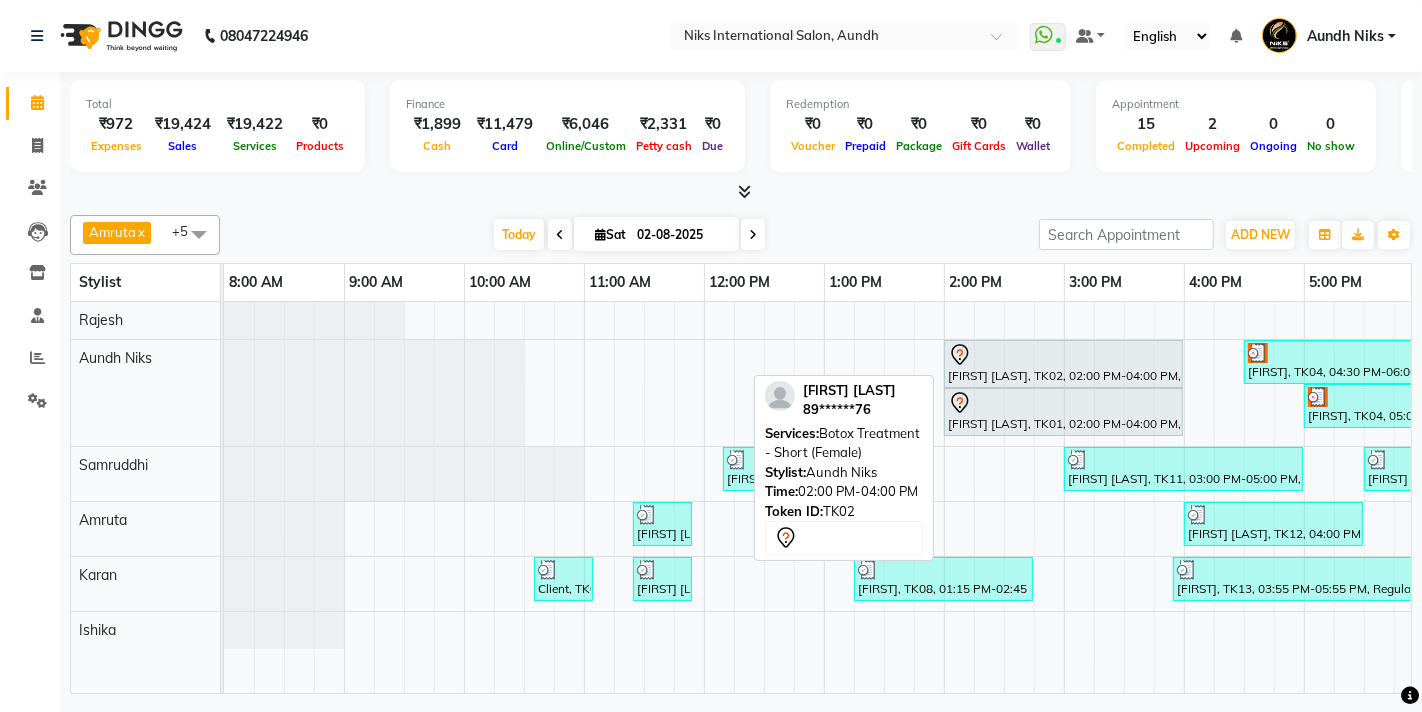 click on "[FIRST] [LAST], TK02, 02:00 PM-04:00 PM, Botox Treatment - Short (Female)" at bounding box center (1063, 364) 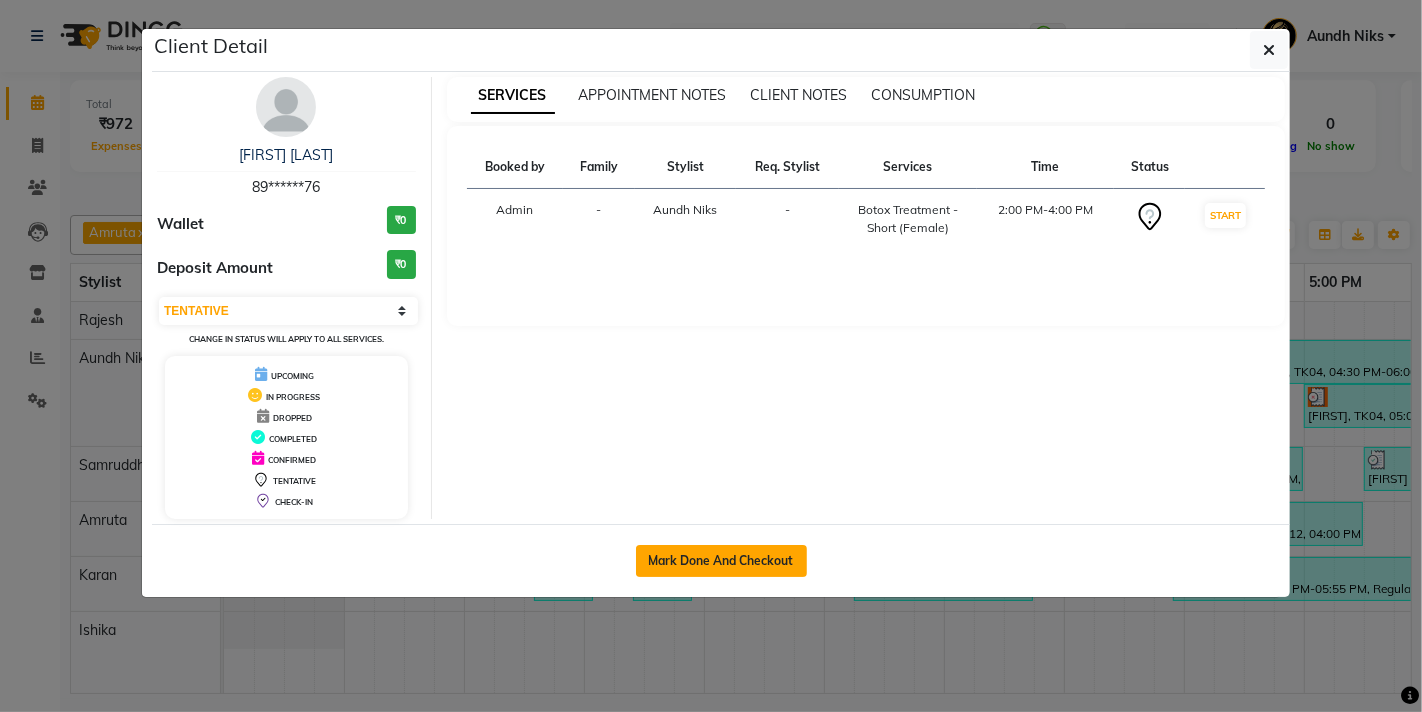 click on "Mark Done And Checkout" 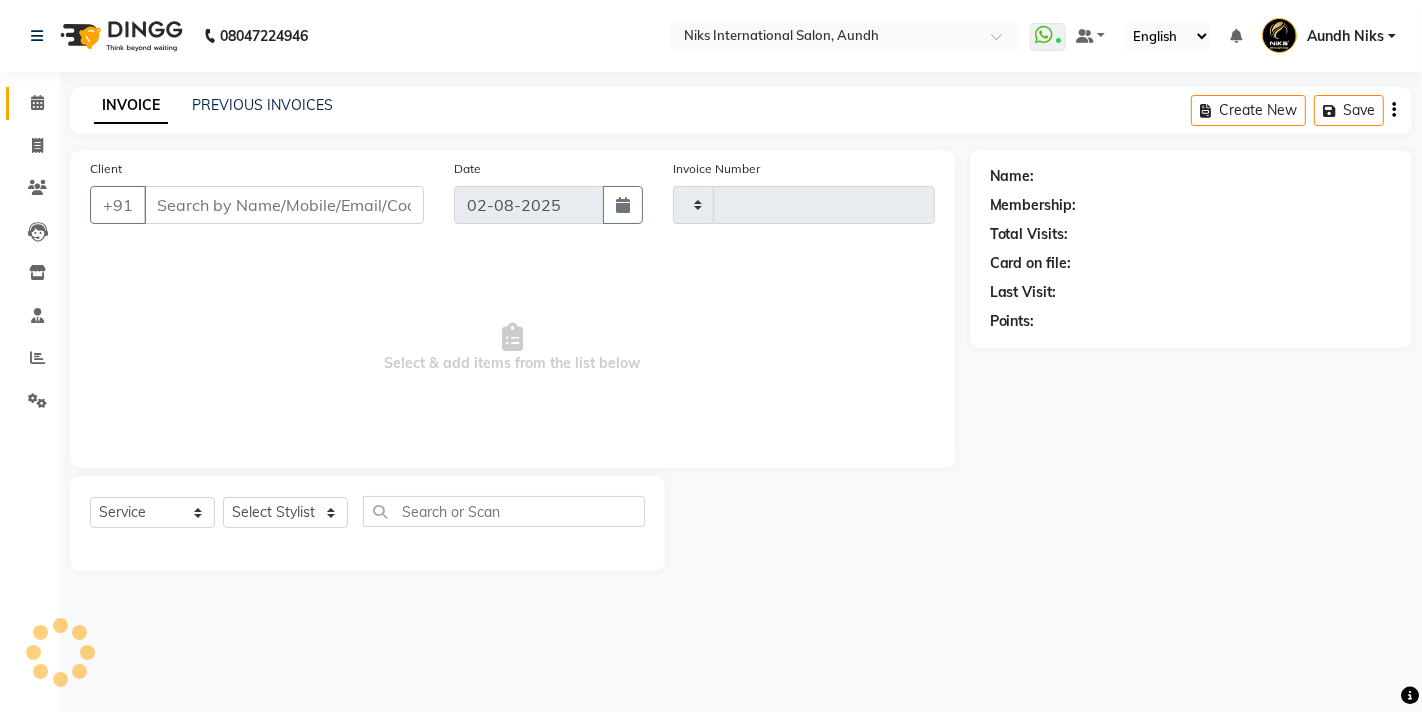 type on "1593" 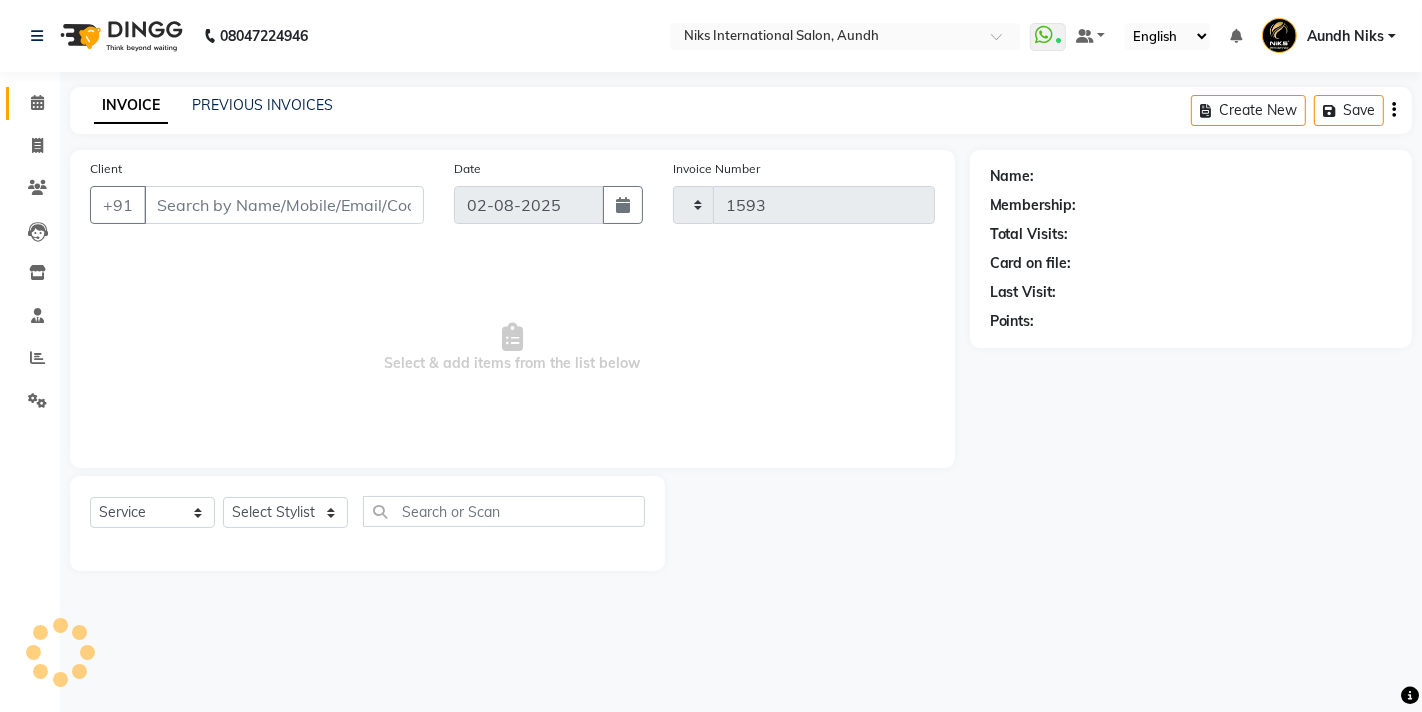 select on "6" 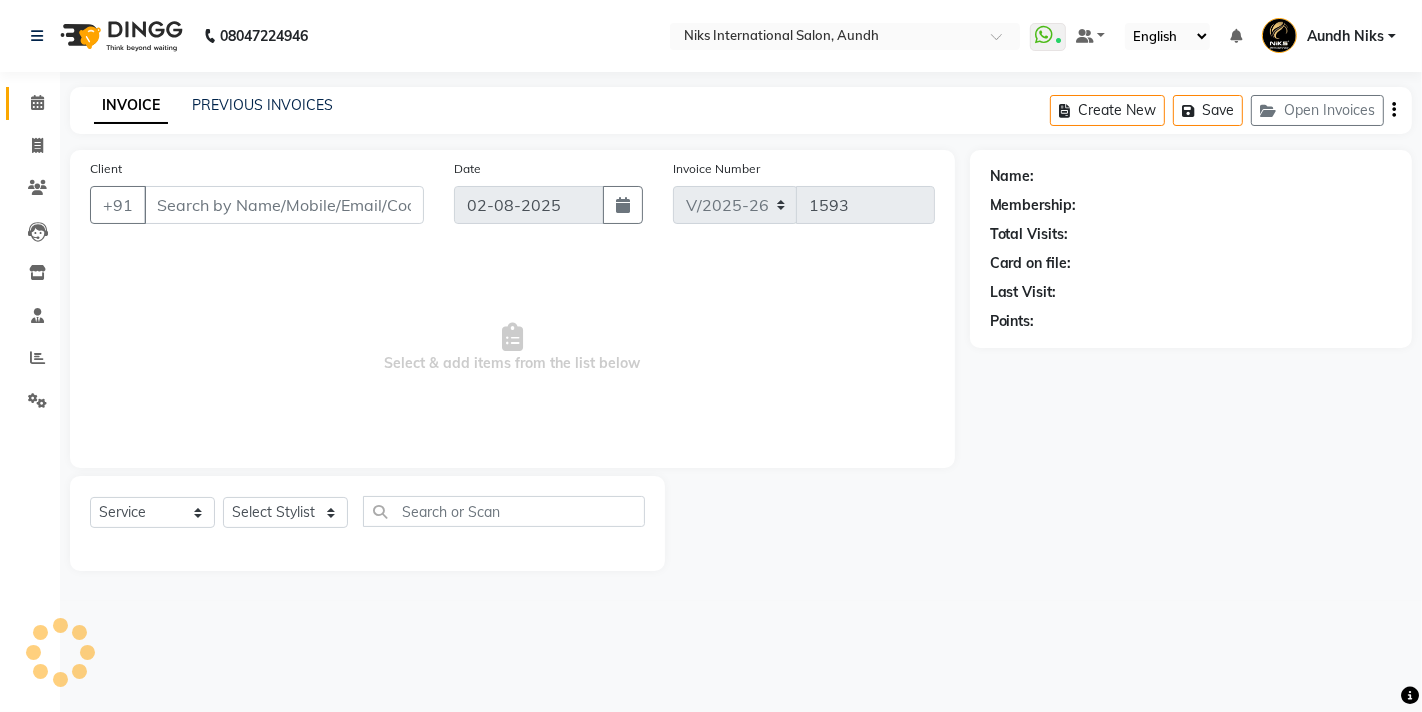 type on "89******76" 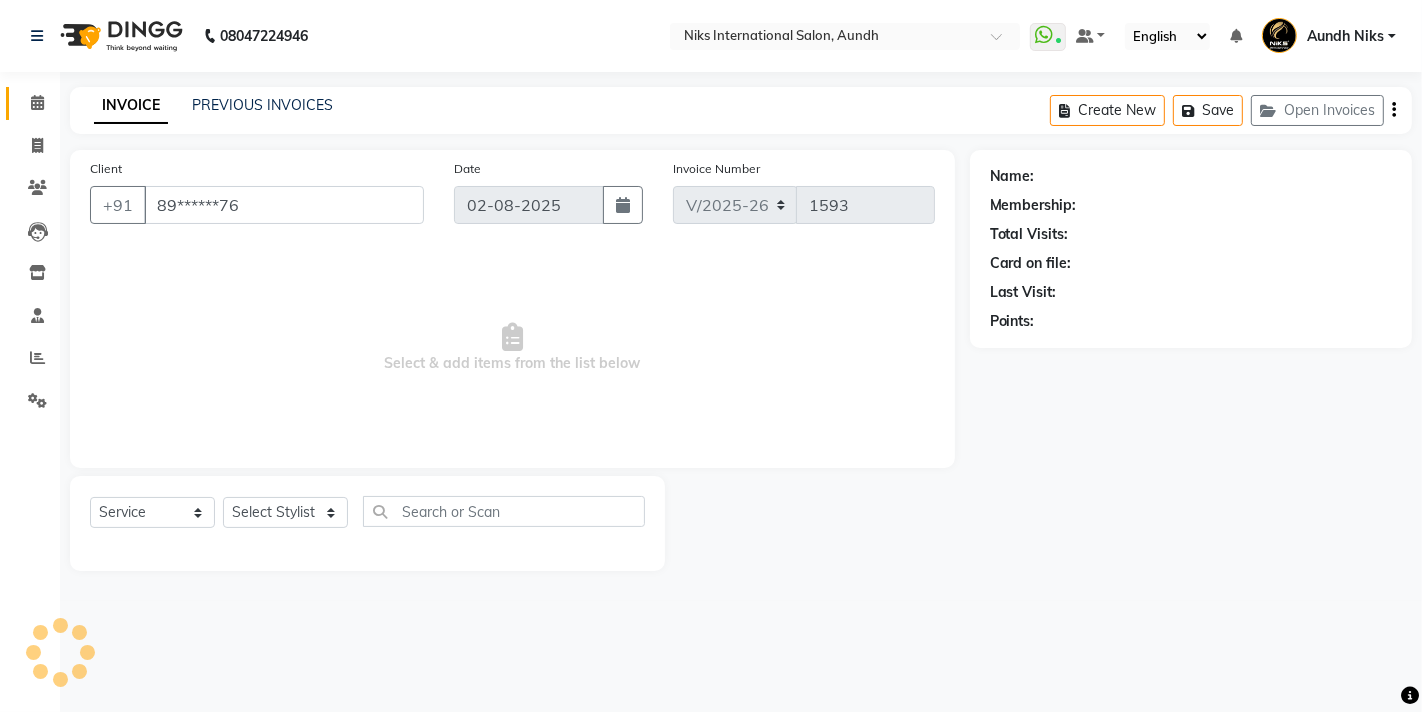 select on "803" 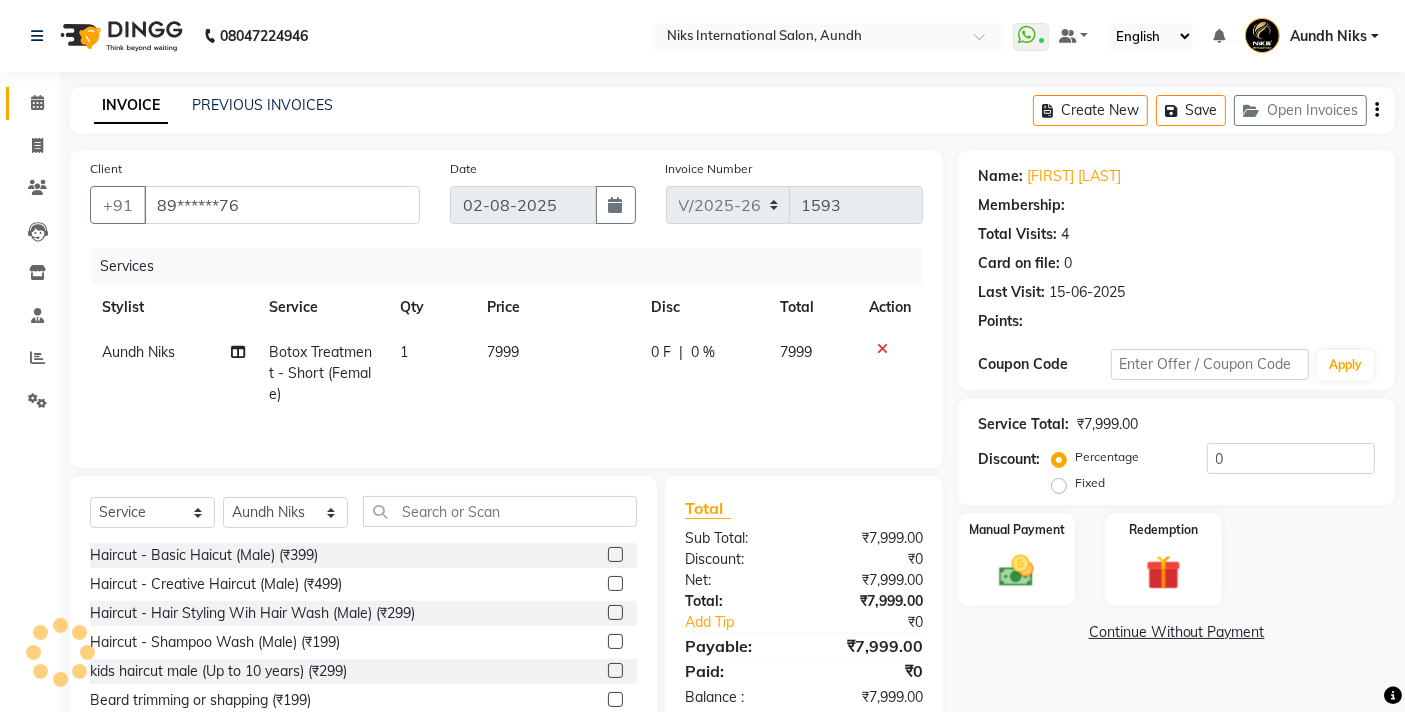 select on "1: Object" 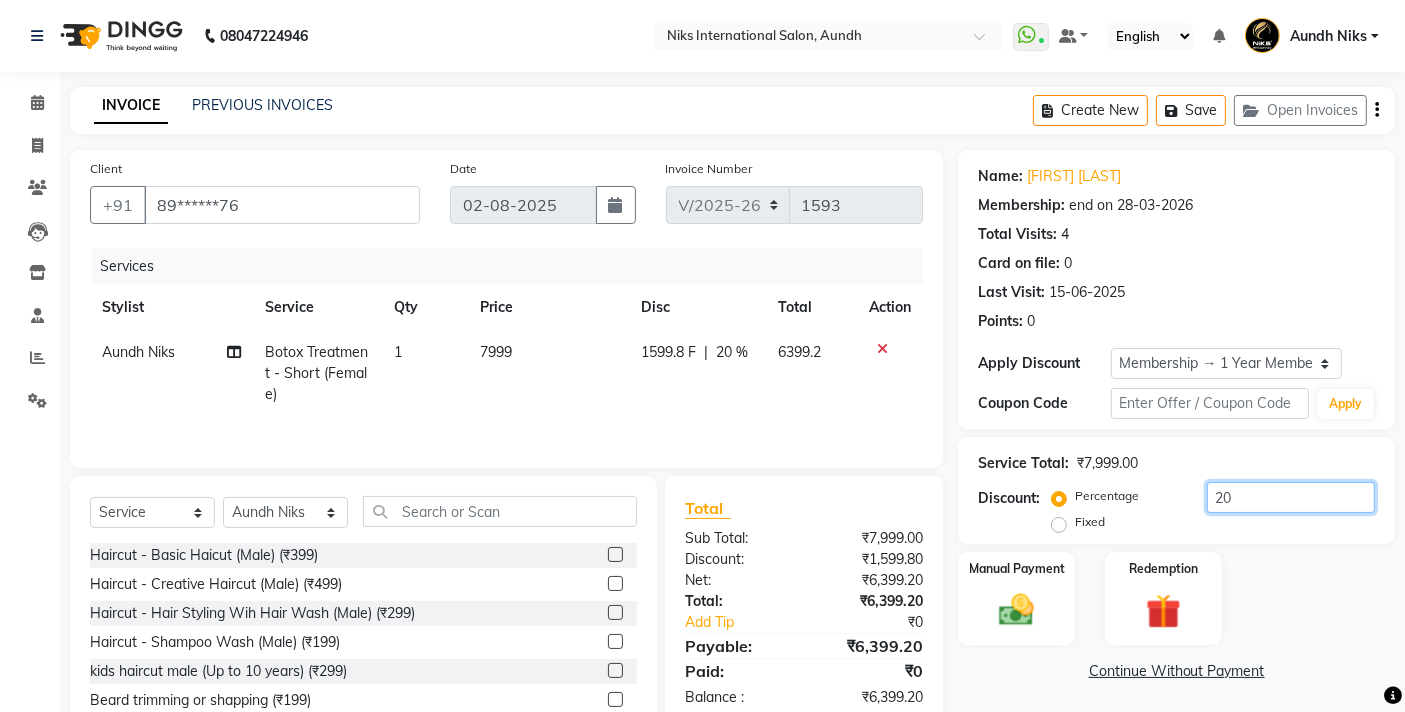 click on "20" 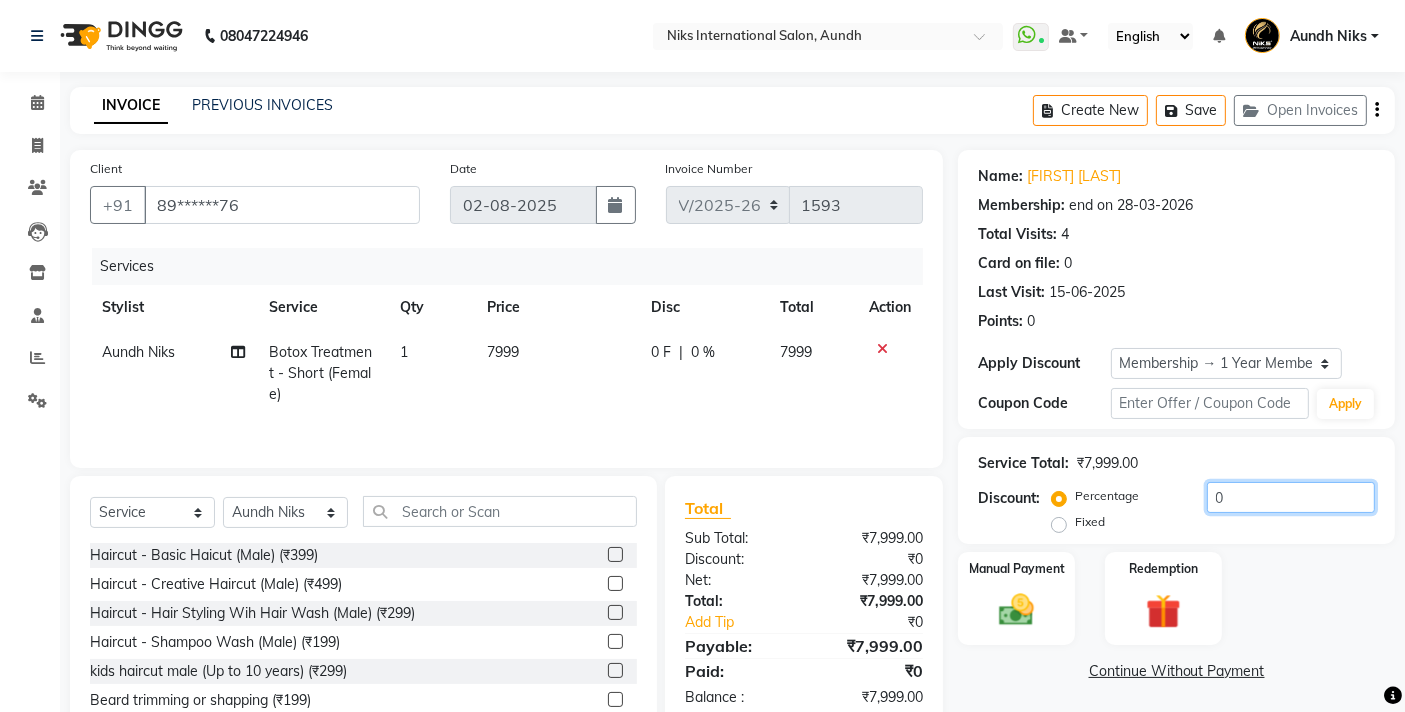 type on "0" 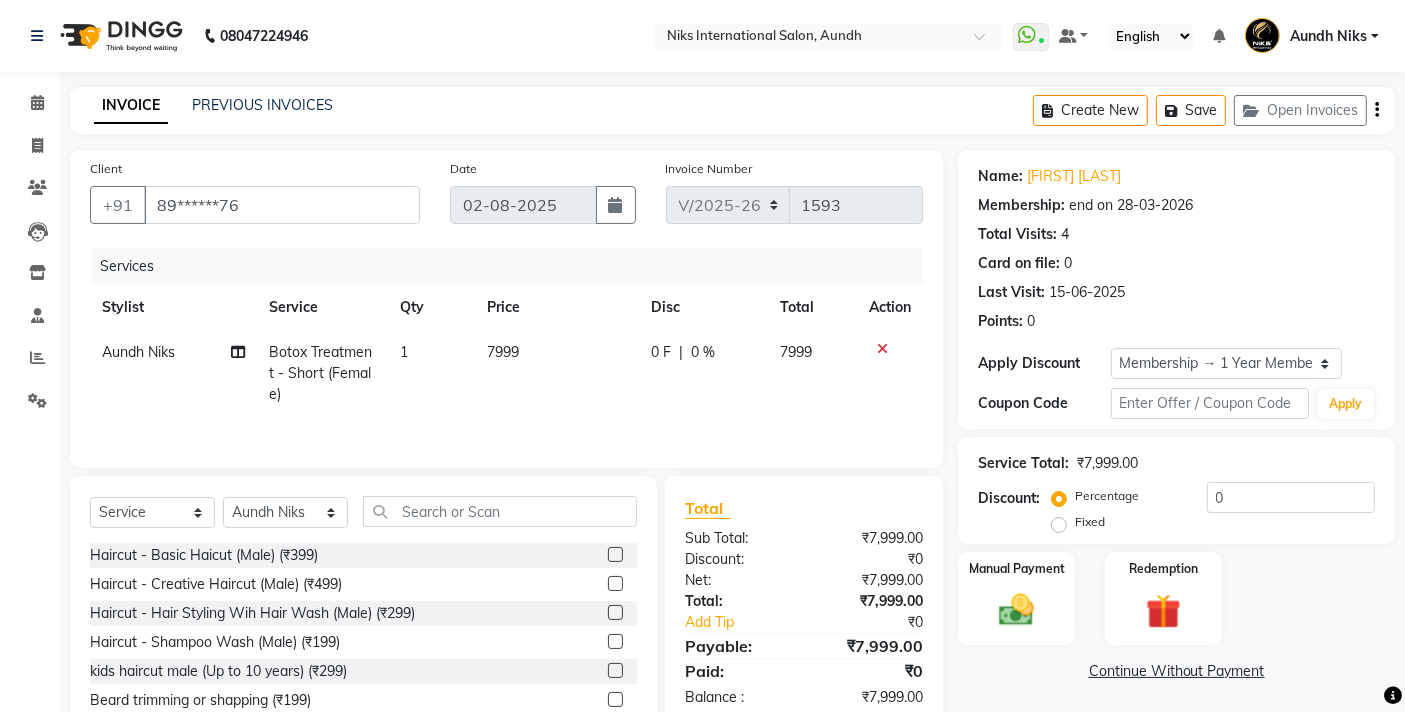 click on "7999" 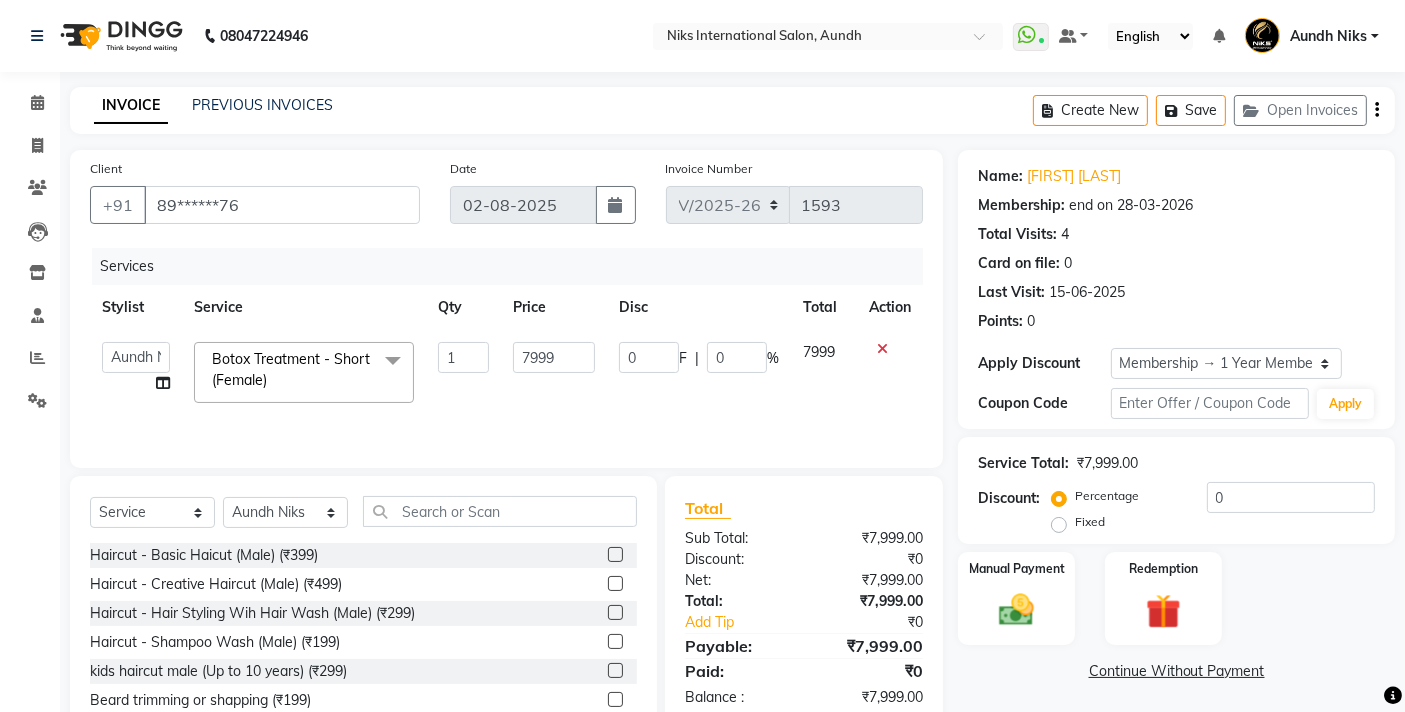 click on "7999" 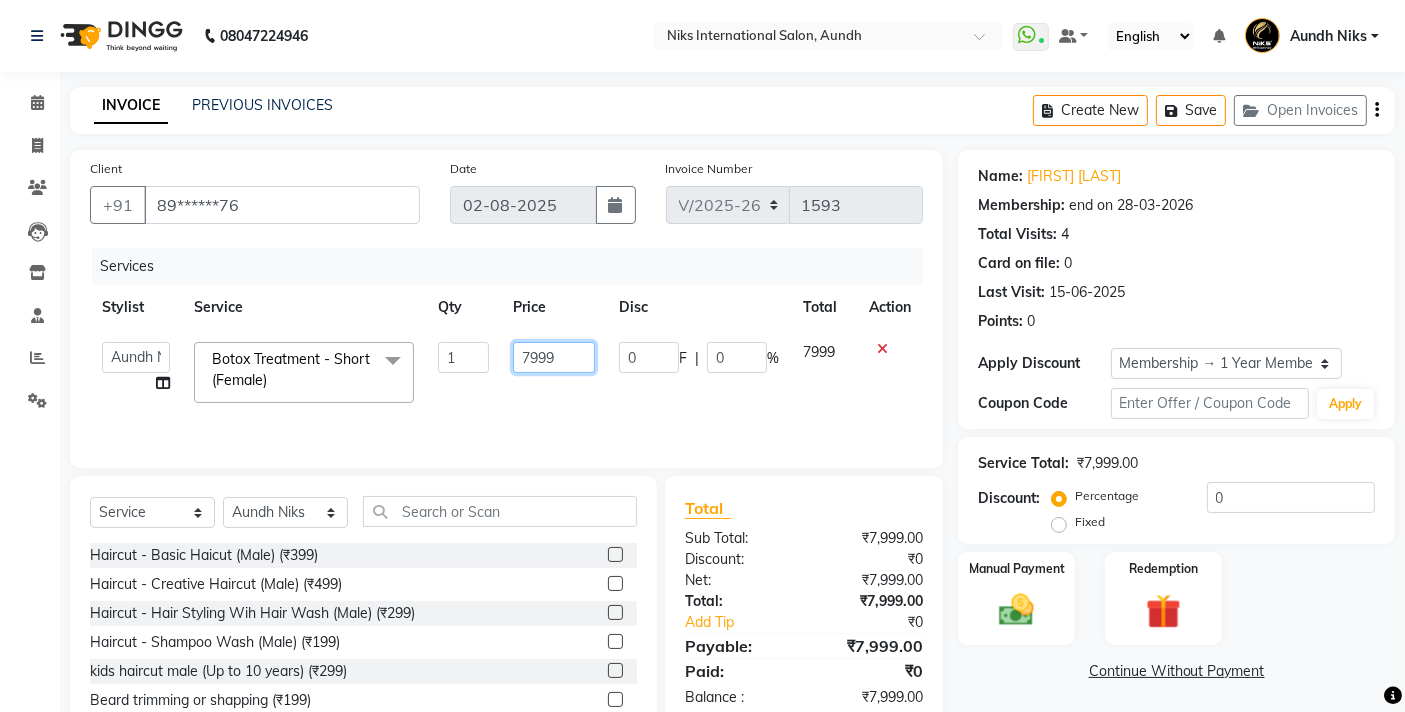 click on "7999" 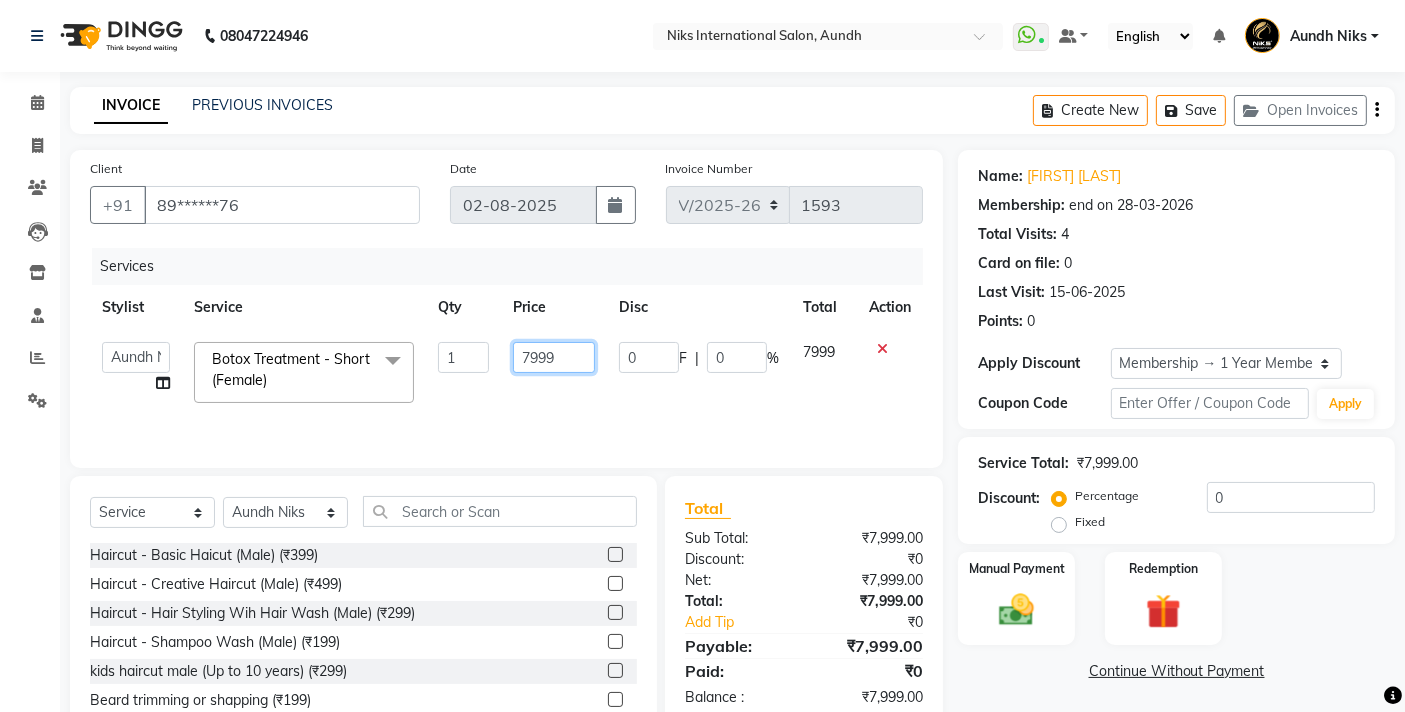 click on "7999" 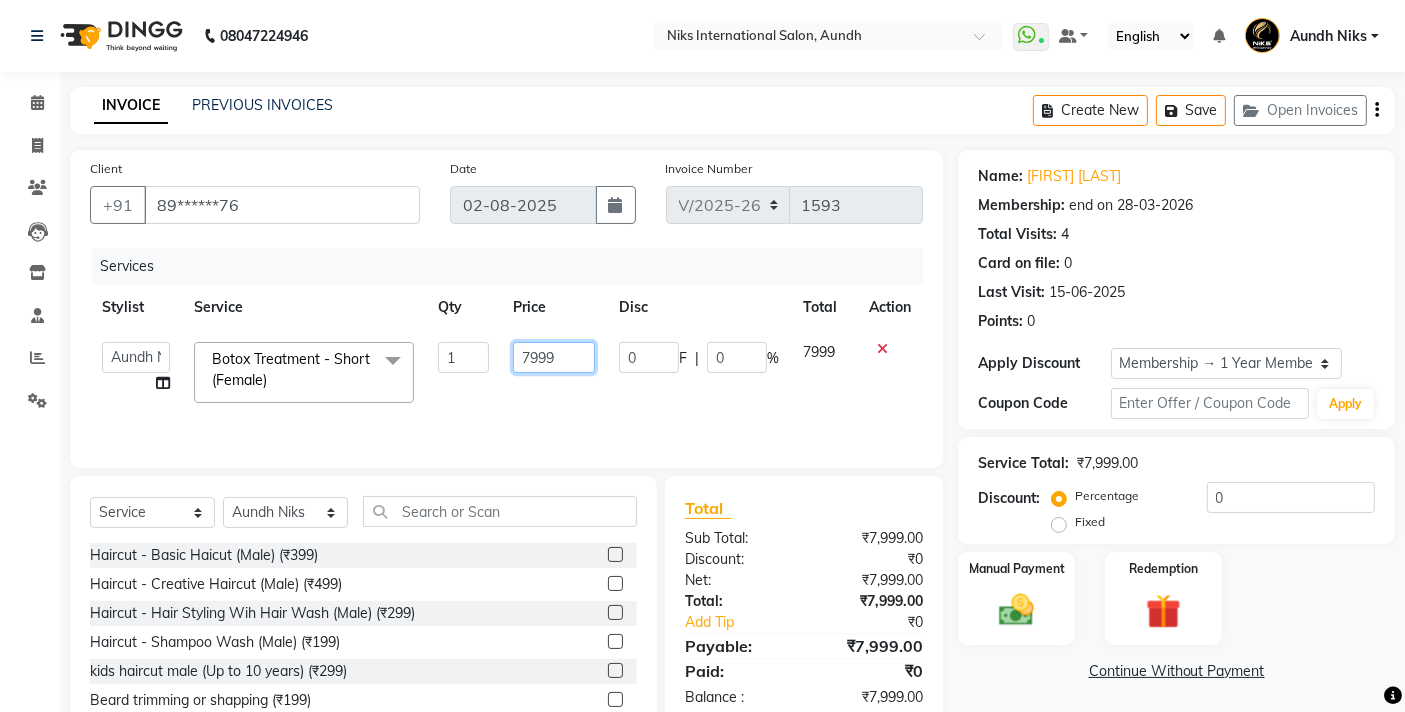 click on "7999" 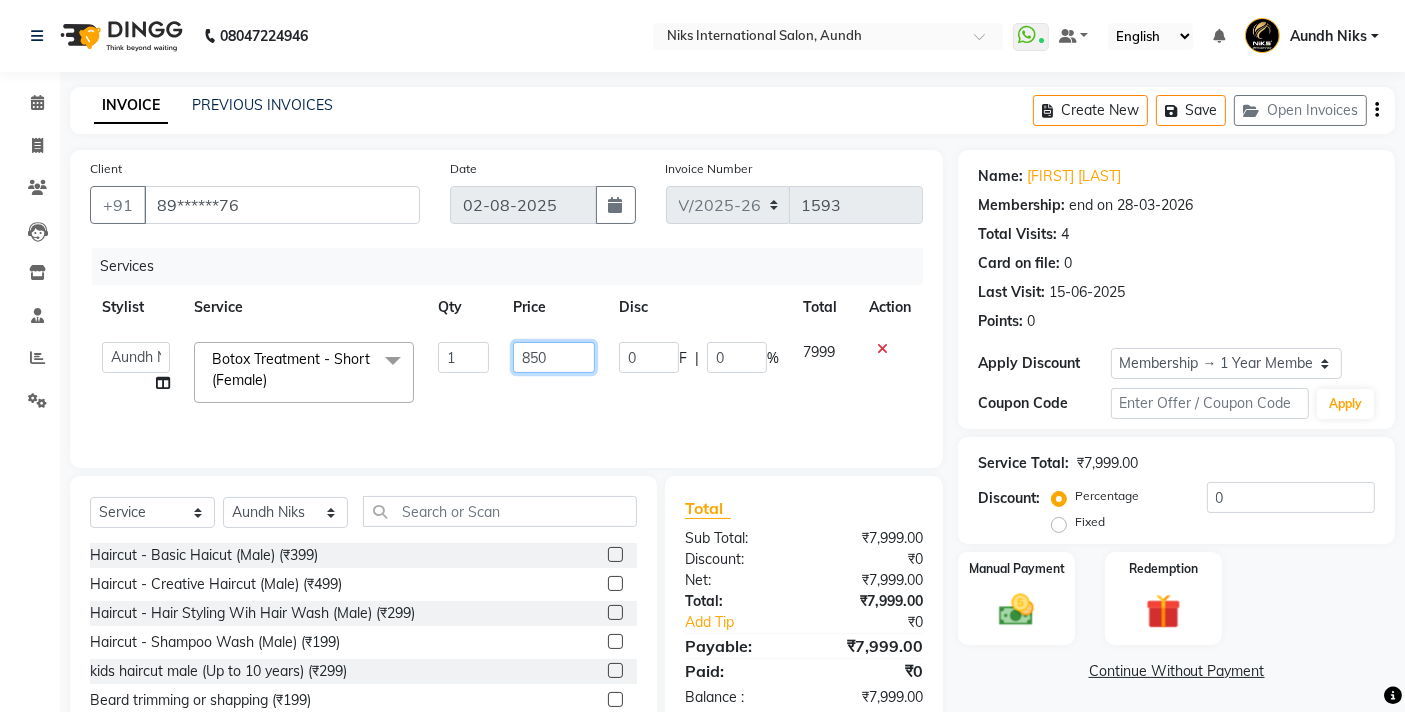 type on "8500" 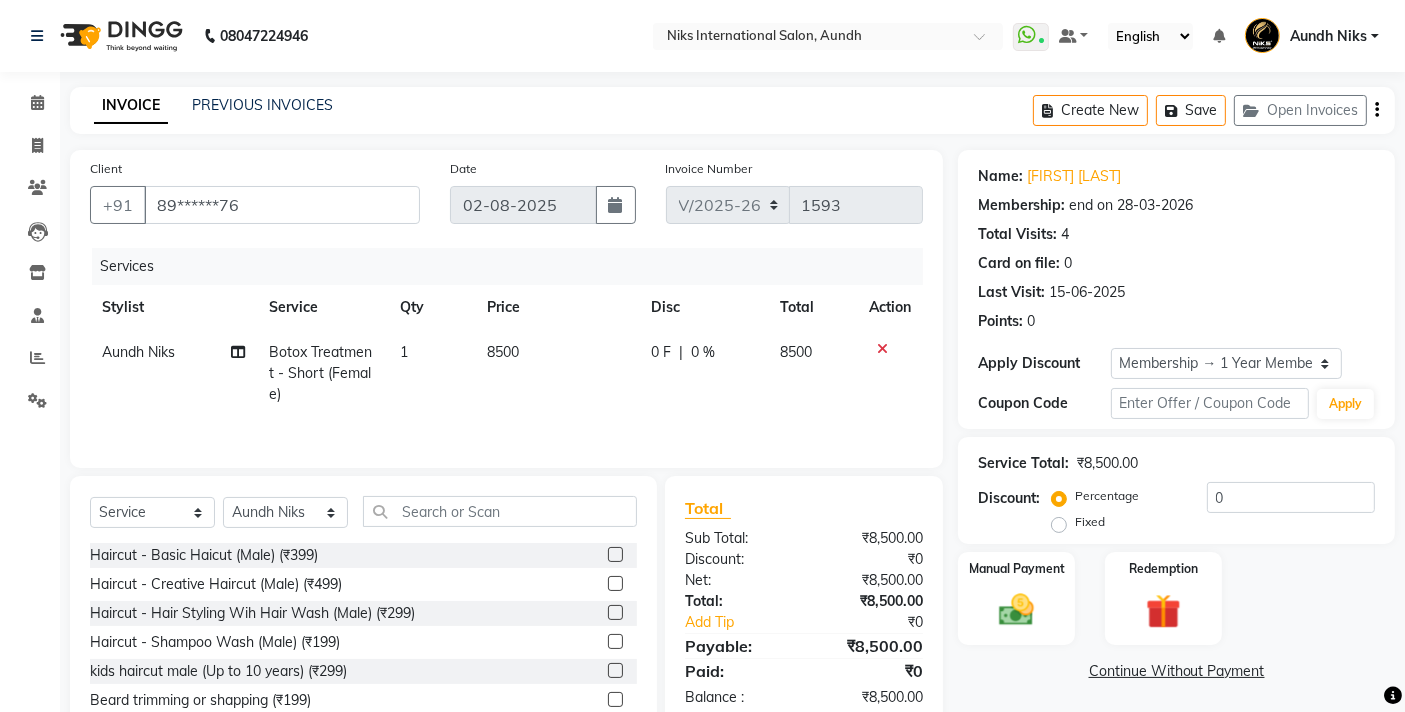 click on "Aundh Niks" 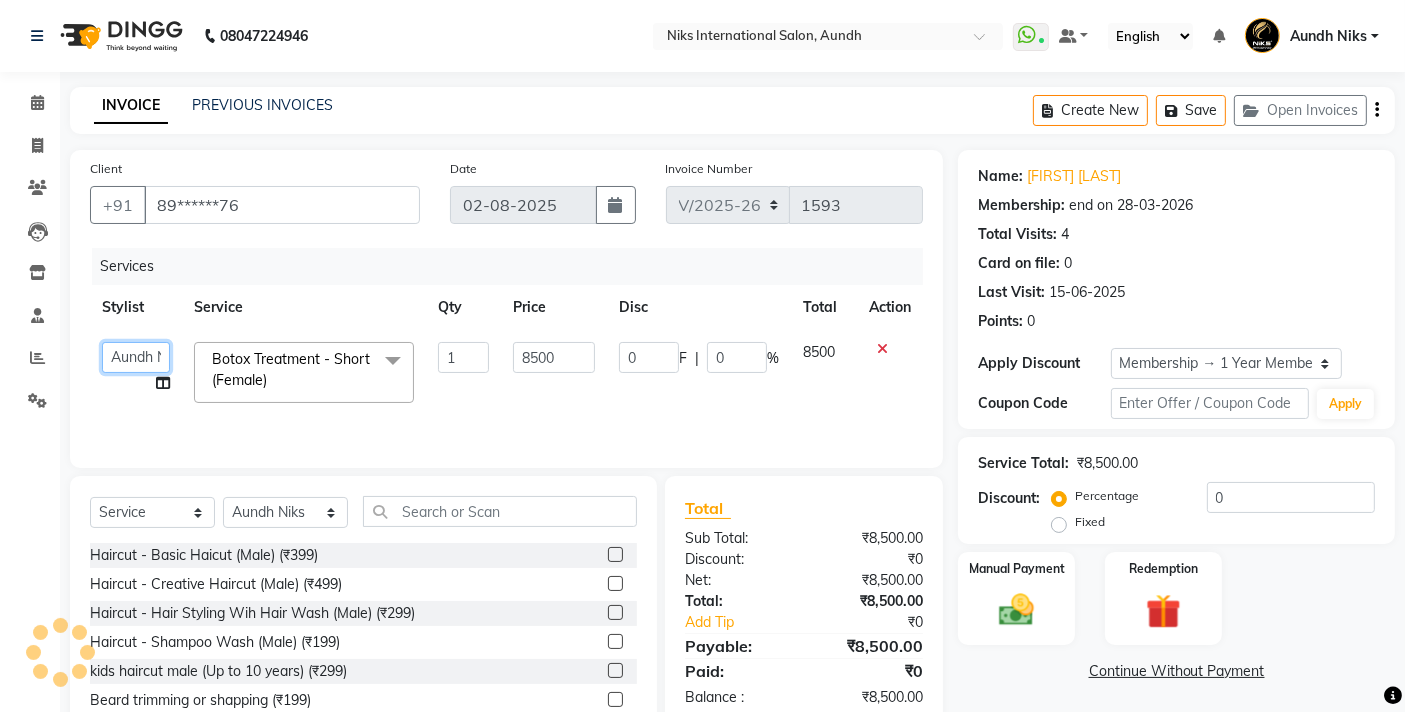 click on "[FIRST] [FIRST] [FIRST] [FIRST] [FIRST] [FIRST] [FIRST] [FIRST] [FIRST] [FIRST] [FIRST] [FIRST]" 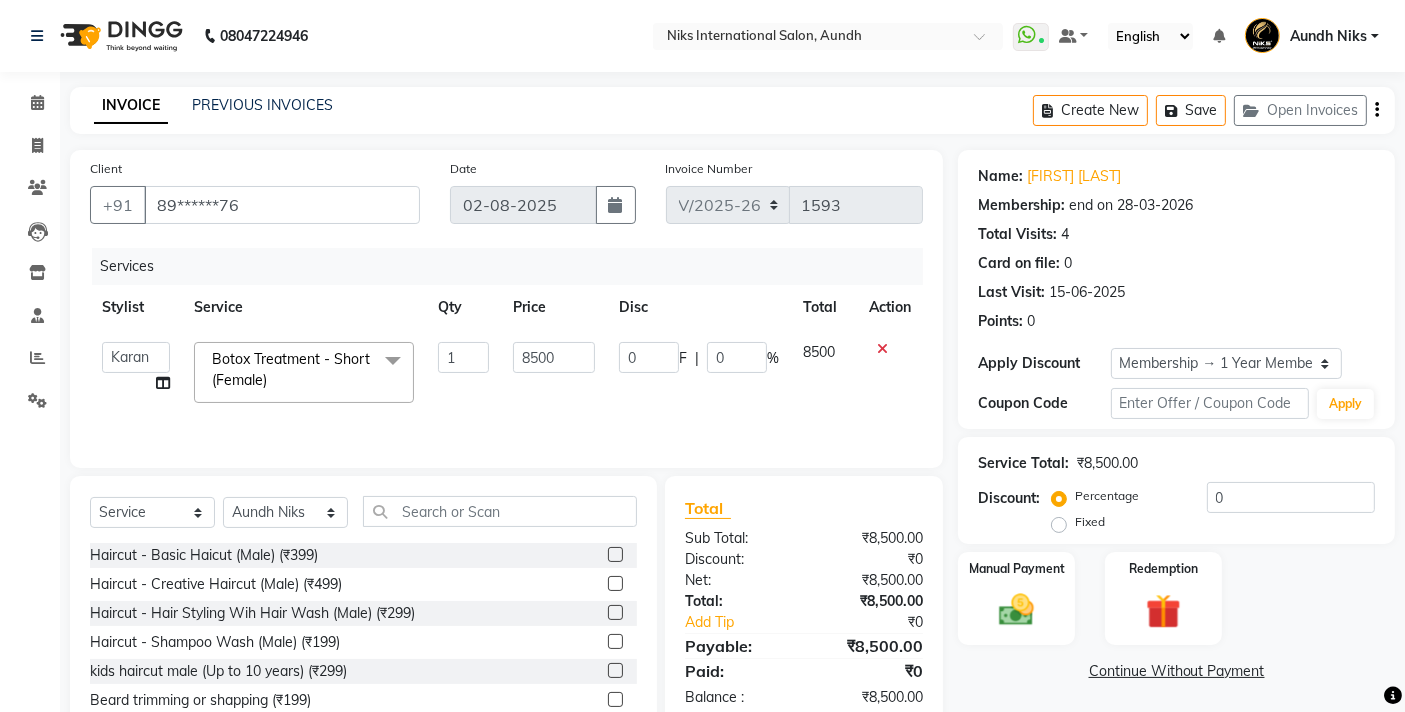 select on "22944" 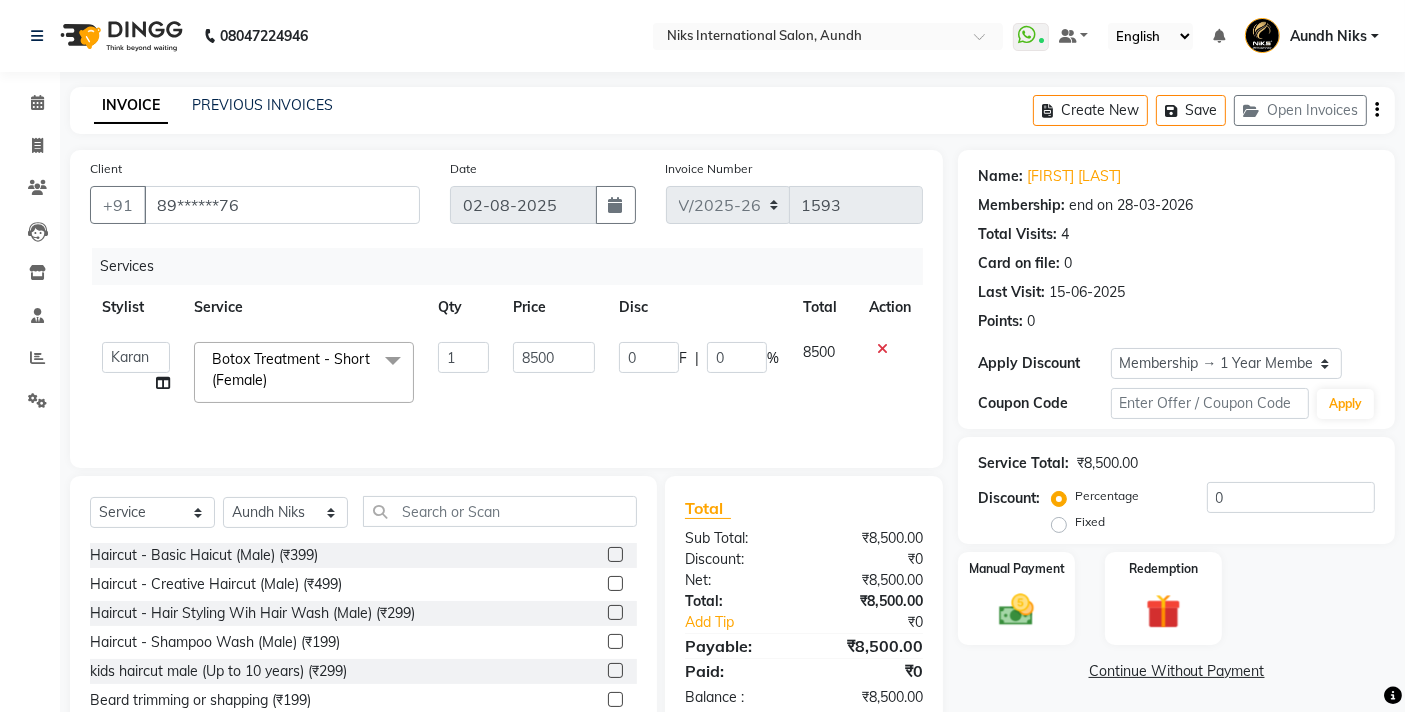 click 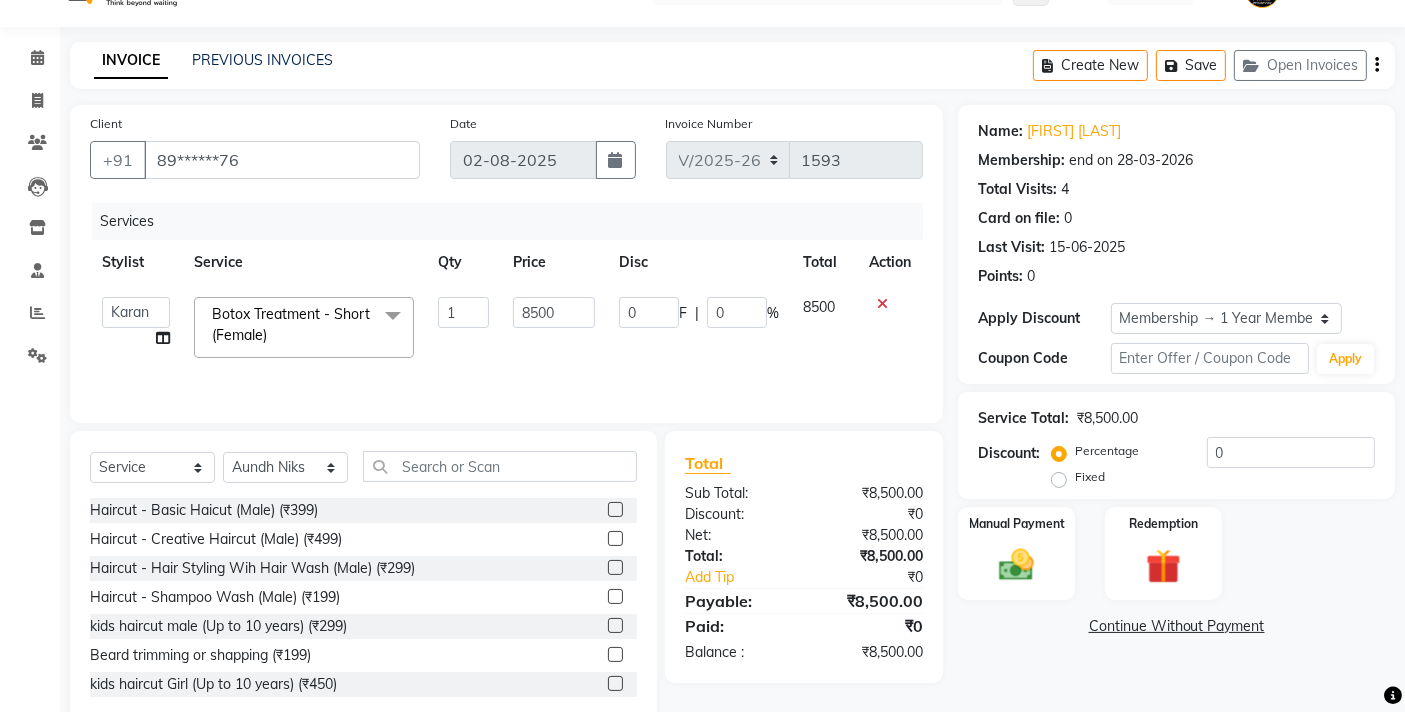scroll, scrollTop: 88, scrollLeft: 0, axis: vertical 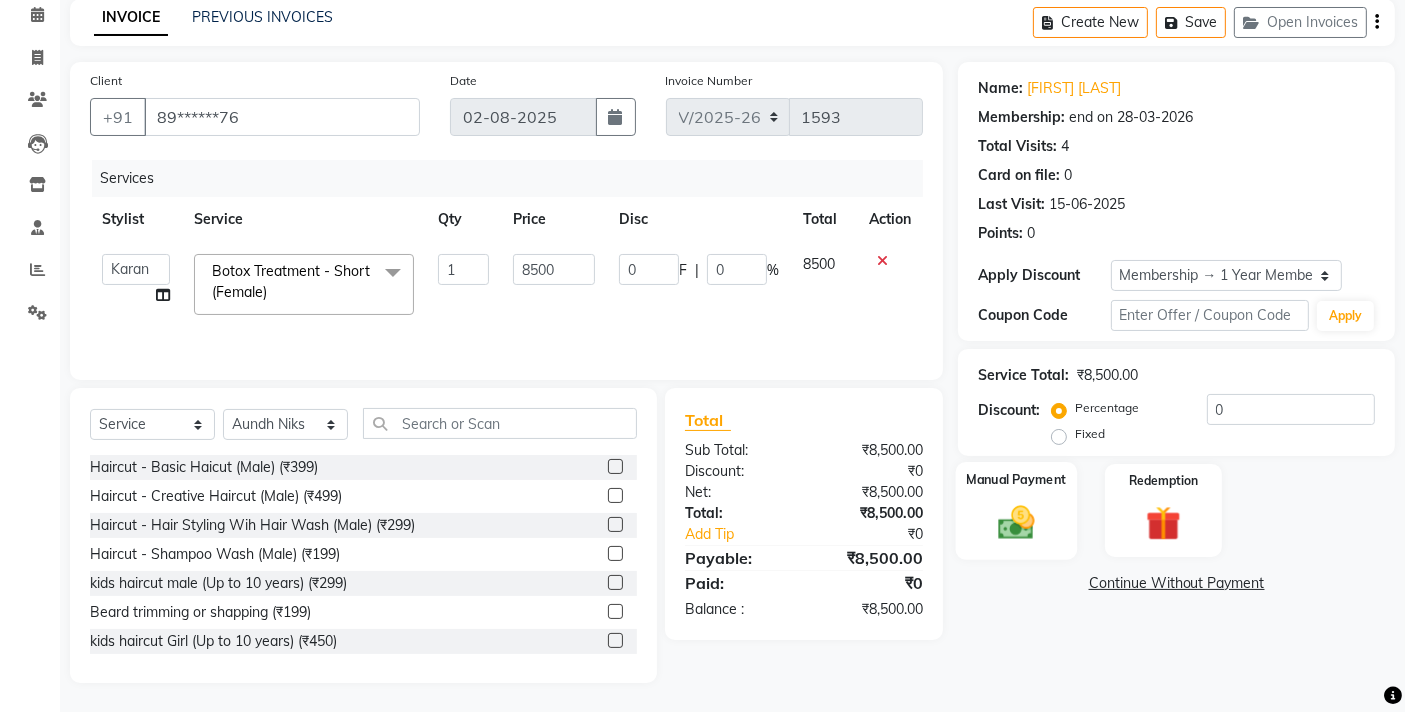 click 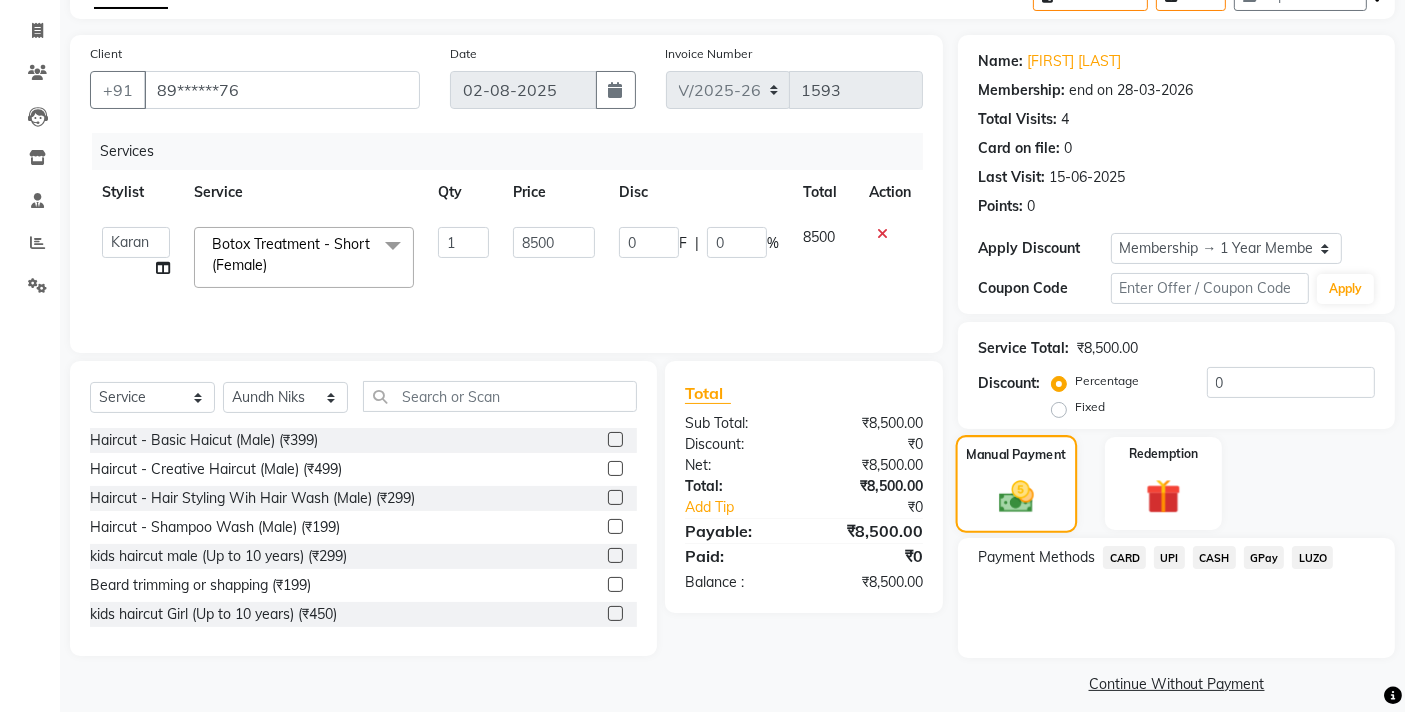 scroll, scrollTop: 131, scrollLeft: 0, axis: vertical 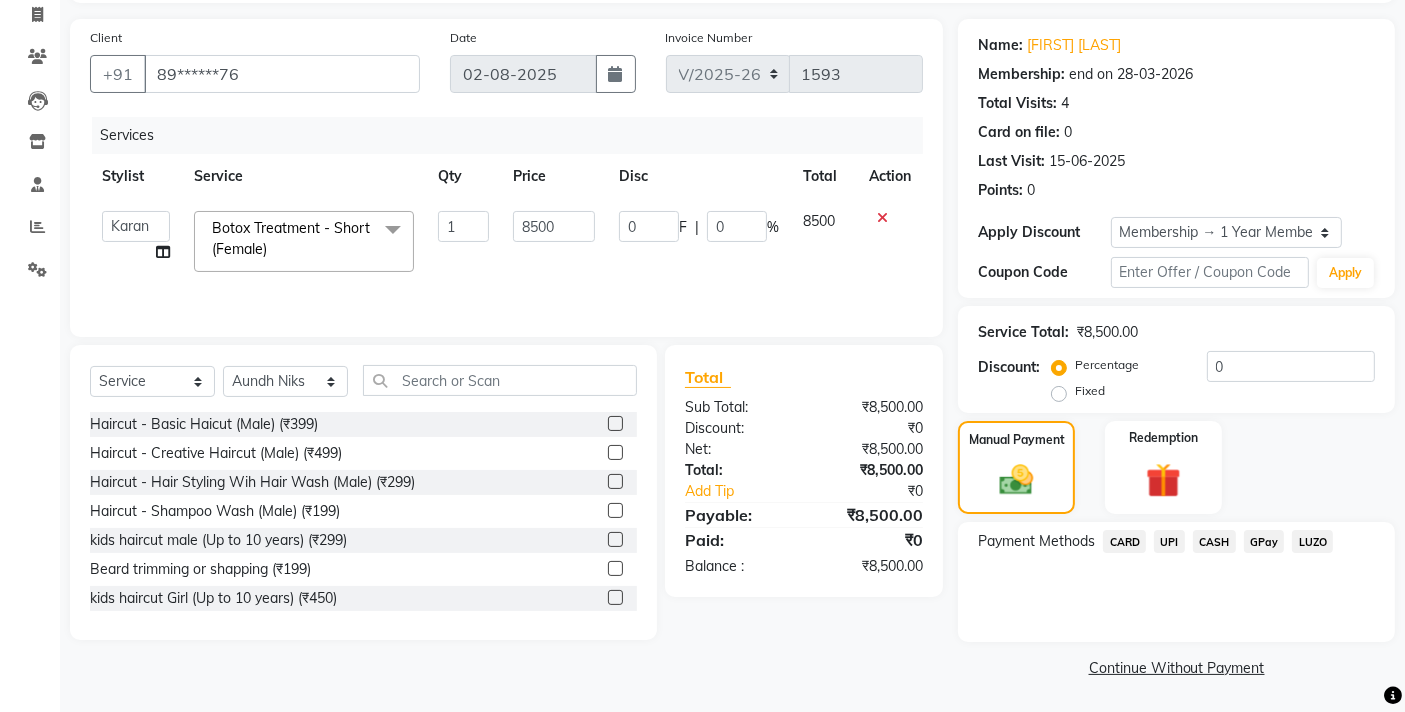 click on "UPI" 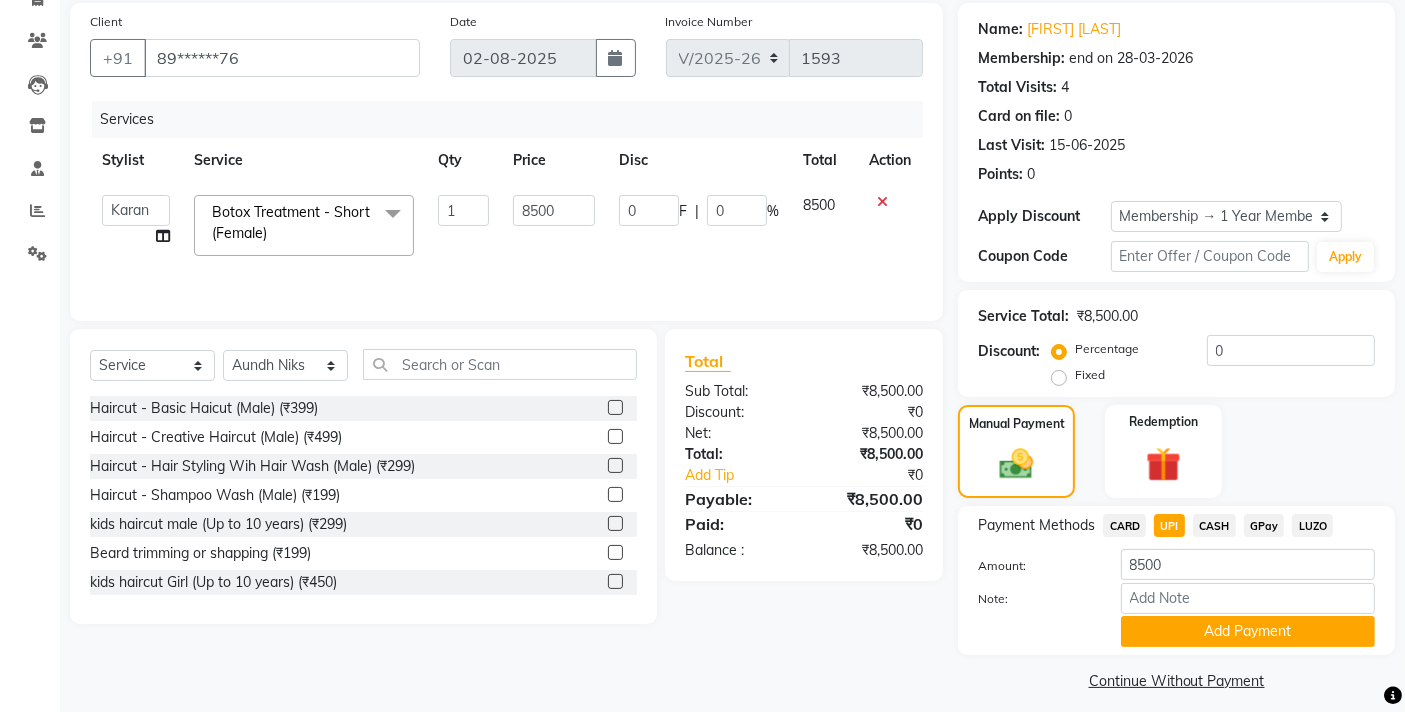 scroll, scrollTop: 160, scrollLeft: 0, axis: vertical 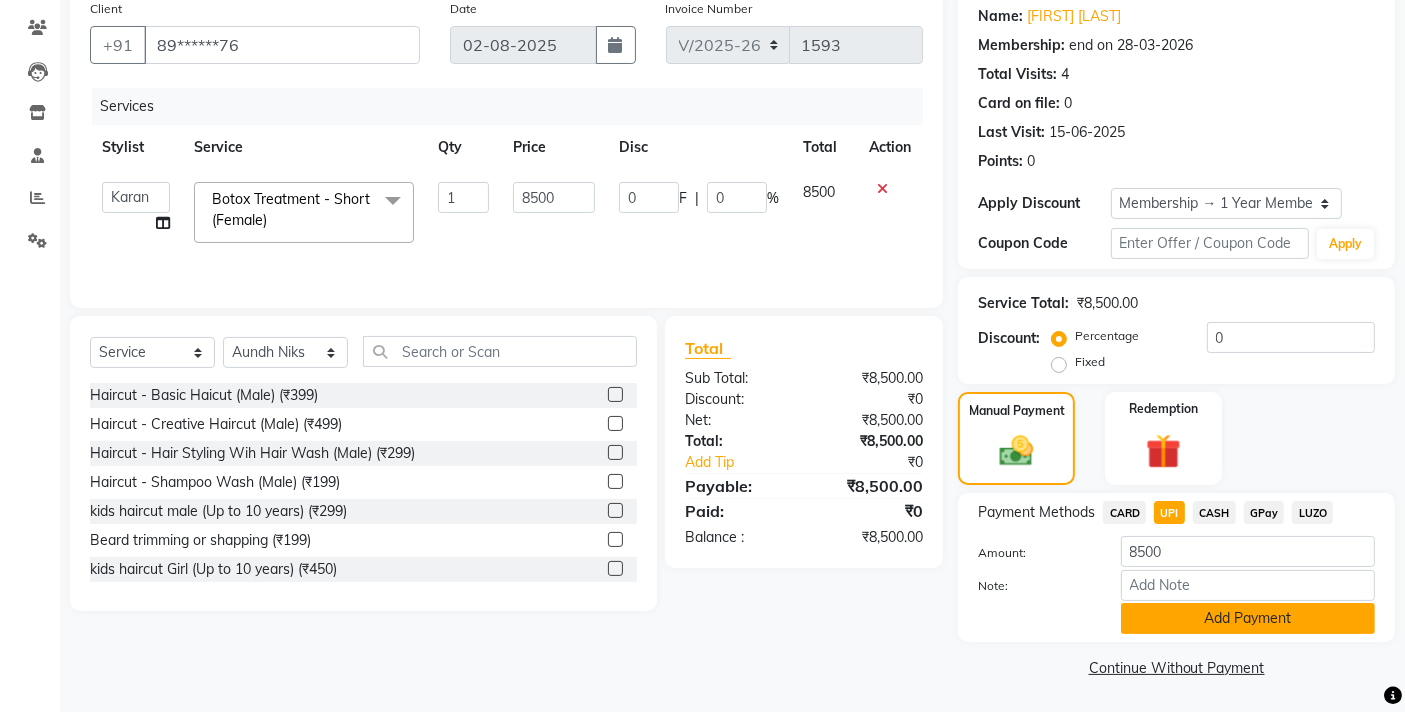 click on "Add Payment" 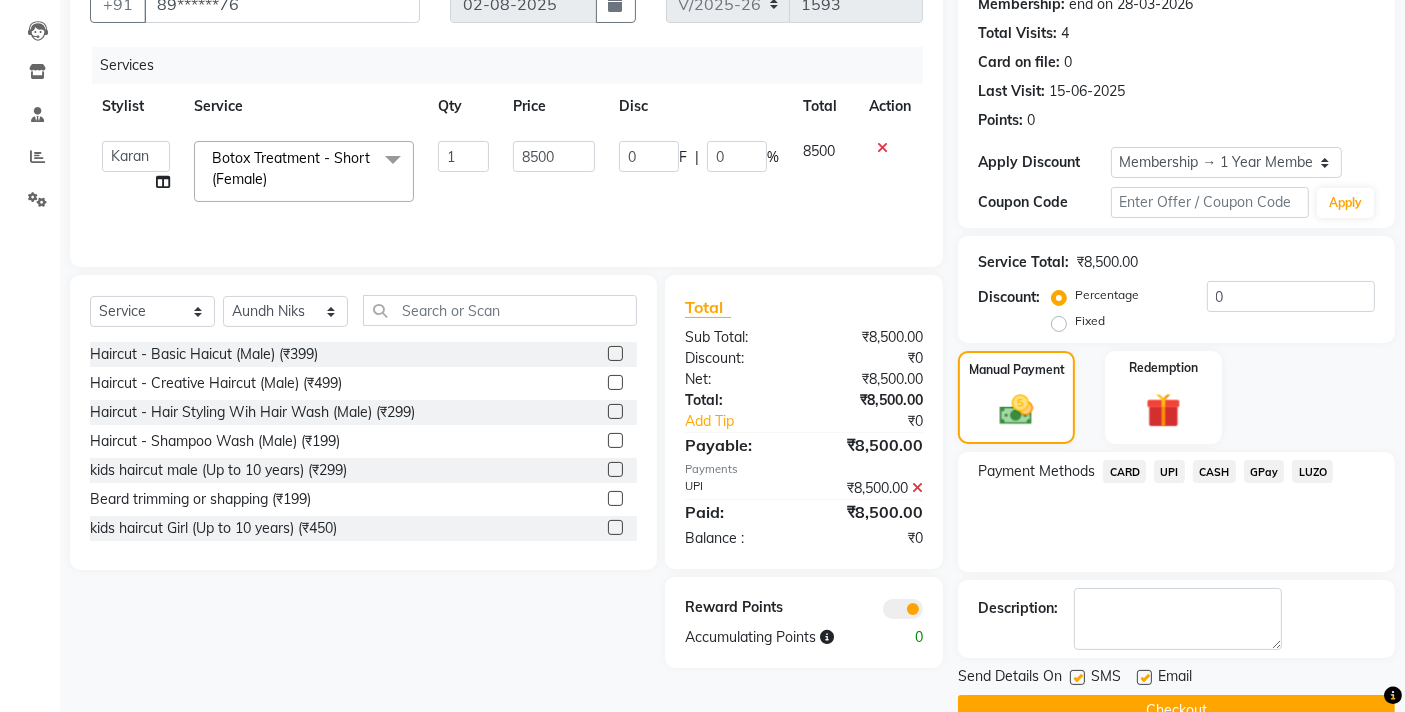 scroll, scrollTop: 243, scrollLeft: 0, axis: vertical 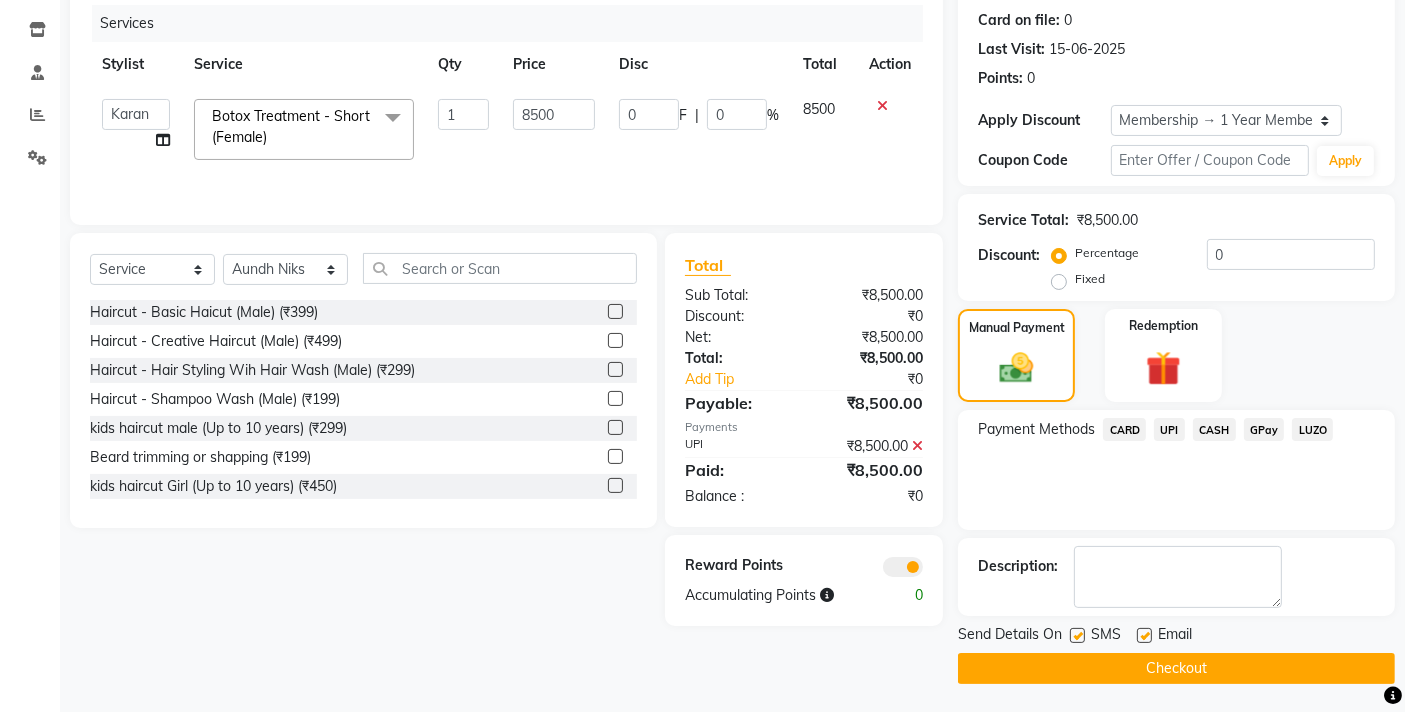 click on "Checkout" 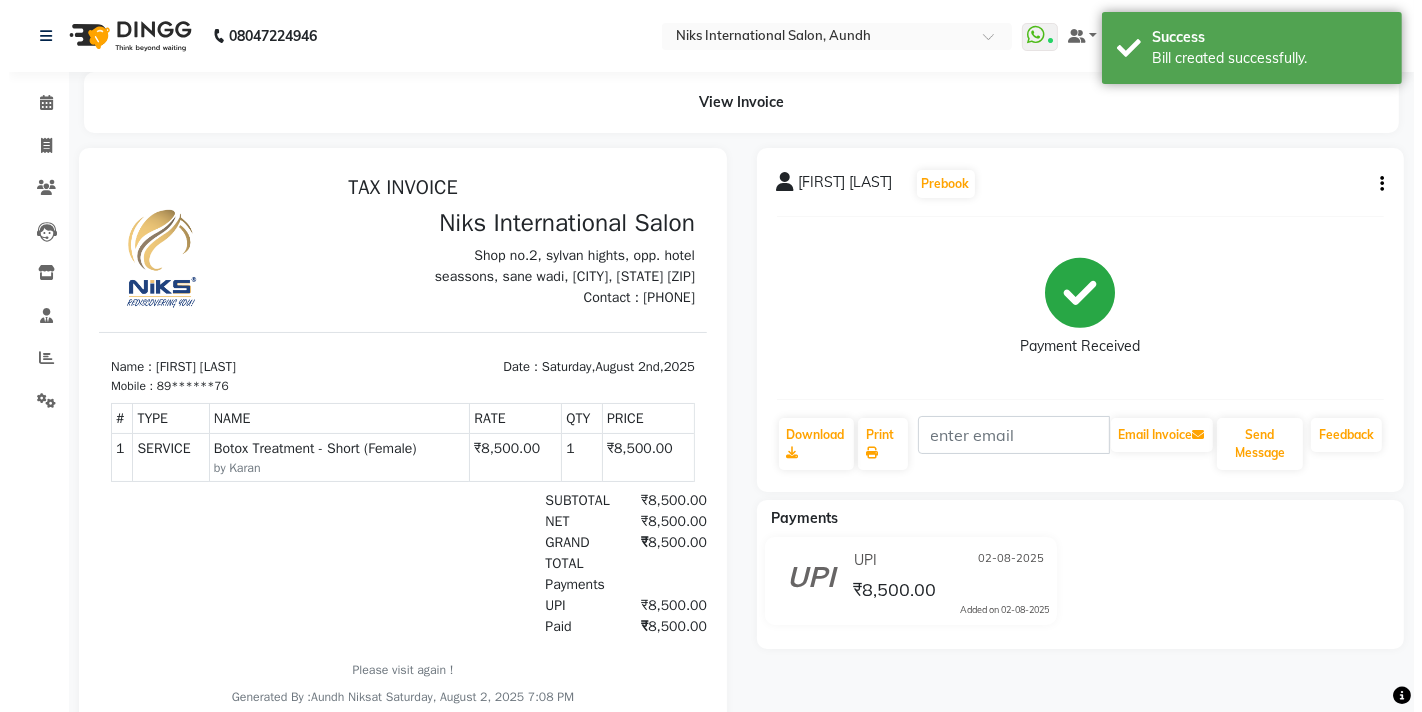 scroll, scrollTop: 0, scrollLeft: 0, axis: both 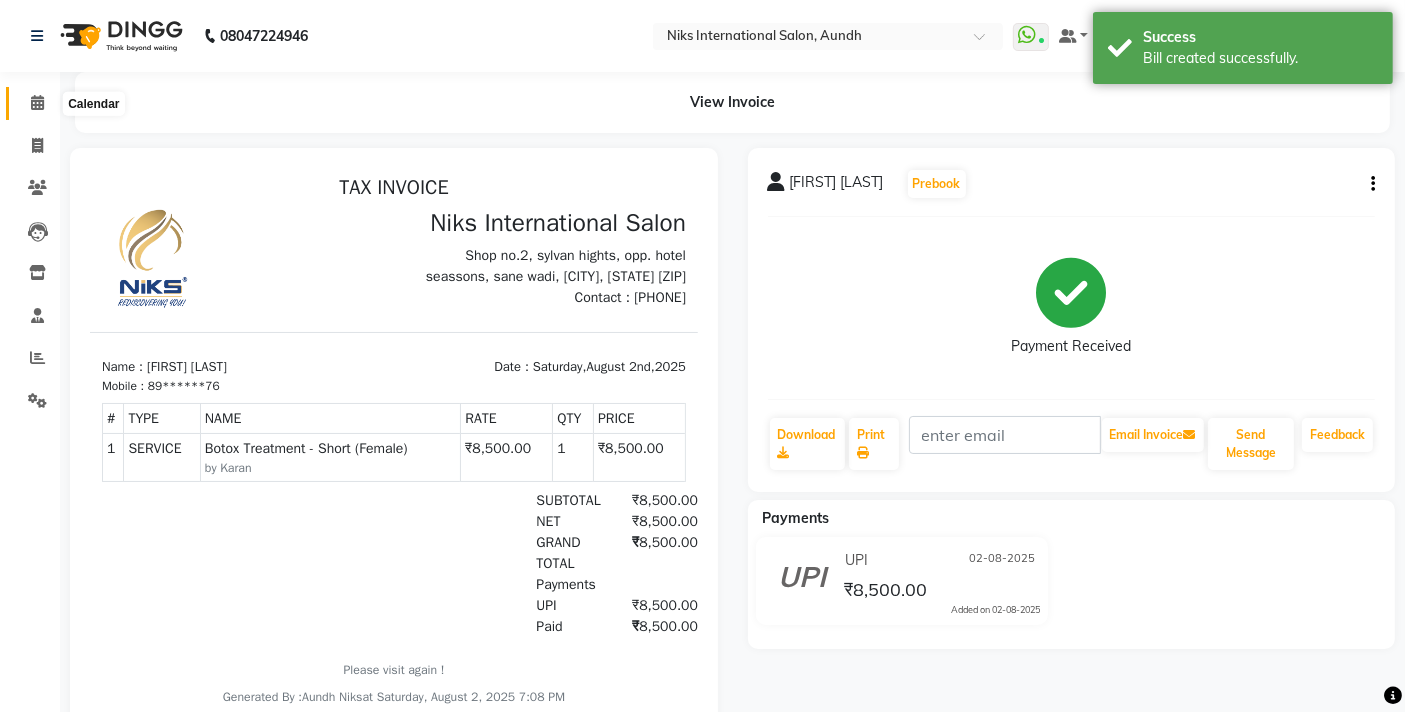 click 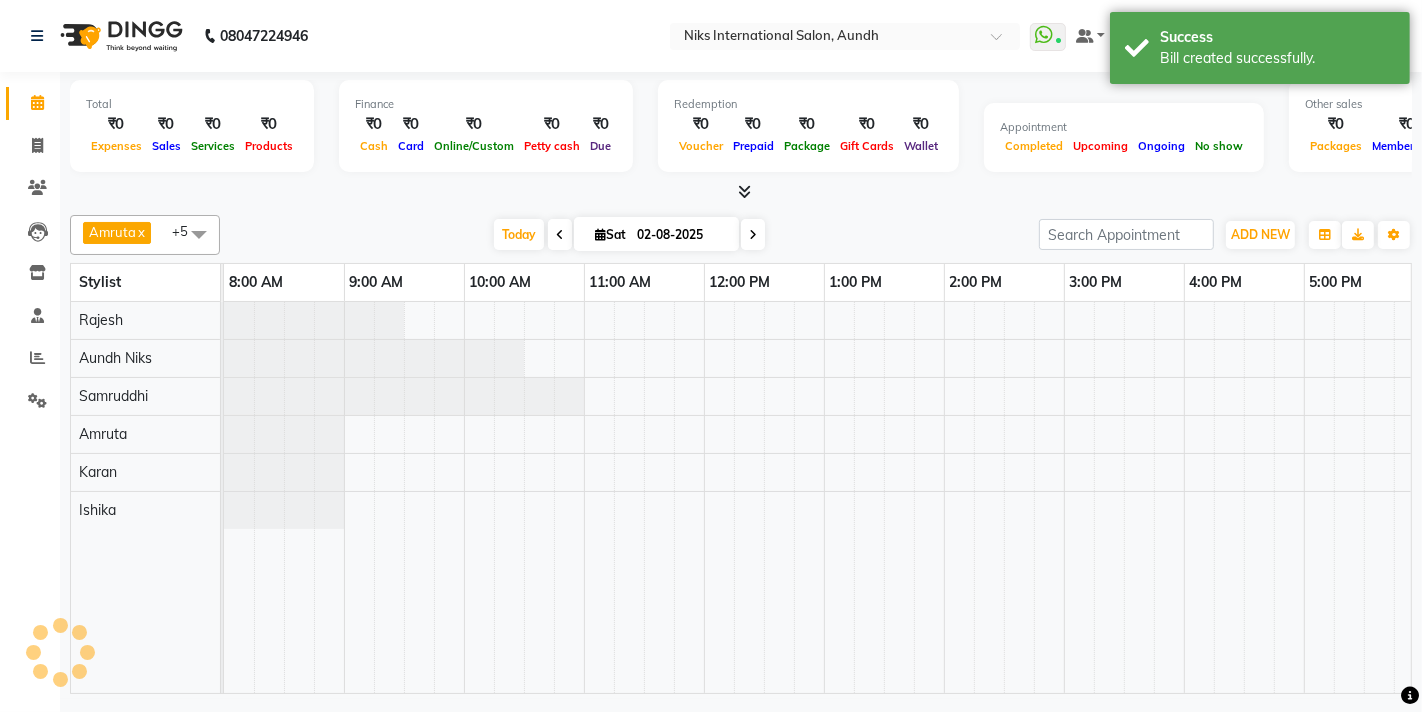 scroll, scrollTop: 0, scrollLeft: 0, axis: both 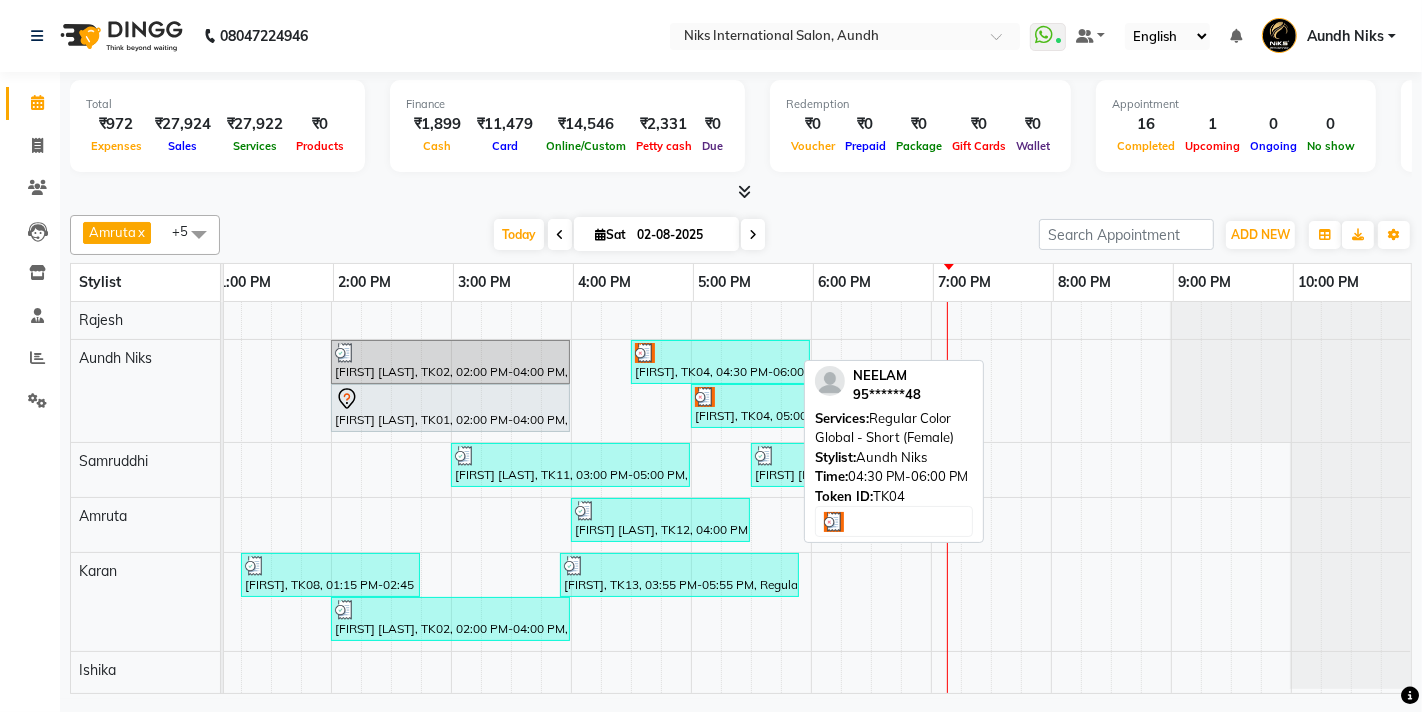 click on "[FIRST], TK04, 04:30 PM-06:00 PM, Regular Color Global - Short  (Female)" at bounding box center (720, 362) 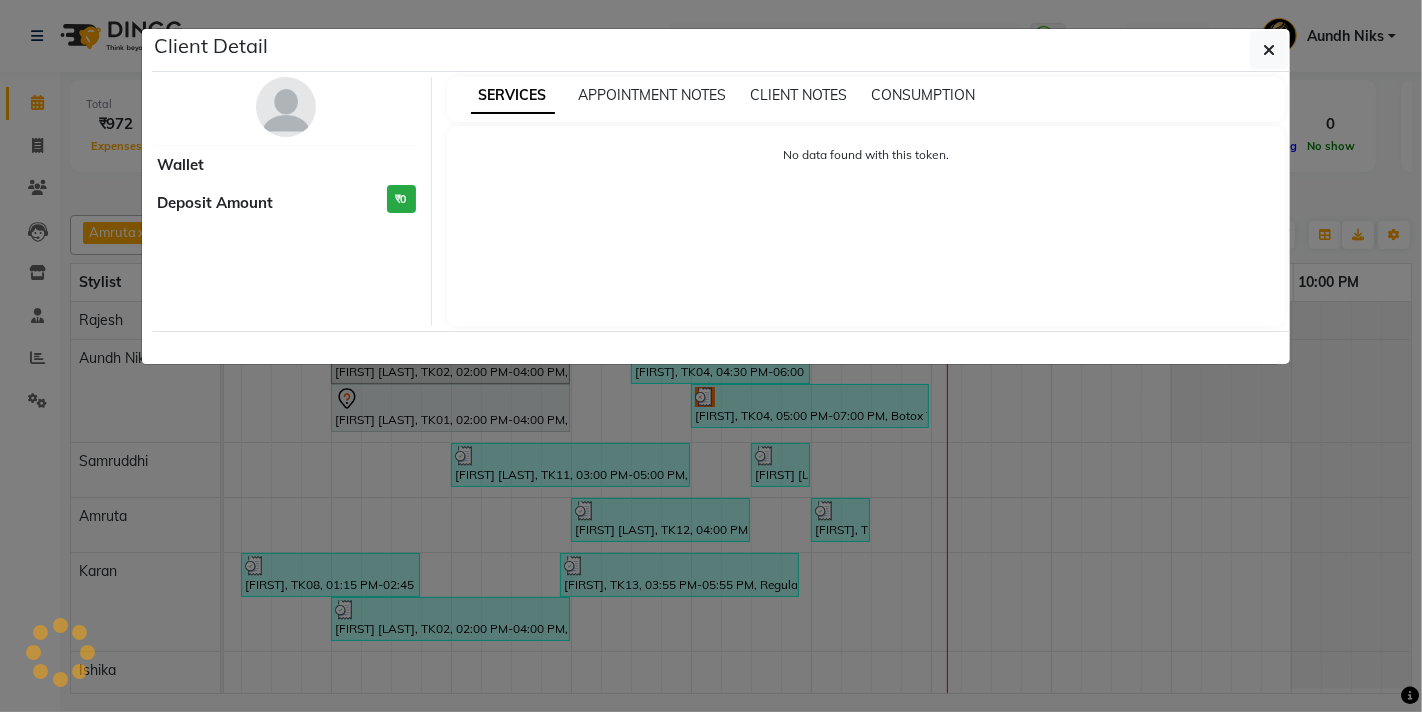 select on "3" 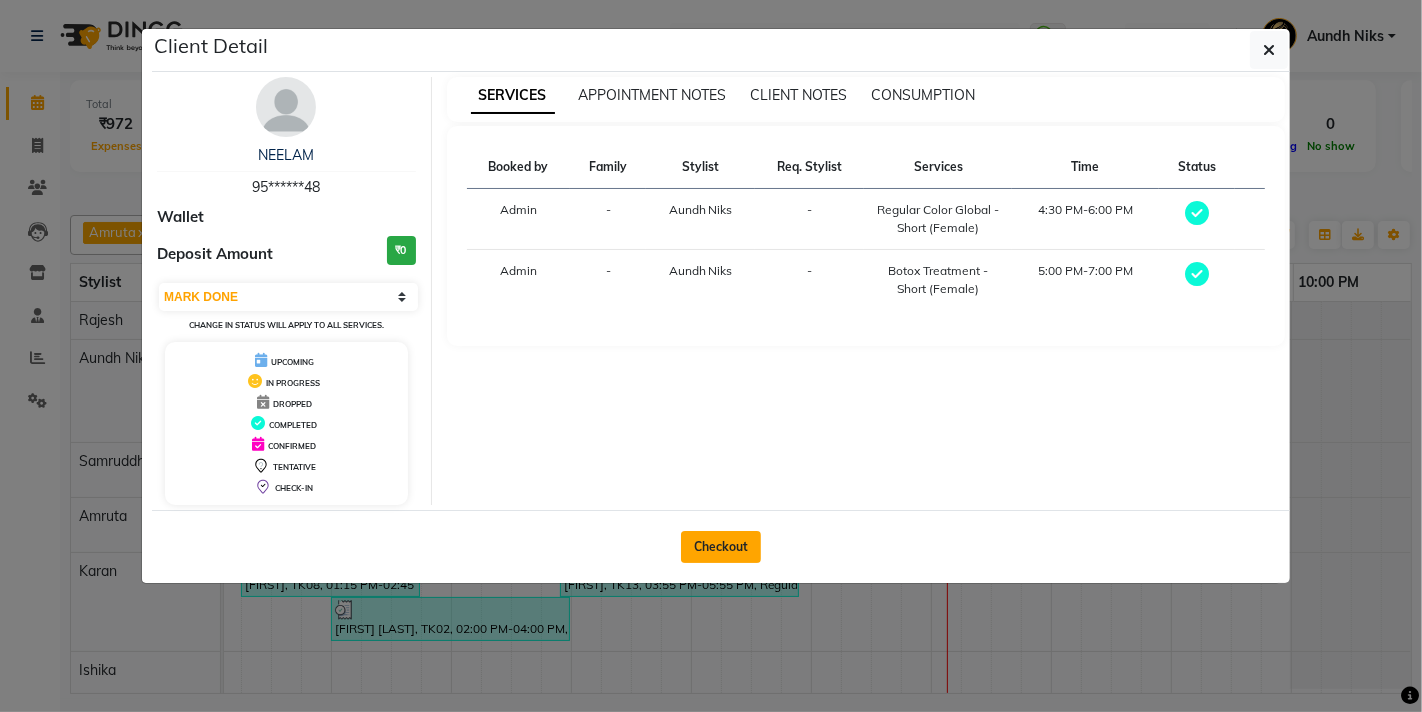 click on "Checkout" 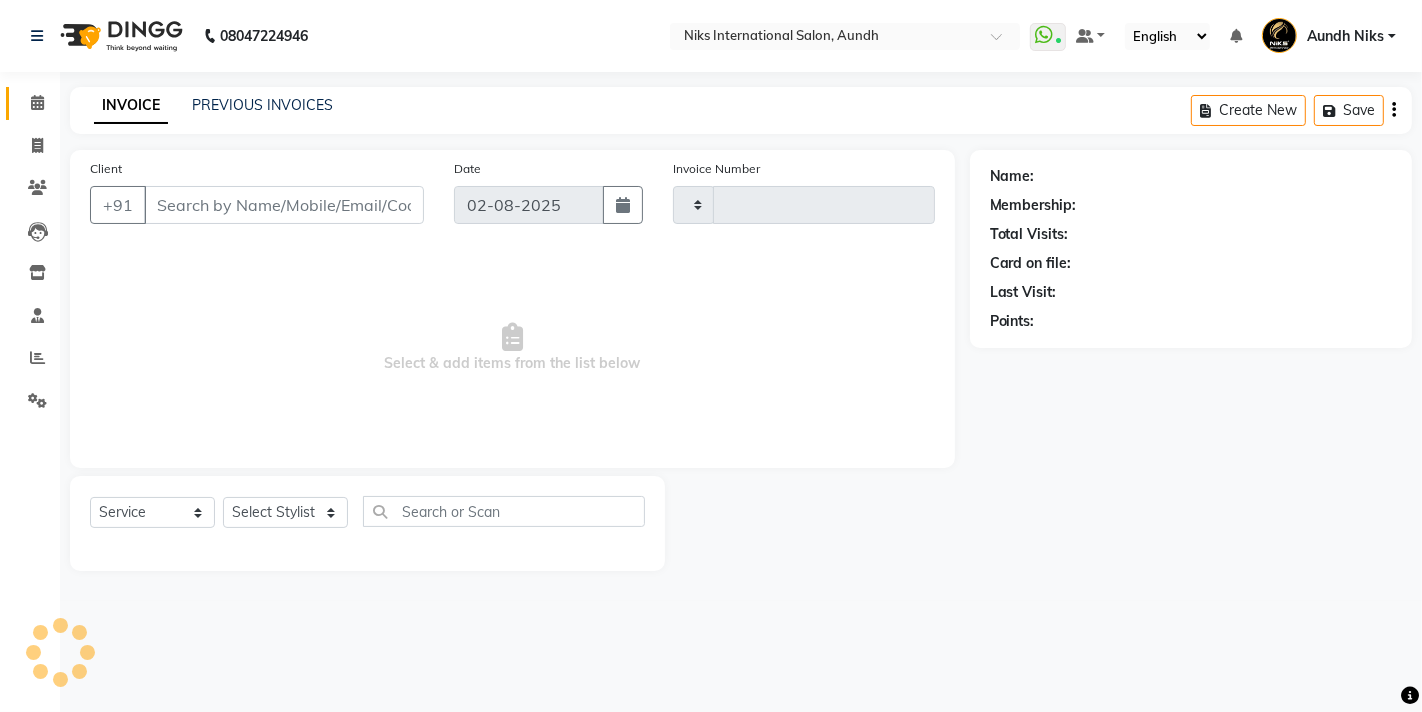 type on "1594" 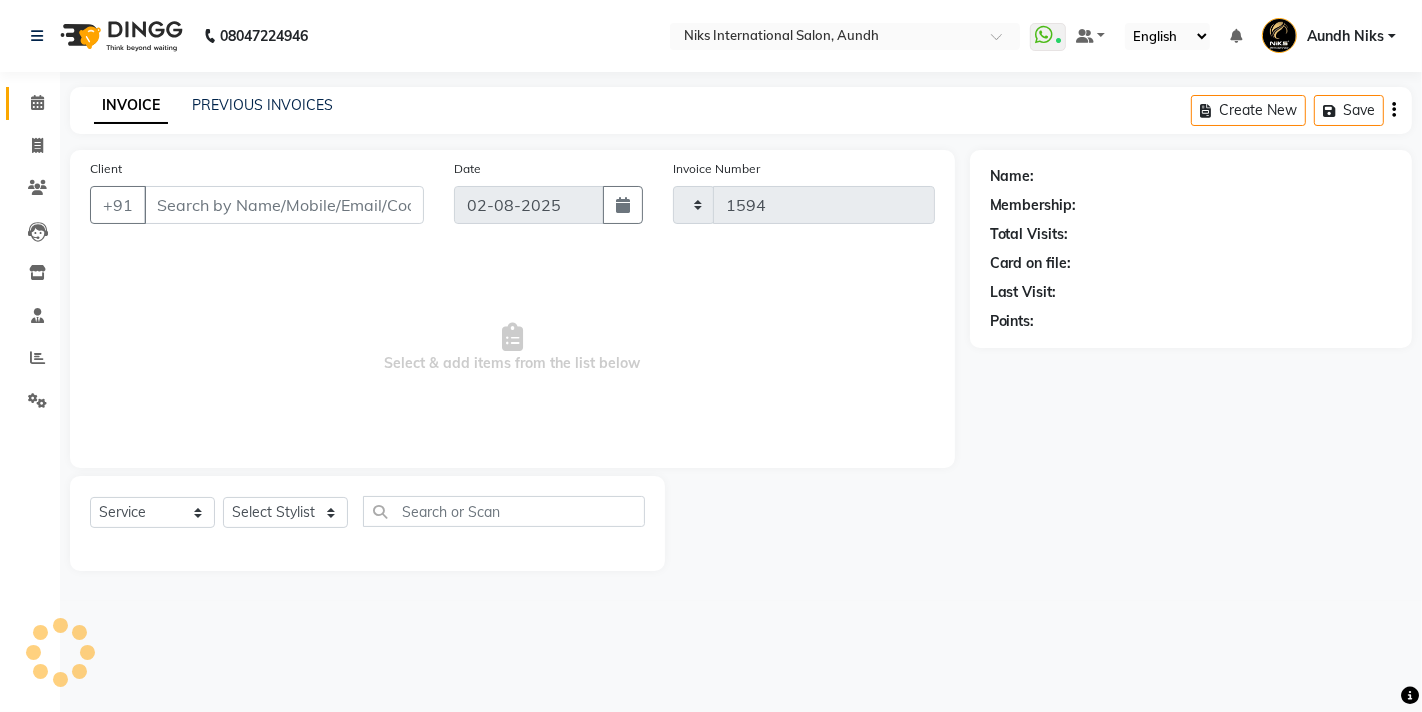 select on "6" 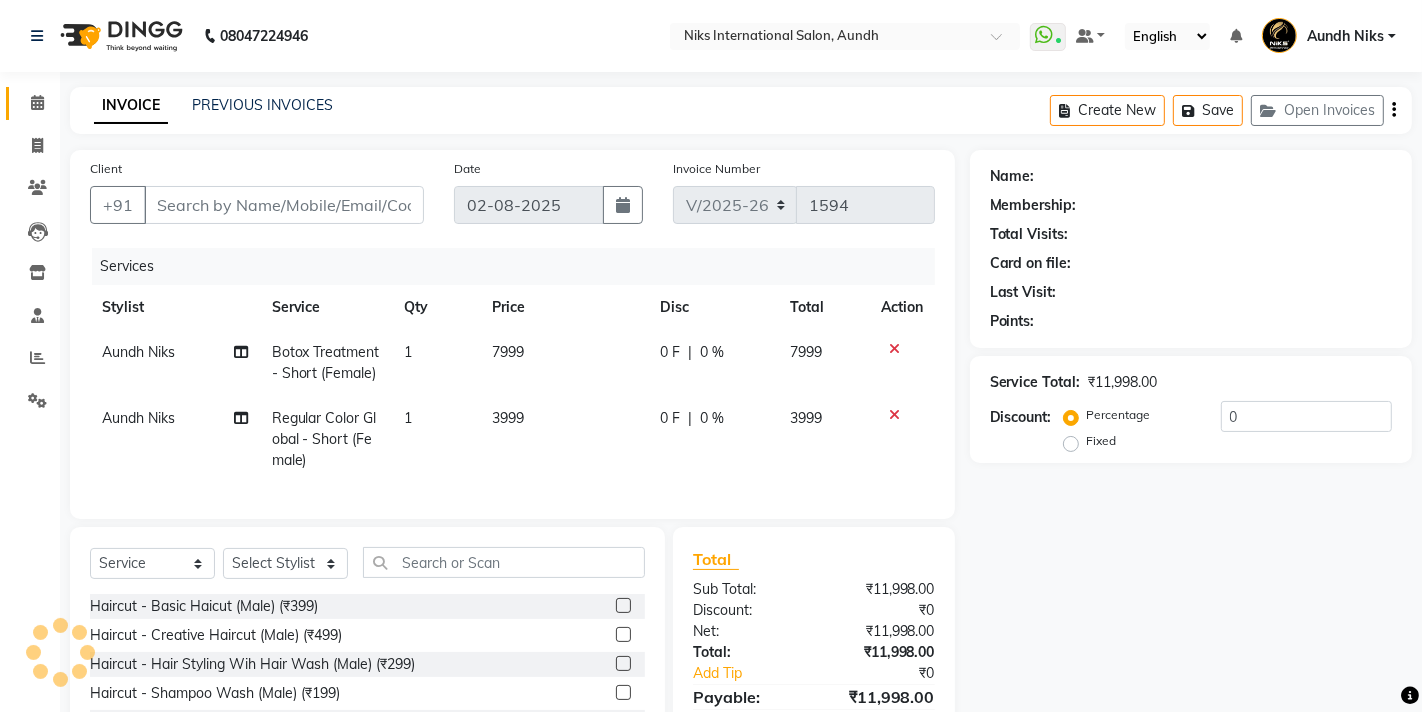 type on "95******48" 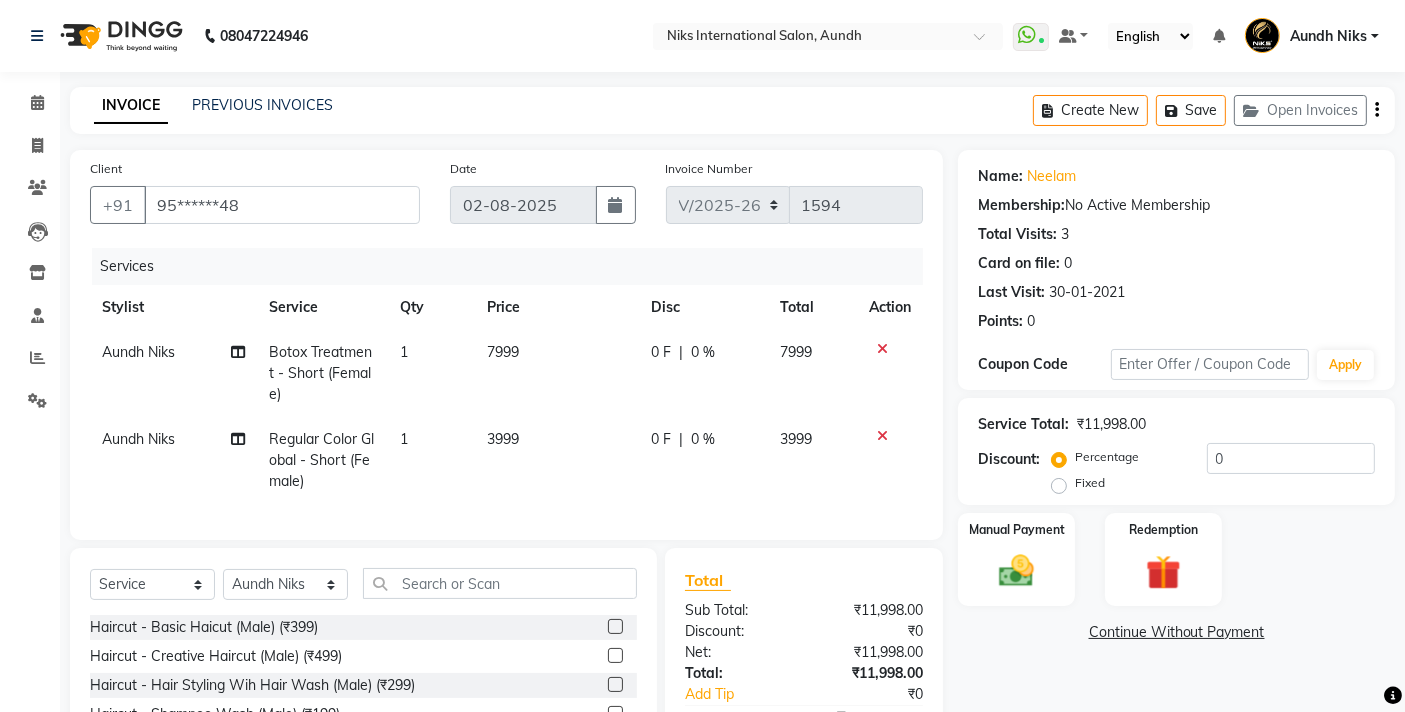 click on "7999" 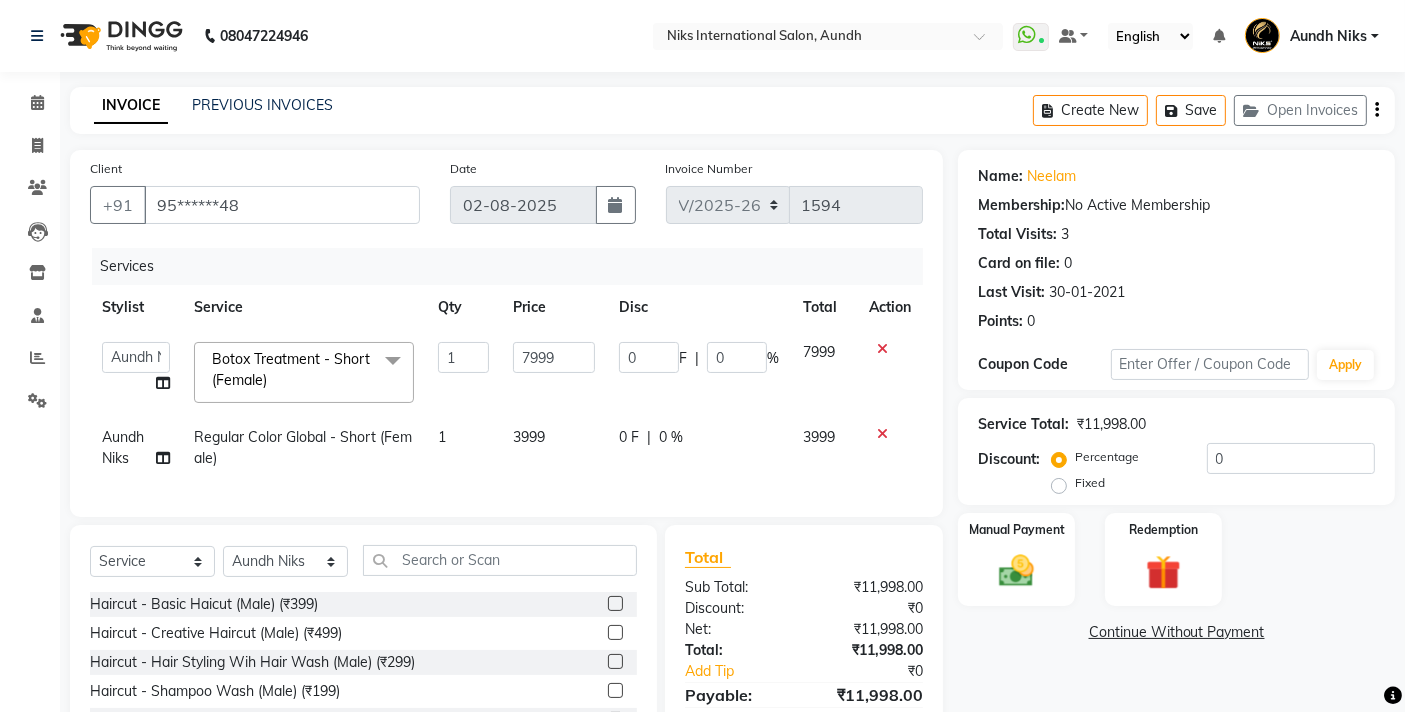click on "7999" 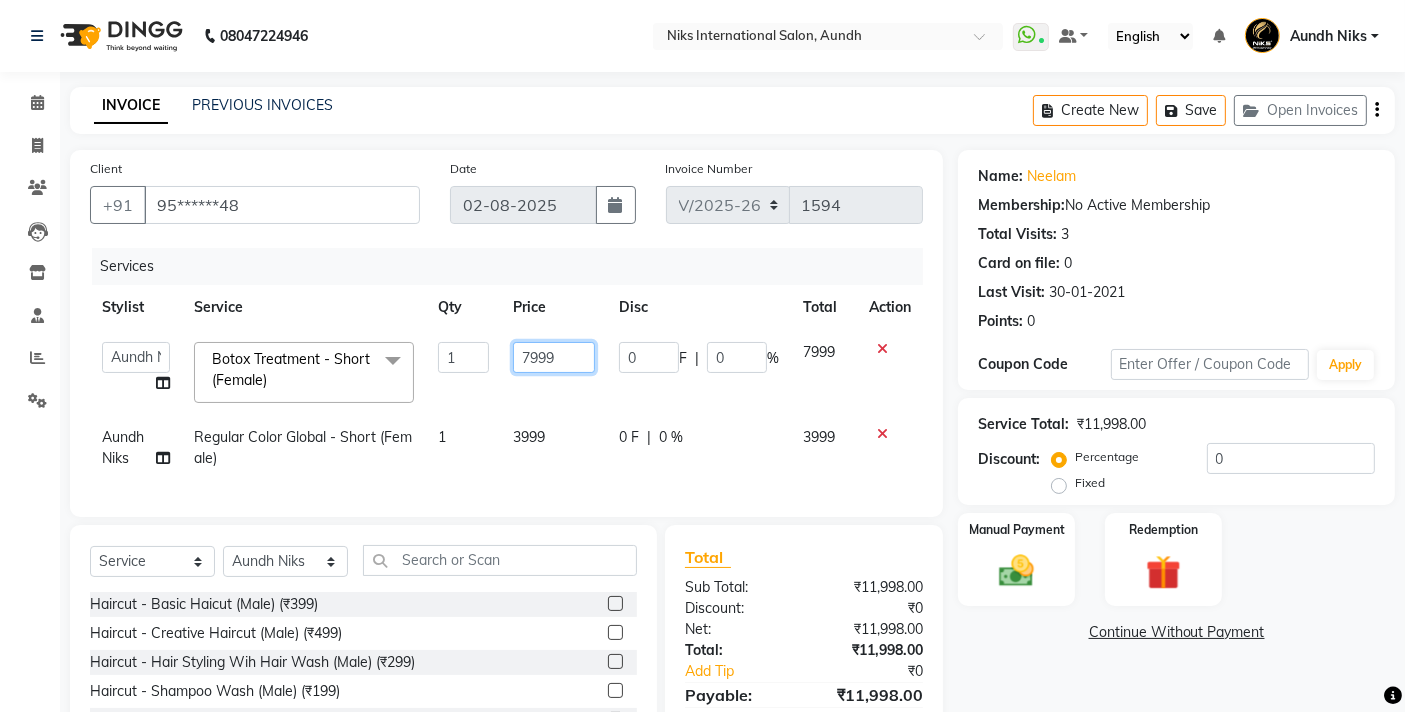click on "7999" 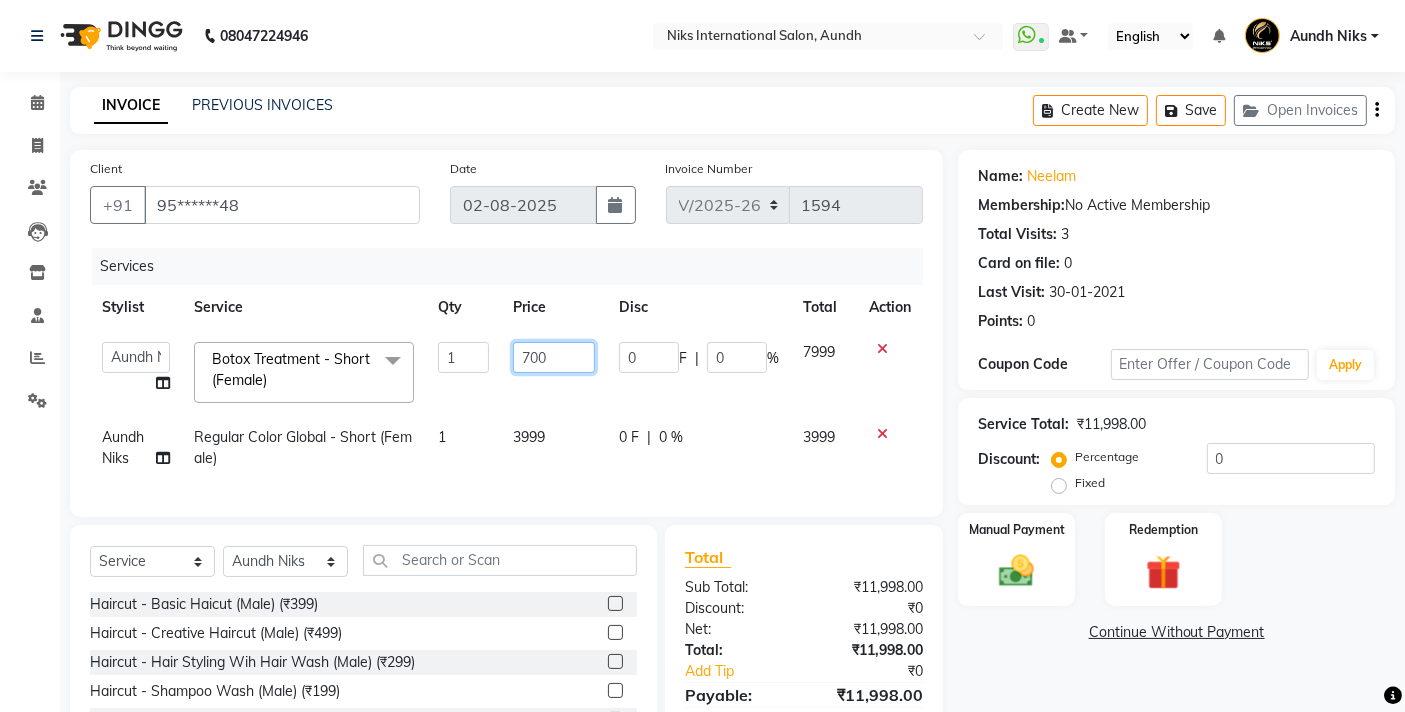 type on "7000" 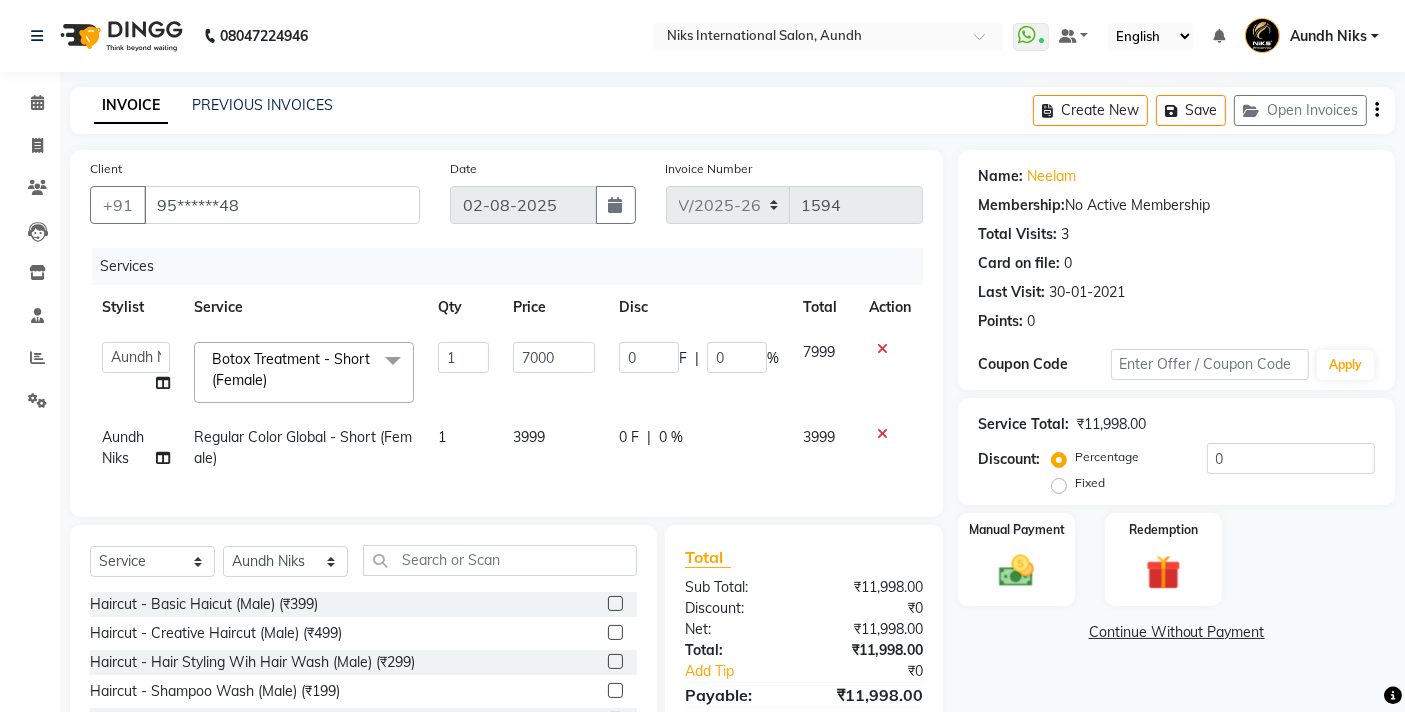 click on "3999" 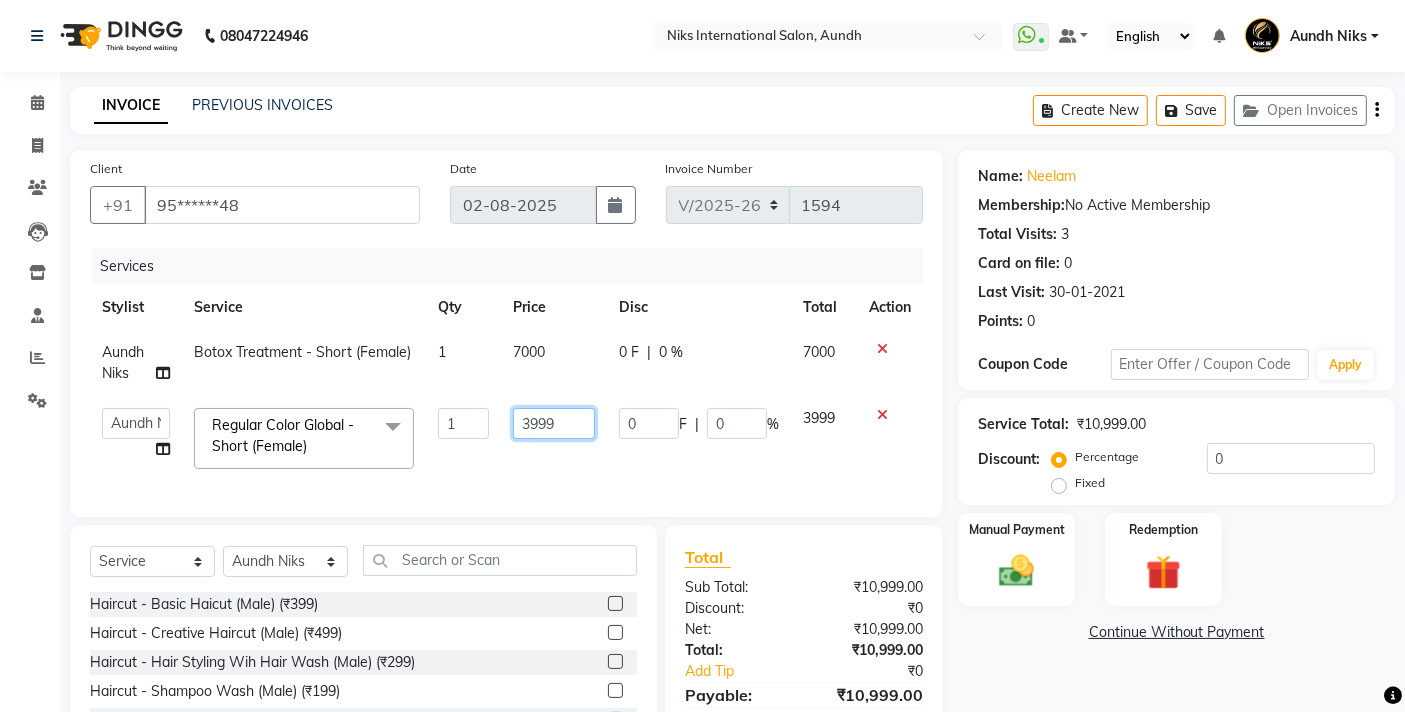 click on "3999" 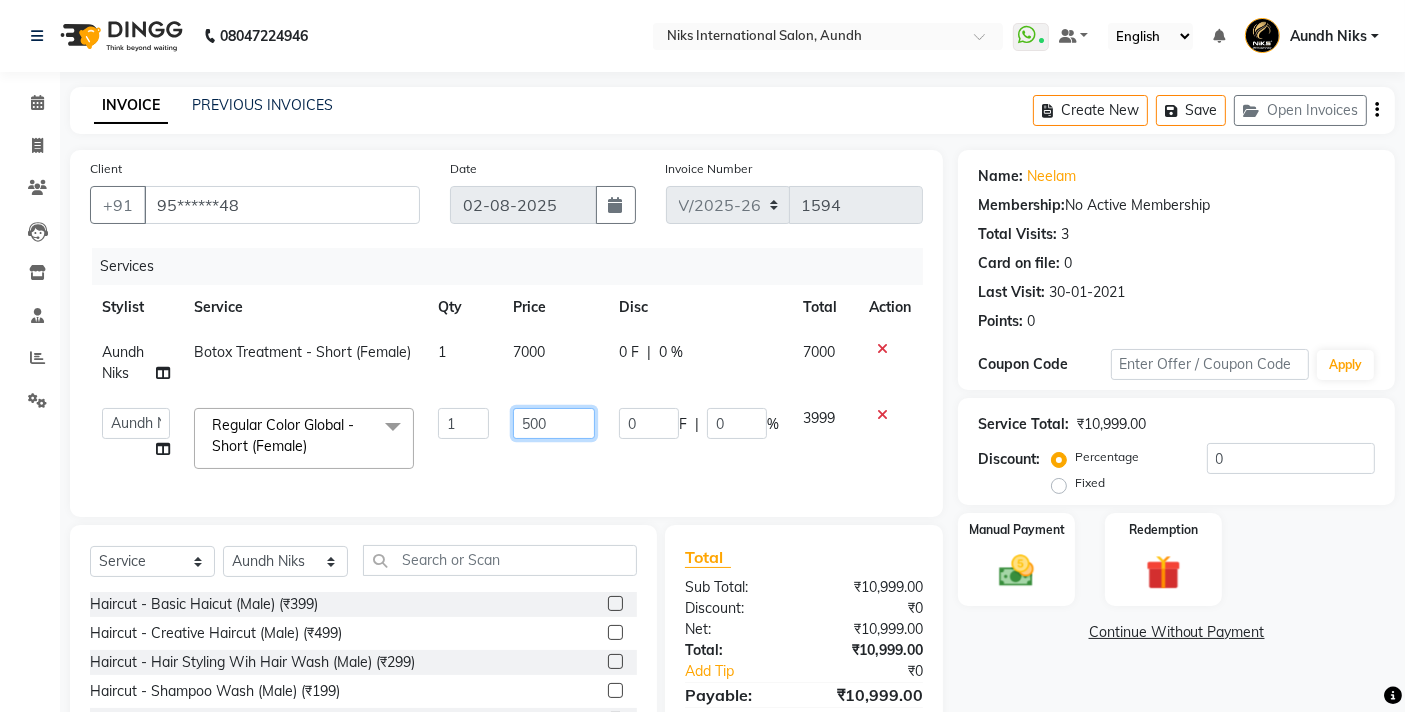 type on "5000" 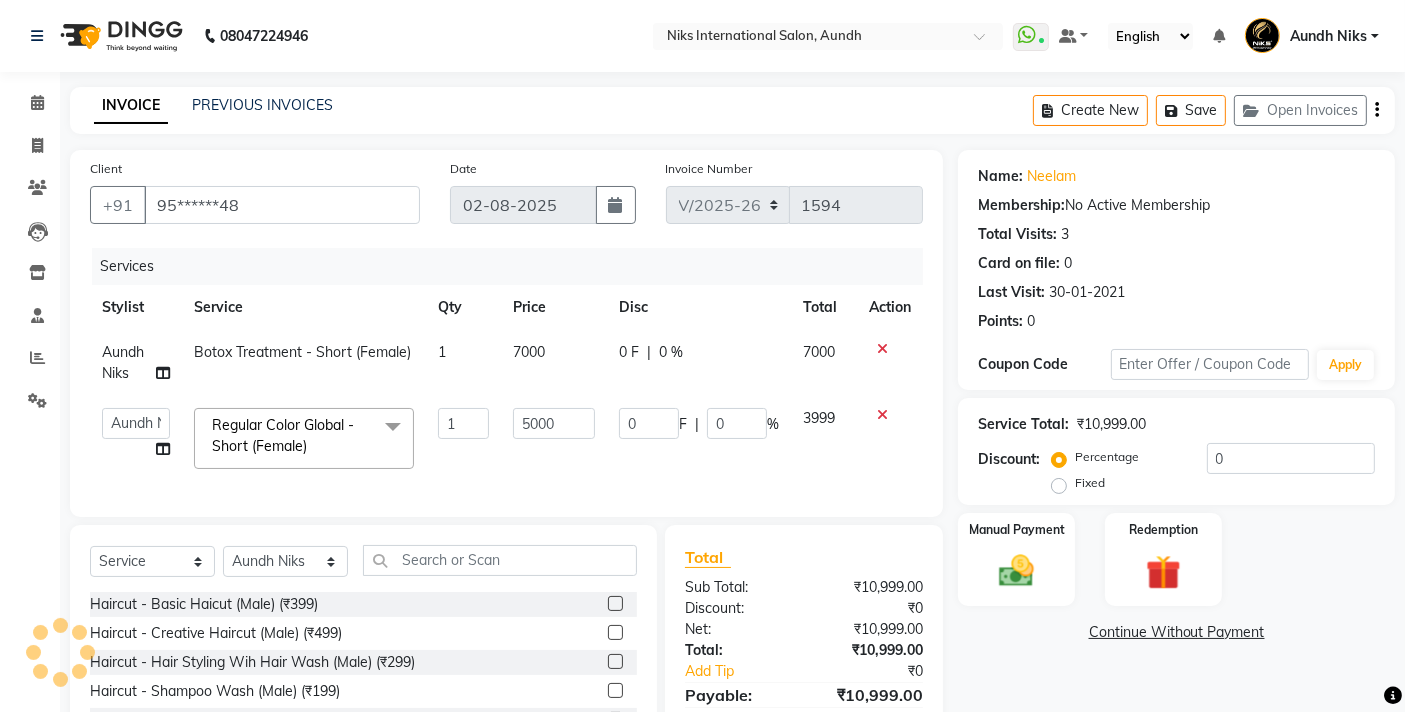 click on "Aundh Niks" 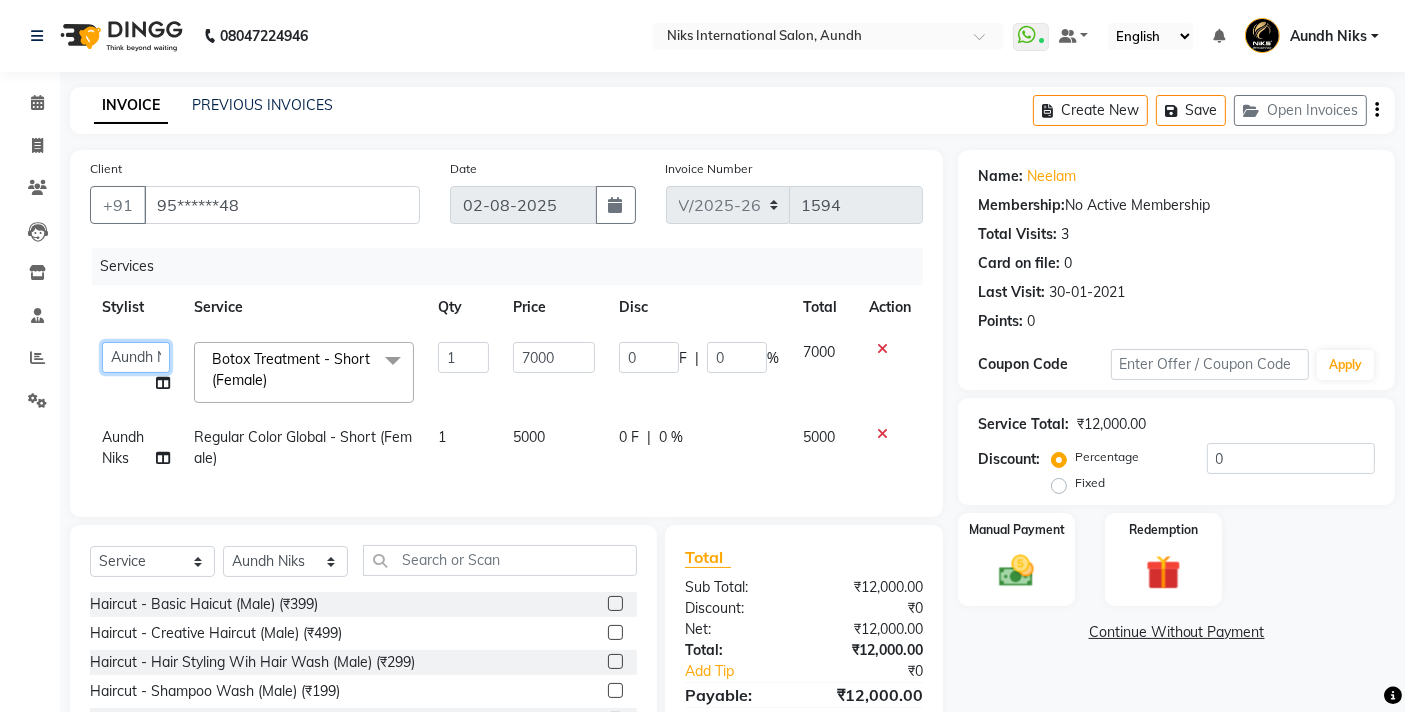click on "[FIRST] [FIRST] [FIRST] [FIRST] [FIRST] [FIRST] [FIRST] [FIRST] [FIRST] [FIRST] [FIRST] [FIRST]" 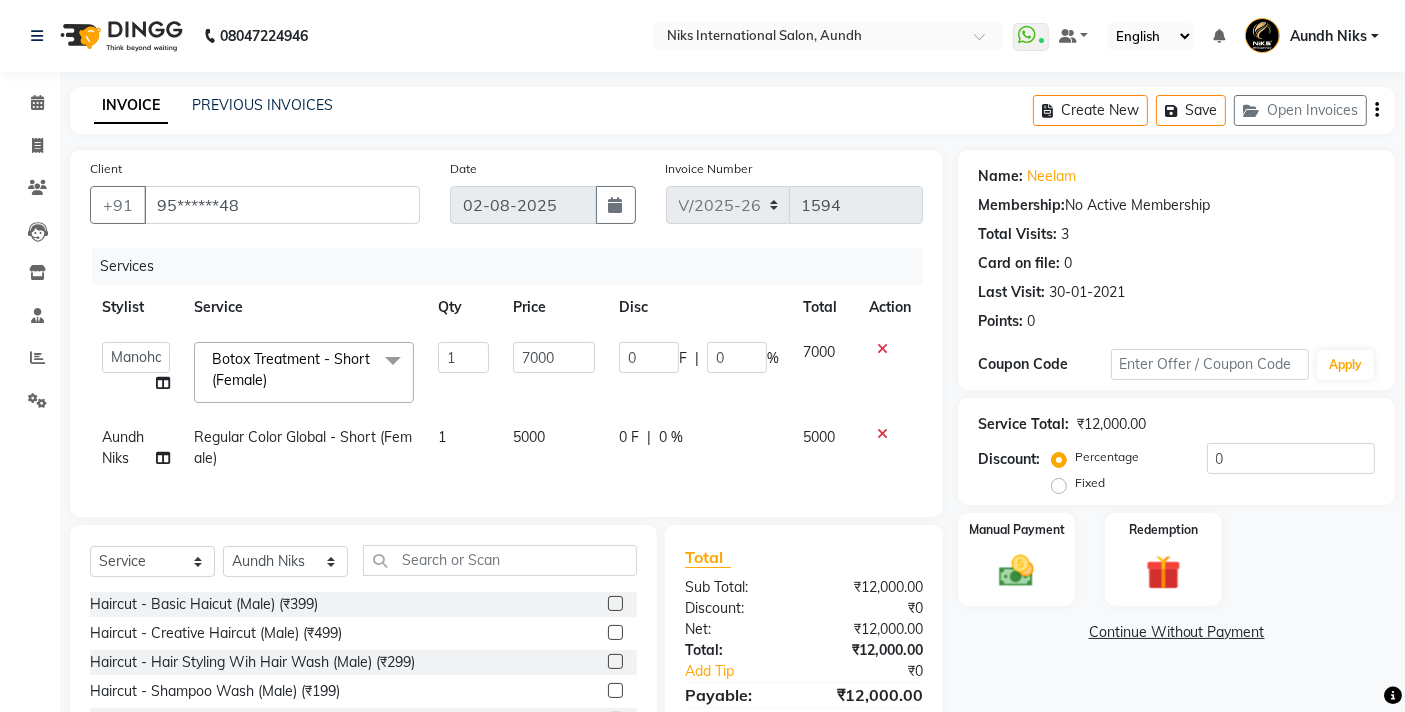 select on "87289" 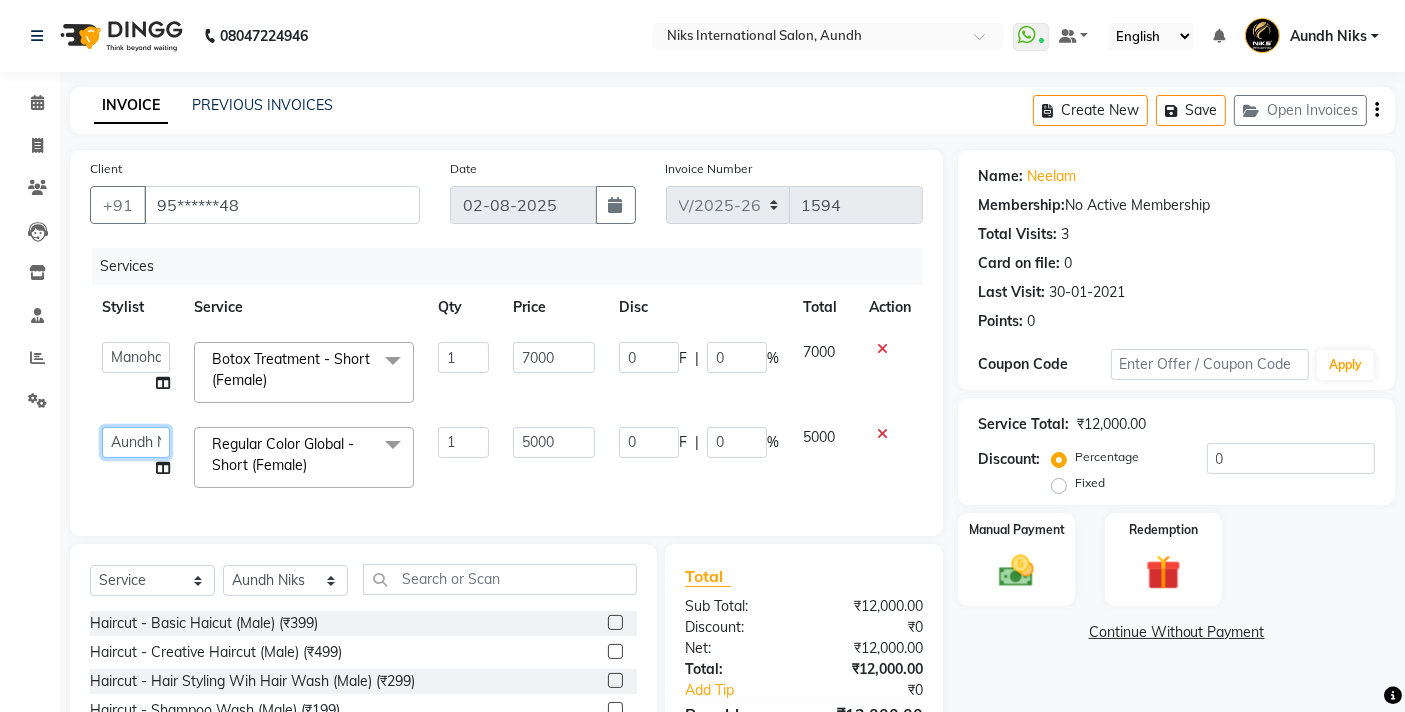 click on "[FIRST] [FIRST] [FIRST] [FIRST] [FIRST] [FIRST] [FIRST] [FIRST] [FIRST] [FIRST] [FIRST] [FIRST]" 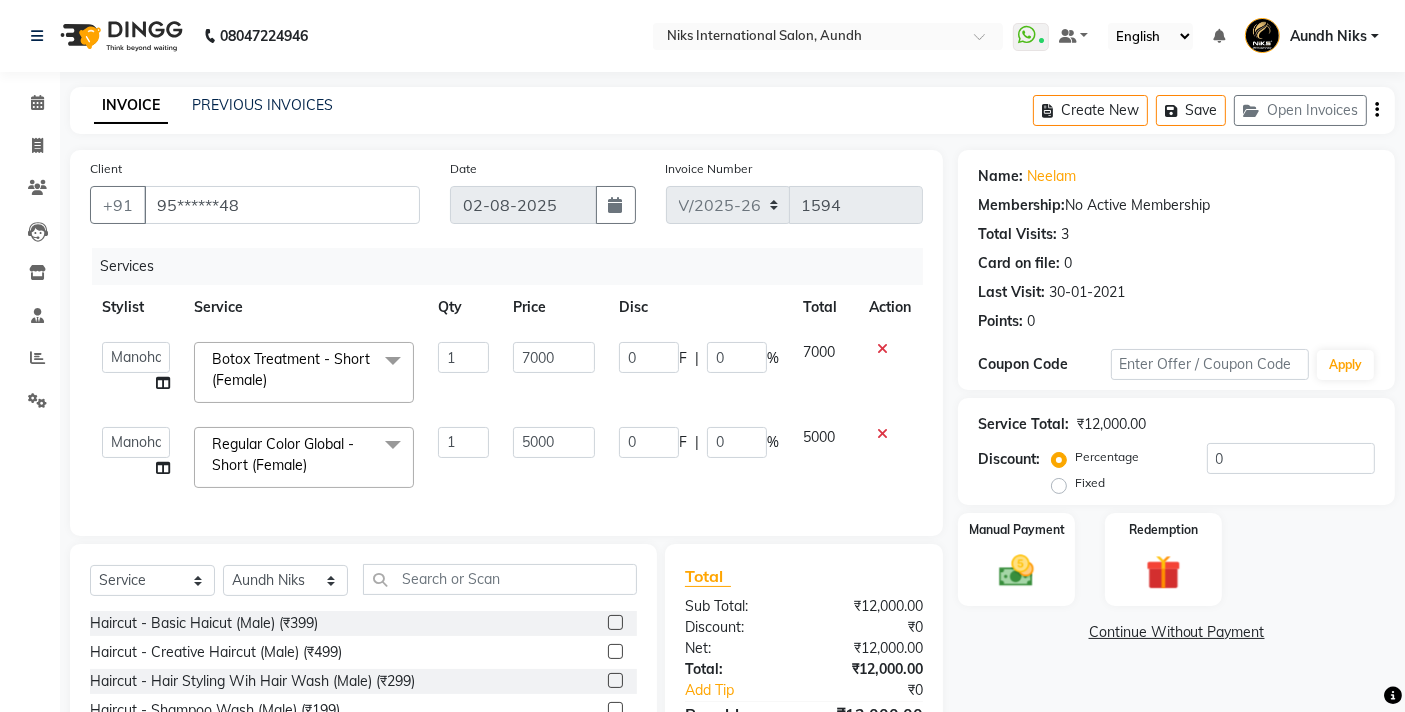 select on "87289" 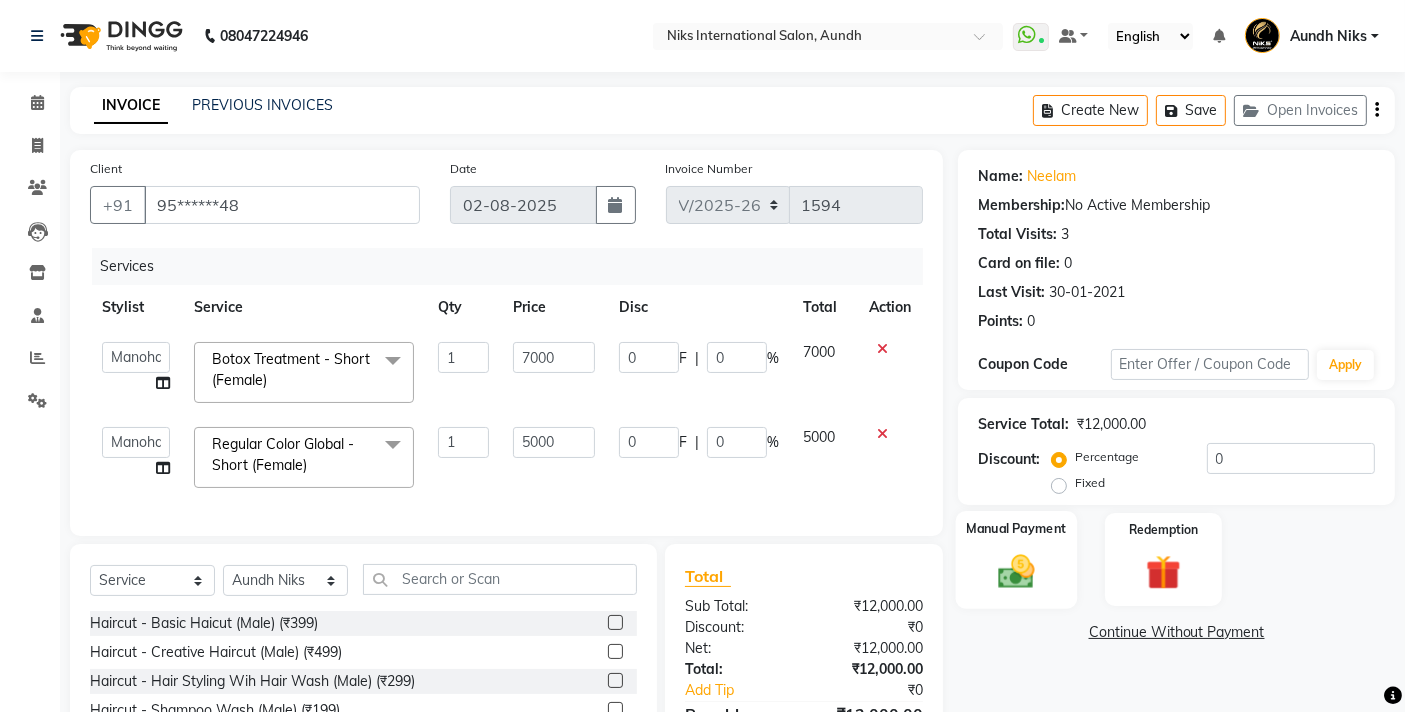 click 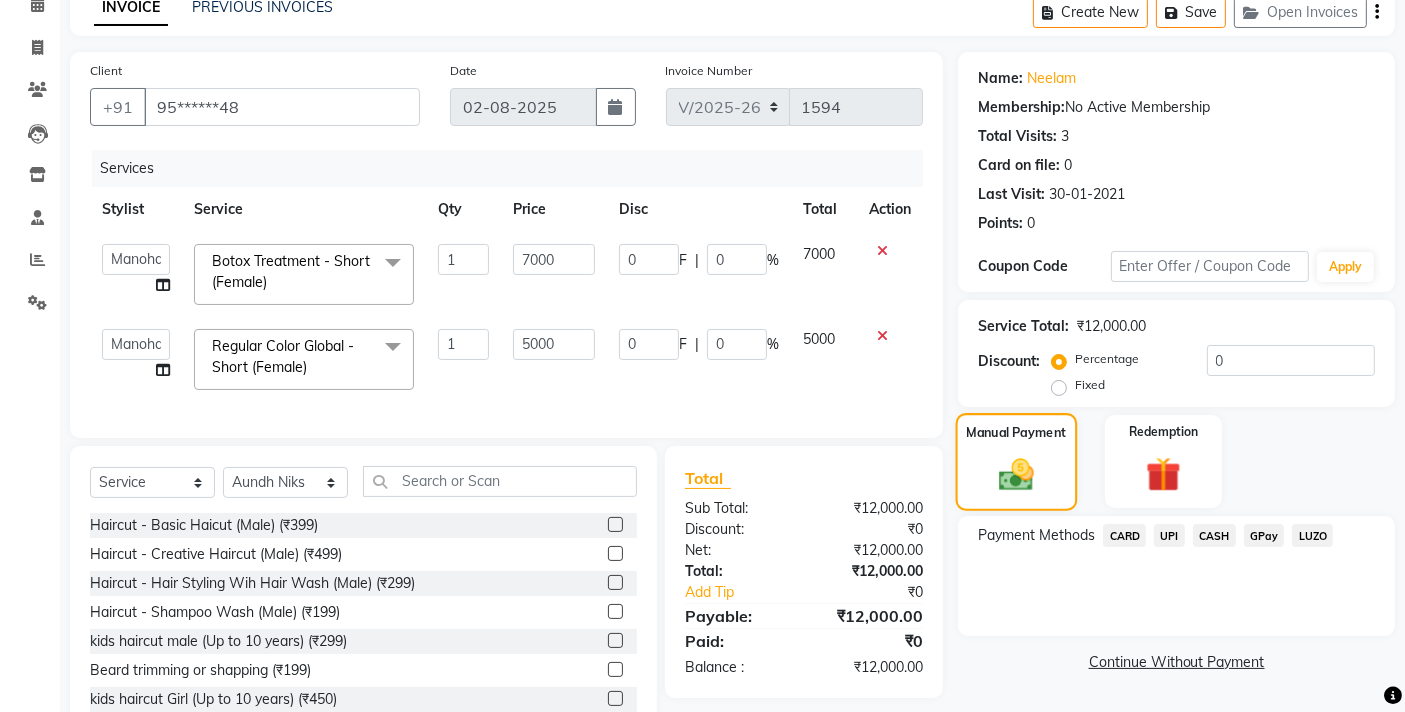scroll, scrollTop: 171, scrollLeft: 0, axis: vertical 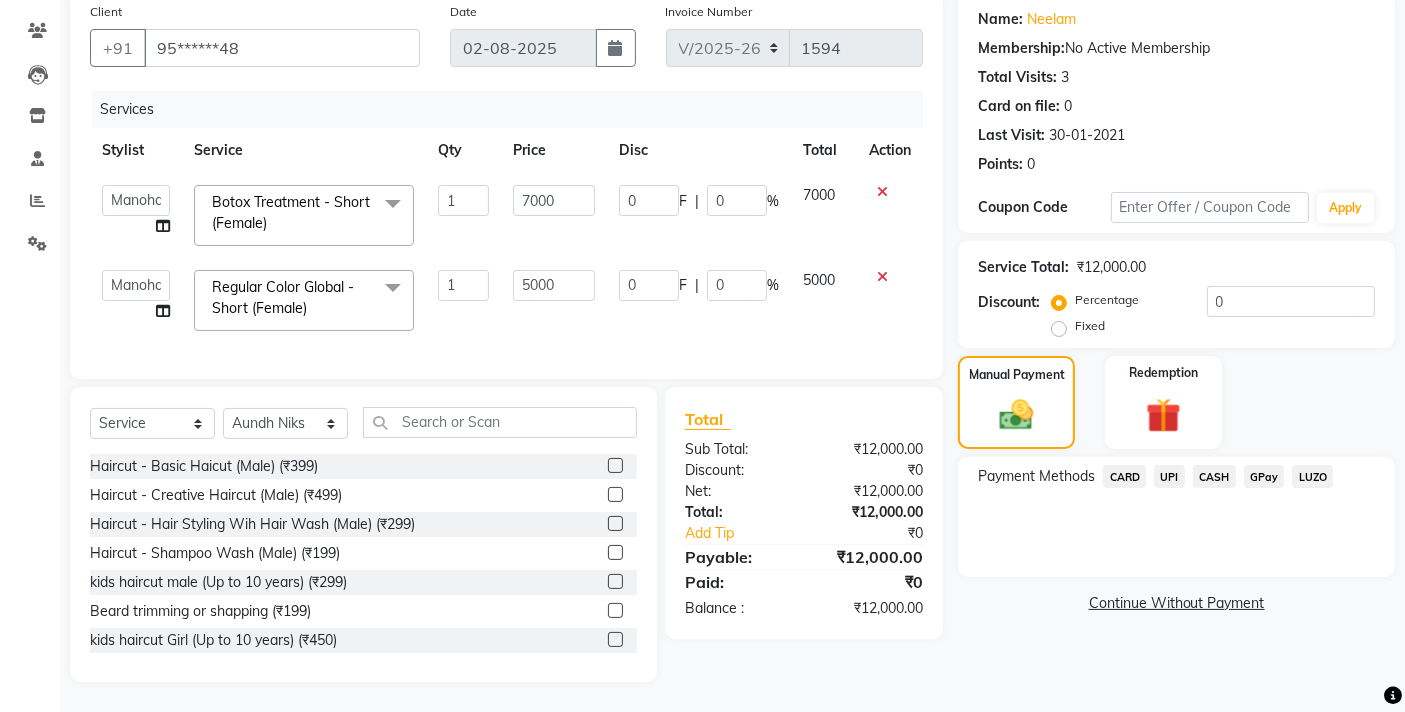 click on "CARD" 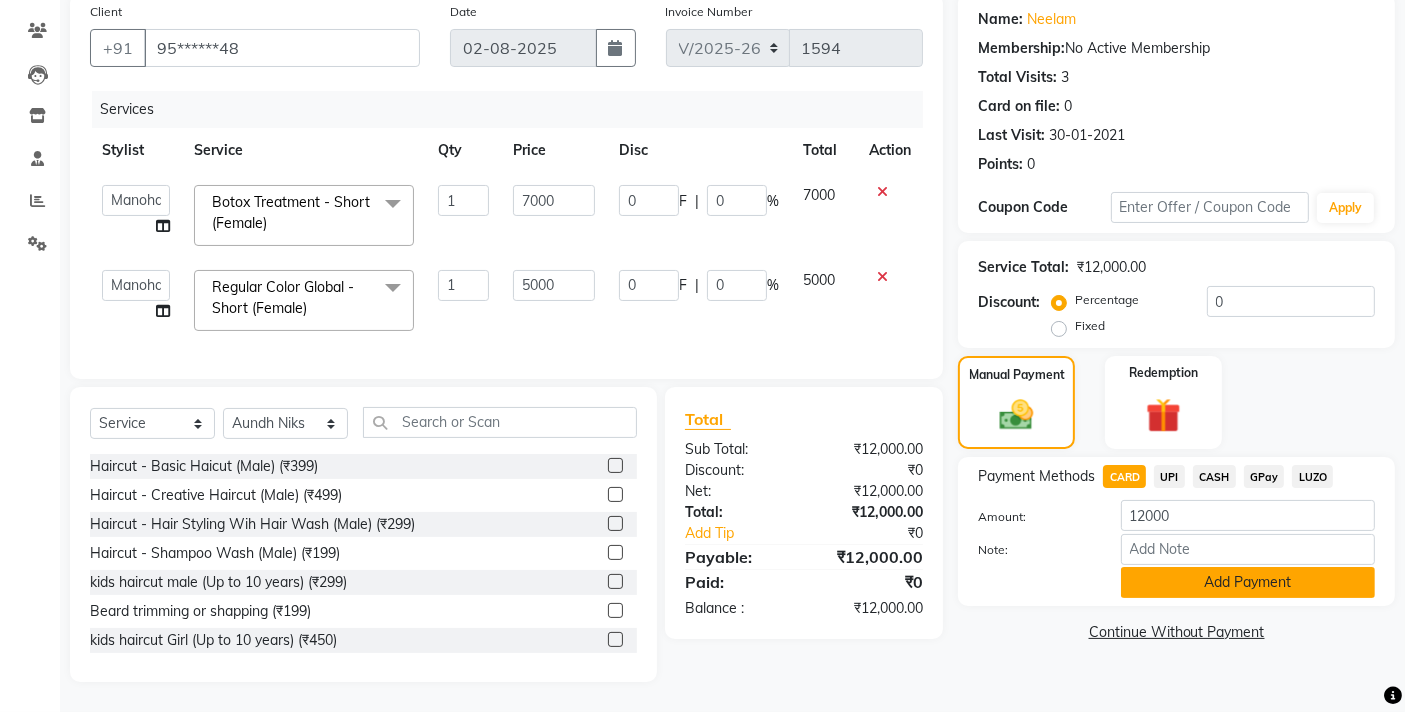 click on "Add Payment" 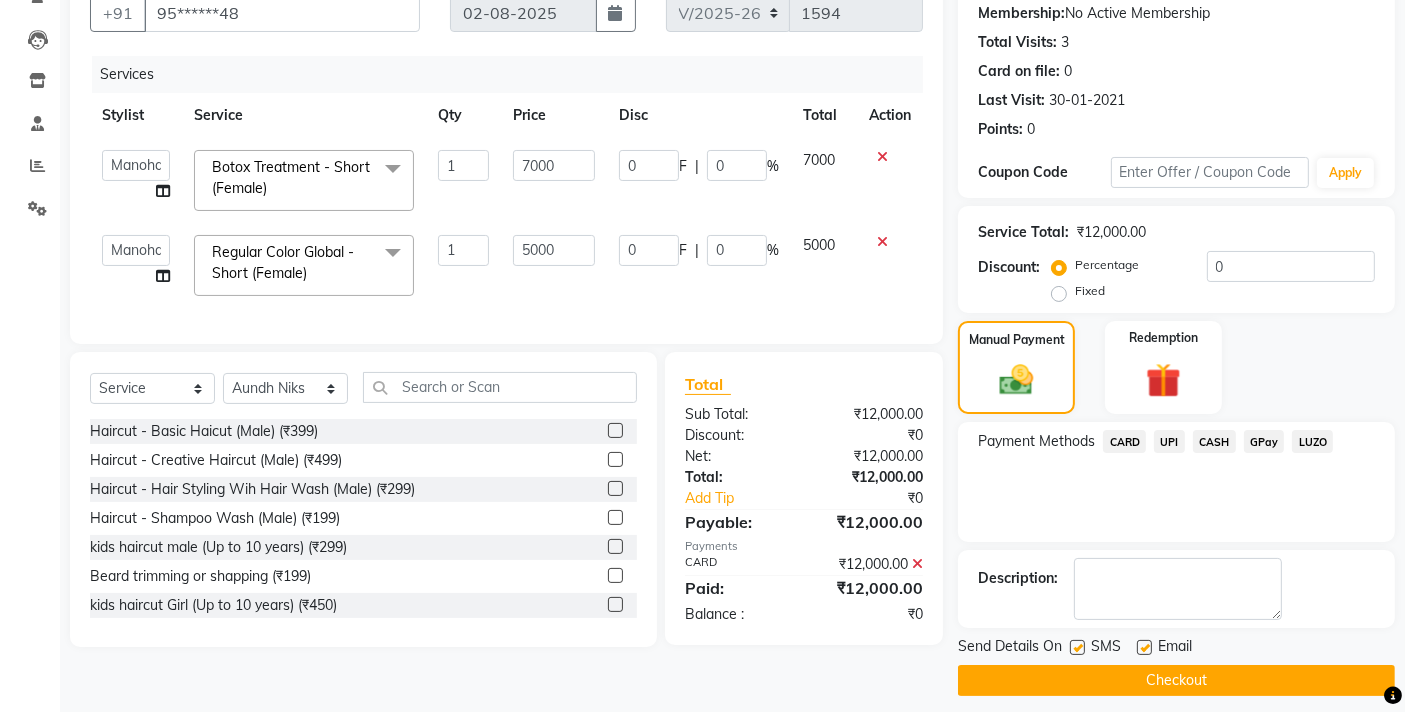 scroll, scrollTop: 204, scrollLeft: 0, axis: vertical 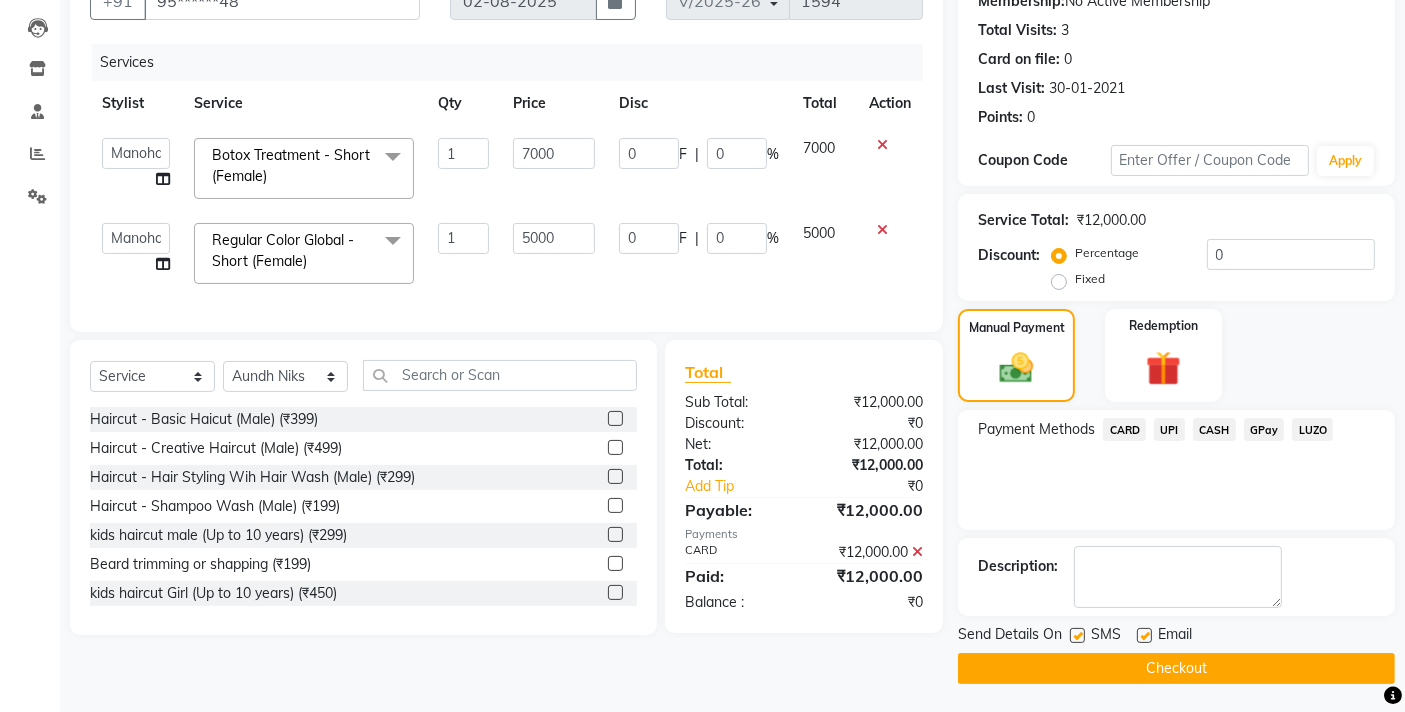 click on "Checkout" 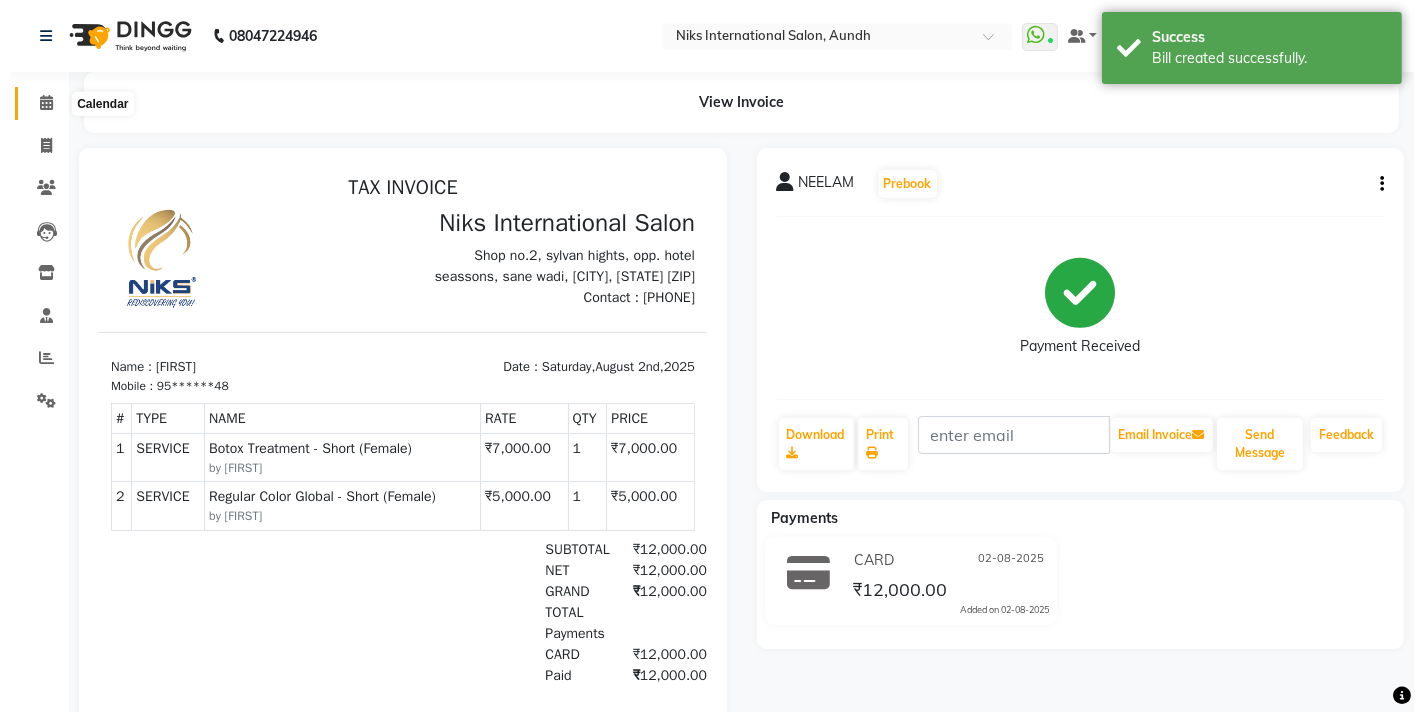 scroll, scrollTop: 0, scrollLeft: 0, axis: both 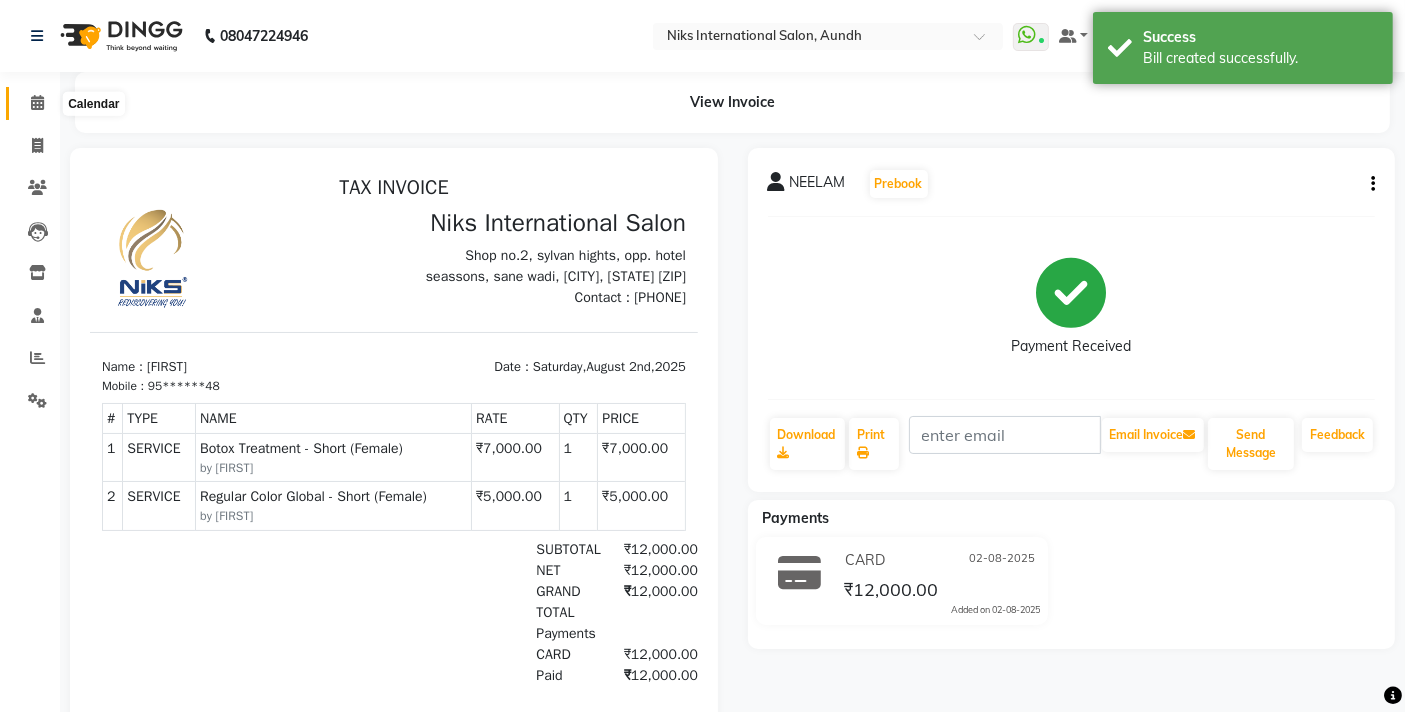 click 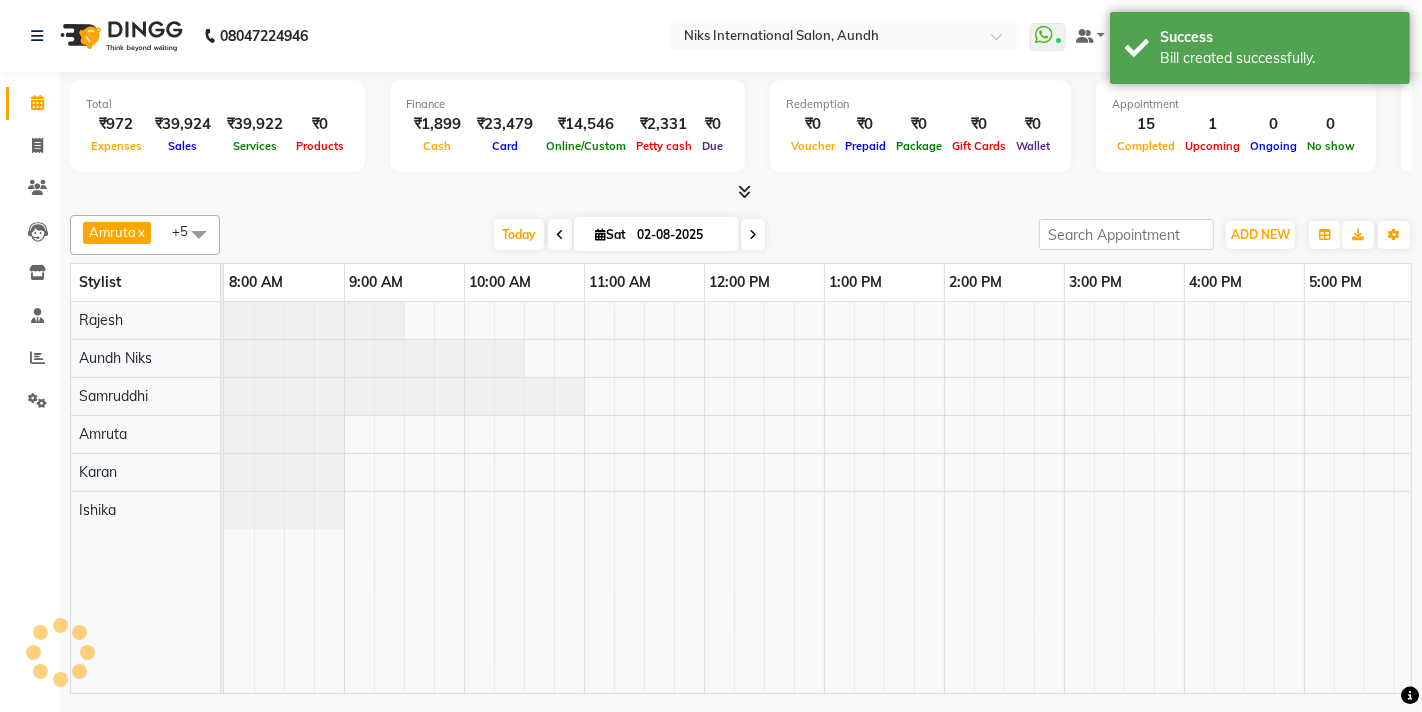 scroll, scrollTop: 0, scrollLeft: 0, axis: both 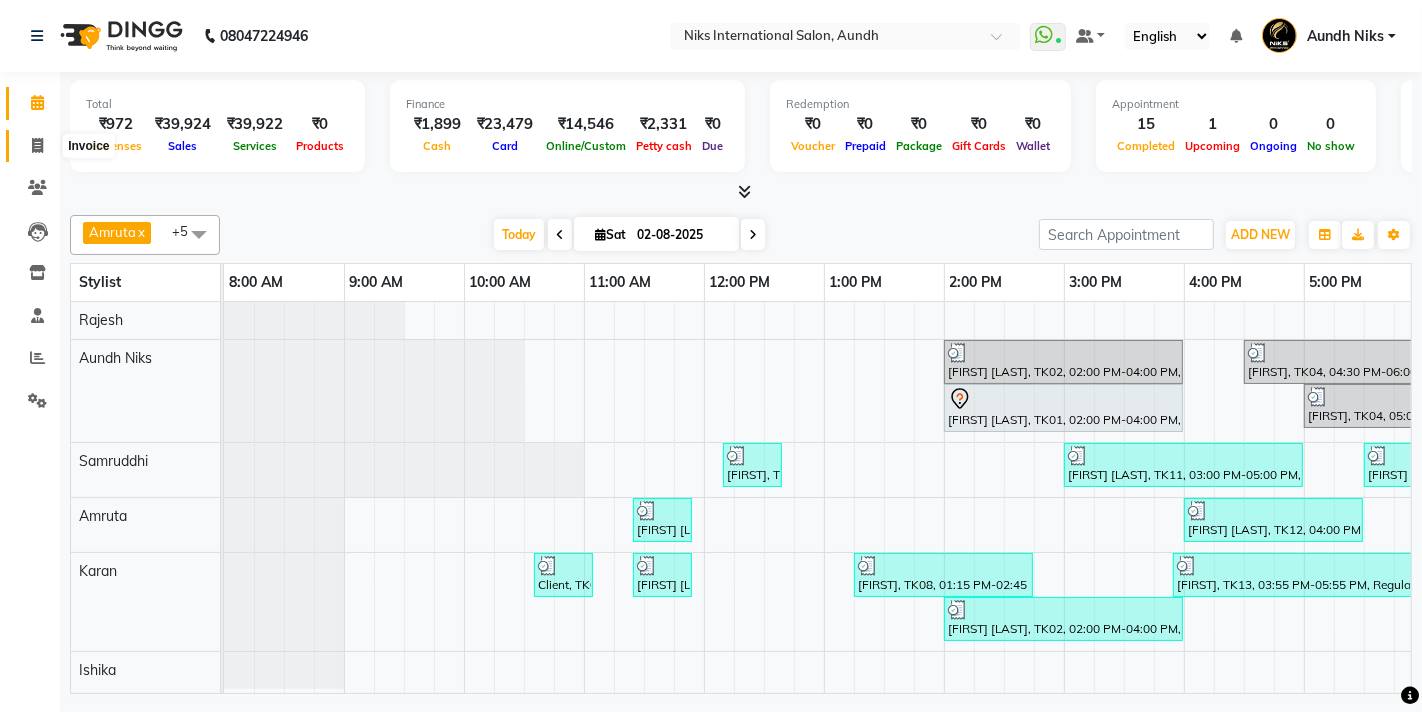 click 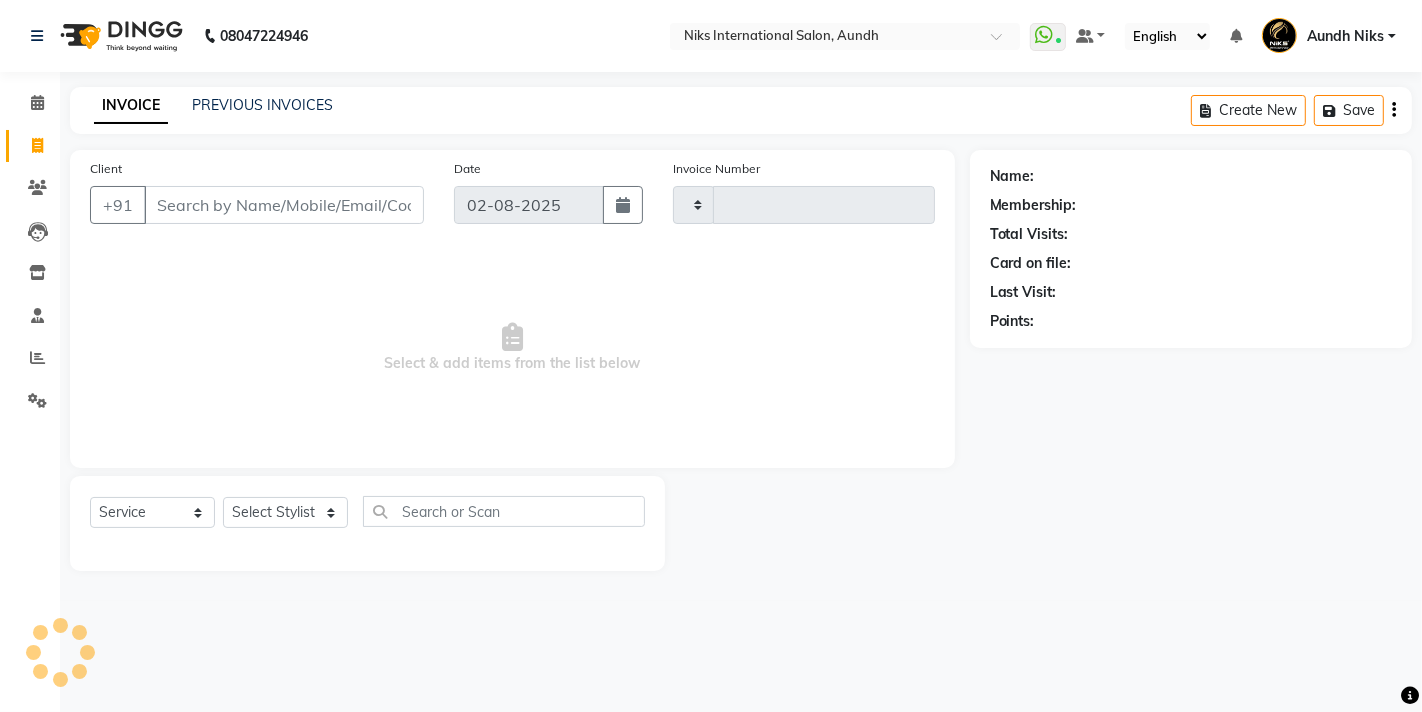 type on "1595" 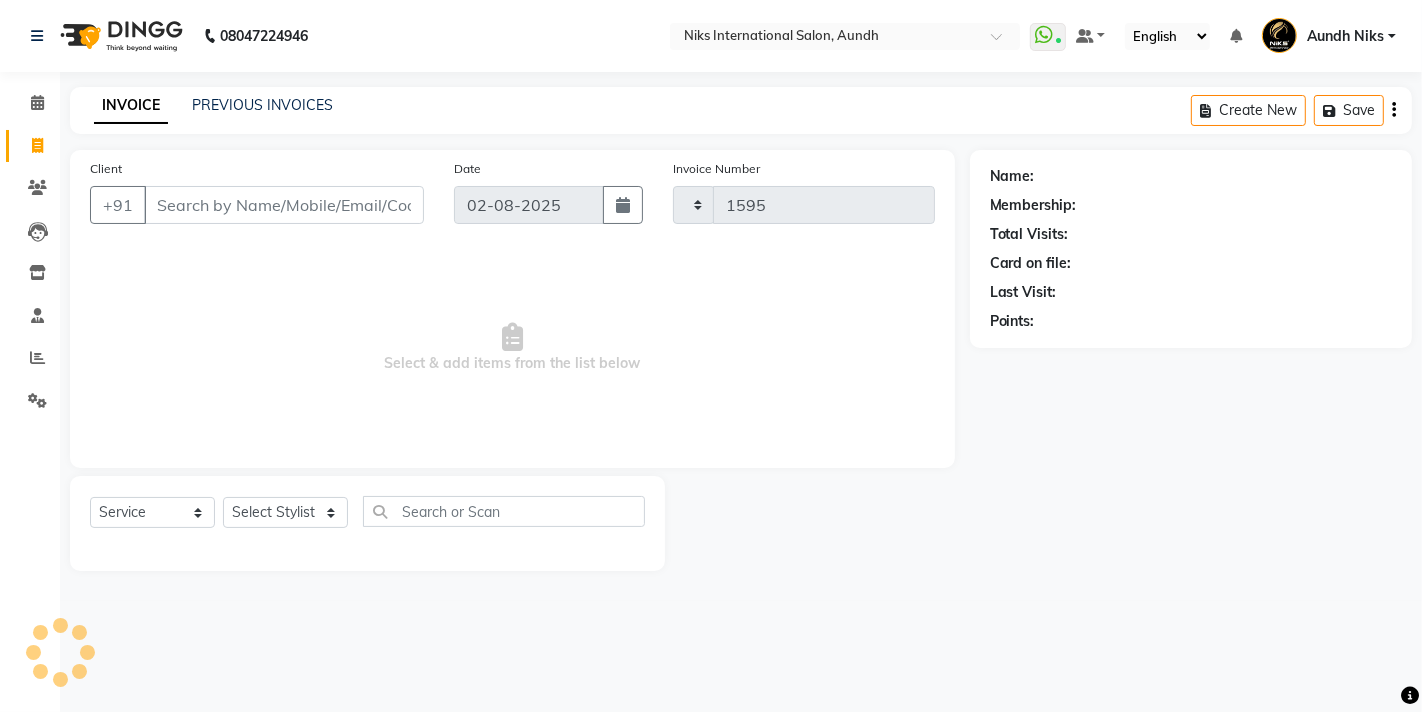 select on "6" 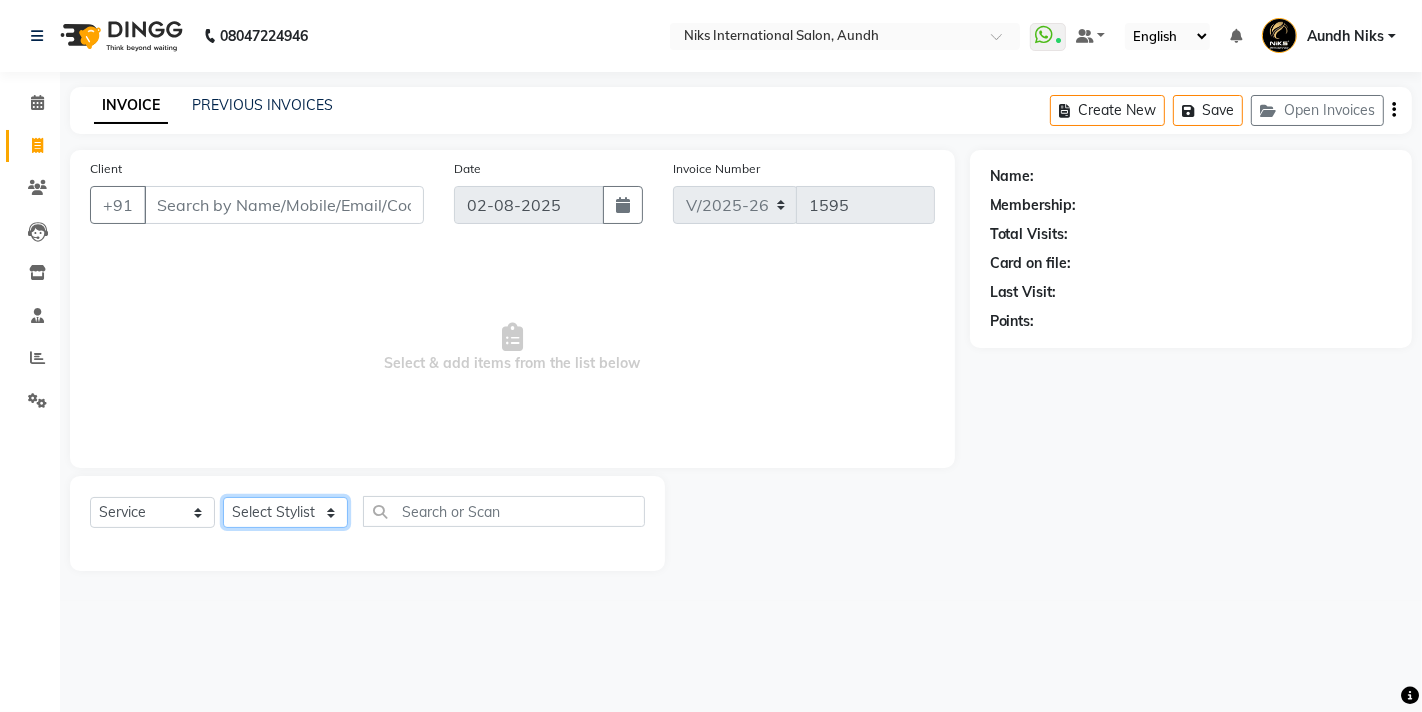 click on "Select Stylist [FIRST] [FIRST] [FIRST] [FIRST] [FIRST] [FIRST] [FIRST] [FIRST] [FIRST] [FIRST] [FIRST] [FIRST]" 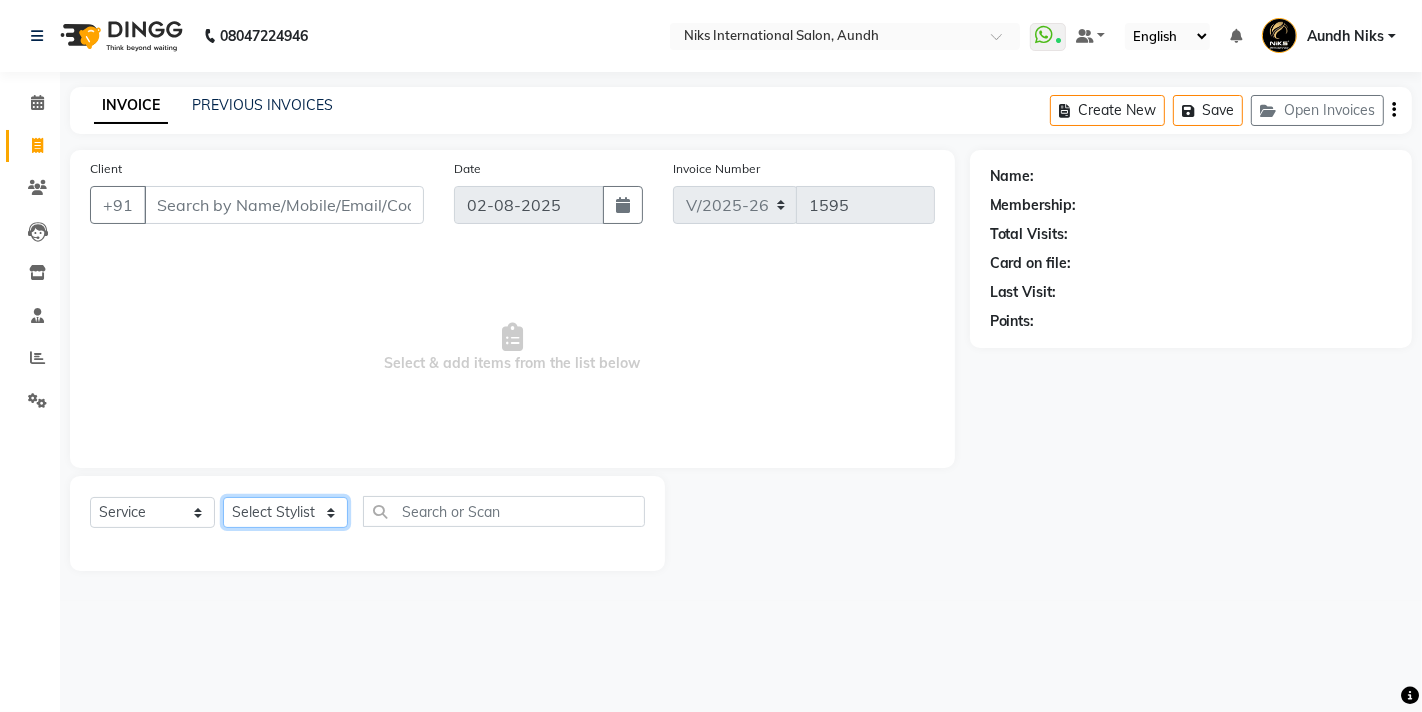 select on "22944" 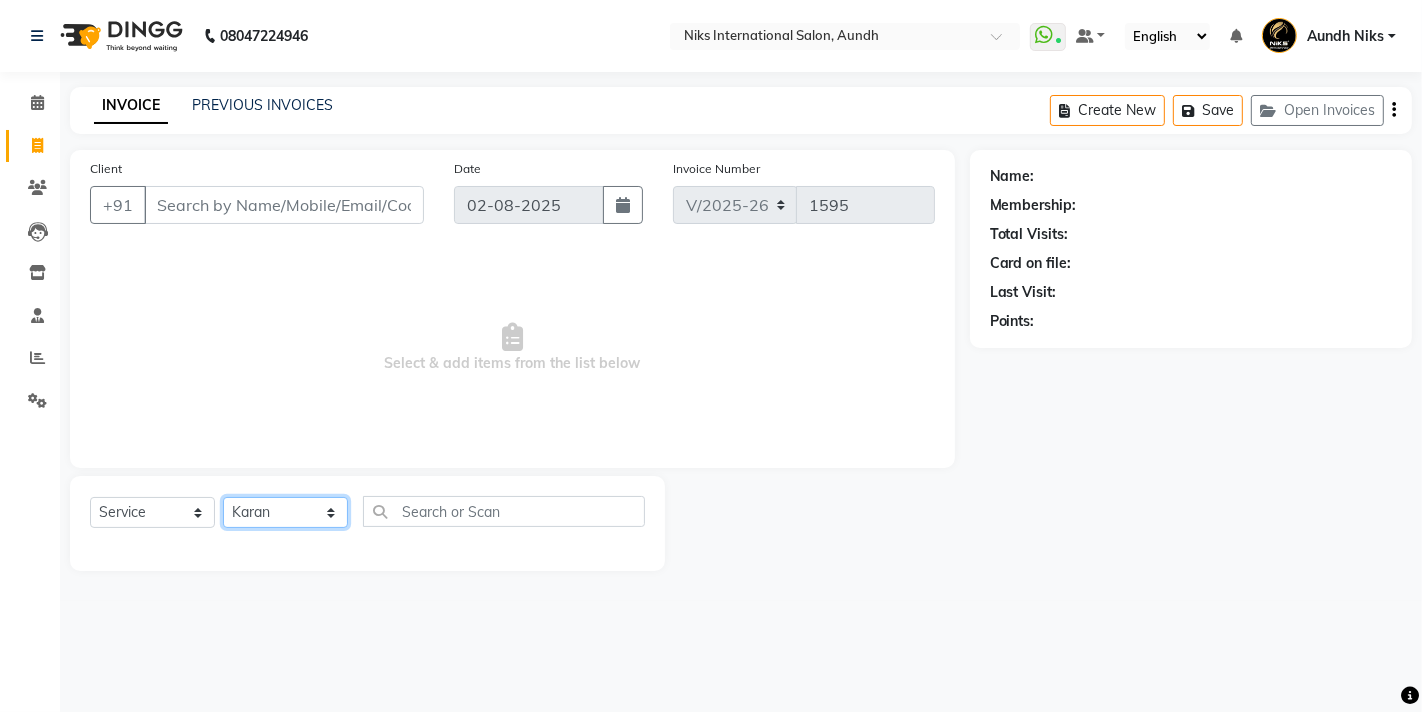 click on "Select Stylist [FIRST] [FIRST] [FIRST] [FIRST] [FIRST] [FIRST] [FIRST] [FIRST] [FIRST] [FIRST] [FIRST] [FIRST]" 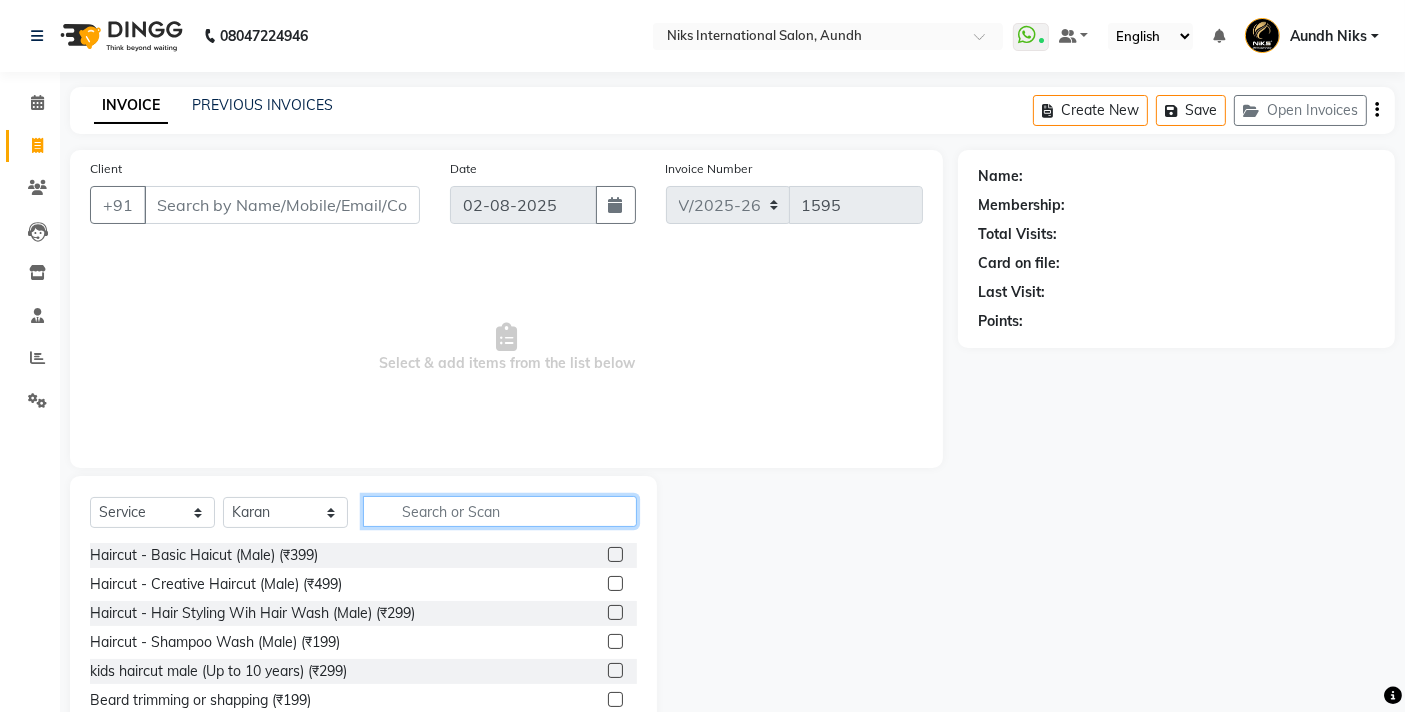 click 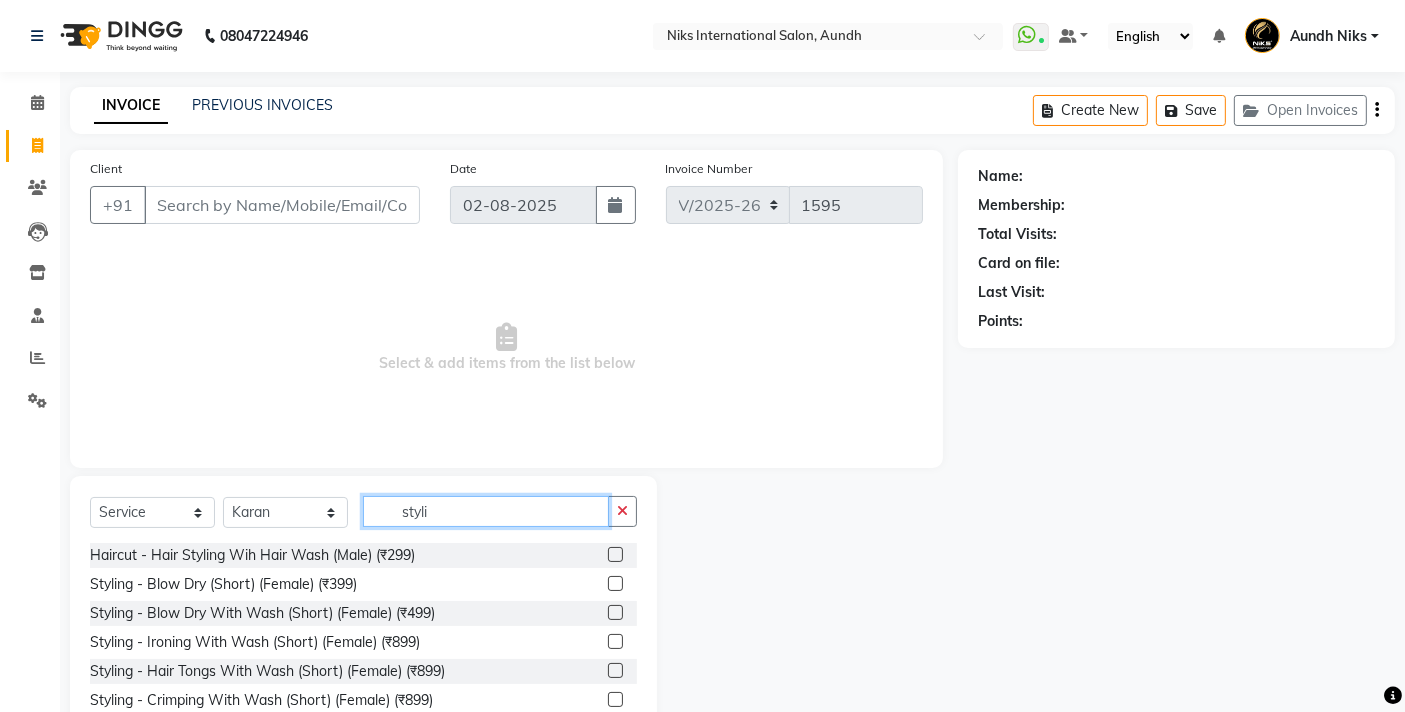 type on "styli" 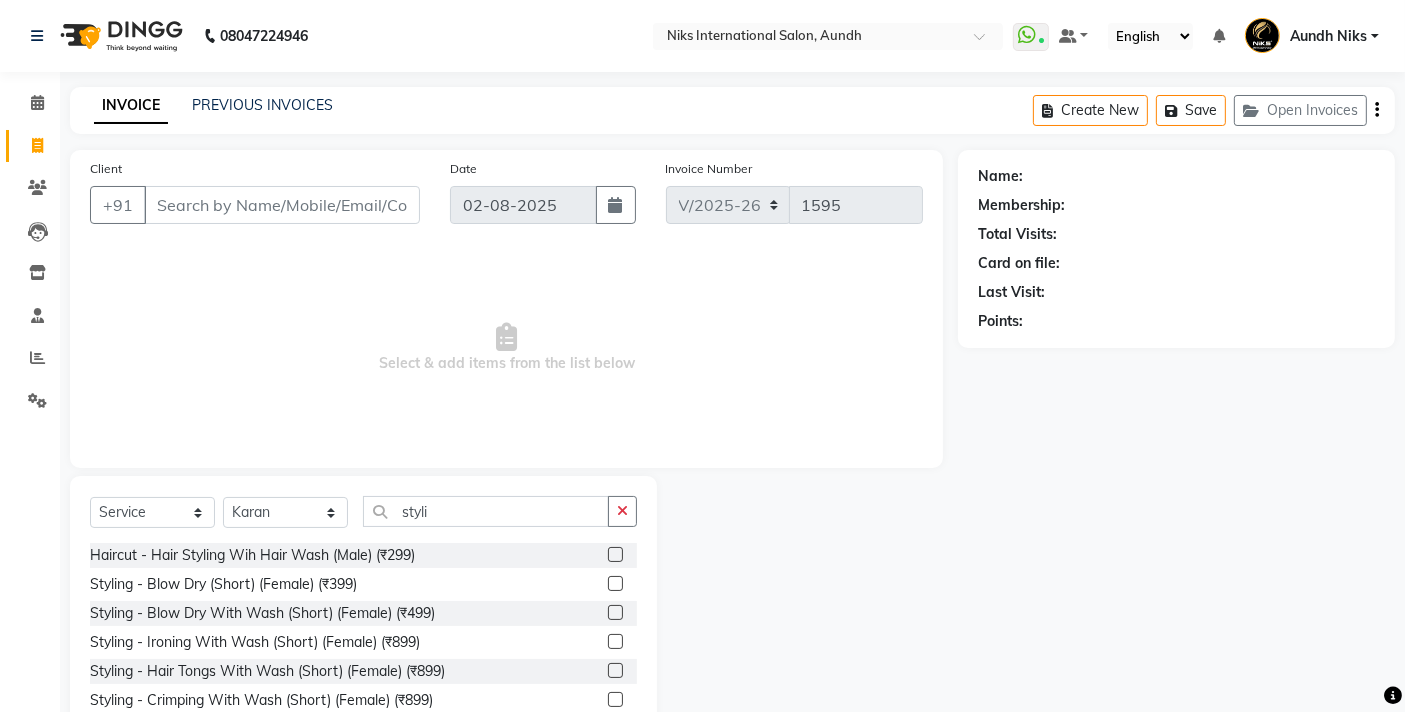 click 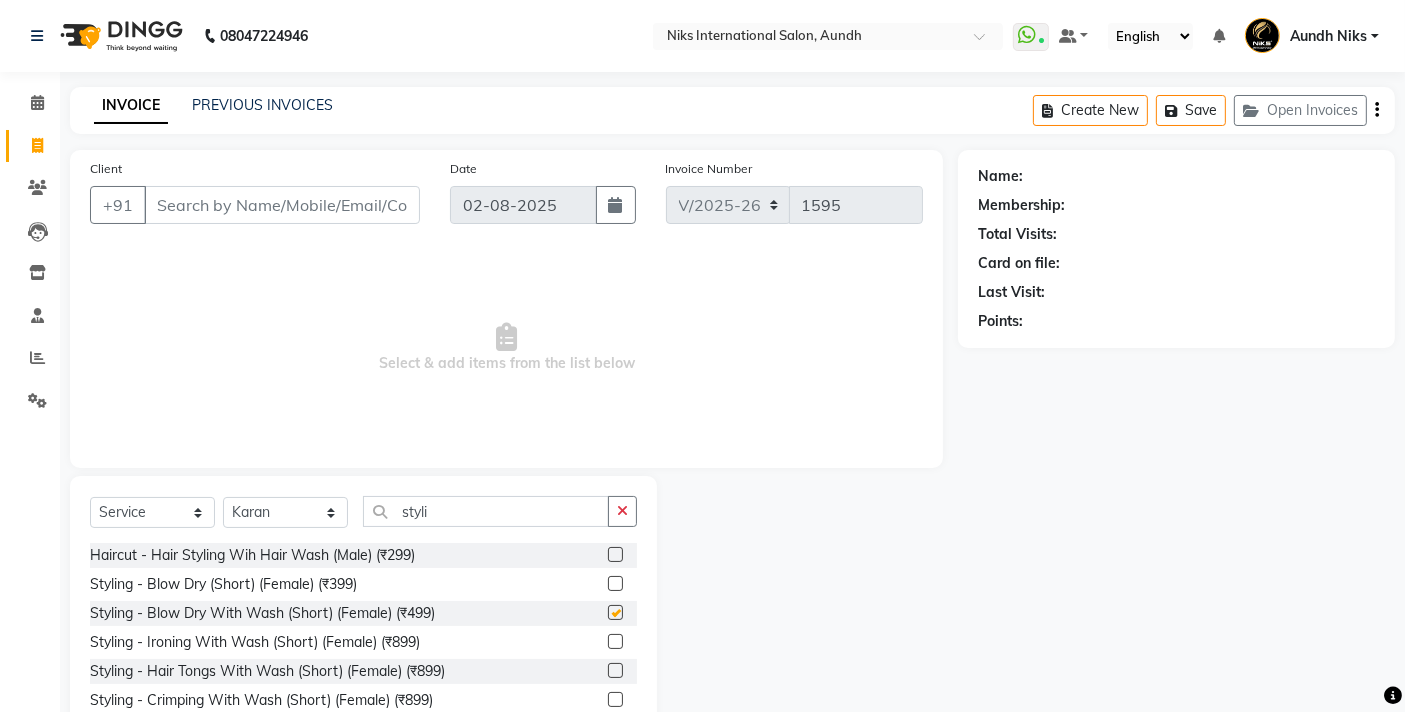 click 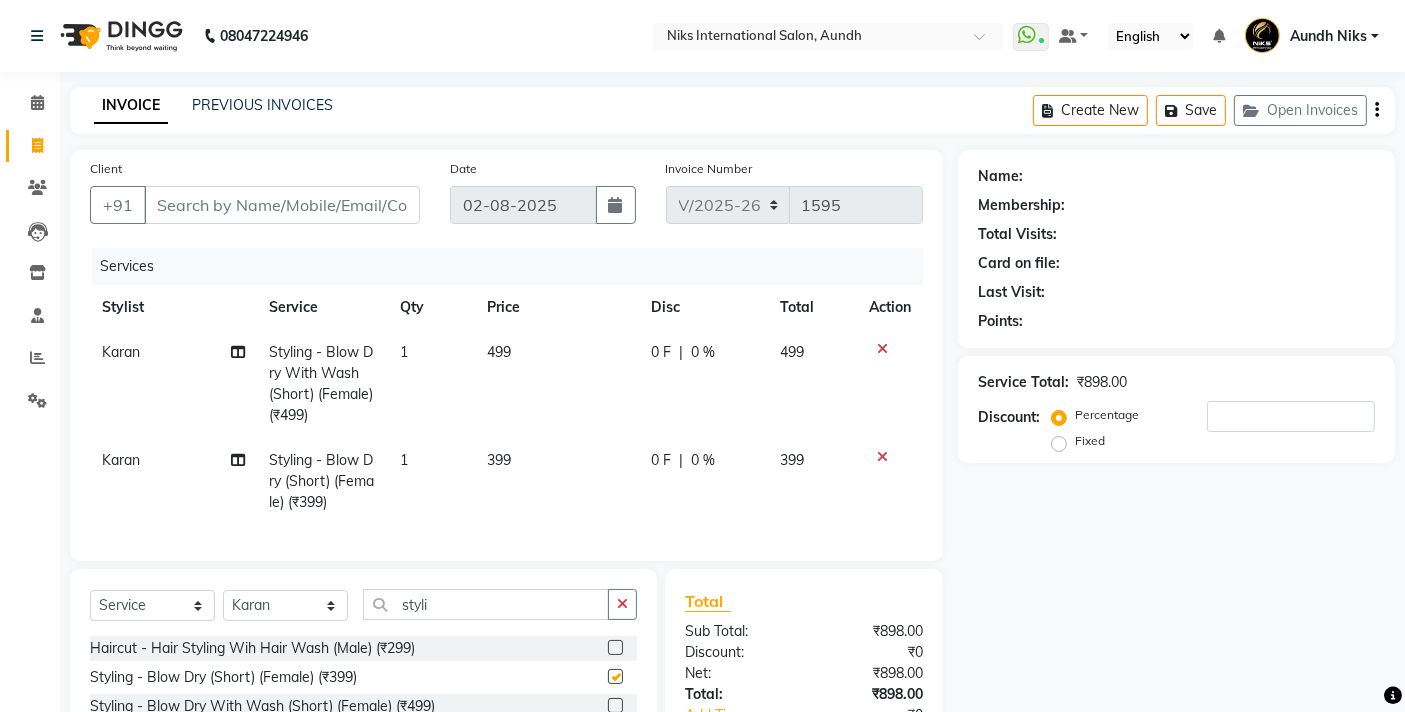 checkbox on "false" 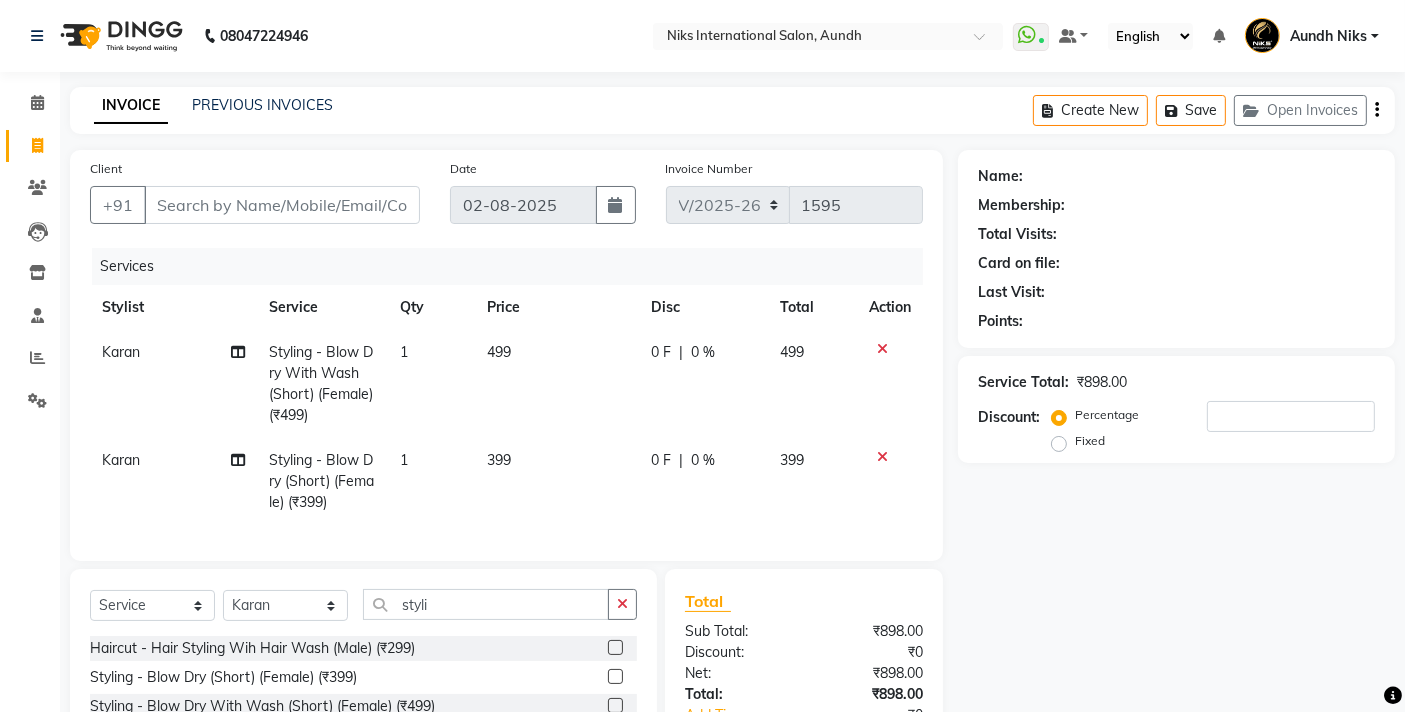 checkbox on "false" 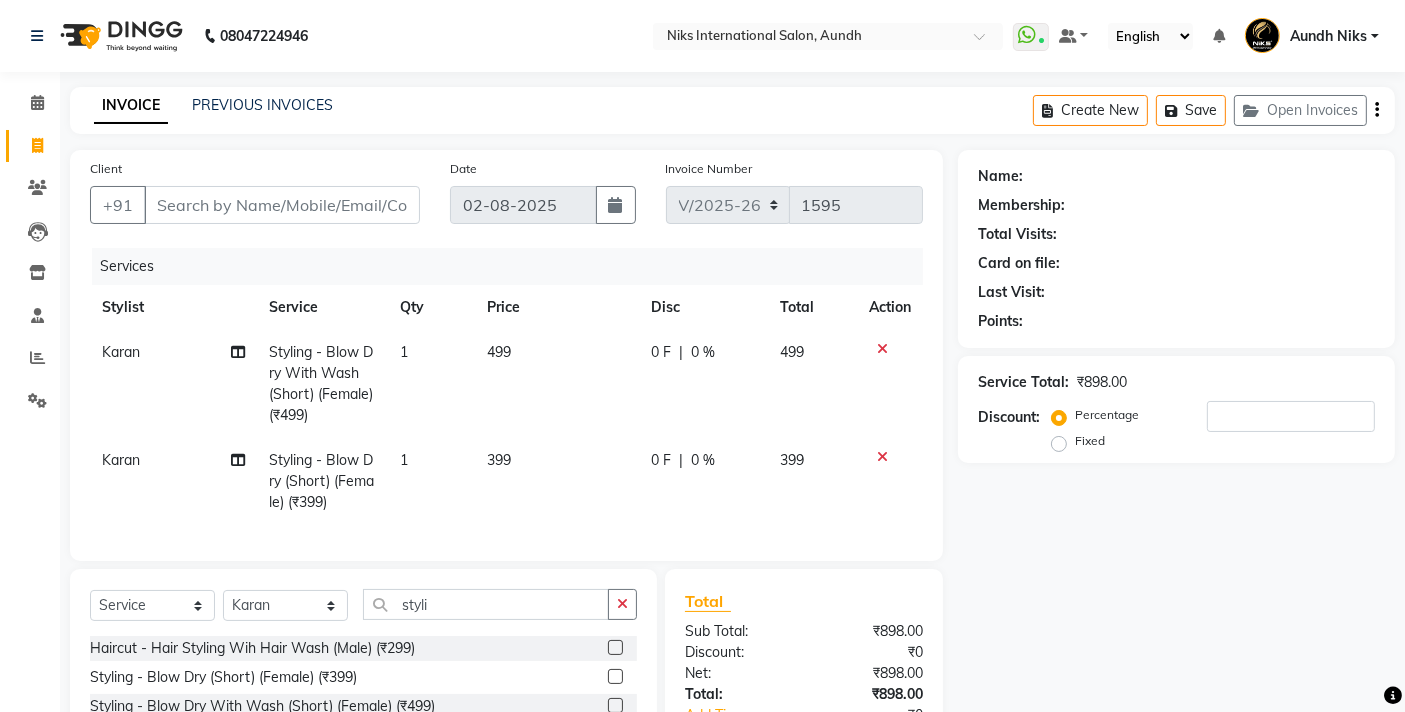 click 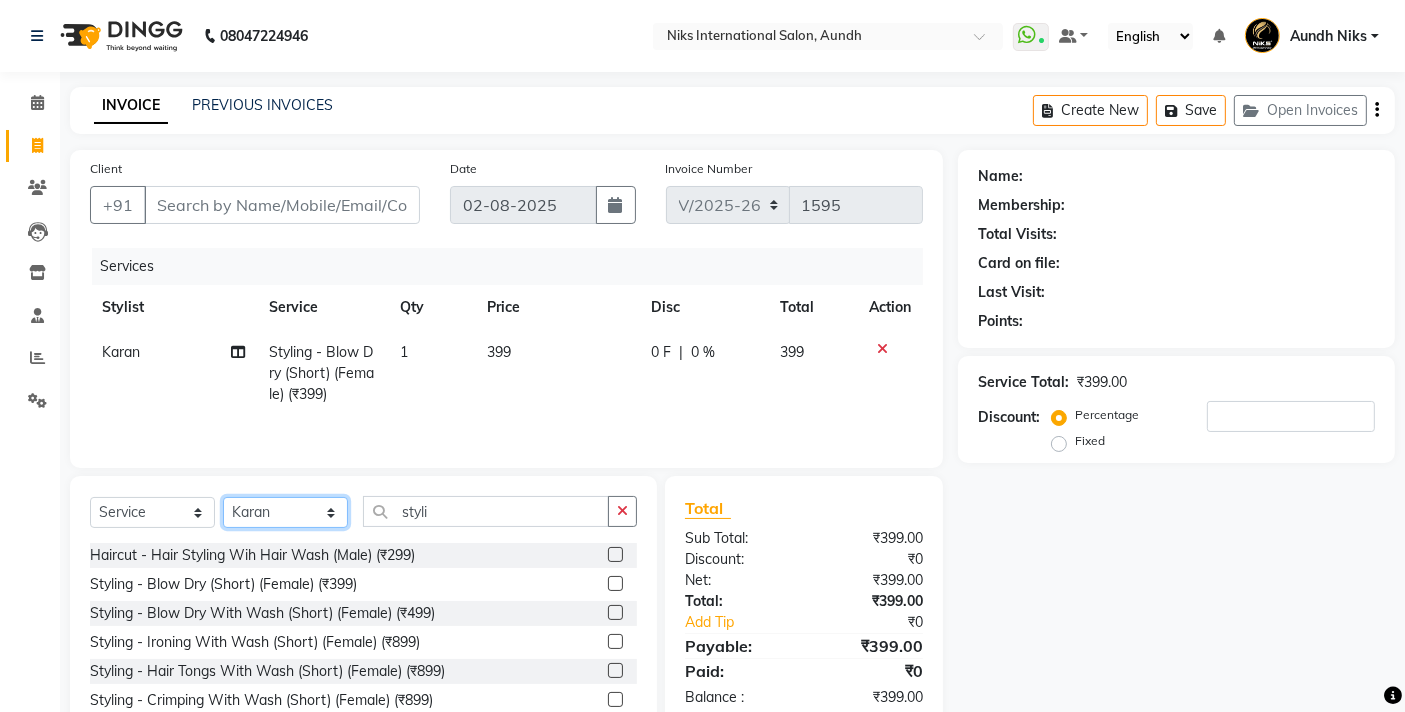 click on "Select Stylist [FIRST] [FIRST] [FIRST] [FIRST] [FIRST] [FIRST] [FIRST] [FIRST] [FIRST] [FIRST] [FIRST] [FIRST]" 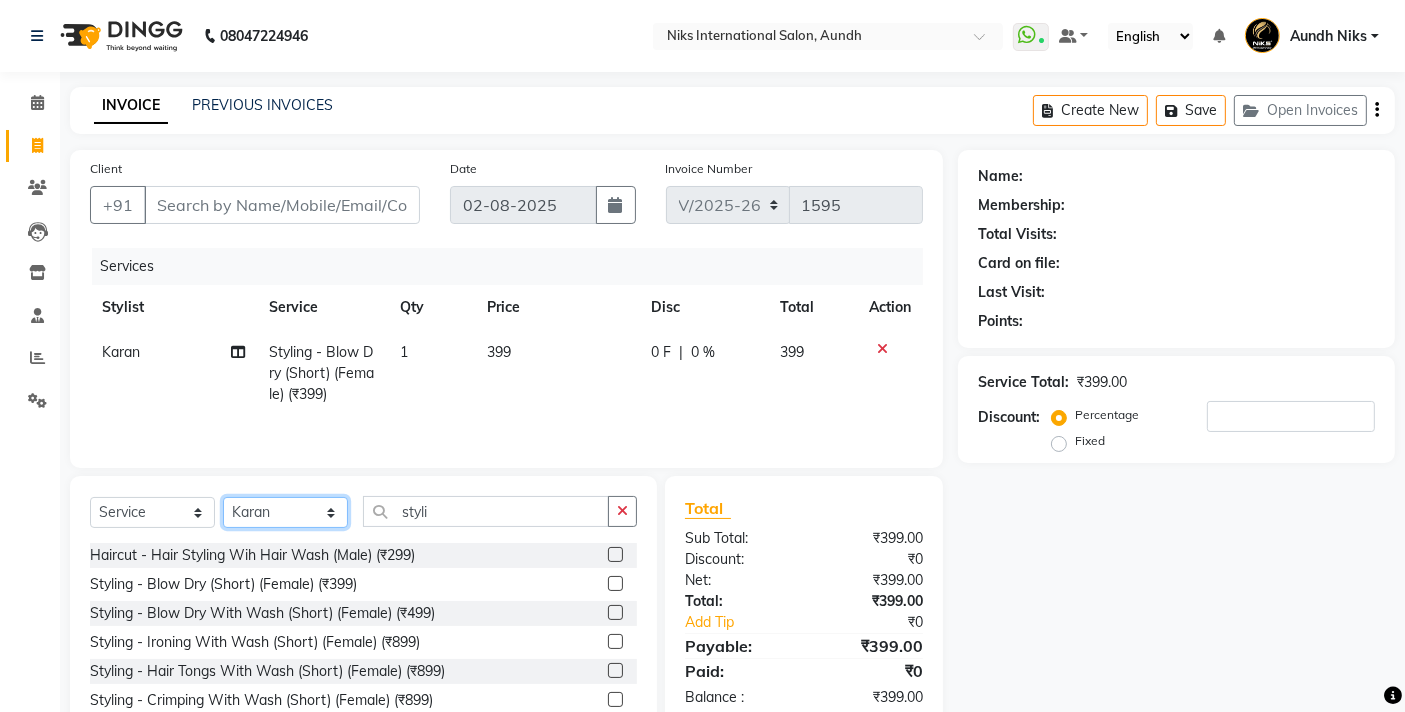 select on "20840" 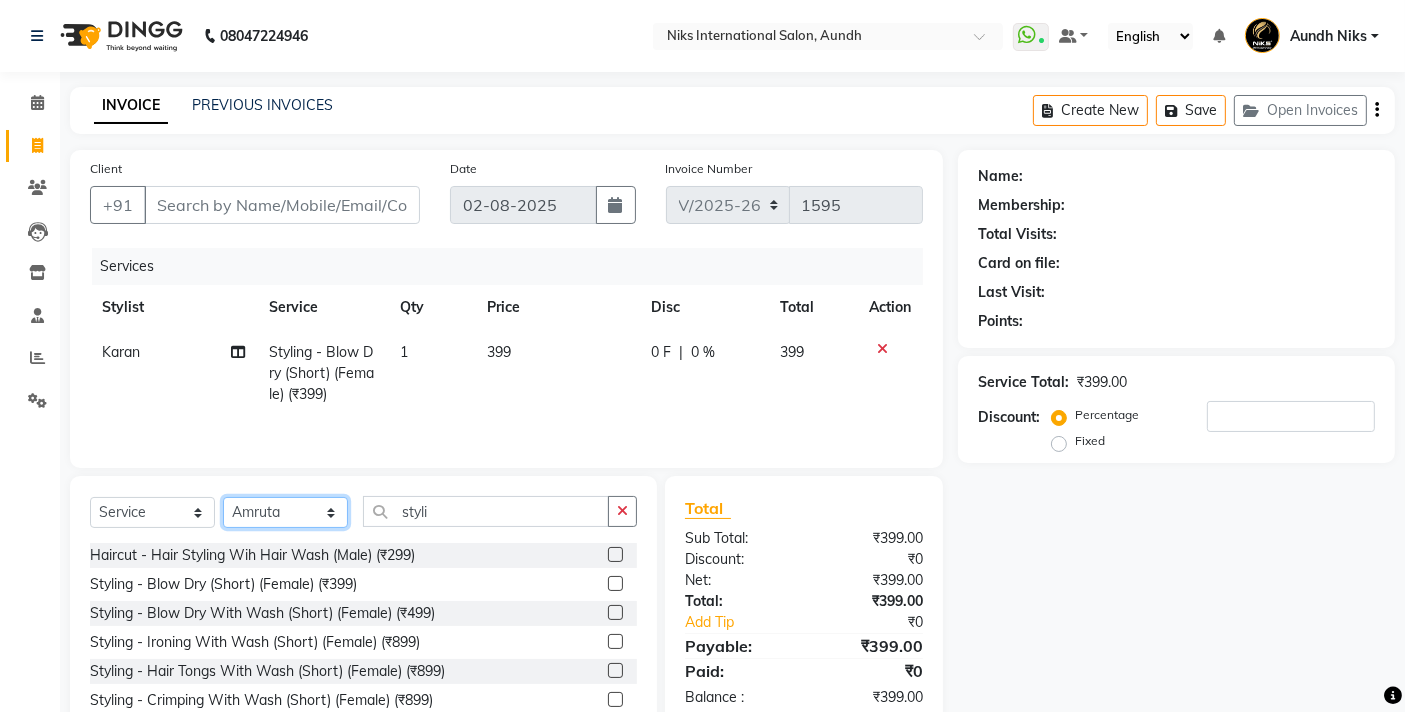 click on "Select Stylist [FIRST] [FIRST] [FIRST] [FIRST] [FIRST] [FIRST] [FIRST] [FIRST] [FIRST] [FIRST] [FIRST] [FIRST]" 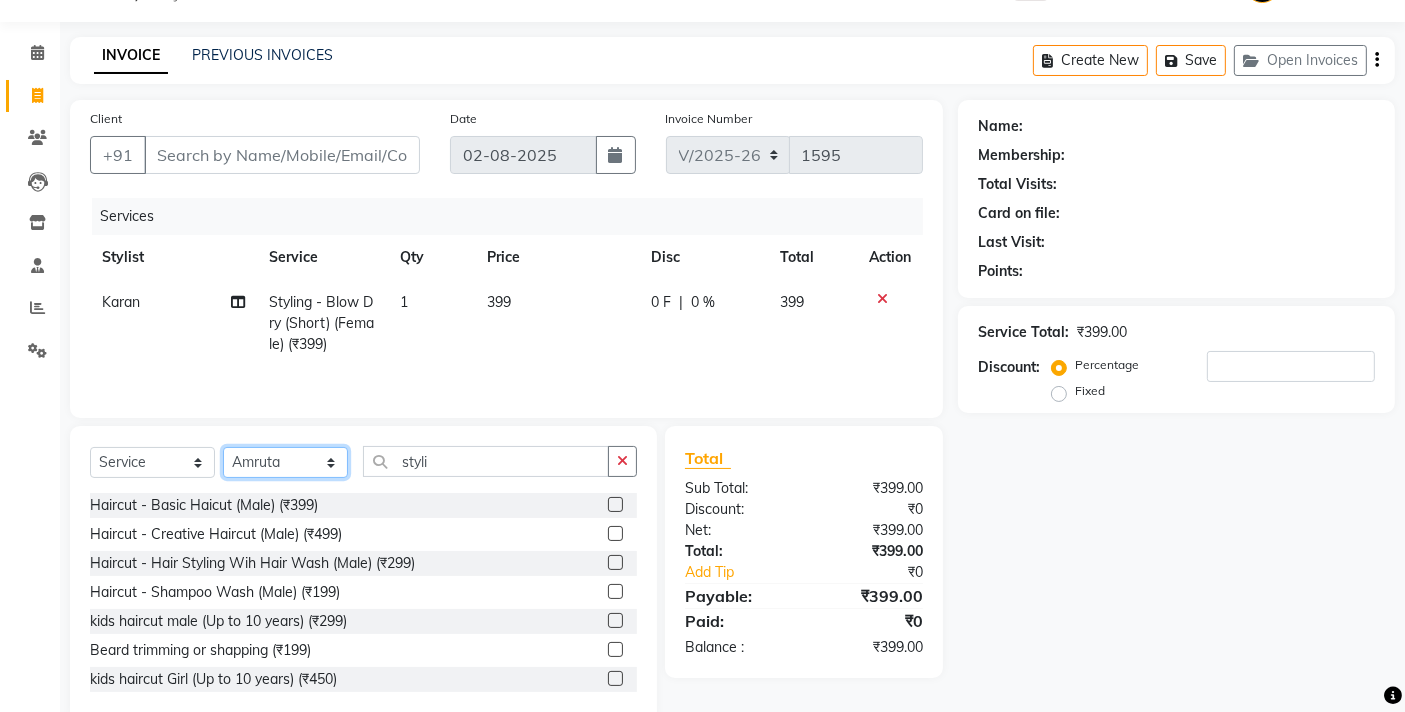 scroll, scrollTop: 90, scrollLeft: 0, axis: vertical 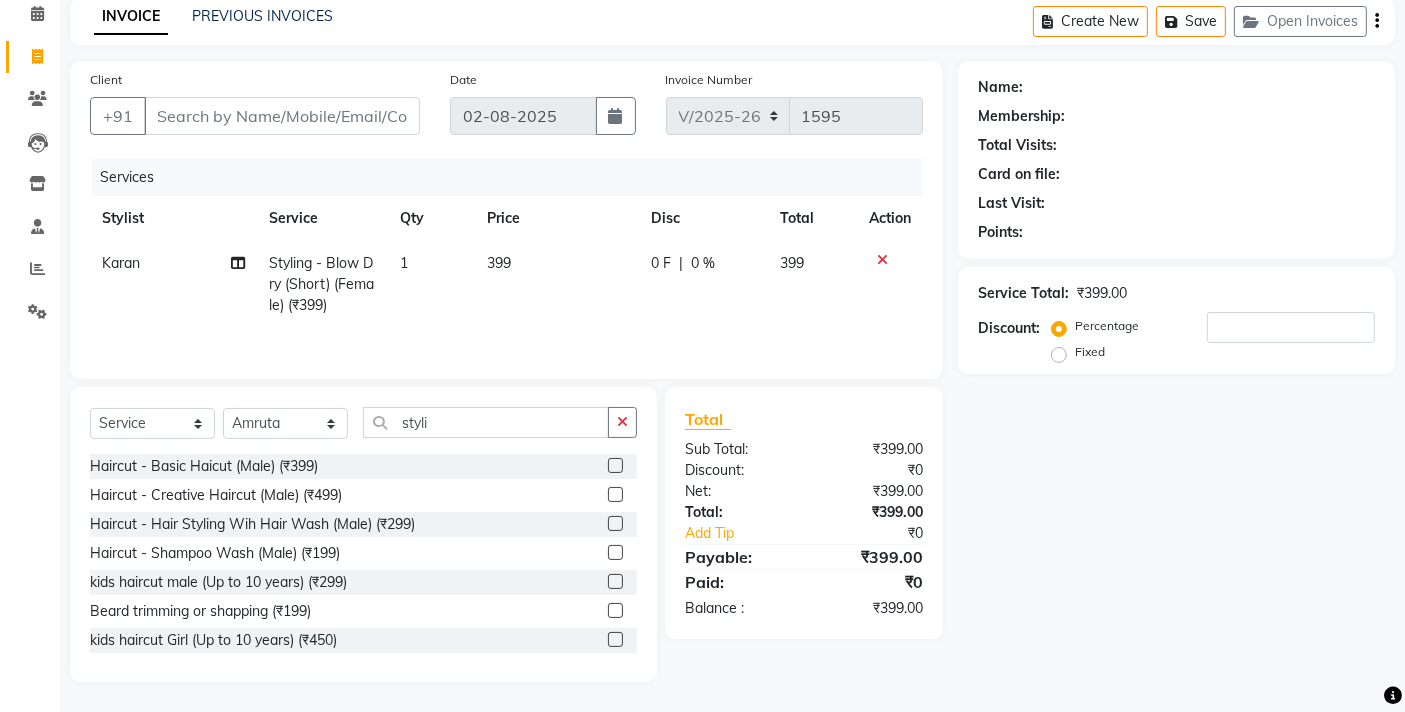 click 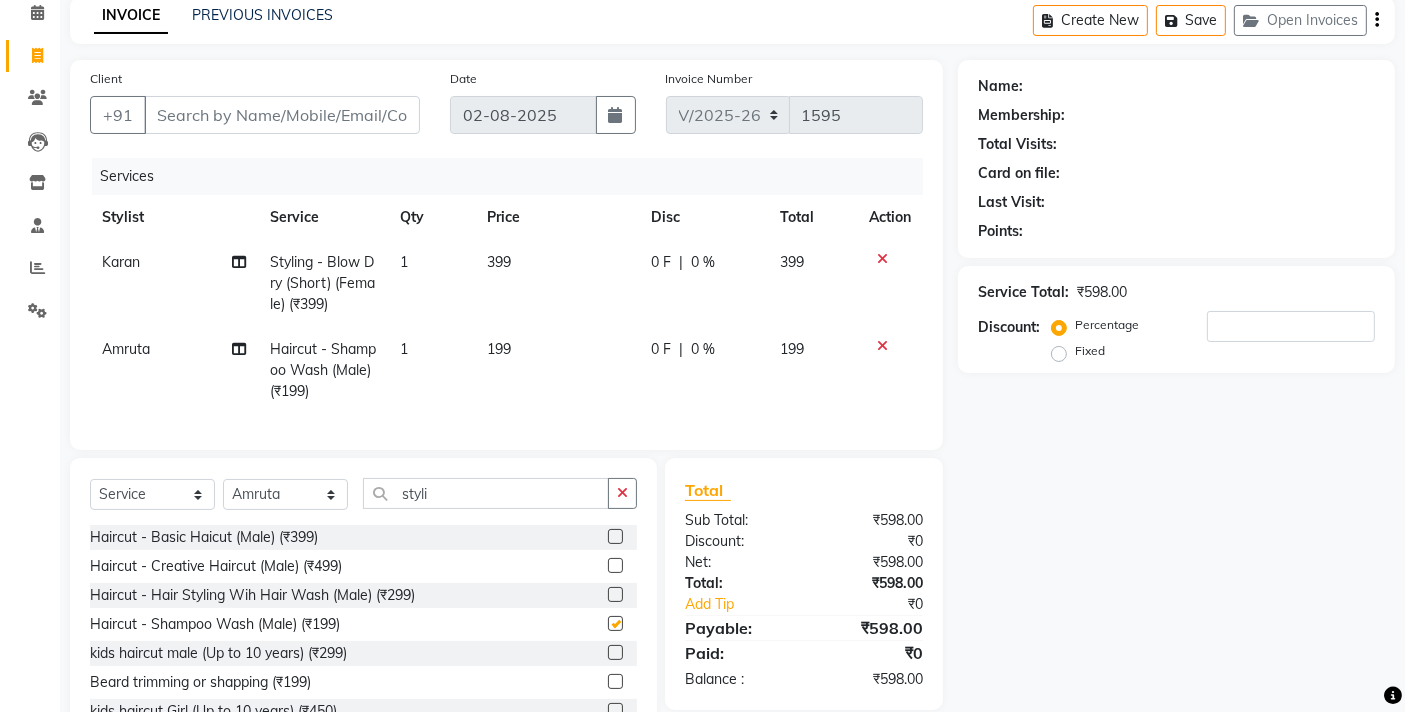 checkbox on "false" 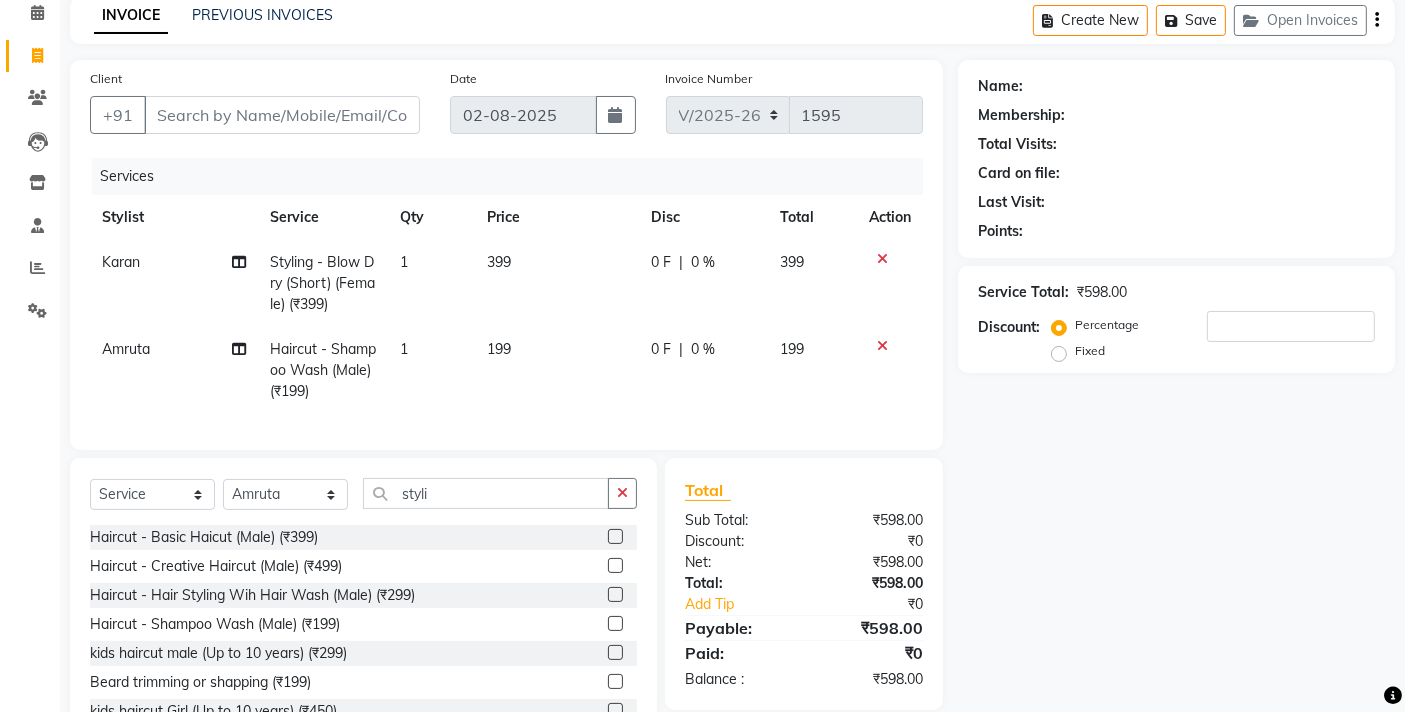 click on "399" 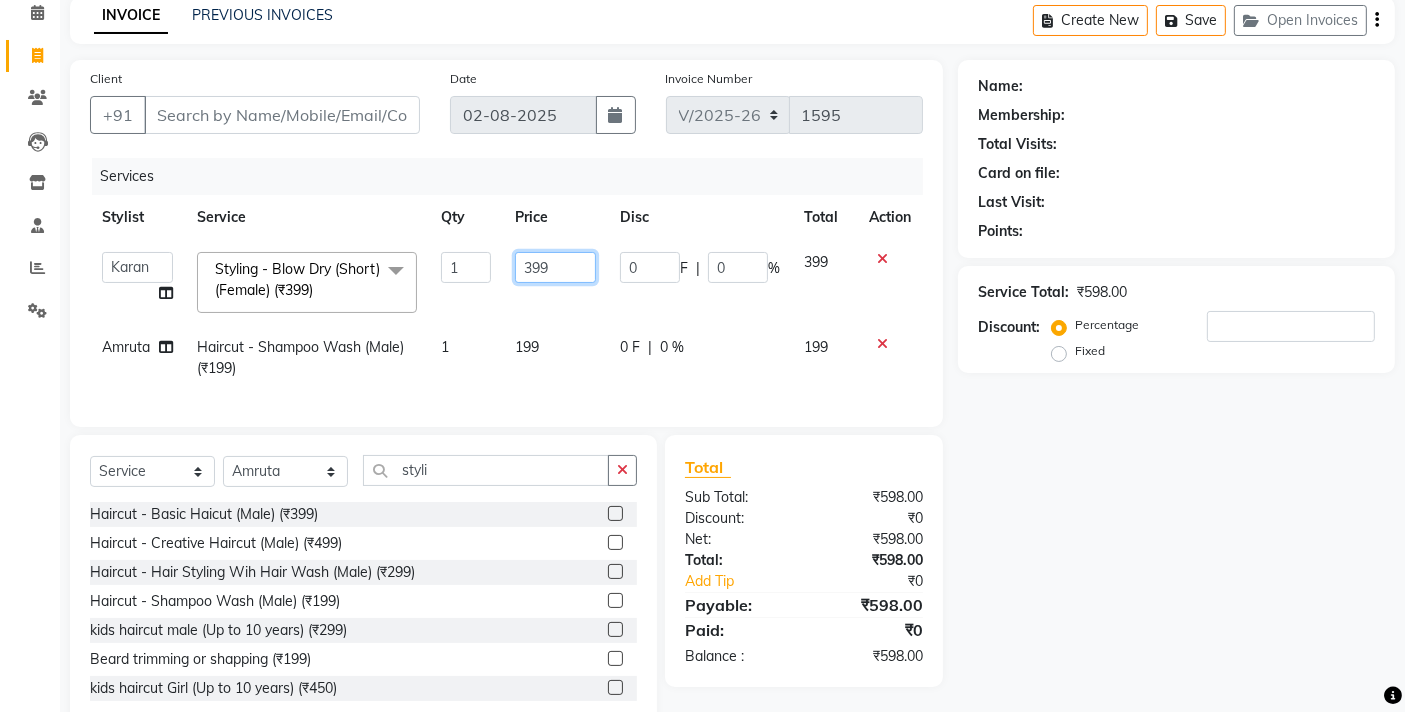 click on "399" 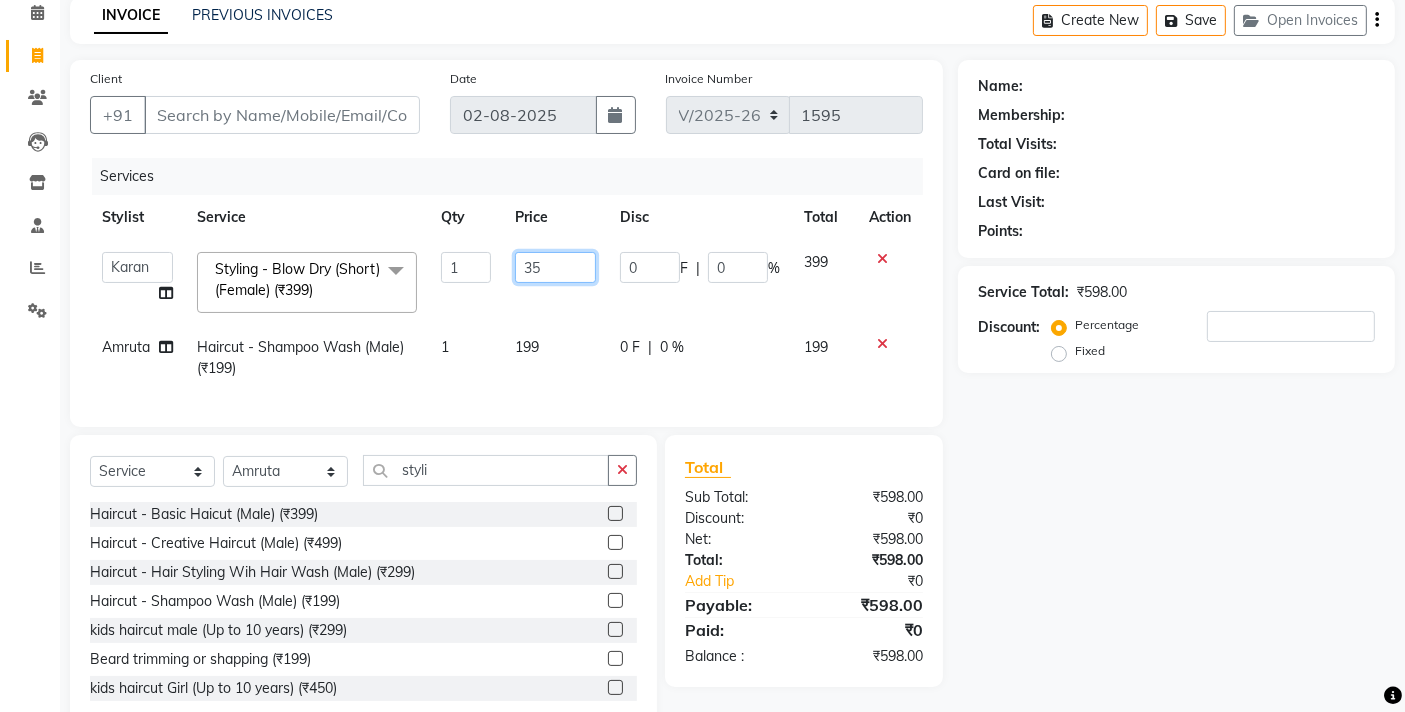 type on "350" 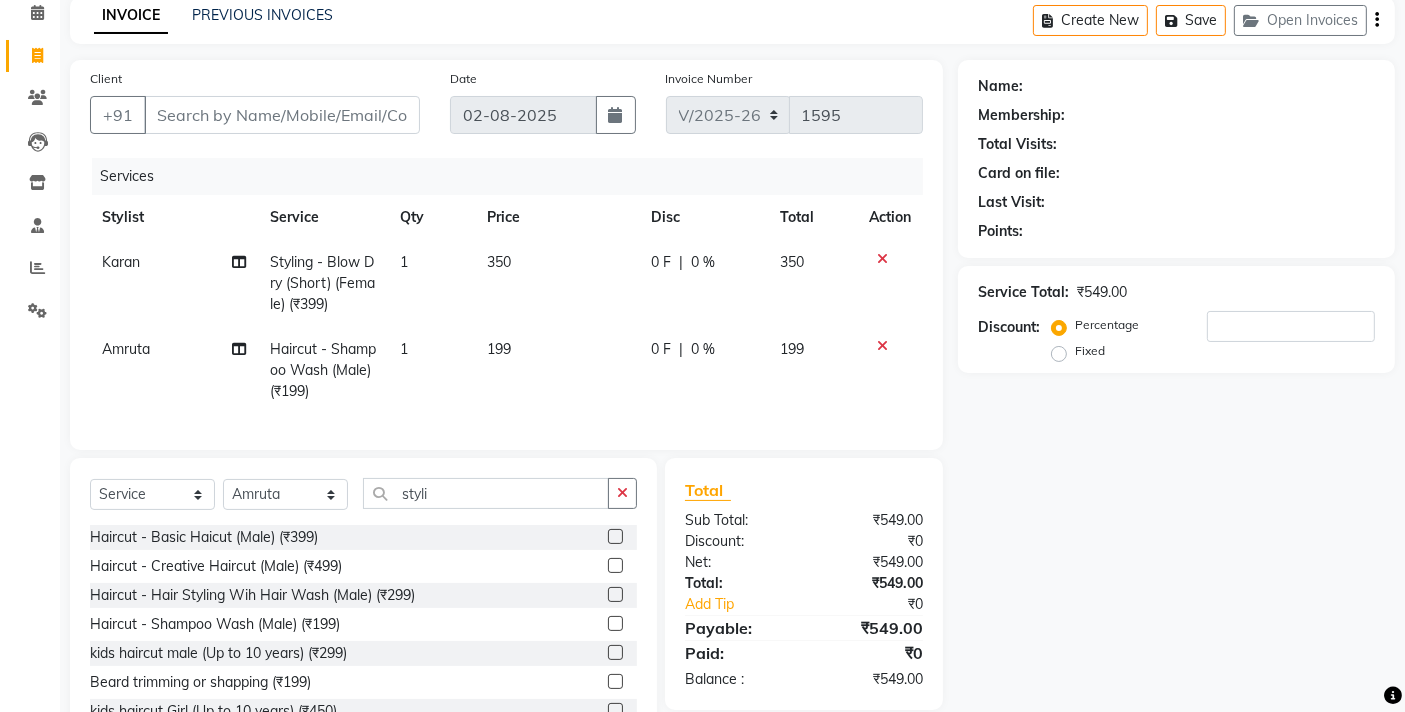 click on "199" 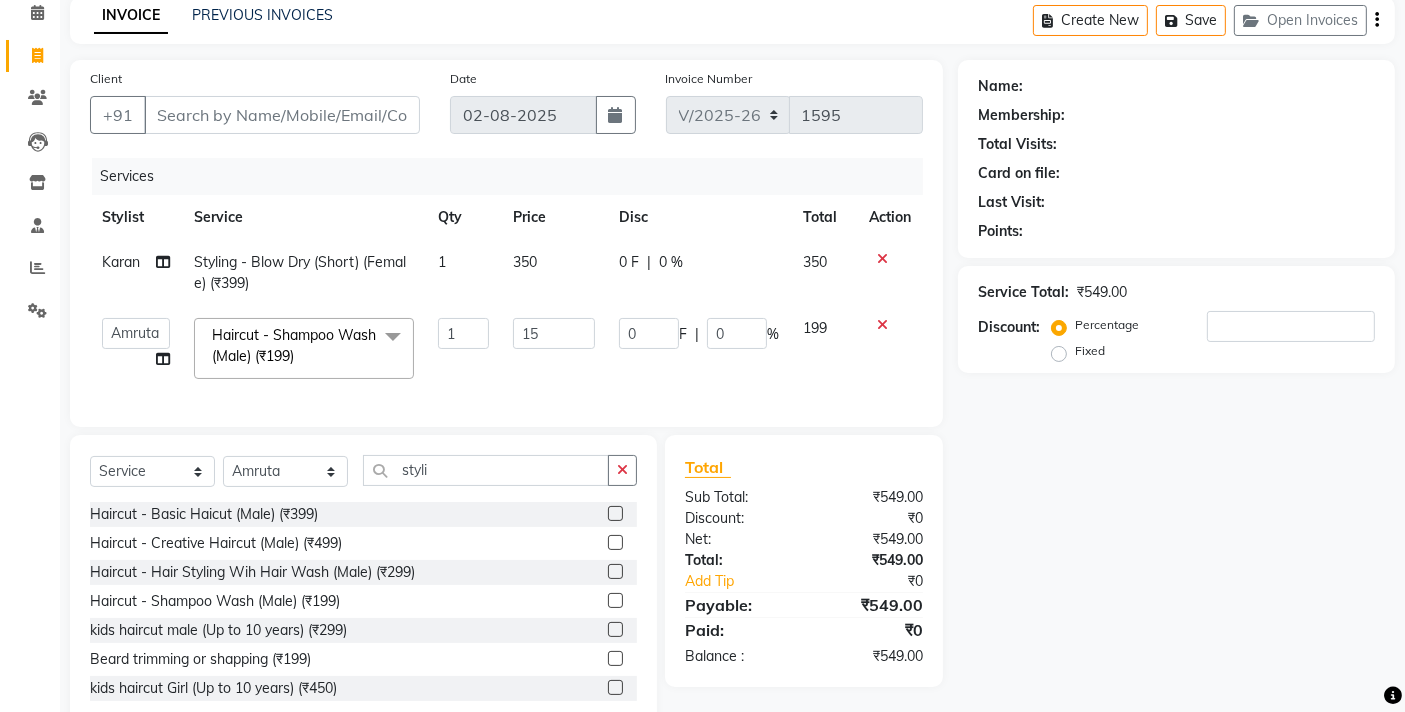type on "150" 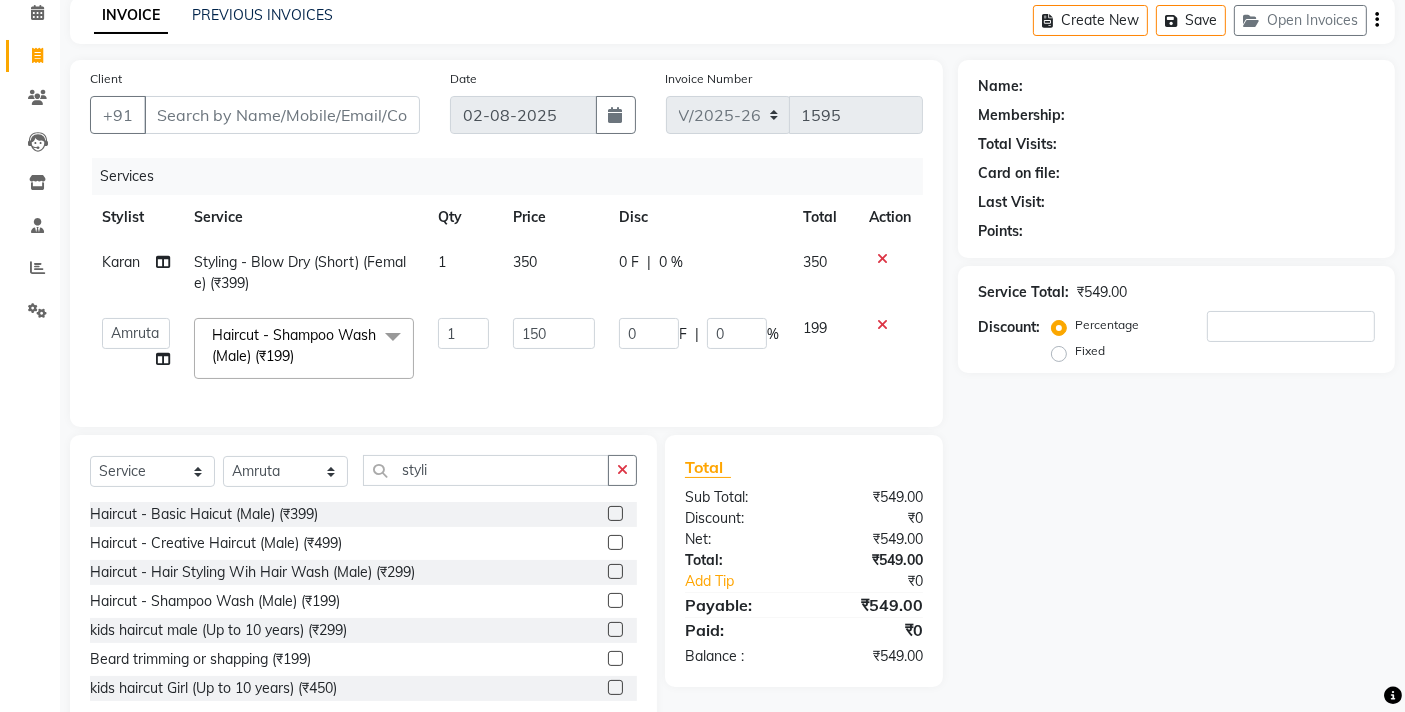 click on "150" 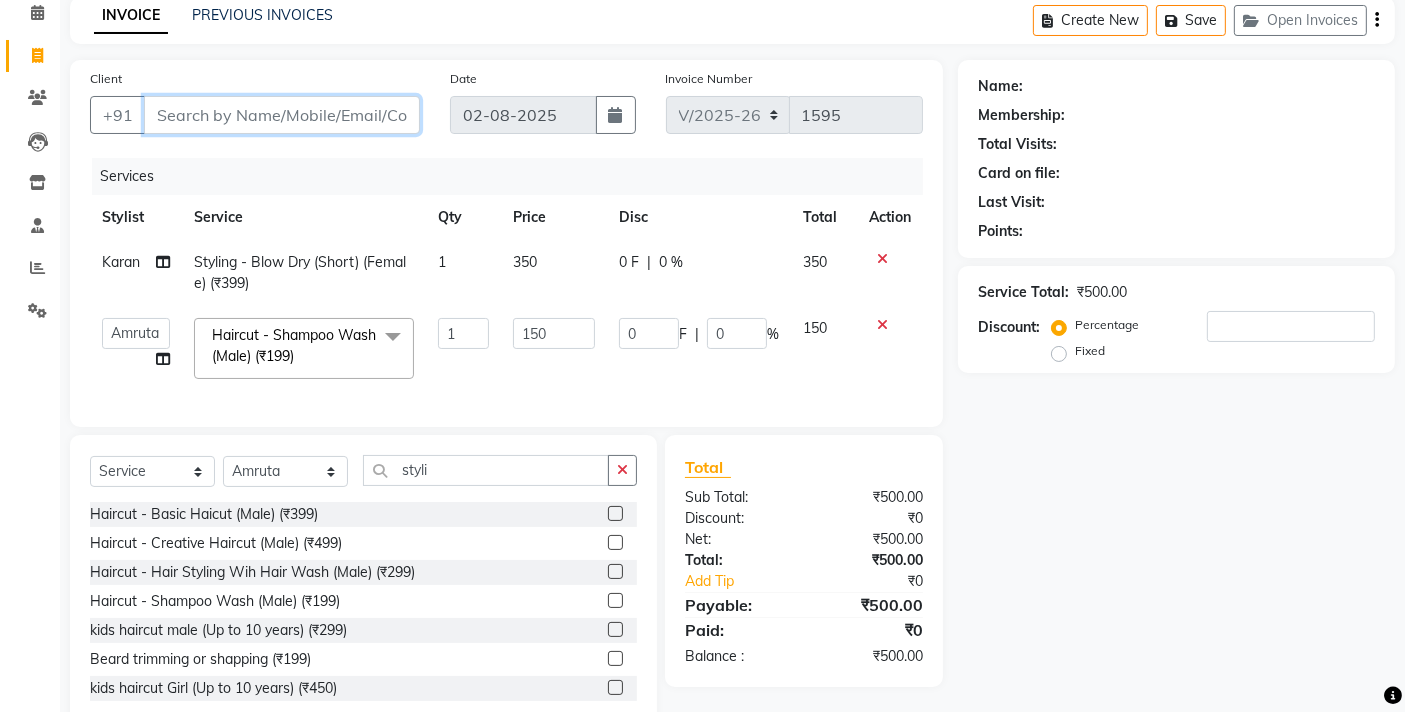 click on "Client" at bounding box center [282, 115] 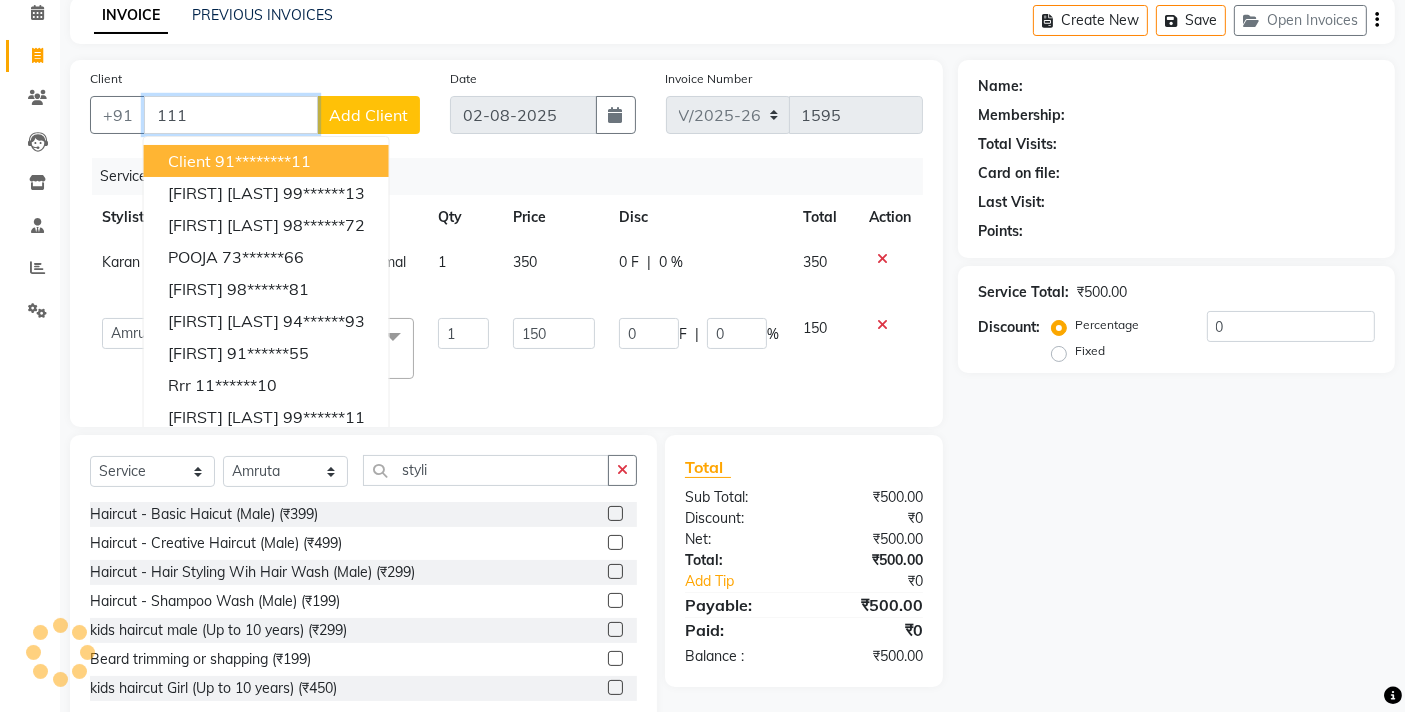 click on "91********11" at bounding box center [263, 161] 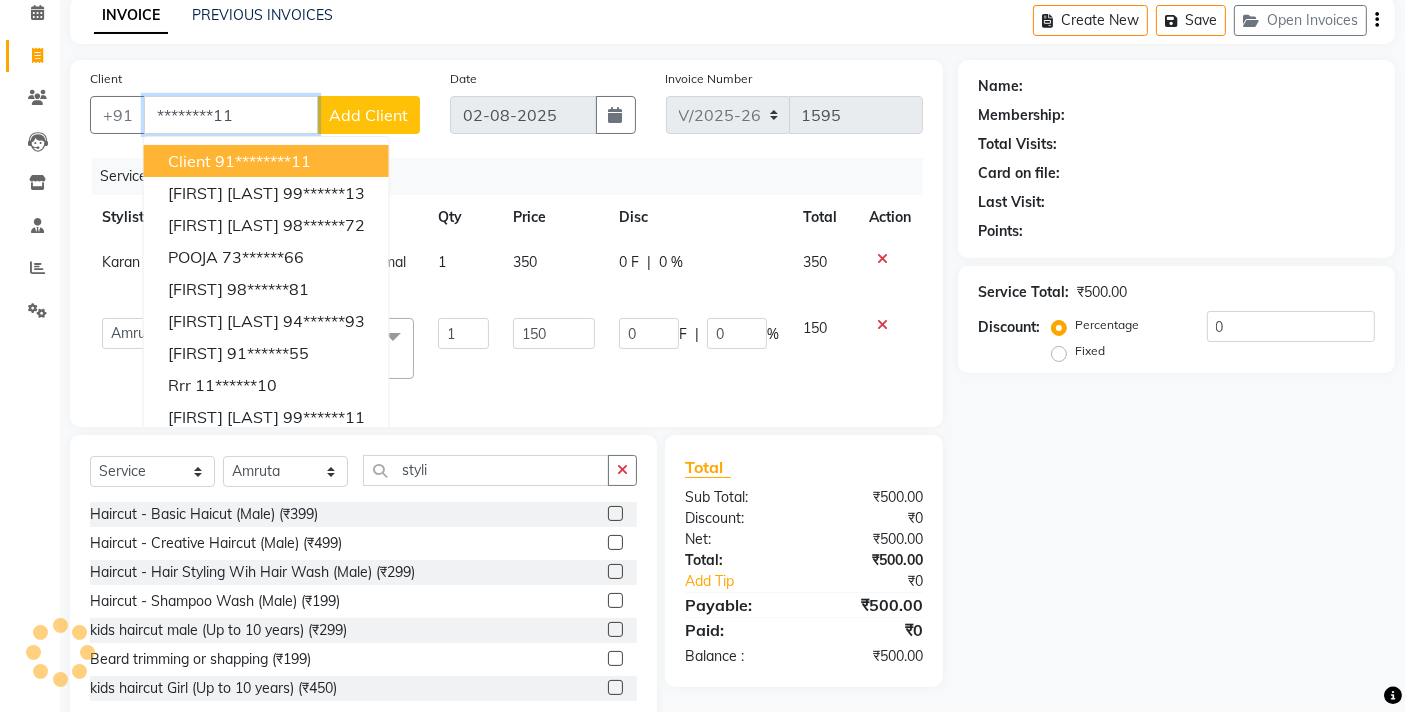 type on "********11" 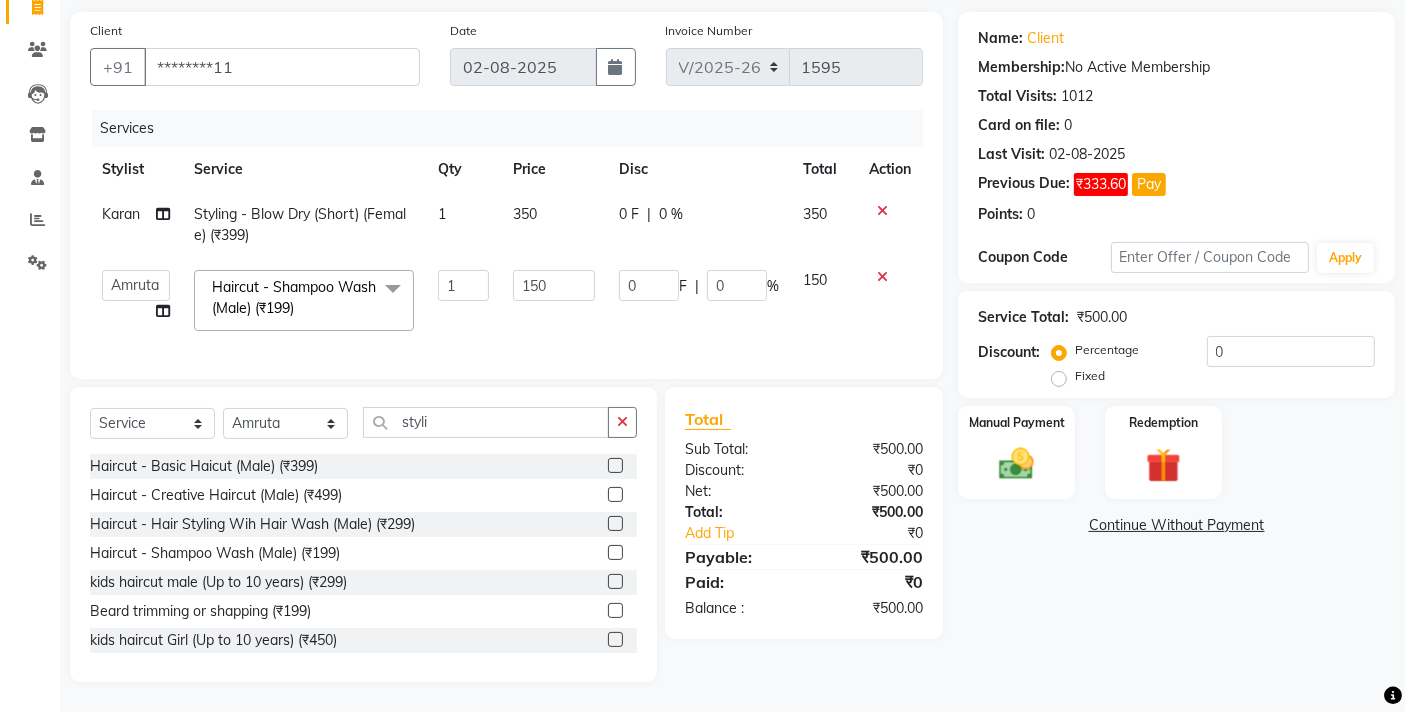 scroll, scrollTop: 153, scrollLeft: 0, axis: vertical 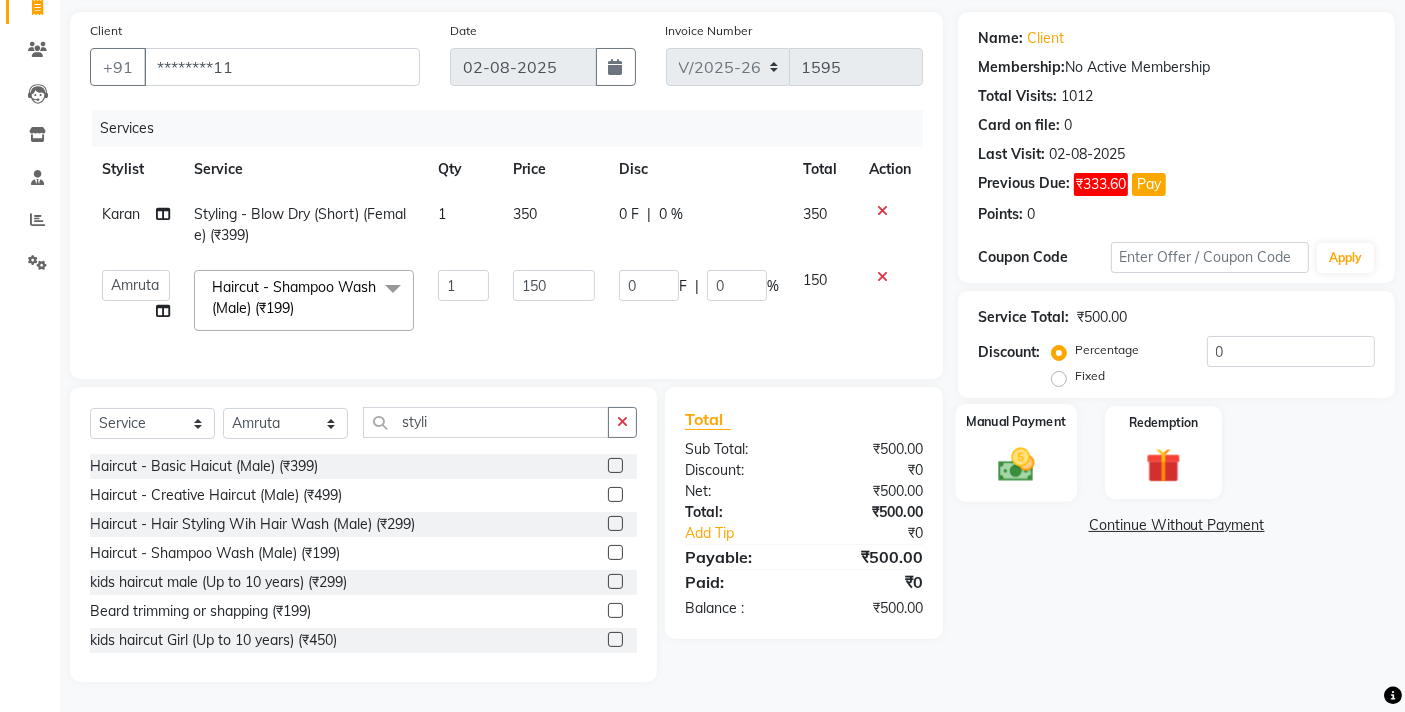 click 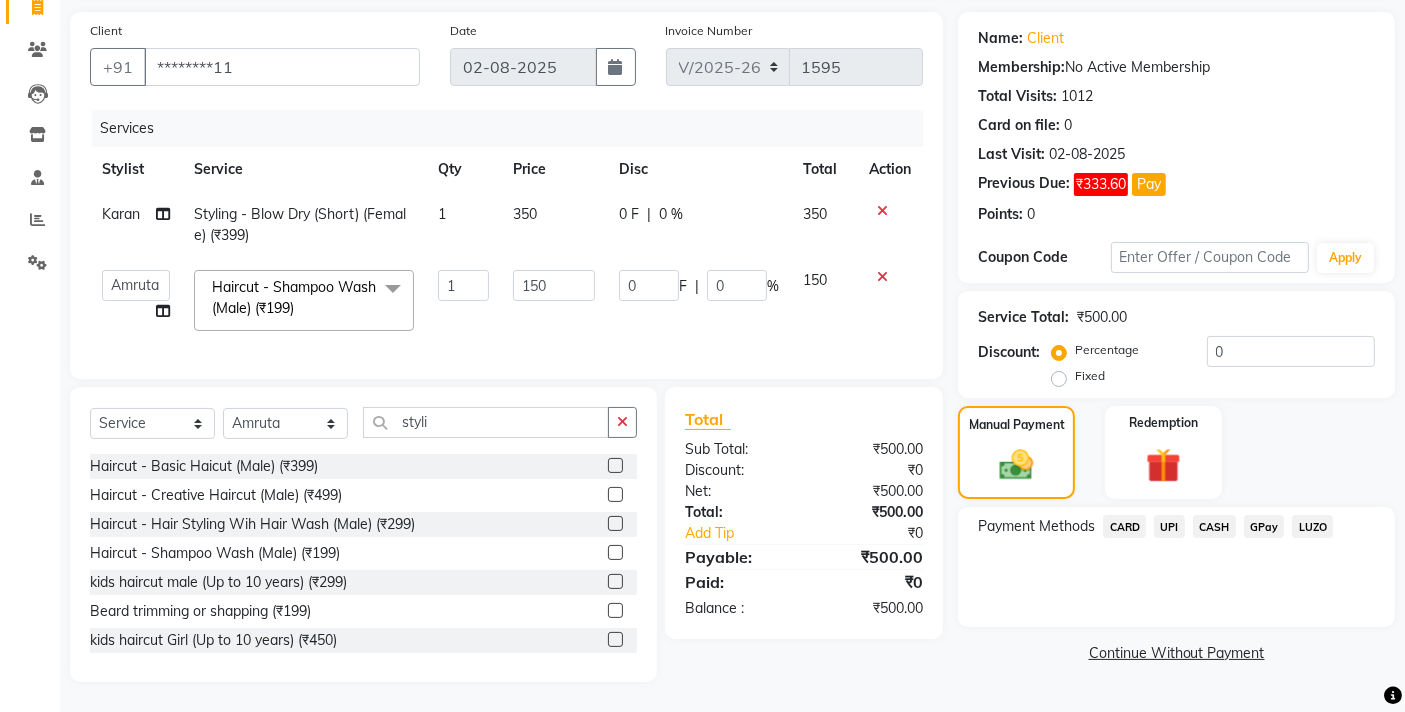 click on "CARD" 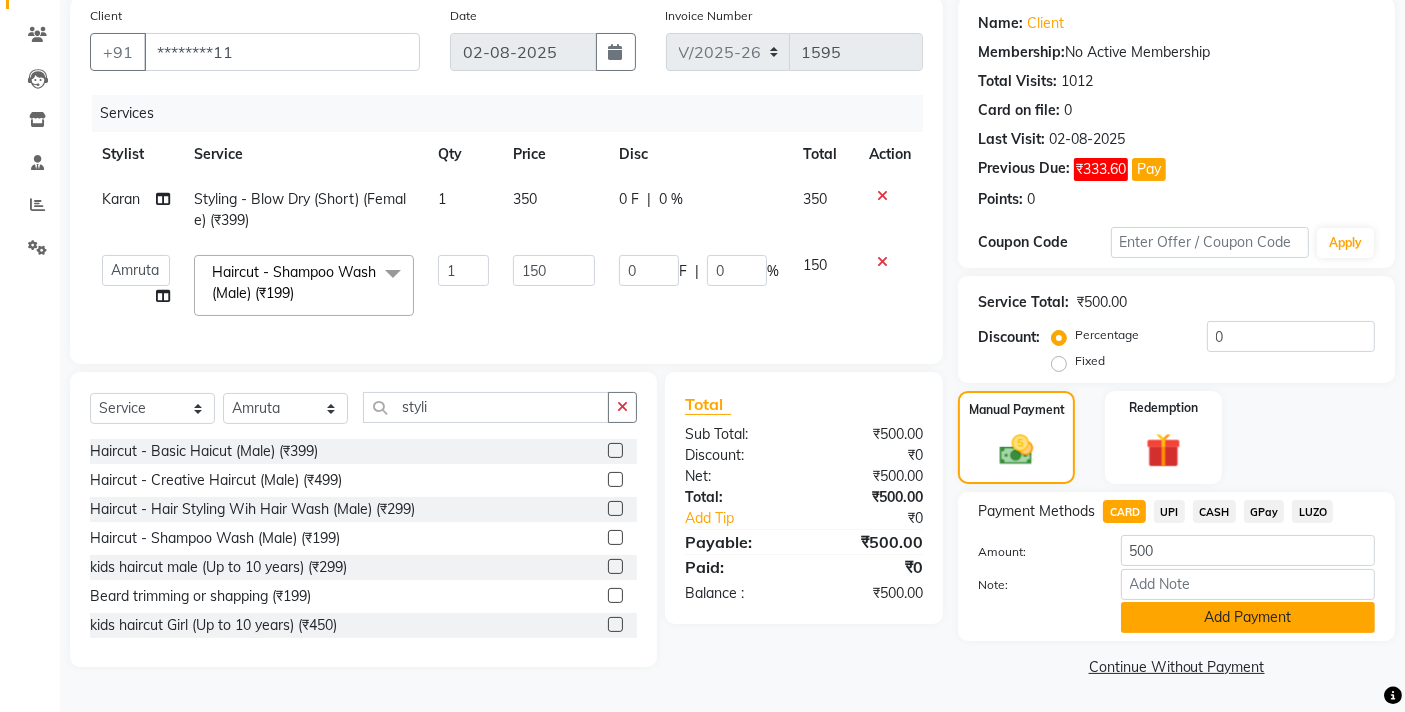click on "Add Payment" 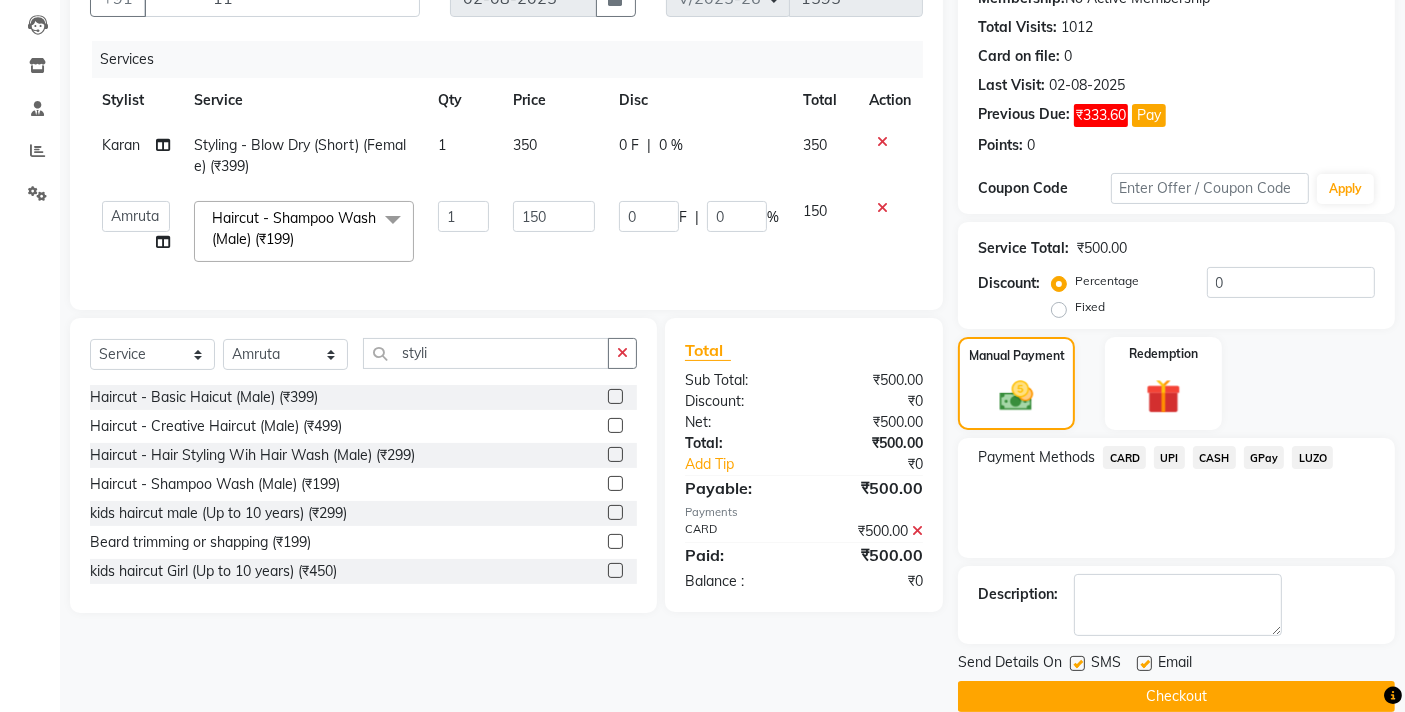 scroll, scrollTop: 235, scrollLeft: 0, axis: vertical 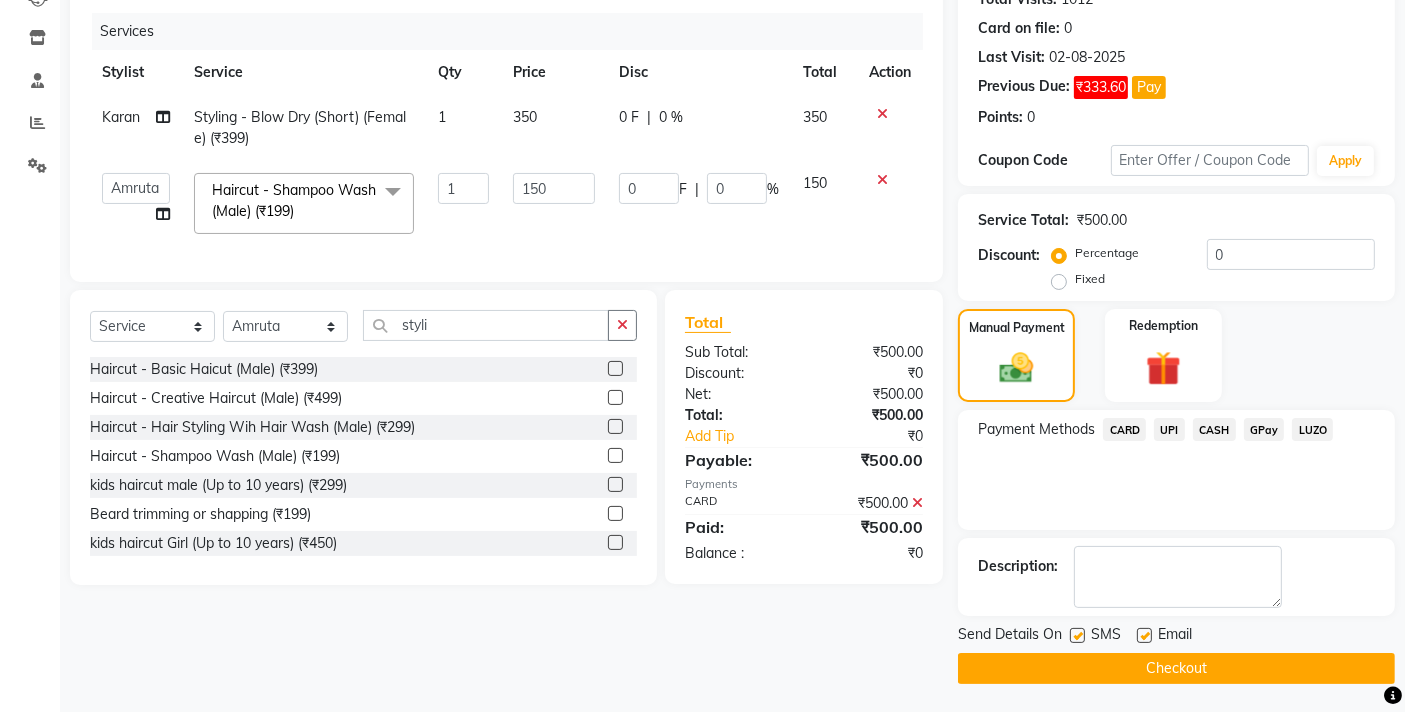 click on "Checkout" 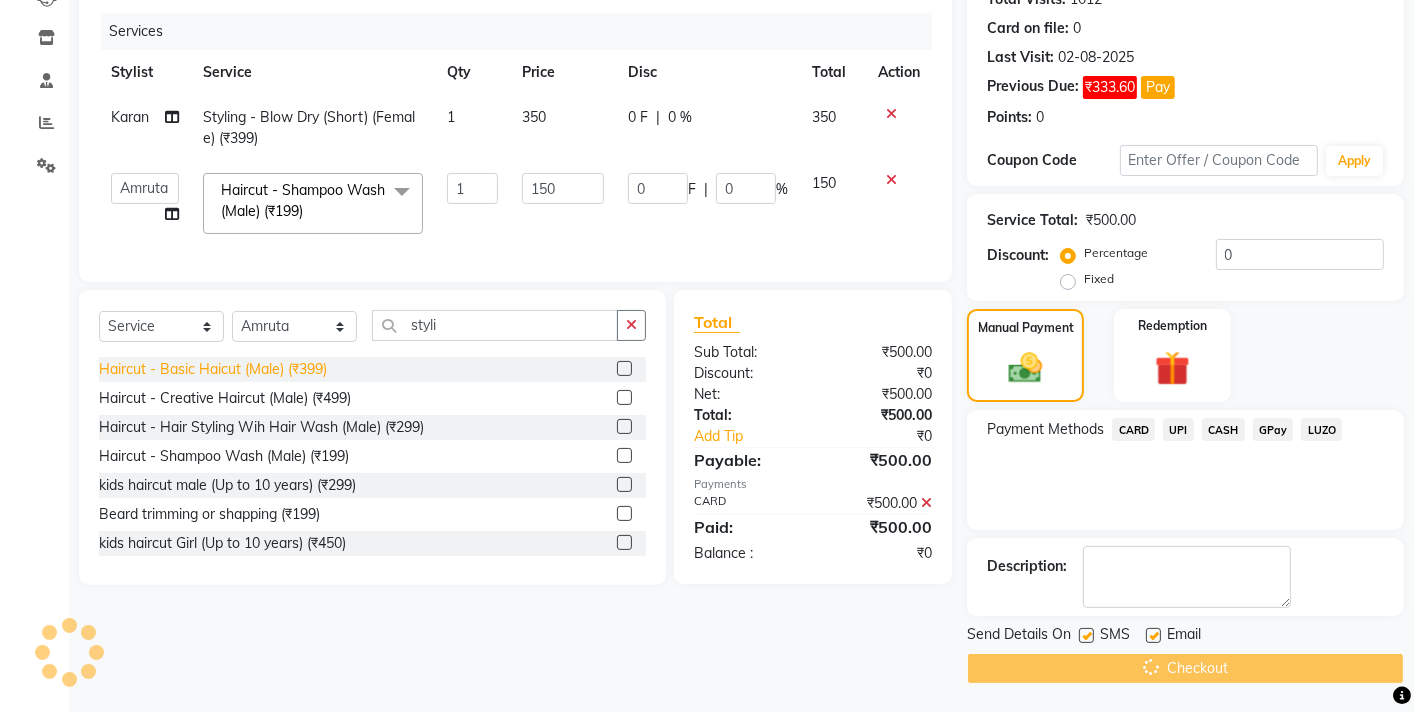 scroll, scrollTop: 0, scrollLeft: 0, axis: both 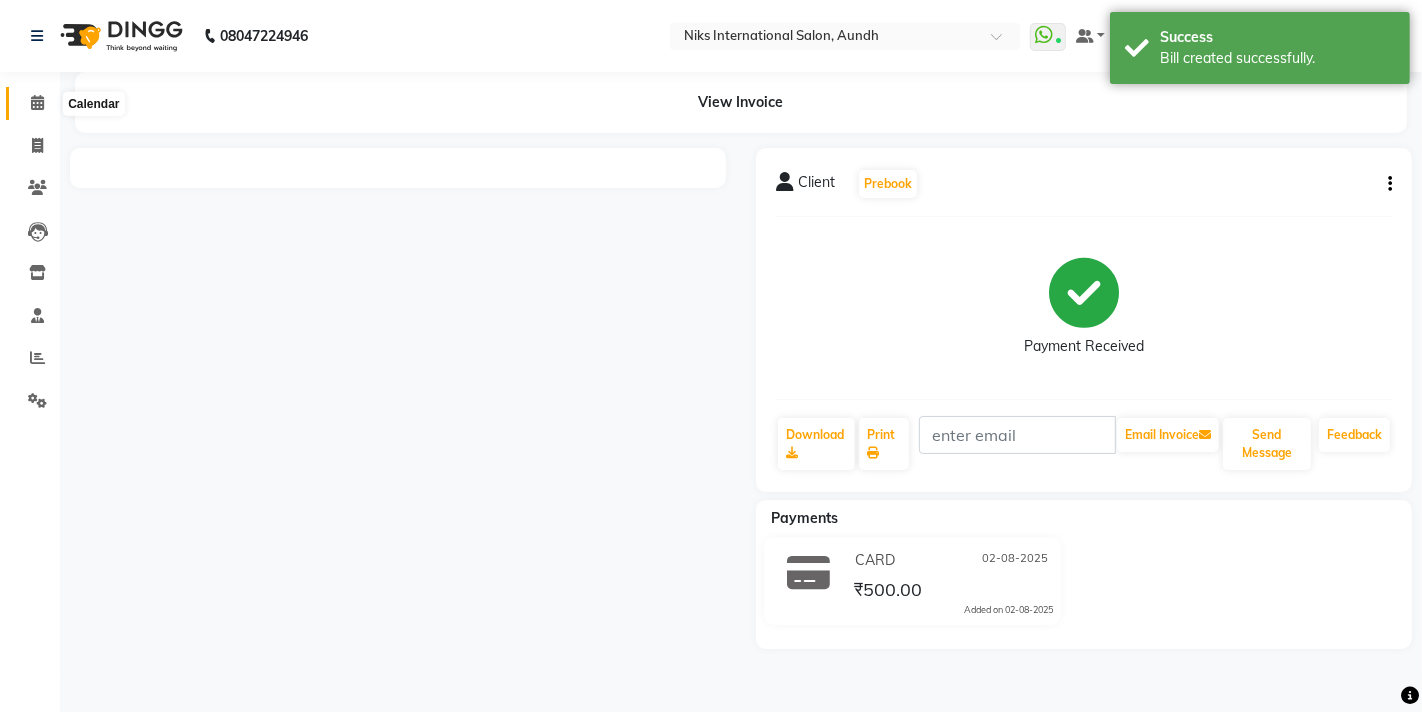 click 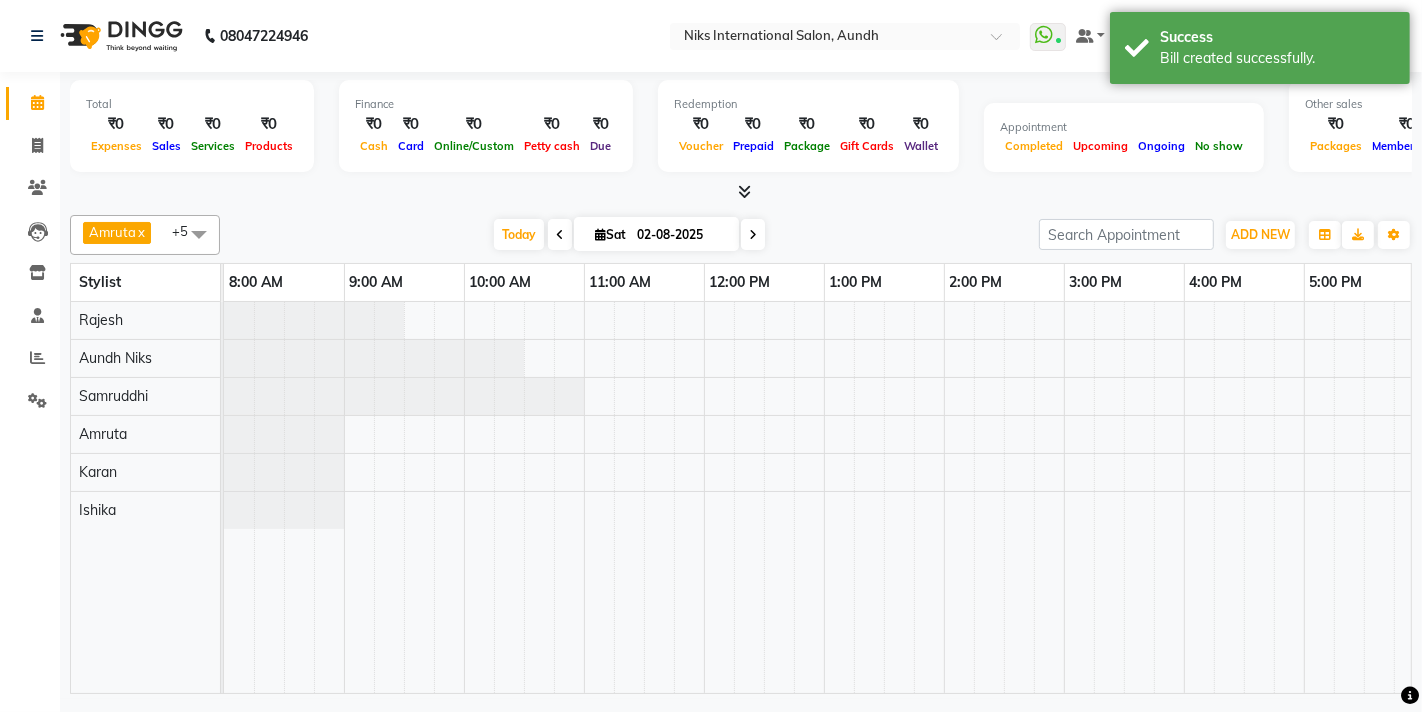 scroll, scrollTop: 0, scrollLeft: 611, axis: horizontal 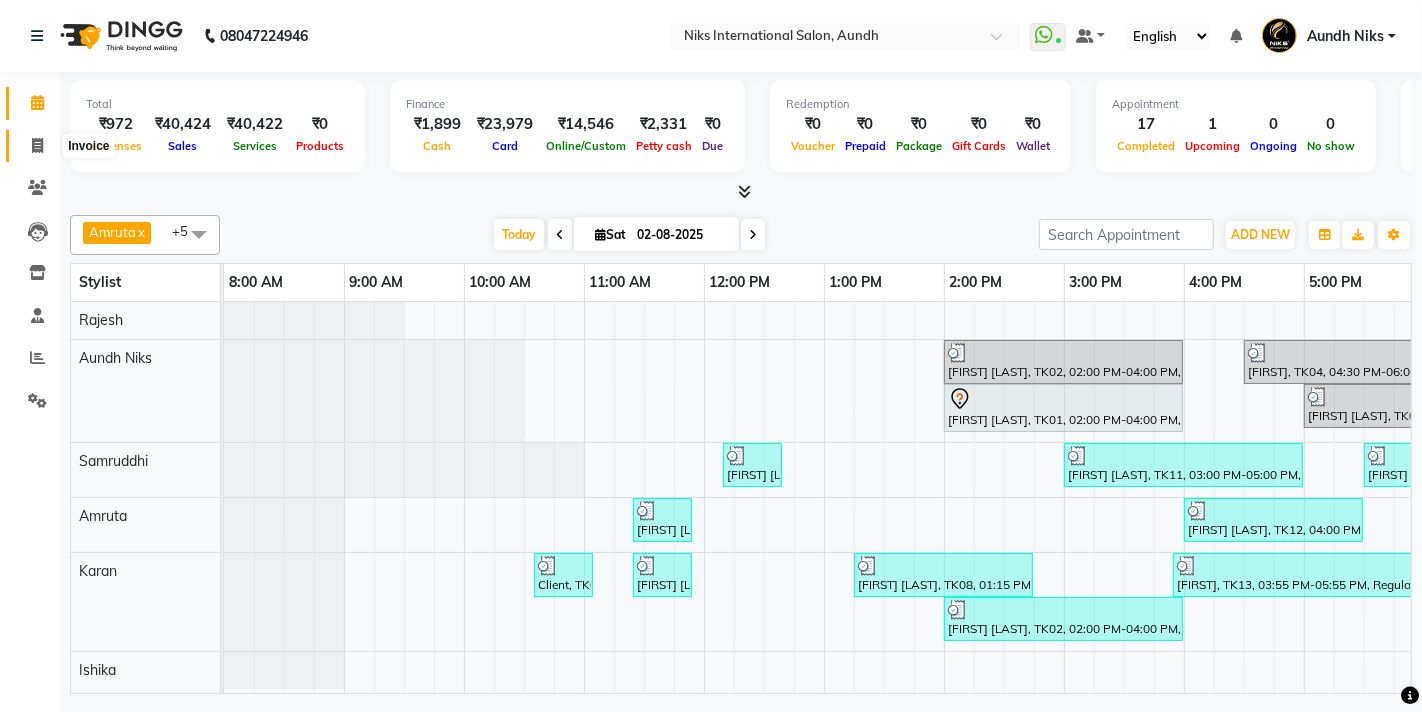 click 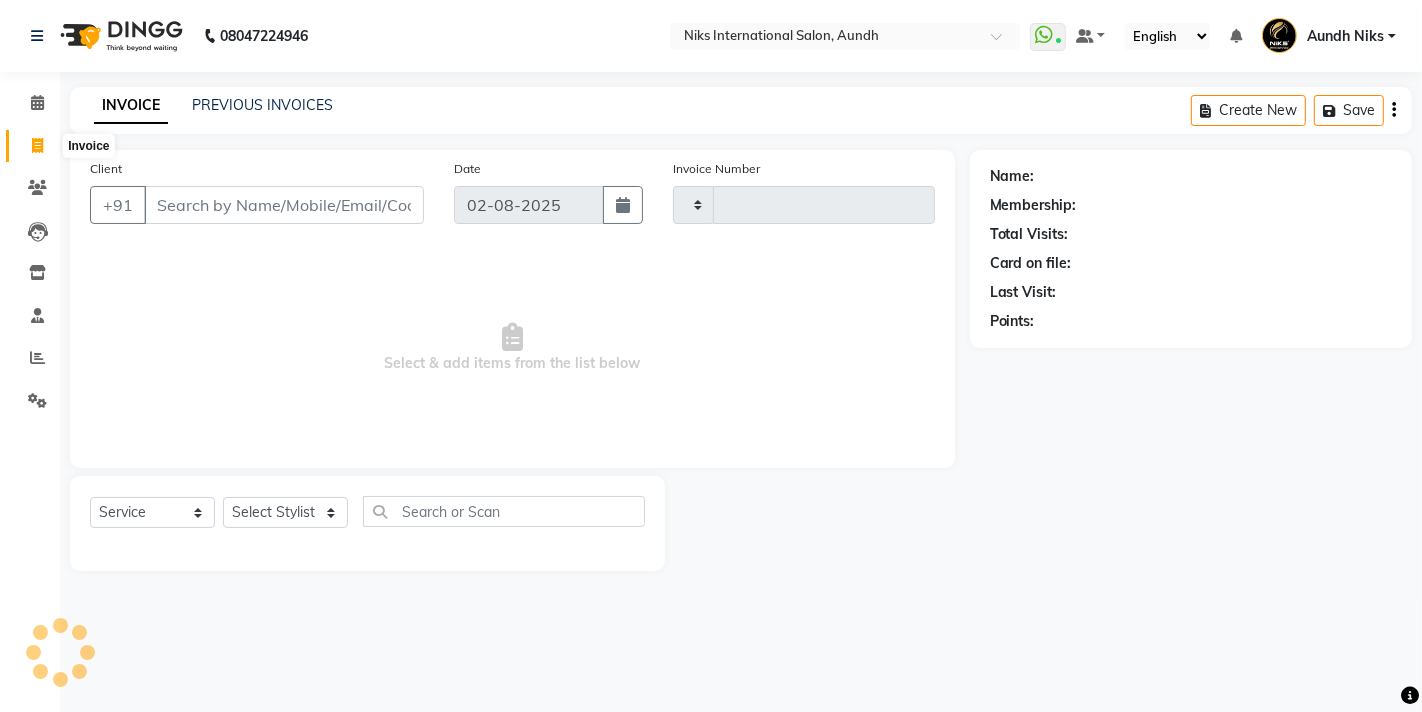 type on "1596" 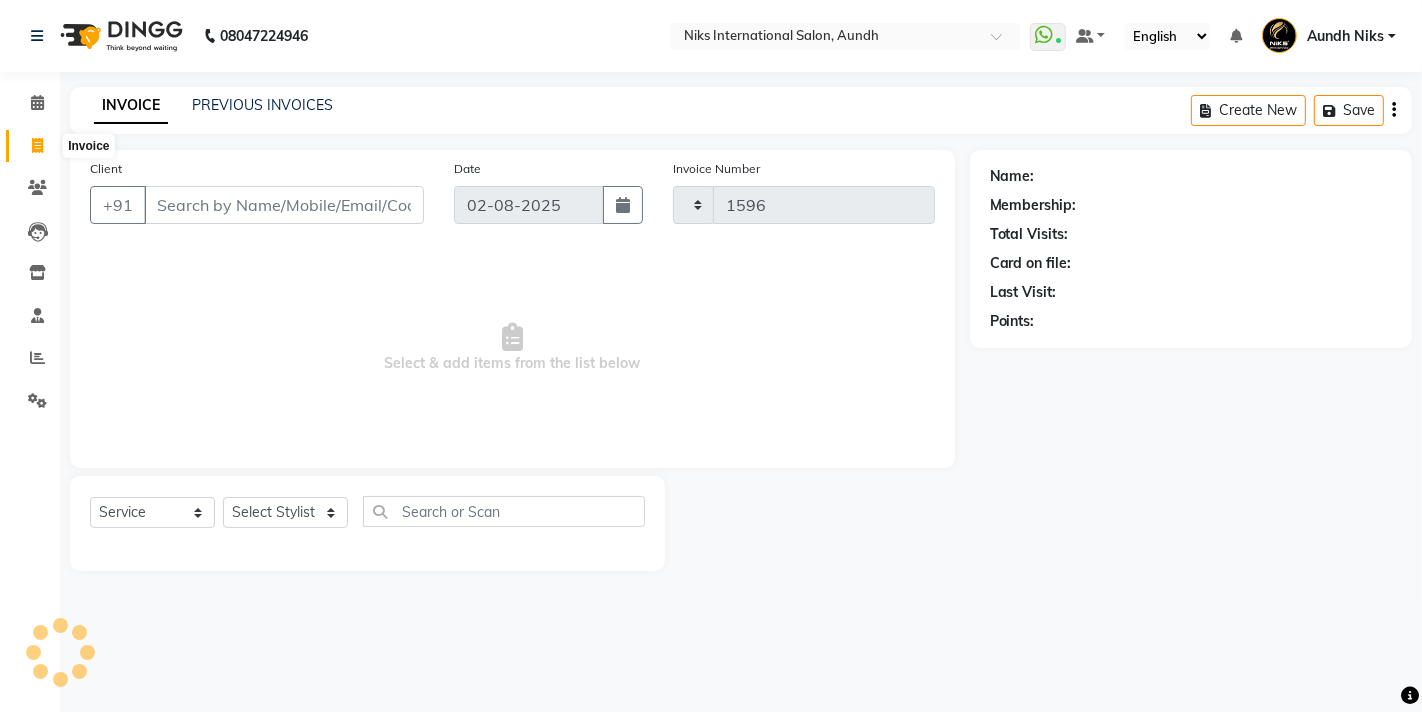 select on "6" 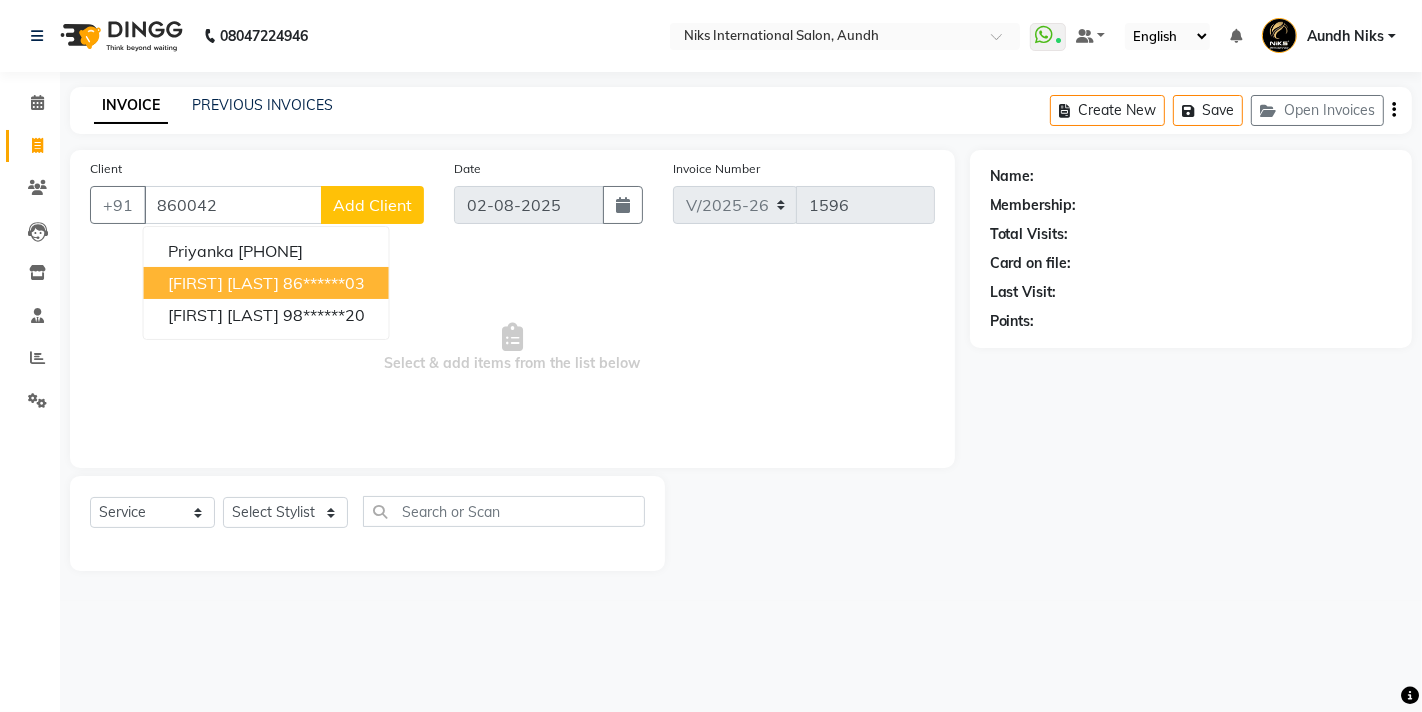 click on "[FIRST] [LAST]" at bounding box center [223, 283] 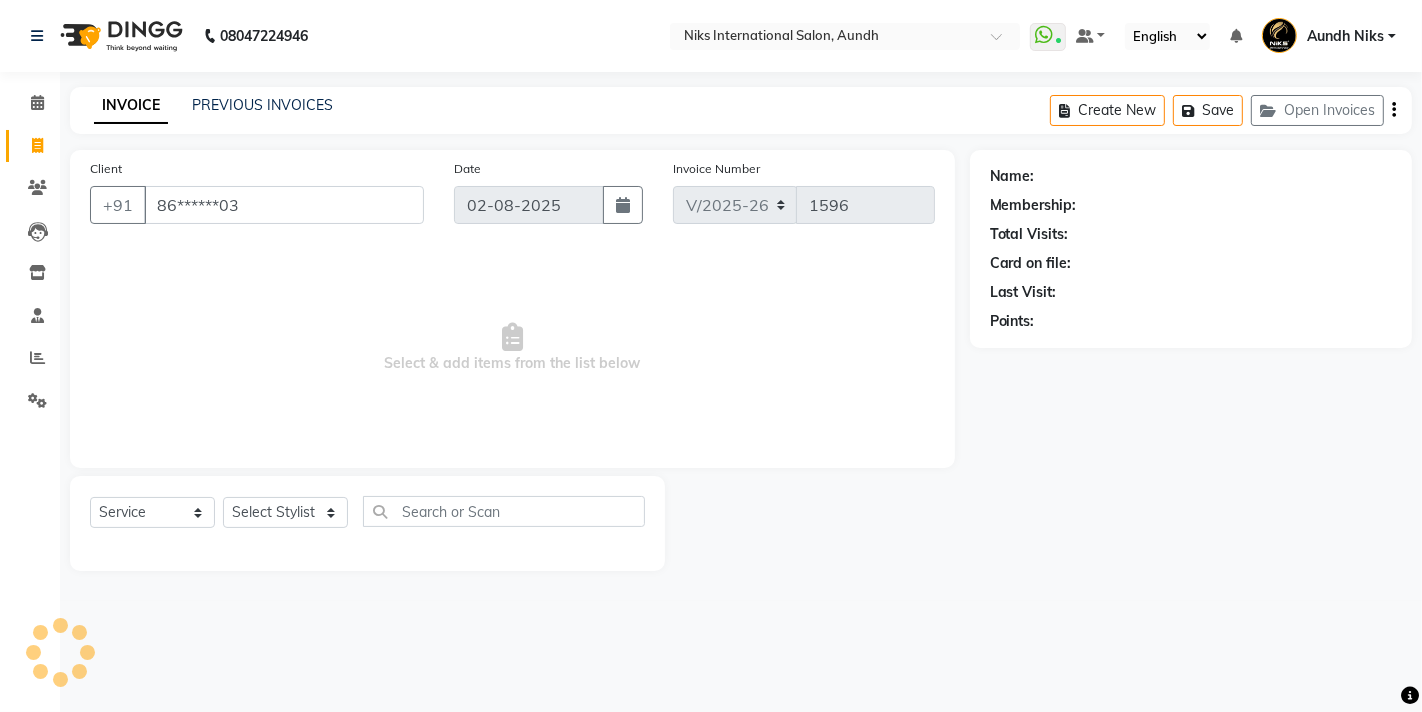 type on "86******03" 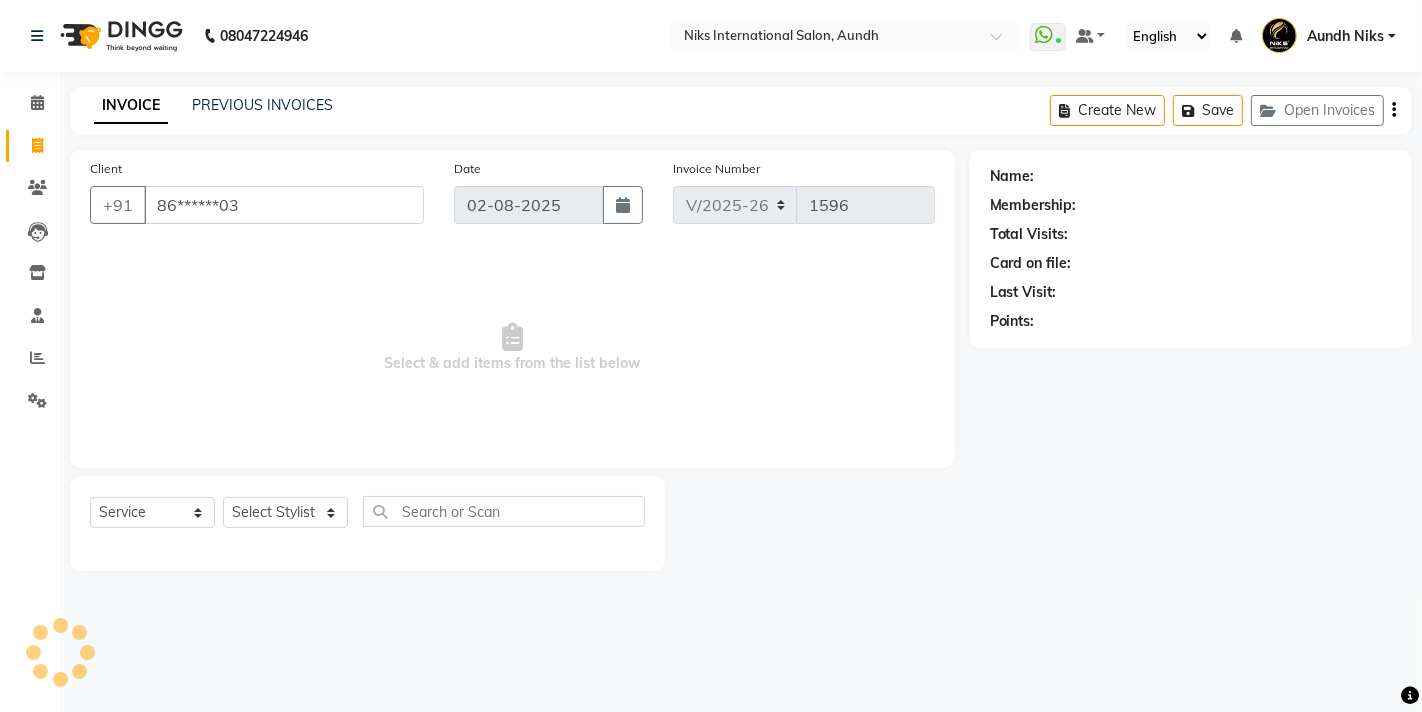 select on "1: Object" 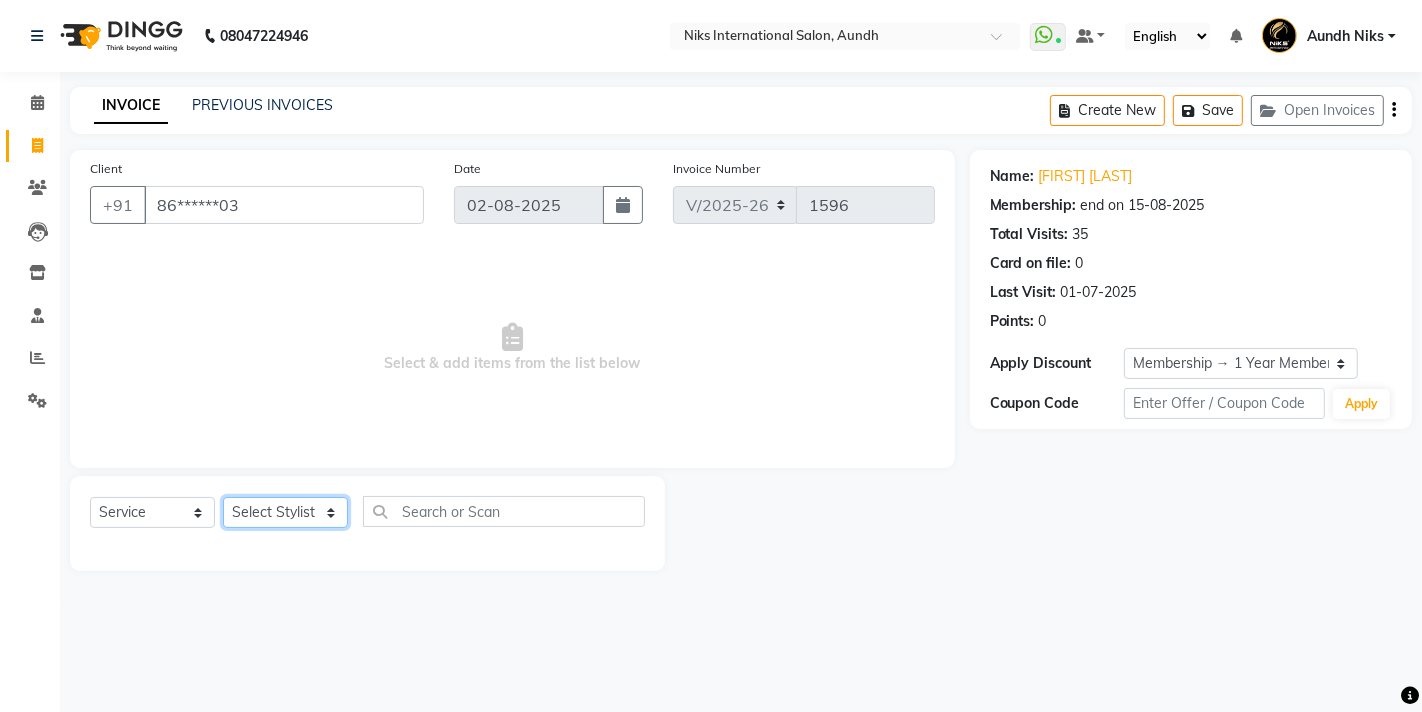 click on "Select Stylist [FIRST] [LAST] [FIRST] [FIRST] [FIRST] [FIRST] [FIRST] [FIRST] [FIRST] [FIRST] [FIRST] [FIRST] [FIRST] [FIRST]" 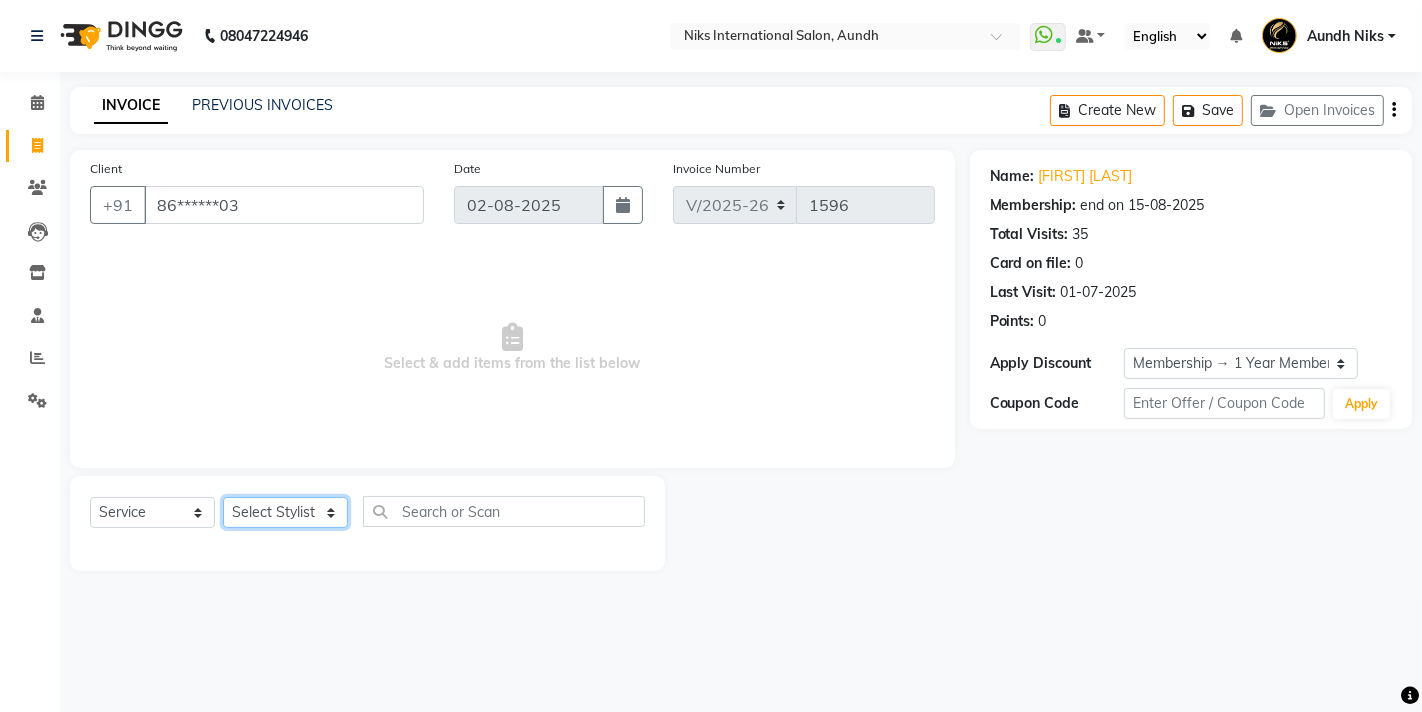 select on "20840" 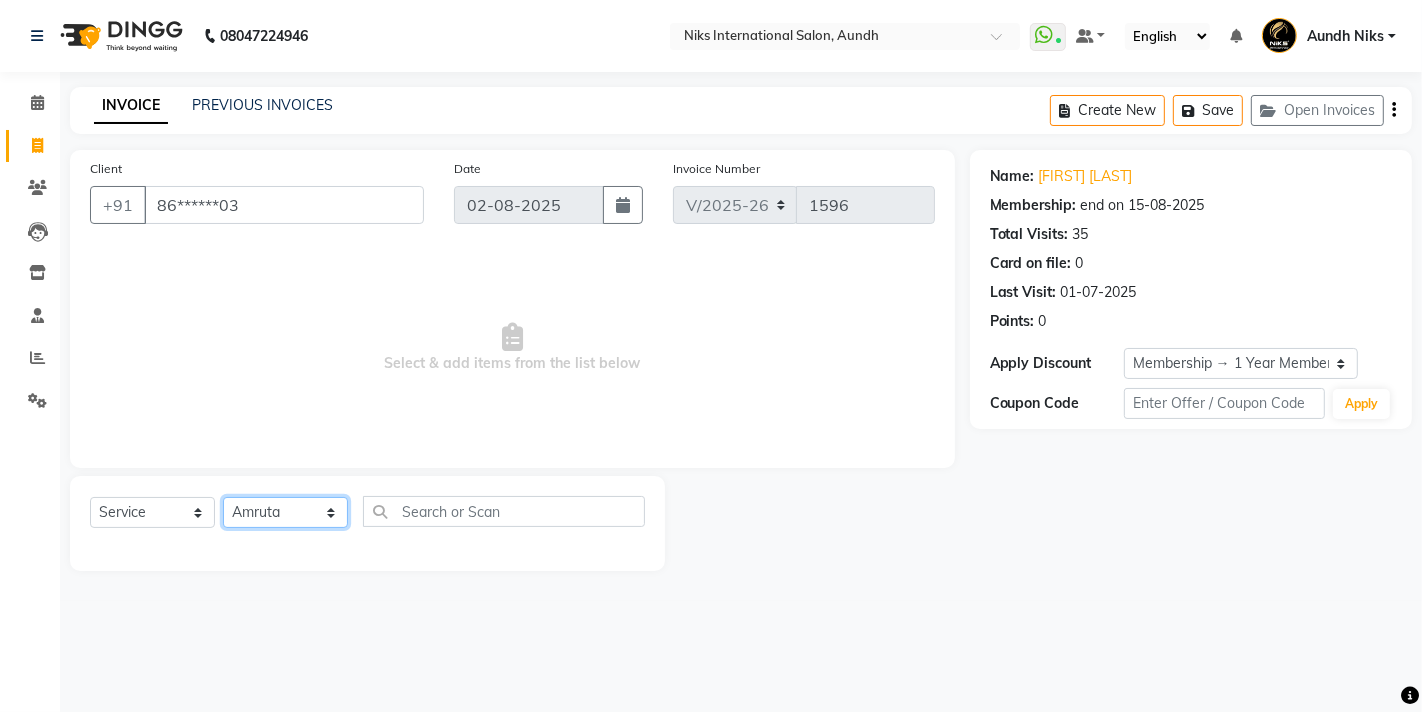 click on "Select Stylist [FIRST] [LAST] [FIRST] [FIRST] [FIRST] [FIRST] [FIRST] [FIRST] [FIRST] [FIRST] [FIRST] [FIRST] [FIRST] [FIRST]" 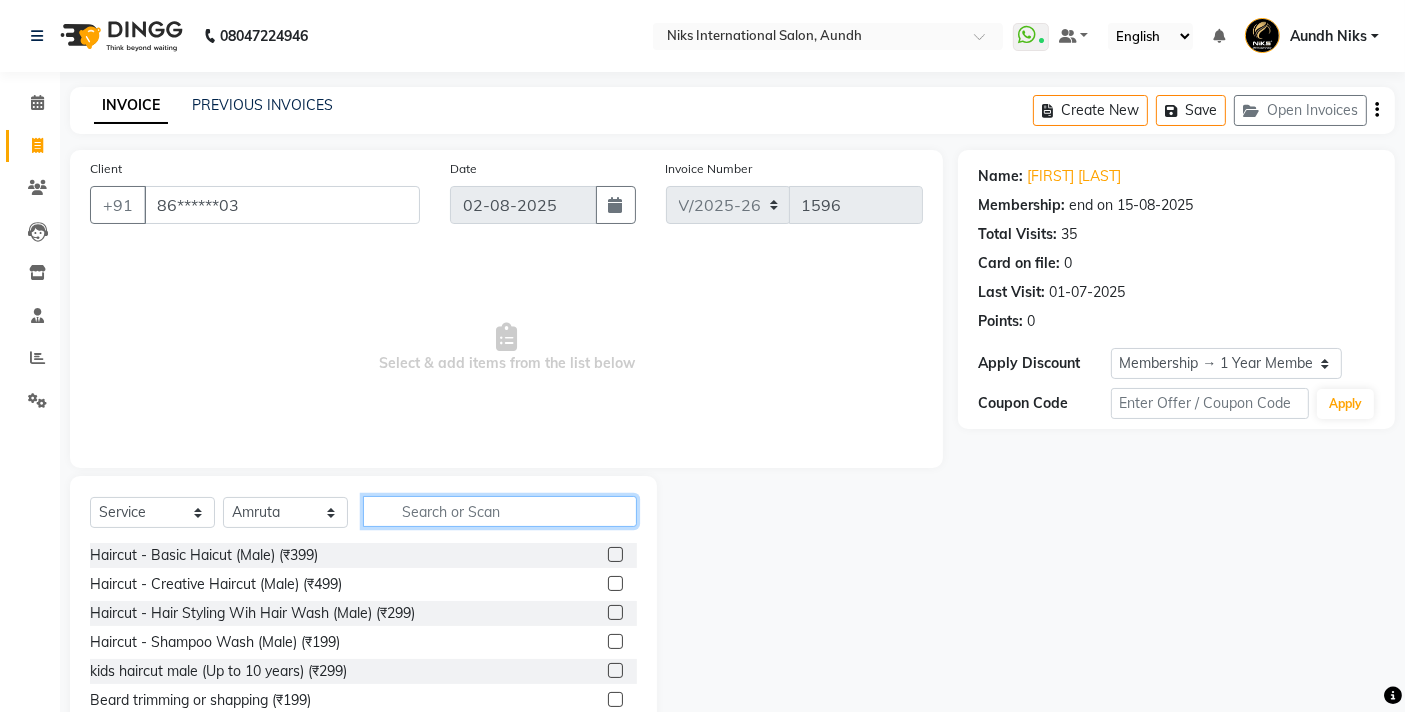 click 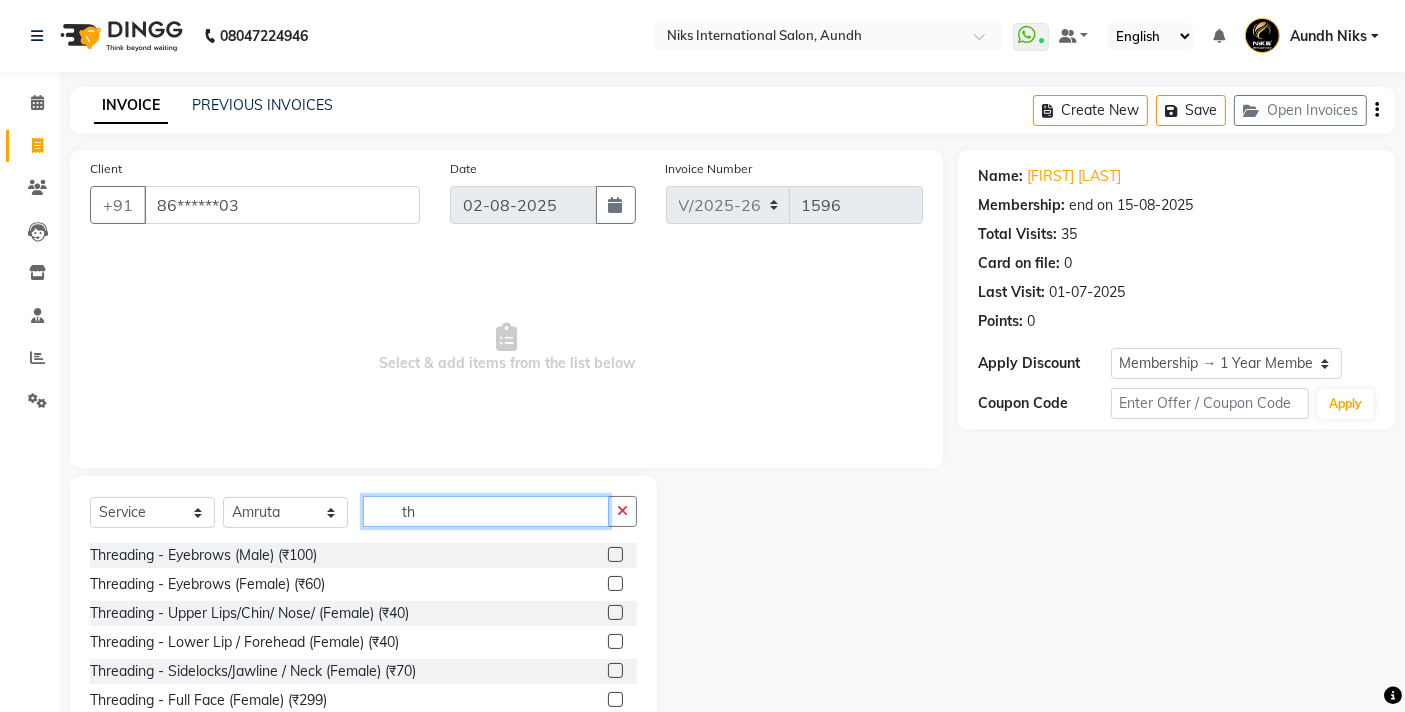 type on "t" 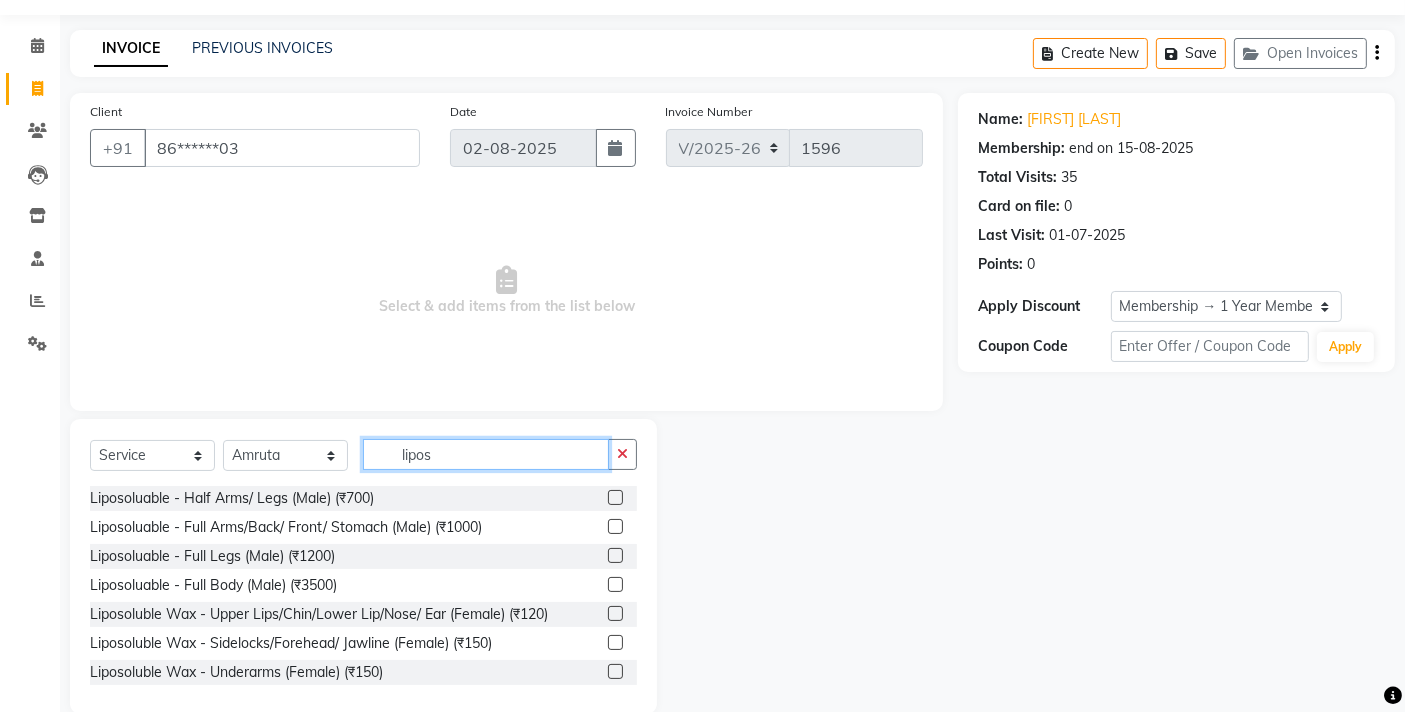 scroll, scrollTop: 88, scrollLeft: 0, axis: vertical 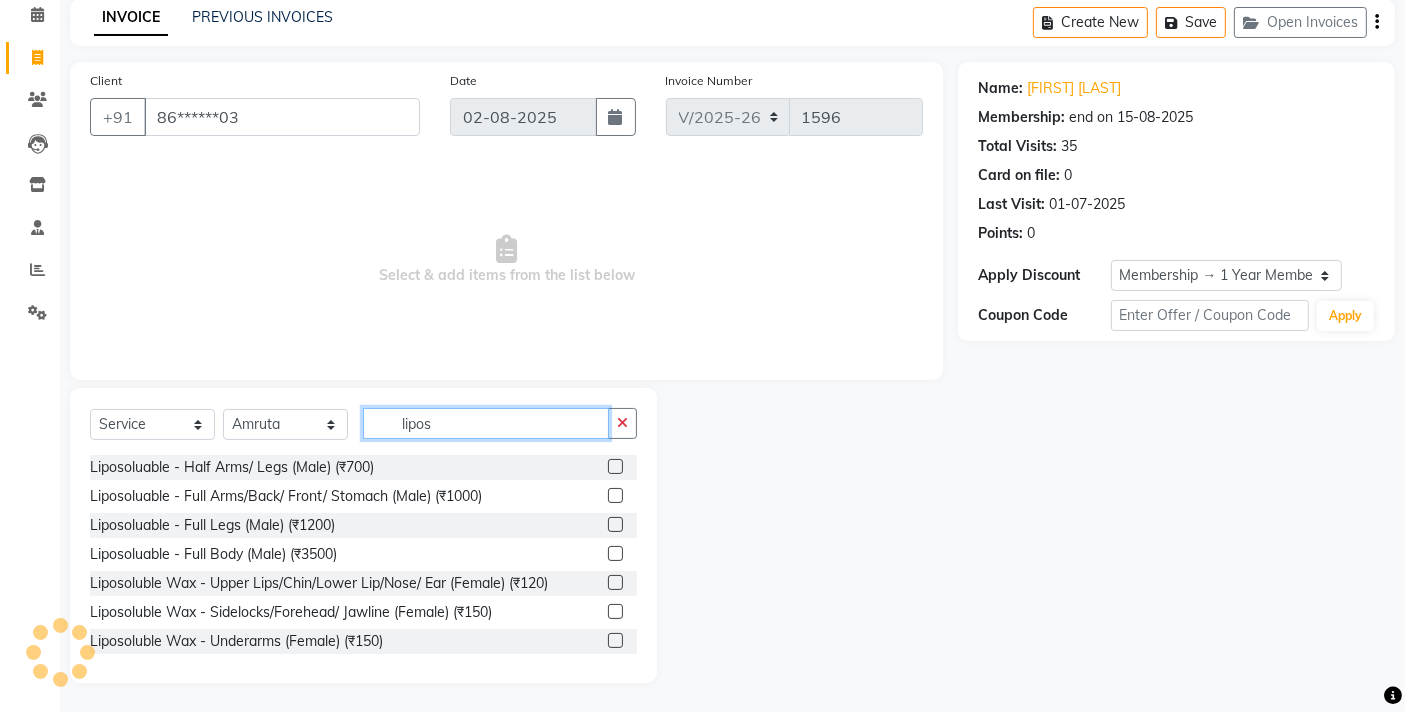 type on "lipos" 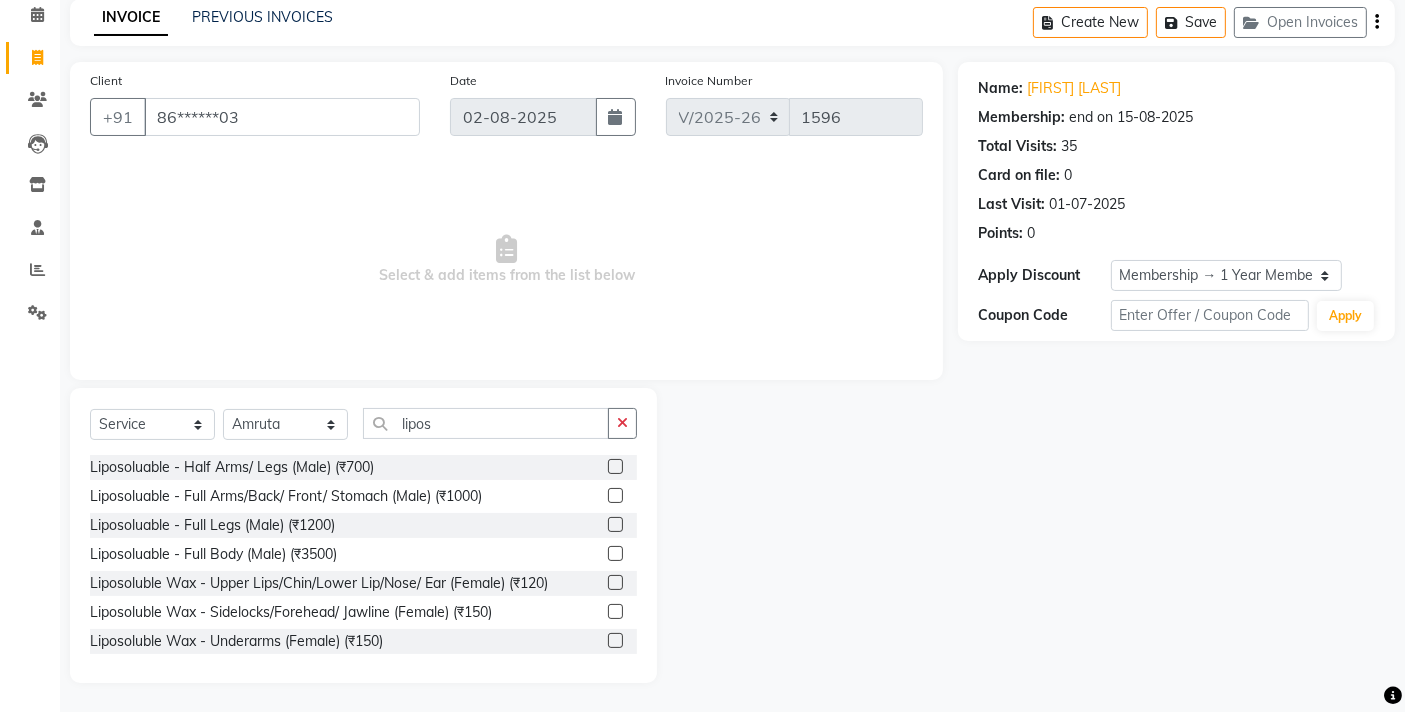 click 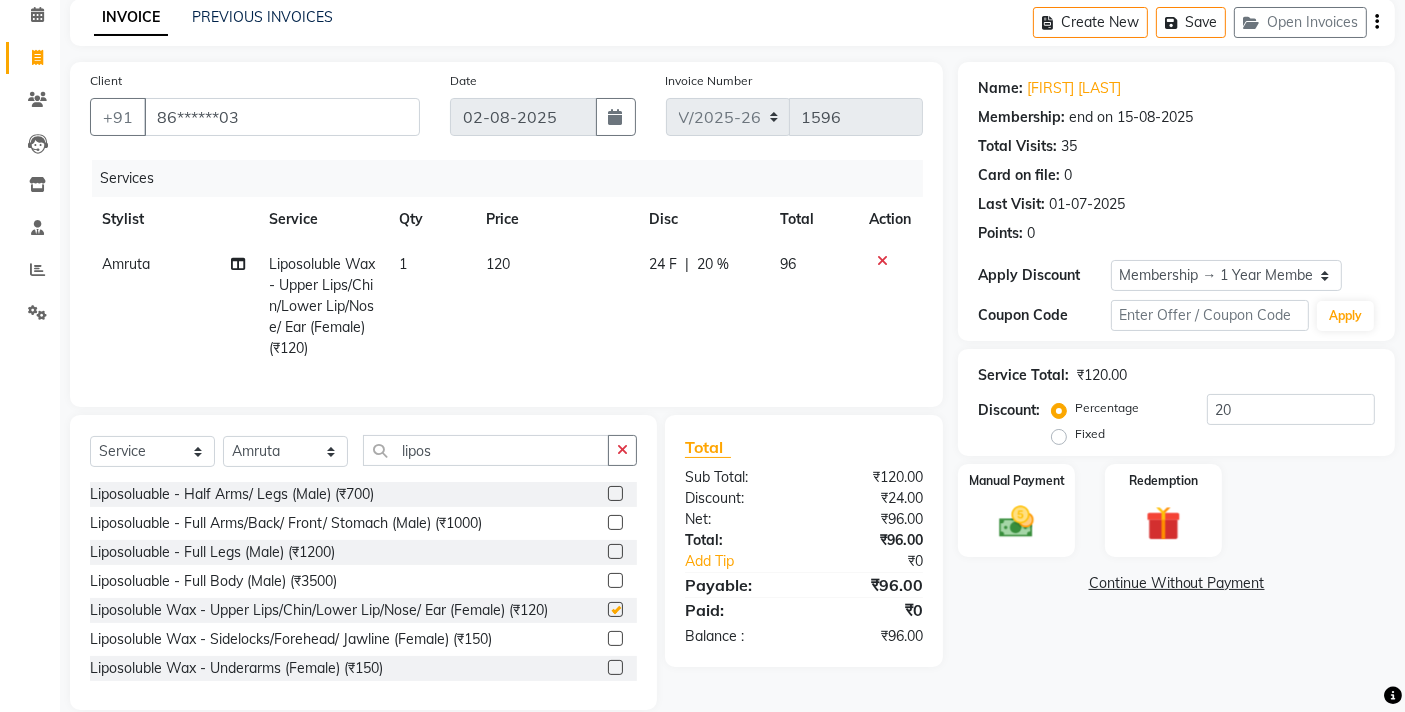 checkbox on "false" 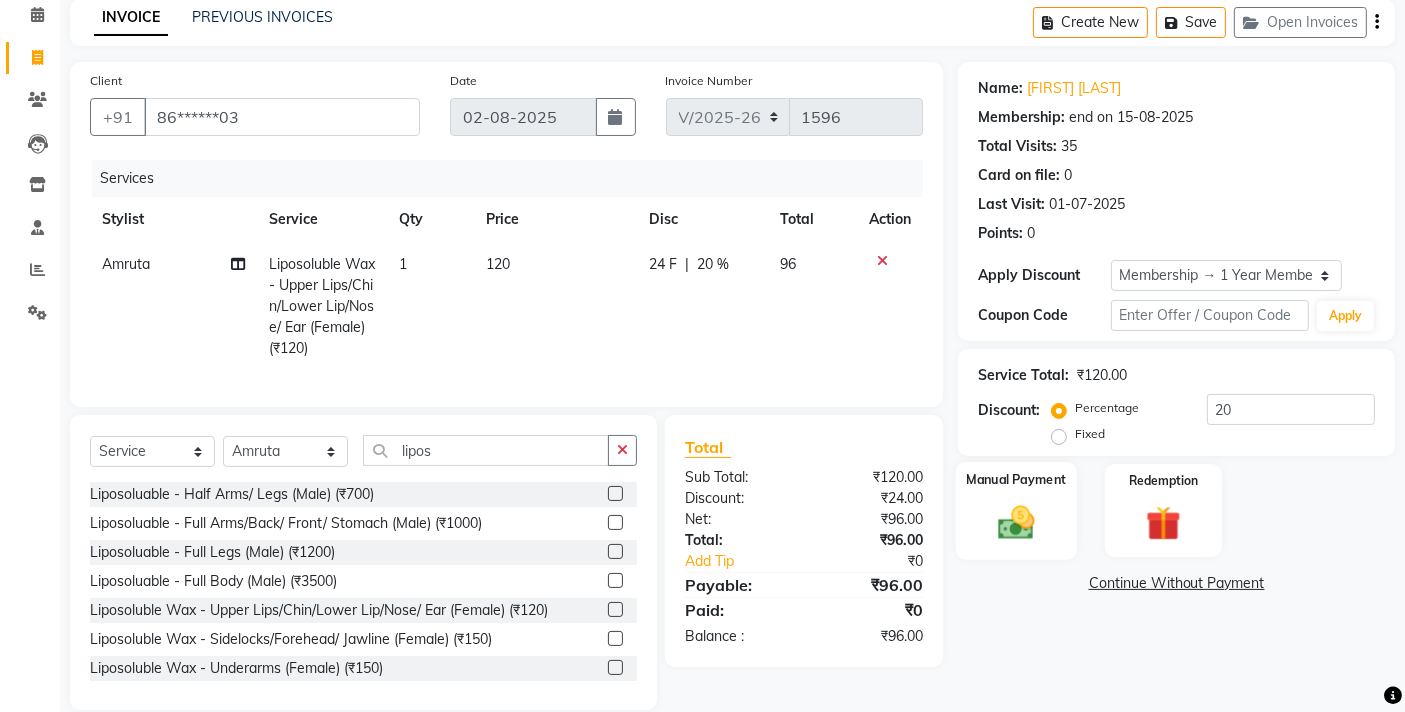 click on "Manual Payment" 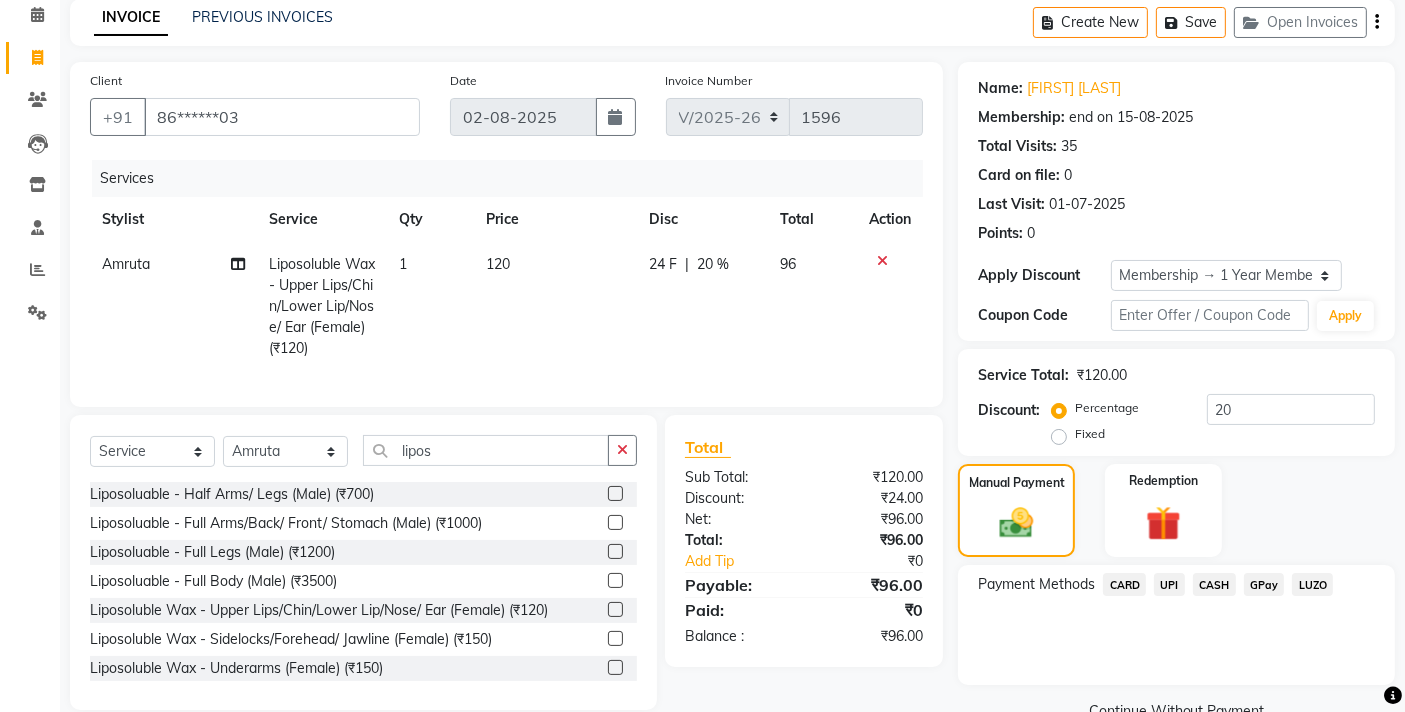 click on "CARD" 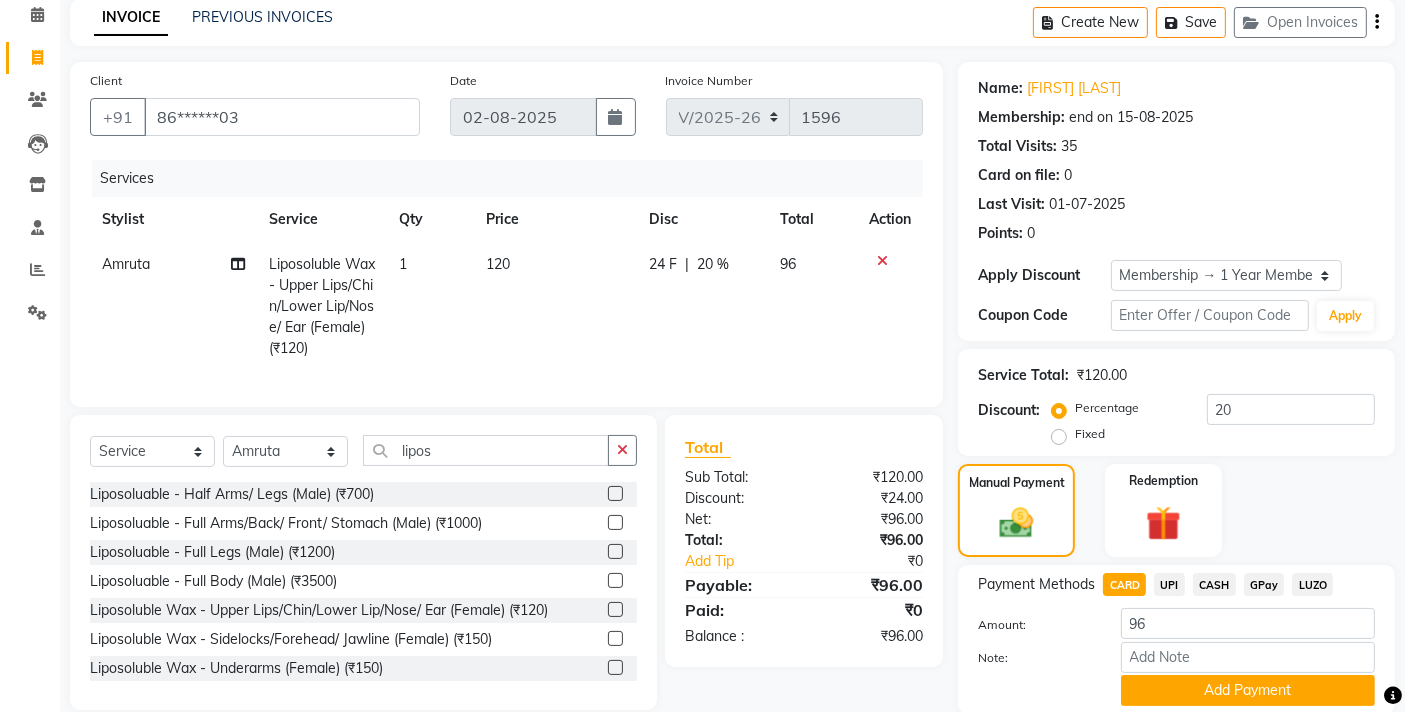 click on "1" 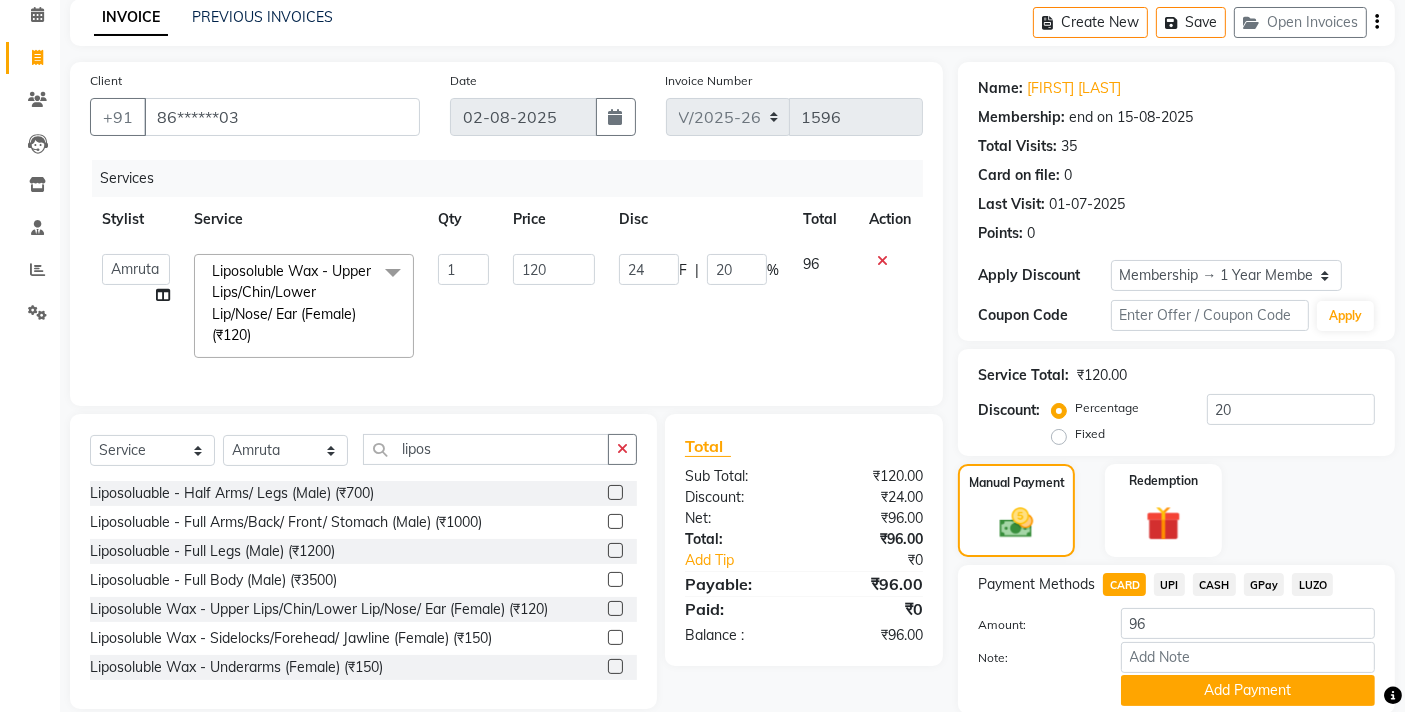 click 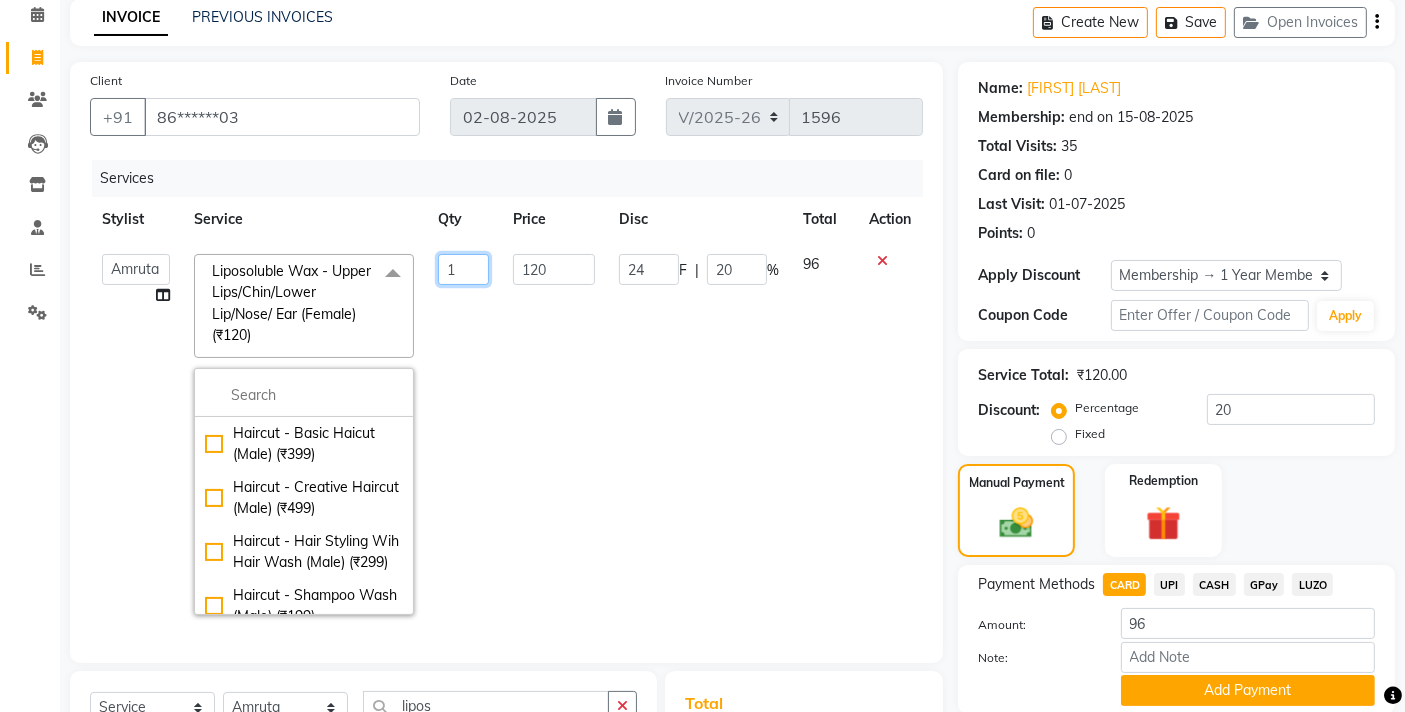 click on "1" 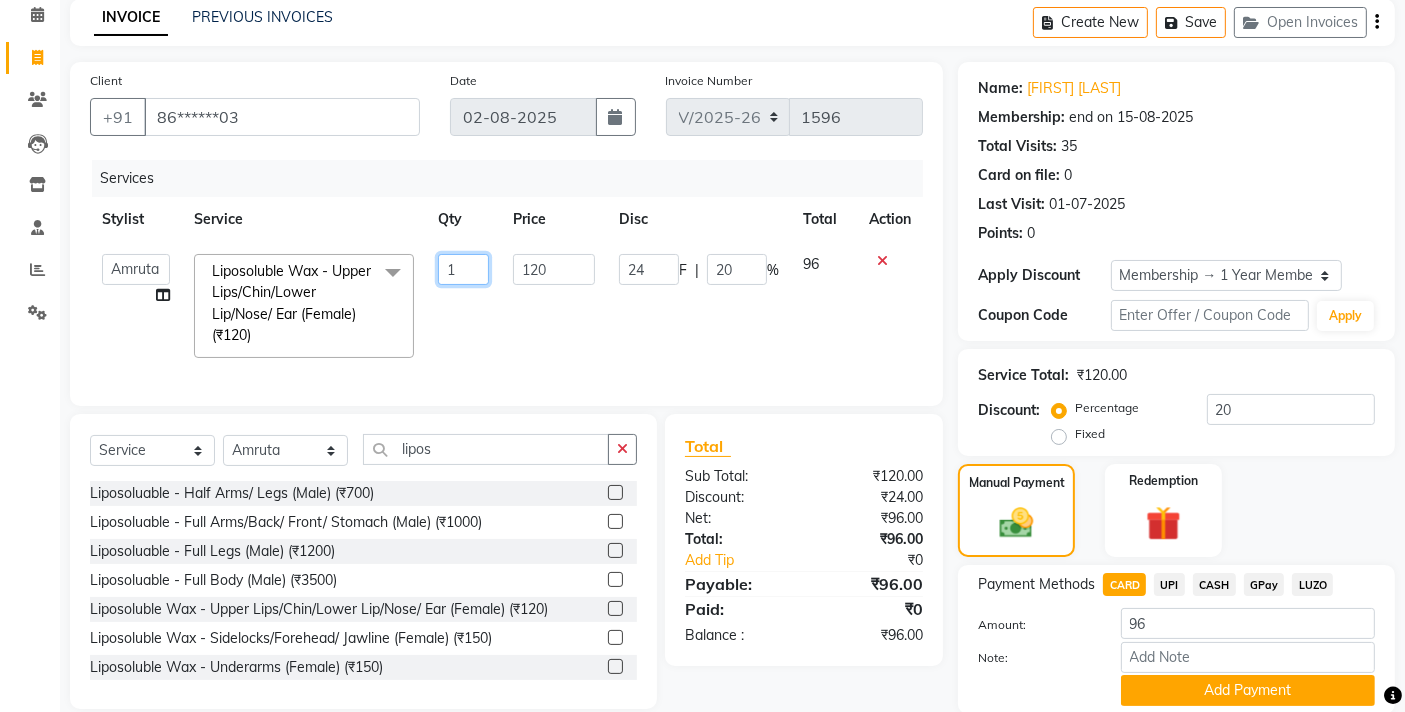 click on "1" 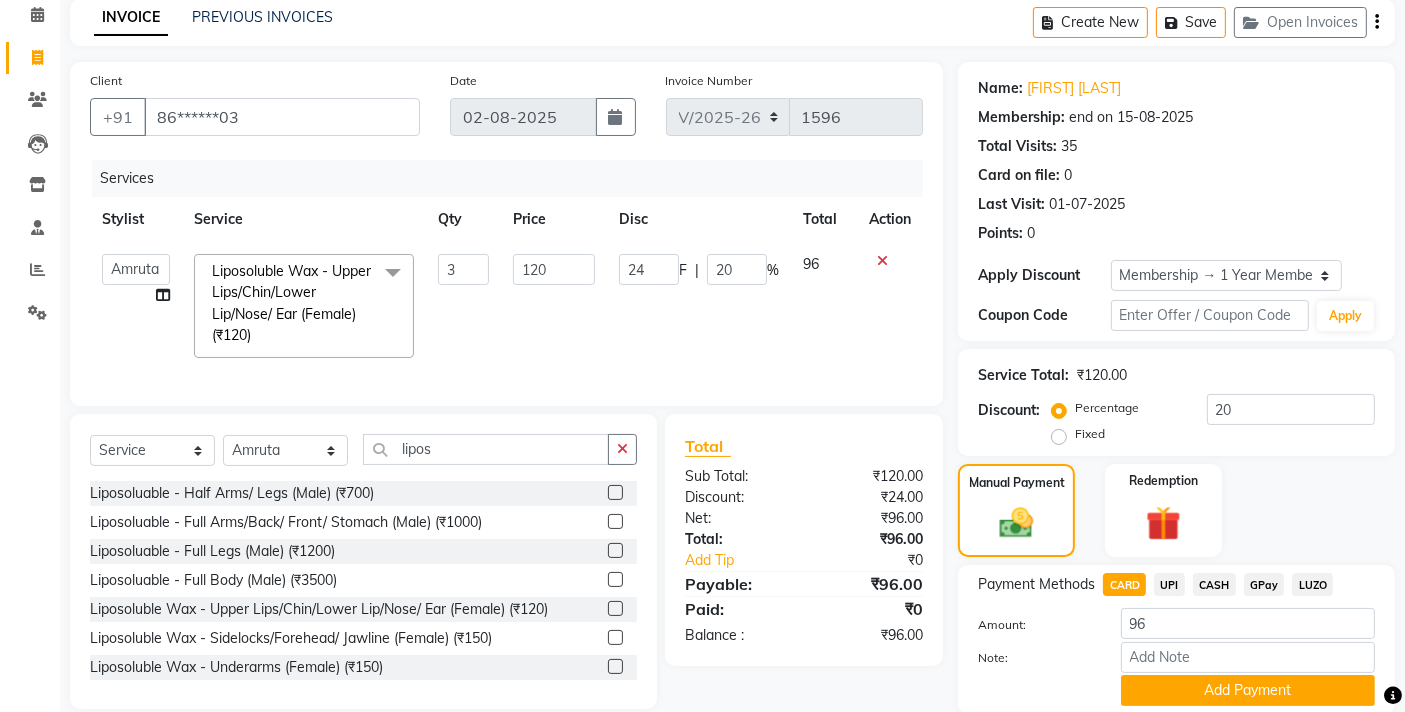 click on "120" 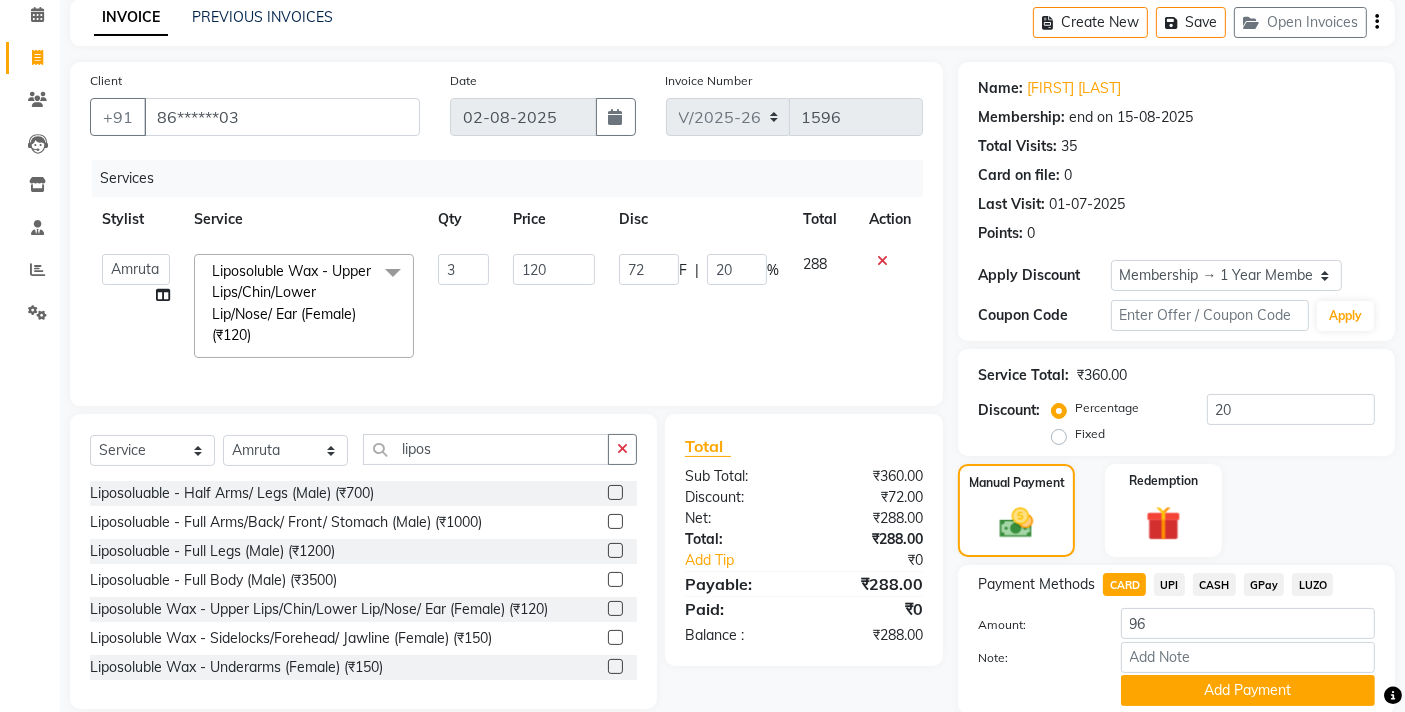 scroll, scrollTop: 160, scrollLeft: 0, axis: vertical 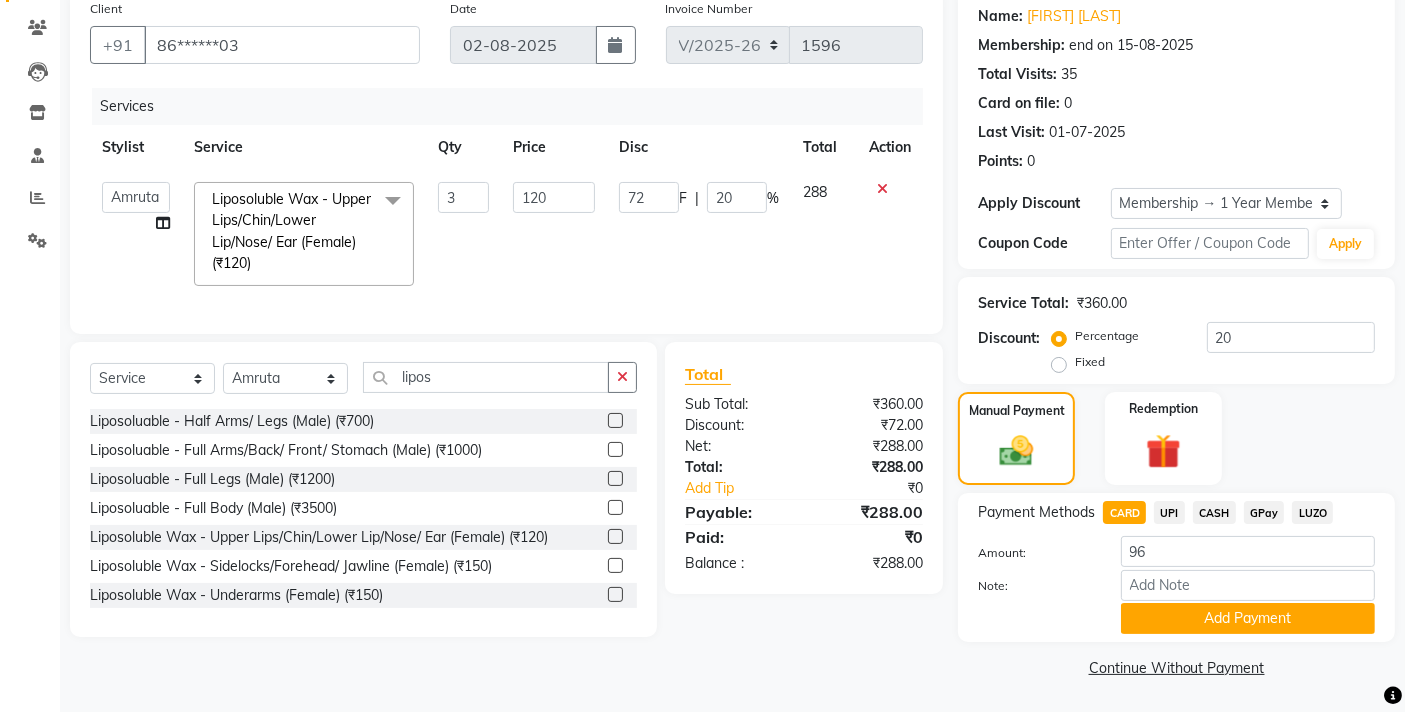 click on "UPI" 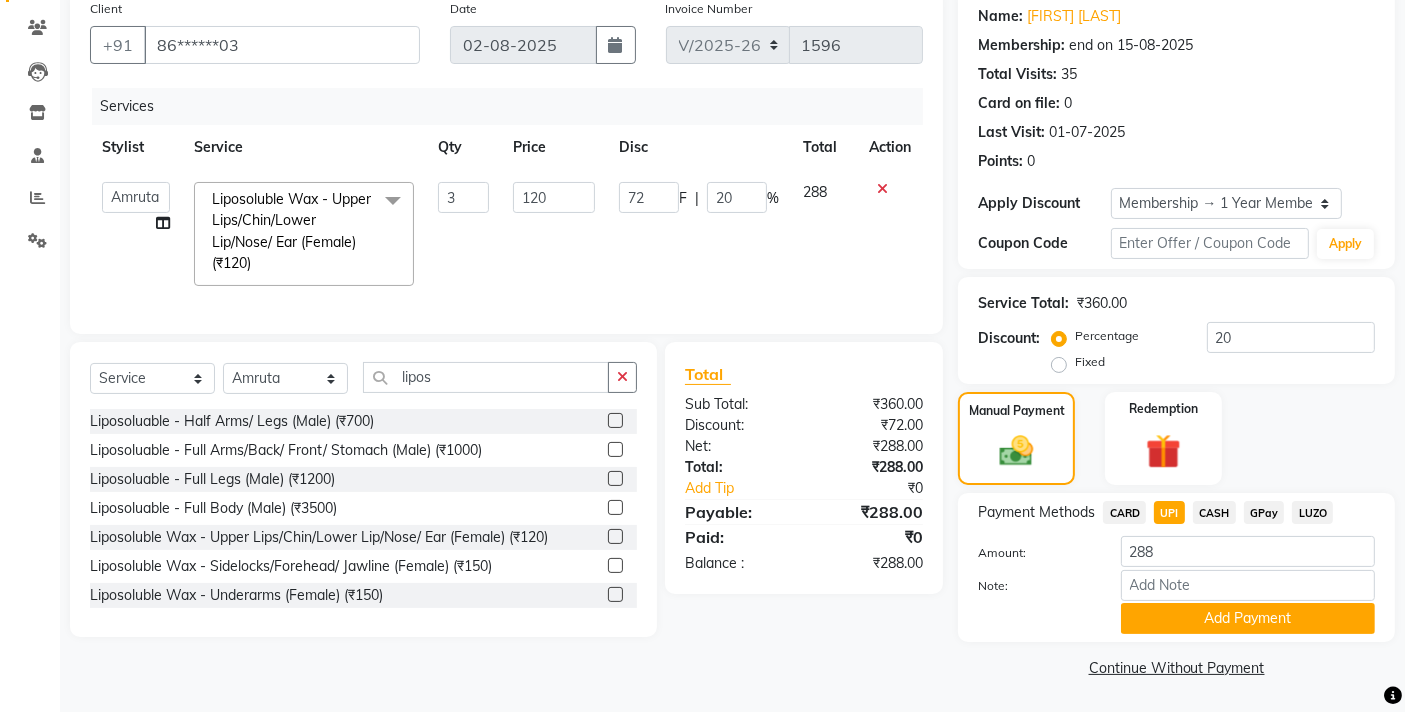 click on "CARD" 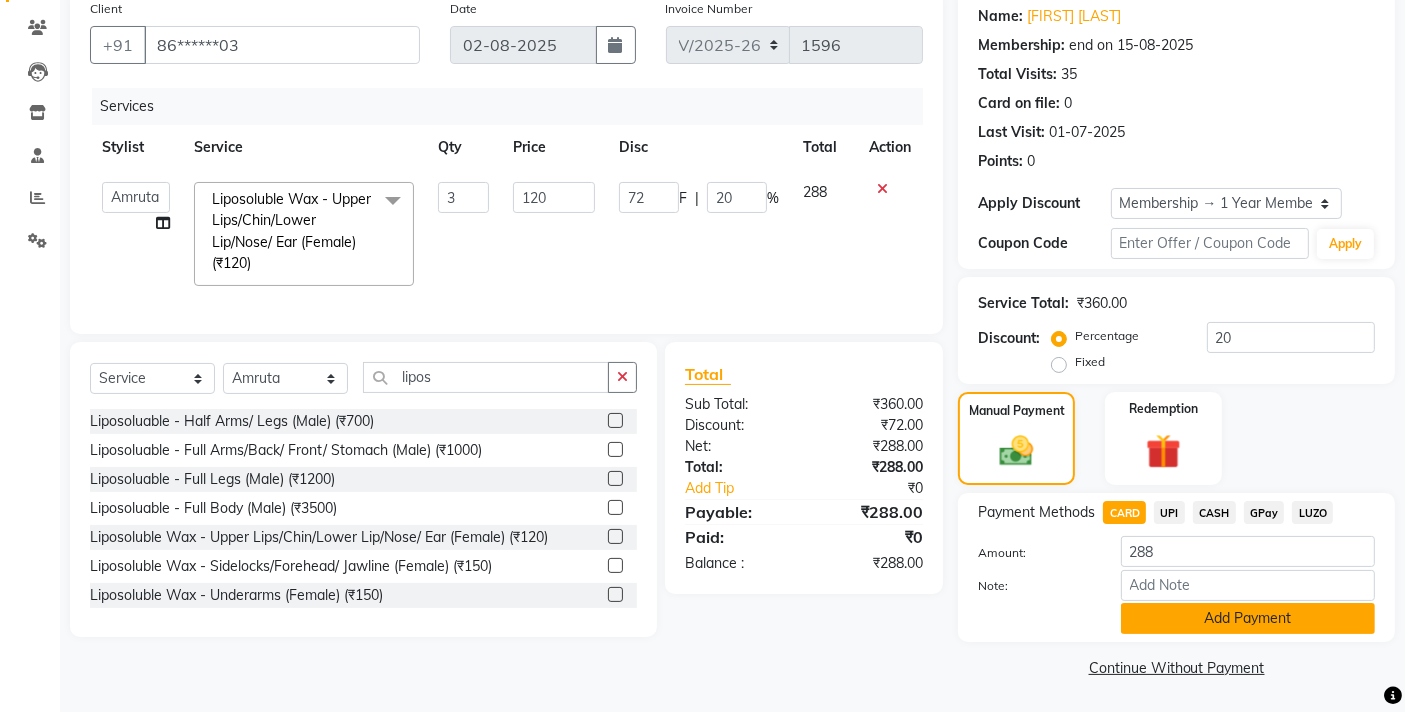 click on "Add Payment" 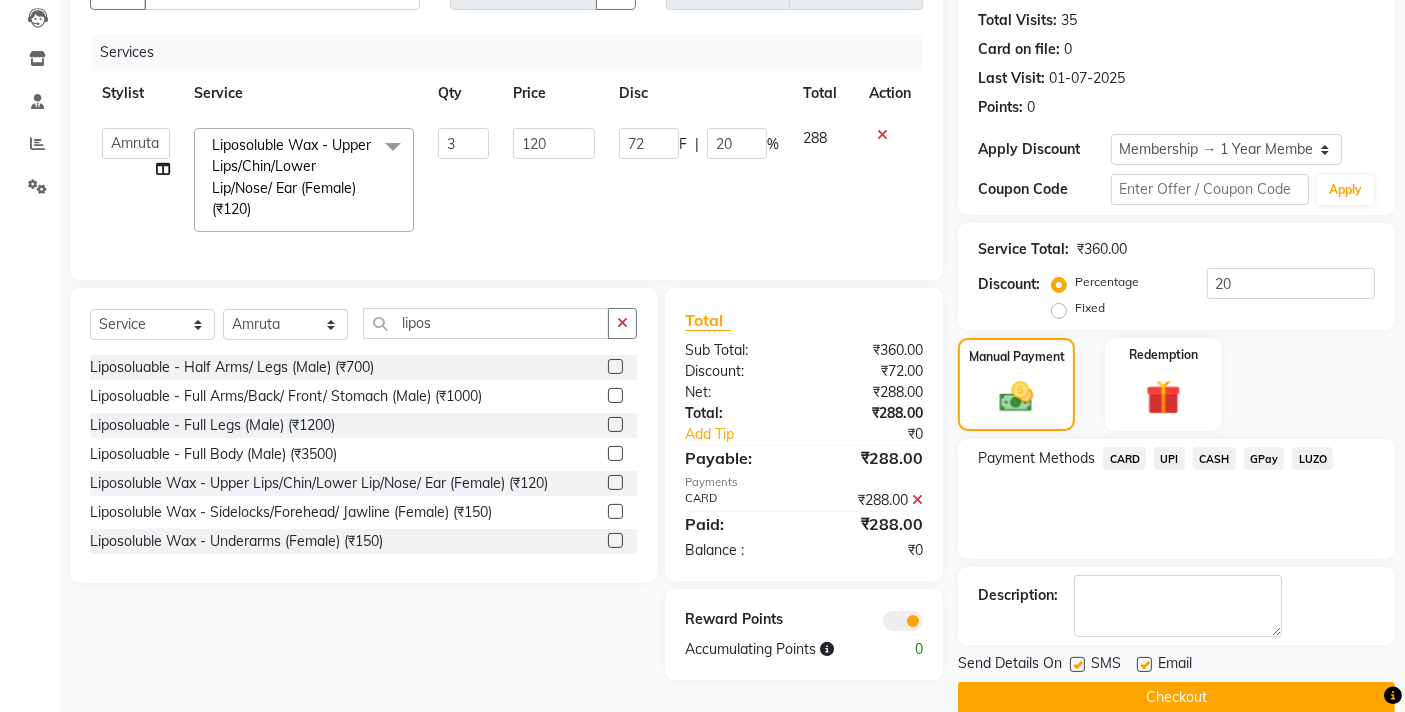 scroll, scrollTop: 243, scrollLeft: 0, axis: vertical 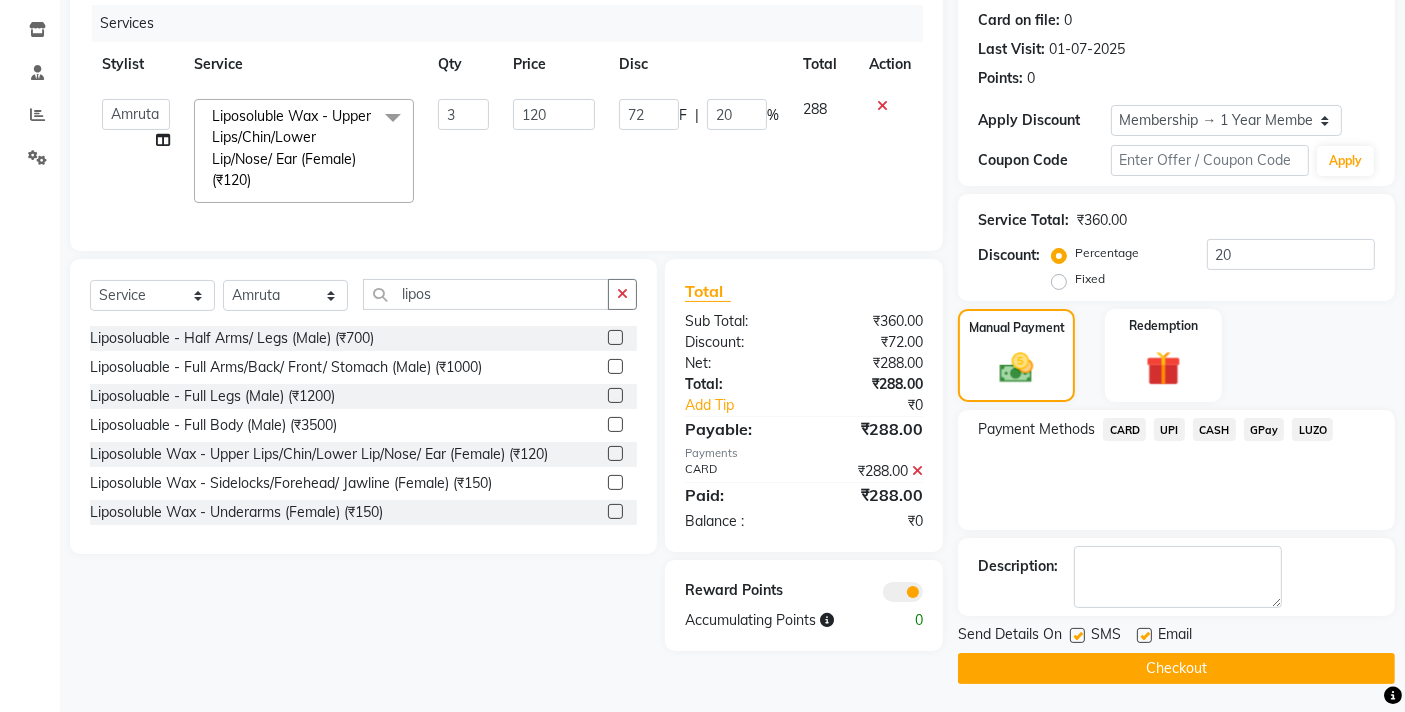 click on "Checkout" 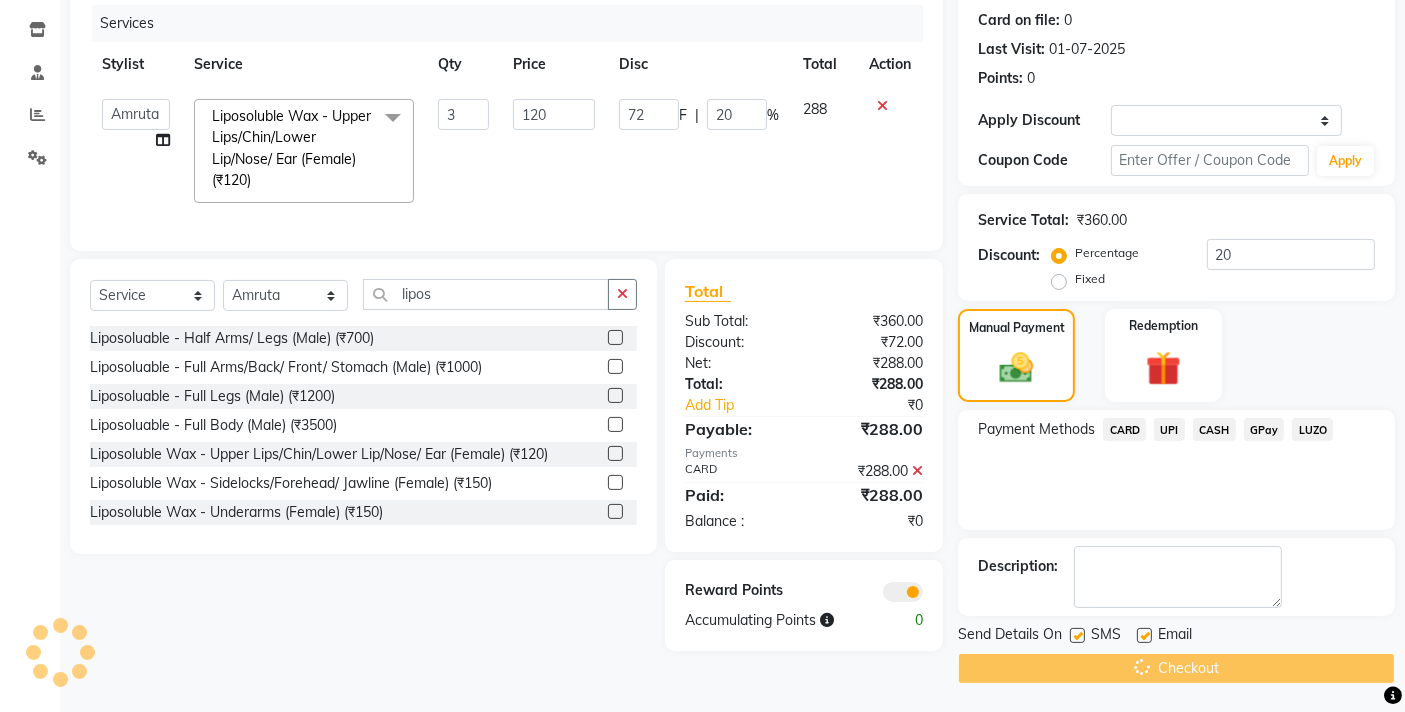 scroll, scrollTop: 0, scrollLeft: 0, axis: both 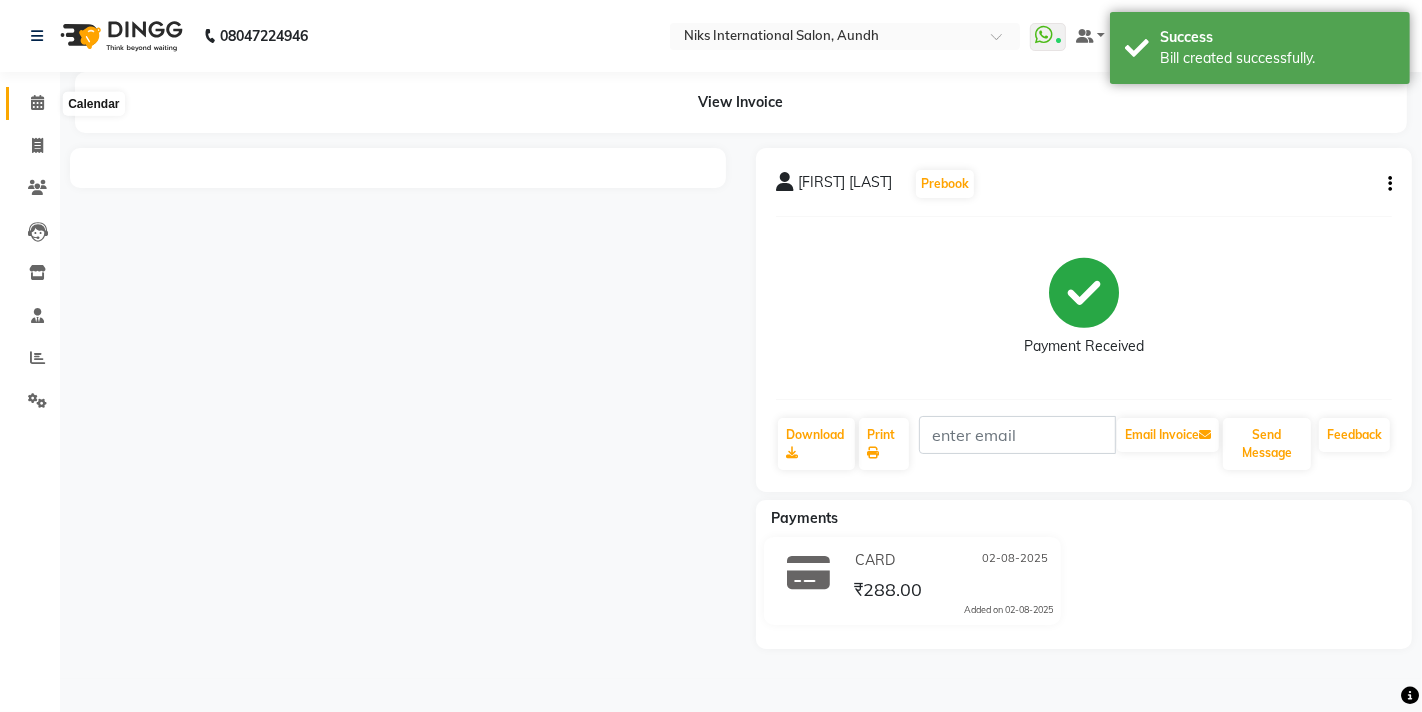 click 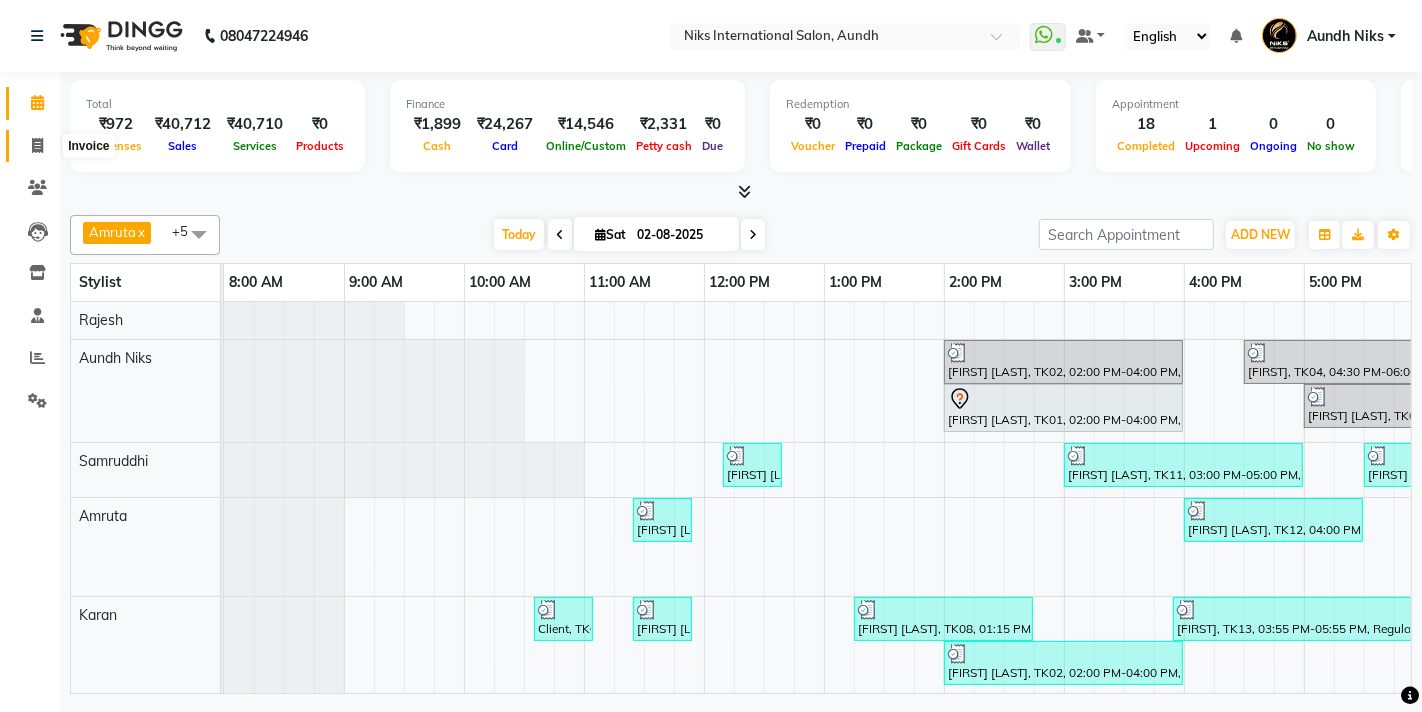click 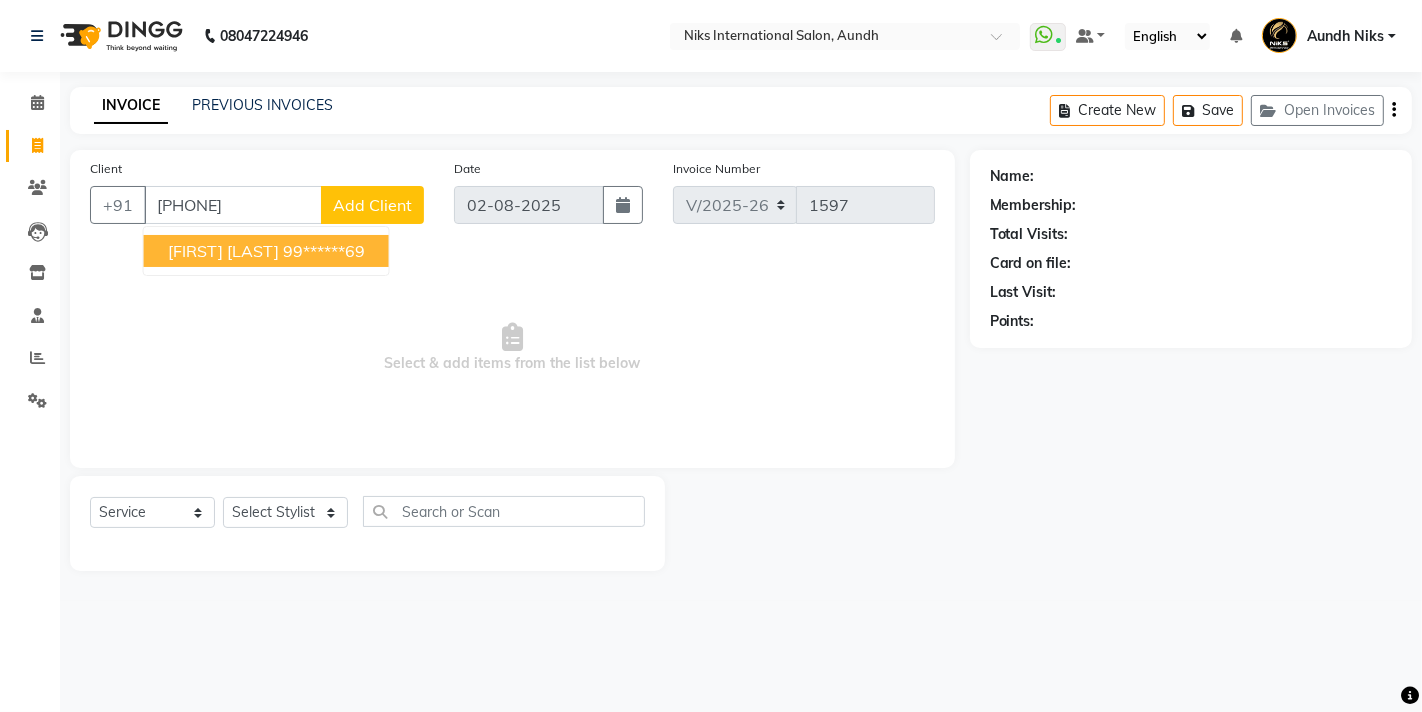 click on "99******69" at bounding box center (324, 251) 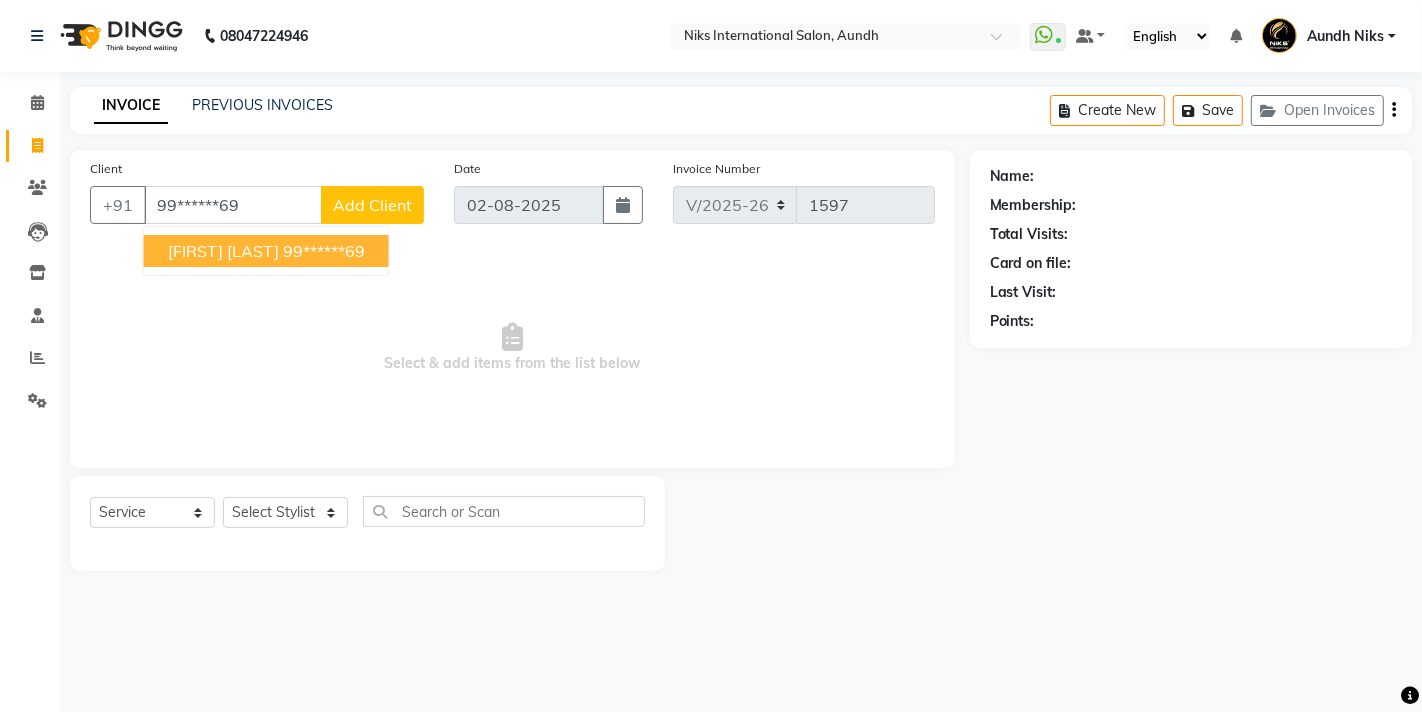 type on "99******69" 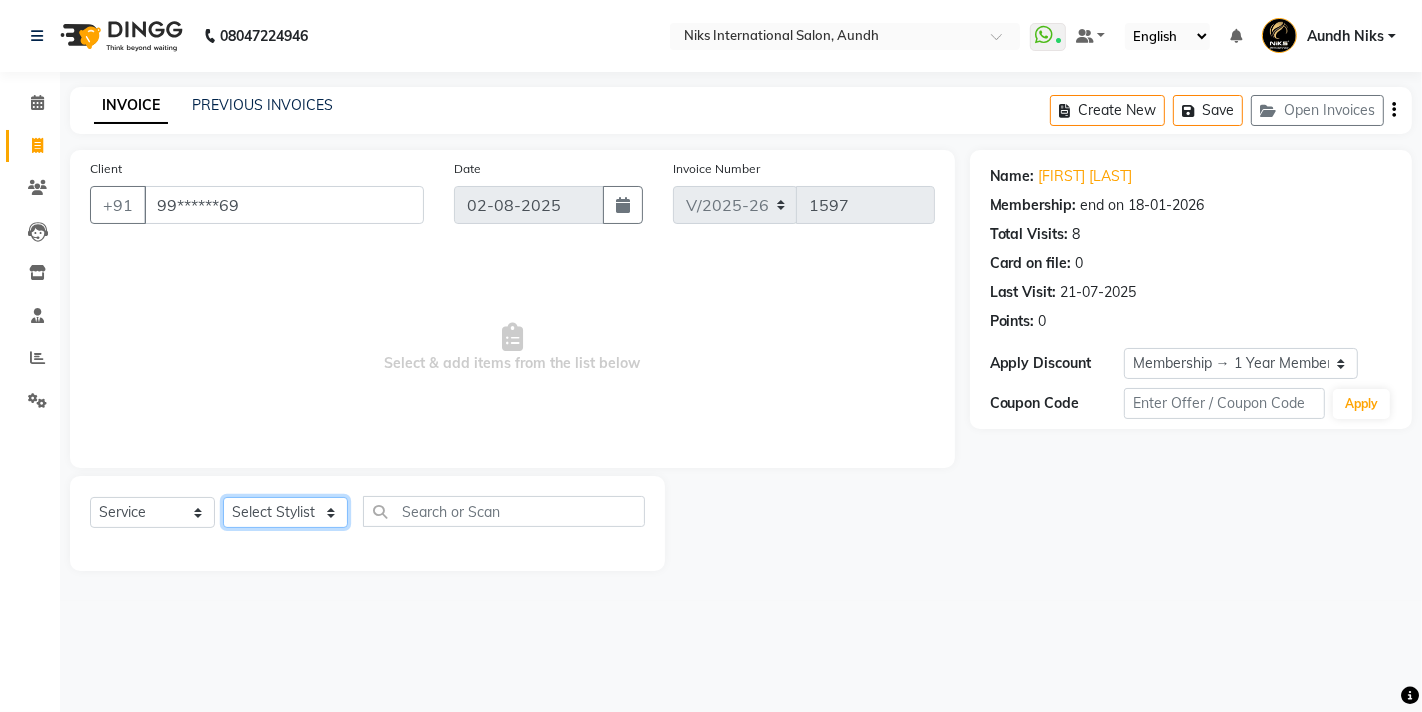 click on "Select Stylist [FIRST] [FIRST] [FIRST] [FIRST] [FIRST] [FIRST] [FIRST] [FIRST] [FIRST] [FIRST] [FIRST] [FIRST]" 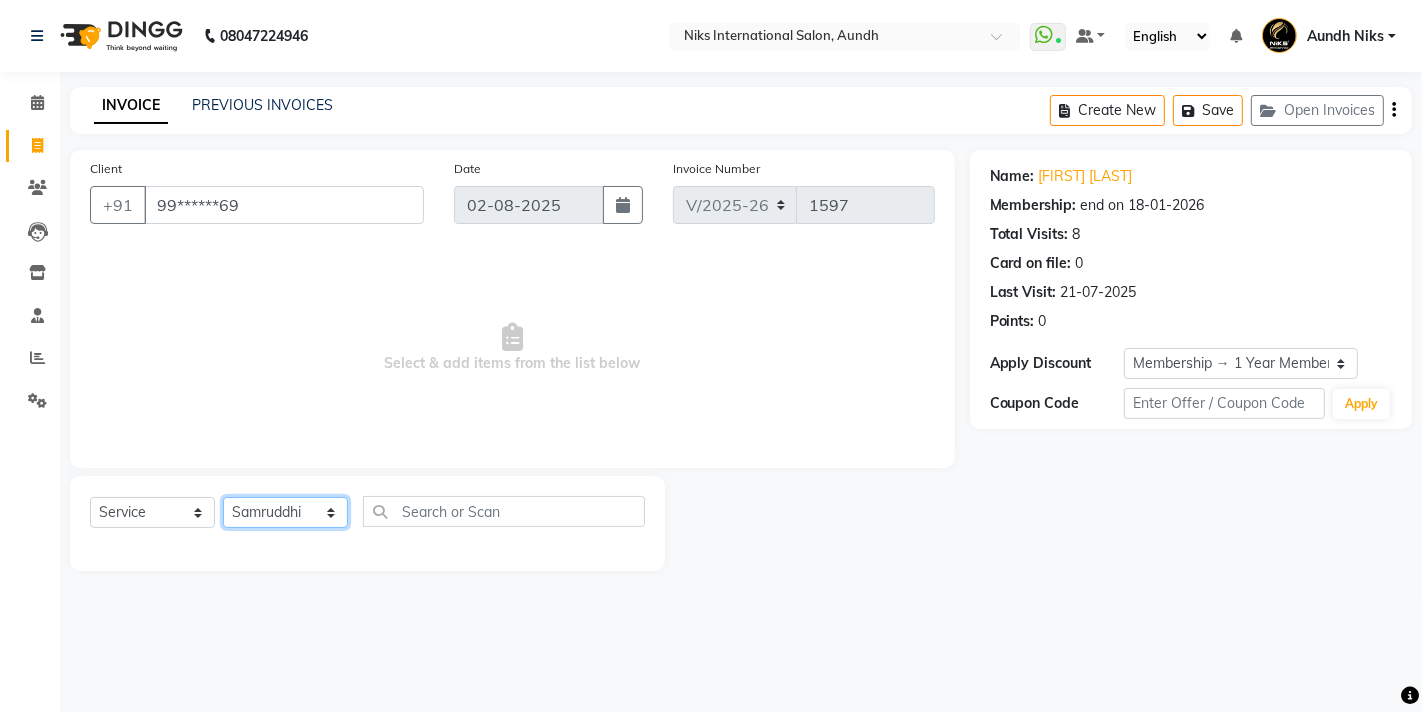 click on "Select Stylist [FIRST] [FIRST] [FIRST] [FIRST] [FIRST] [FIRST] [FIRST] [FIRST] [FIRST] [FIRST] [FIRST] [FIRST]" 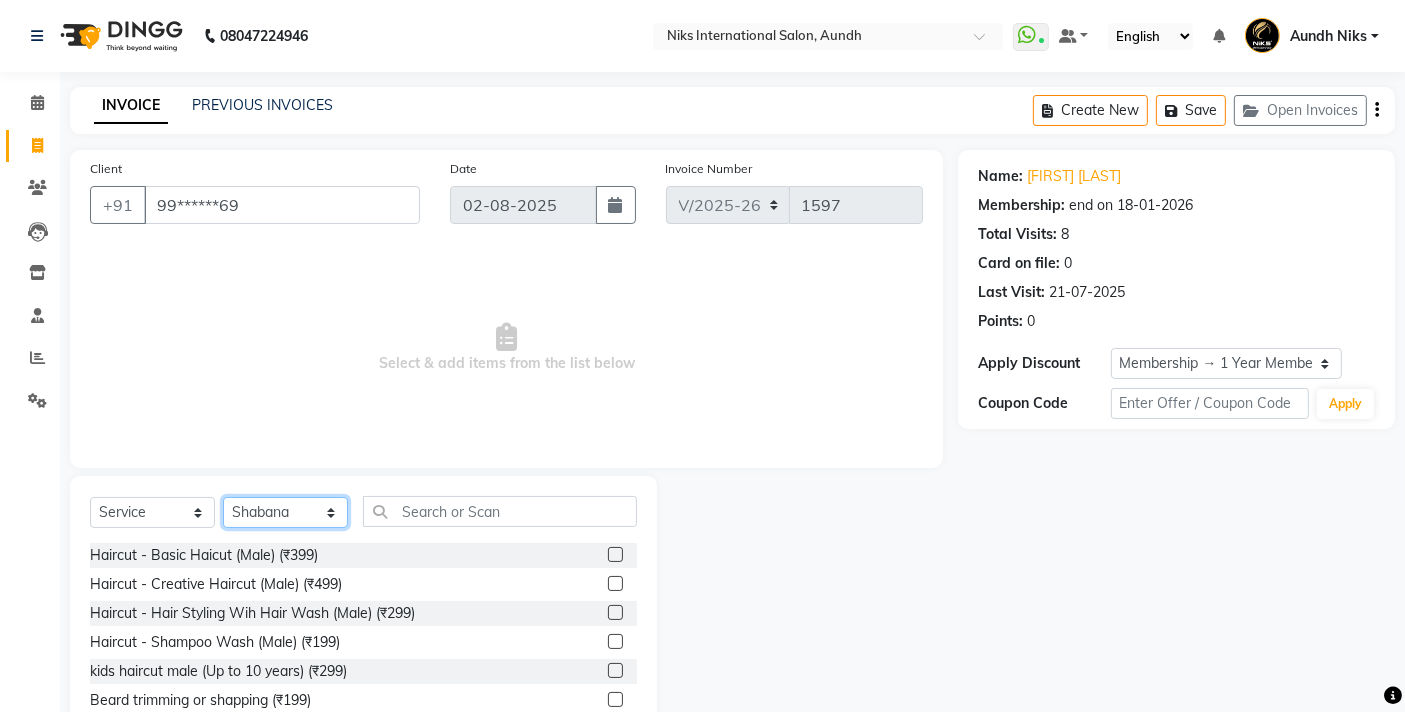 click on "Select Stylist [FIRST] [FIRST] [FIRST] [FIRST] [FIRST] [FIRST] [FIRST] [FIRST] [FIRST] [FIRST] [FIRST] [FIRST]" 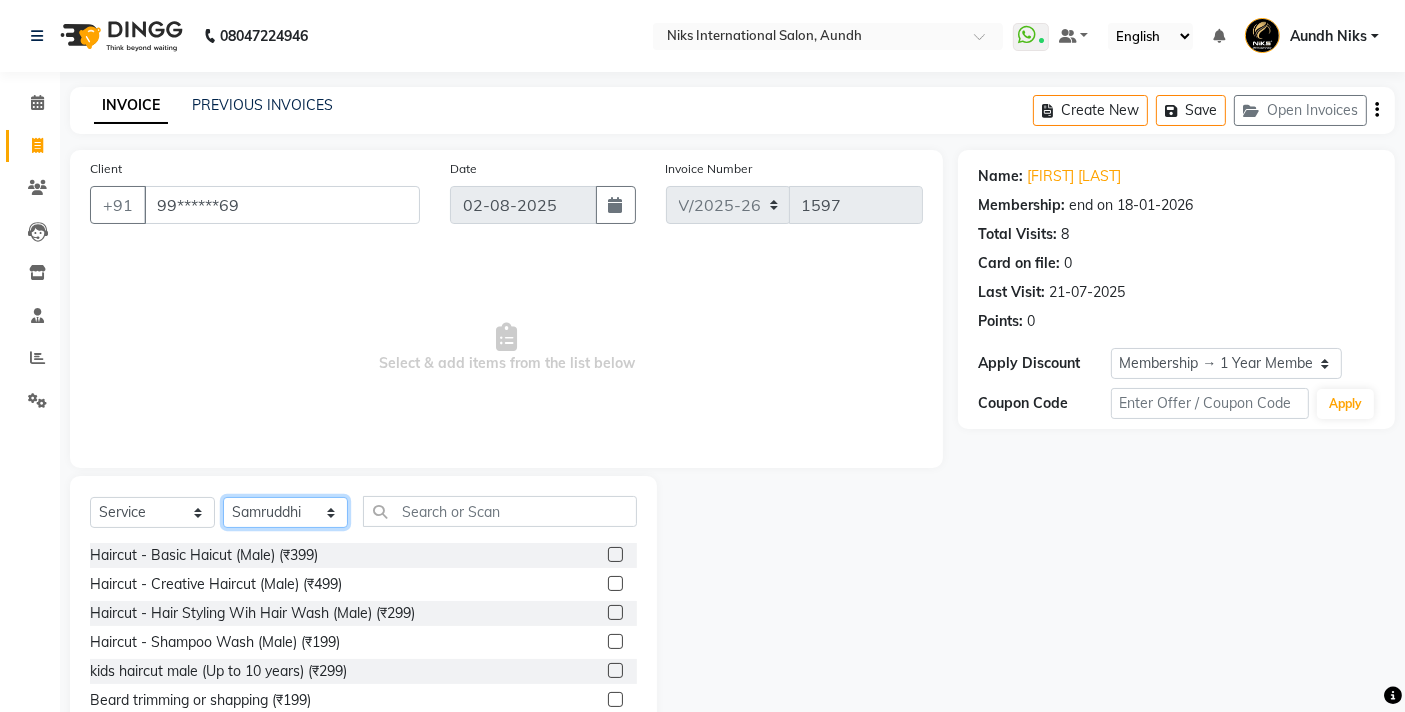 click on "Select Stylist [FIRST] [FIRST] [FIRST] [FIRST] [FIRST] [FIRST] [FIRST] [FIRST] [FIRST] [FIRST] [FIRST] [FIRST]" 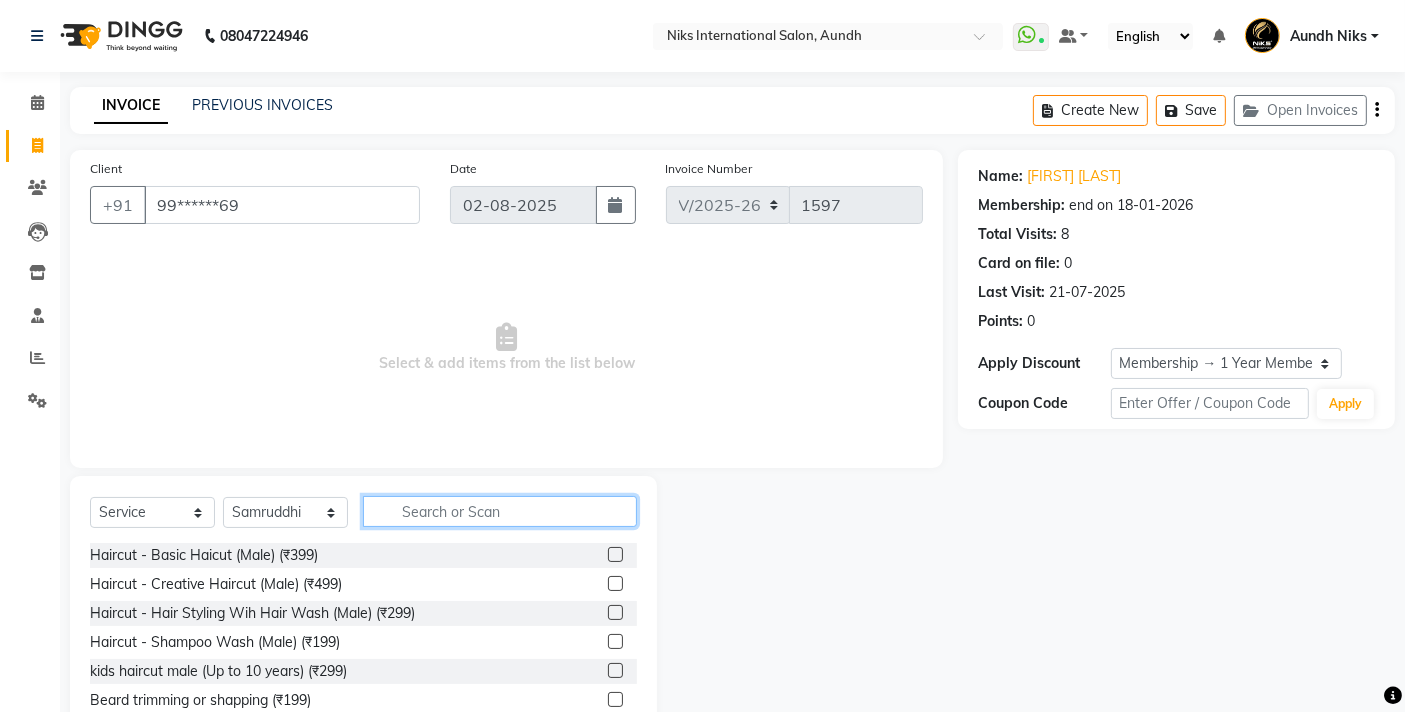 click 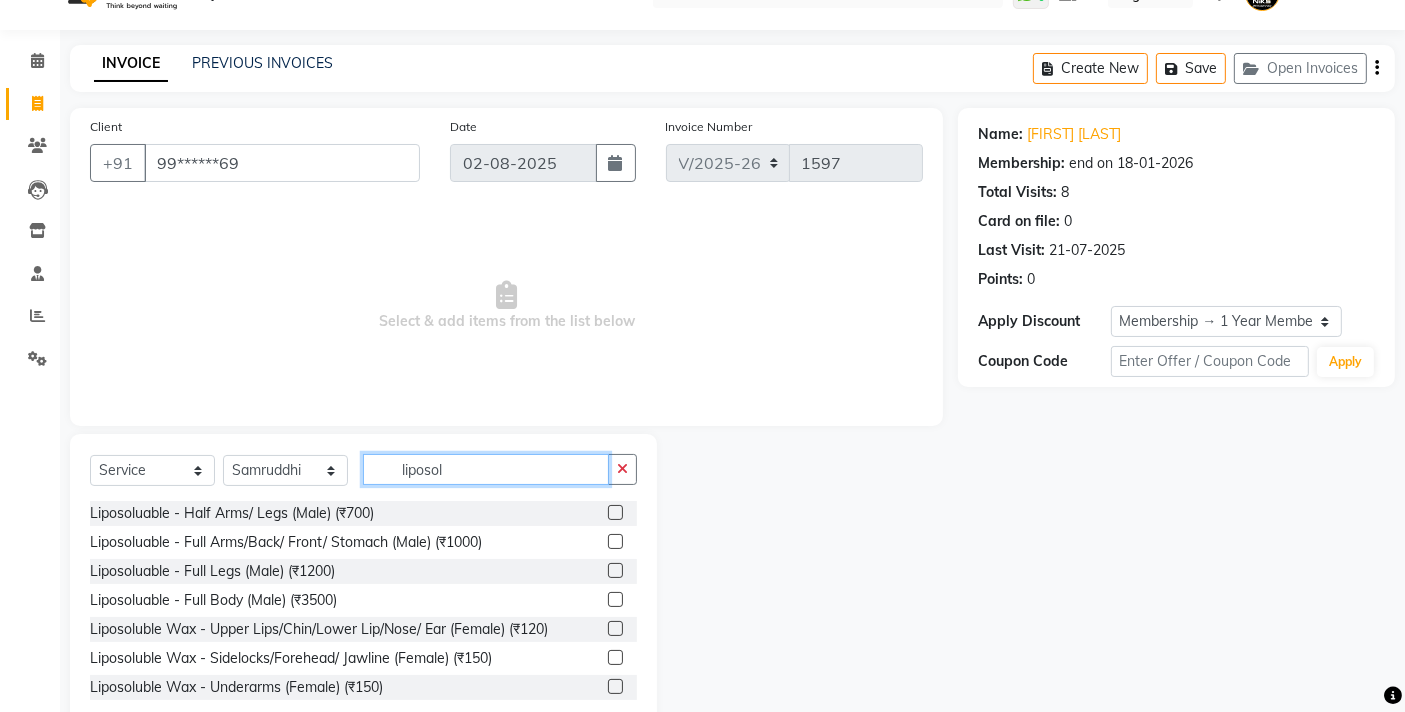 scroll, scrollTop: 88, scrollLeft: 0, axis: vertical 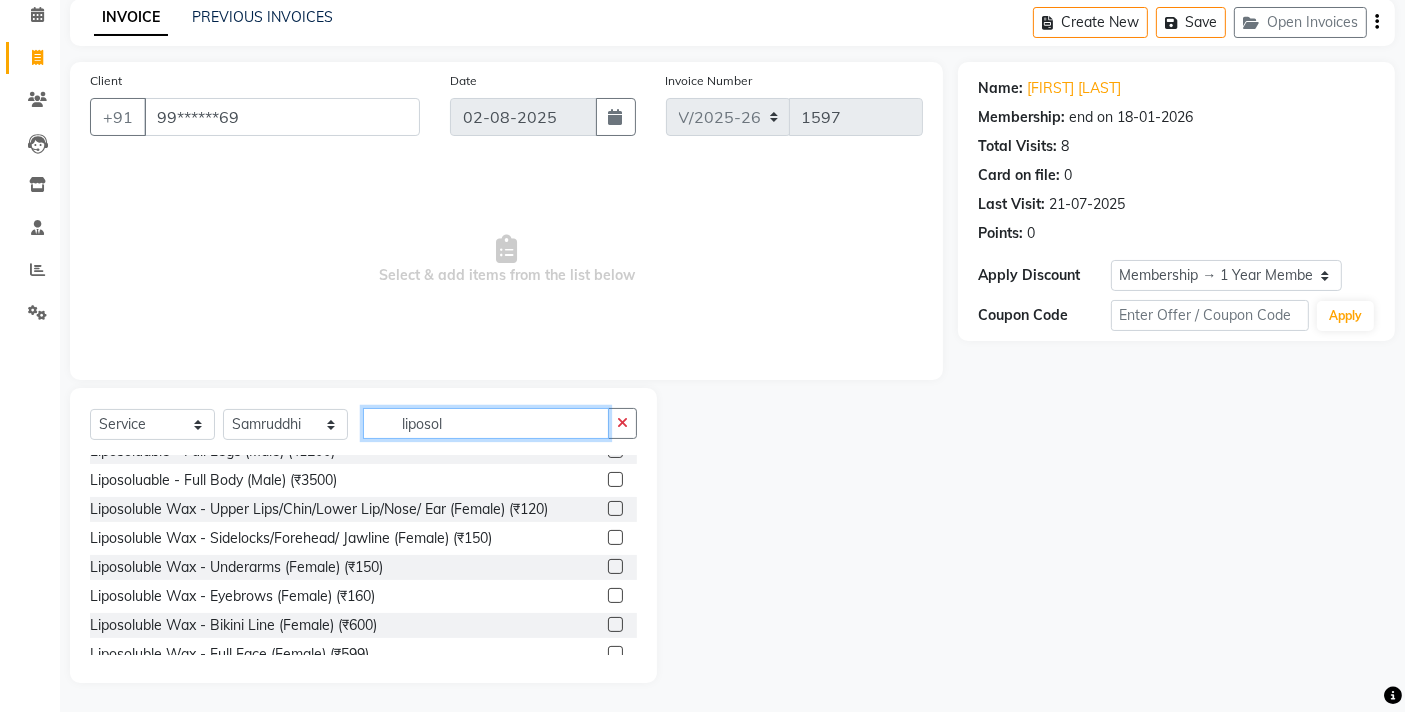 type on "liposol" 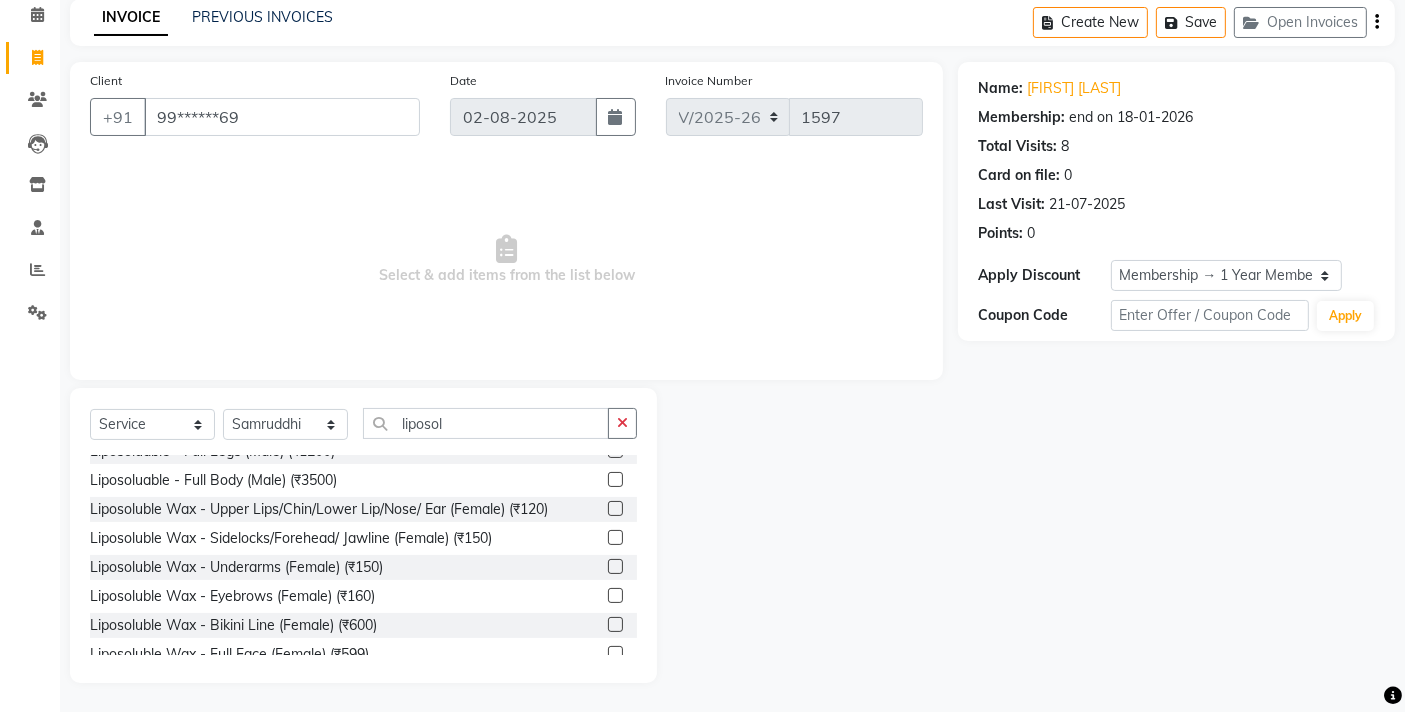 click 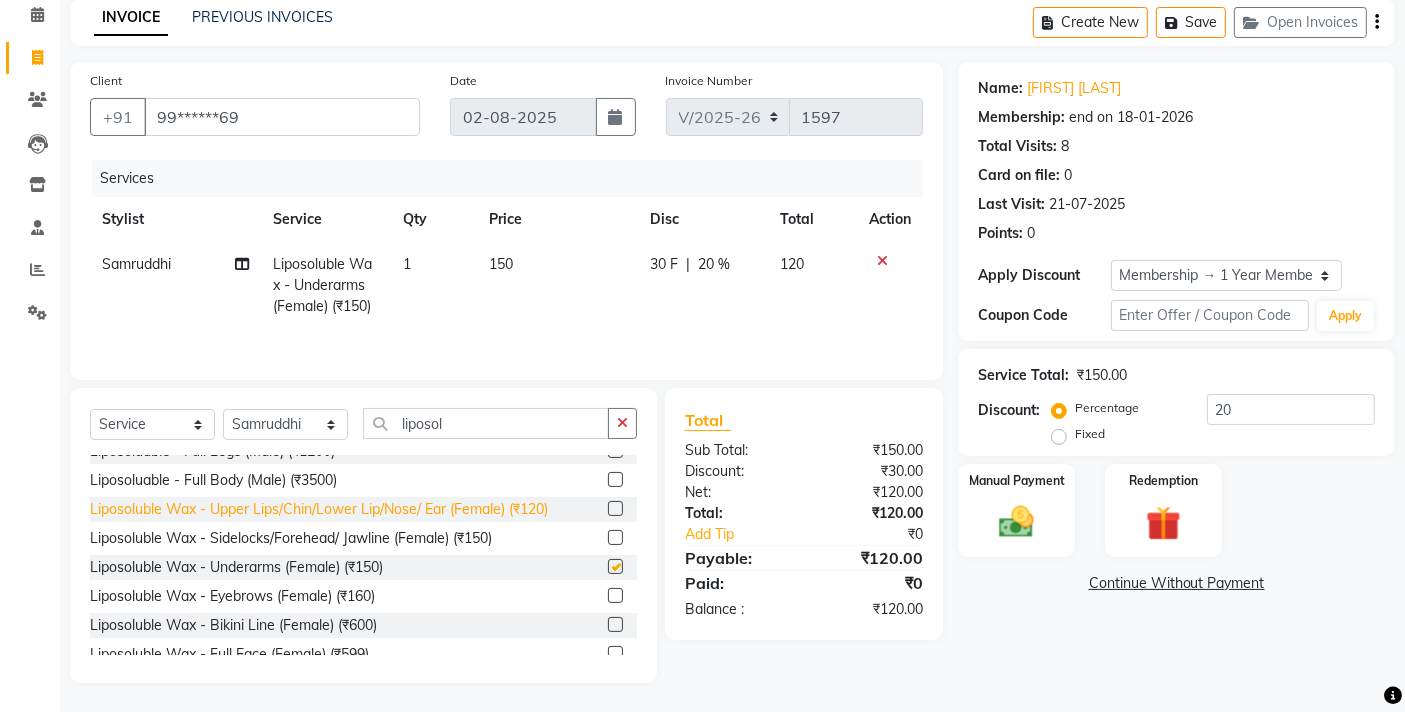 checkbox on "false" 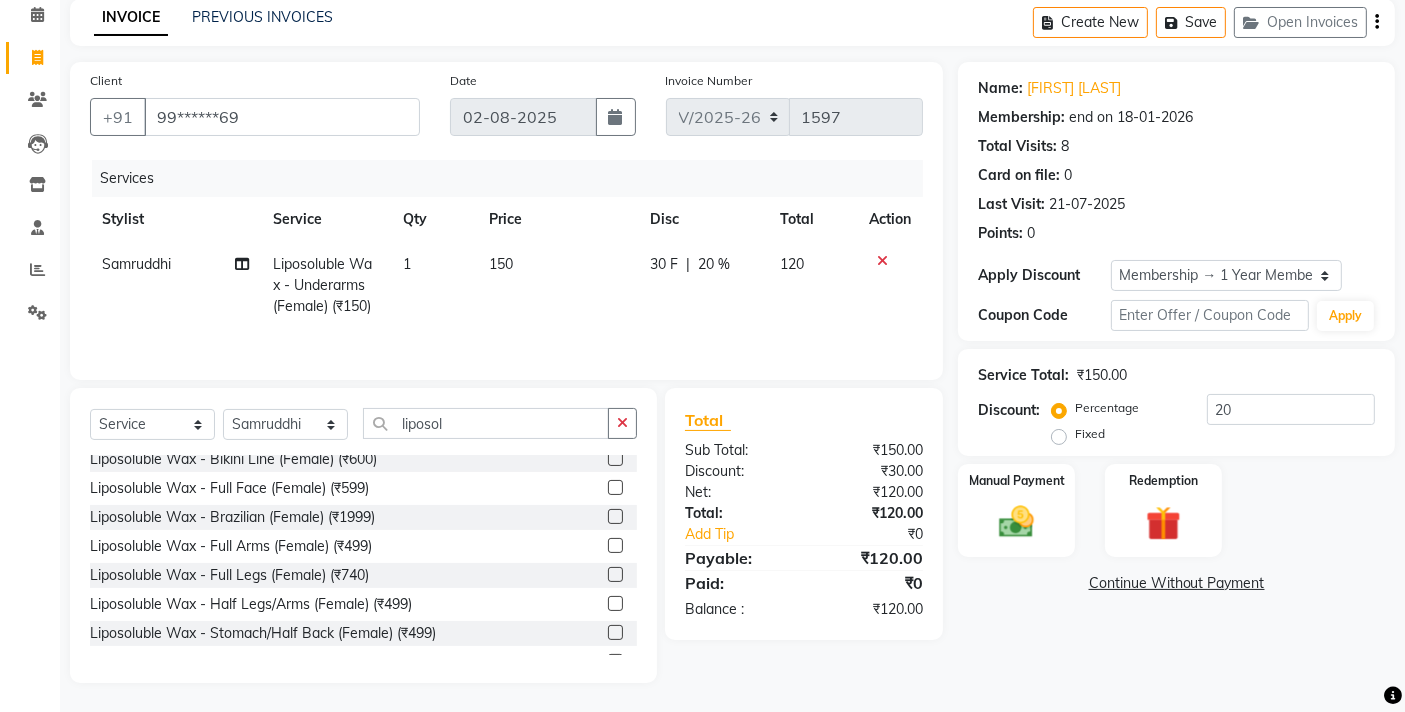 scroll, scrollTop: 244, scrollLeft: 0, axis: vertical 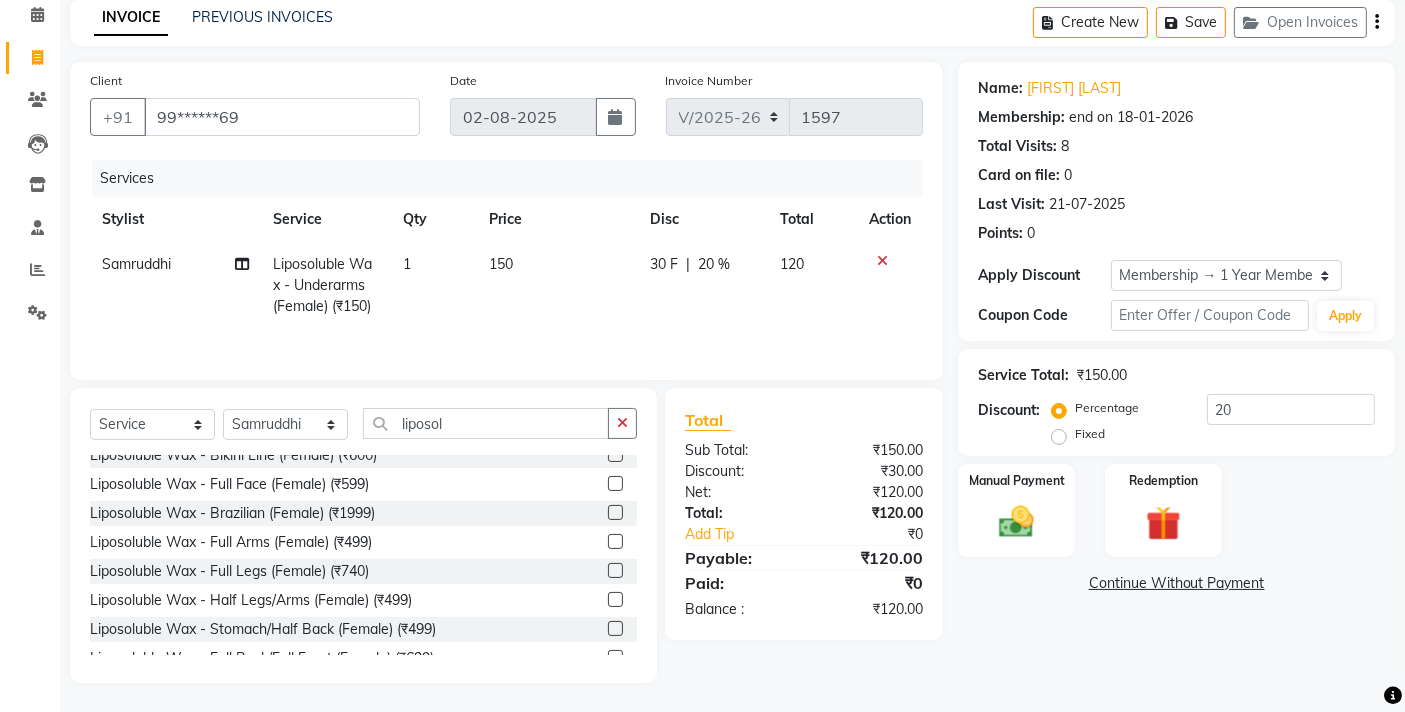 click 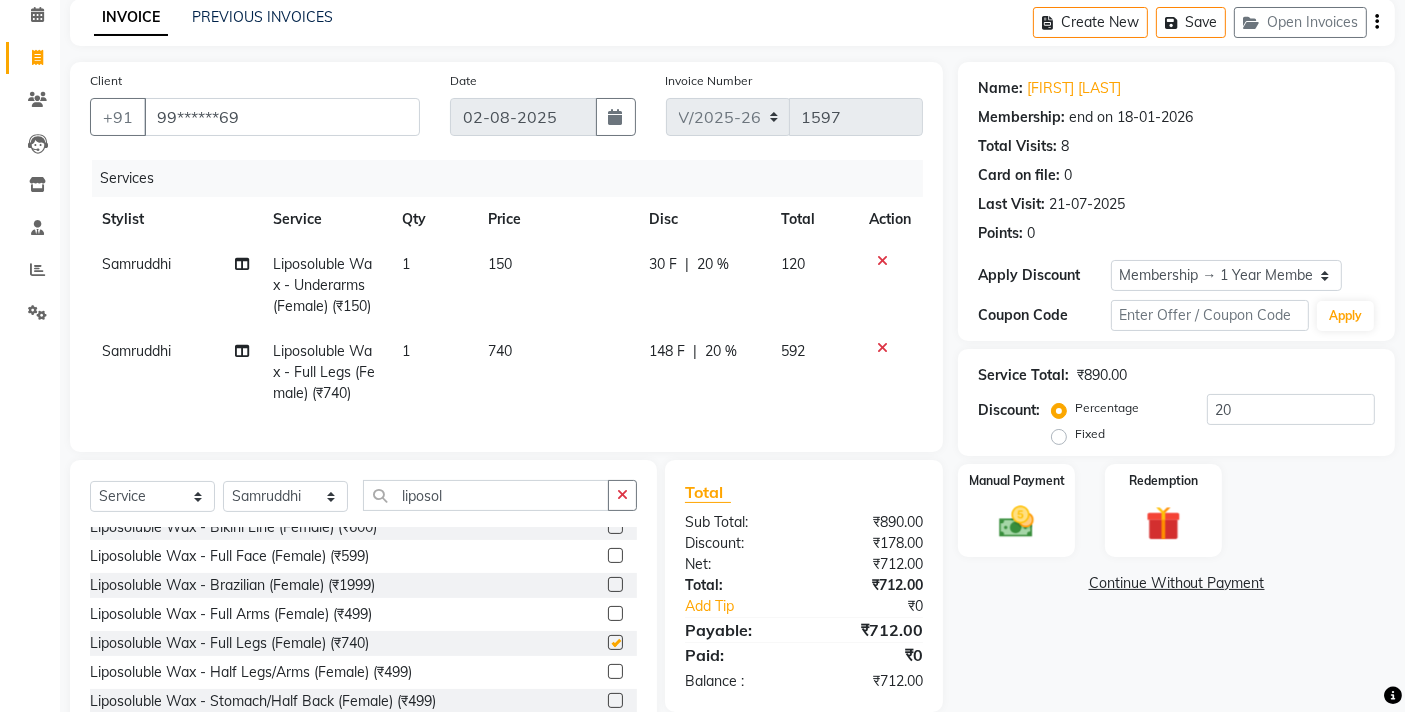 checkbox on "false" 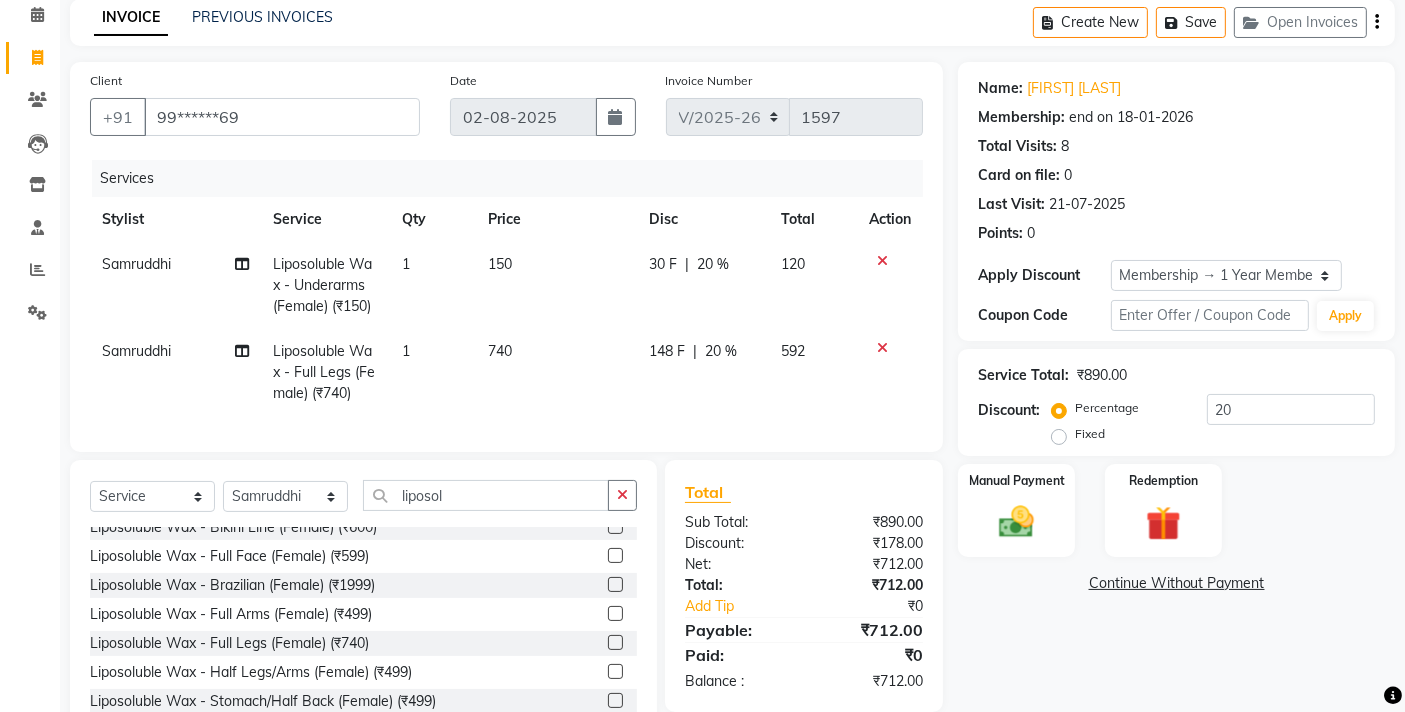 click 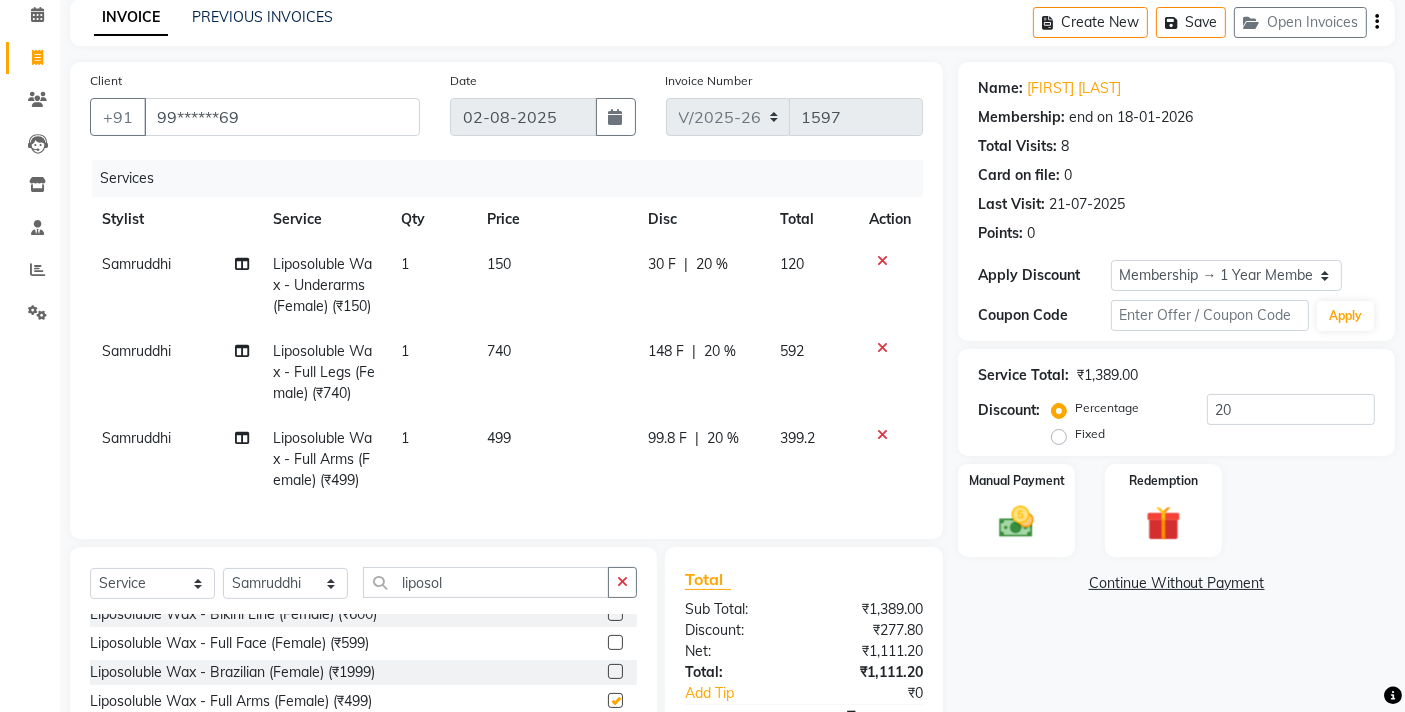 checkbox on "false" 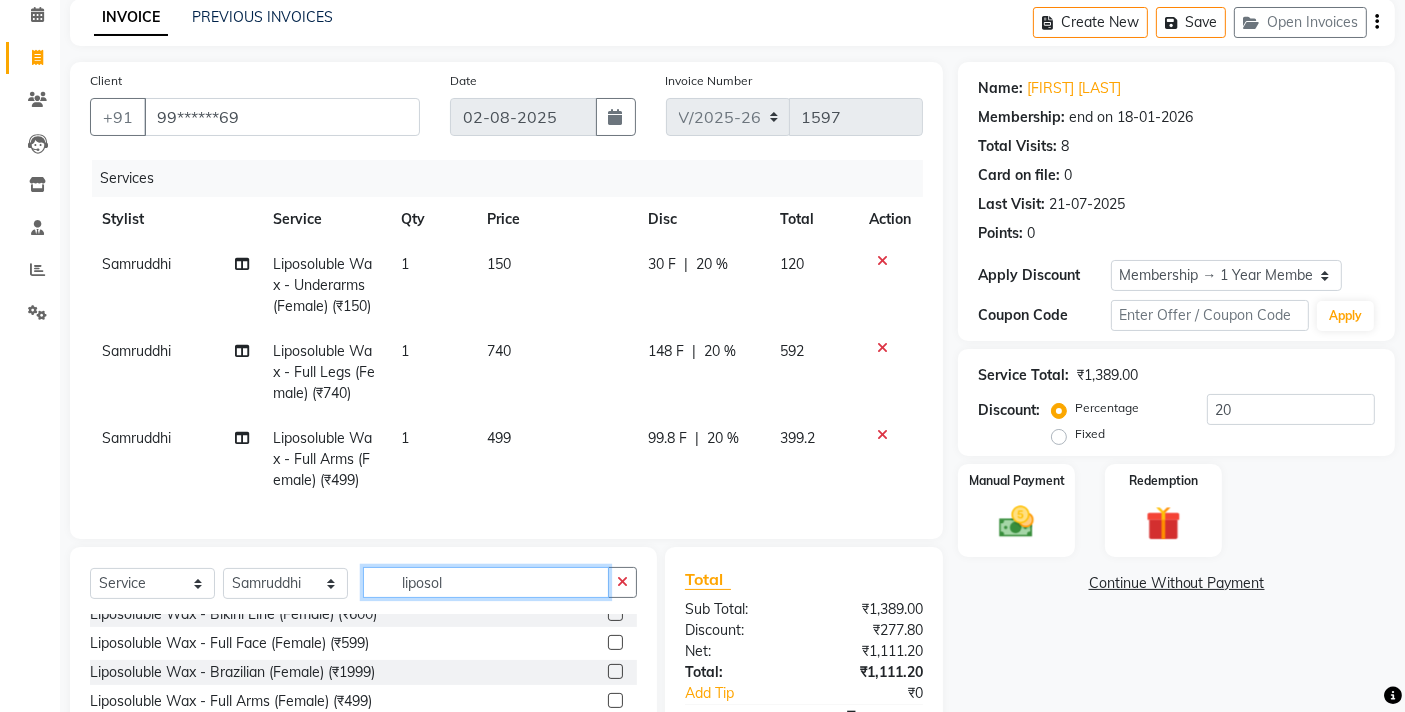 click on "liposol" 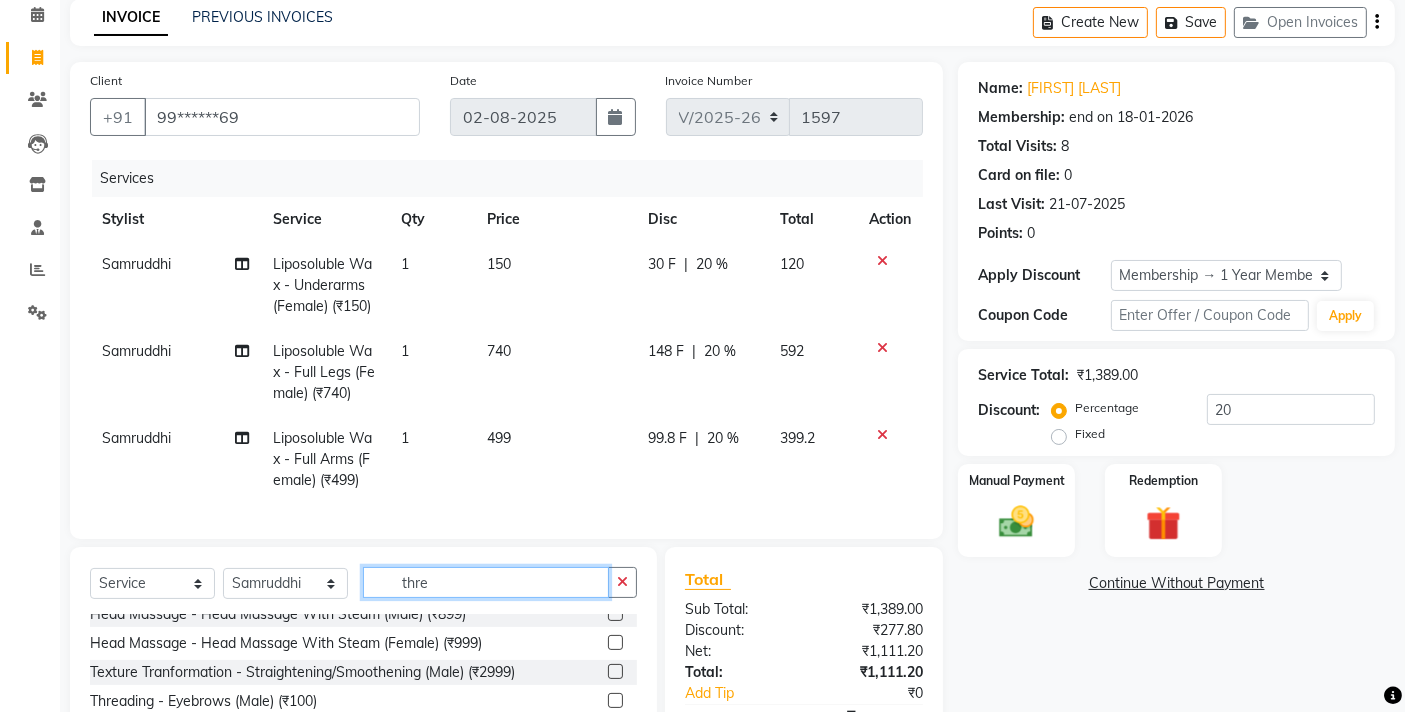 scroll, scrollTop: 0, scrollLeft: 0, axis: both 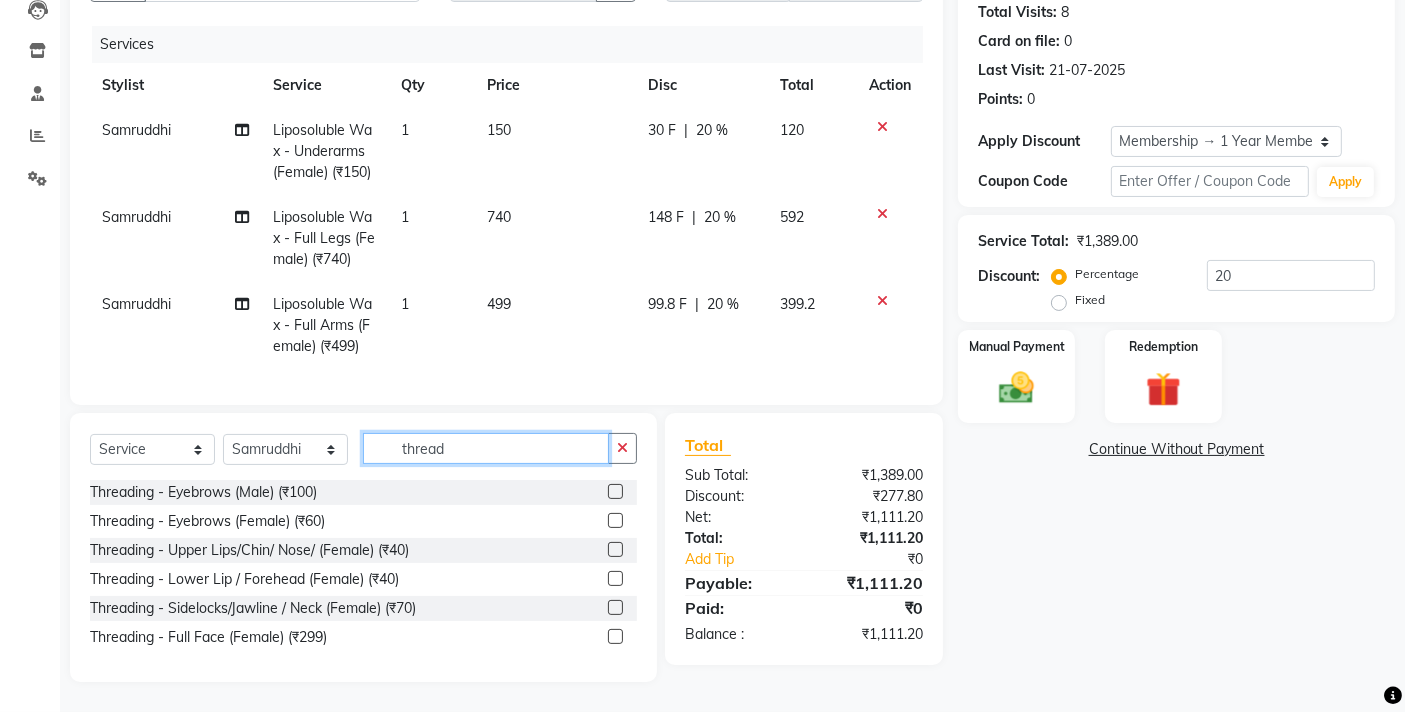 type on "thread" 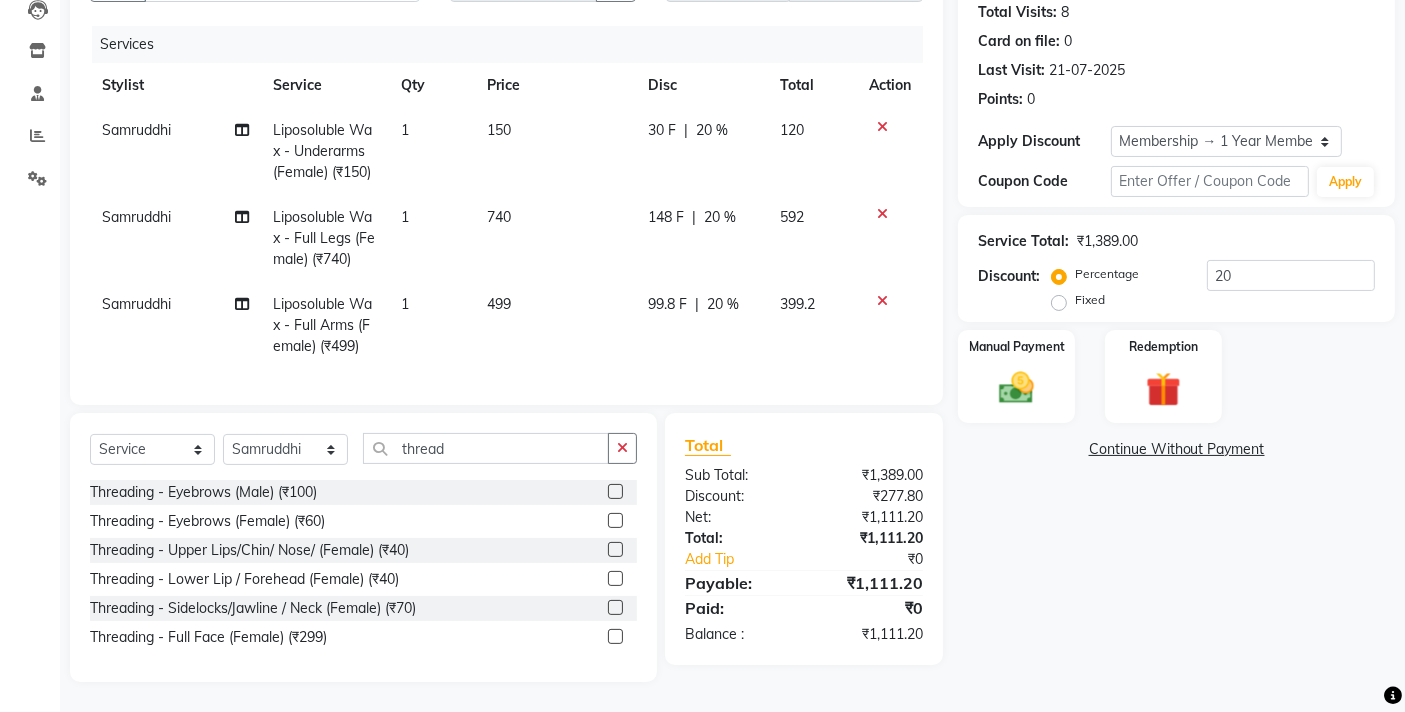 click 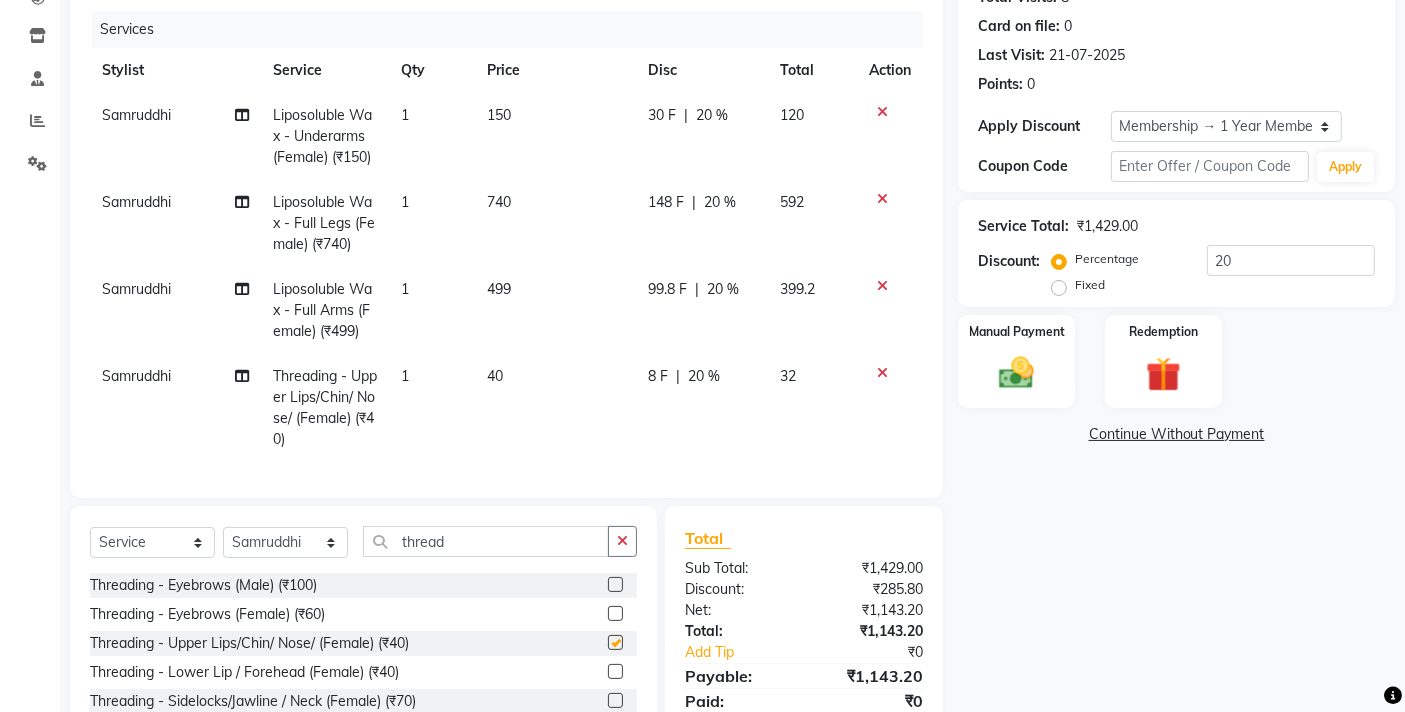 checkbox on "false" 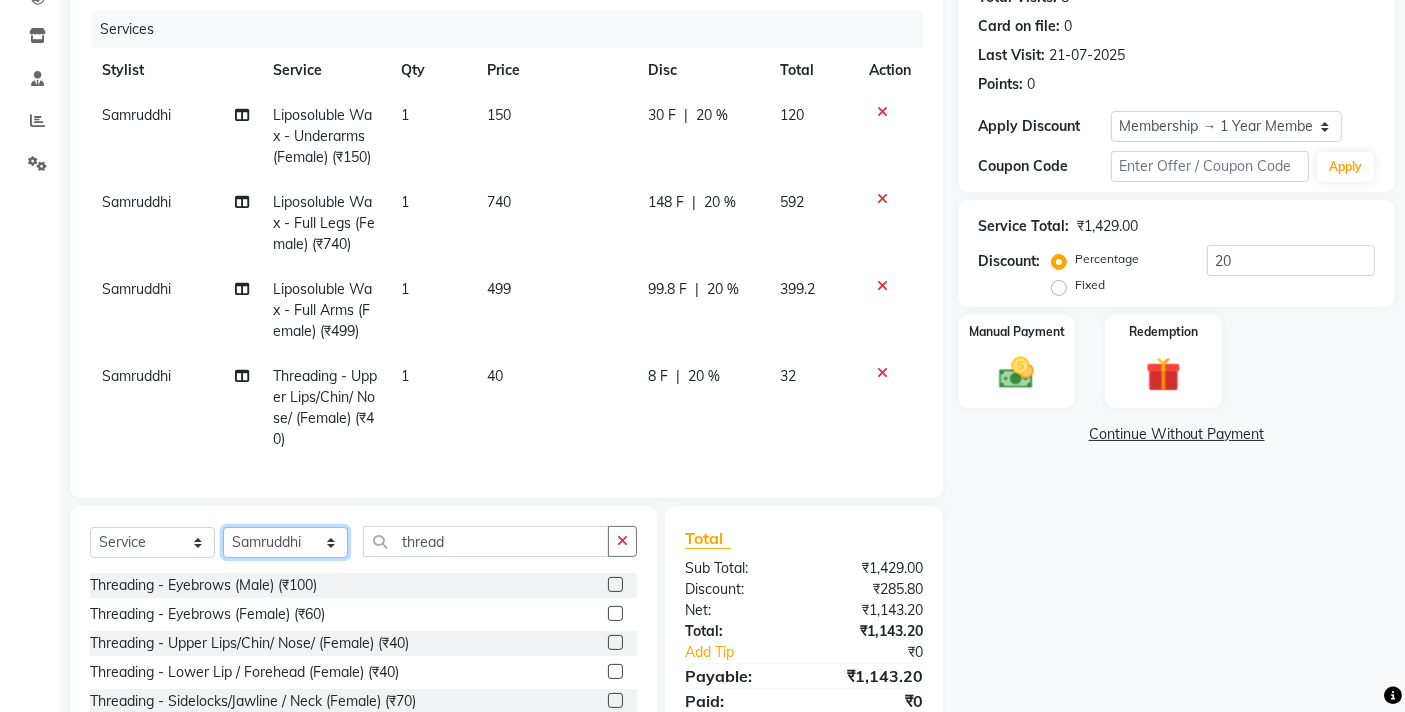 click on "Select Stylist [FIRST] [FIRST] [FIRST] [FIRST] [FIRST] [FIRST] [FIRST] [FIRST] [FIRST] [FIRST] [FIRST] [FIRST]" 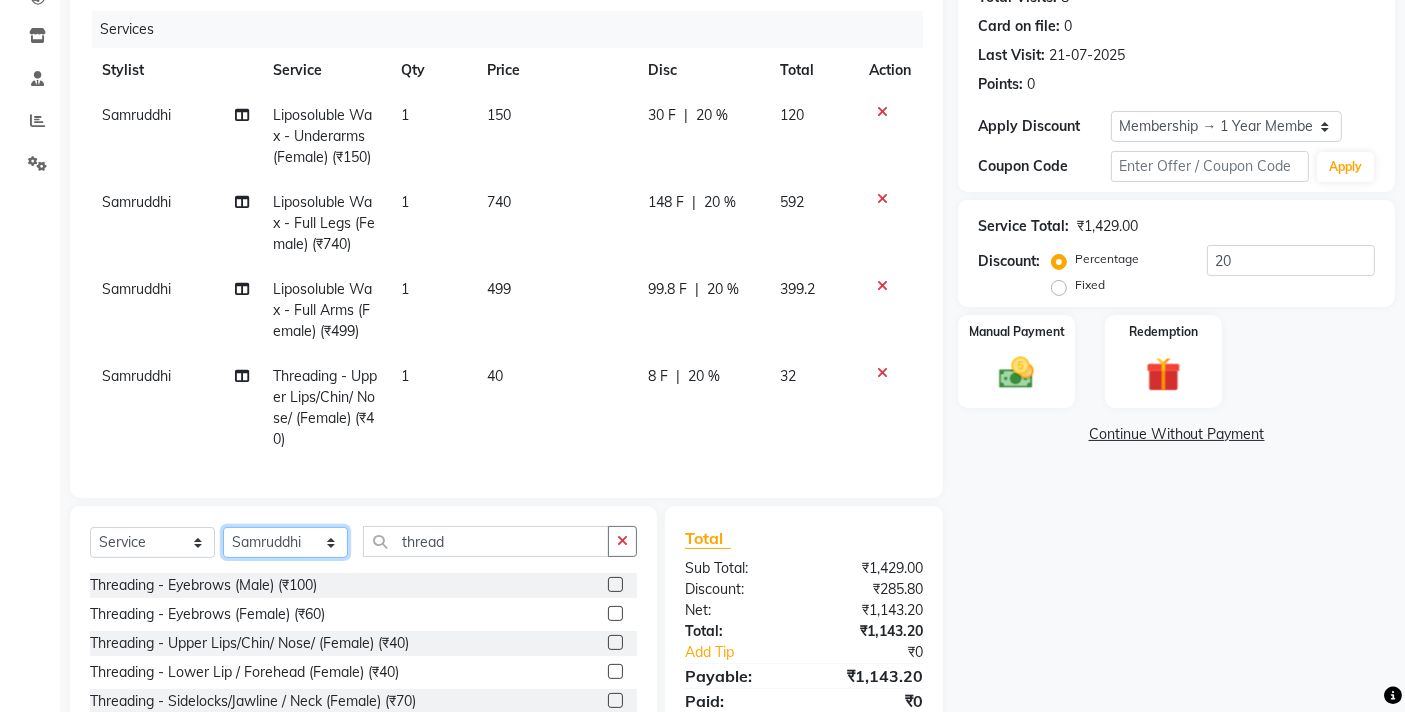 select on "22944" 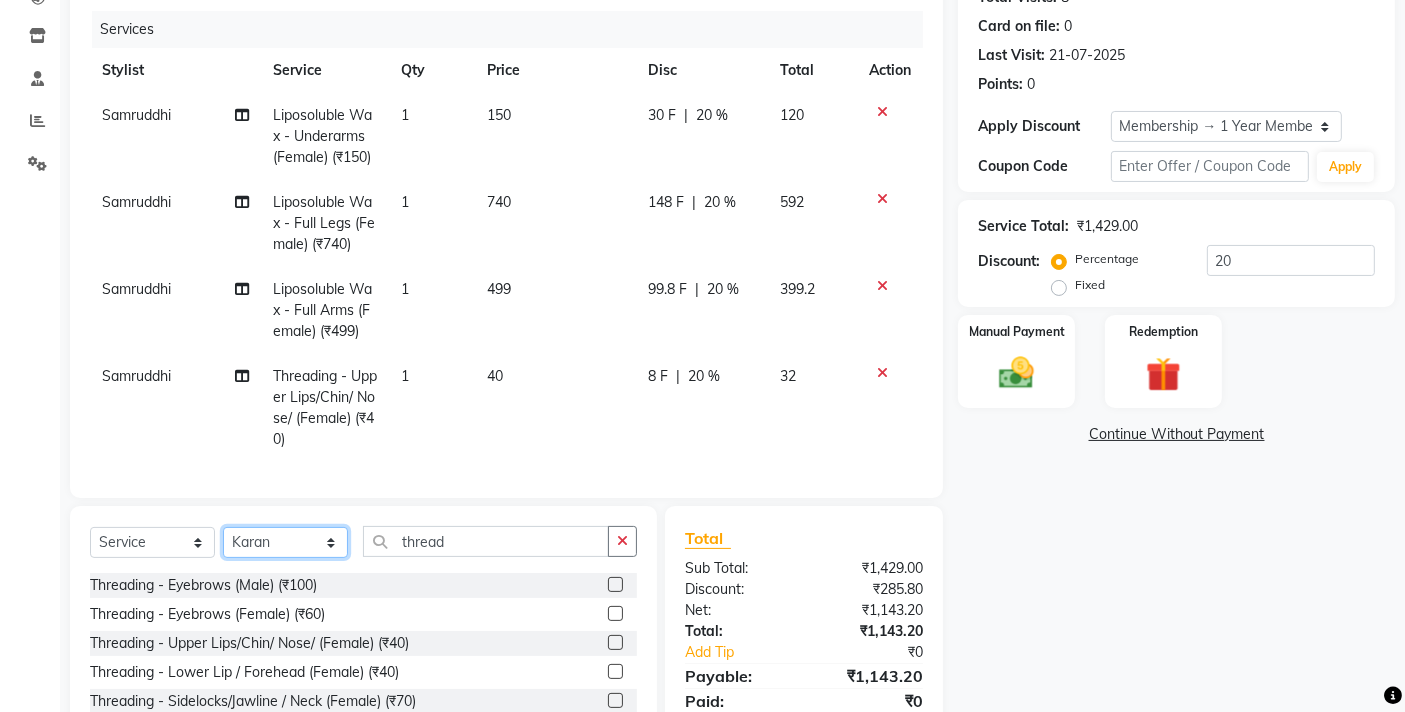 click on "Select Stylist [FIRST] [FIRST] [FIRST] [FIRST] [FIRST] [FIRST] [FIRST] [FIRST] [FIRST] [FIRST] [FIRST] [FIRST]" 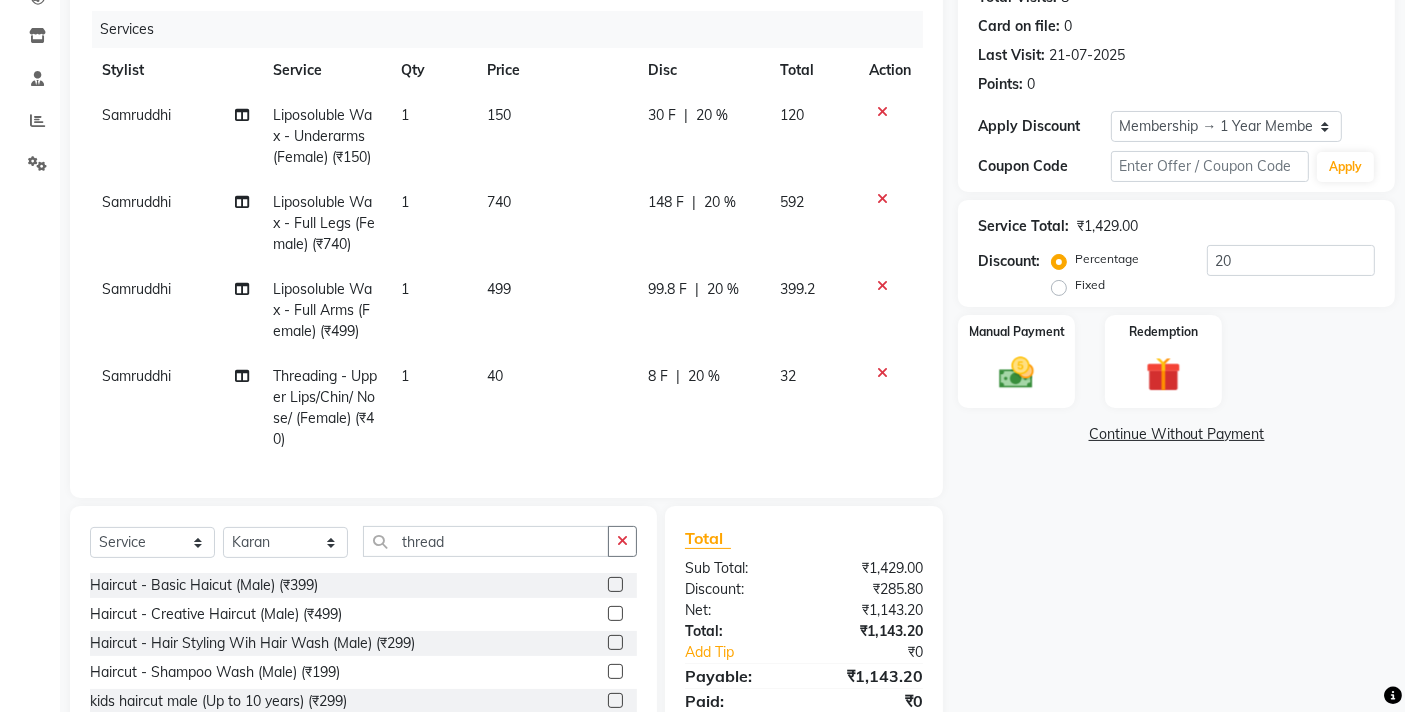 click 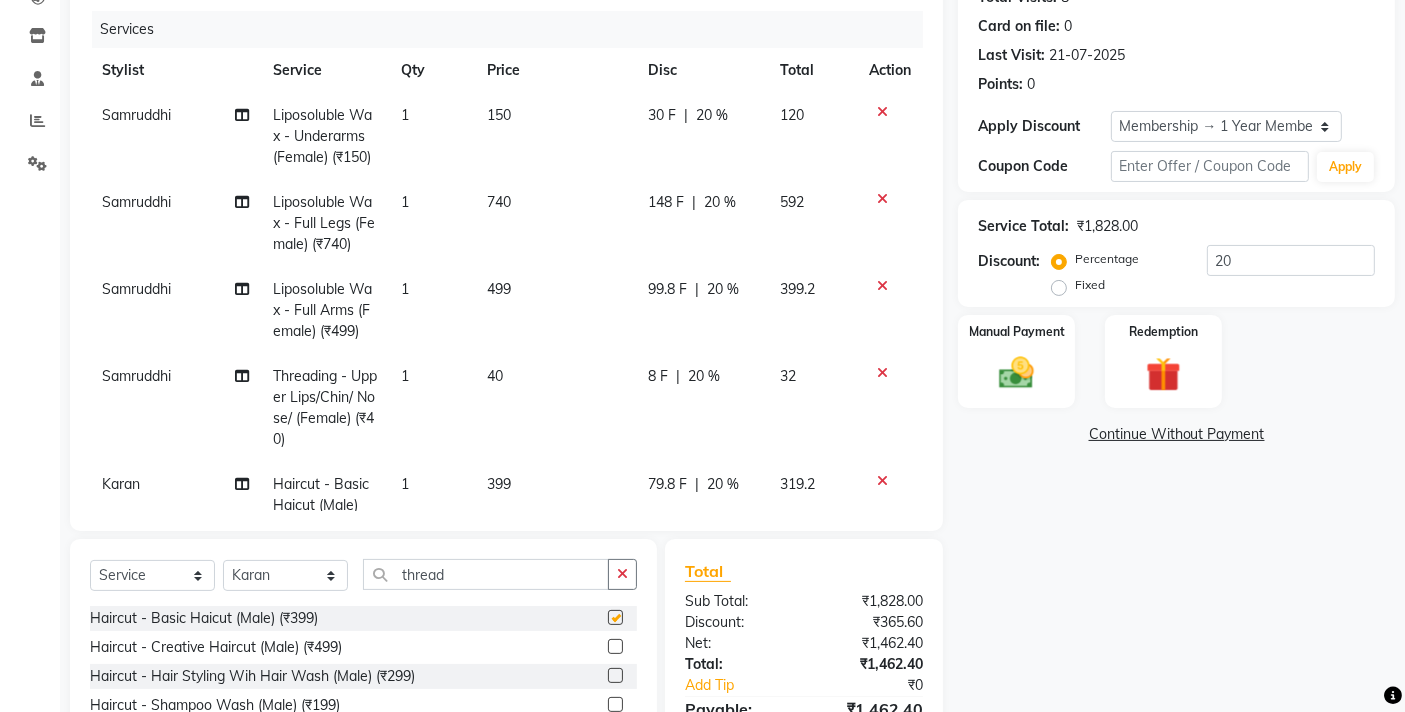 checkbox on "false" 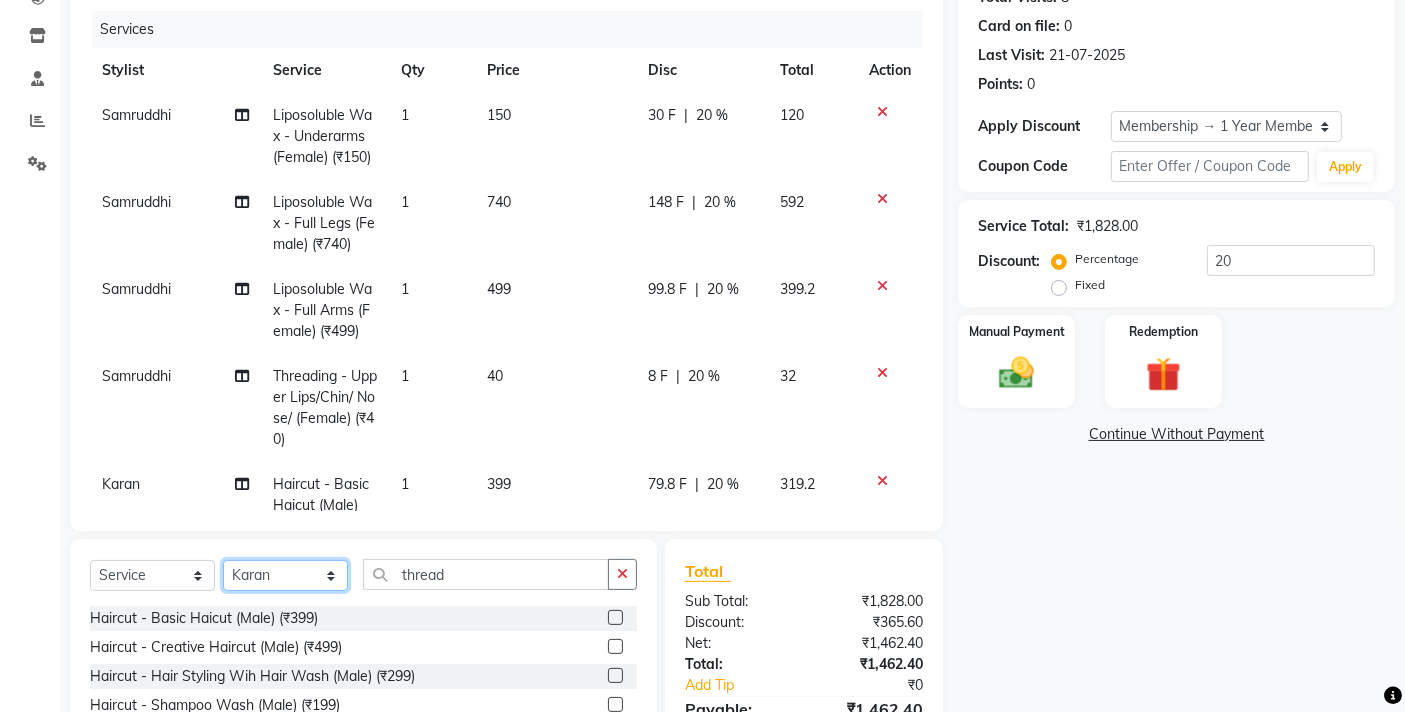 click on "Select Stylist [FIRST] [FIRST] [FIRST] [FIRST] [FIRST] [FIRST] [FIRST] [FIRST] [FIRST] [FIRST] [FIRST] [FIRST]" 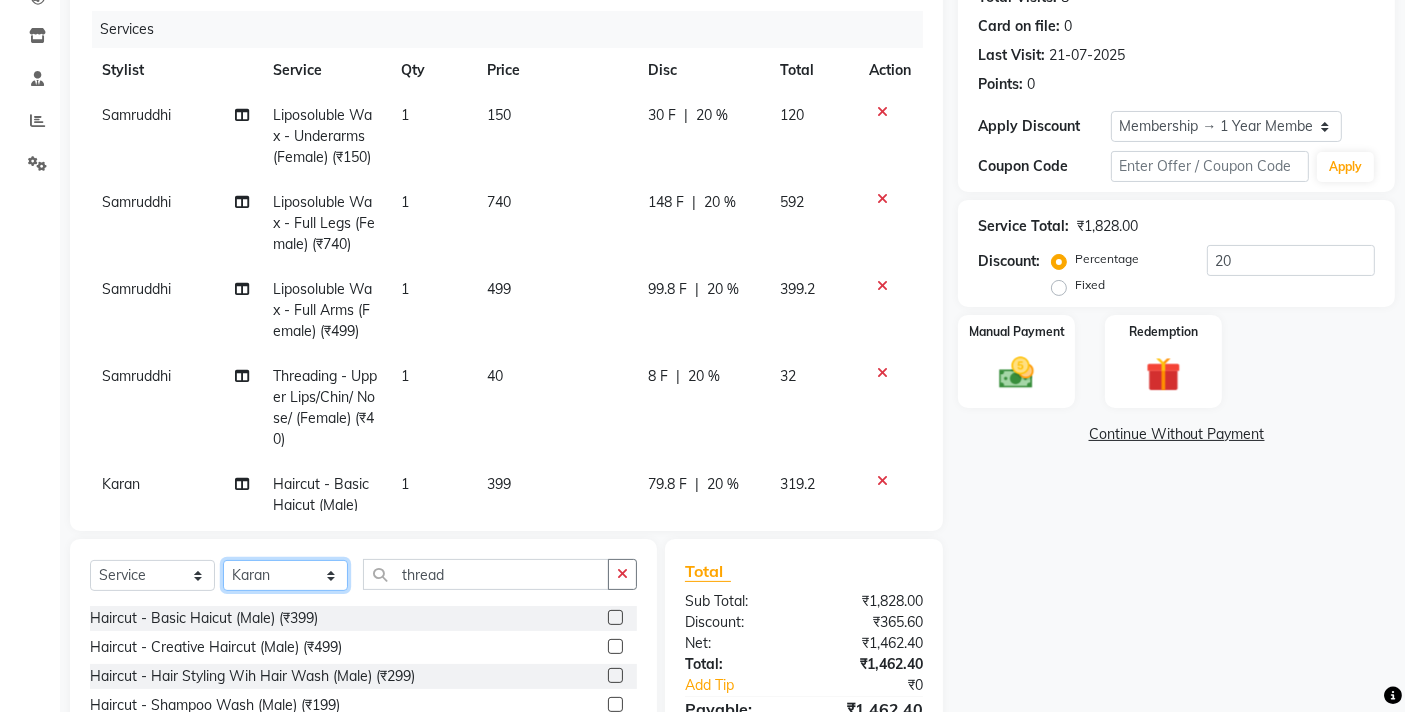 select on "17526" 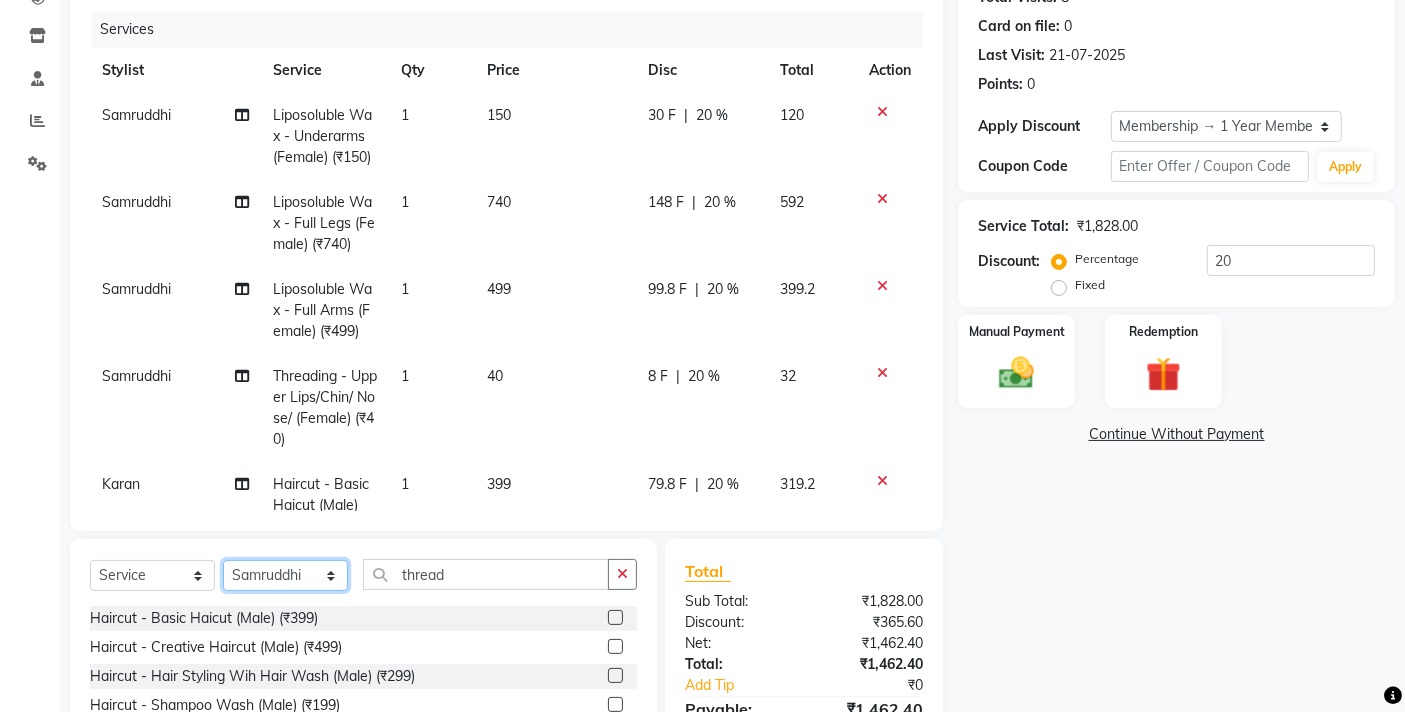 click on "Select Stylist [FIRST] [FIRST] [FIRST] [FIRST] [FIRST] [FIRST] [FIRST] [FIRST] [FIRST] [FIRST] [FIRST] [FIRST]" 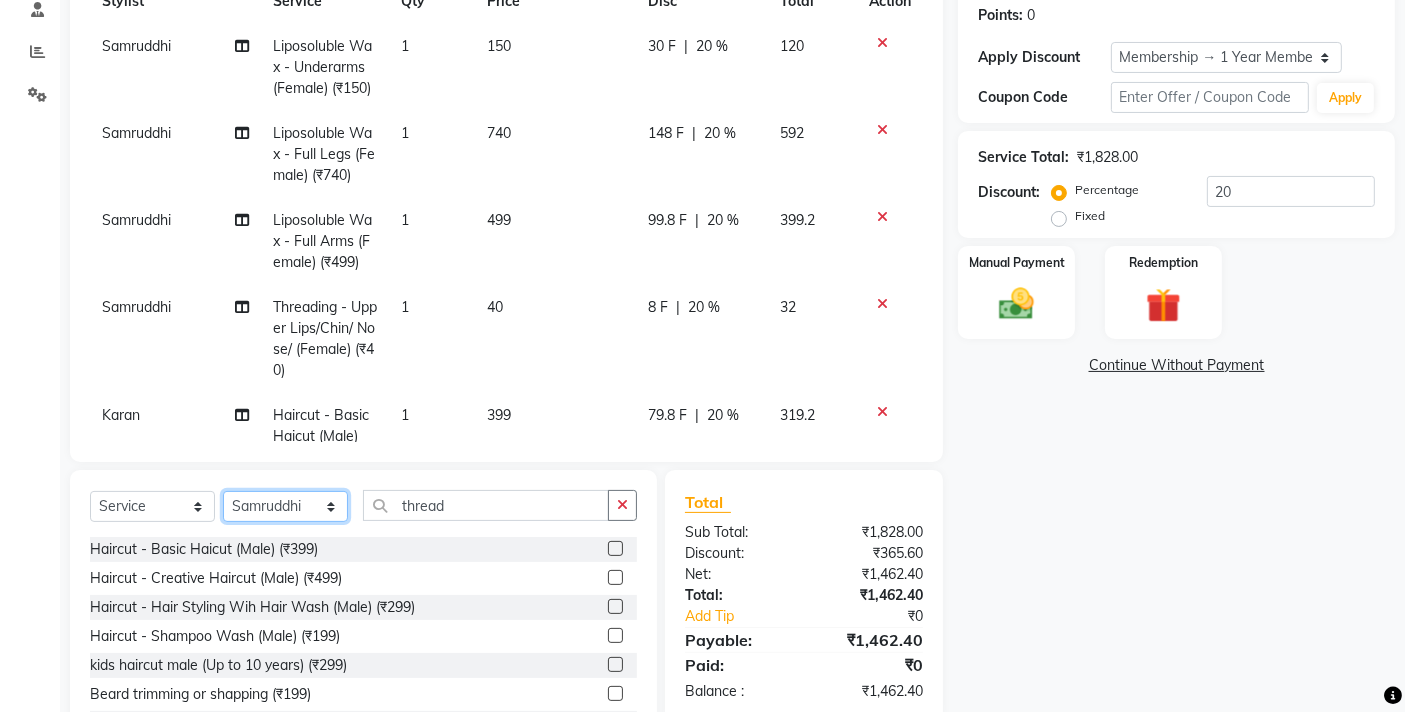 scroll, scrollTop: 388, scrollLeft: 0, axis: vertical 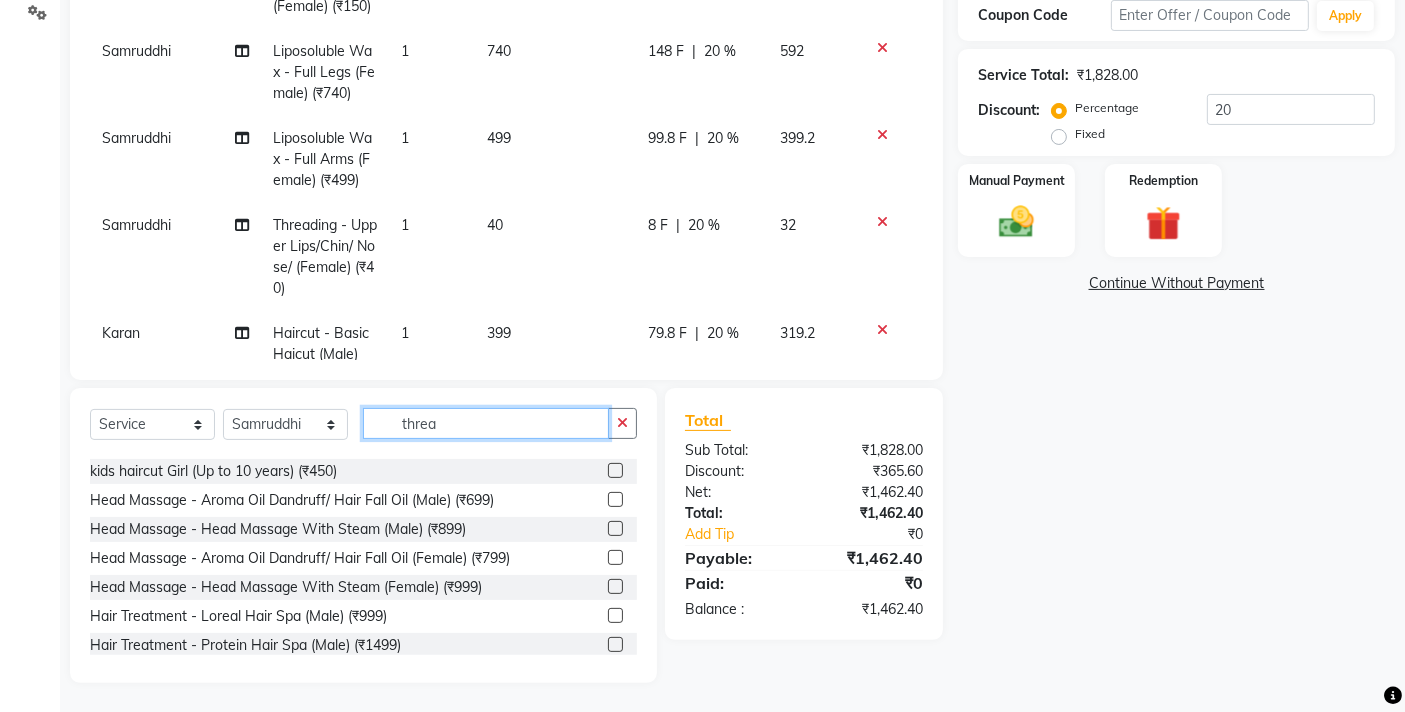 click on "threa" 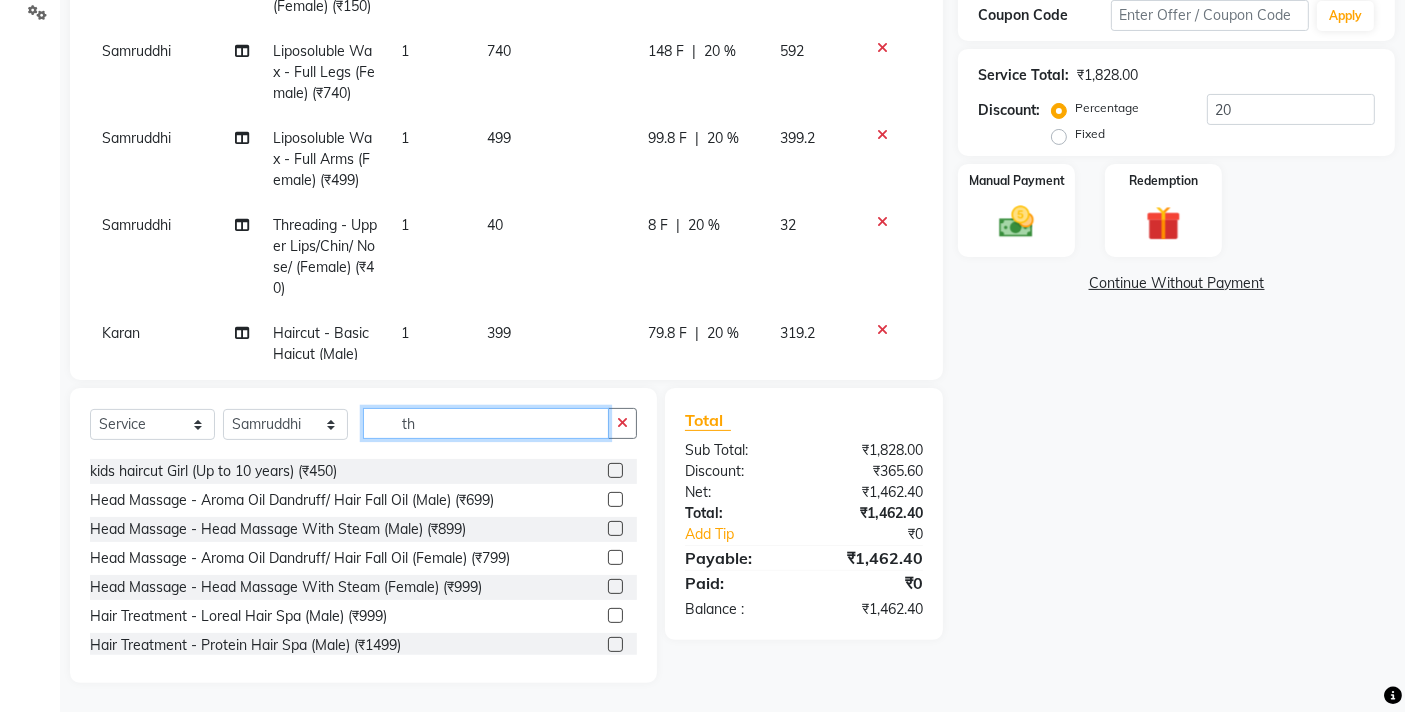 type on "t" 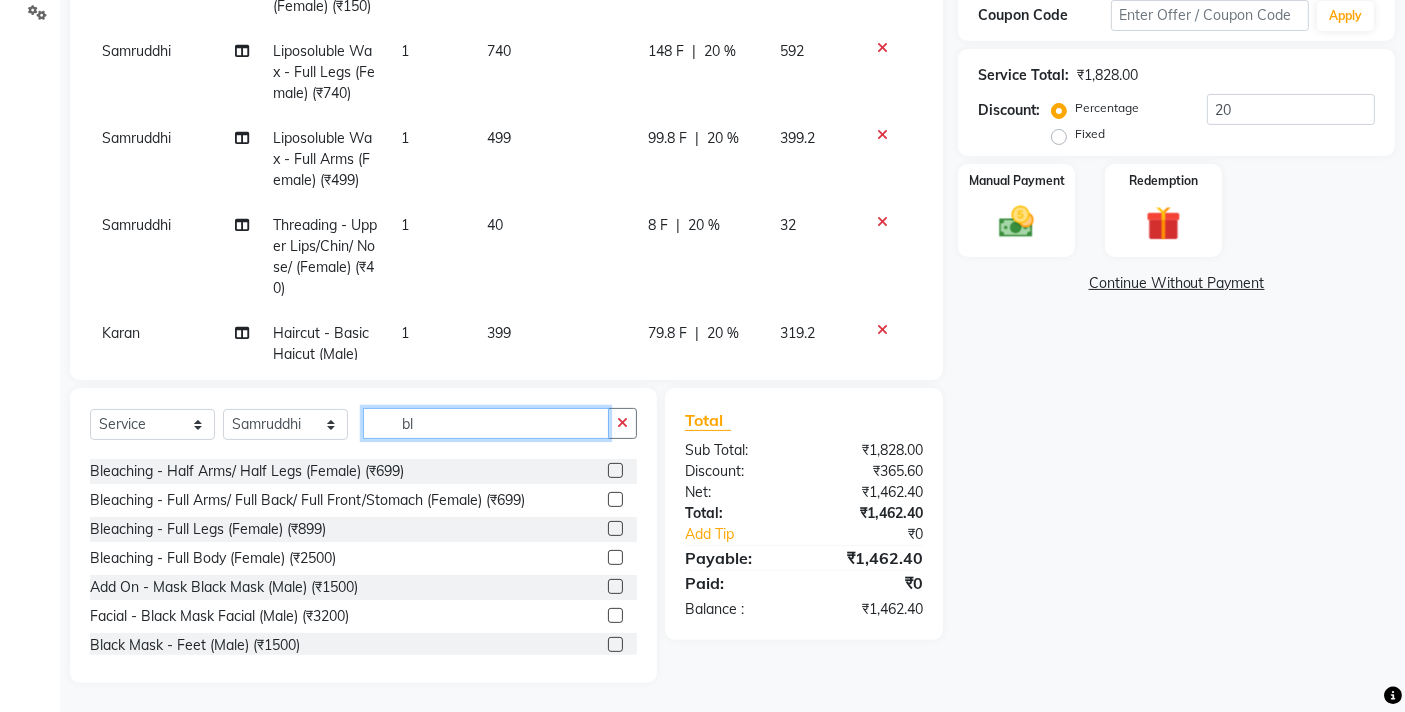 scroll, scrollTop: 0, scrollLeft: 0, axis: both 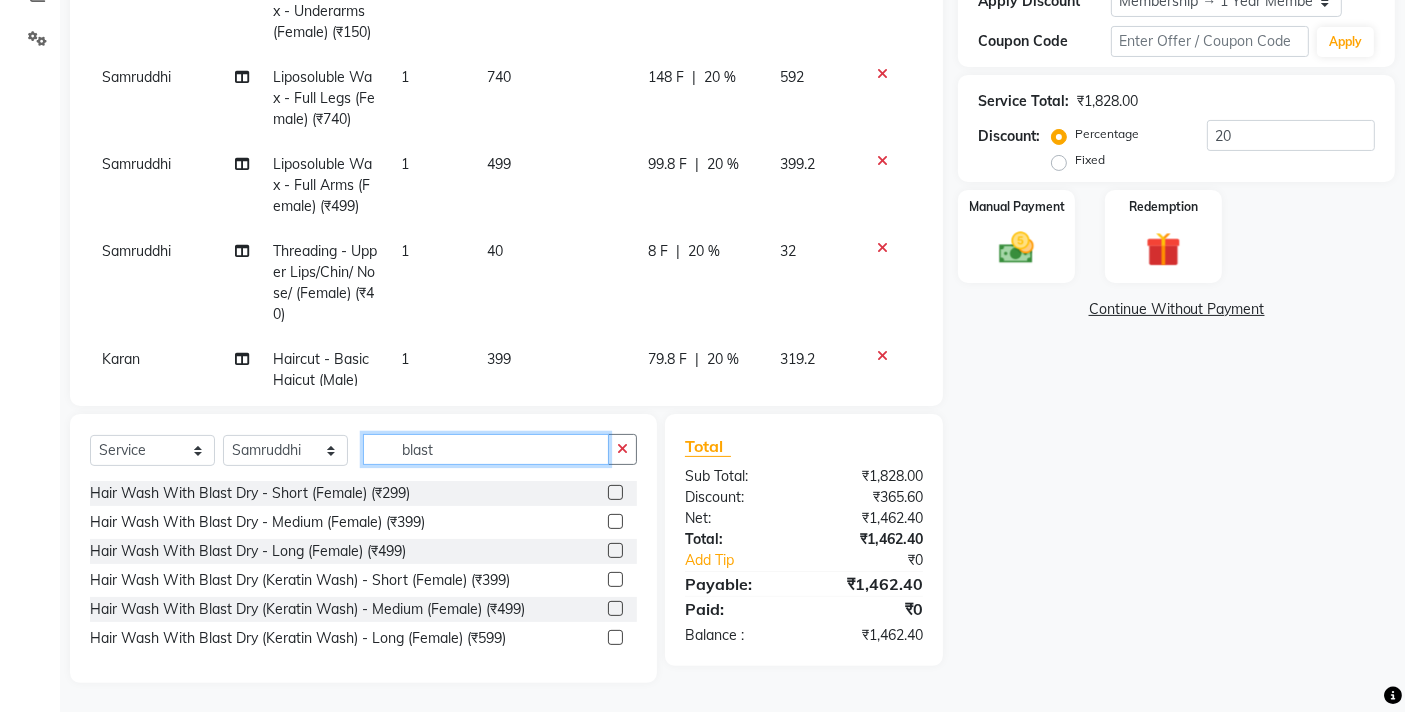 type on "blast" 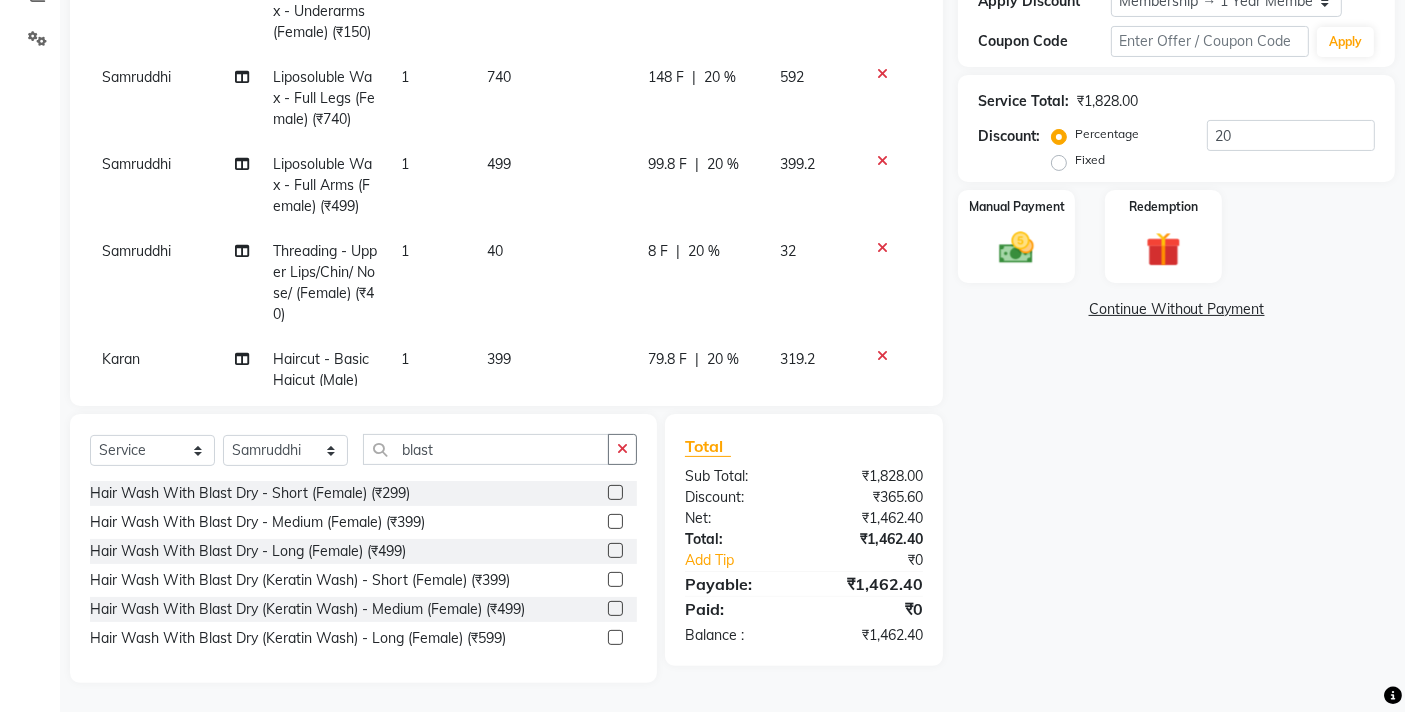click 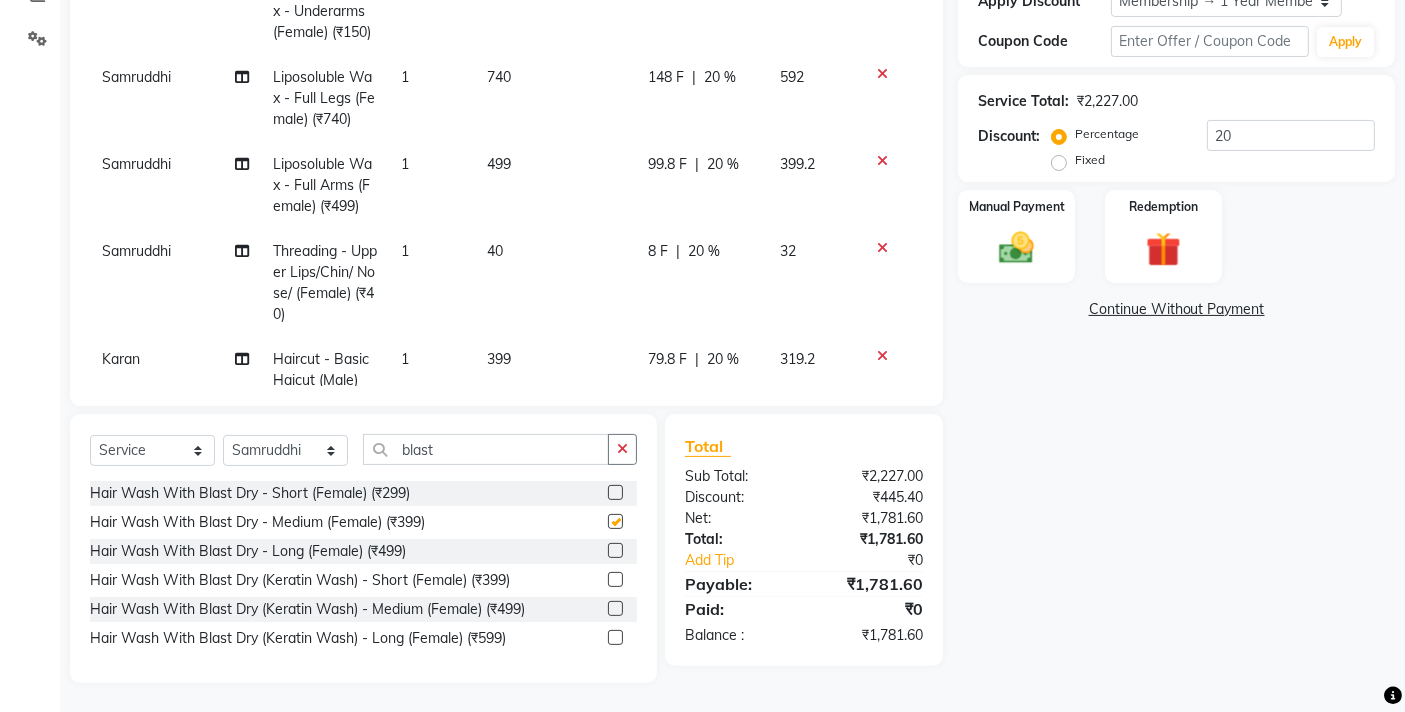 checkbox on "false" 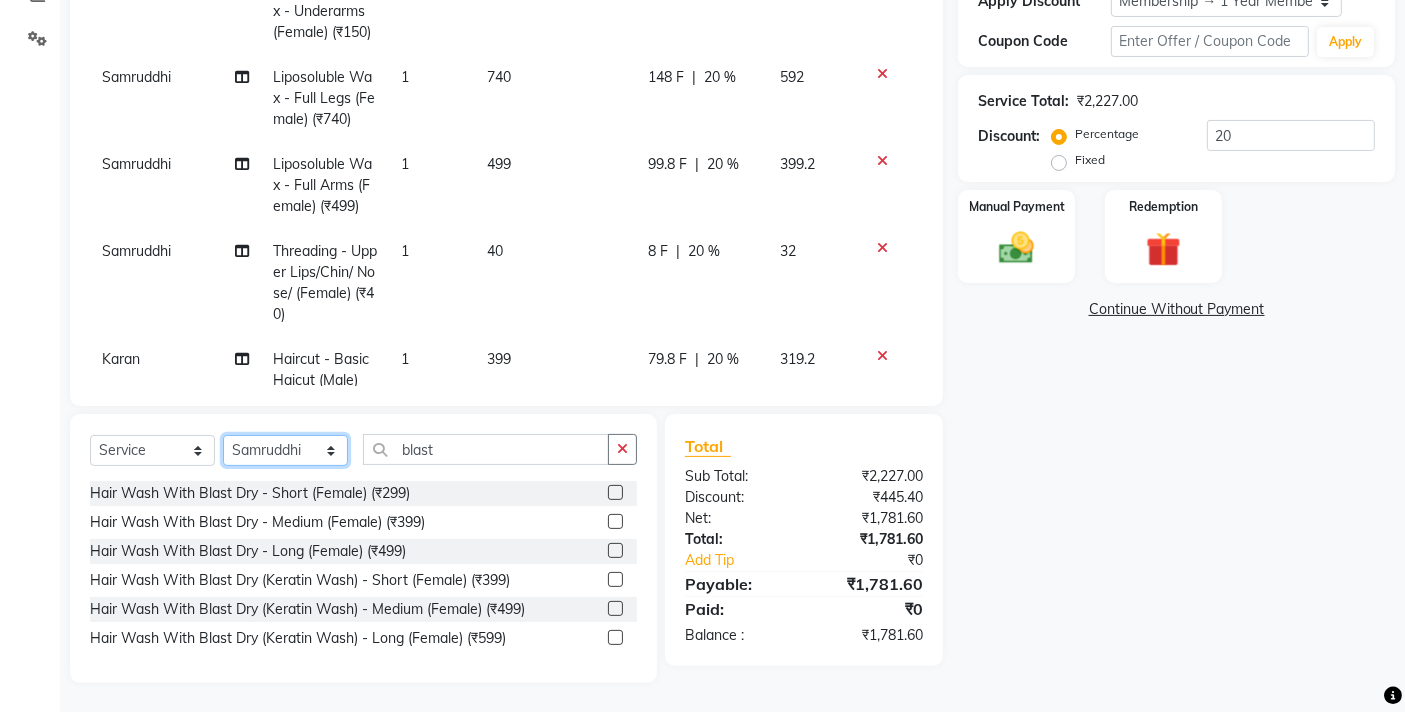 click on "Select Stylist [FIRST] [FIRST] [FIRST] [FIRST] [FIRST] [FIRST] [FIRST] [FIRST] [FIRST] [FIRST] [FIRST] [FIRST]" 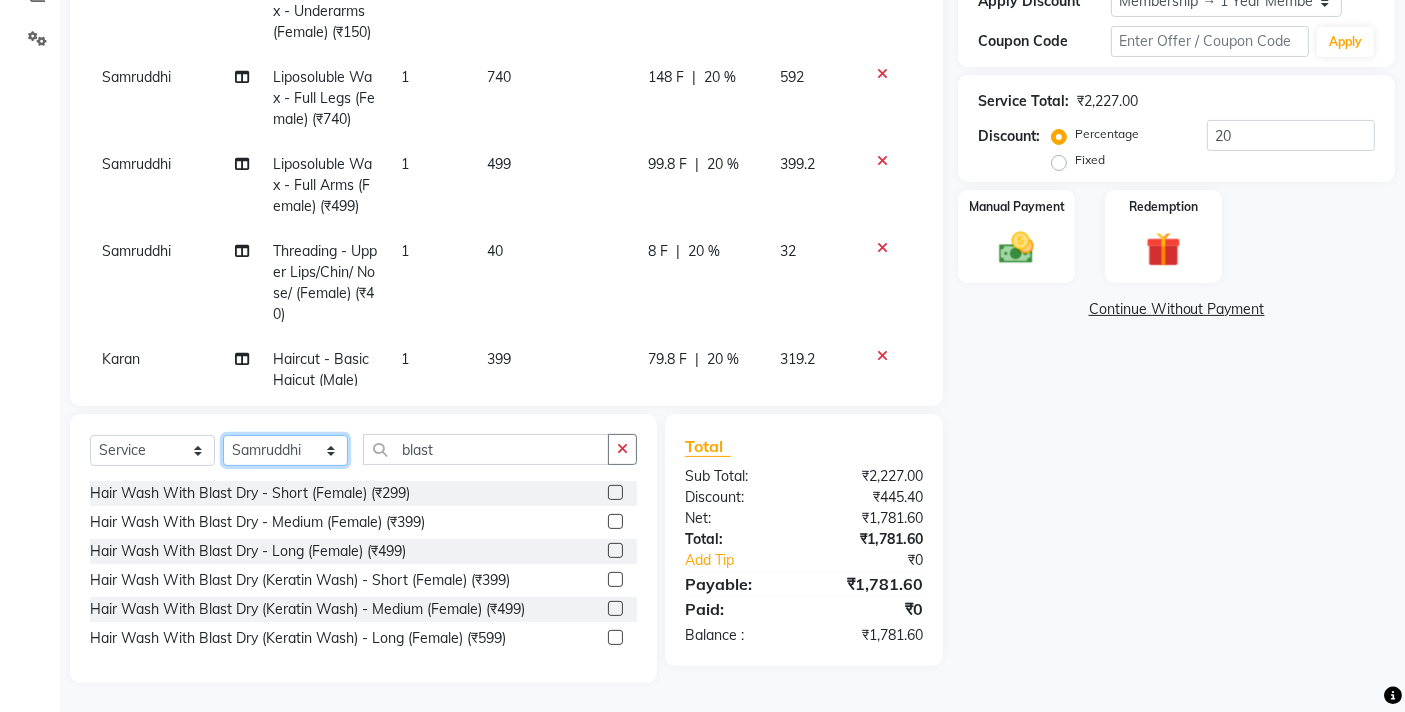 select on "87289" 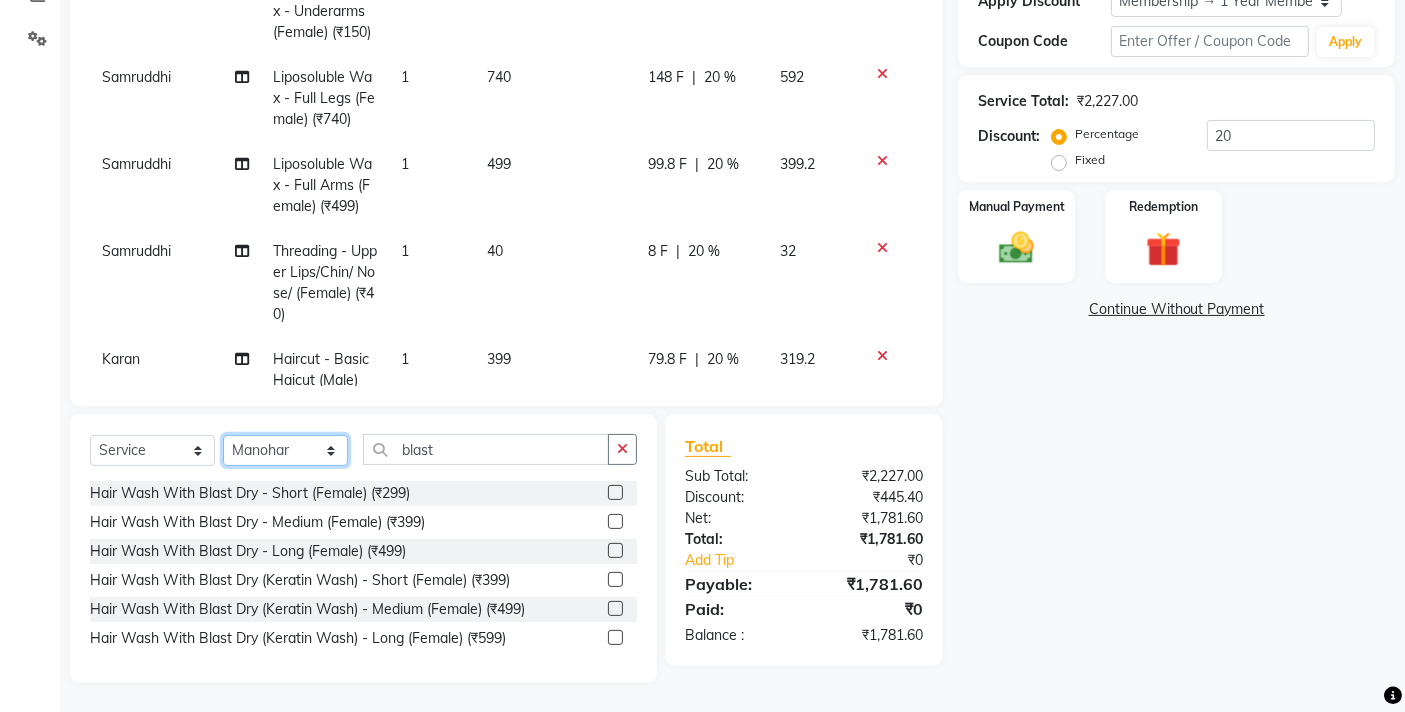 click on "Select Stylist [FIRST] [FIRST] [FIRST] [FIRST] [FIRST] [FIRST] [FIRST] [FIRST] [FIRST] [FIRST] [FIRST] [FIRST]" 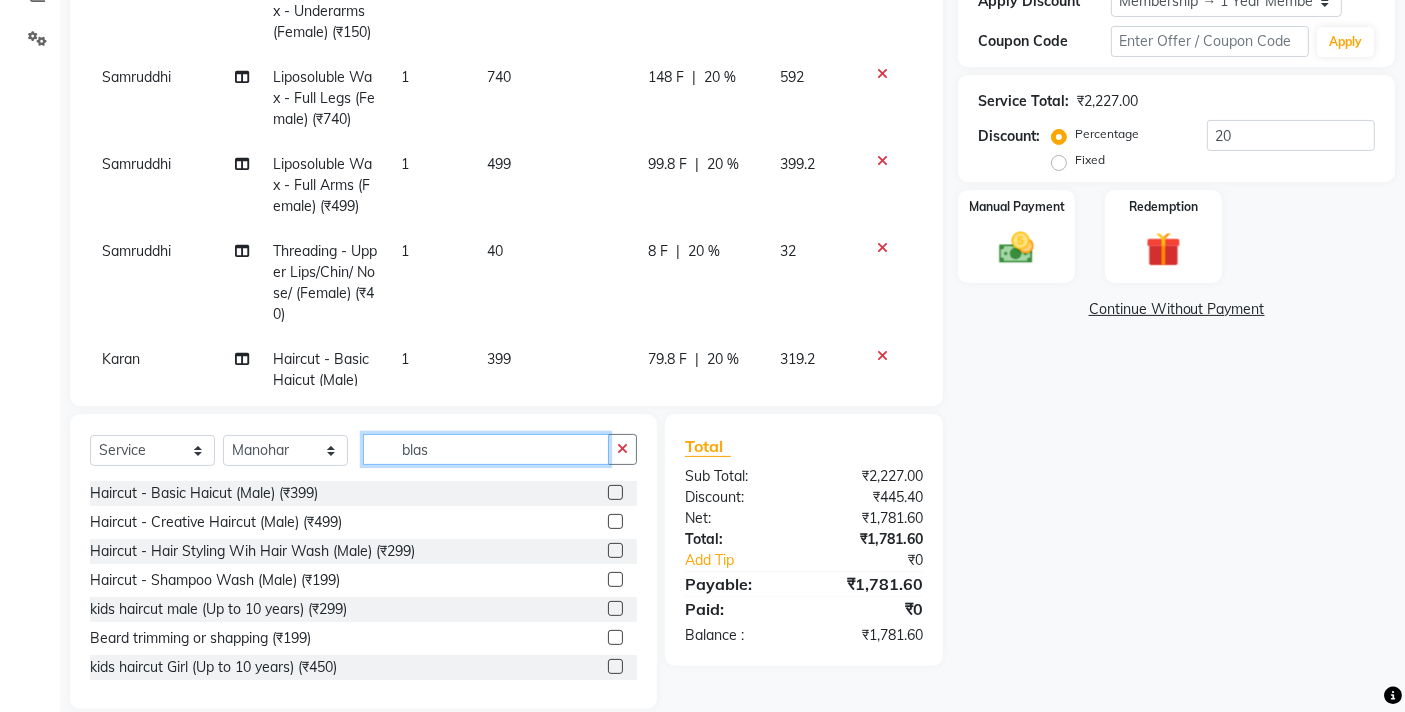 click on "blas" 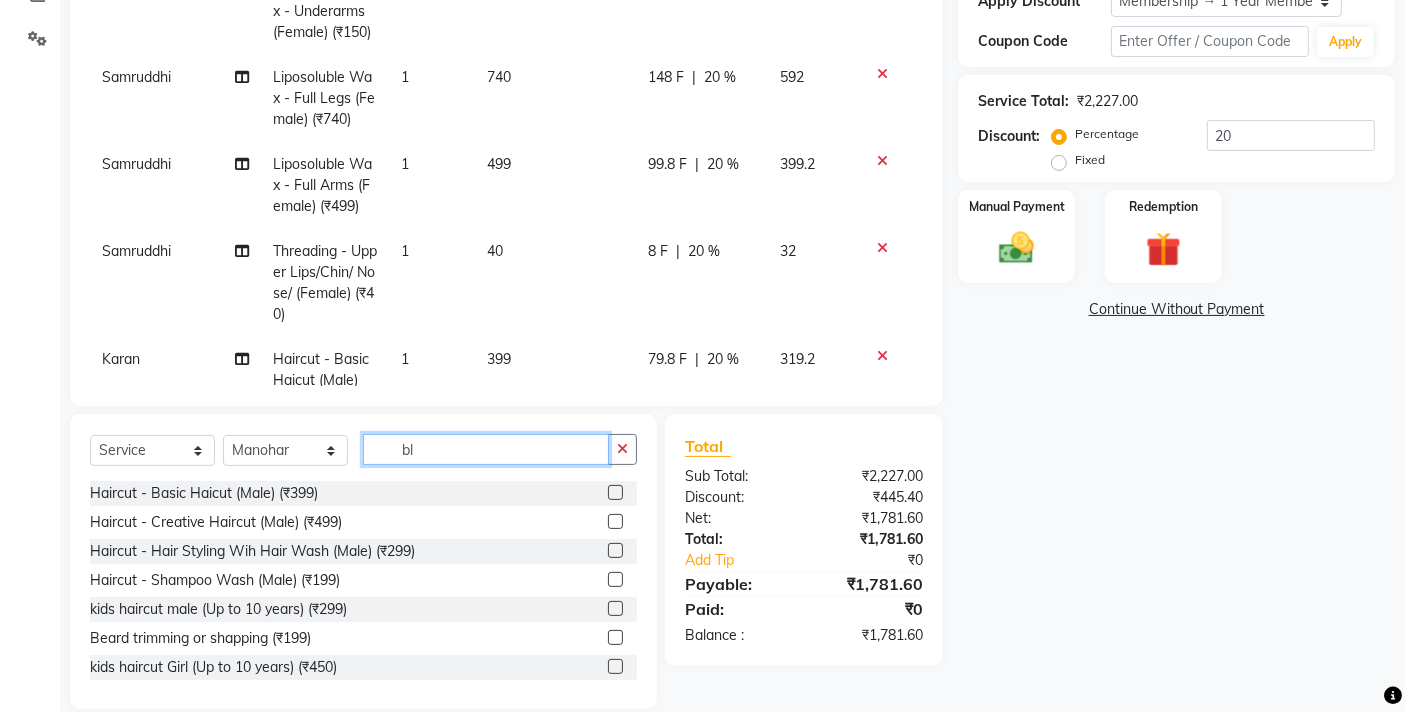type on "b" 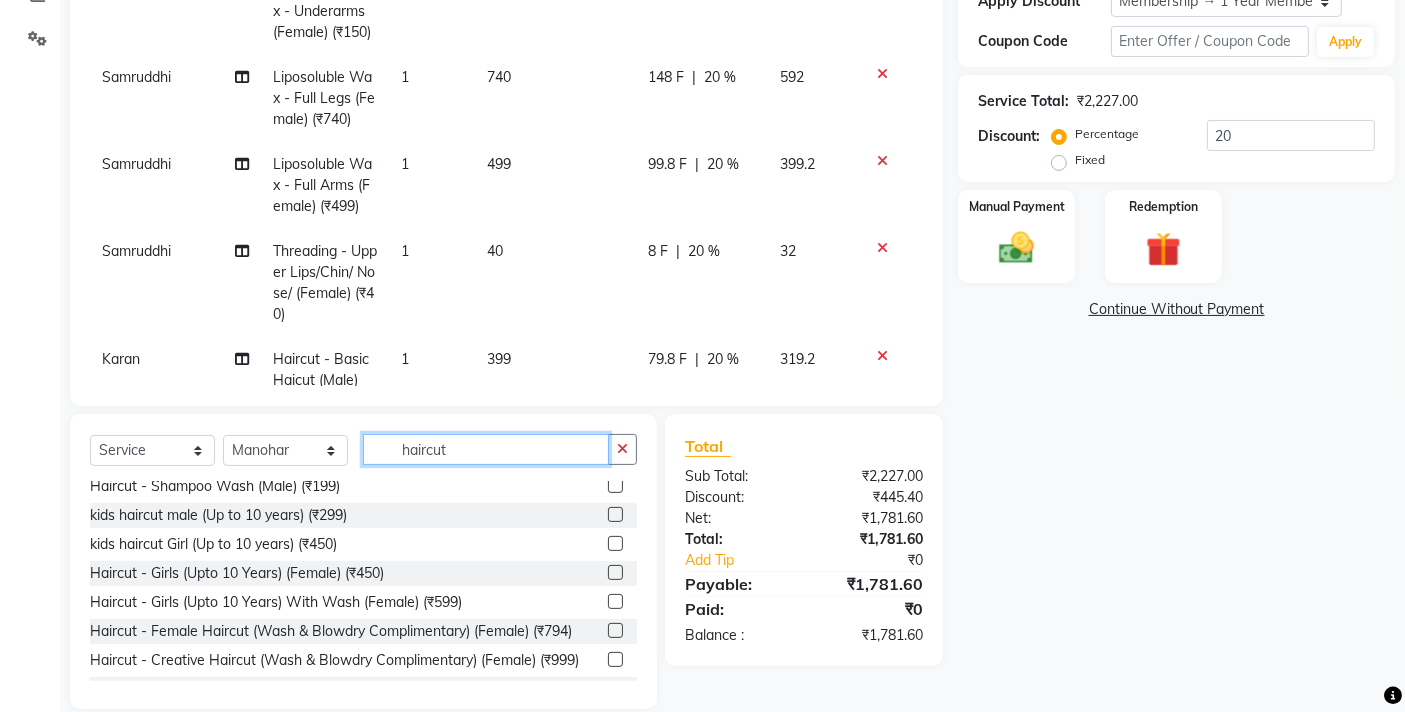 scroll, scrollTop: 164, scrollLeft: 0, axis: vertical 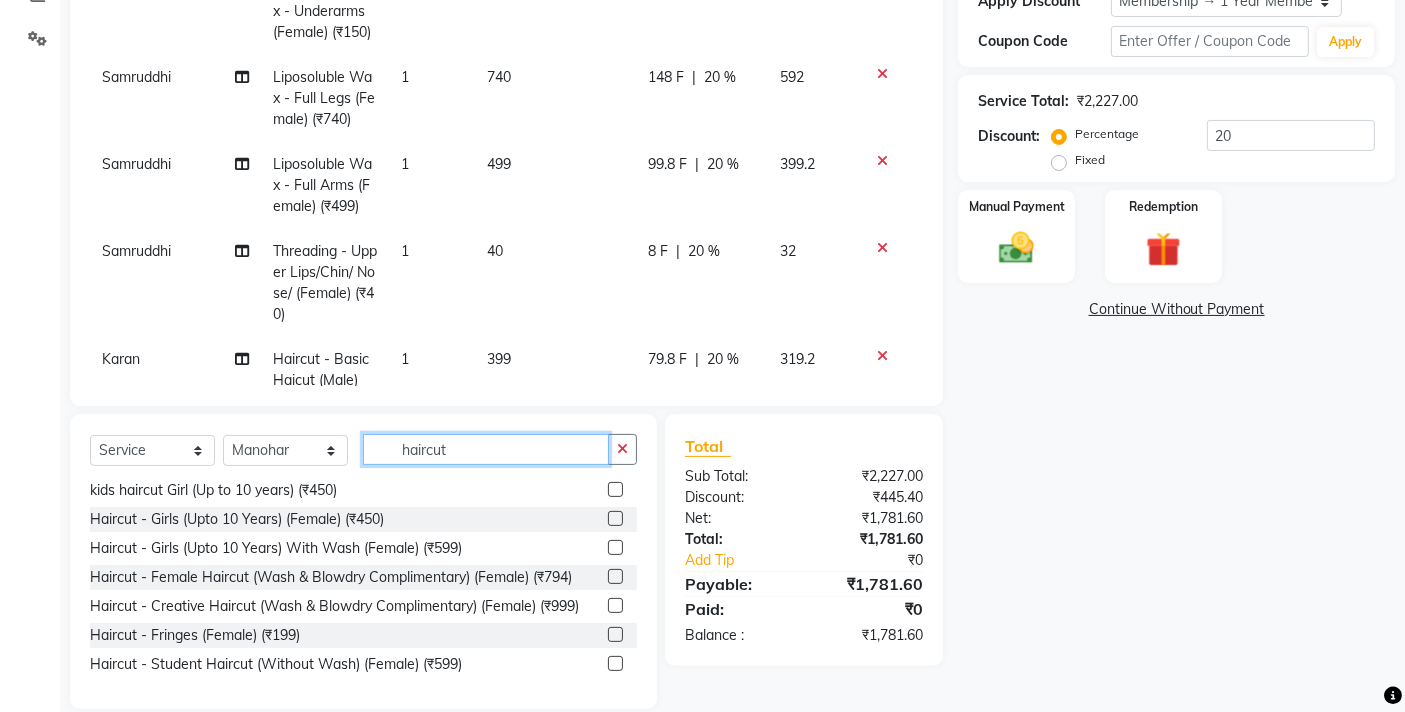 type on "haircut" 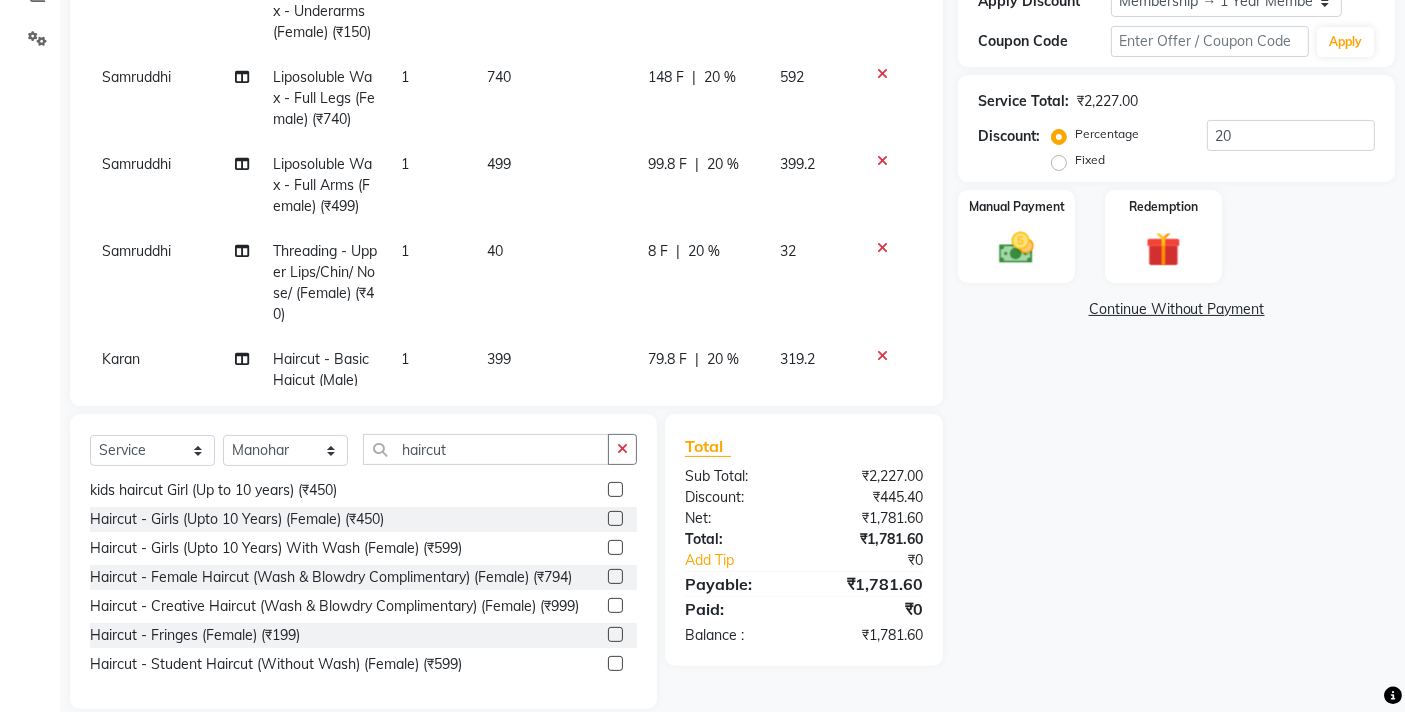 click 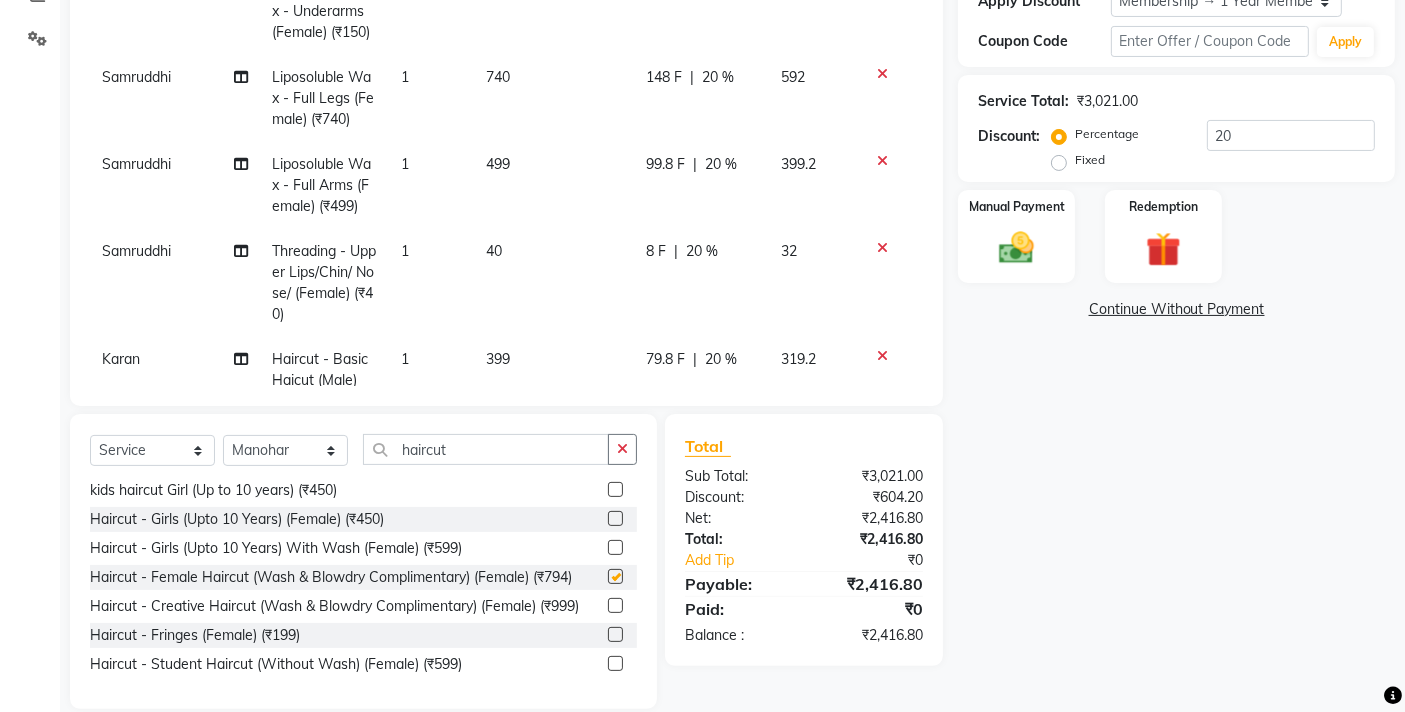 checkbox on "false" 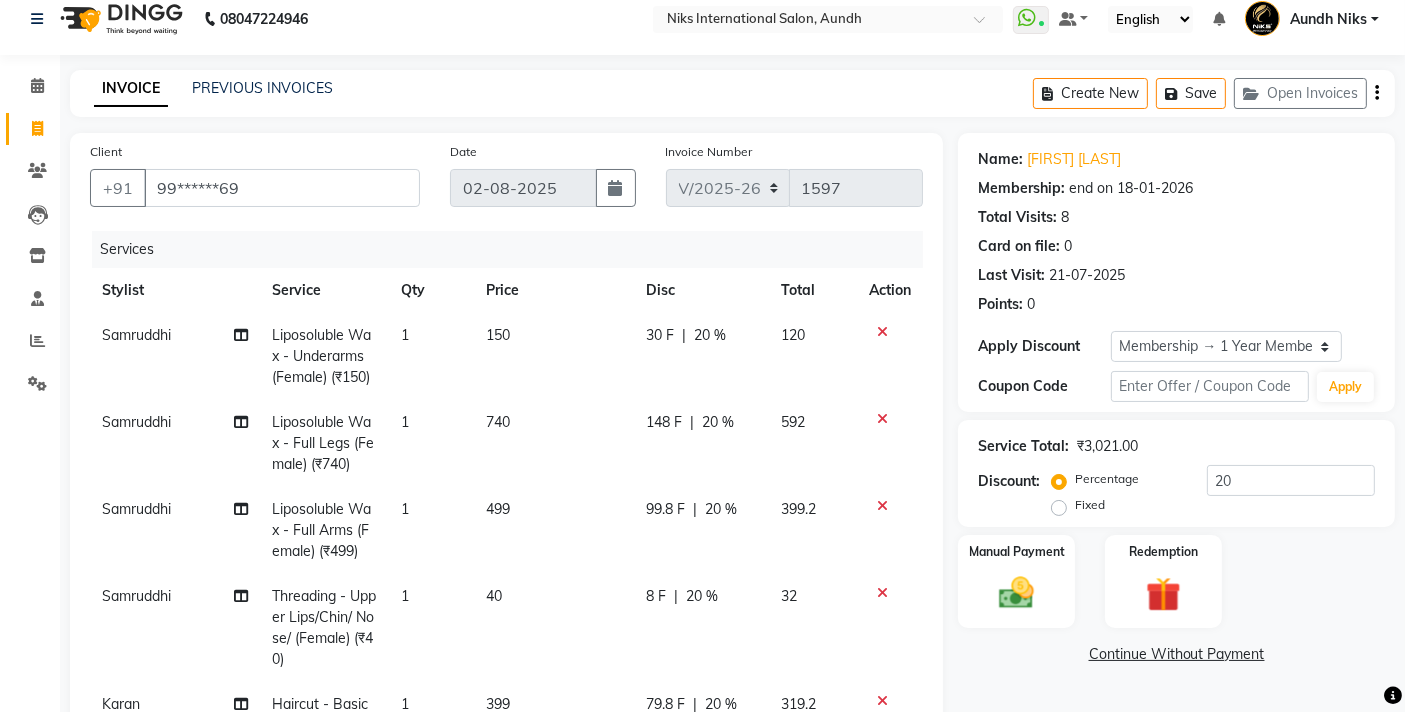 scroll, scrollTop: 0, scrollLeft: 0, axis: both 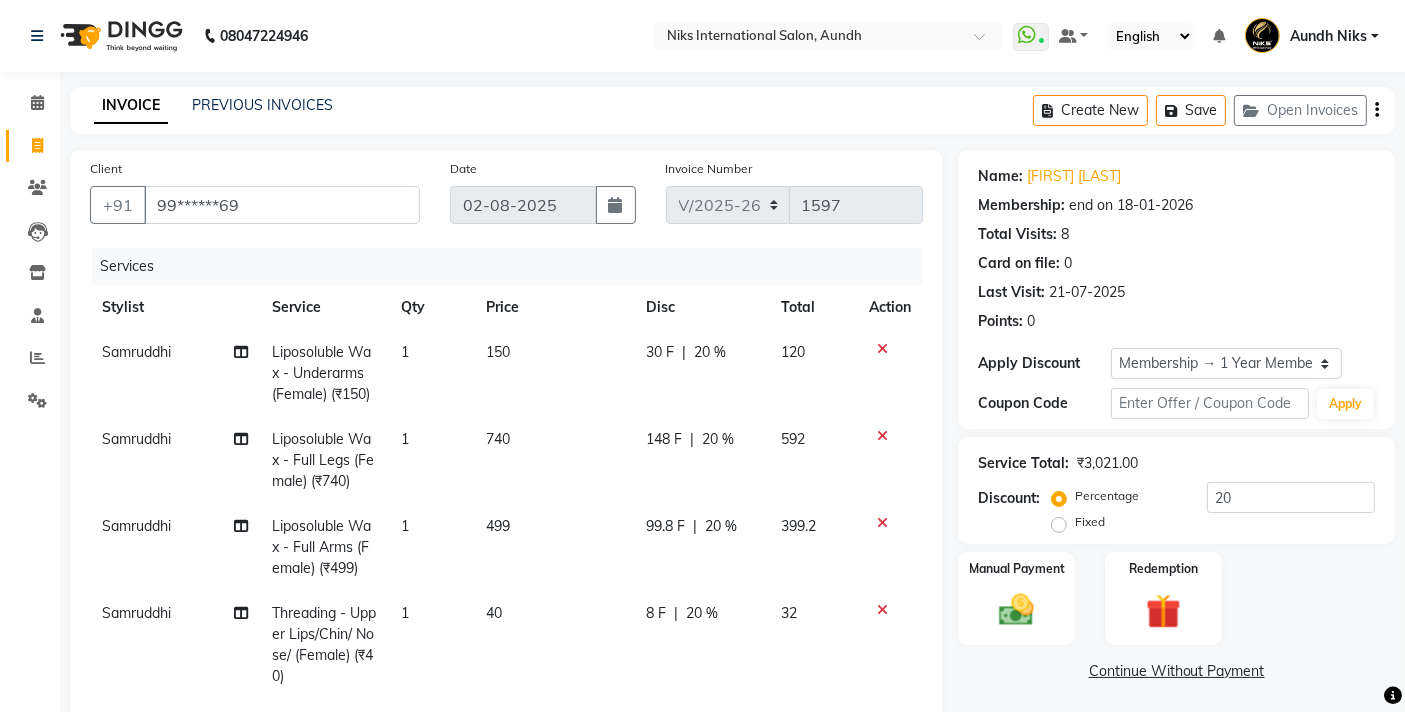 click on "150" 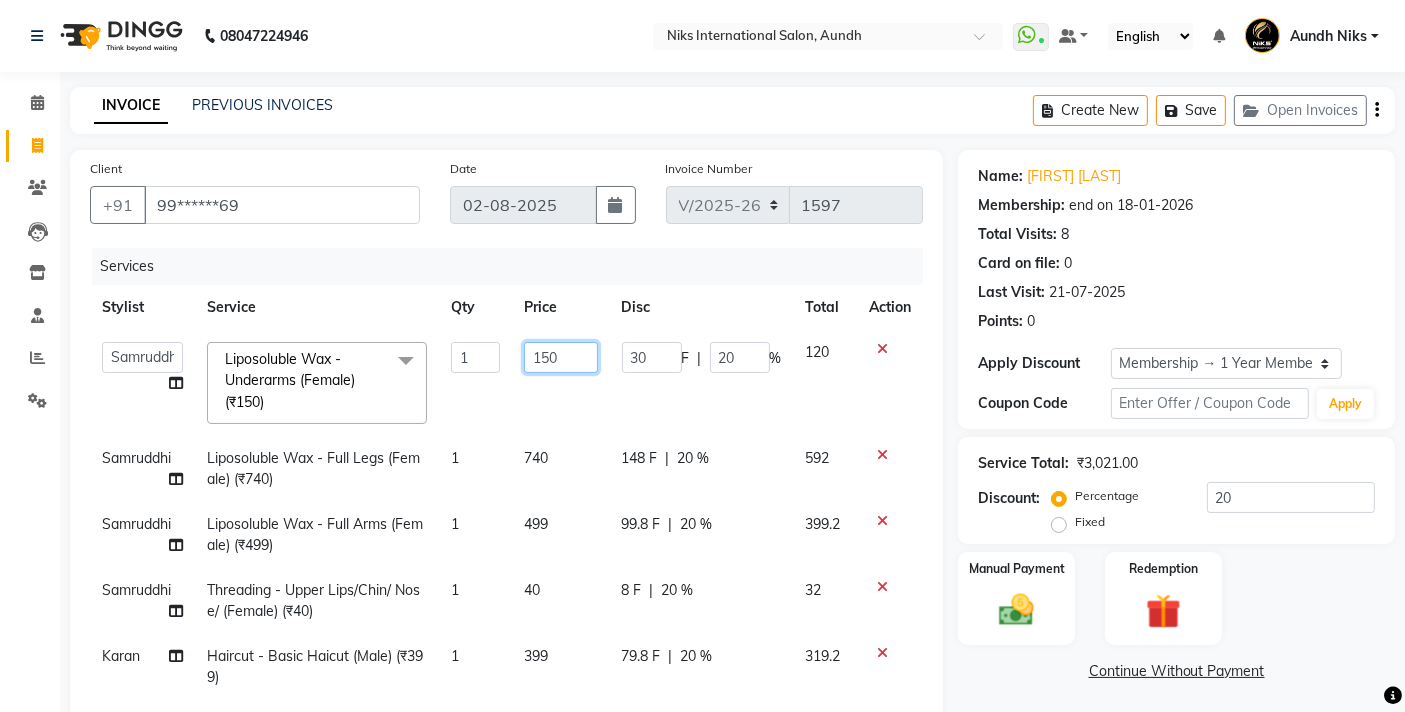 click on "150" 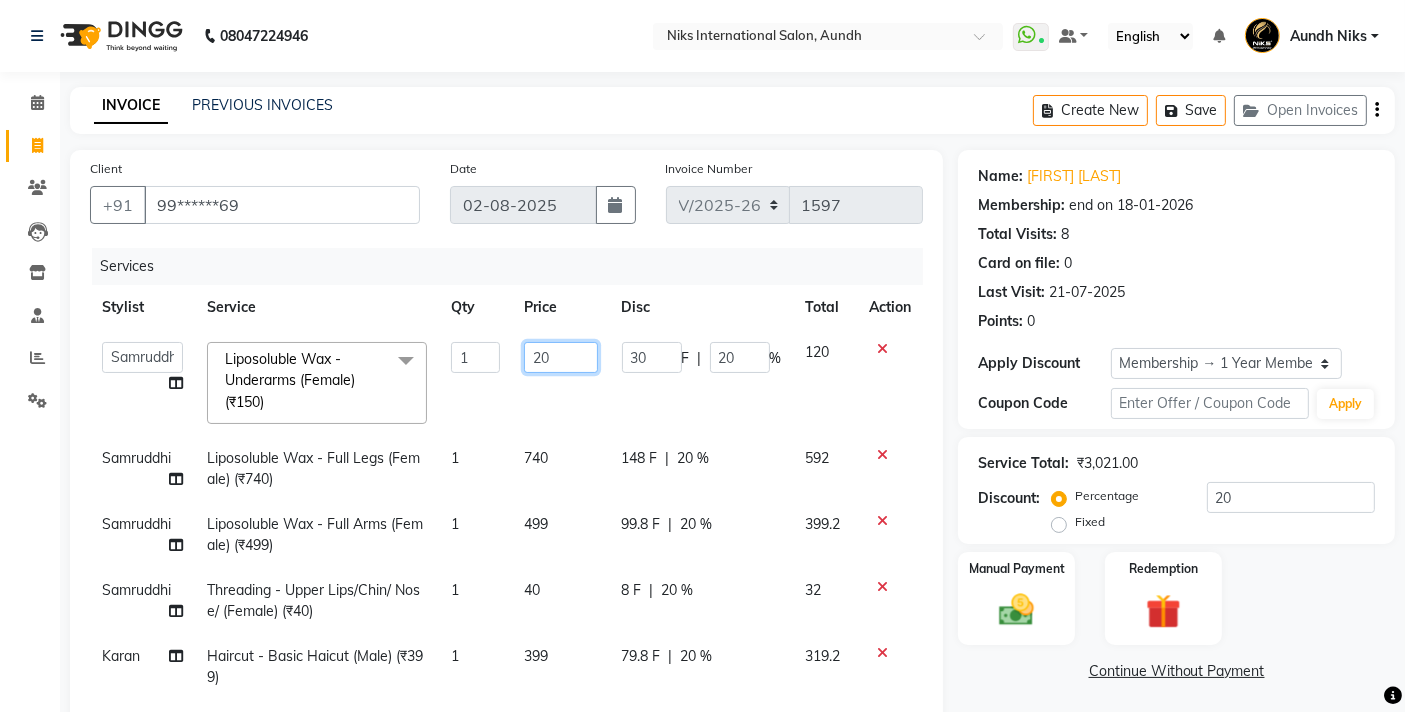 type on "200" 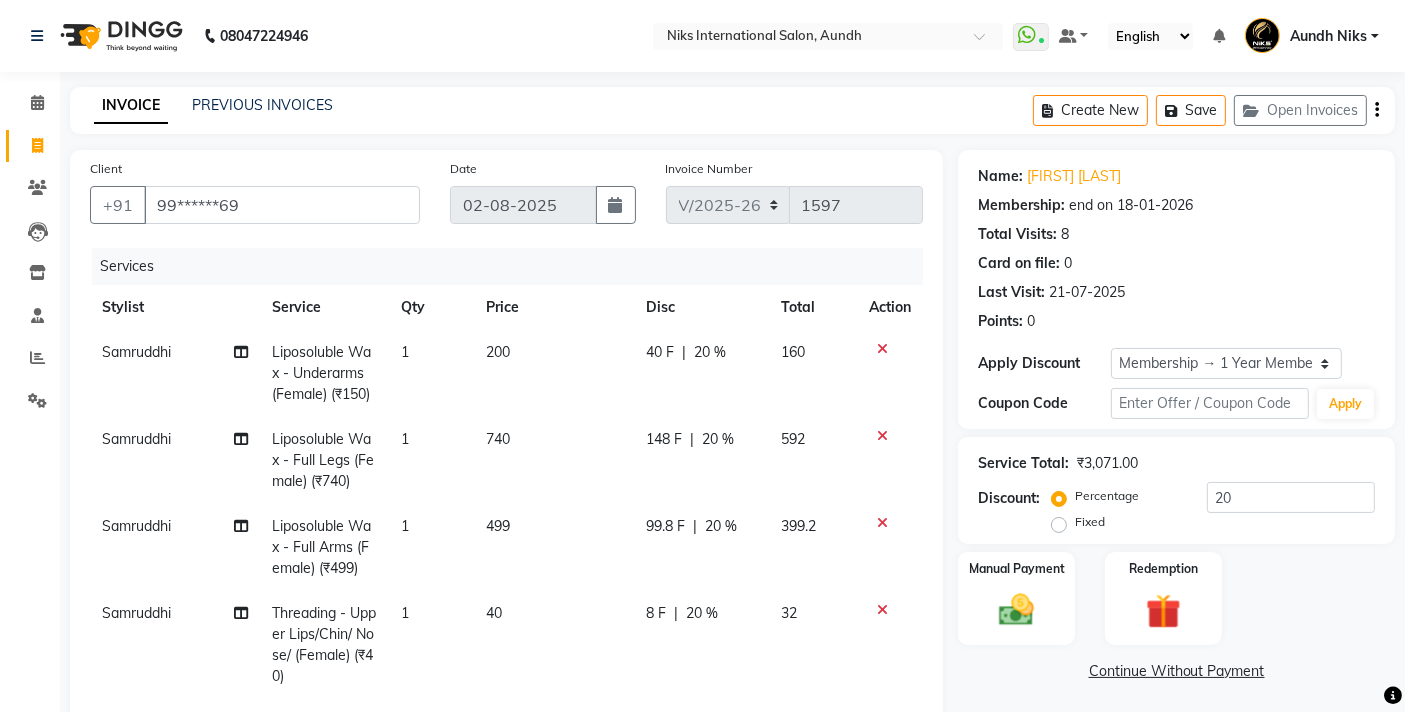 click on "200" 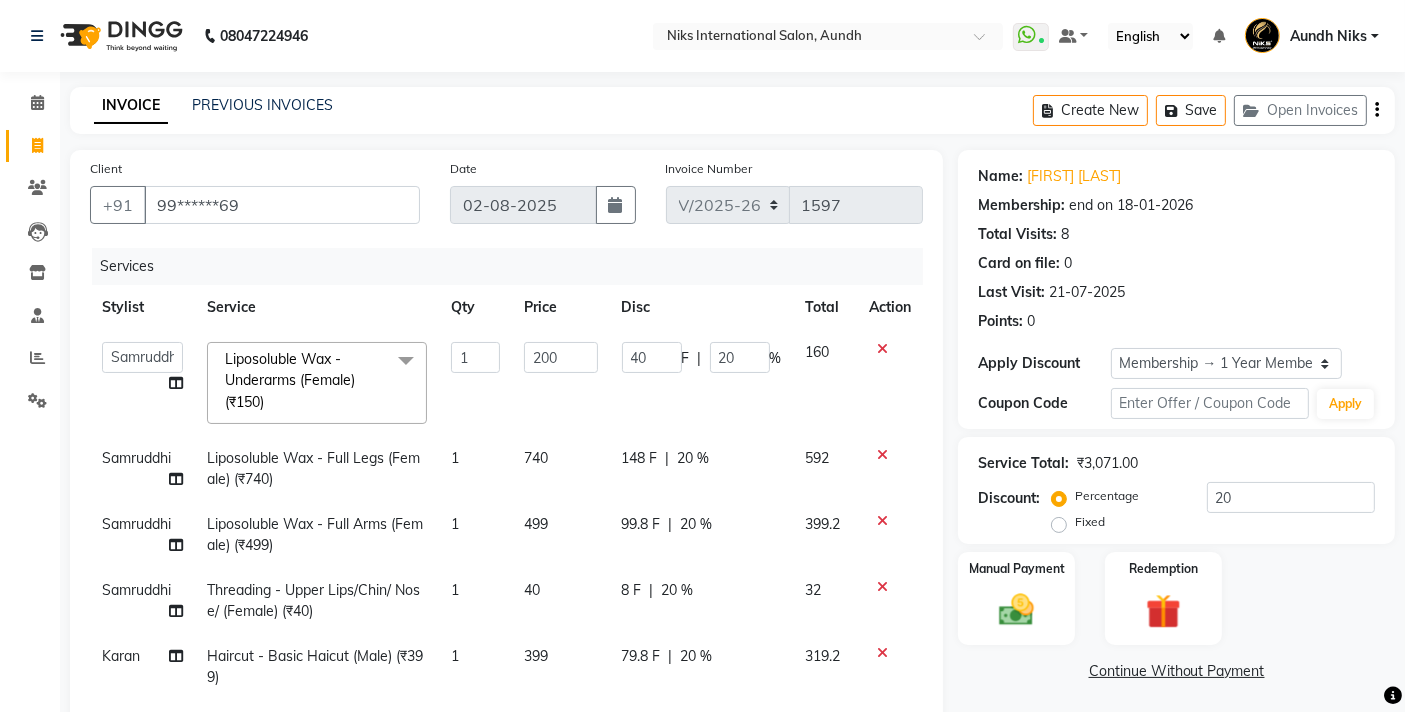 scroll, scrollTop: 388, scrollLeft: 0, axis: vertical 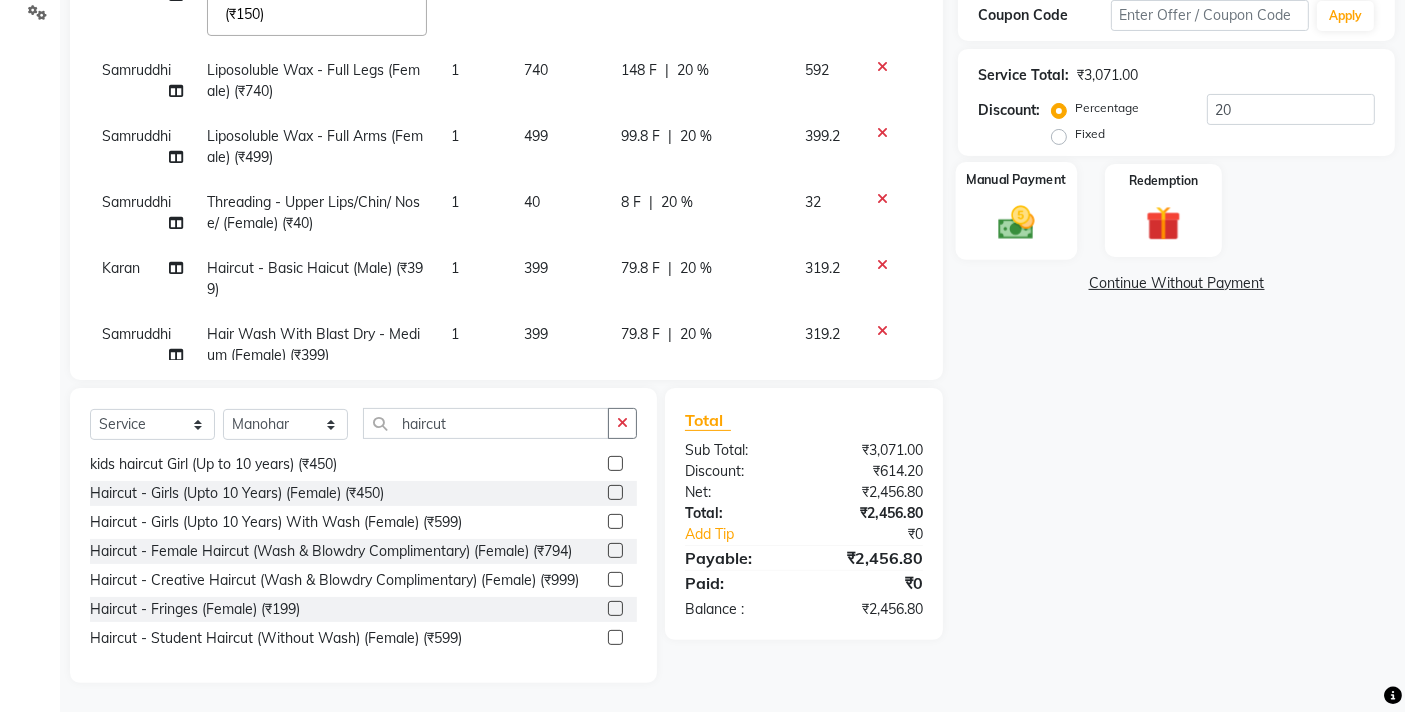 click 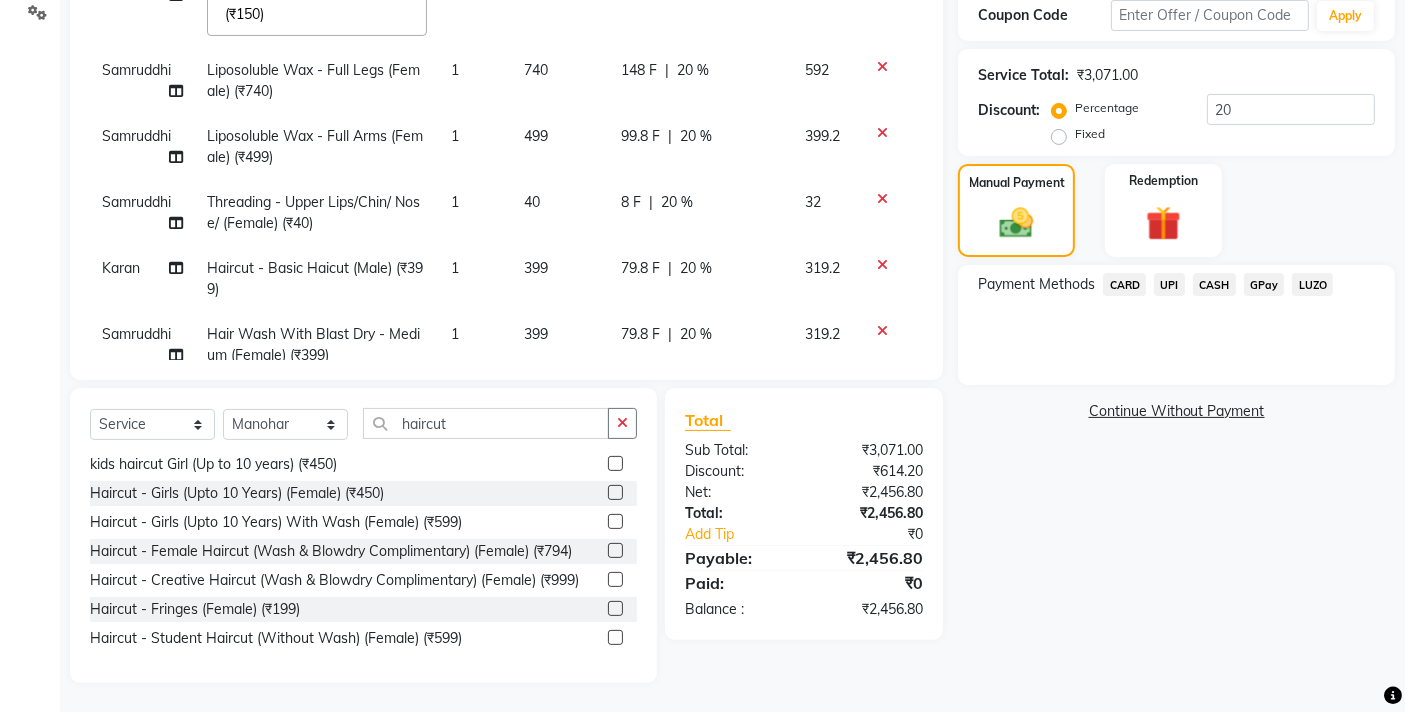 click on "CARD" 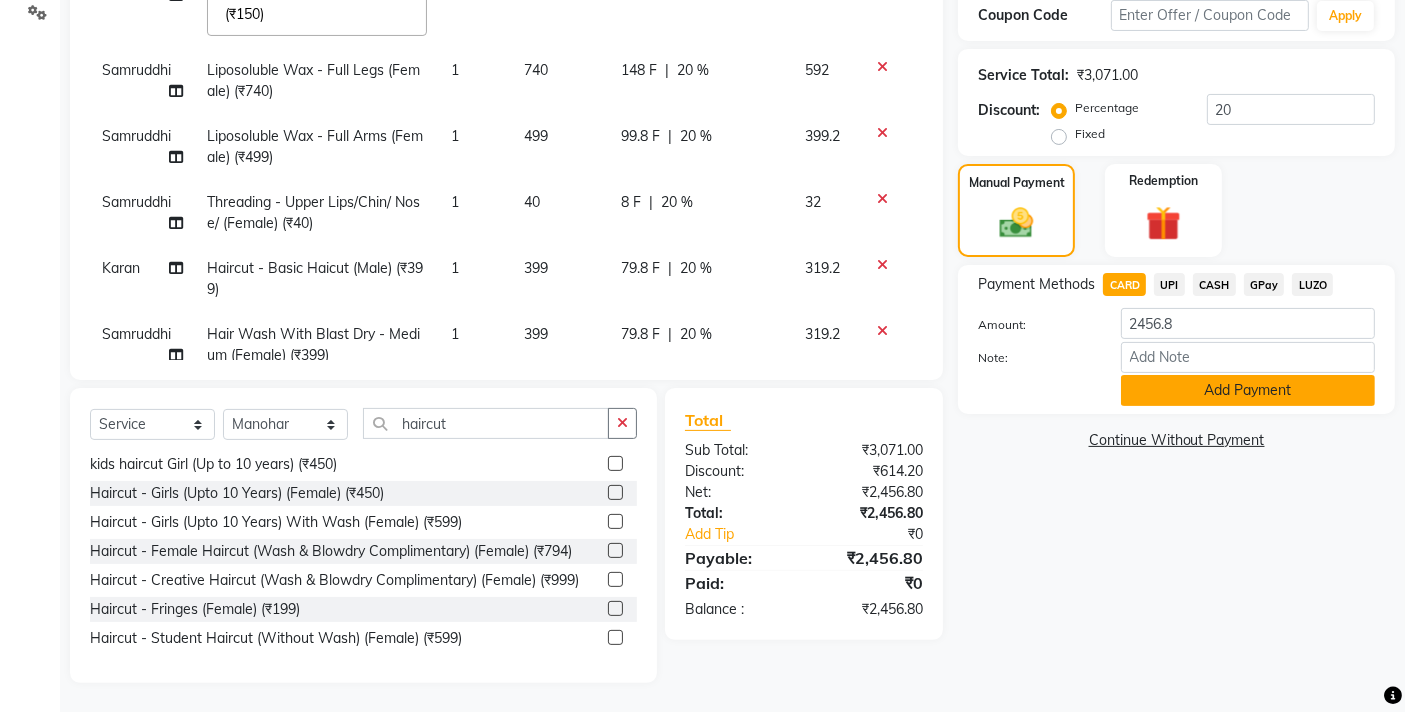 click on "Add Payment" 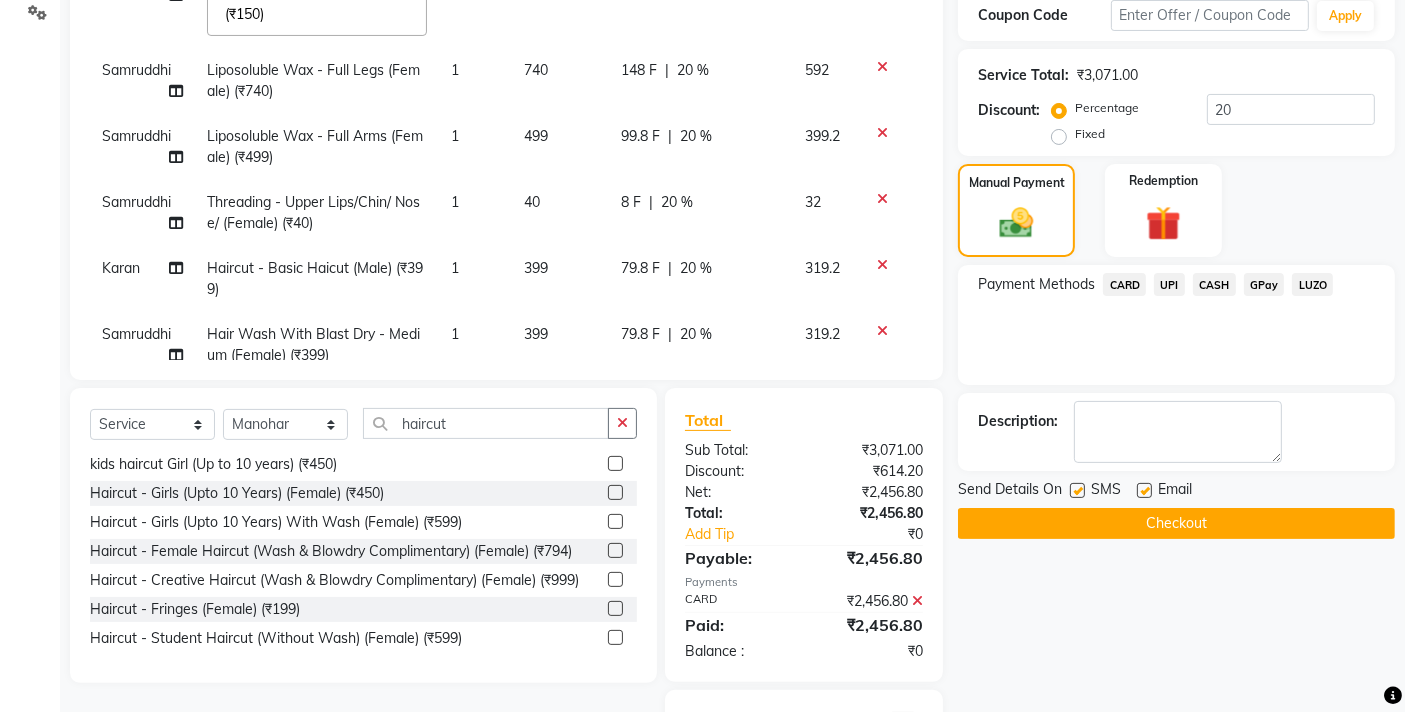 click on "Checkout" 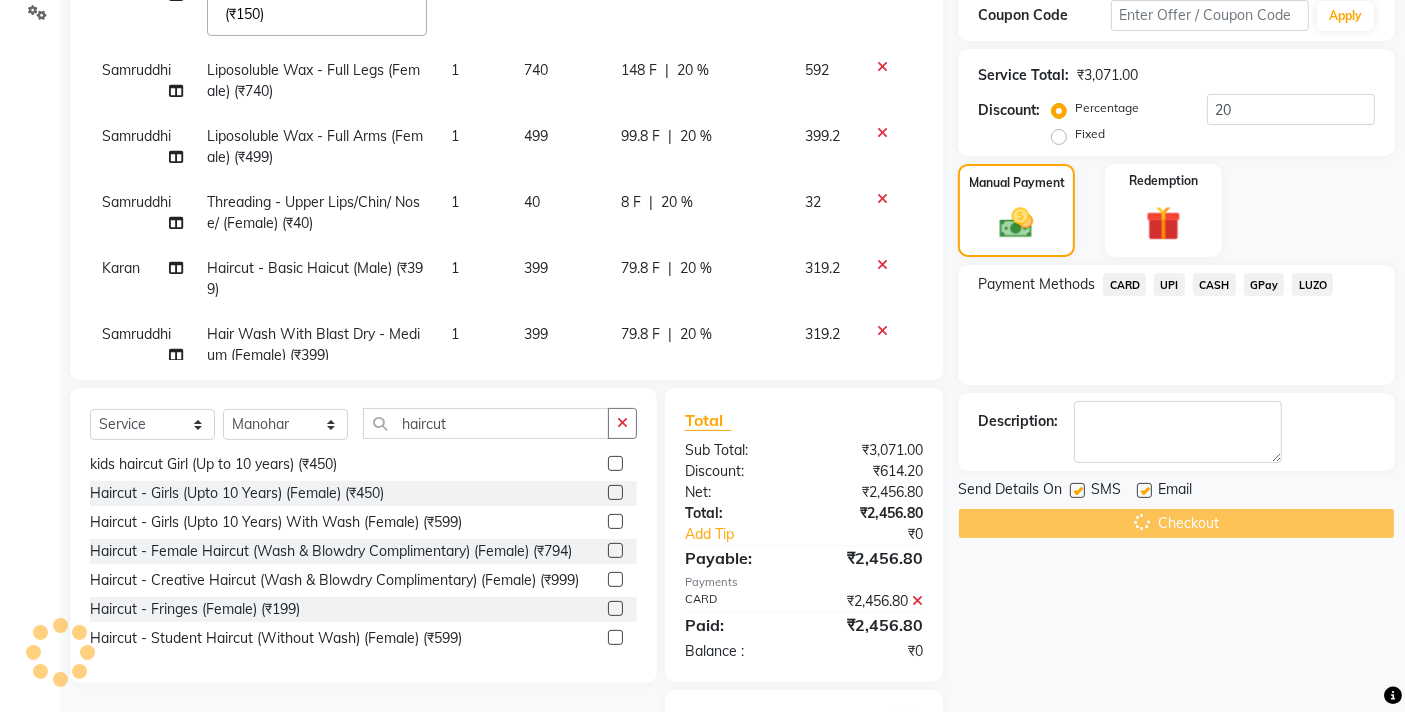 scroll, scrollTop: 485, scrollLeft: 0, axis: vertical 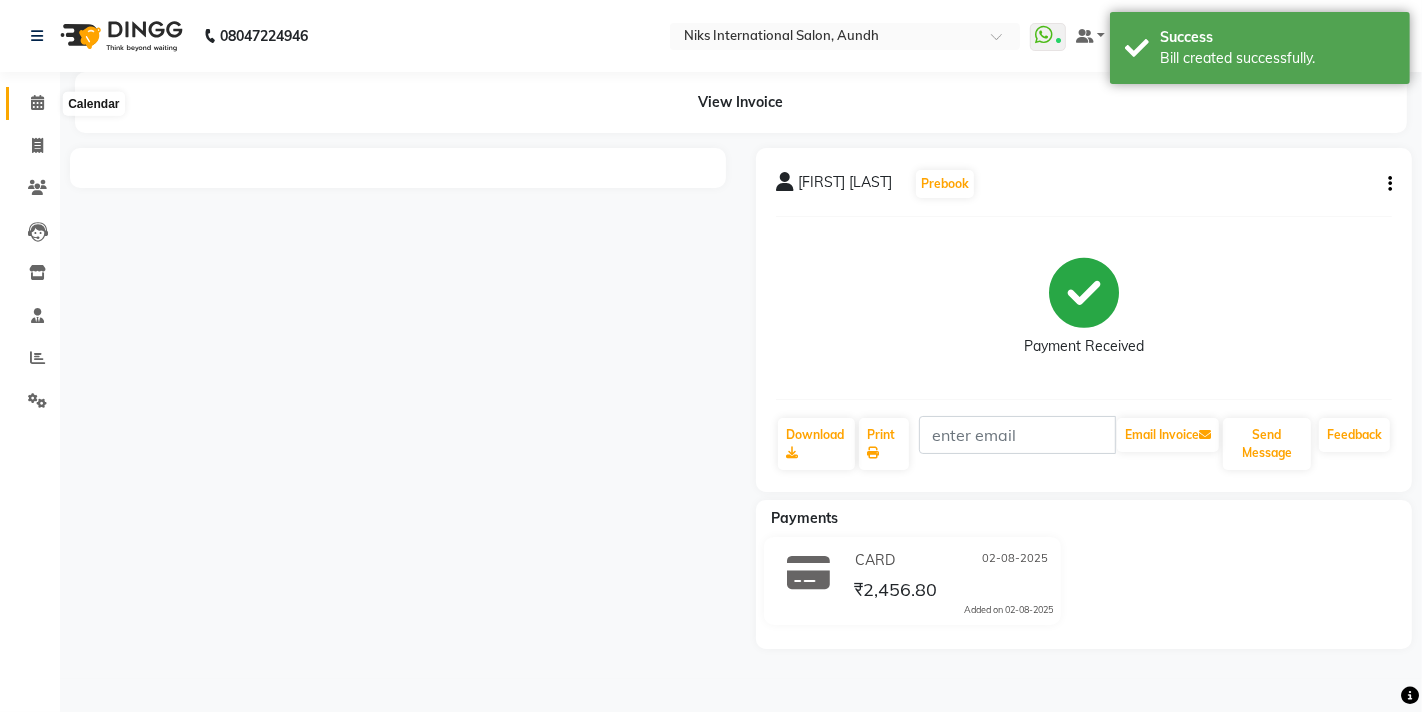 click 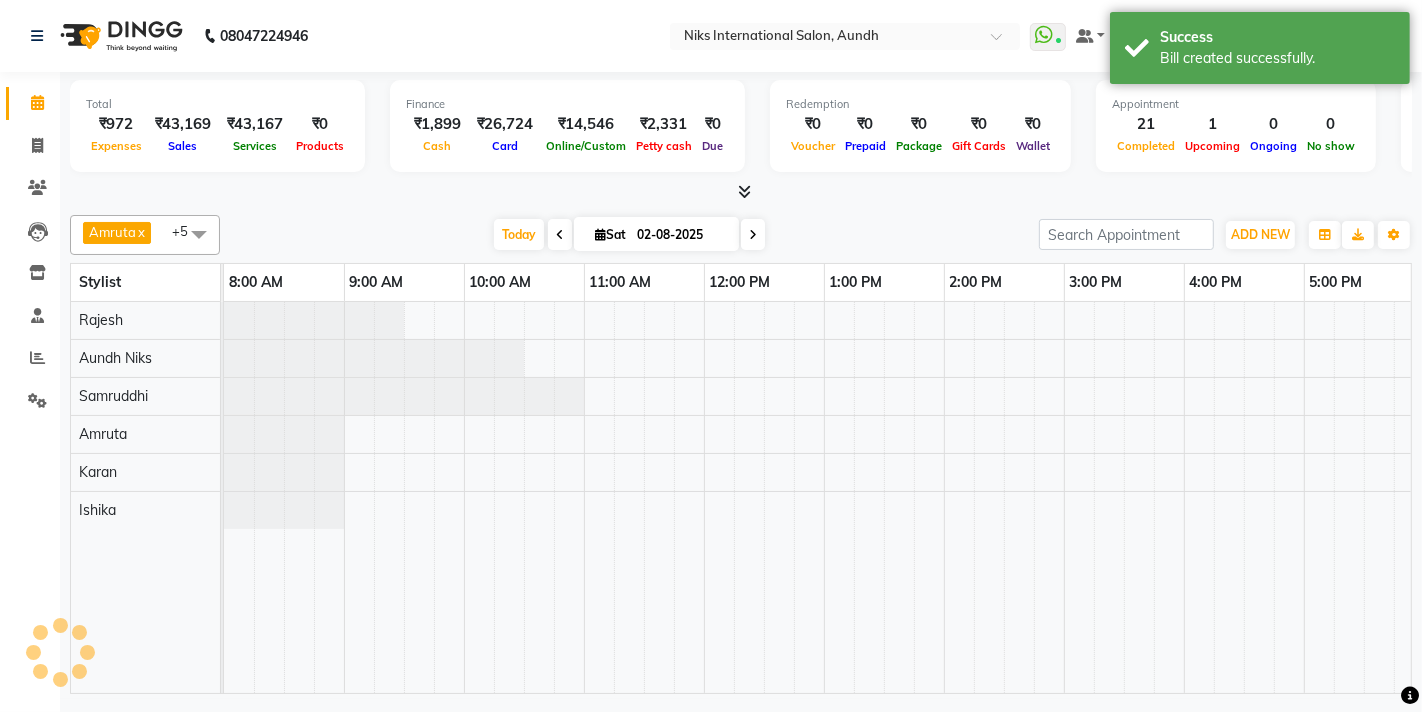 scroll, scrollTop: 0, scrollLeft: 611, axis: horizontal 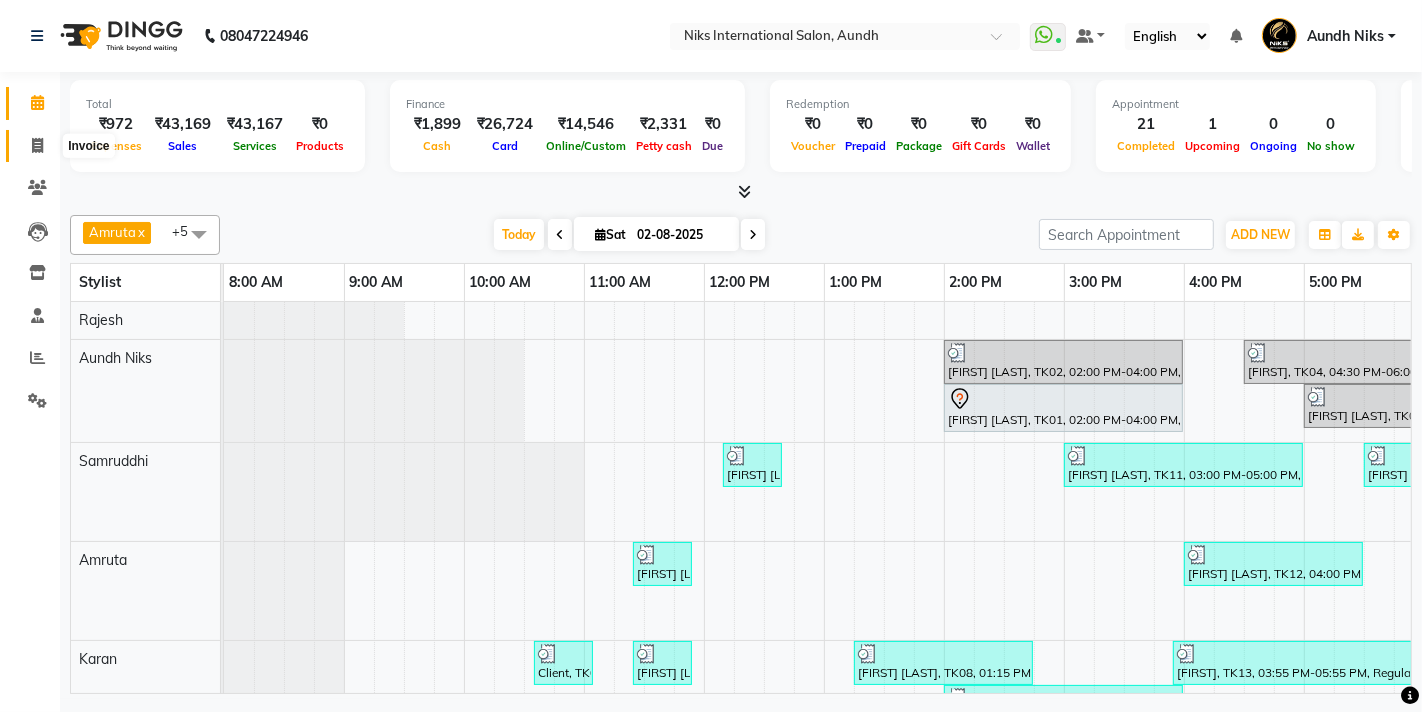 click 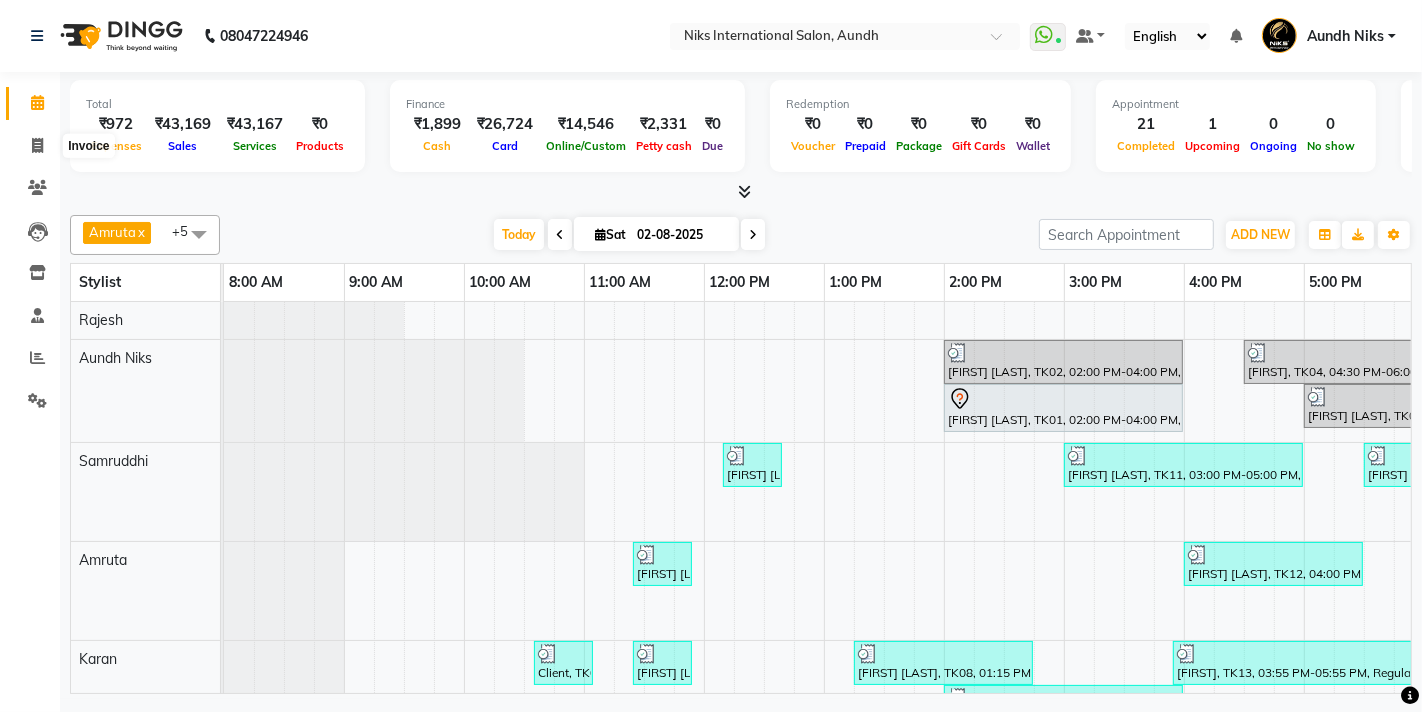 select on "service" 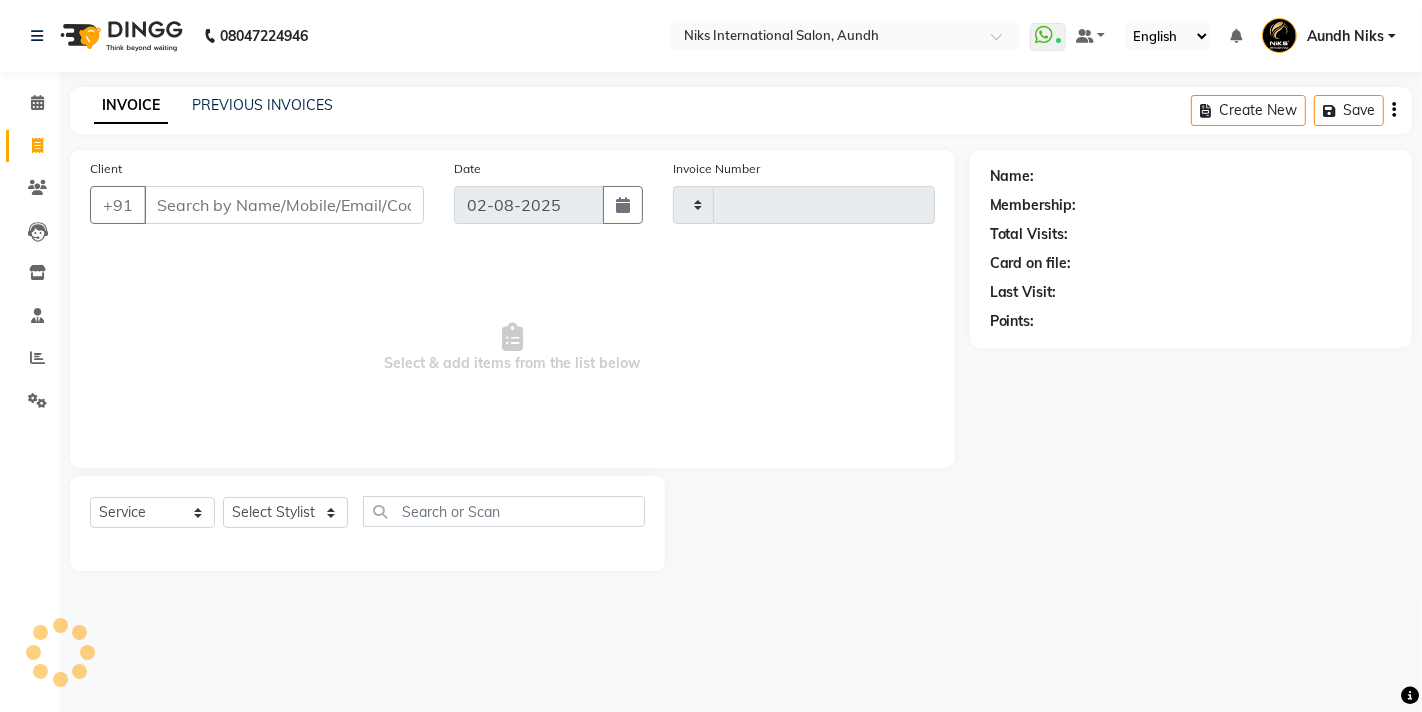type on "1598" 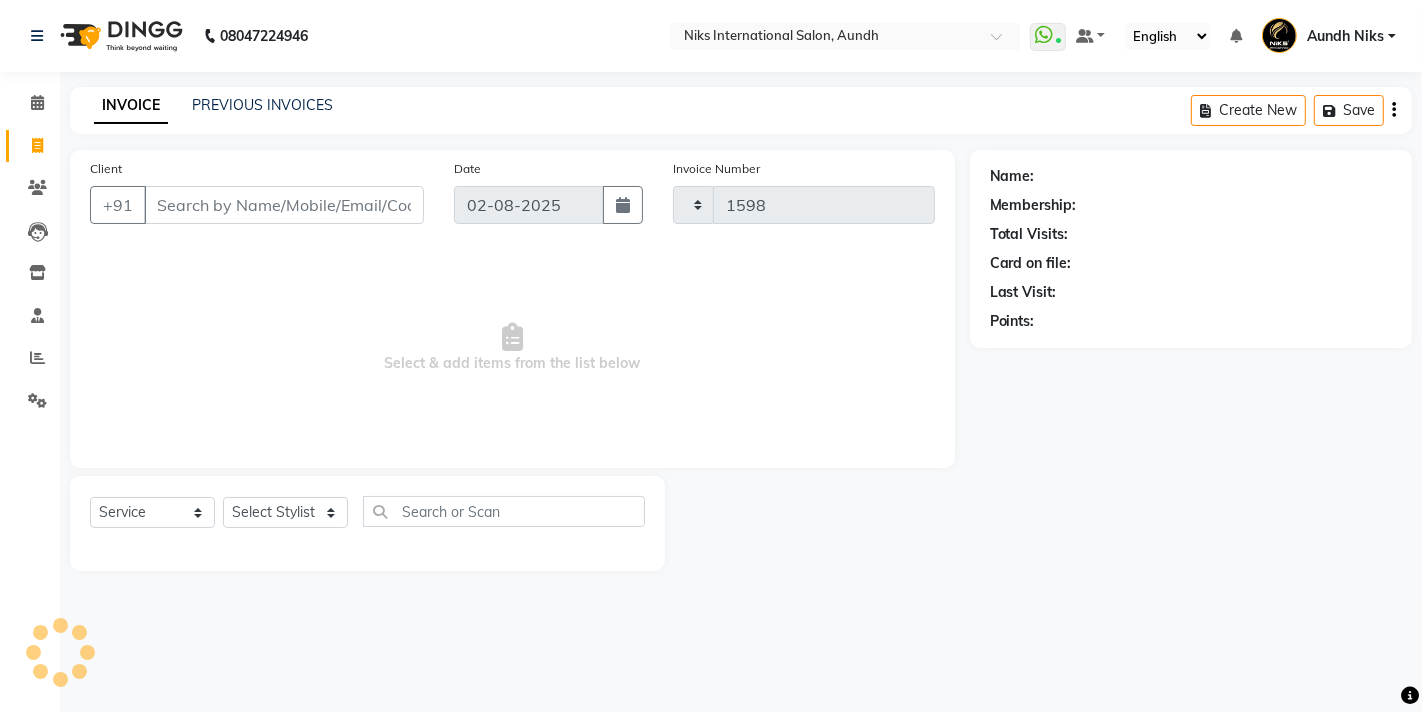 select on "6" 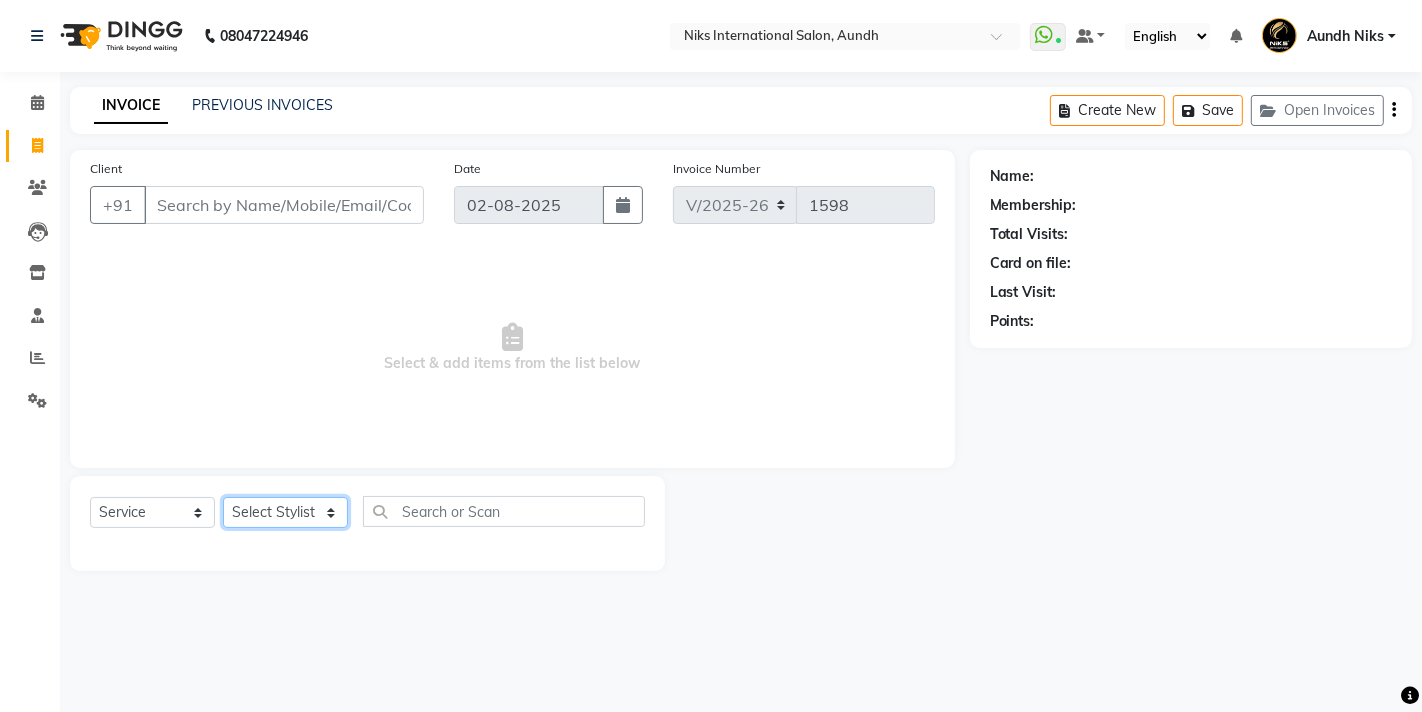 click on "Select Stylist [FIRST] [FIRST] [FIRST] [FIRST] [FIRST] [FIRST] [FIRST] [FIRST] [FIRST] [FIRST] [FIRST] [FIRST]" 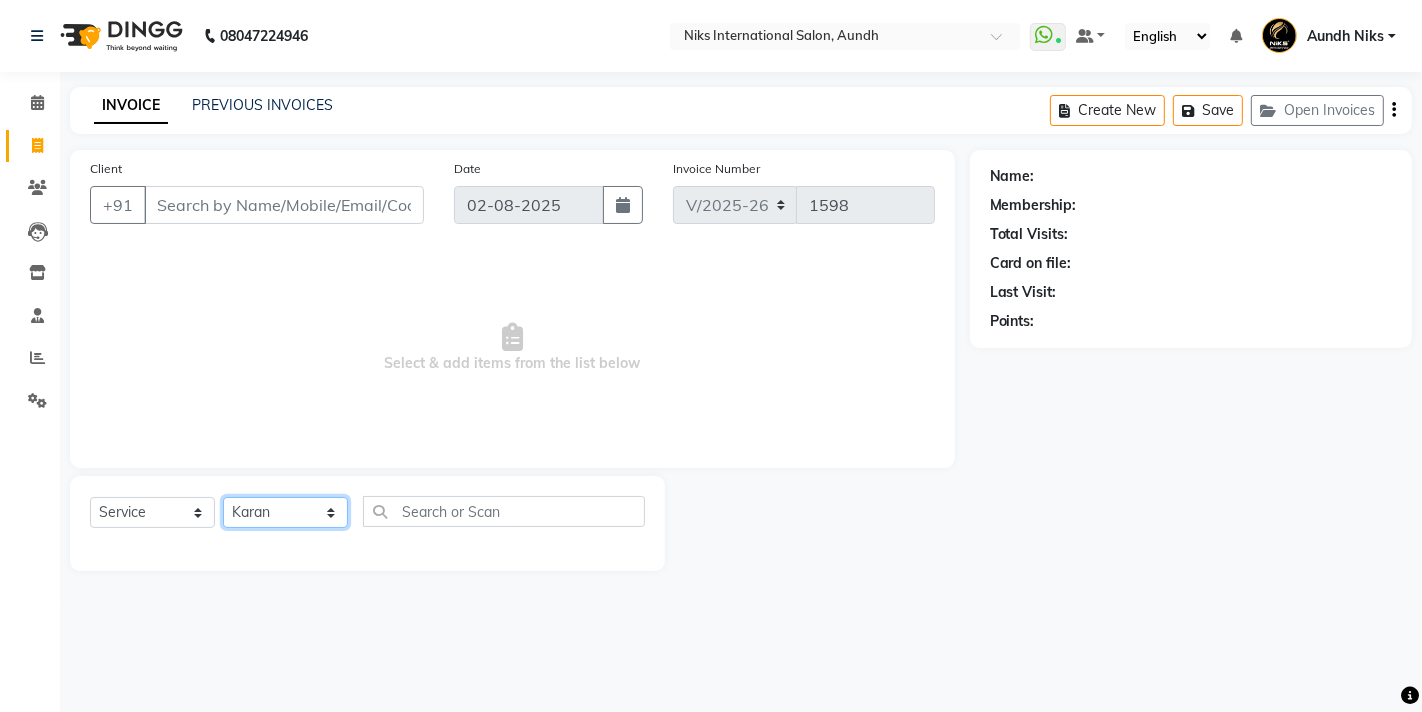 click on "Select Stylist [FIRST] [FIRST] [FIRST] [FIRST] [FIRST] [FIRST] [FIRST] [FIRST] [FIRST] [FIRST] [FIRST] [FIRST]" 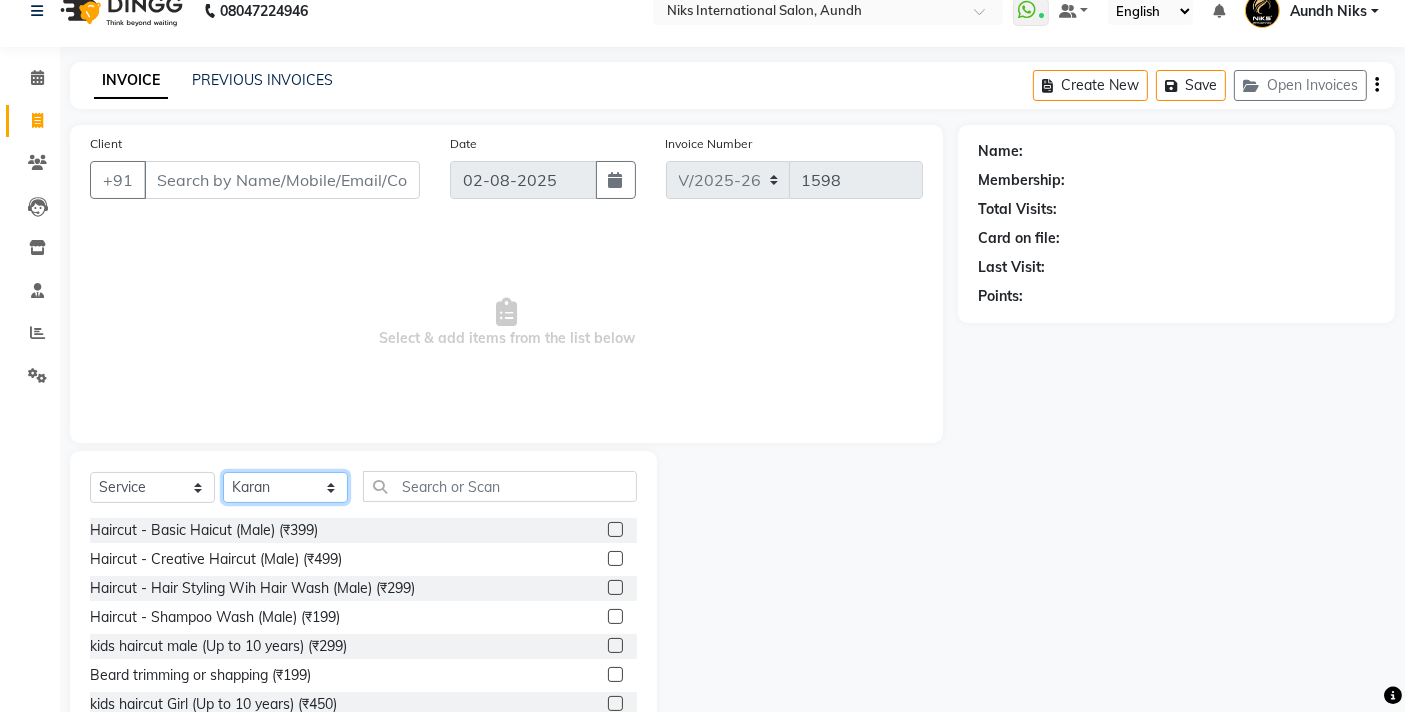 scroll, scrollTop: 0, scrollLeft: 0, axis: both 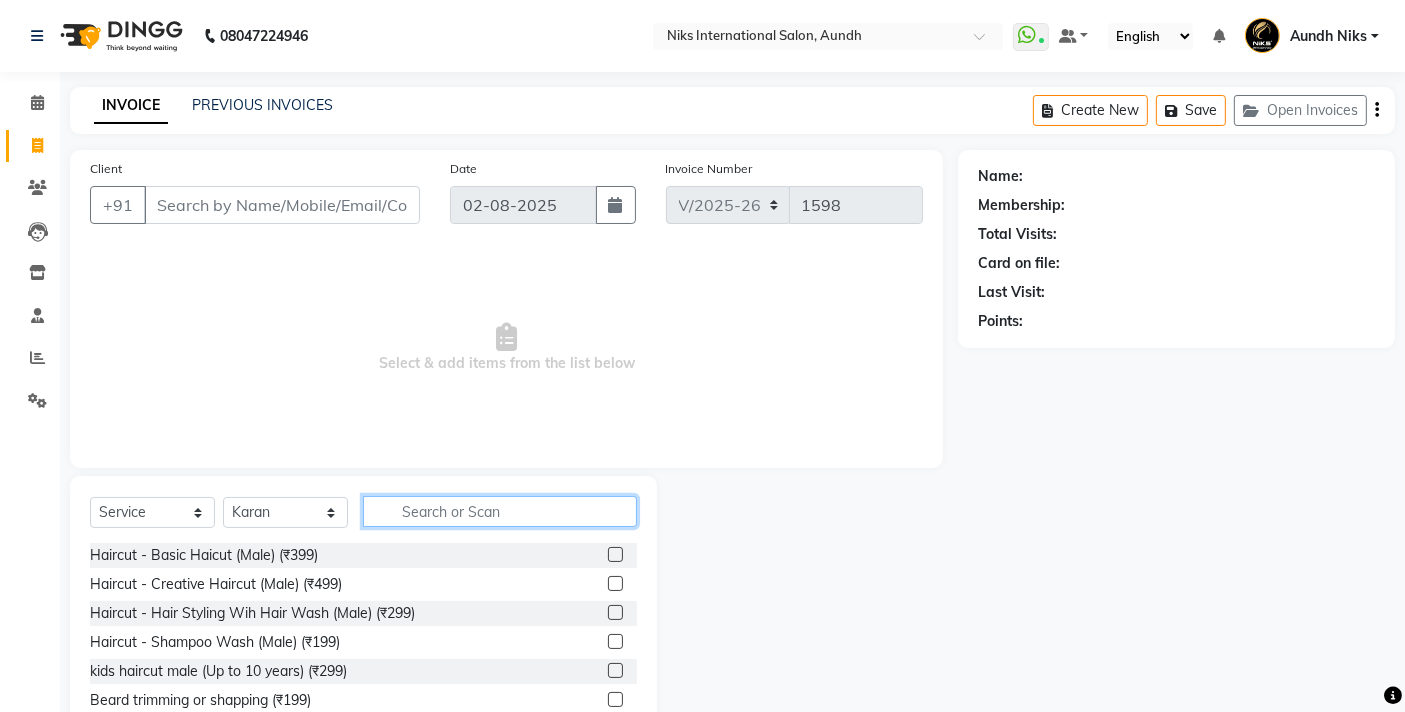 click 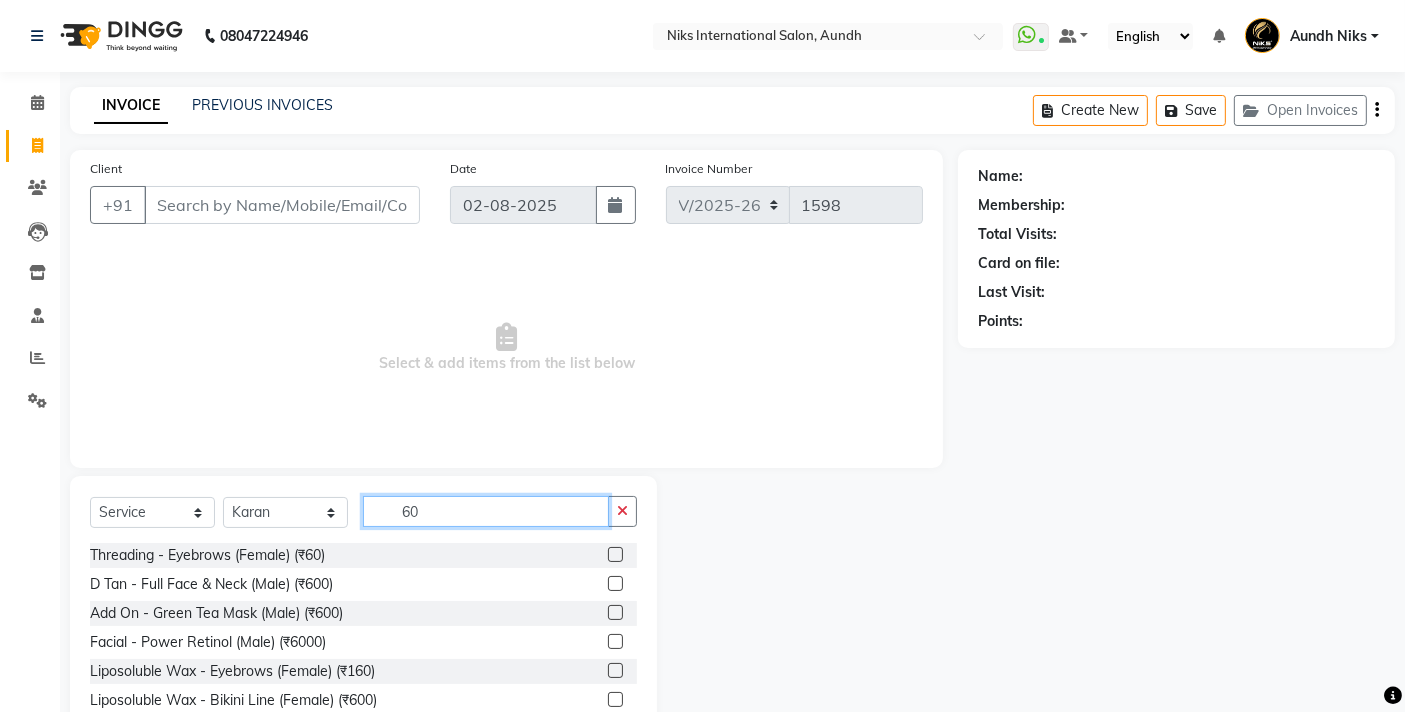 type on "60" 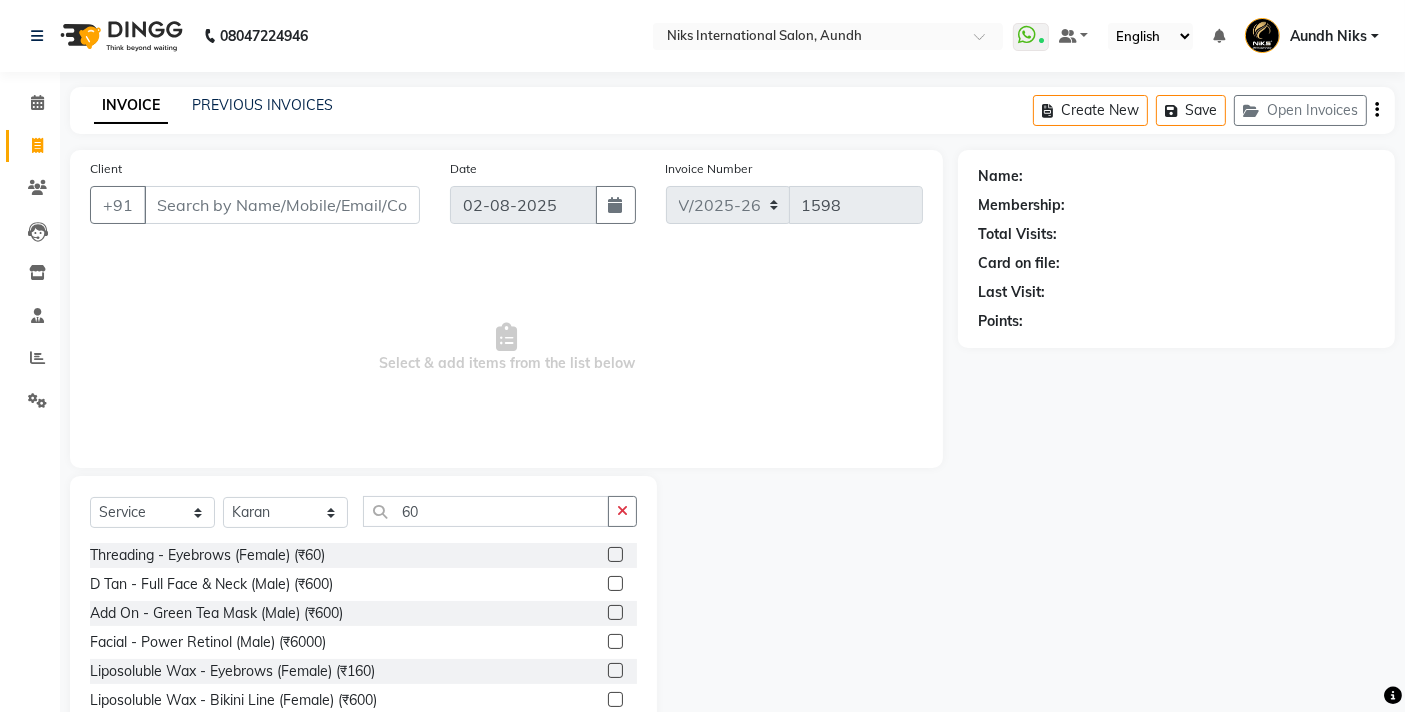 click 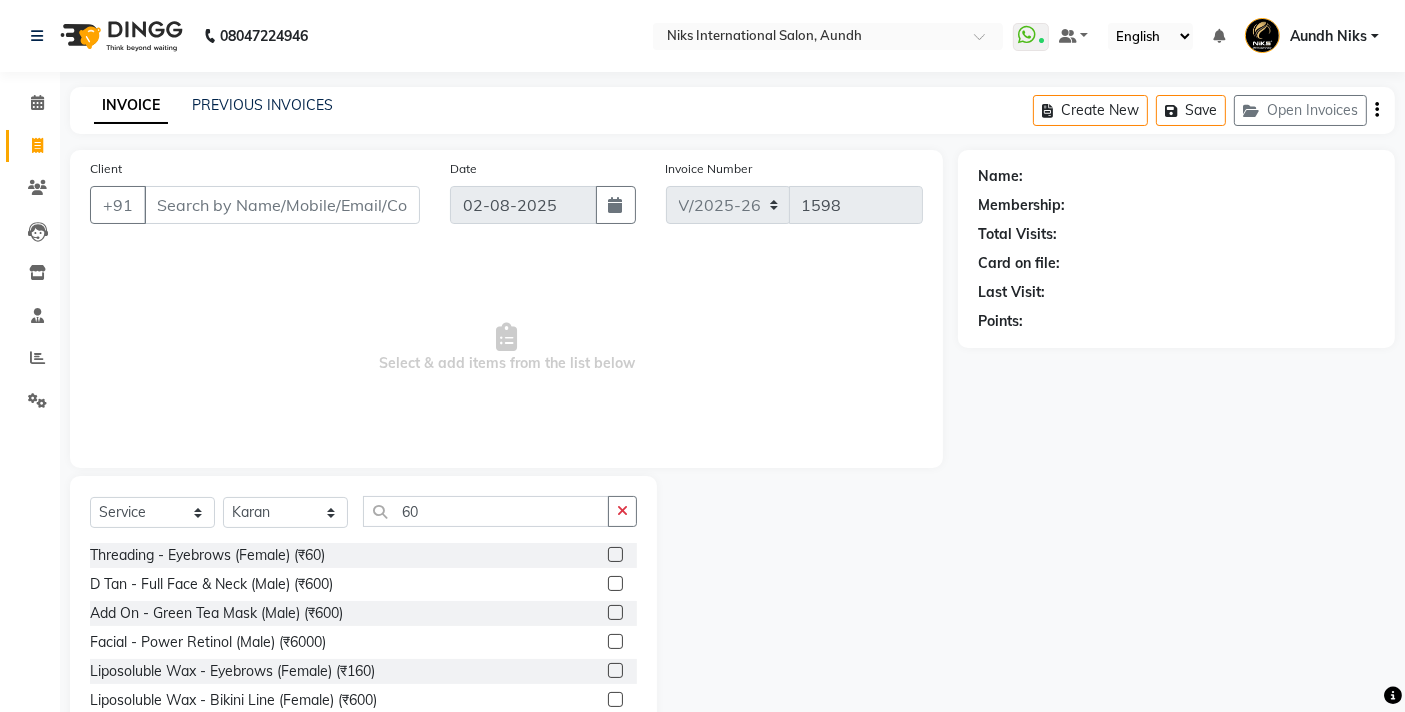 click 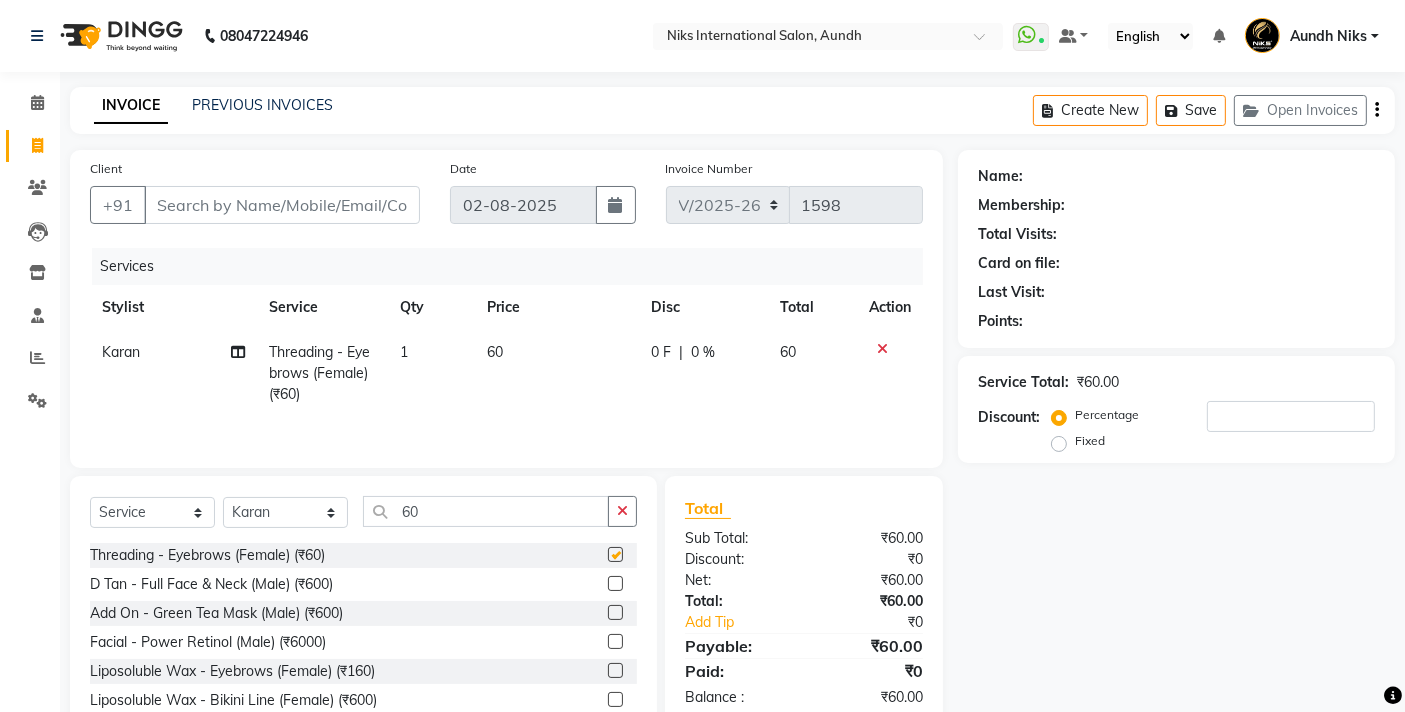 checkbox on "false" 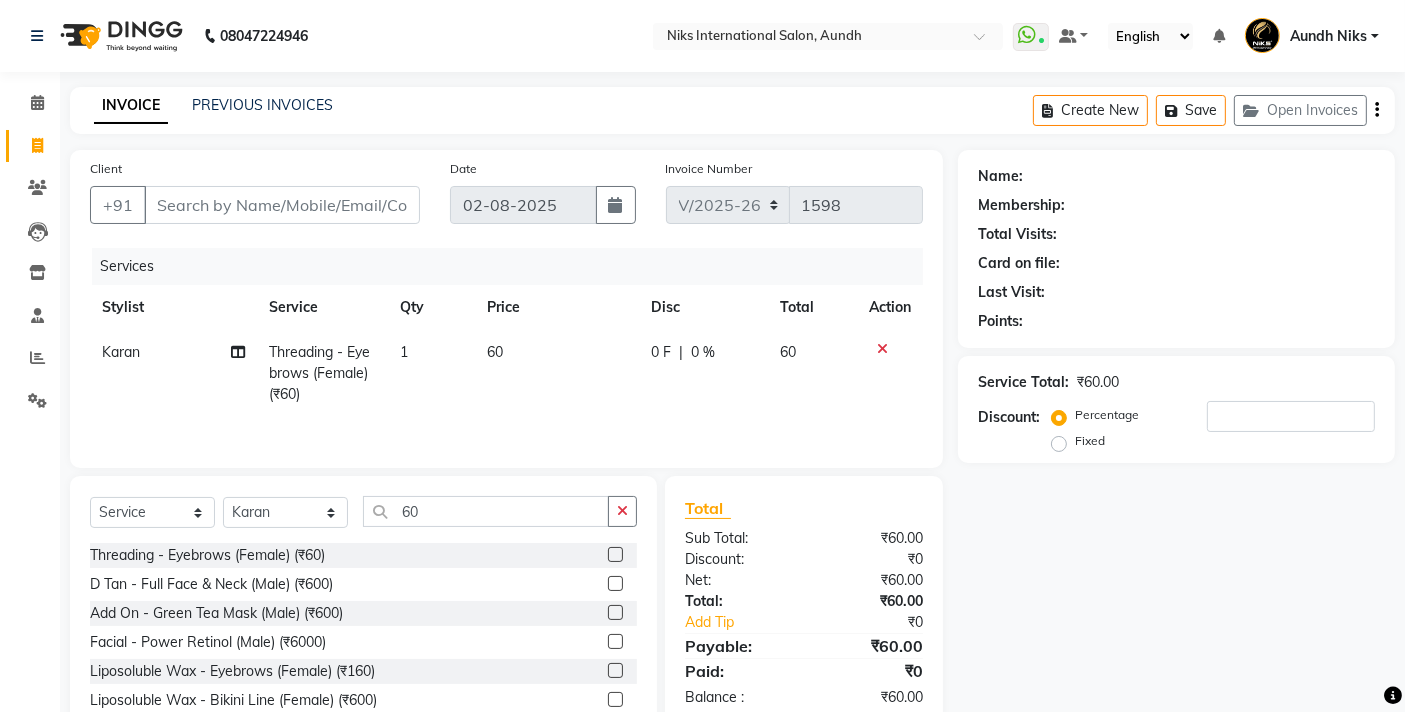 click 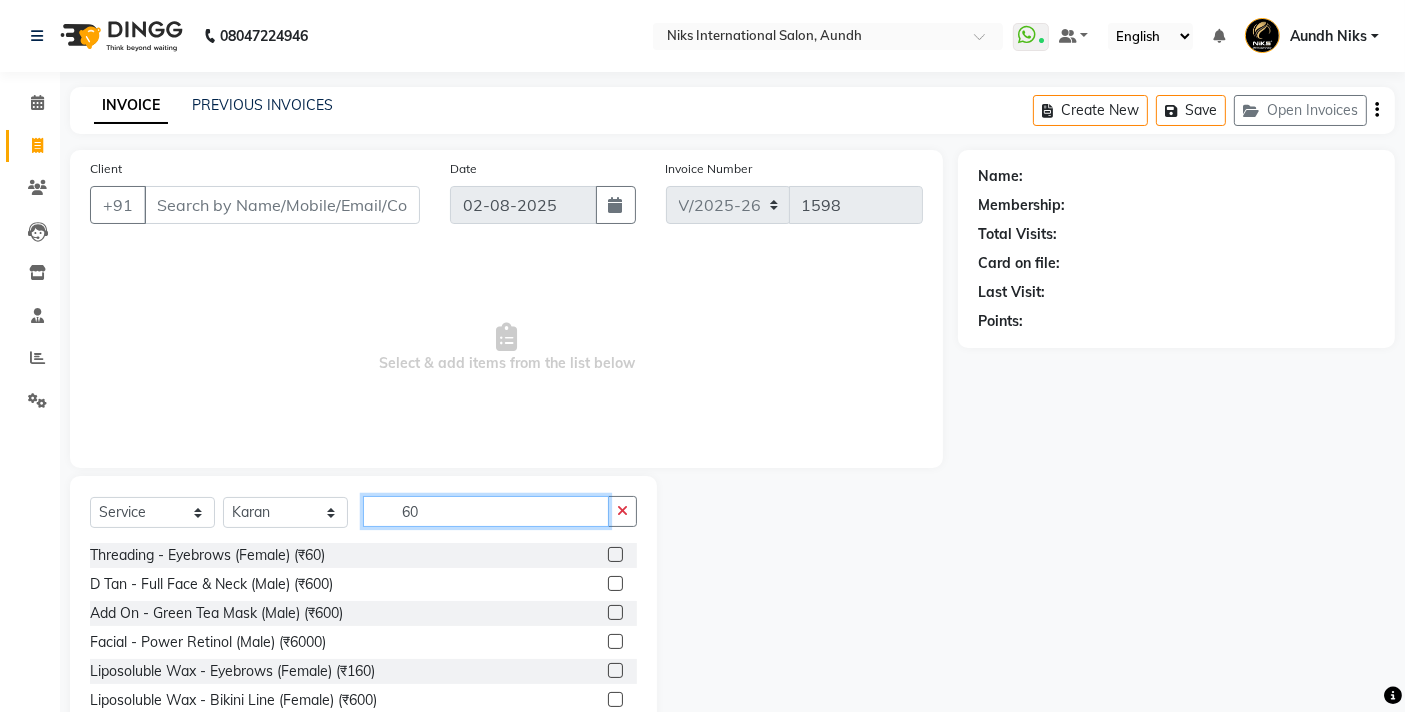 click on "60" 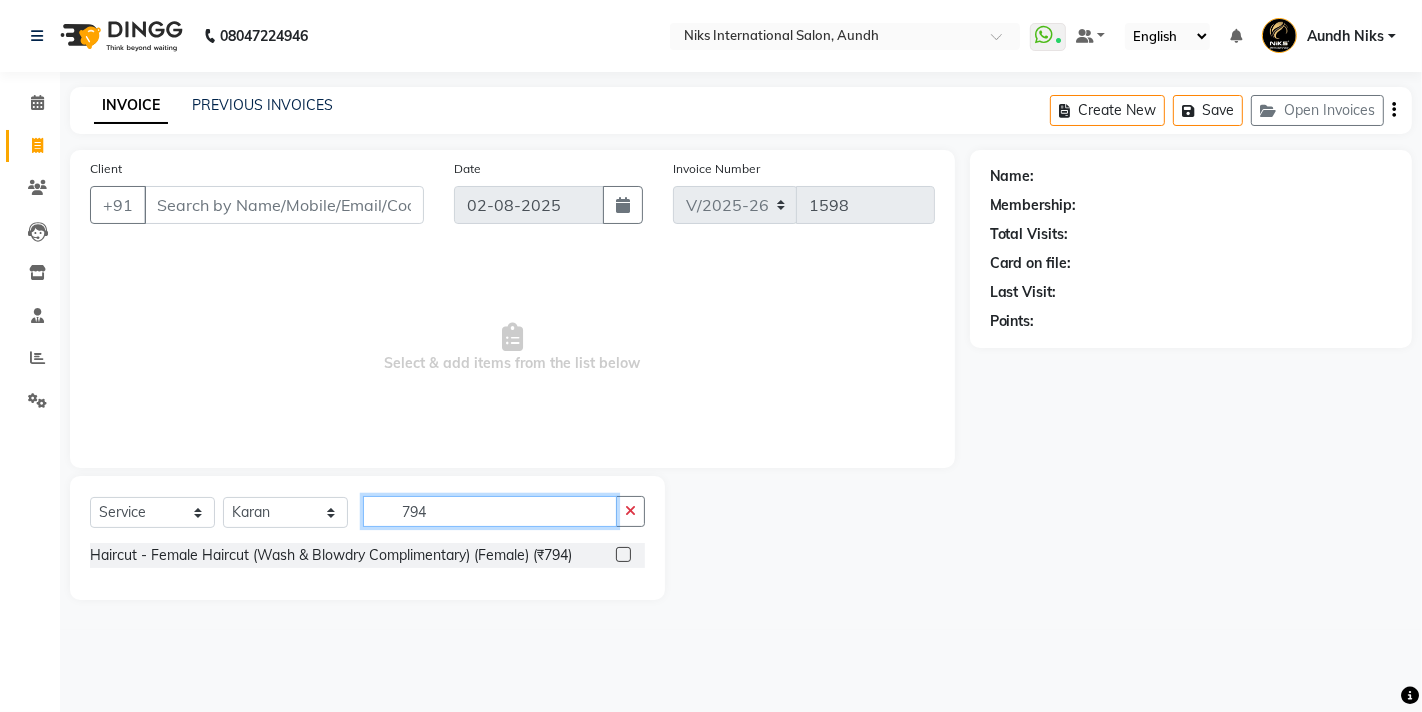 type on "794" 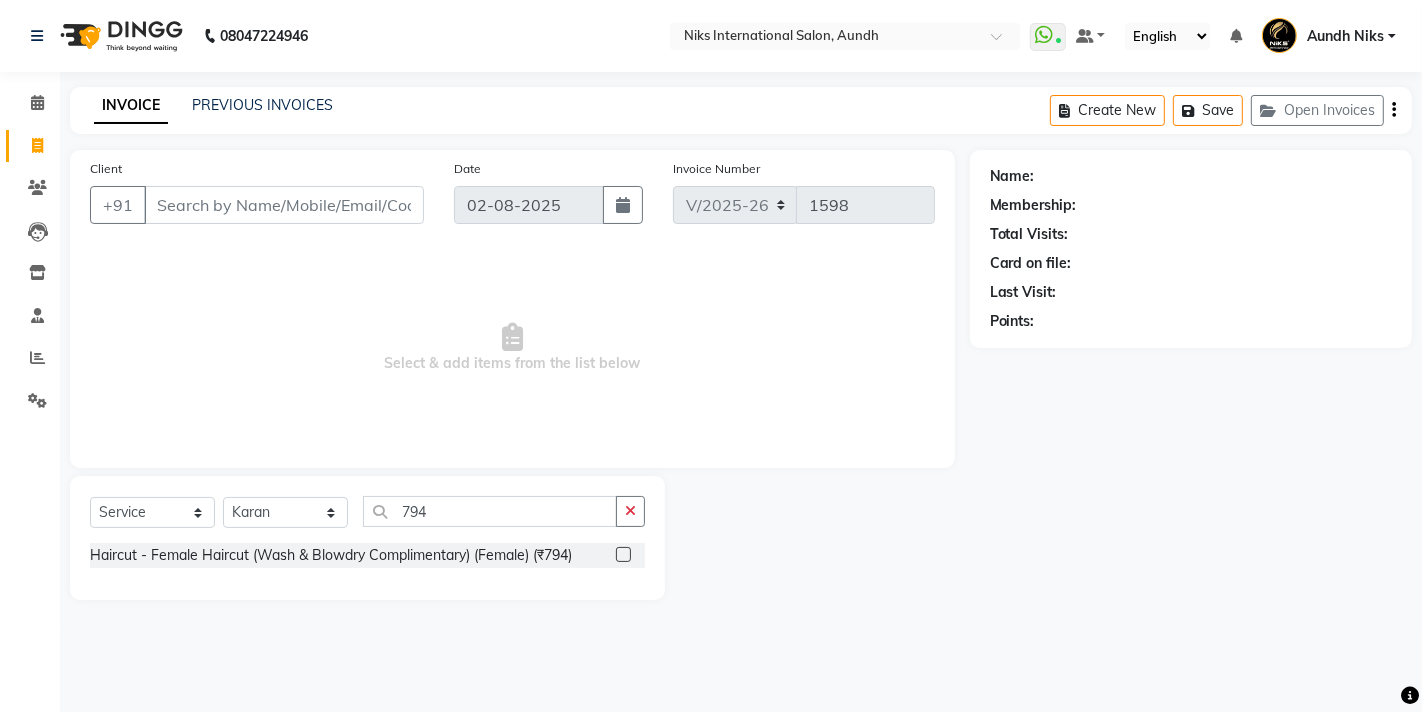 click 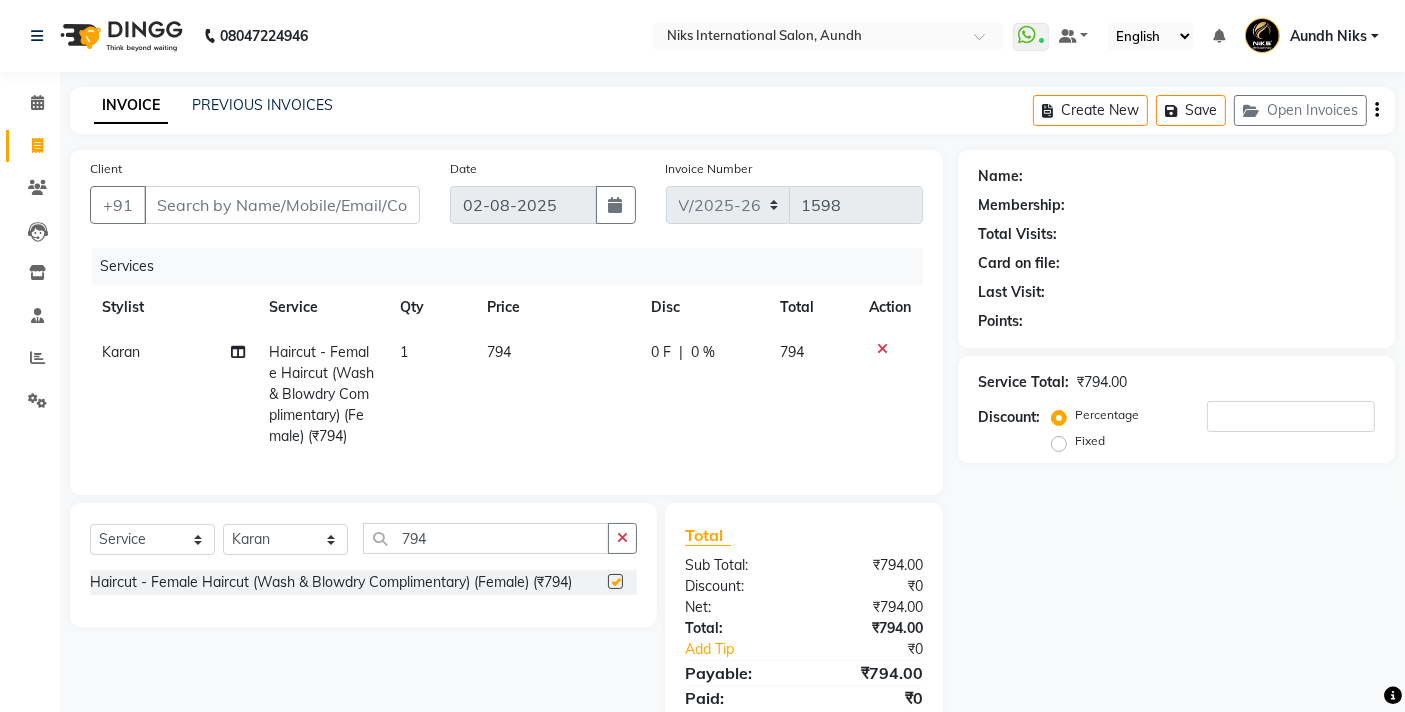 checkbox on "false" 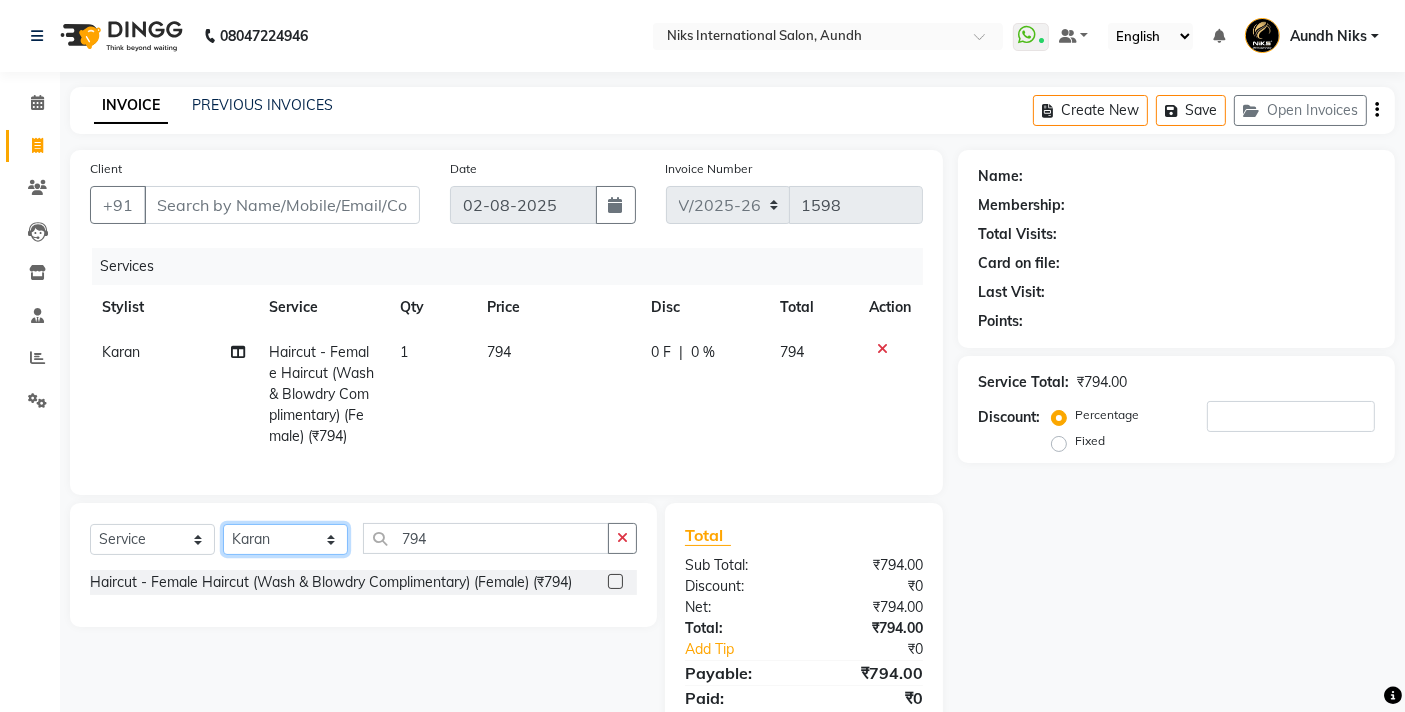 click on "Select Stylist [FIRST] [FIRST] [FIRST] [FIRST] [FIRST] [FIRST] [FIRST] [FIRST] [FIRST] [FIRST] [FIRST] [FIRST]" 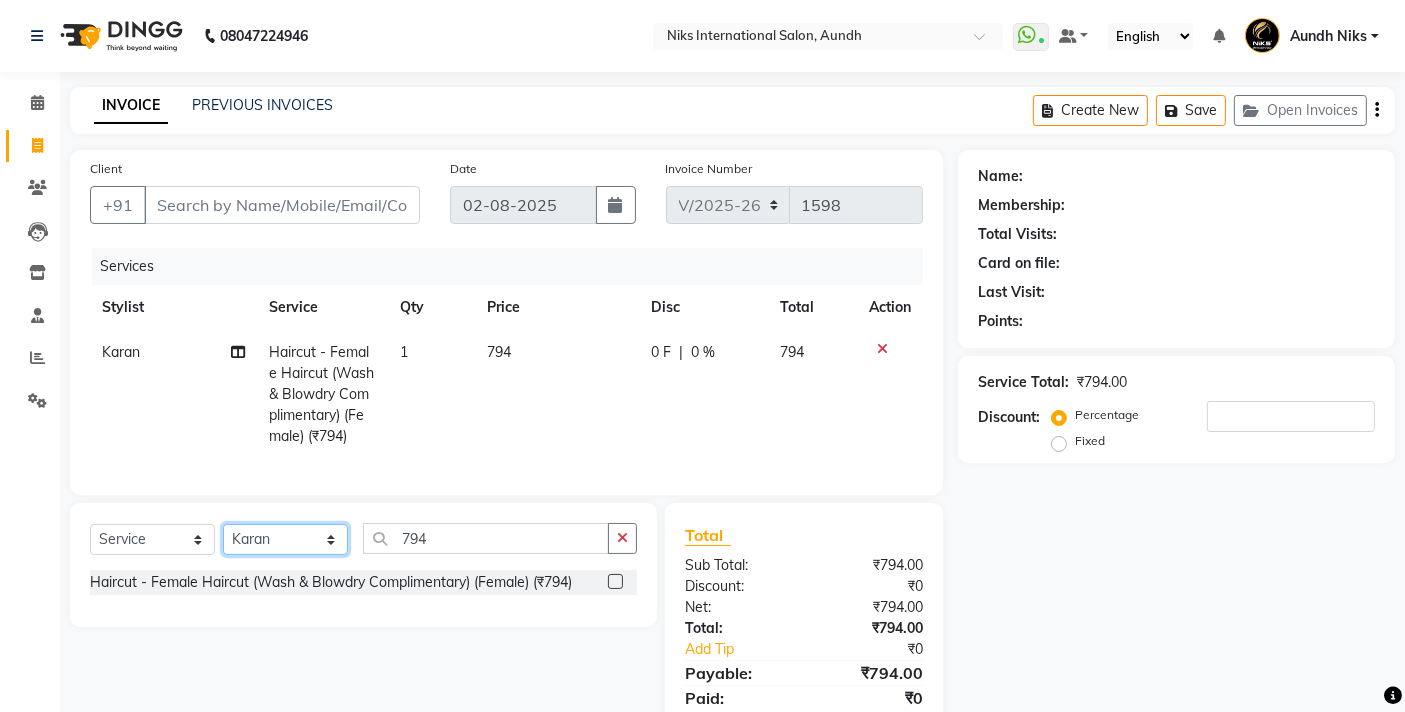 select on "20840" 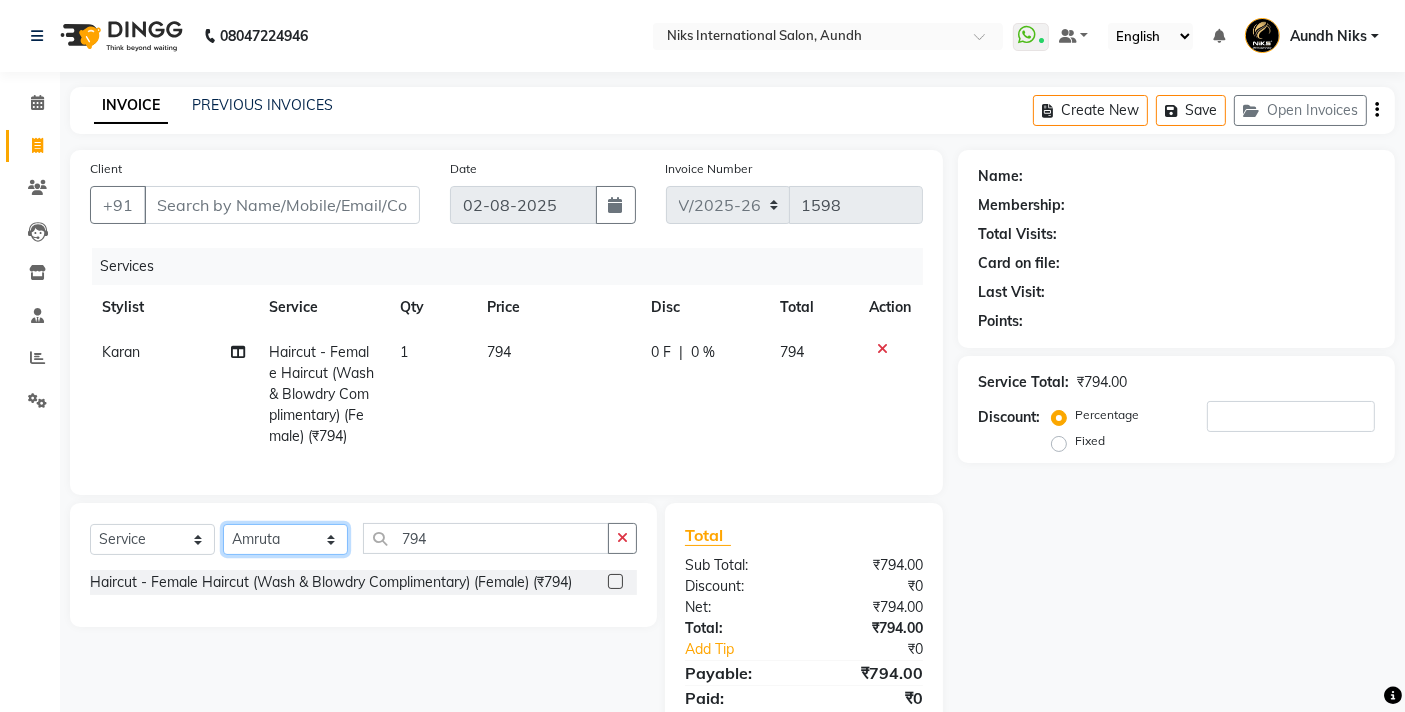 click on "Select Stylist [FIRST] [FIRST] [FIRST] [FIRST] [FIRST] [FIRST] [FIRST] [FIRST] [FIRST] [FIRST] [FIRST] [FIRST]" 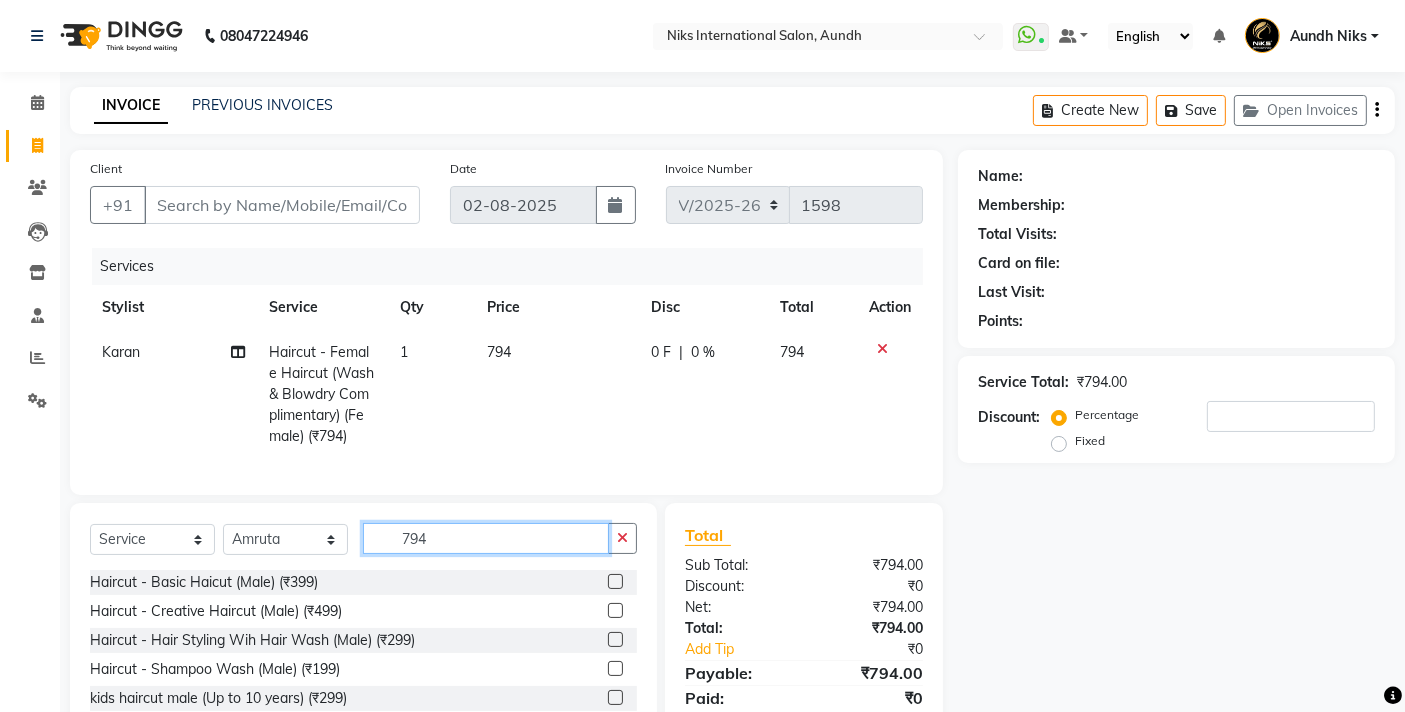 click on "794" 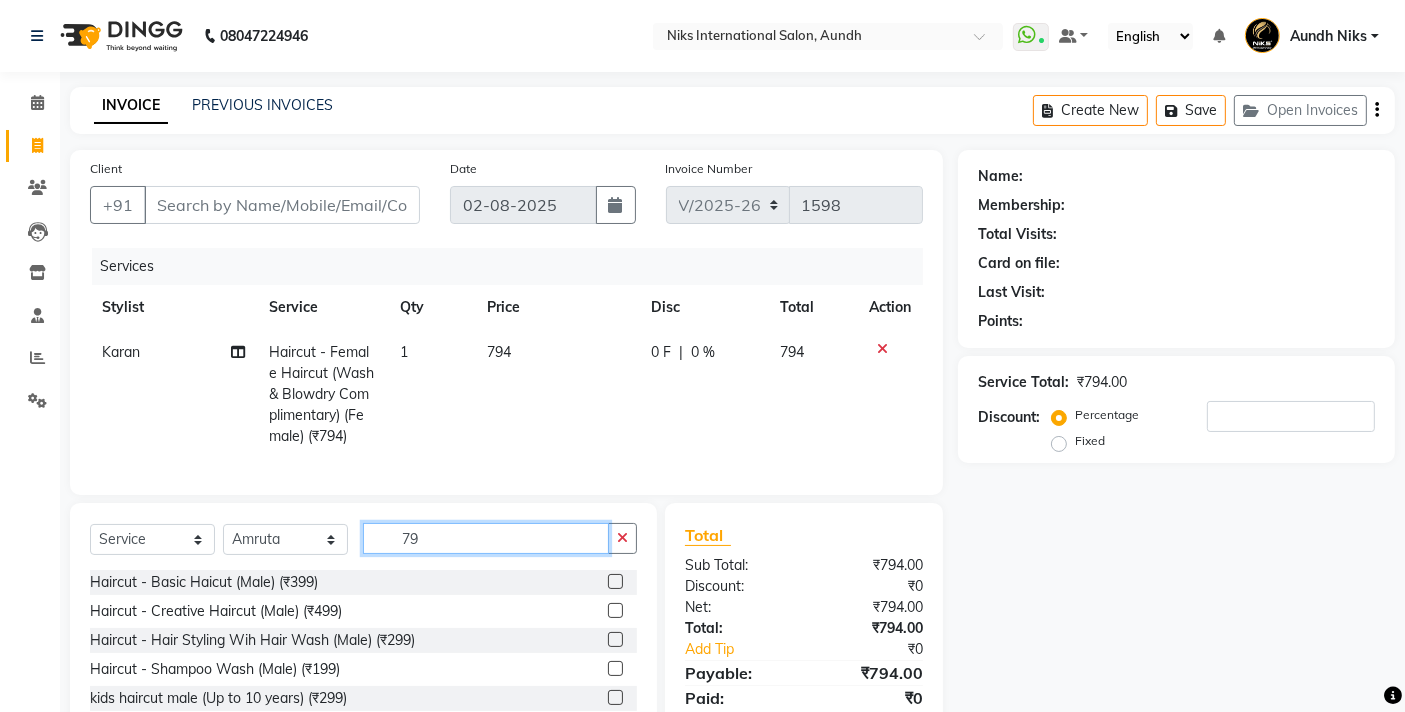 type on "7" 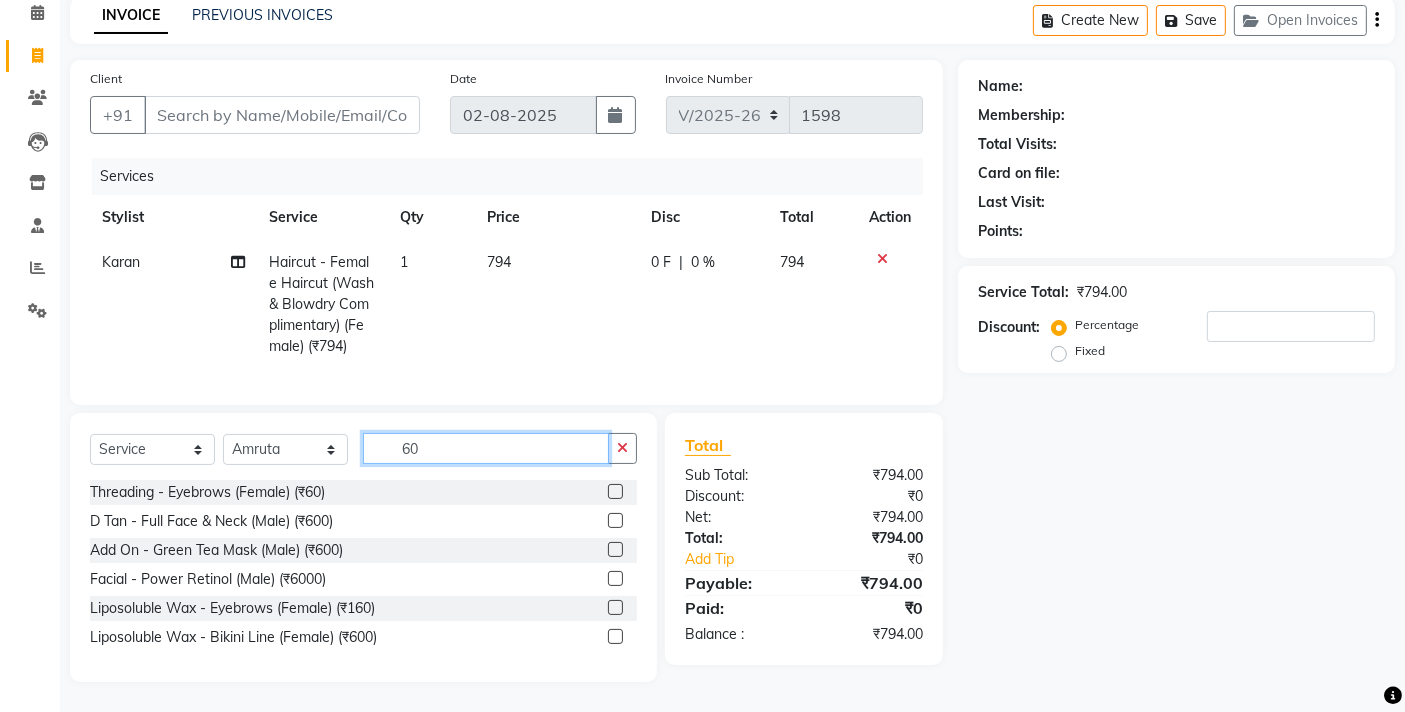 scroll, scrollTop: 105, scrollLeft: 0, axis: vertical 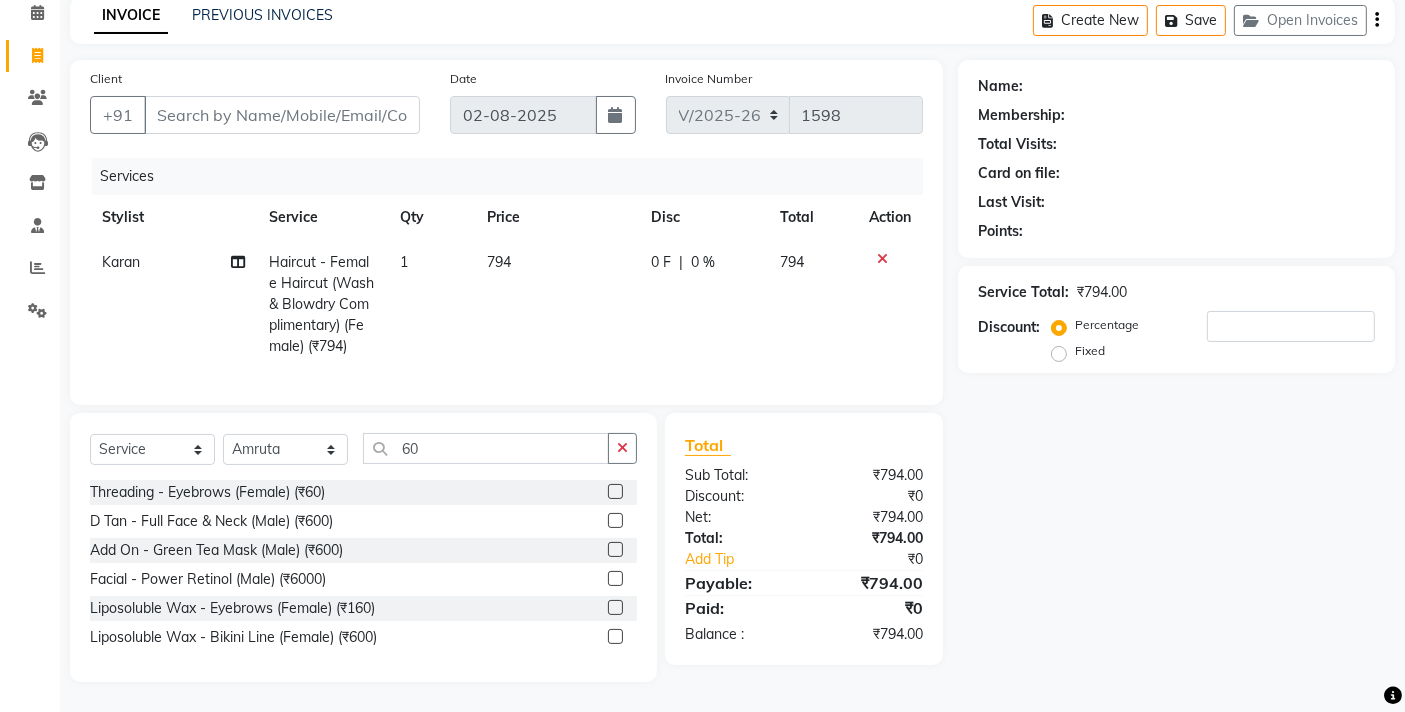 click 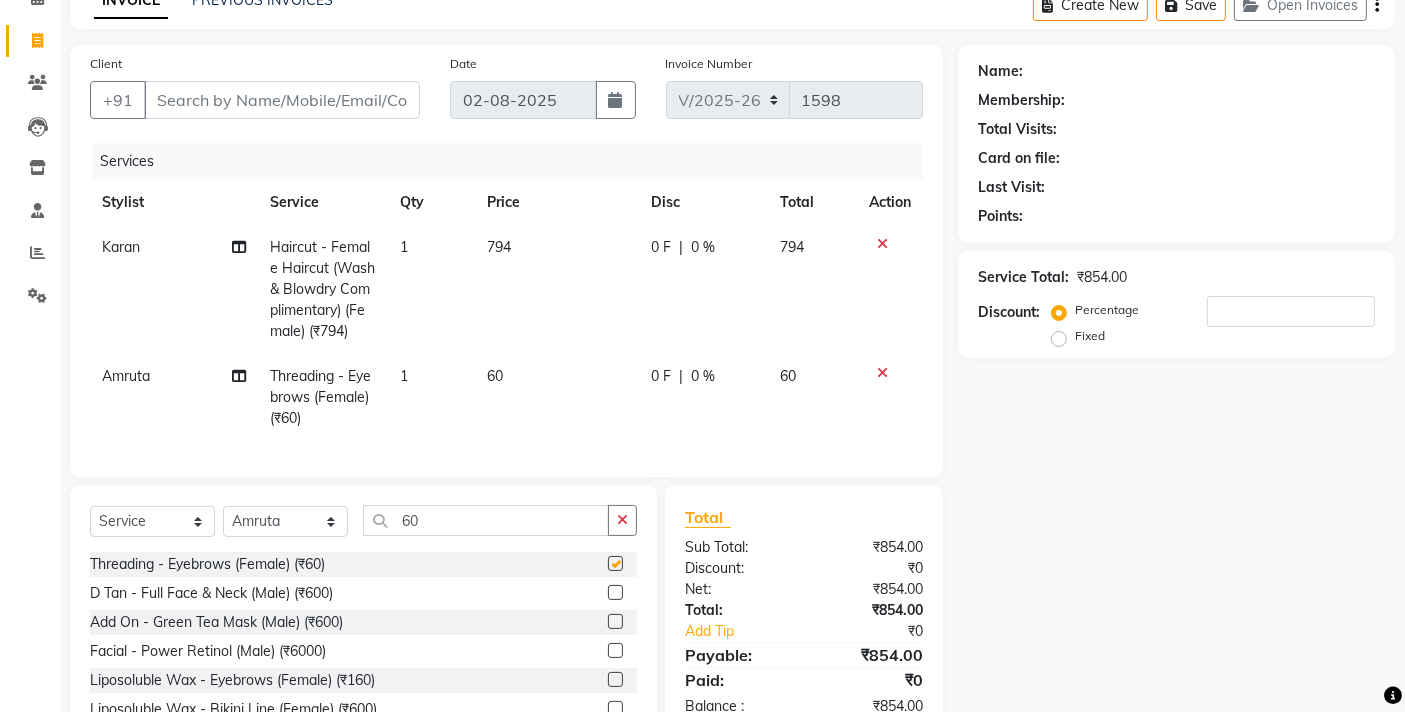 checkbox on "false" 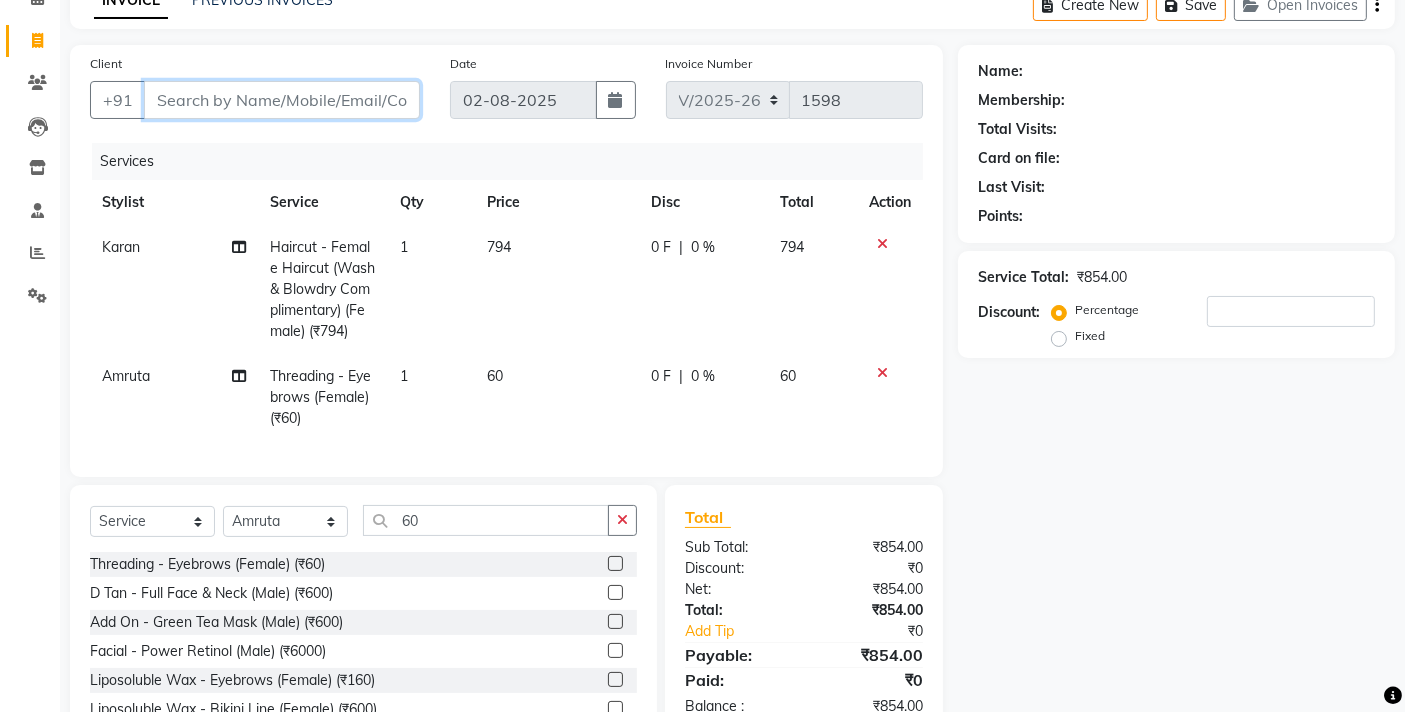 click on "Client" at bounding box center [282, 100] 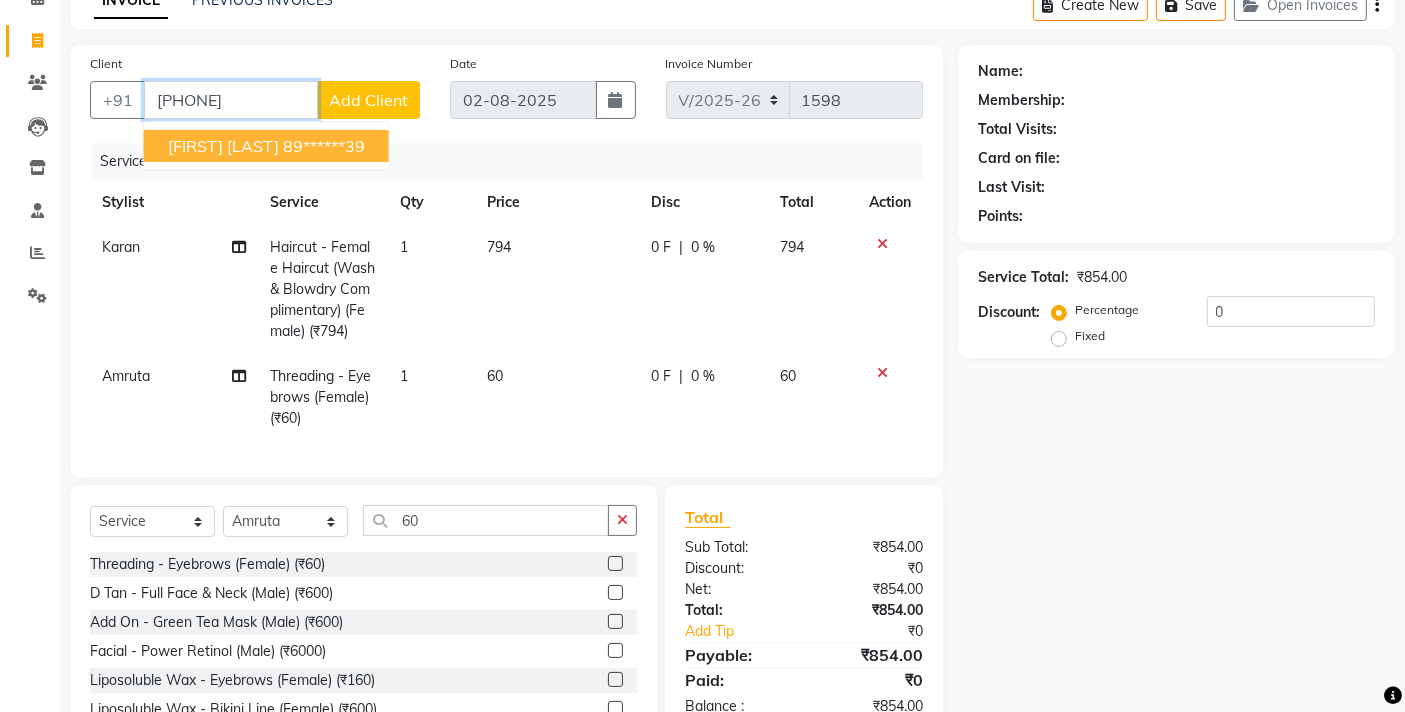 click on "Brinell Goodall" at bounding box center [223, 146] 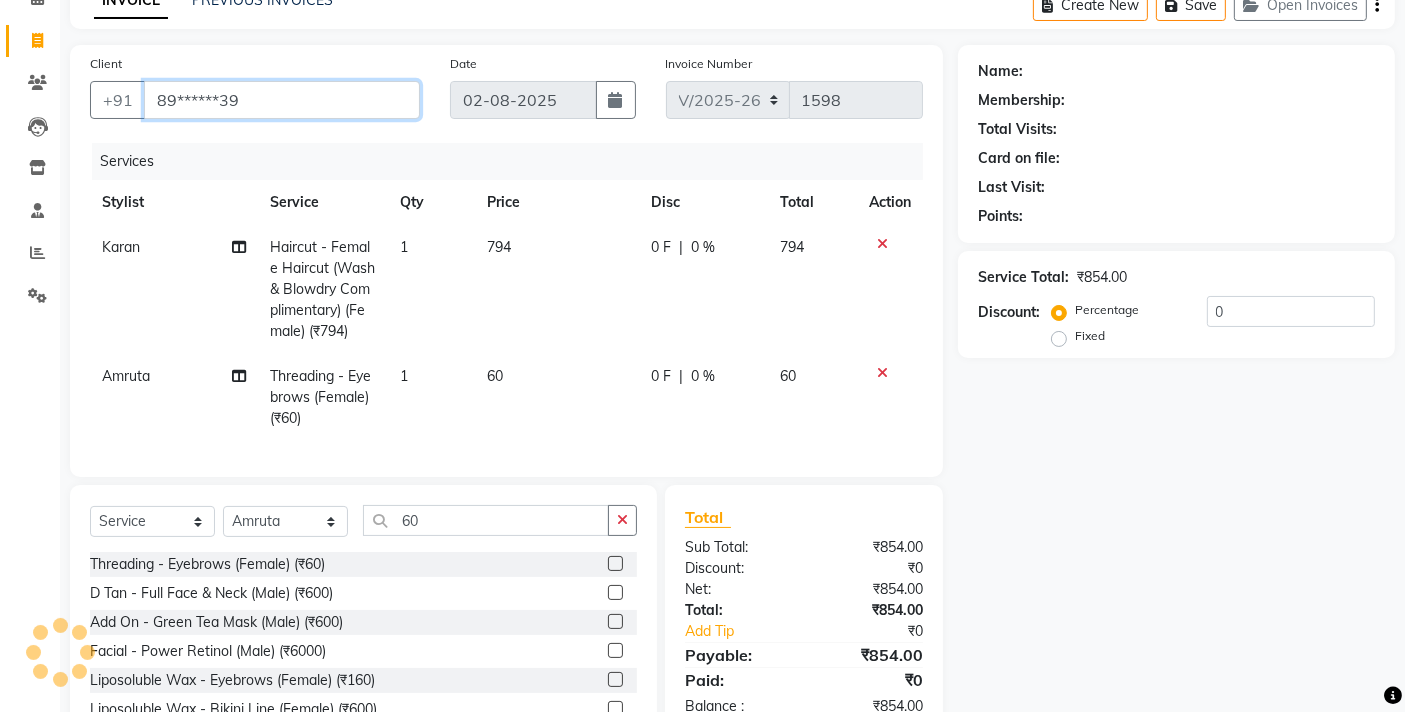type on "89******39" 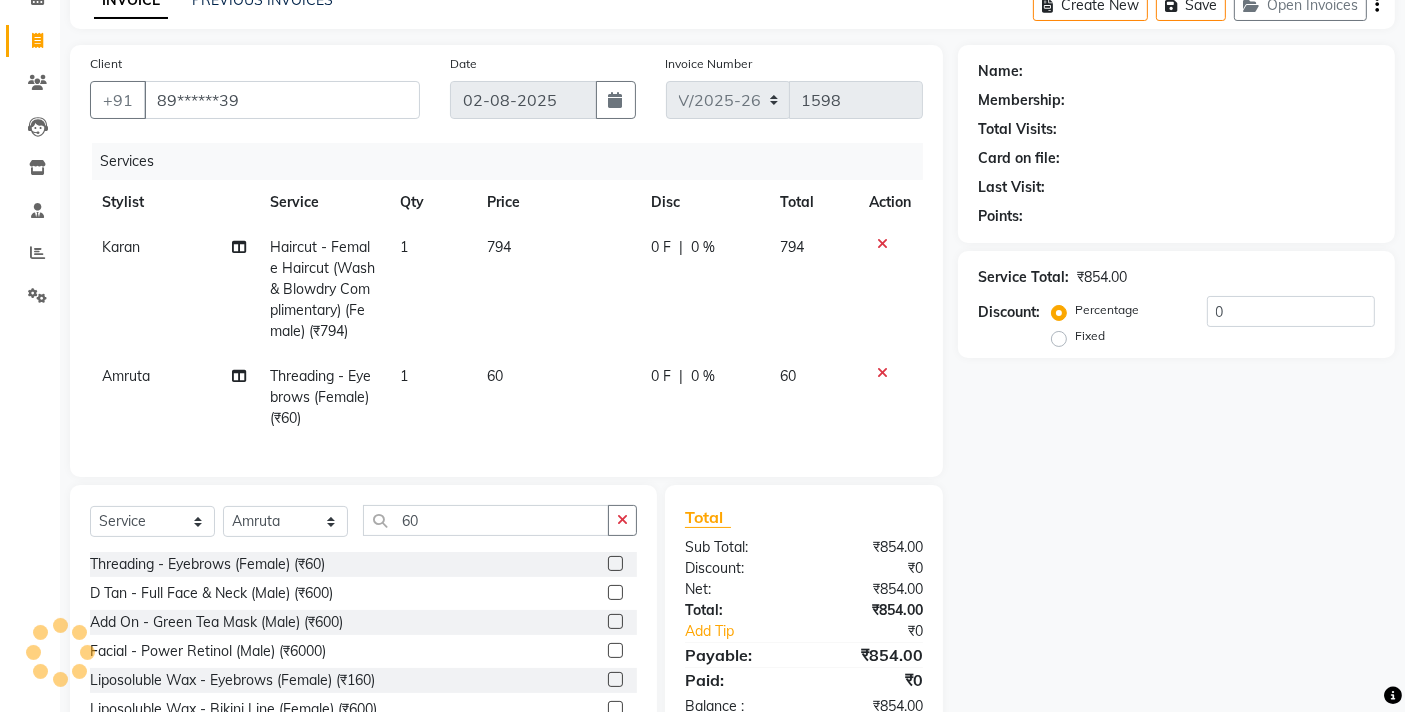 type on "20" 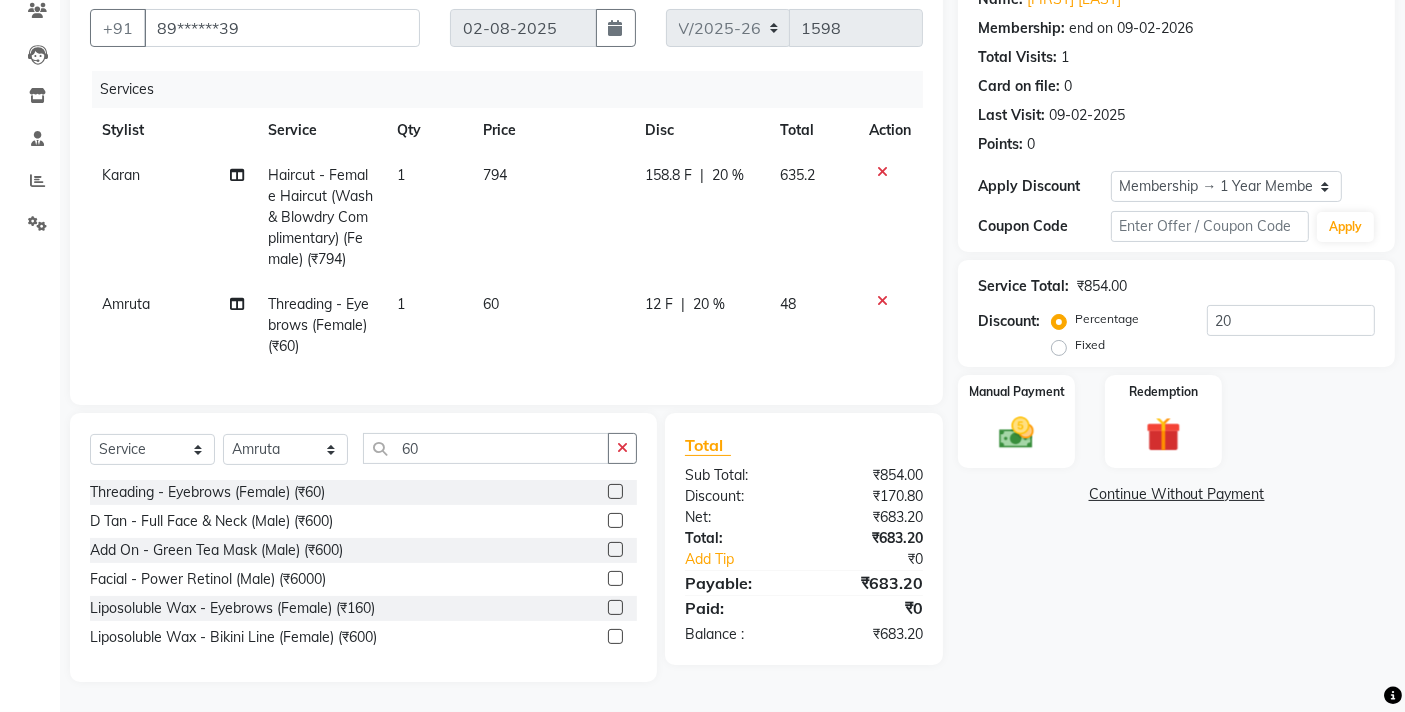 scroll, scrollTop: 193, scrollLeft: 0, axis: vertical 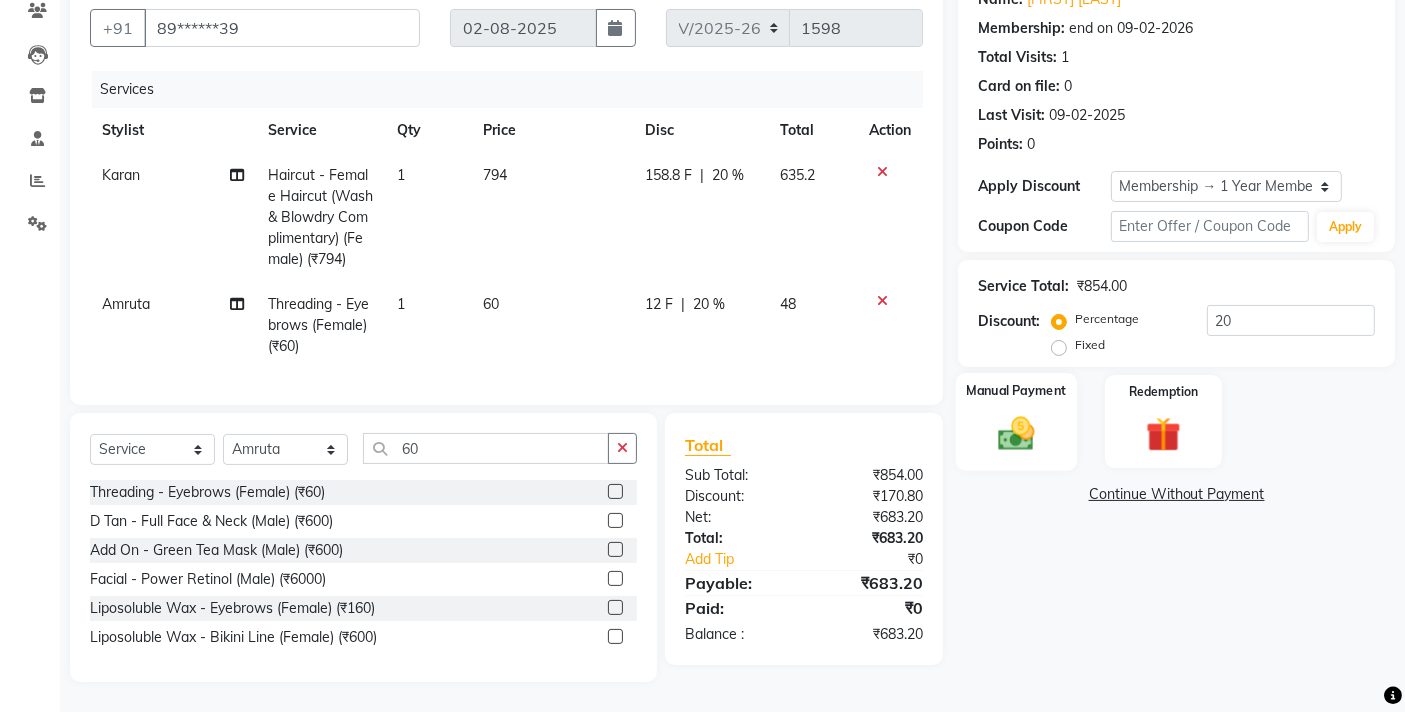 click on "Manual Payment" 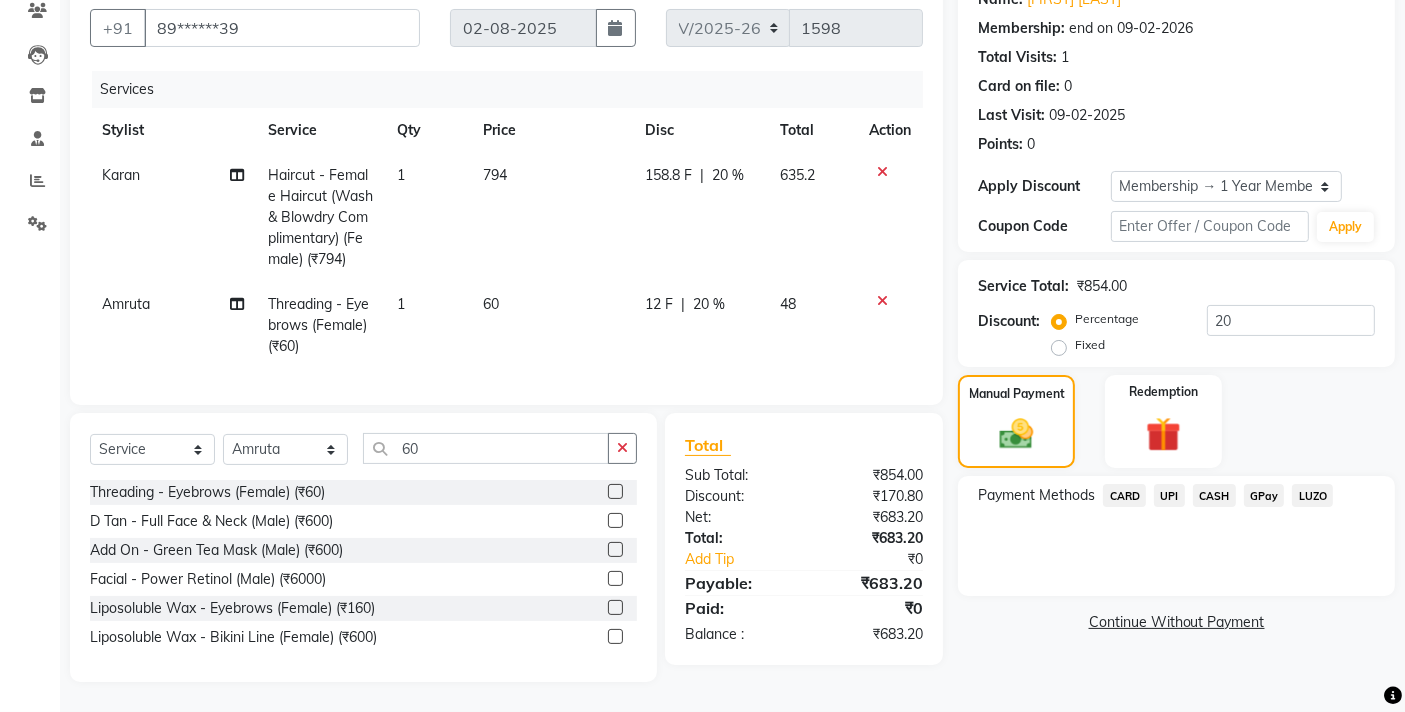 click on "CARD" 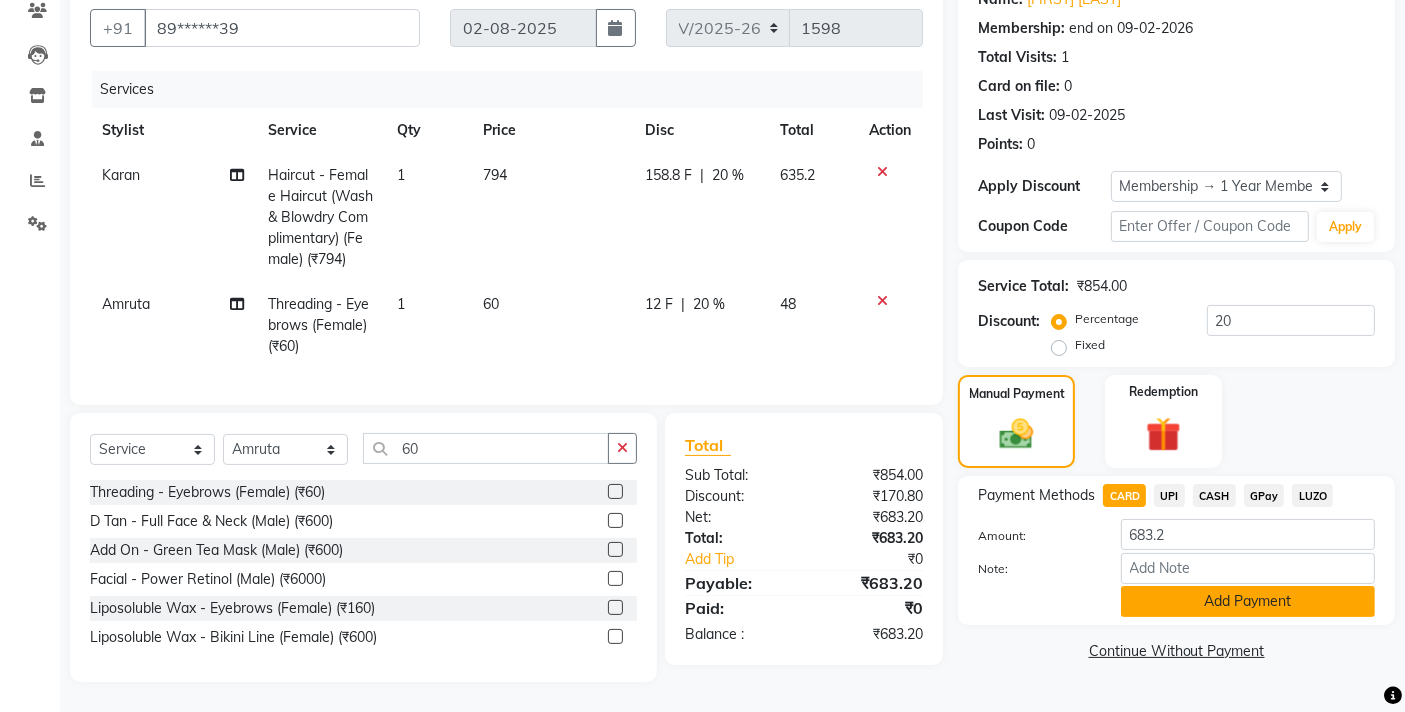 click on "Add Payment" 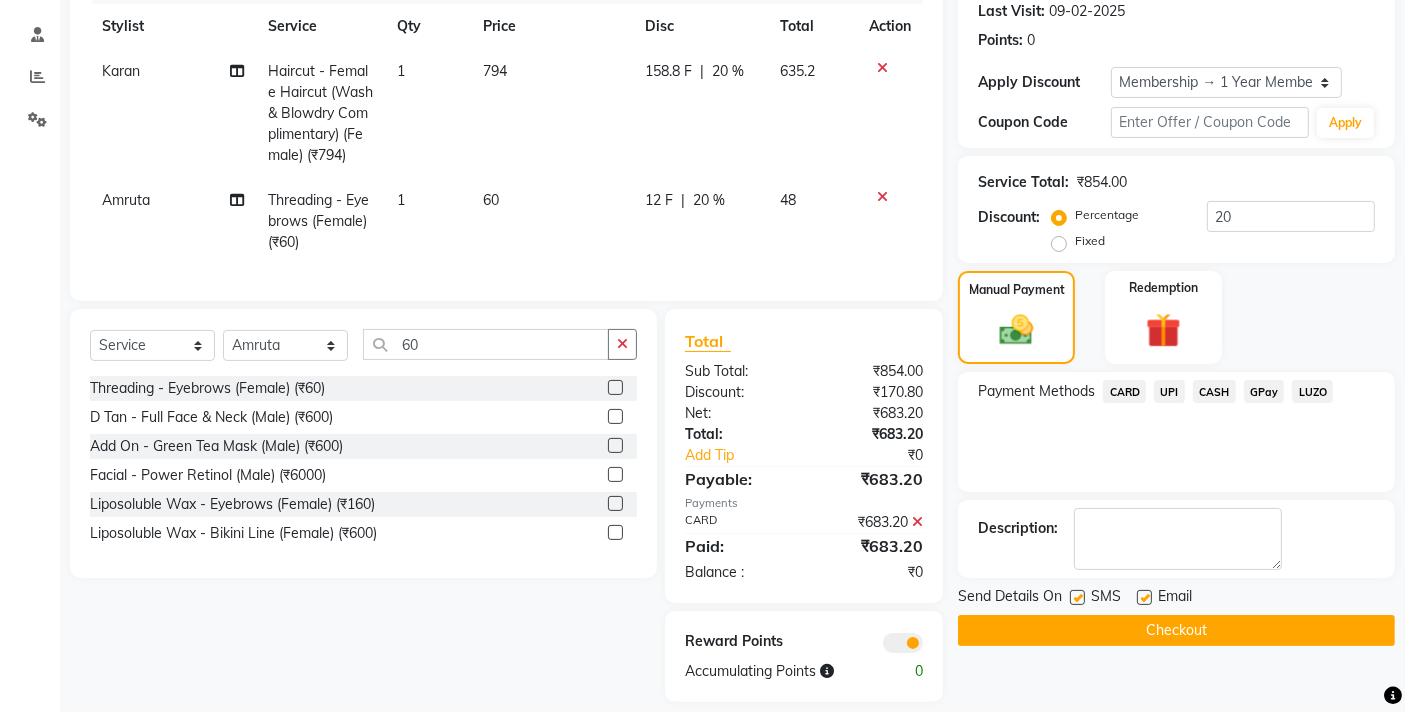 scroll, scrollTop: 316, scrollLeft: 0, axis: vertical 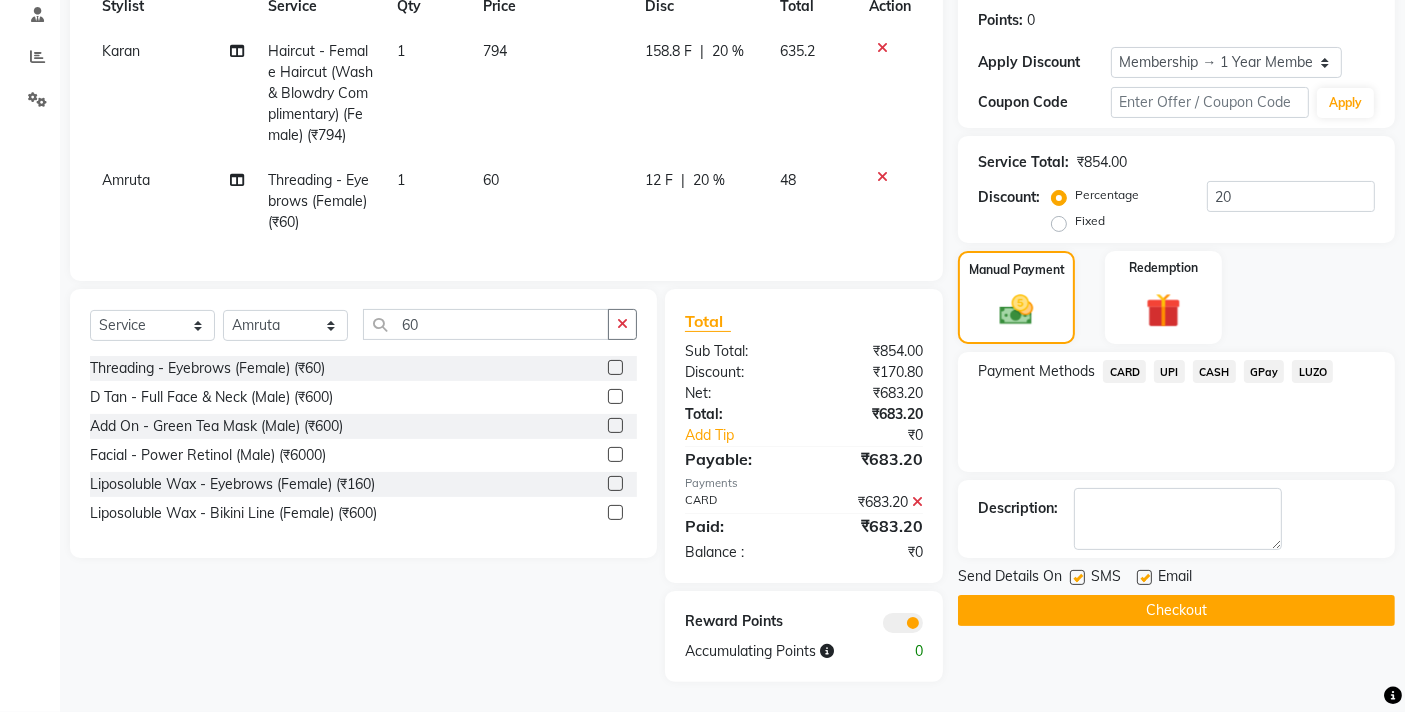 click on "Checkout" 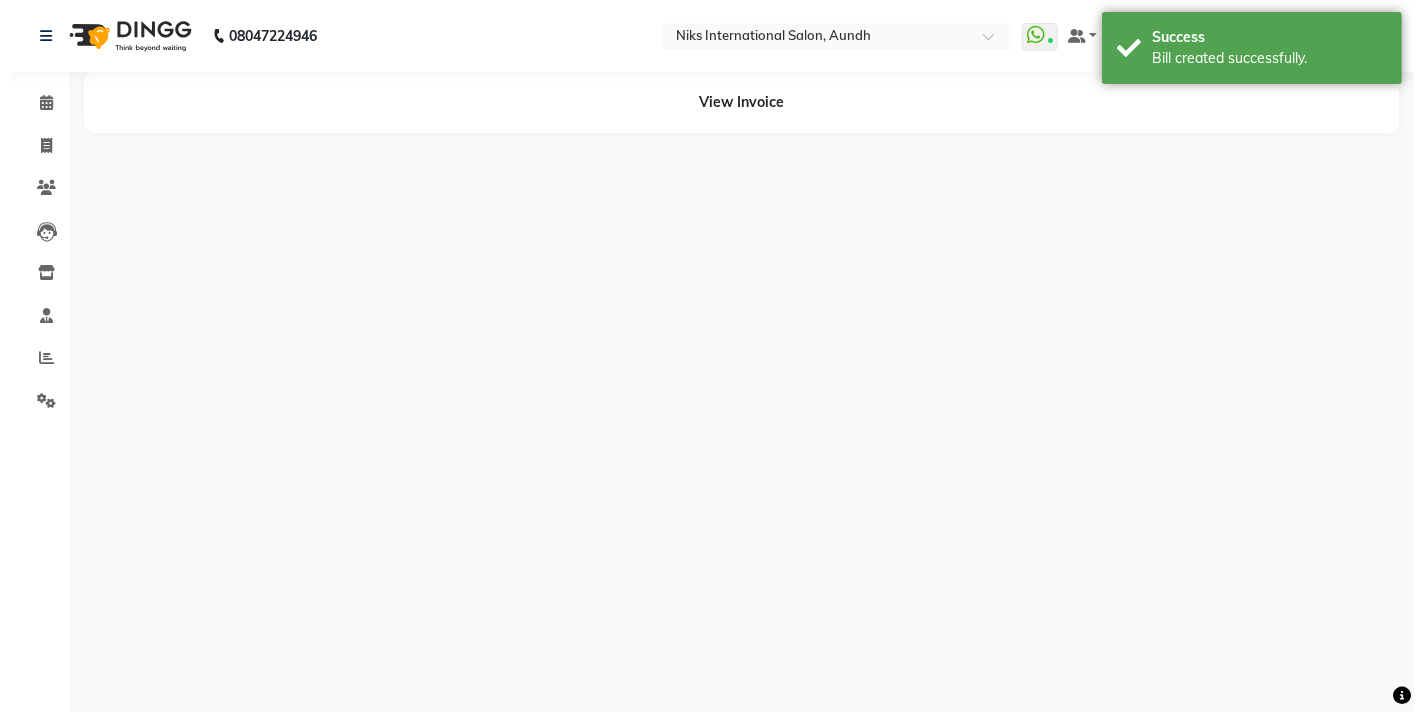 scroll, scrollTop: 0, scrollLeft: 0, axis: both 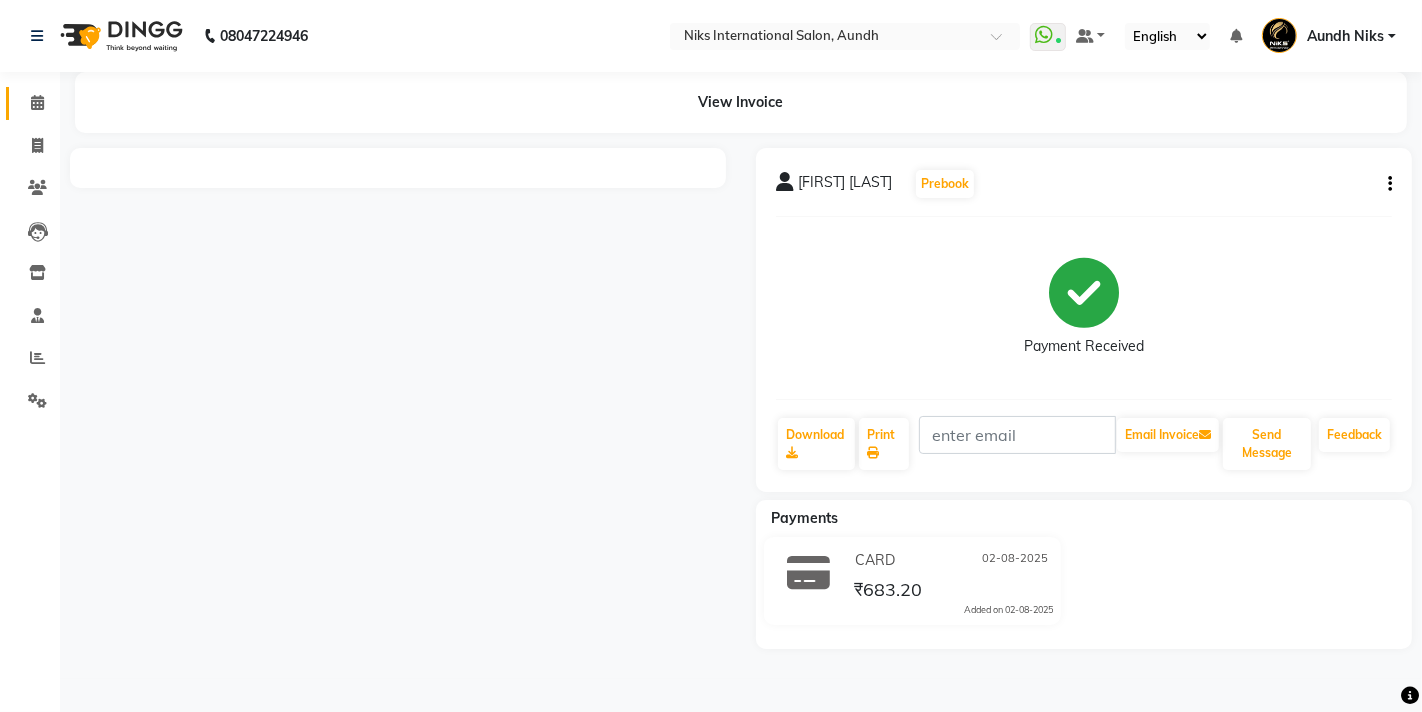 click on "Calendar" 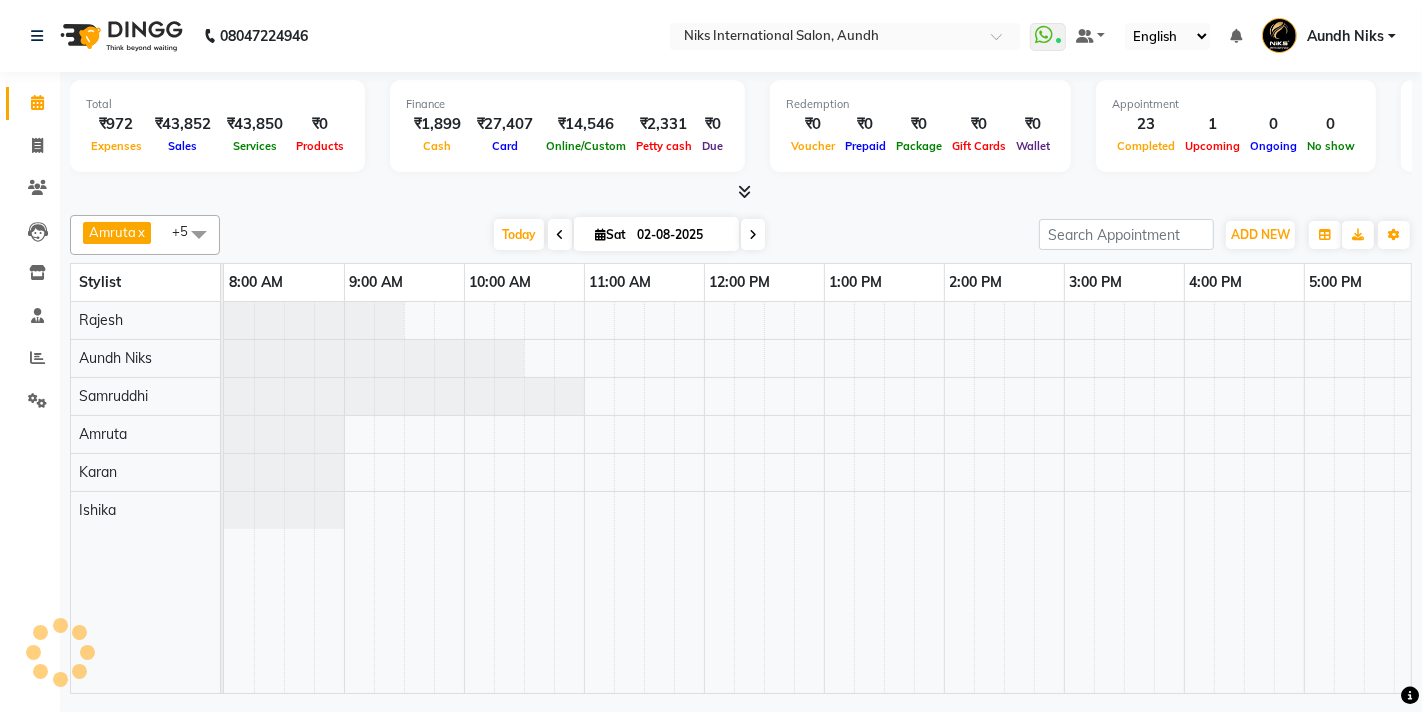 scroll, scrollTop: 0, scrollLeft: 0, axis: both 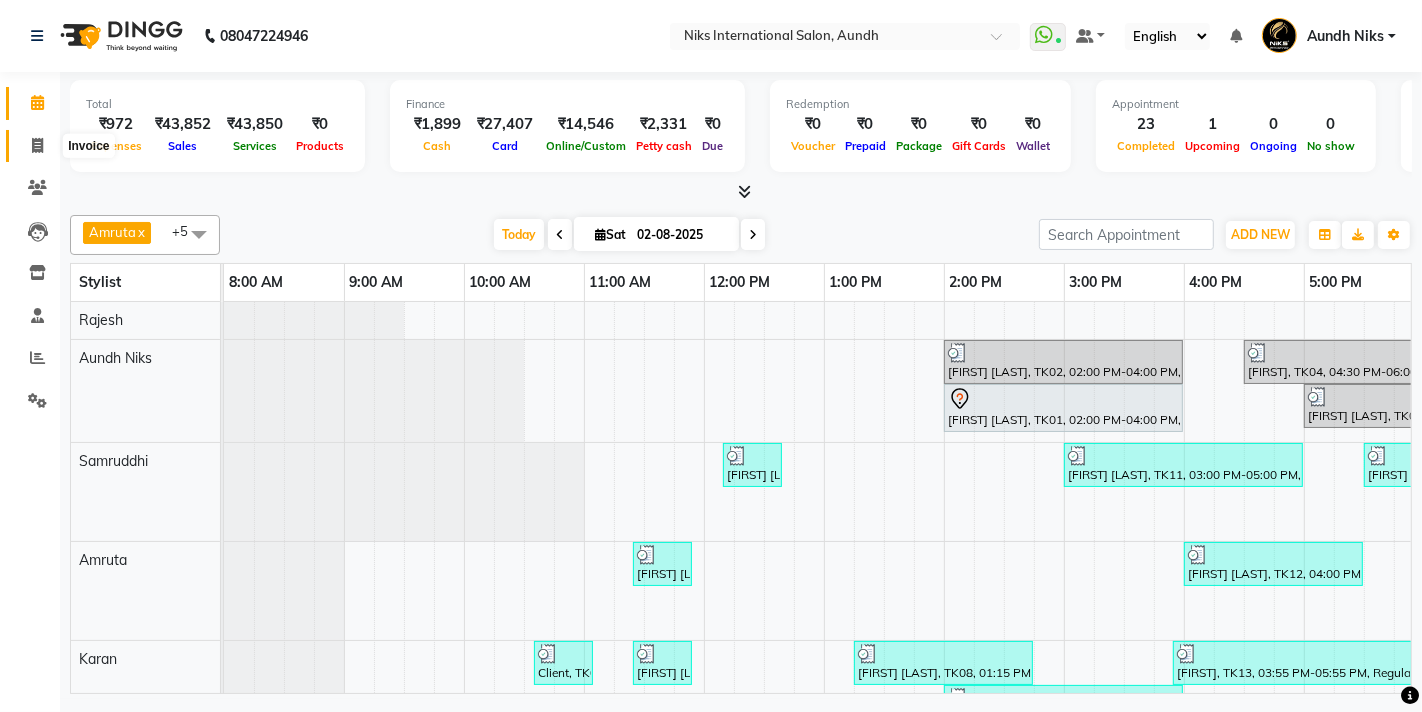 click 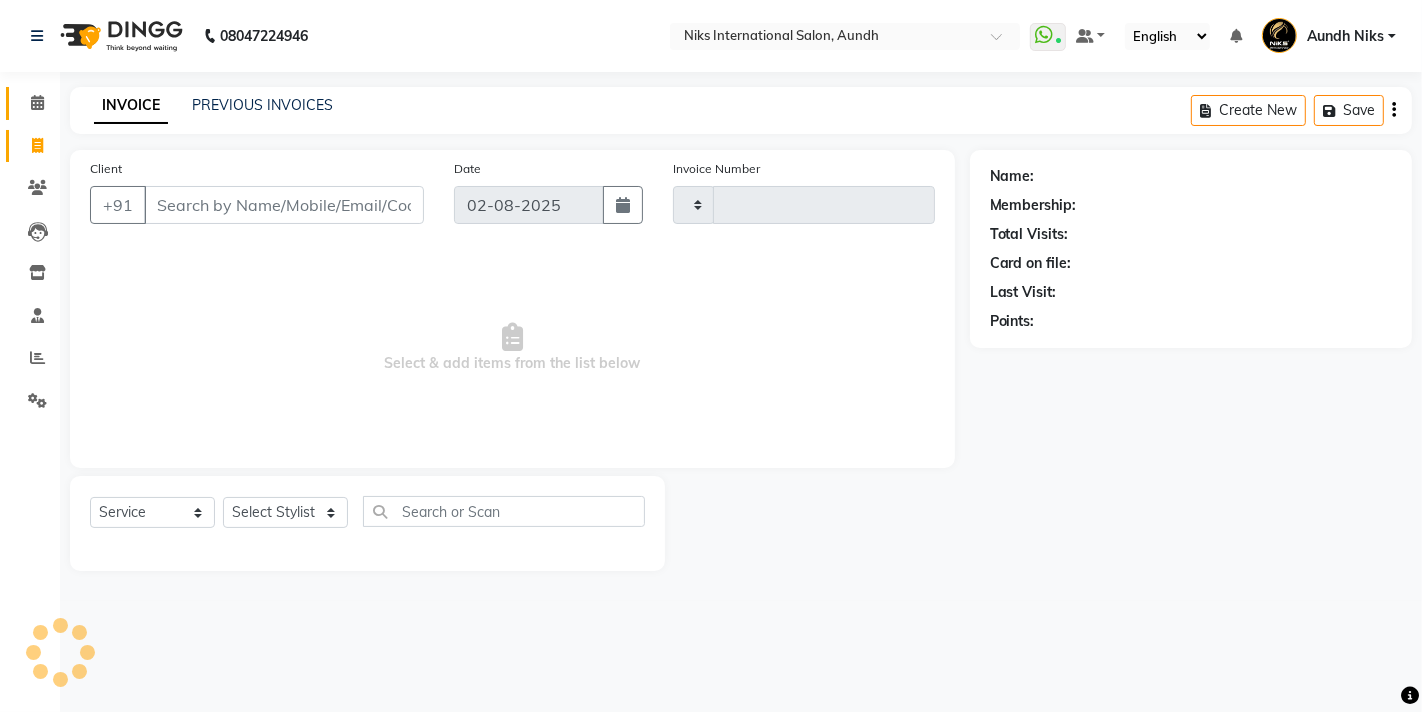 type on "1599" 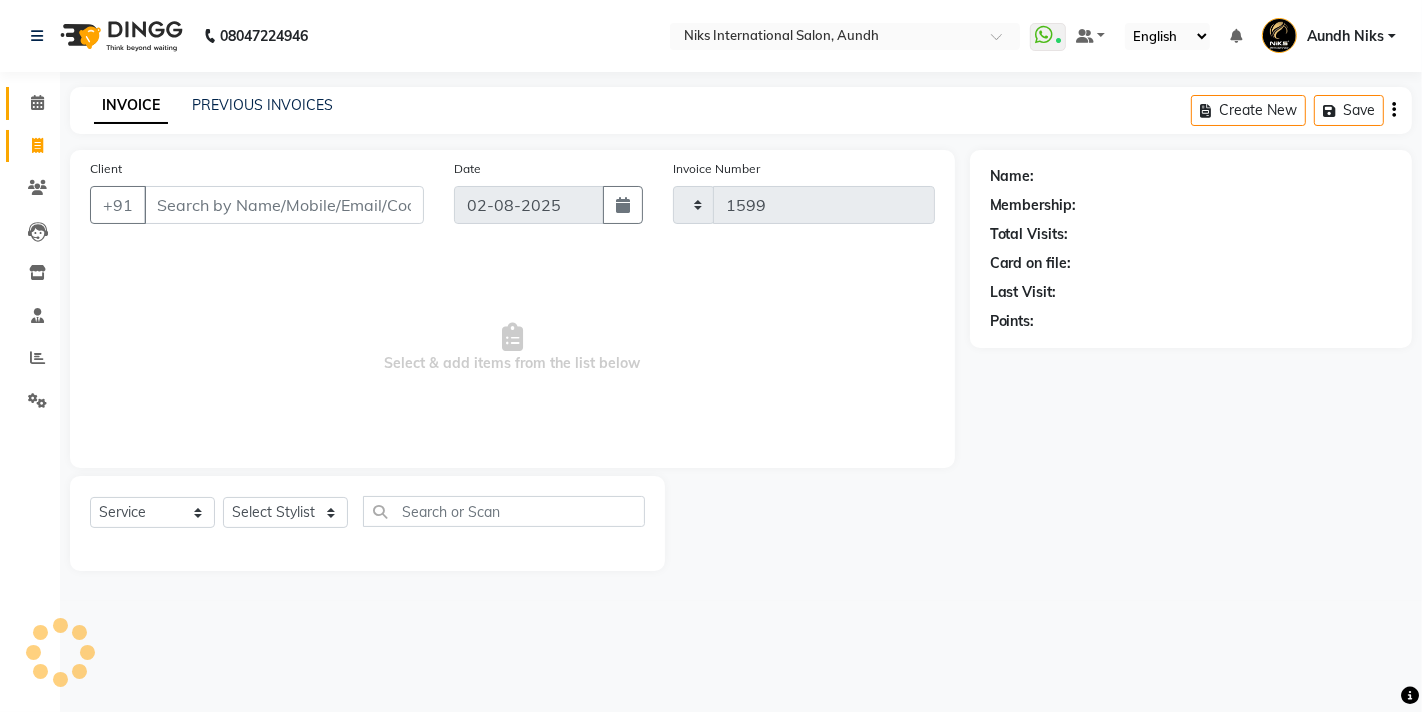 select on "6" 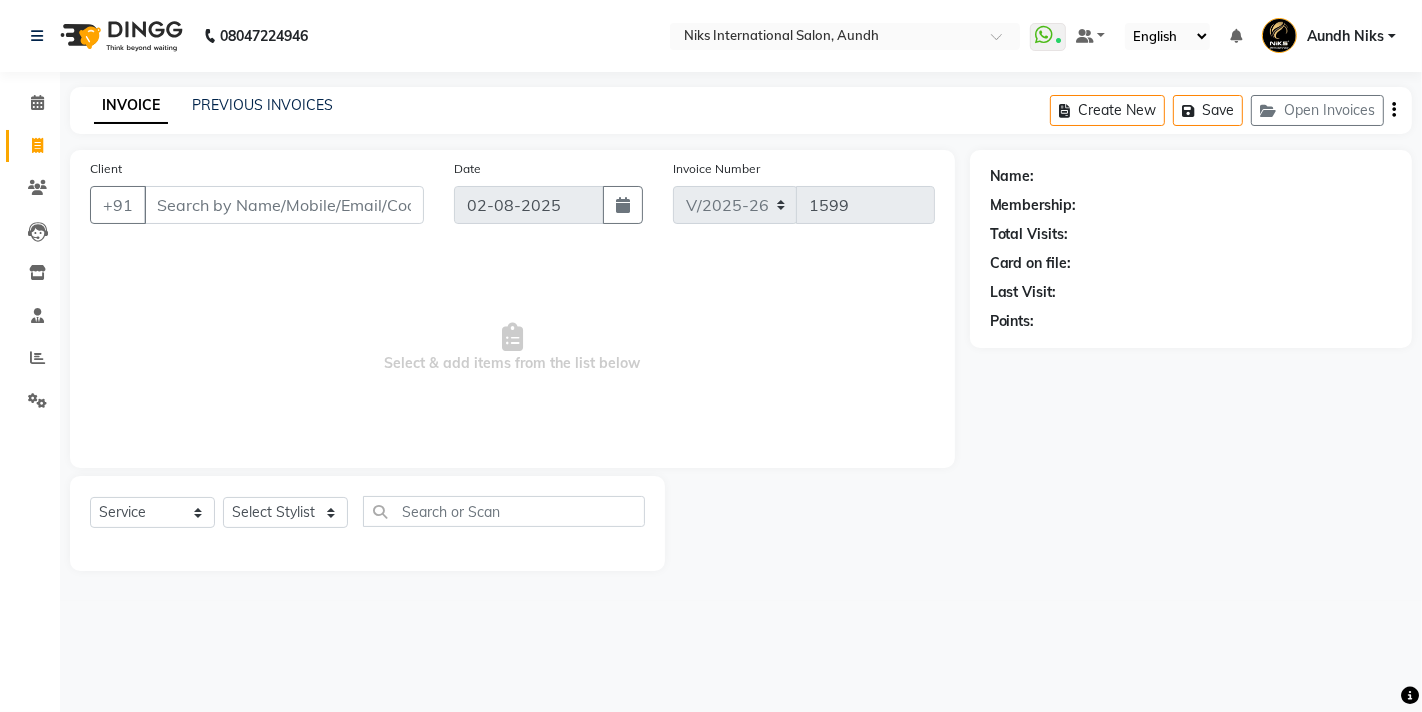 click on "Client" at bounding box center [284, 205] 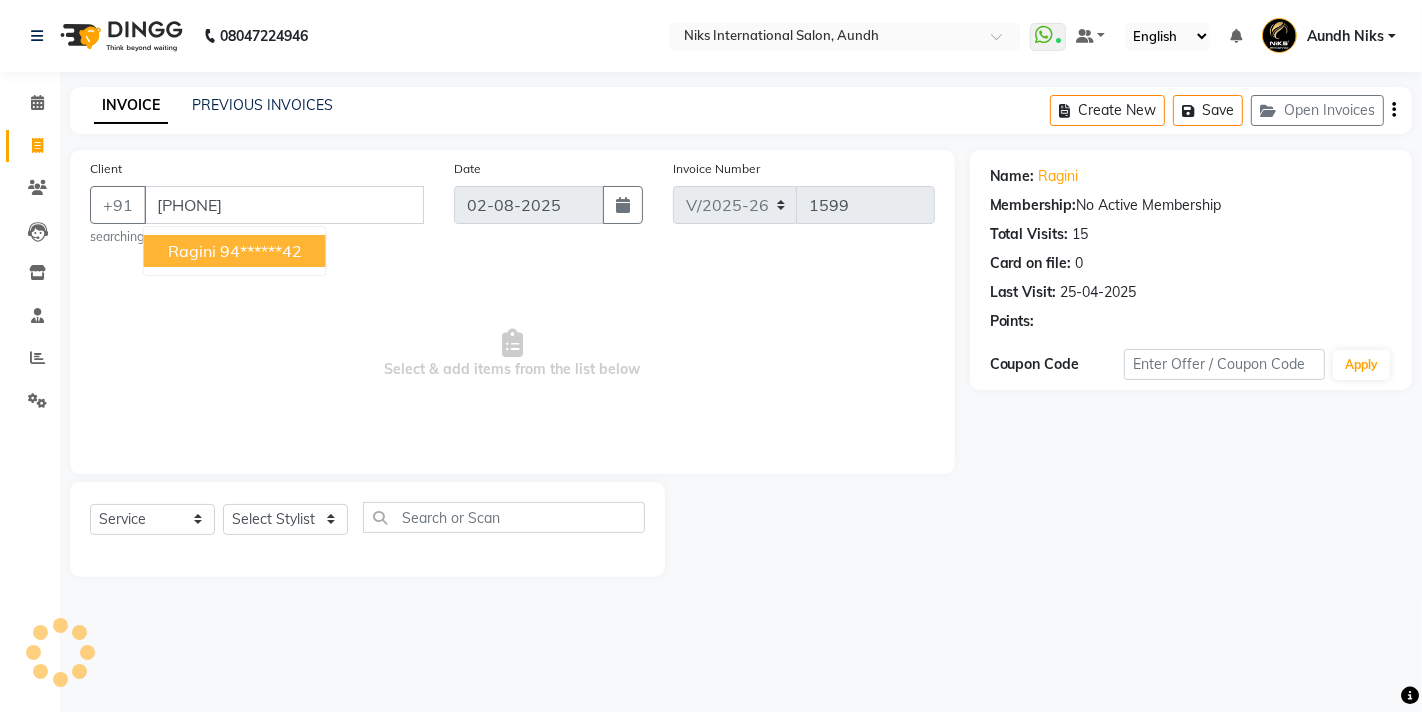 click on "94******42" at bounding box center [261, 251] 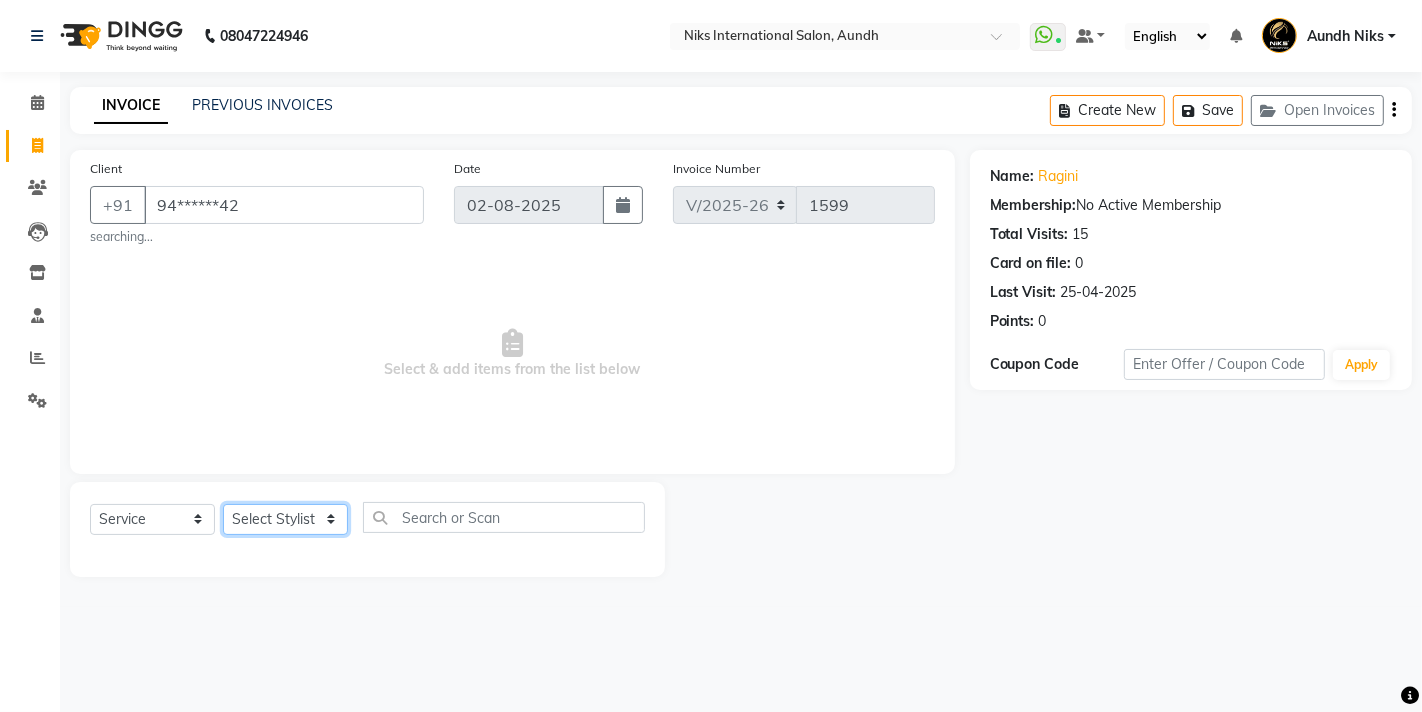 click on "Select Stylist [FIRST] [FIRST] [FIRST] [FIRST] [FIRST] [FIRST] [FIRST] [FIRST] [FIRST] [FIRST] [FIRST] [FIRST]" 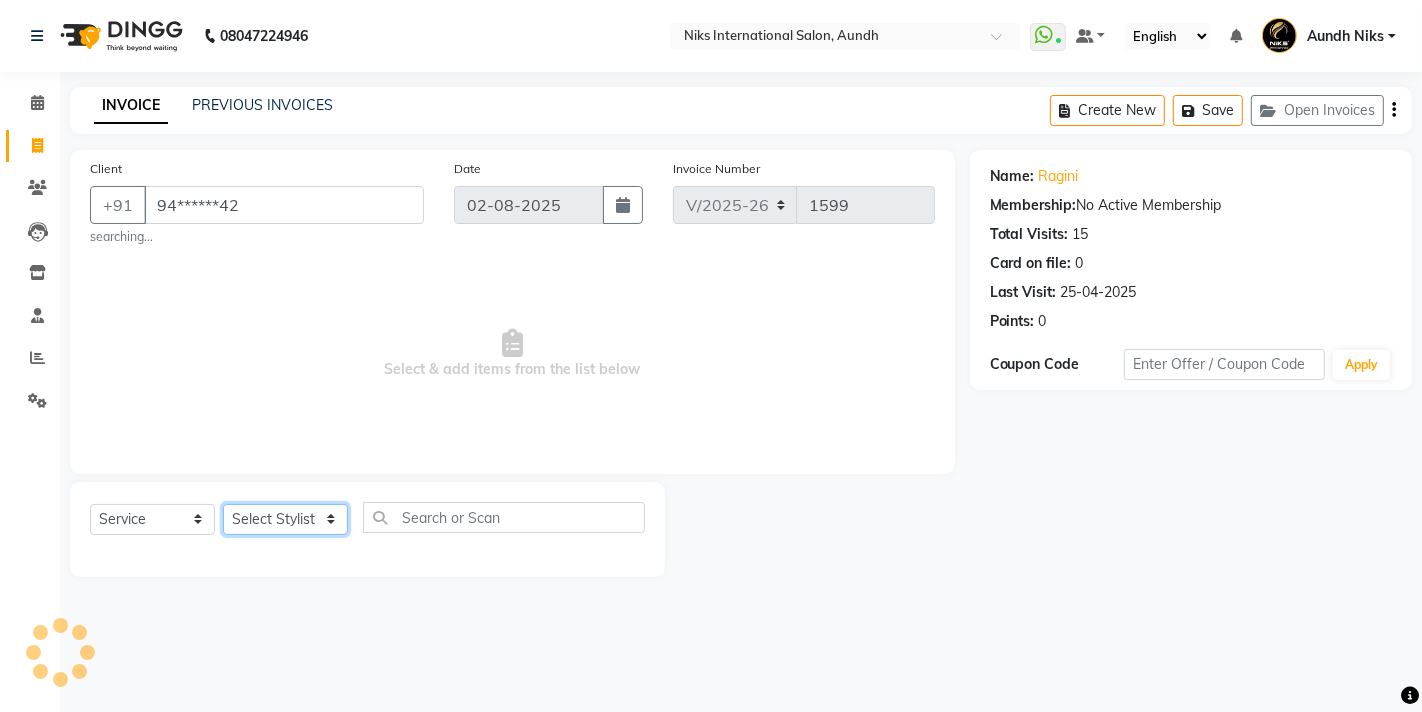 select on "17526" 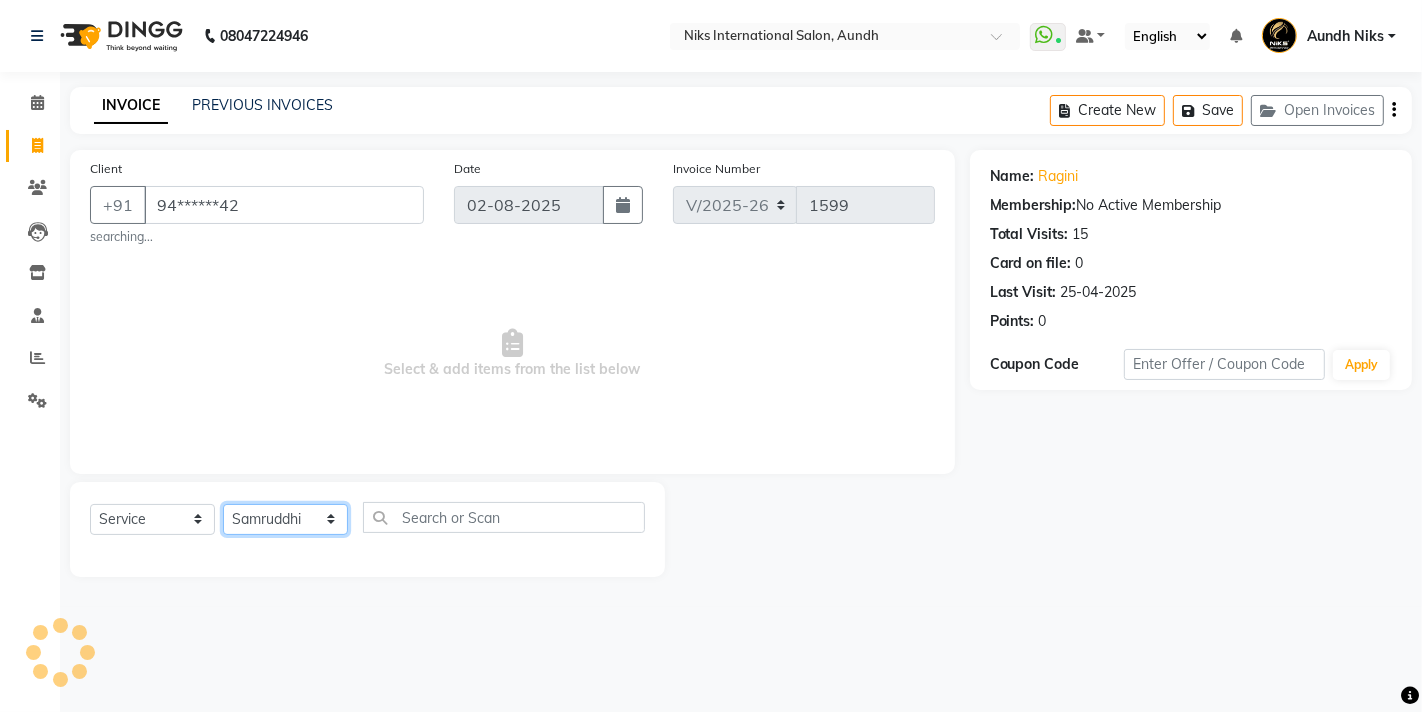 click on "Select Stylist [FIRST] [FIRST] [FIRST] [FIRST] [FIRST] [FIRST] [FIRST] [FIRST] [FIRST] [FIRST] [FIRST] [FIRST]" 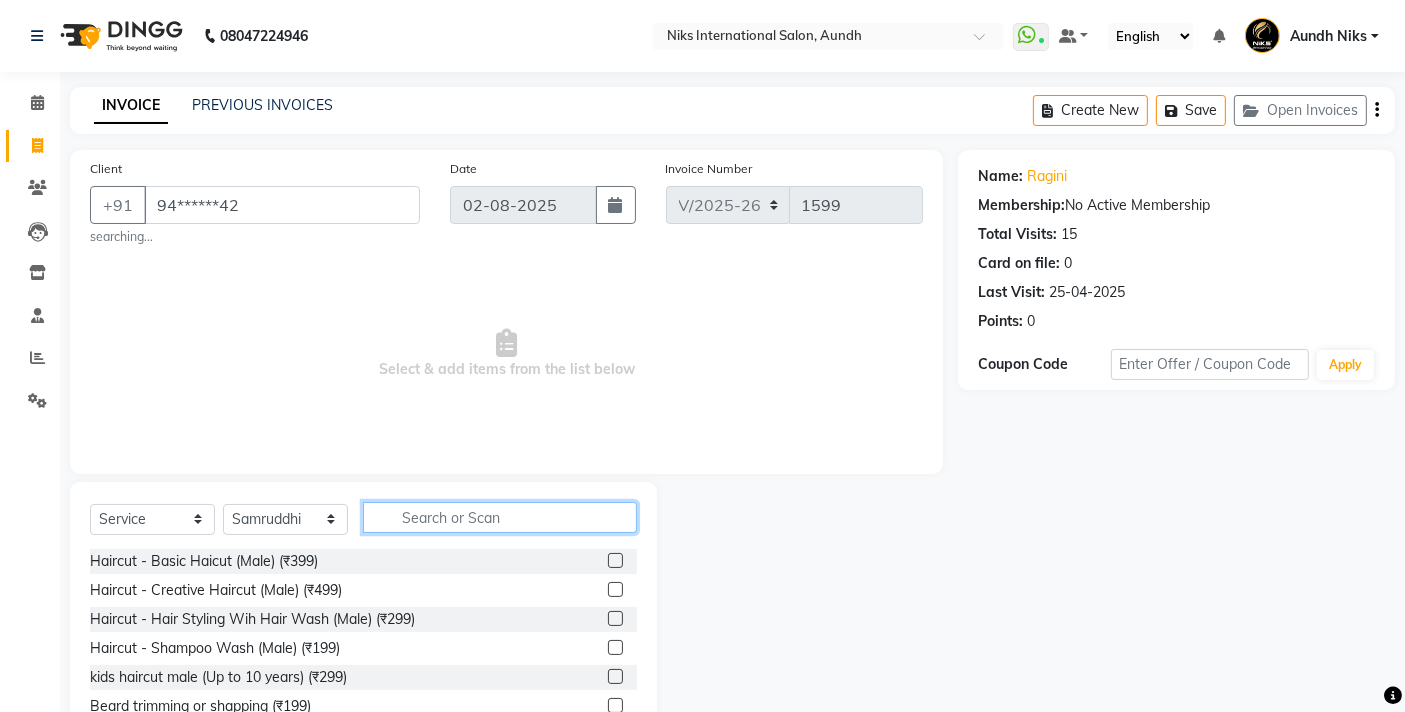 click 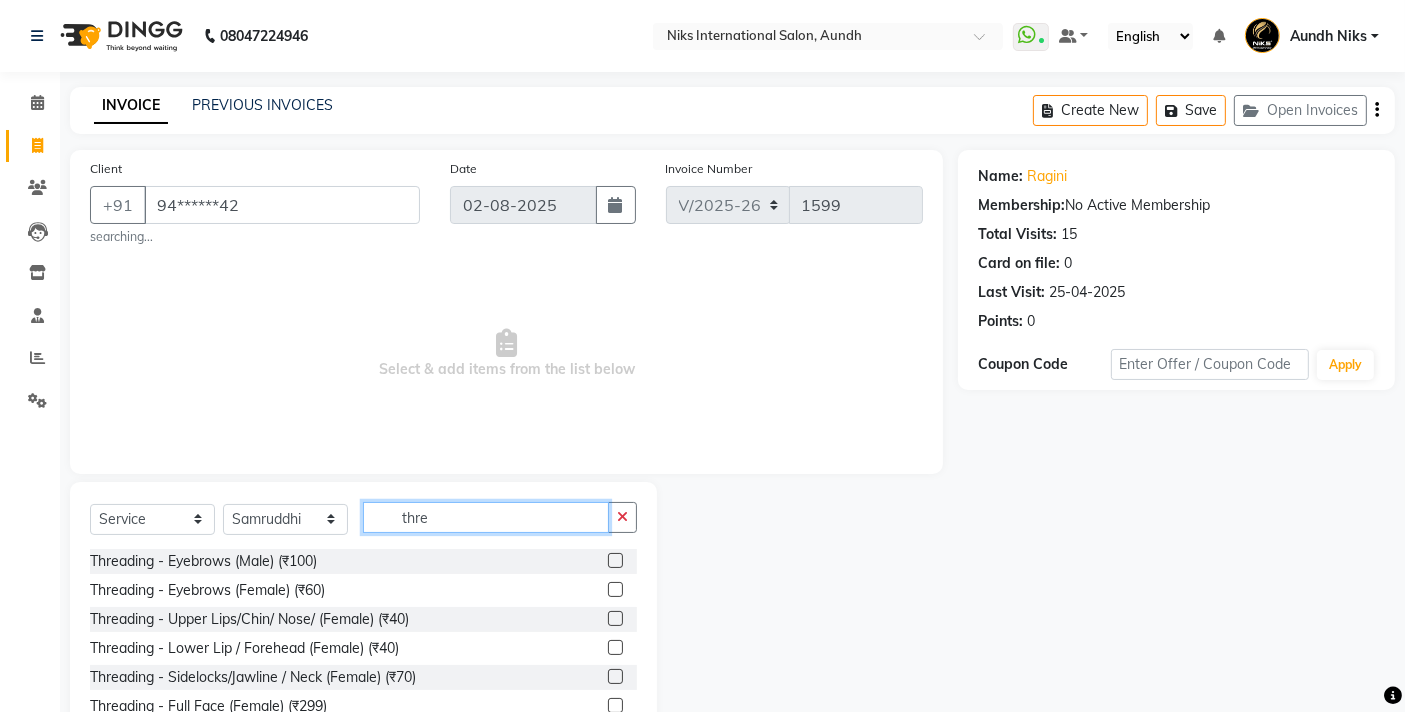type on "thre" 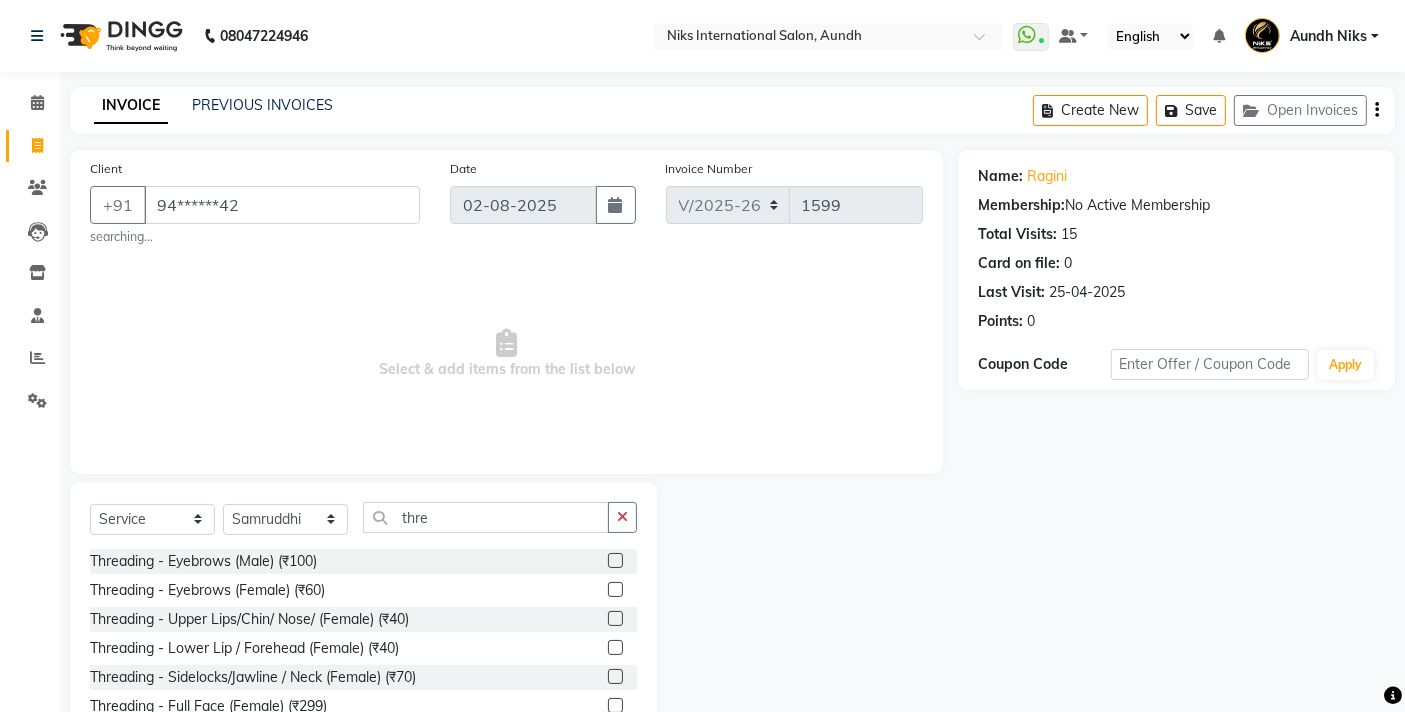 click 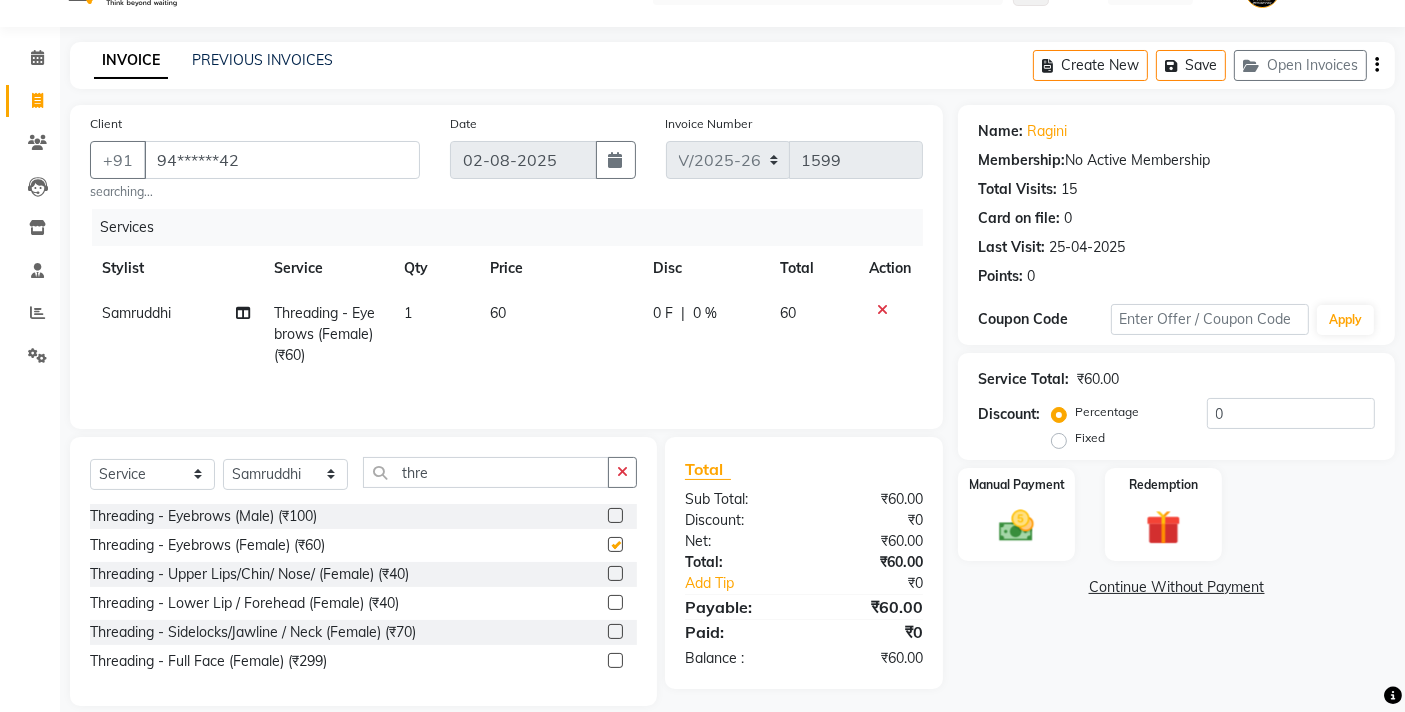 checkbox on "false" 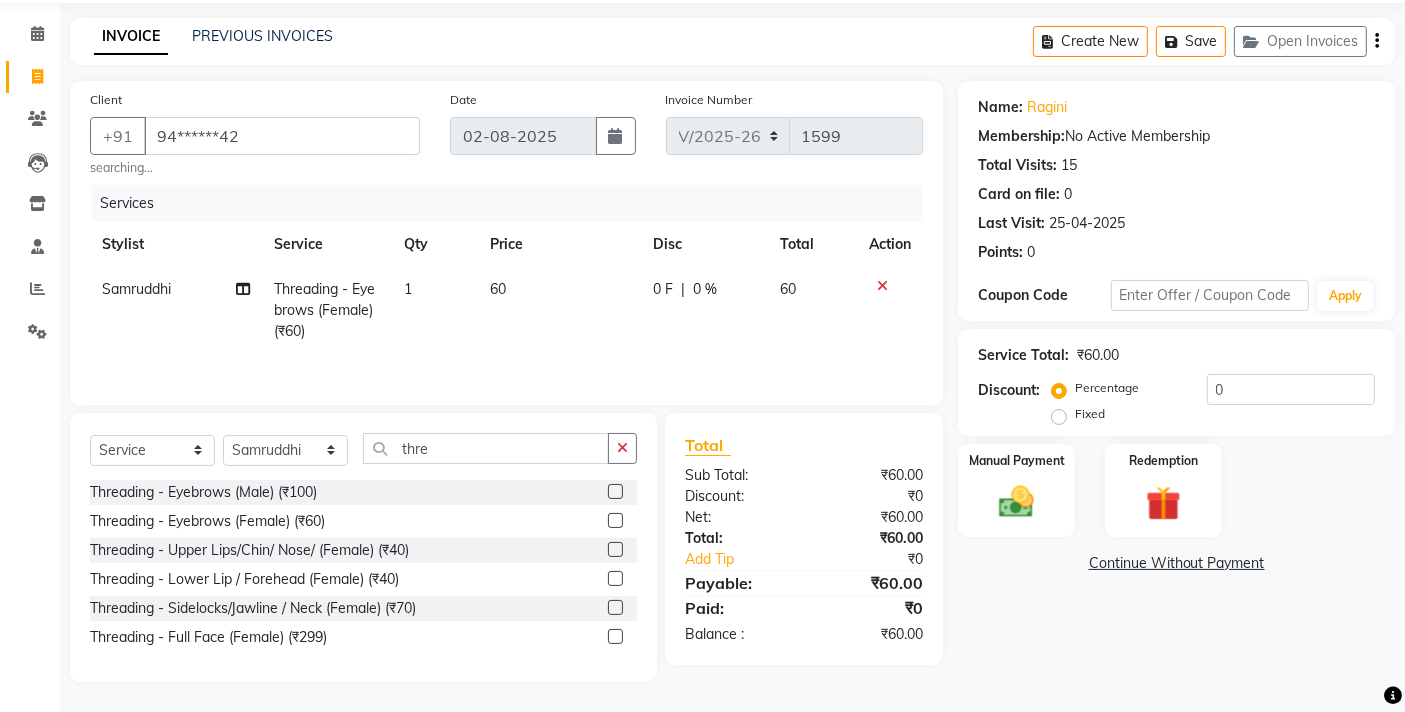 scroll, scrollTop: 70, scrollLeft: 0, axis: vertical 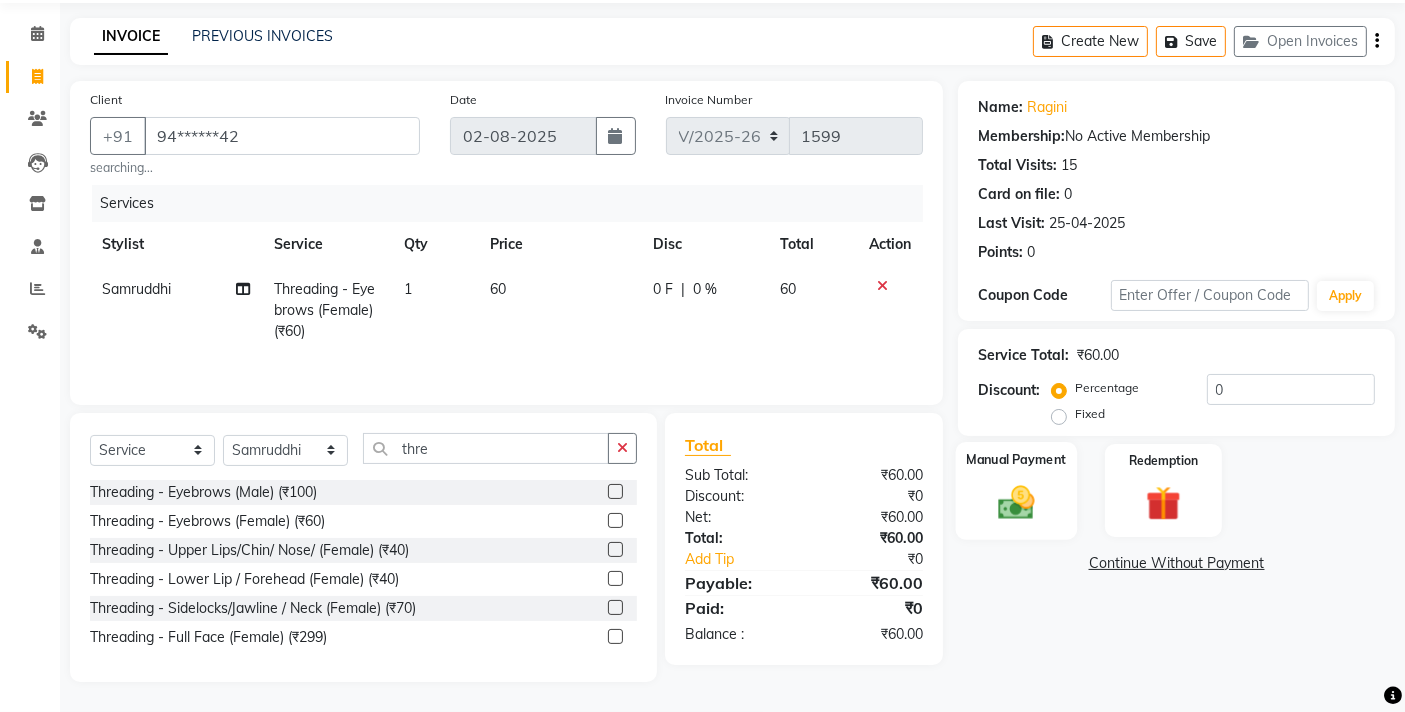 click 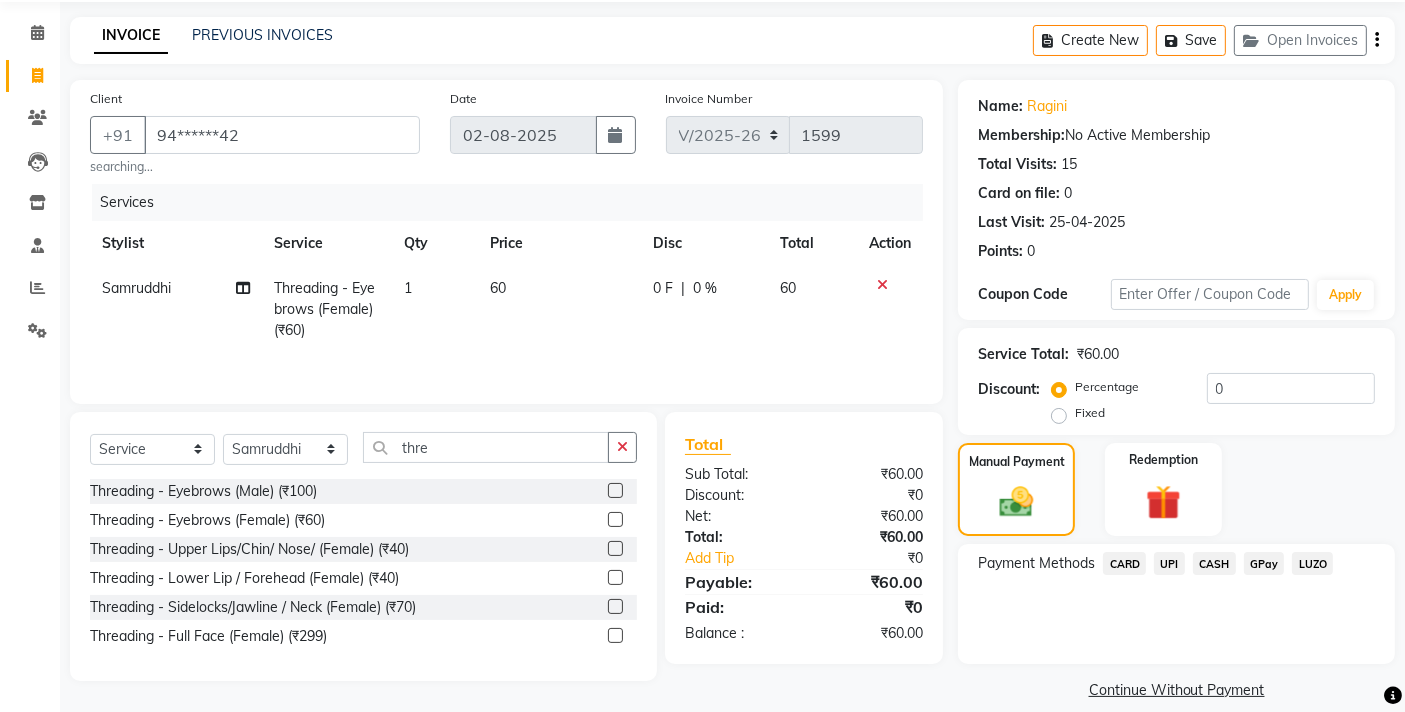 click on "CASH" 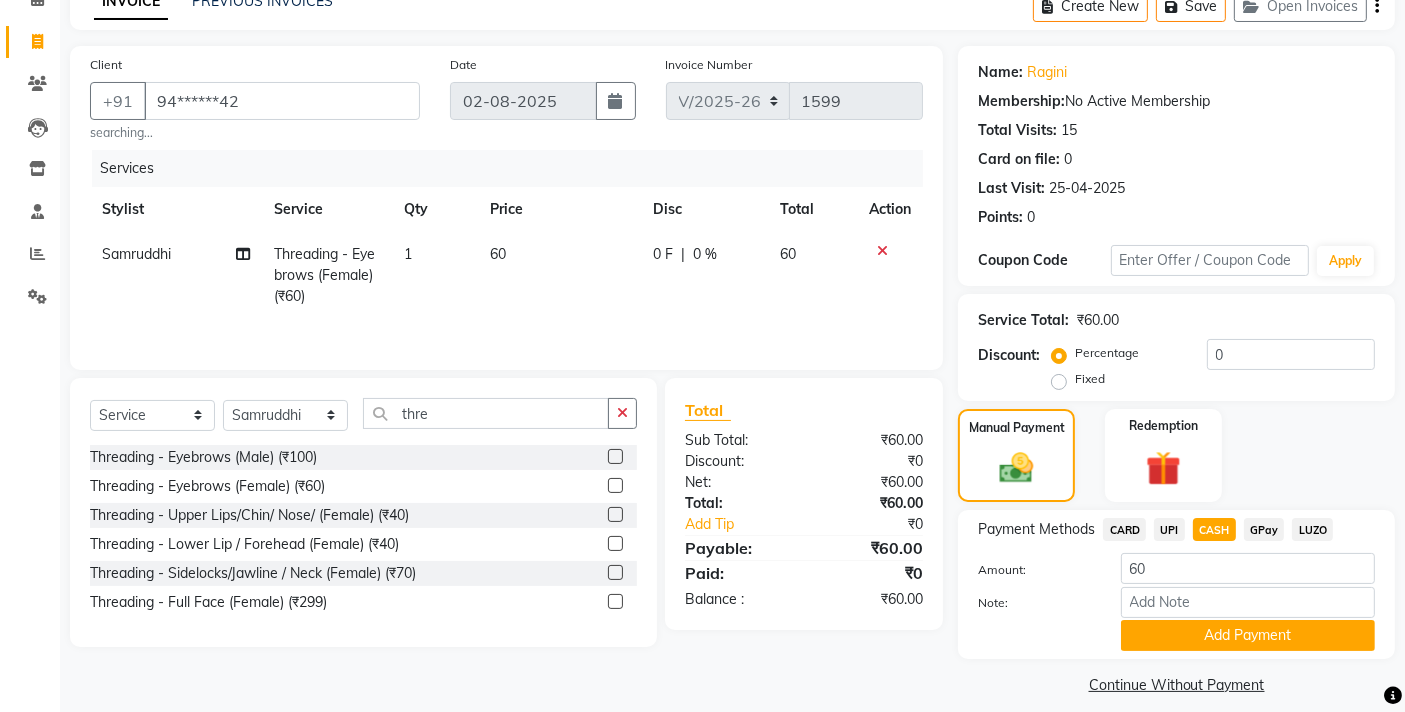 scroll, scrollTop: 120, scrollLeft: 0, axis: vertical 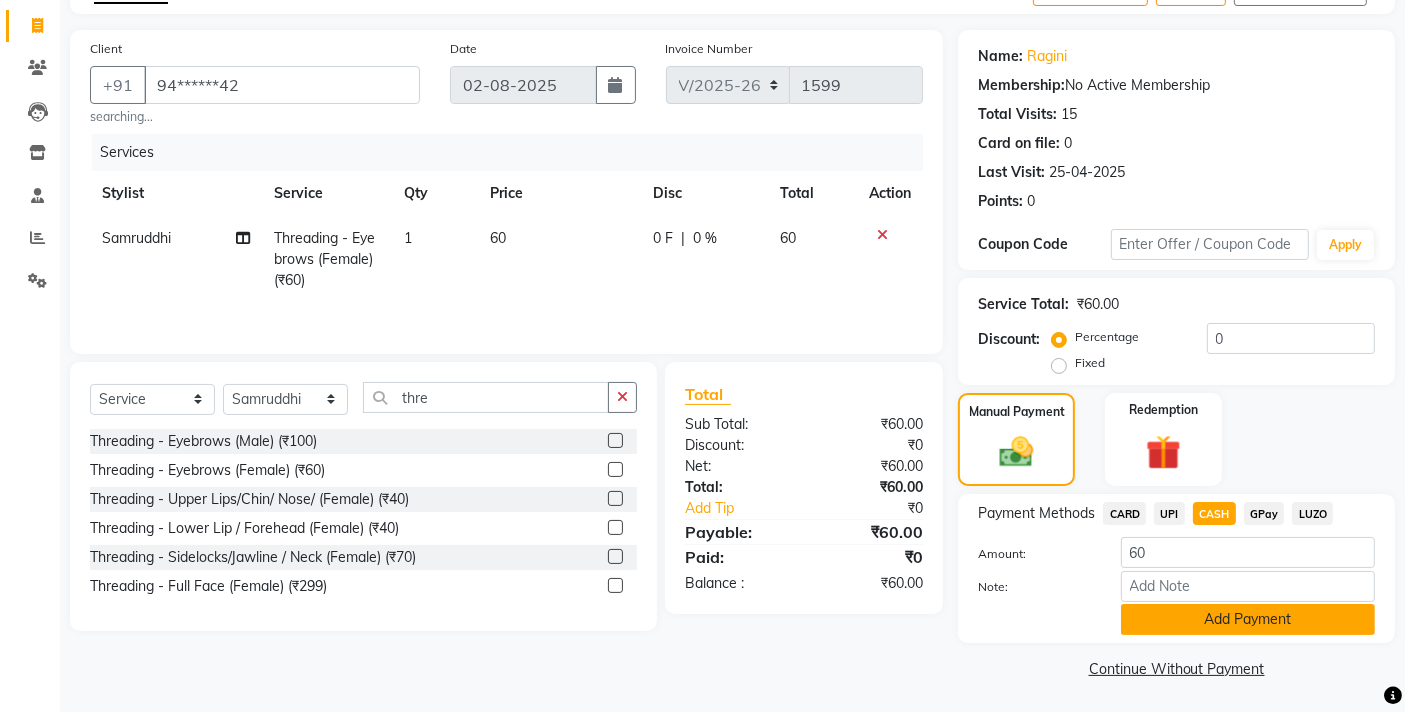 click on "Add Payment" 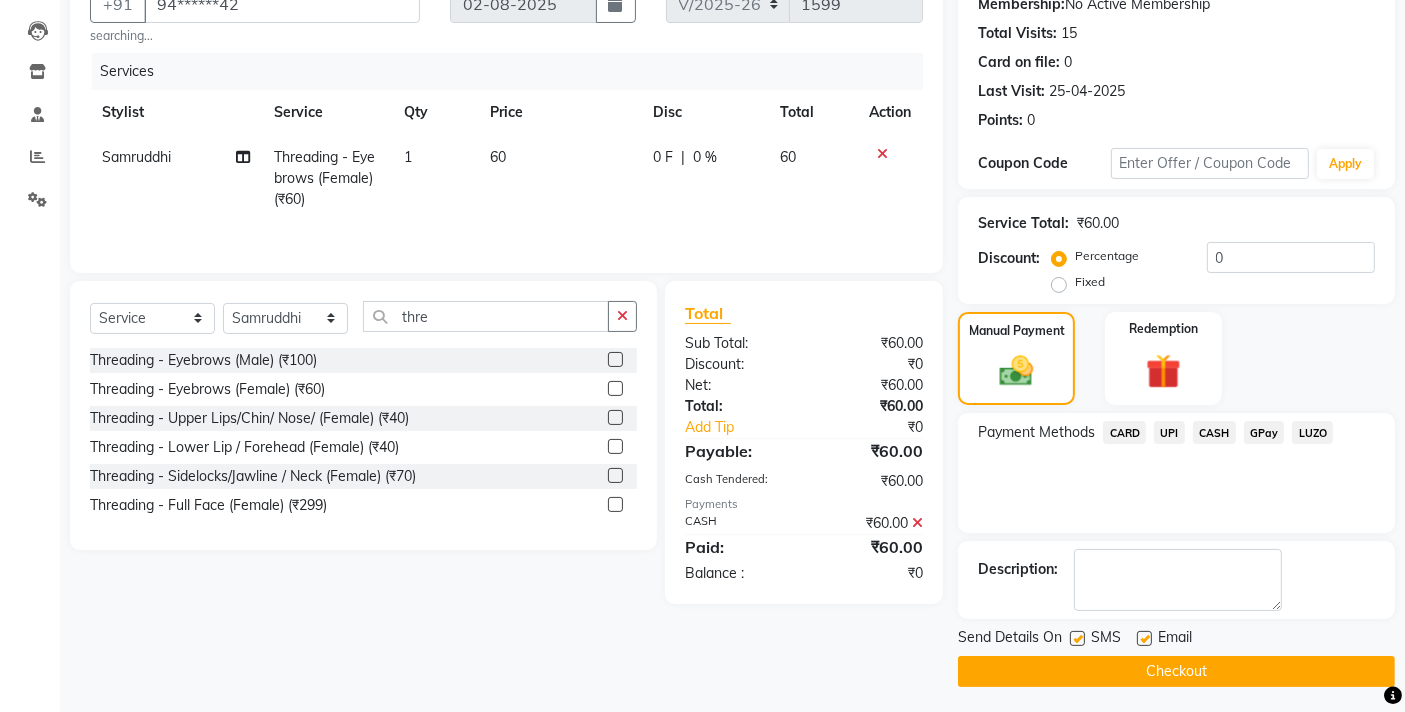 scroll, scrollTop: 204, scrollLeft: 0, axis: vertical 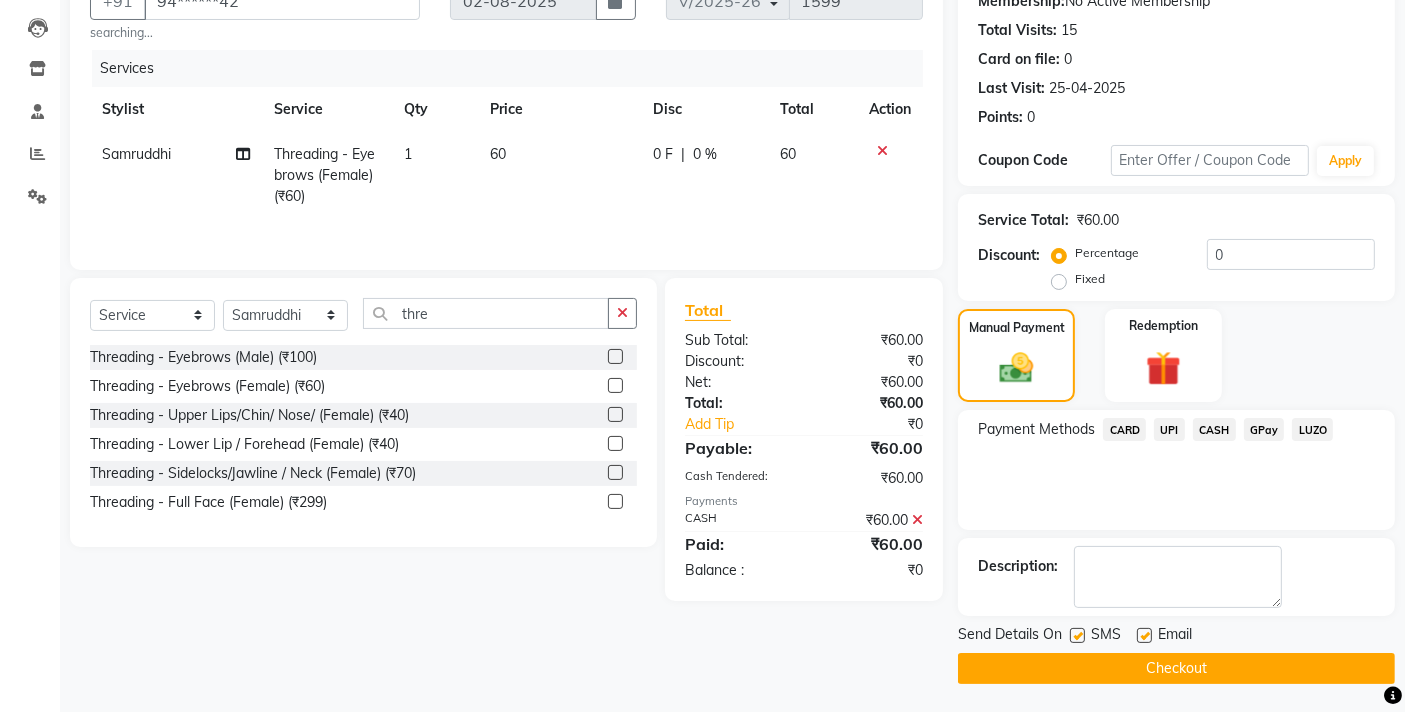 click on "Checkout" 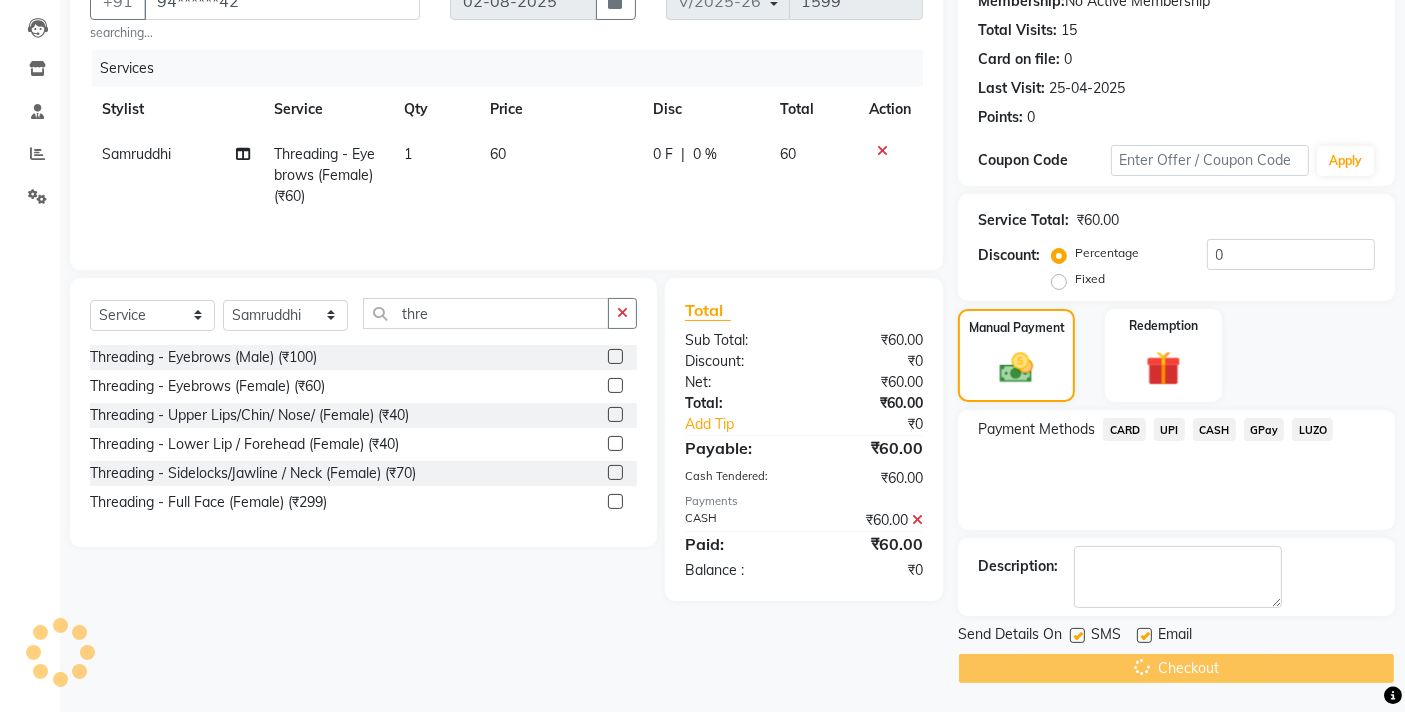 scroll, scrollTop: 0, scrollLeft: 0, axis: both 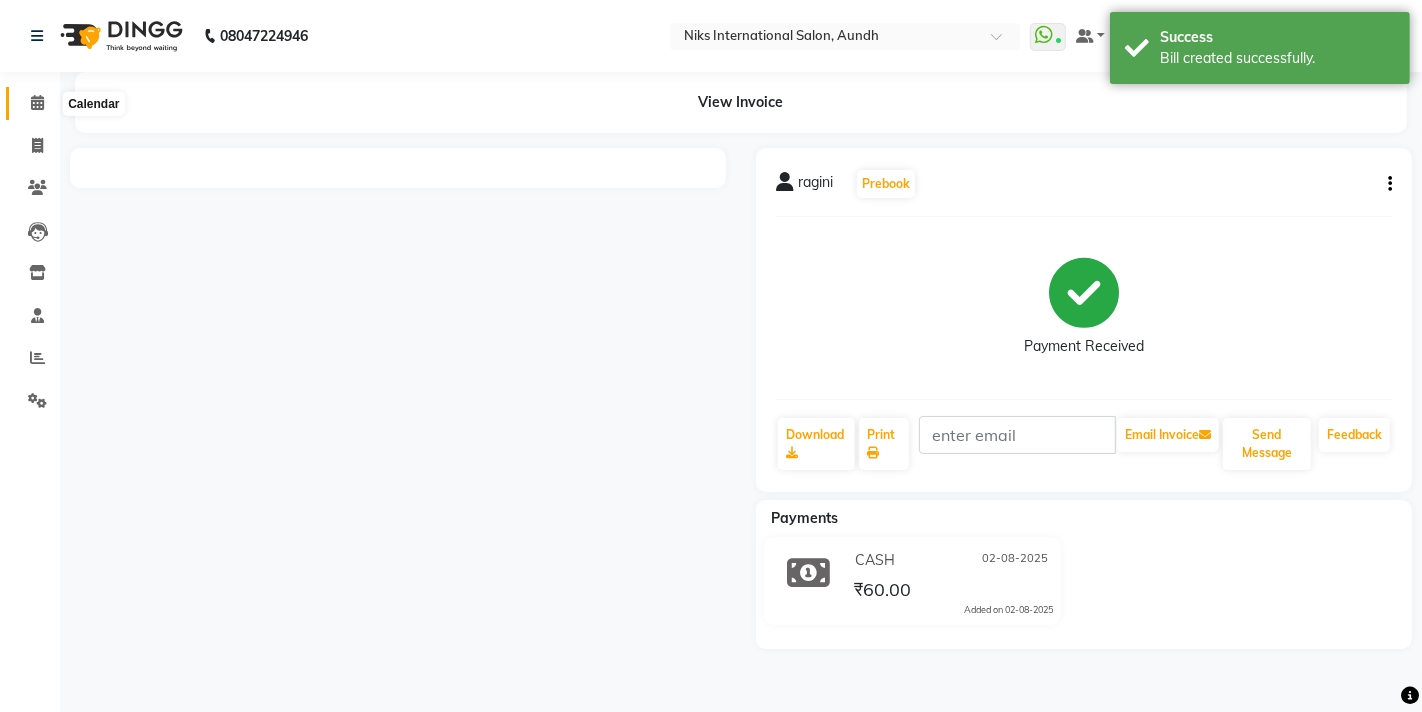 click 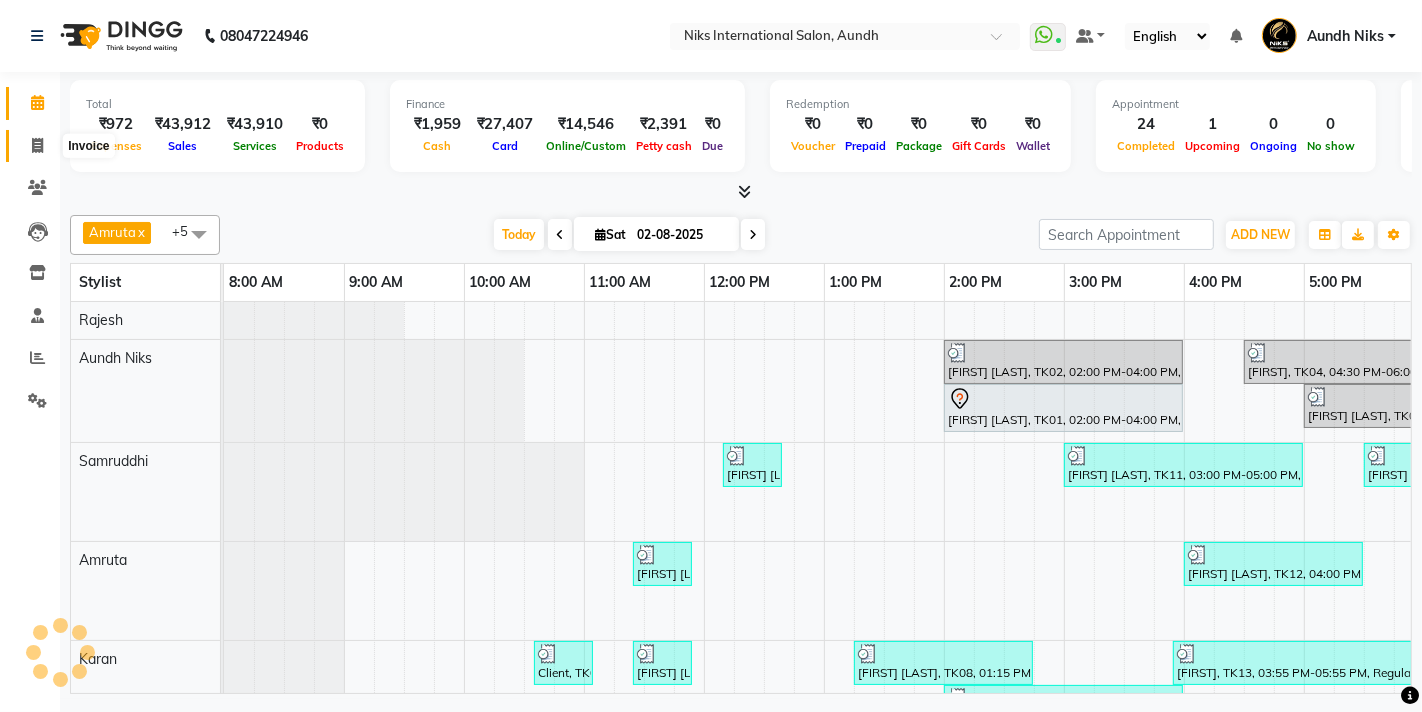 click 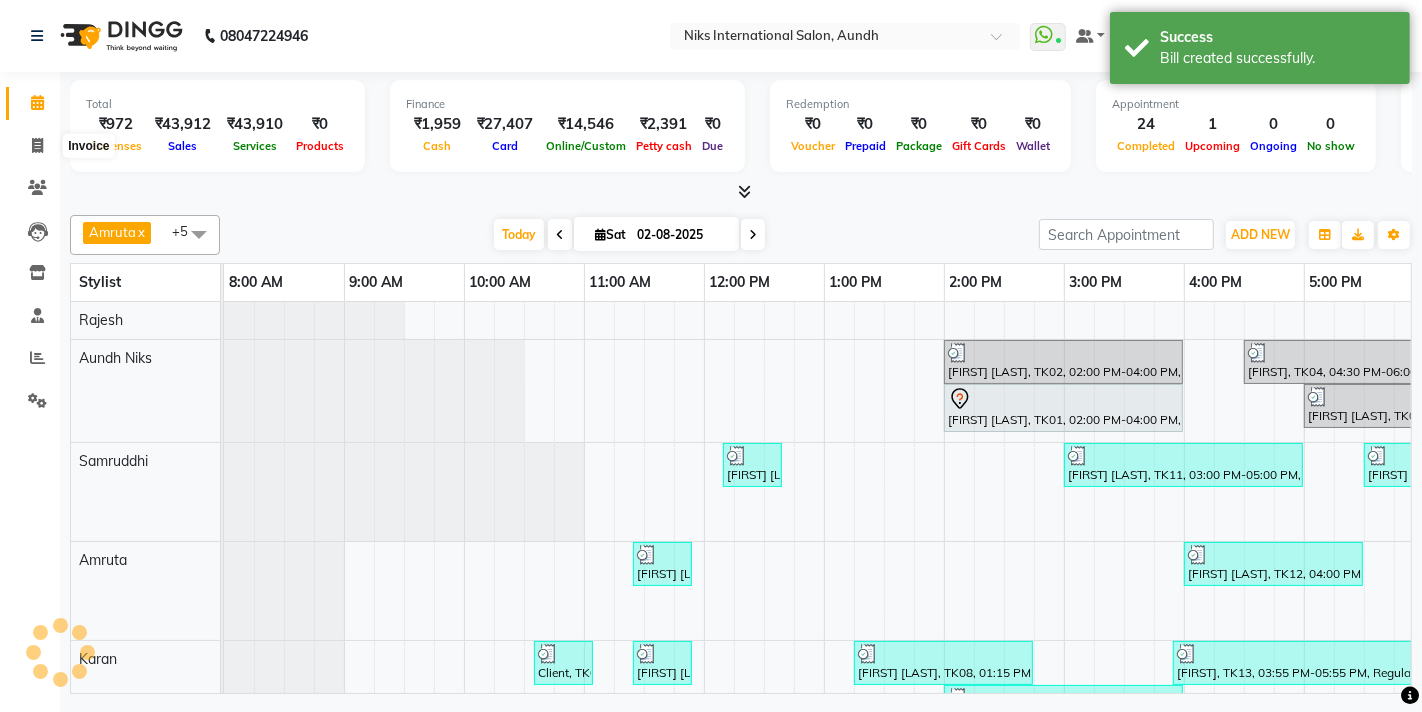 select on "6" 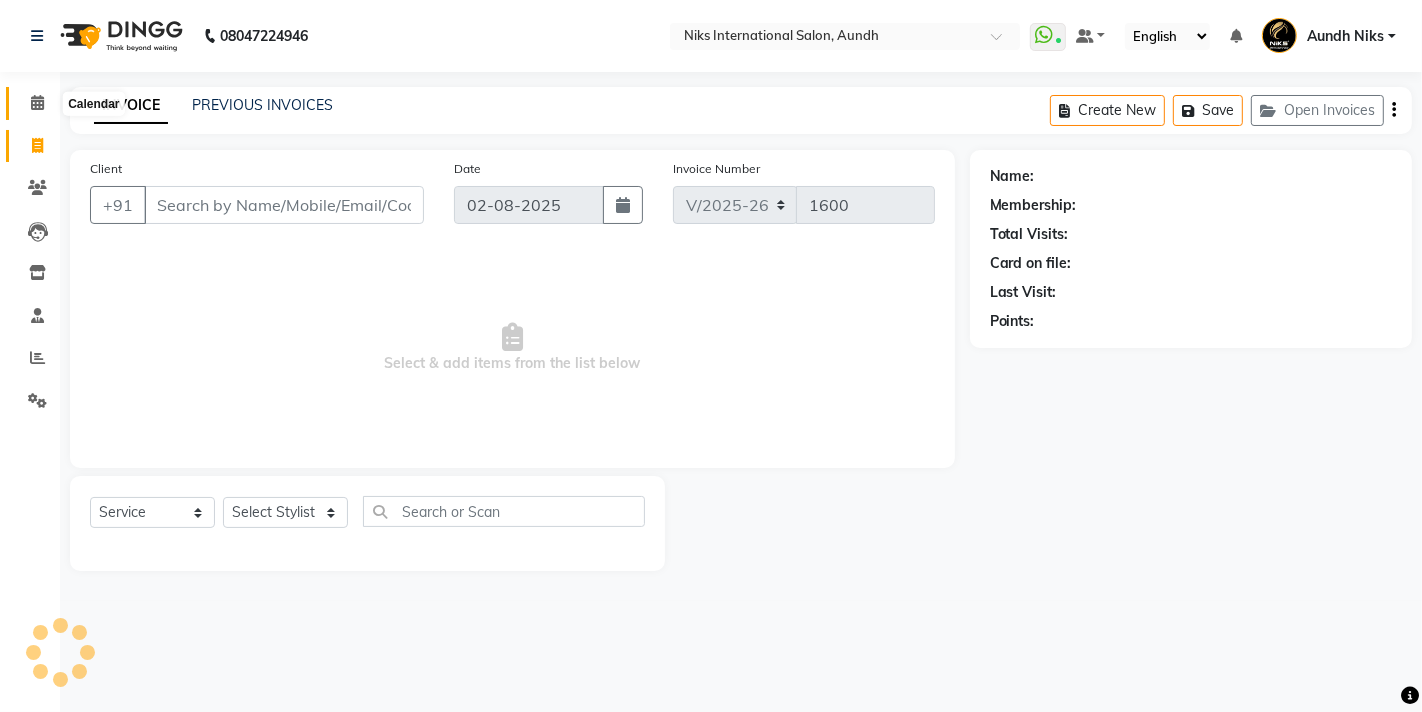 click 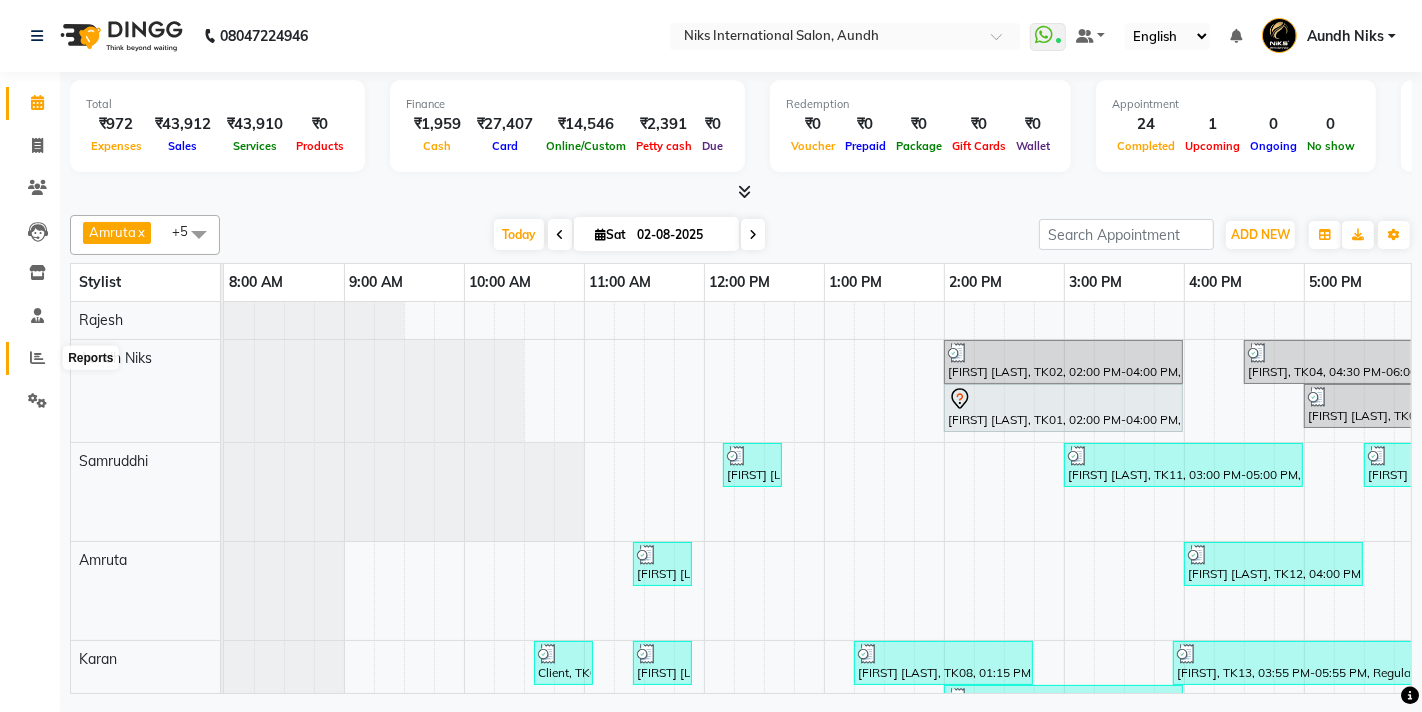 click 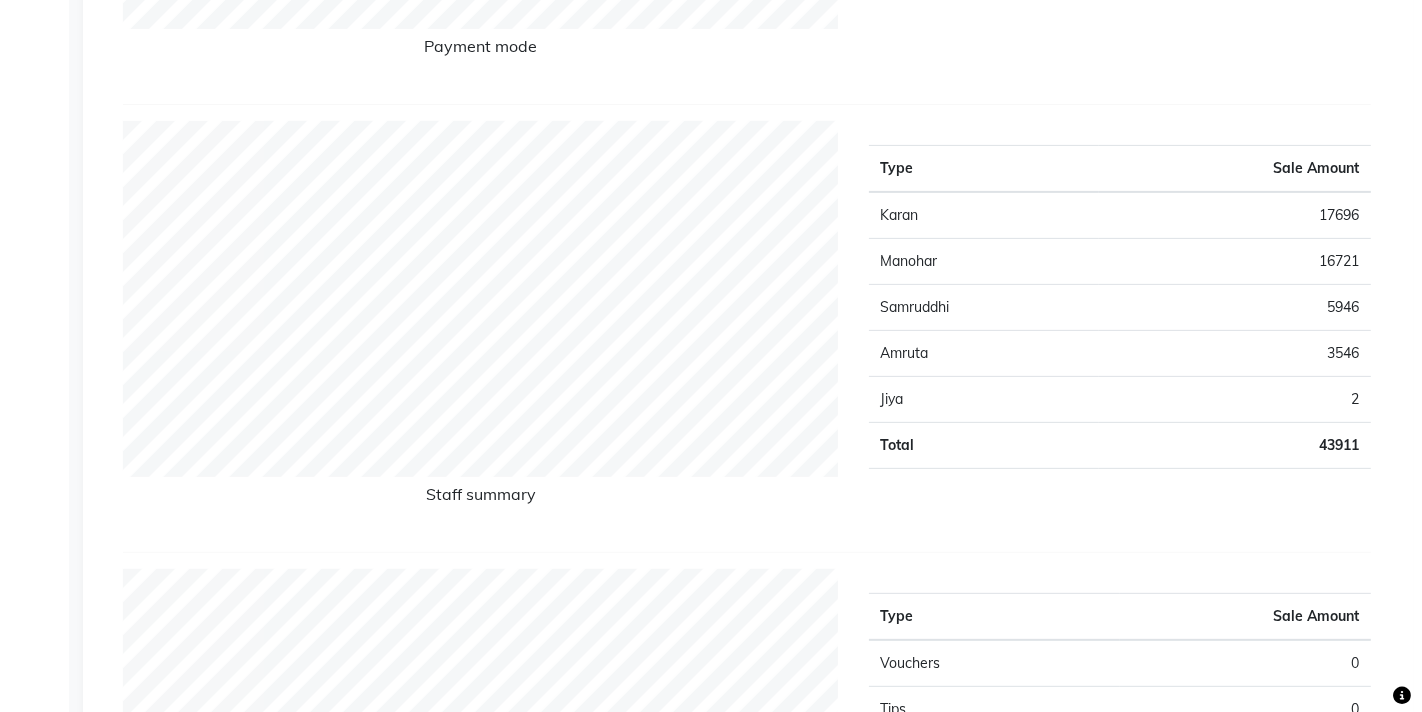 scroll, scrollTop: 0, scrollLeft: 0, axis: both 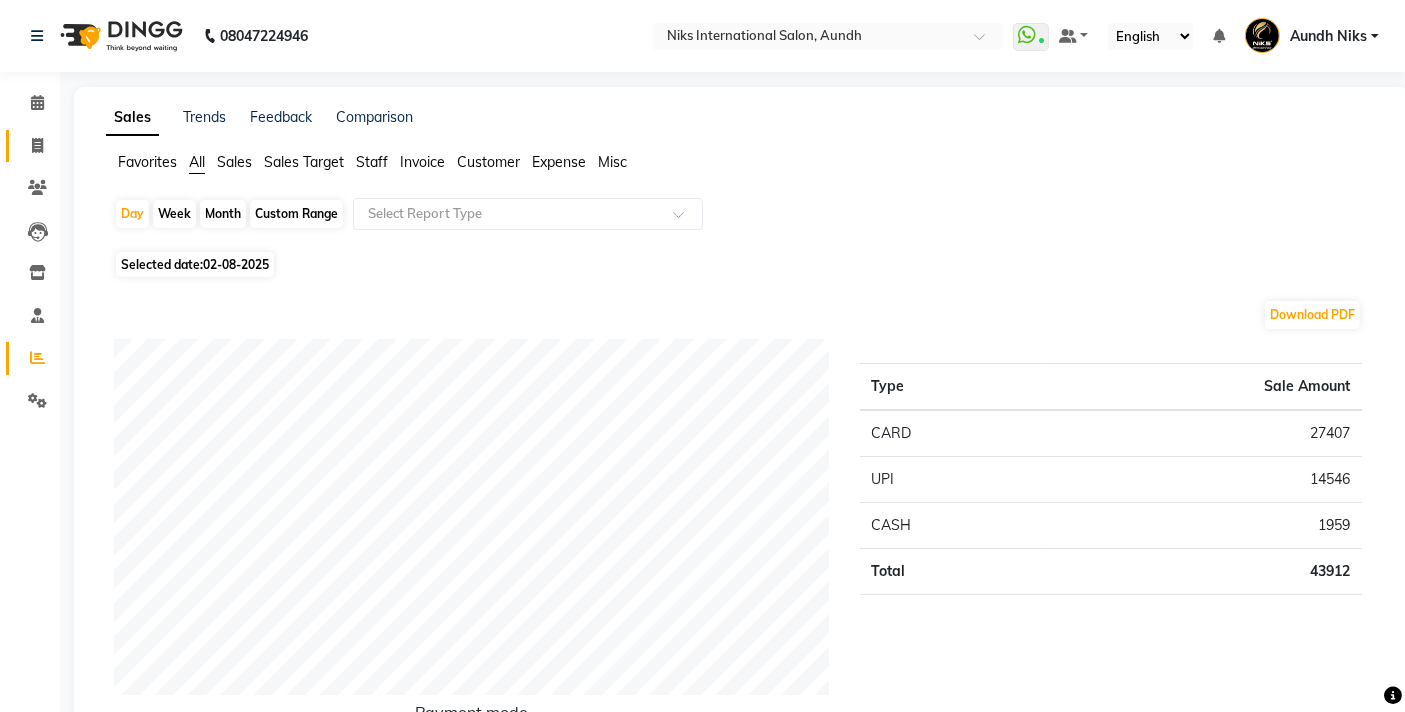click 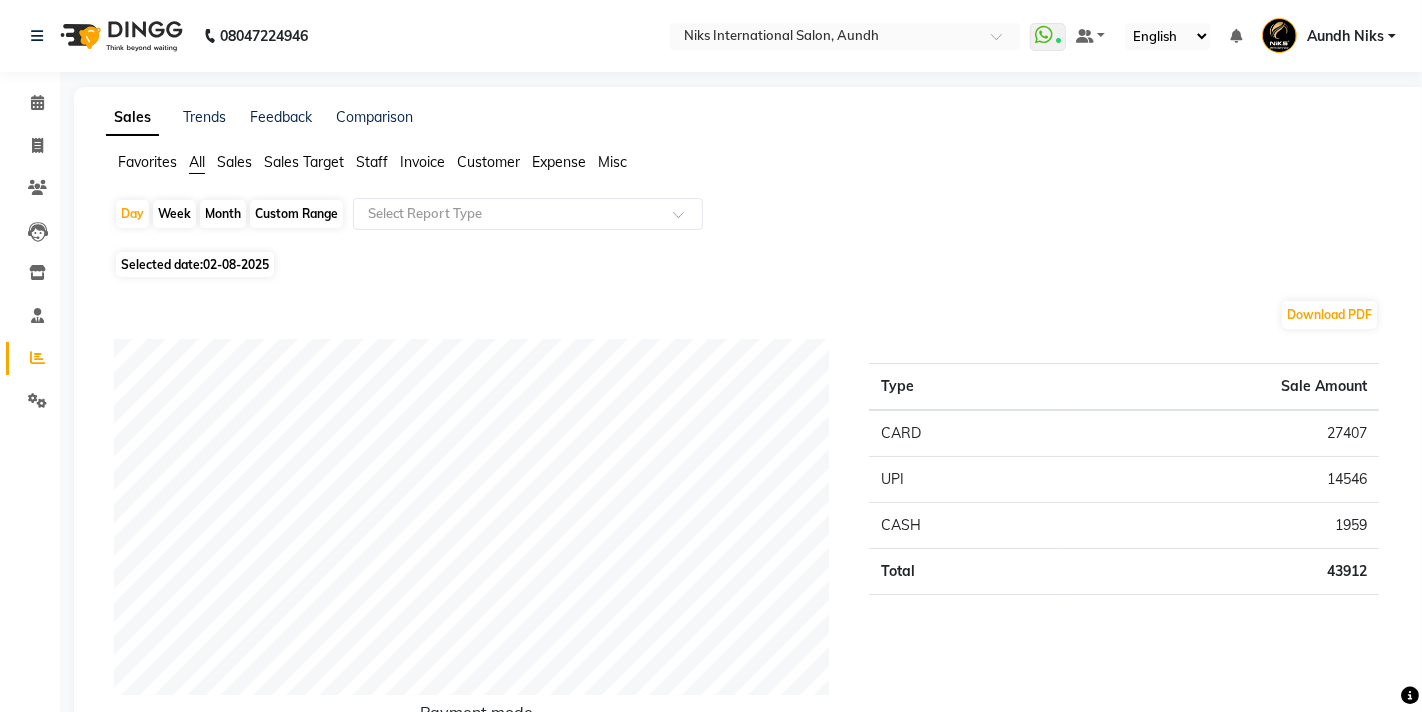 select on "6" 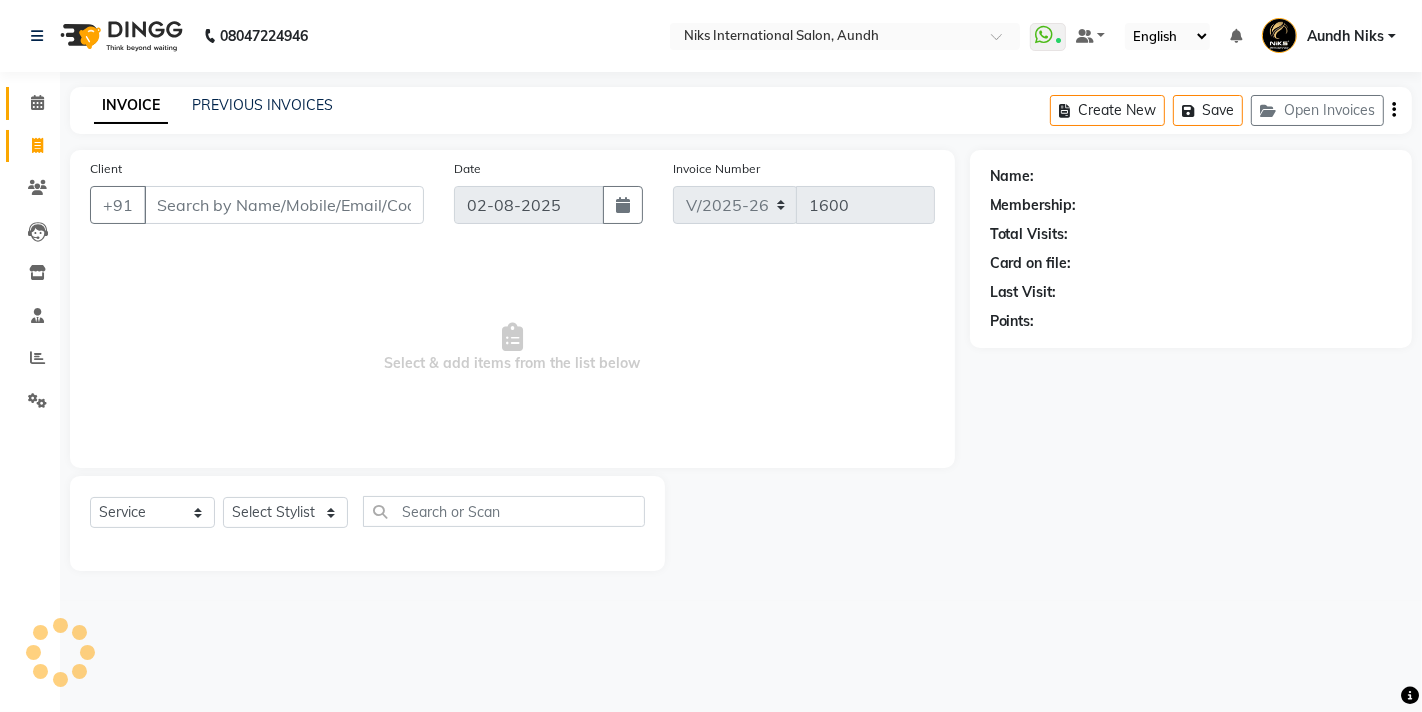 click on "Calendar" 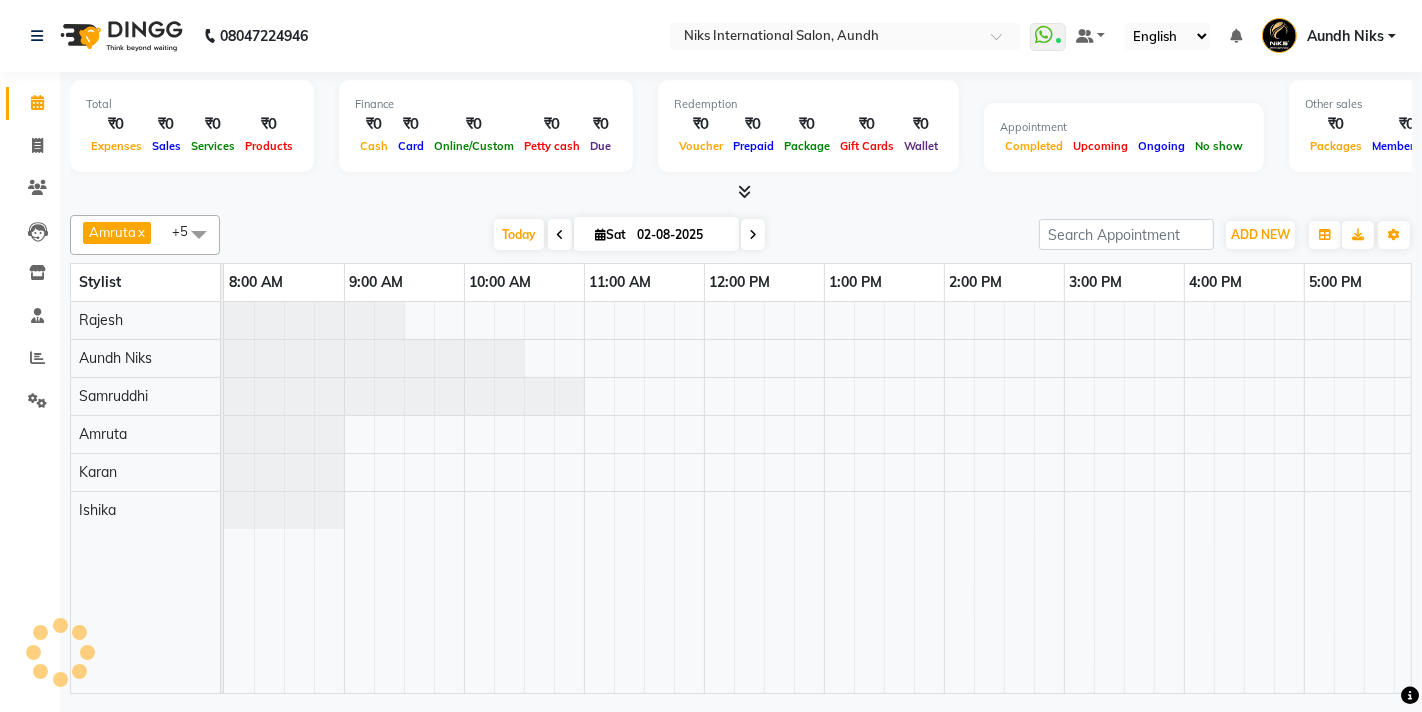 scroll, scrollTop: 0, scrollLeft: 0, axis: both 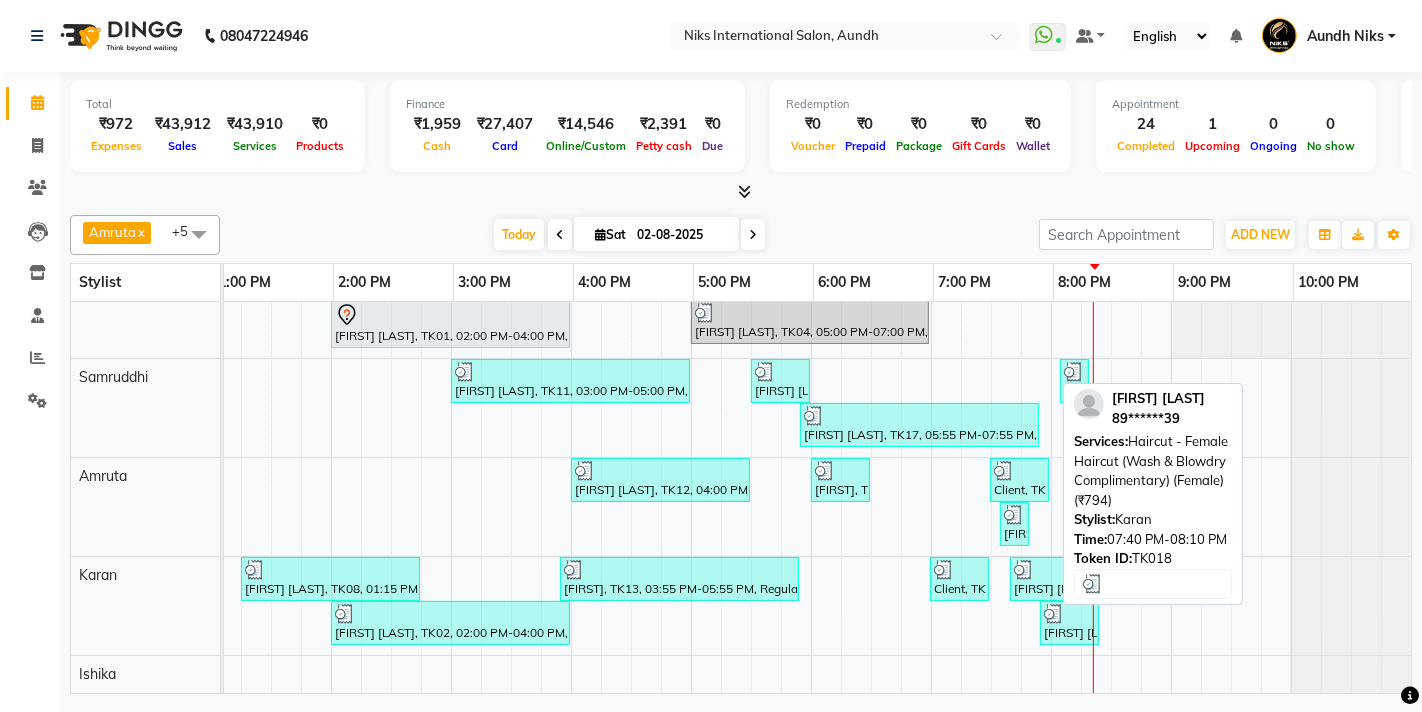 click on "Brinell Goodall, TK18, 07:40 PM-08:10 PM, Haircut - Female Haircut (Wash & Blowdry Complimentary) (Female) (₹794)" at bounding box center (1039, 579) 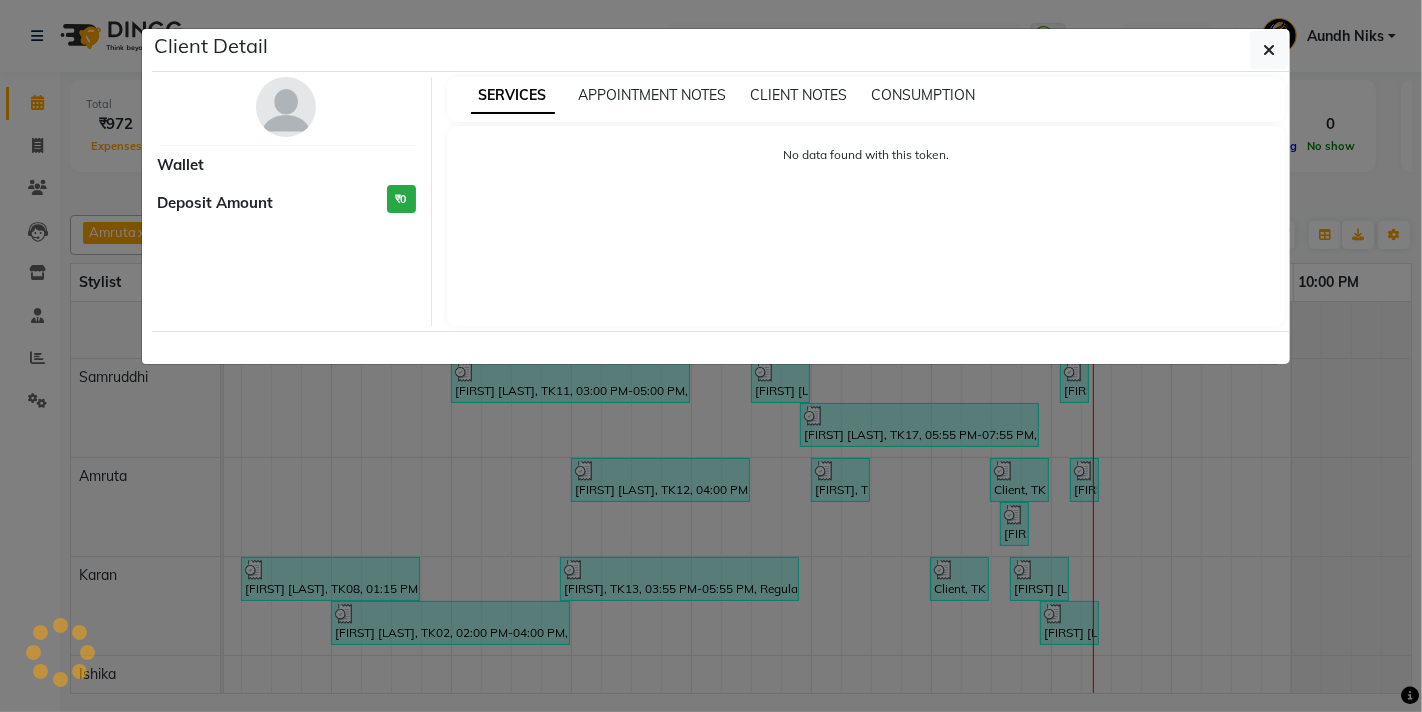 select on "3" 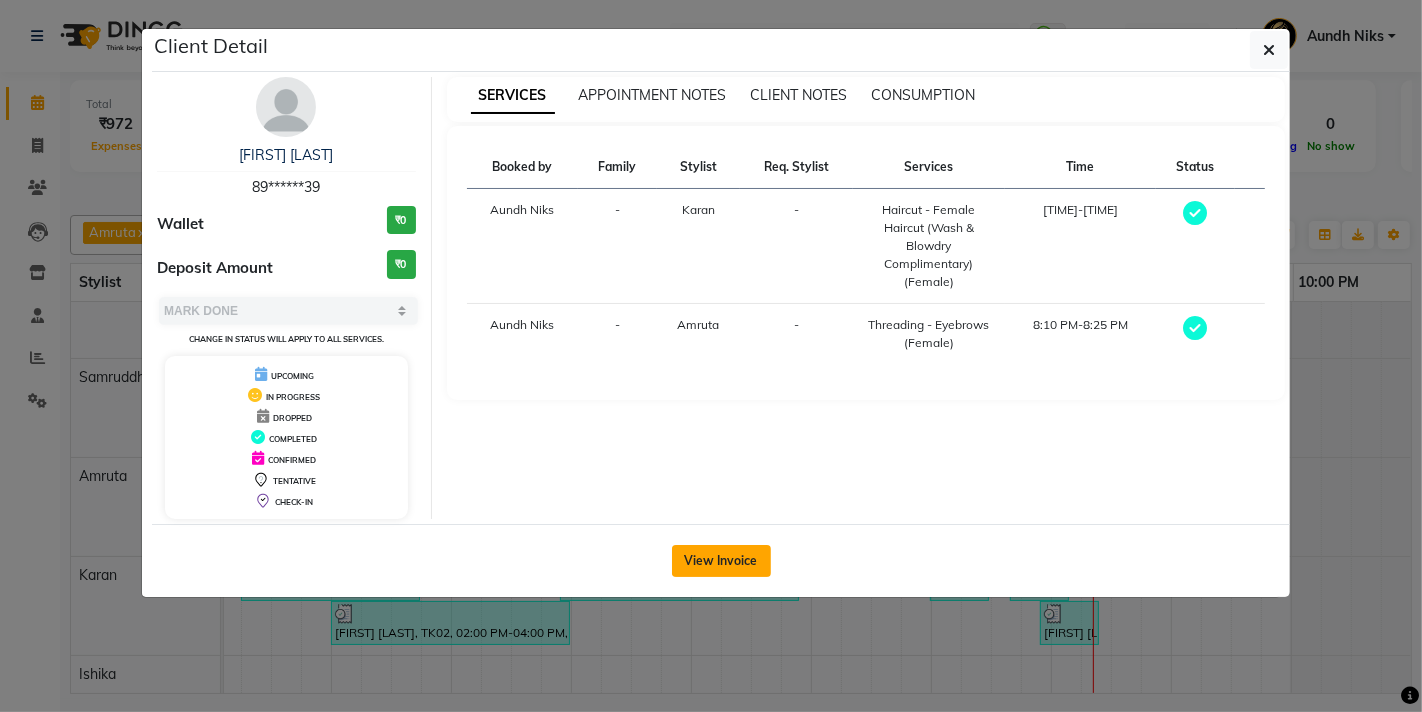 click on "View Invoice" 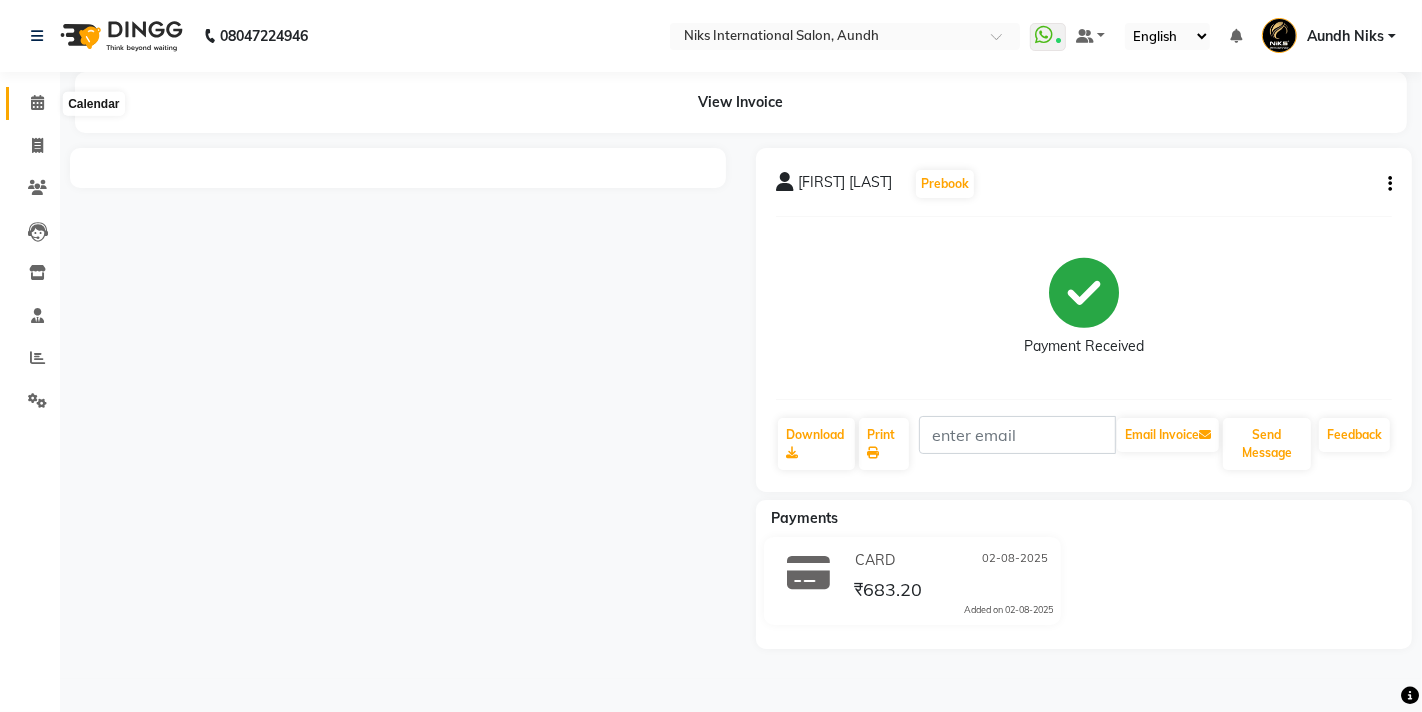 click 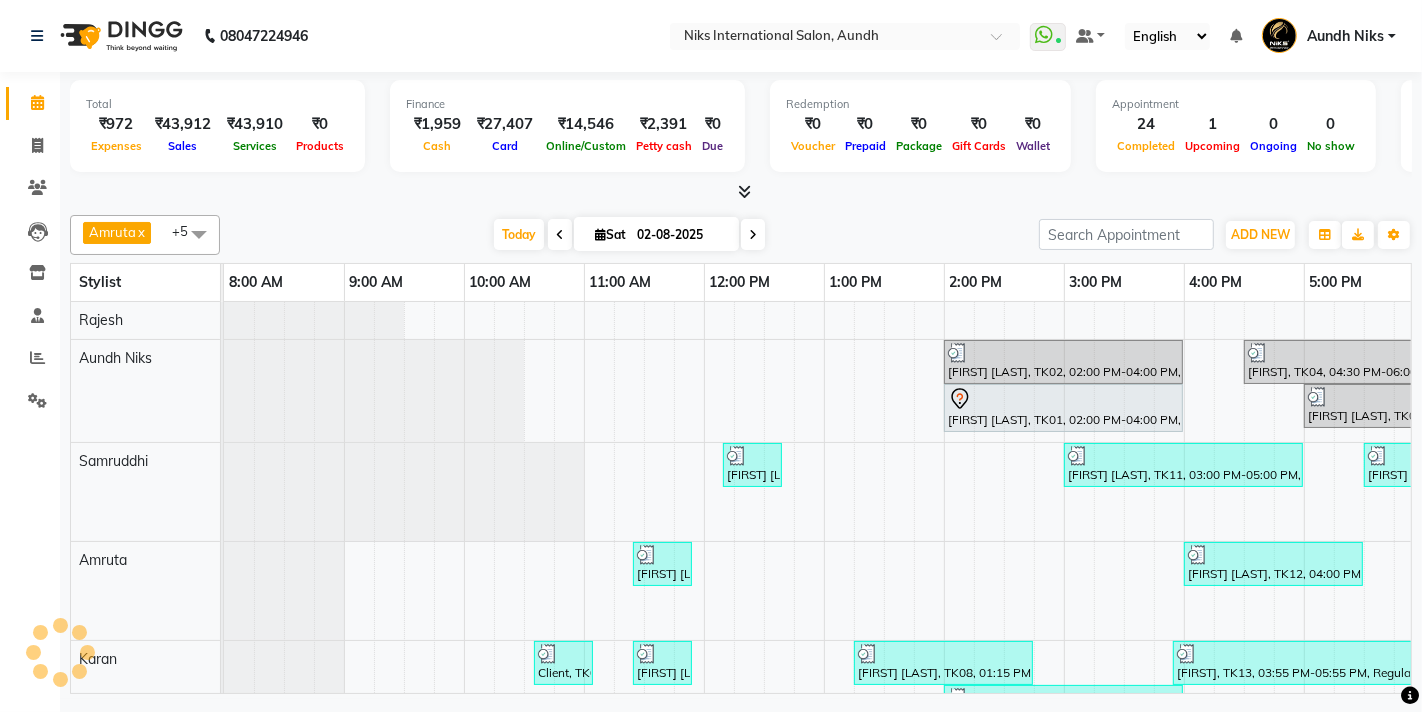 scroll, scrollTop: 0, scrollLeft: 0, axis: both 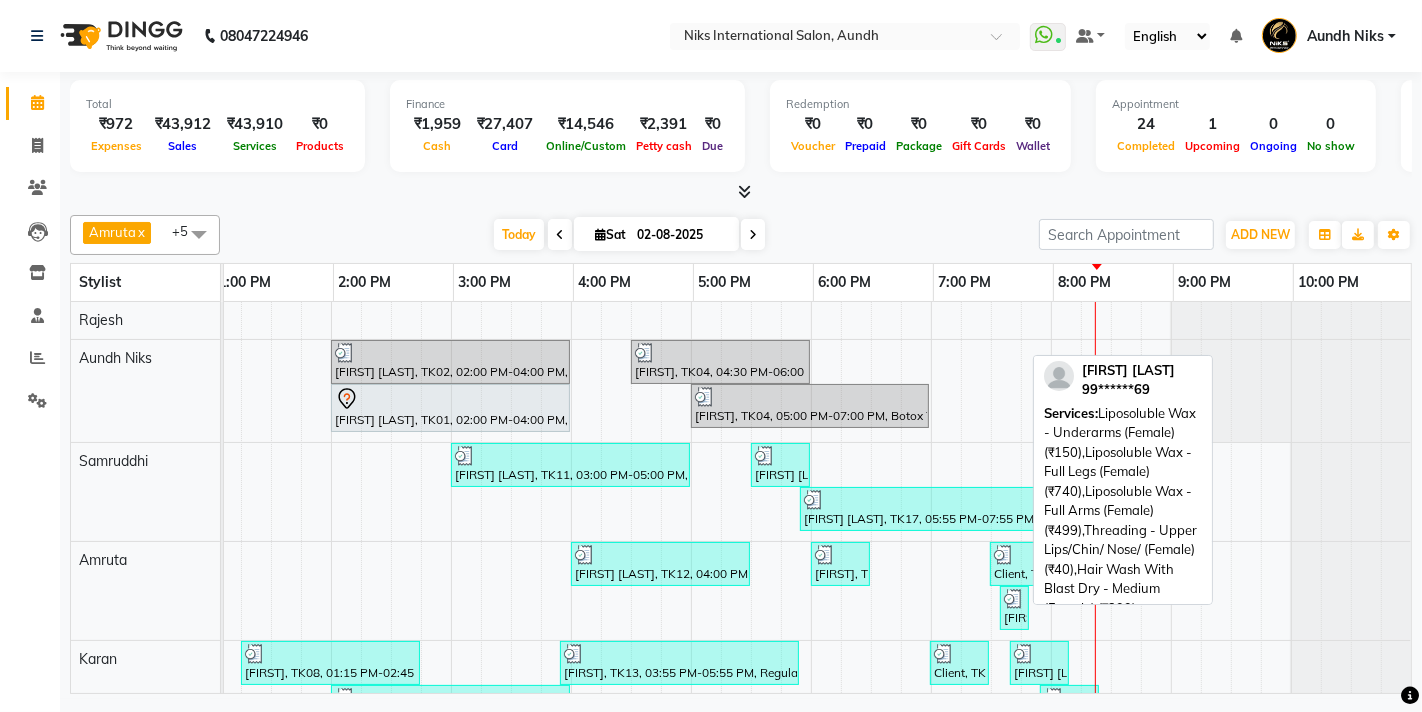 click on "[FIRST] [LAST], TK17, 05:55 PM-07:55 PM, Liposoluble Wax - Underarms (Female) (₹150),Liposoluble Wax - Full Legs (Female) (₹740),Liposoluble Wax - Full Arms (Female) (₹499),Threading - Upper Lips/Chin/ Nose/ (Female) (₹40),Hair Wash With Blast Dry  - Medium (Female) (₹399)" at bounding box center [919, 509] 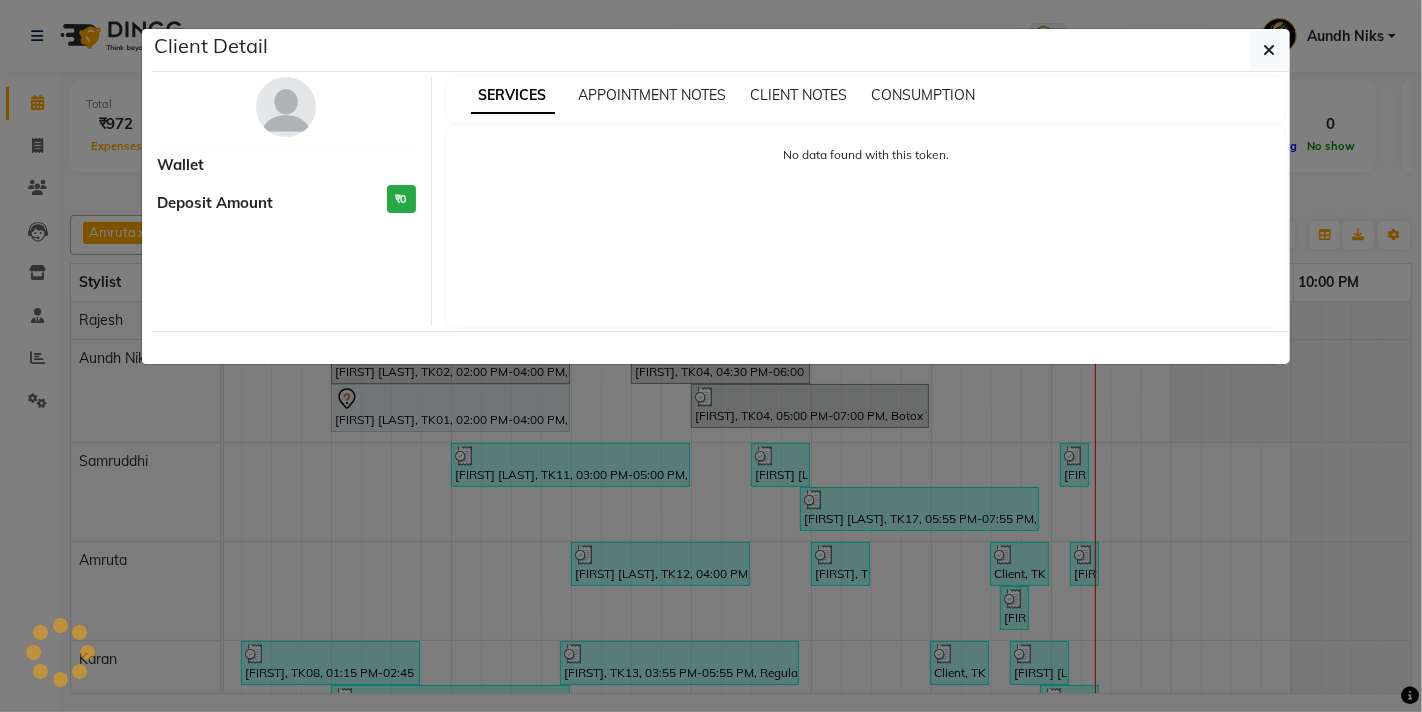 select on "3" 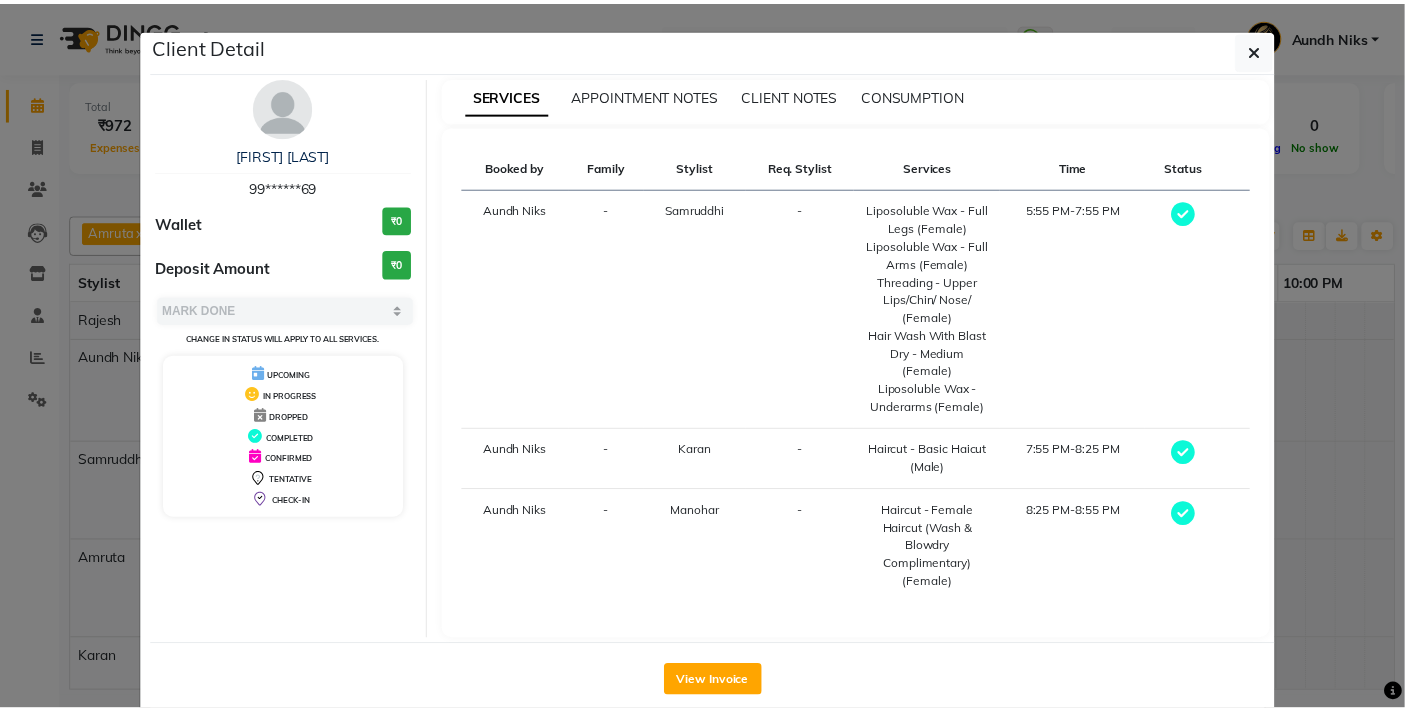 scroll, scrollTop: 32, scrollLeft: 0, axis: vertical 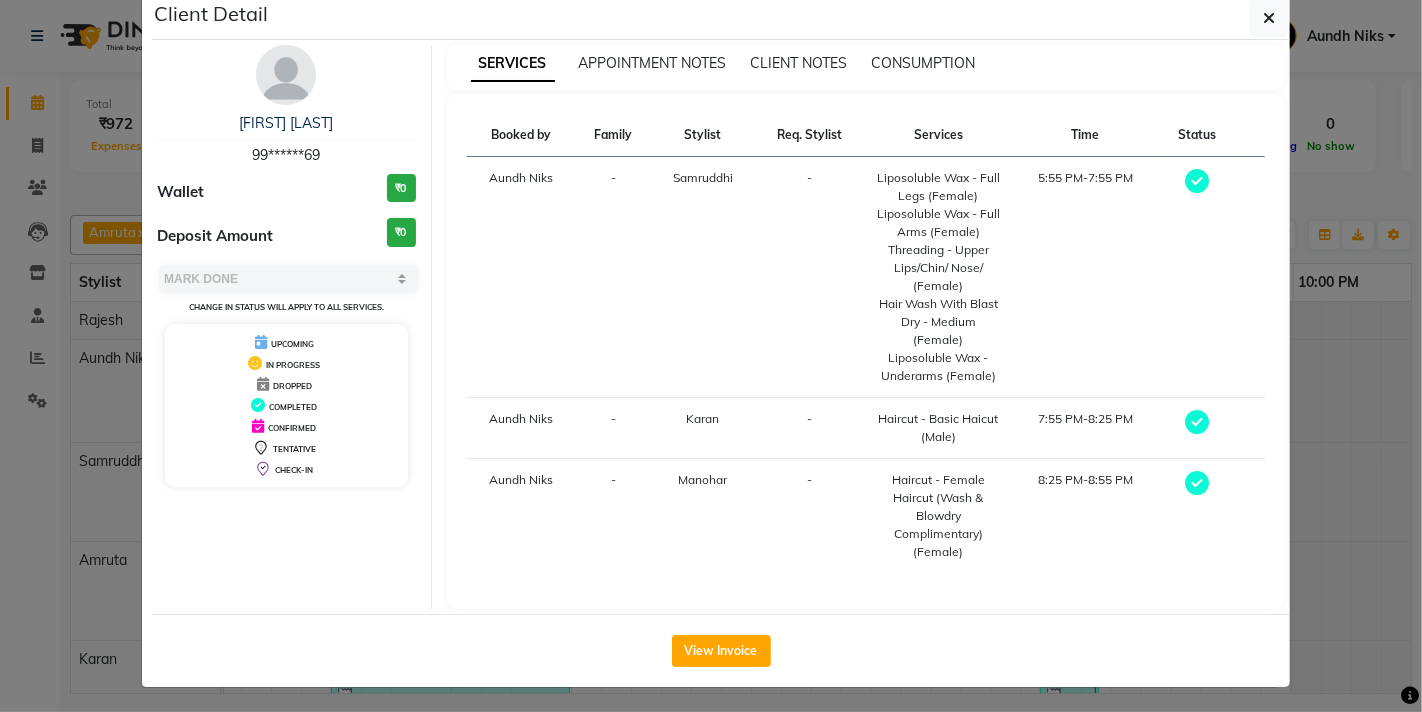 click on "View Invoice" 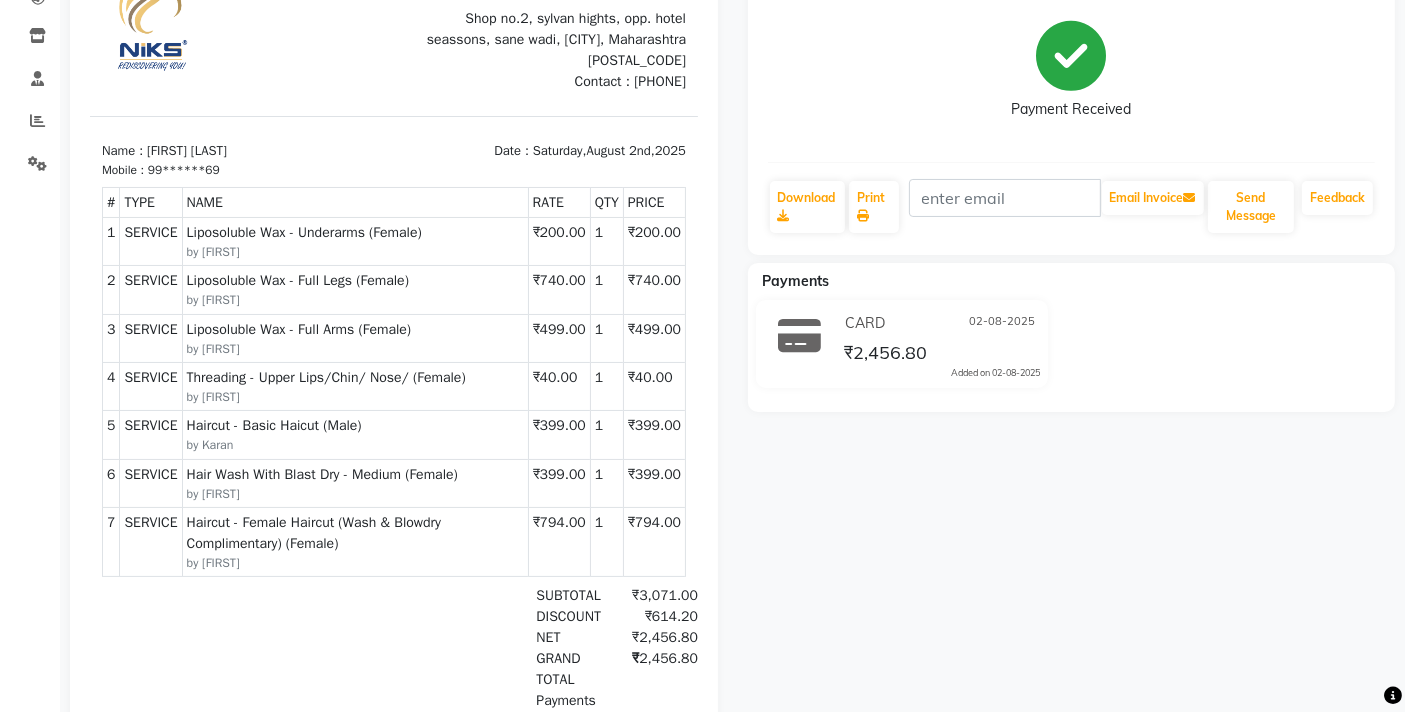 scroll, scrollTop: 0, scrollLeft: 0, axis: both 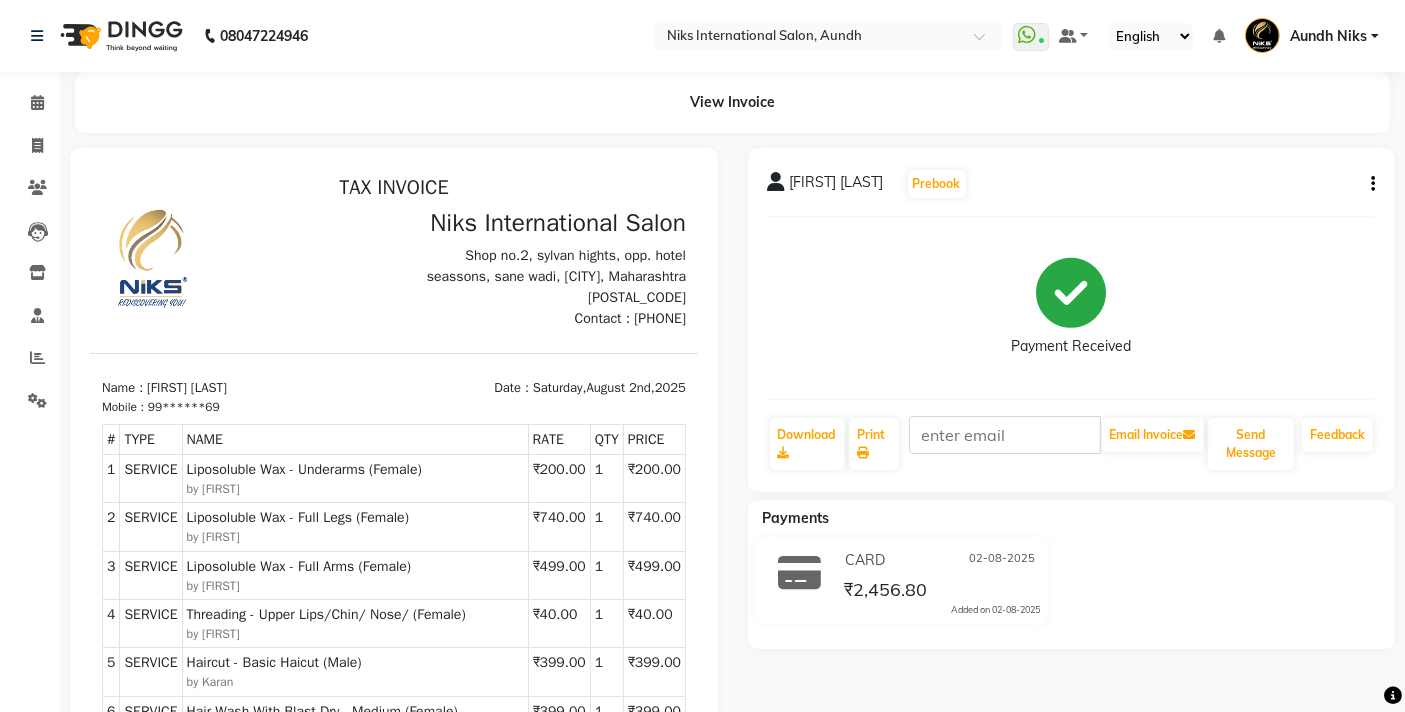 click on "Name  : Isha jain
Mobile :
99******69
Date : Saturday,August 2nd,2025" at bounding box center [393, 383] 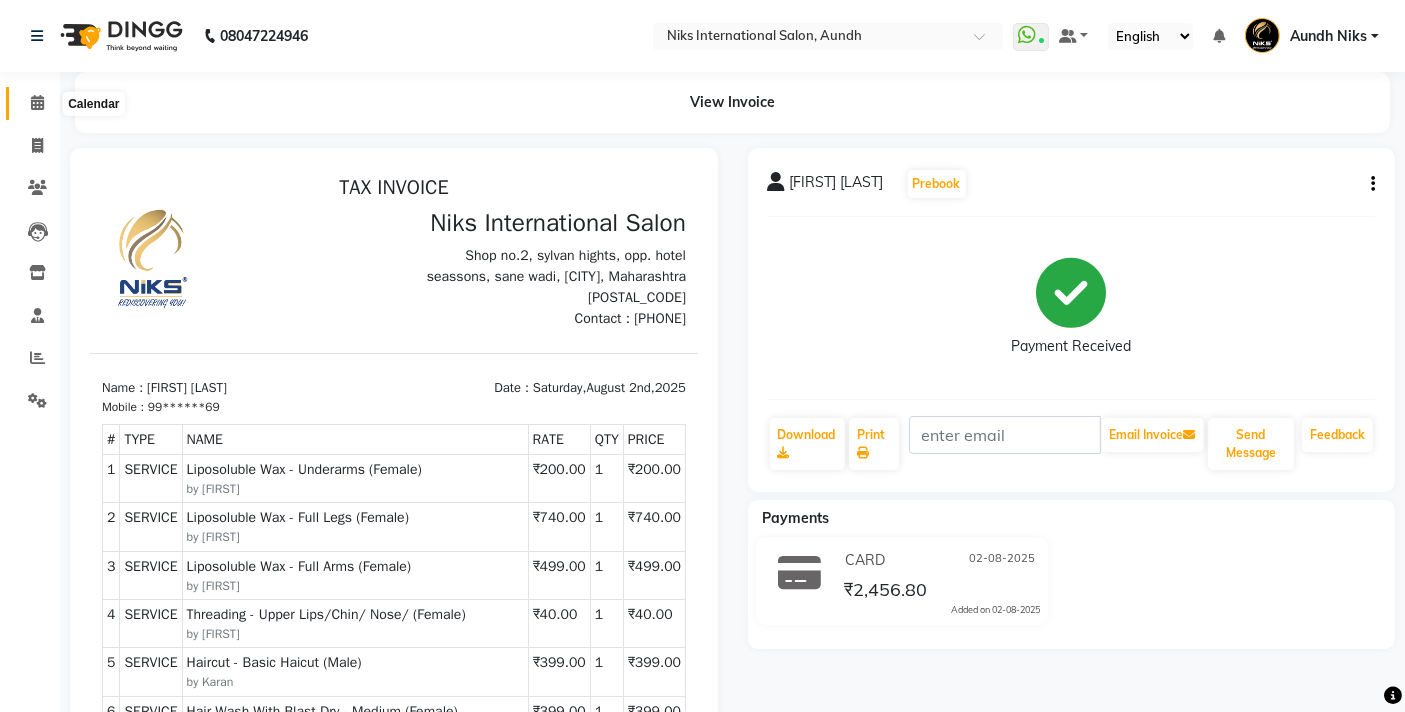 click 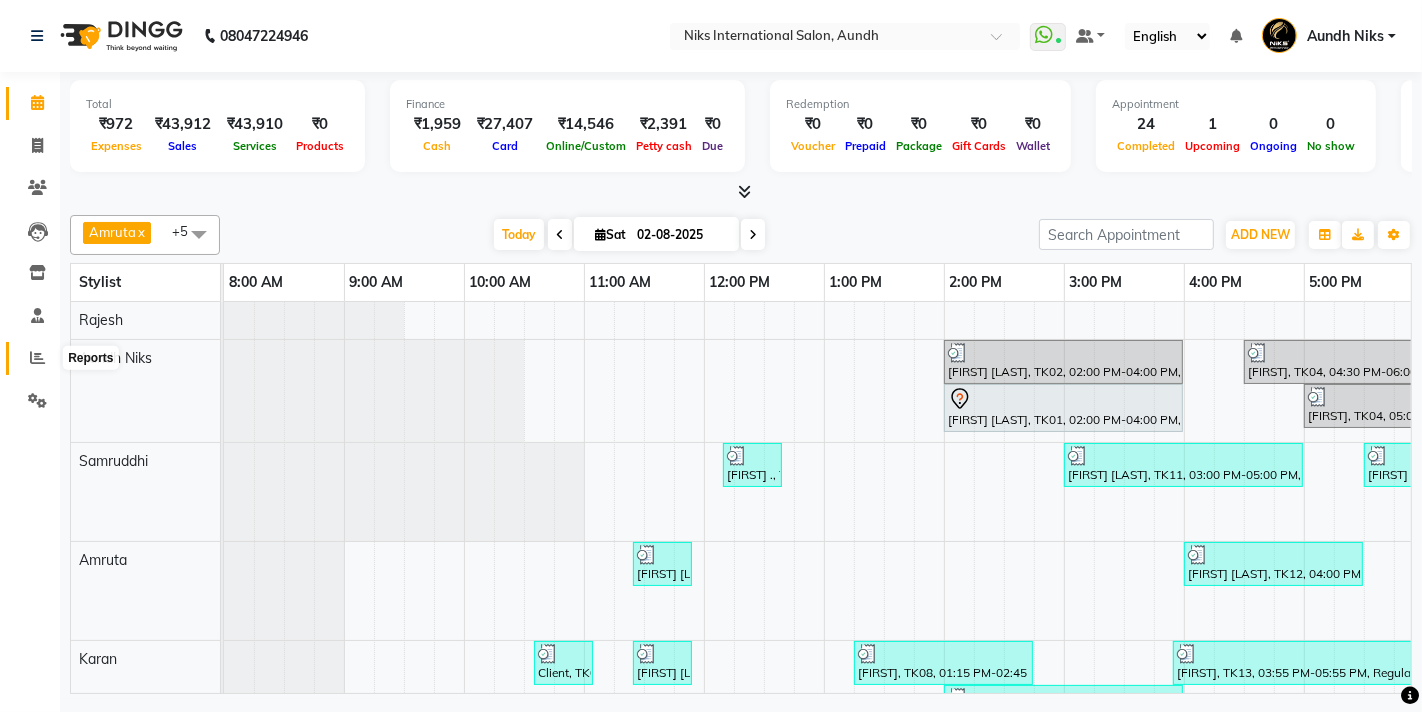 click 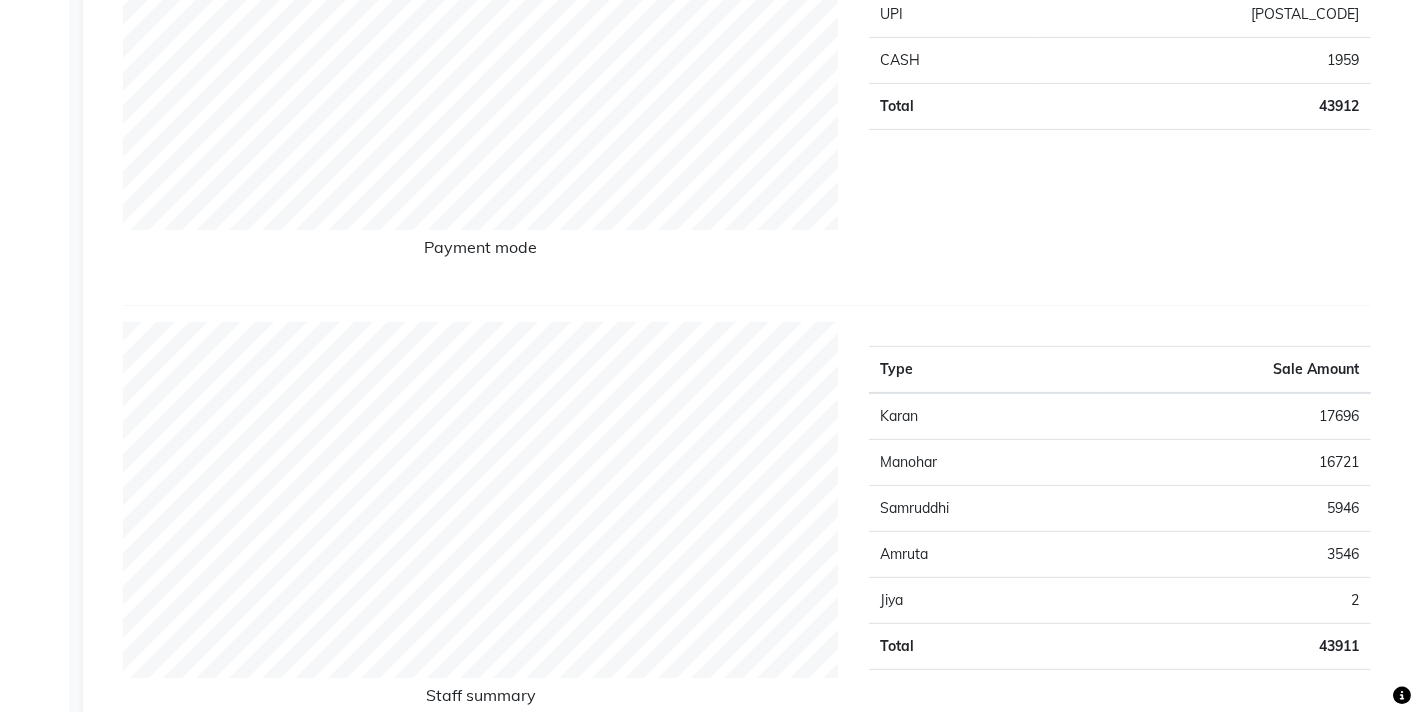 scroll, scrollTop: 0, scrollLeft: 0, axis: both 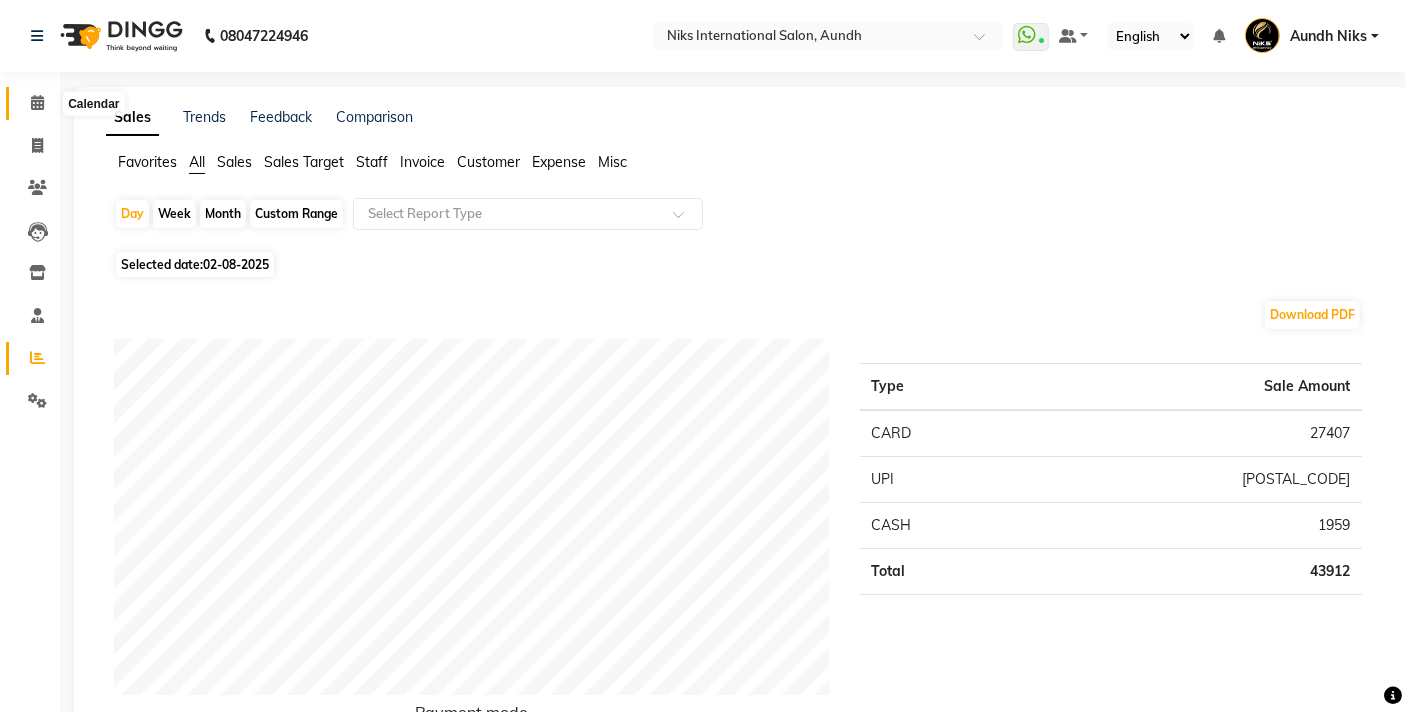 click 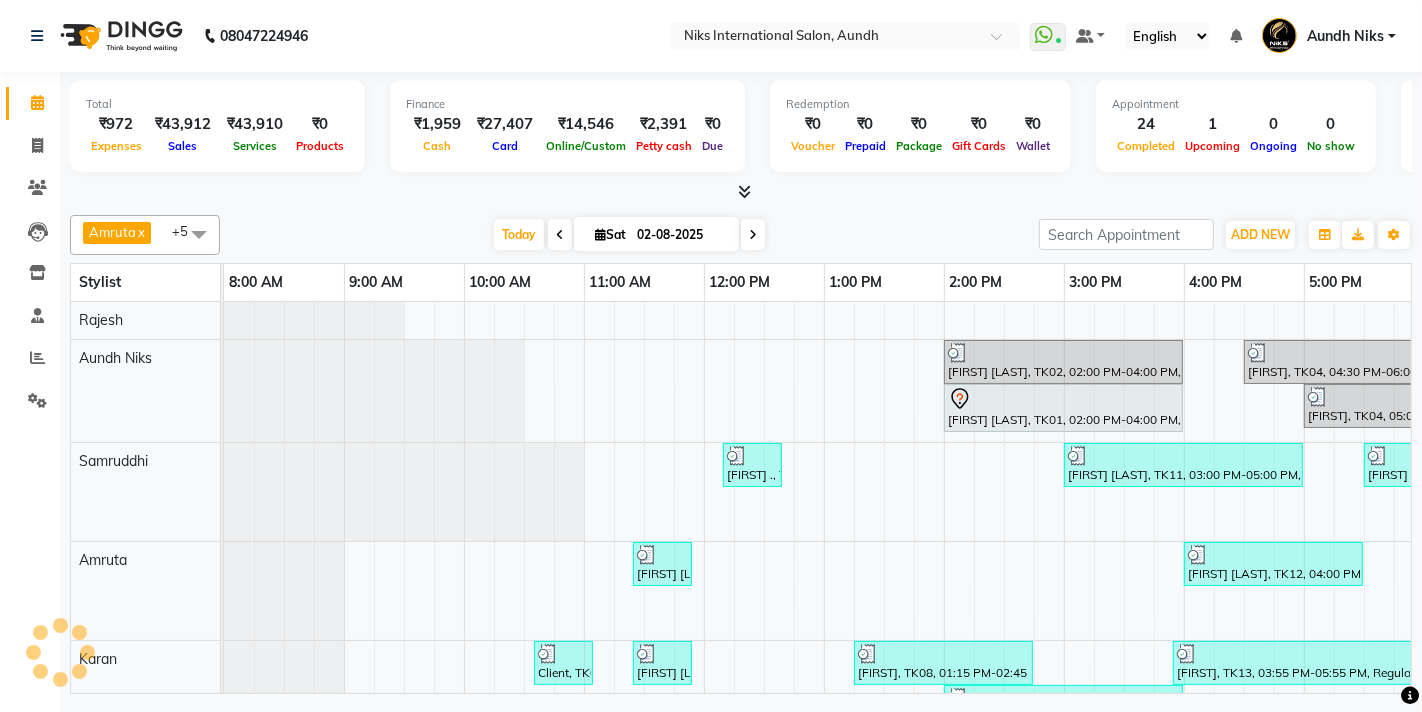 scroll, scrollTop: 0, scrollLeft: 0, axis: both 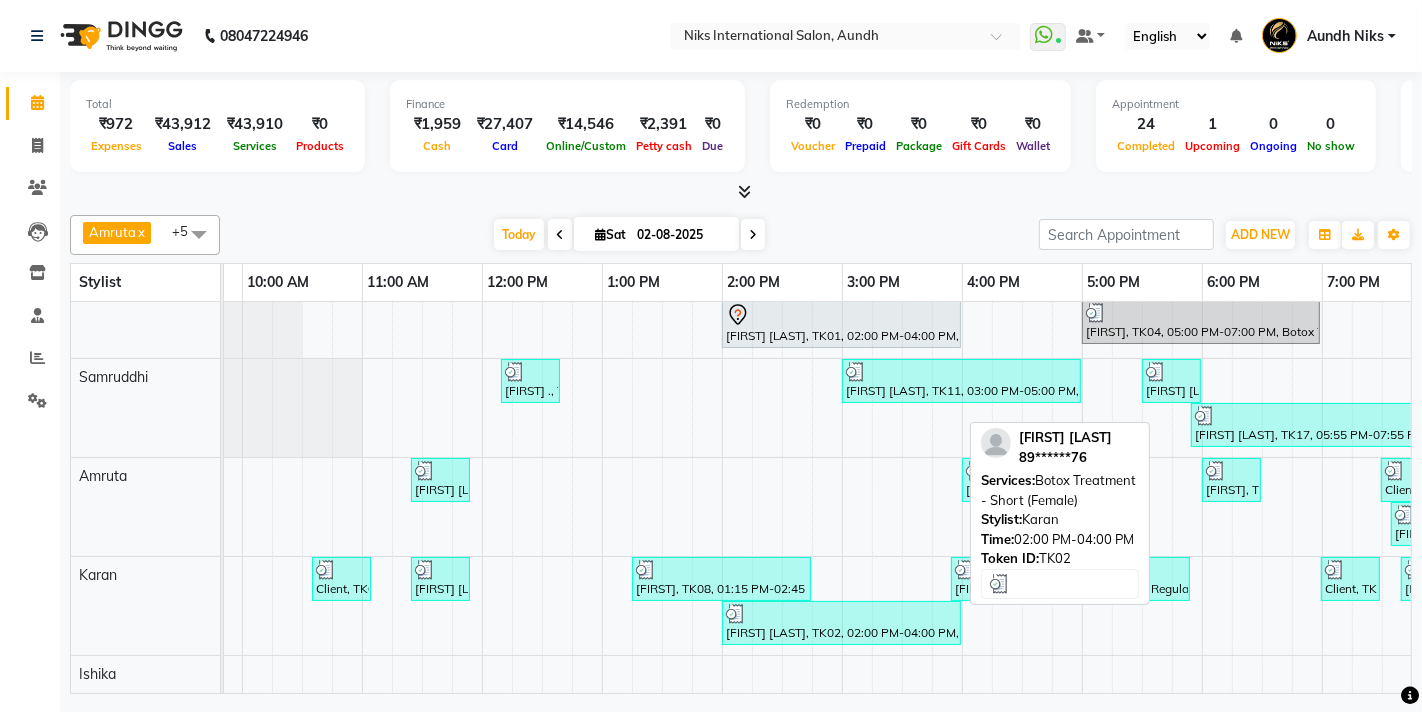click on "[FIRST] [LAST], TK02, 02:00 PM-04:00 PM, Botox Treatment - Short (Female)" at bounding box center [841, 623] 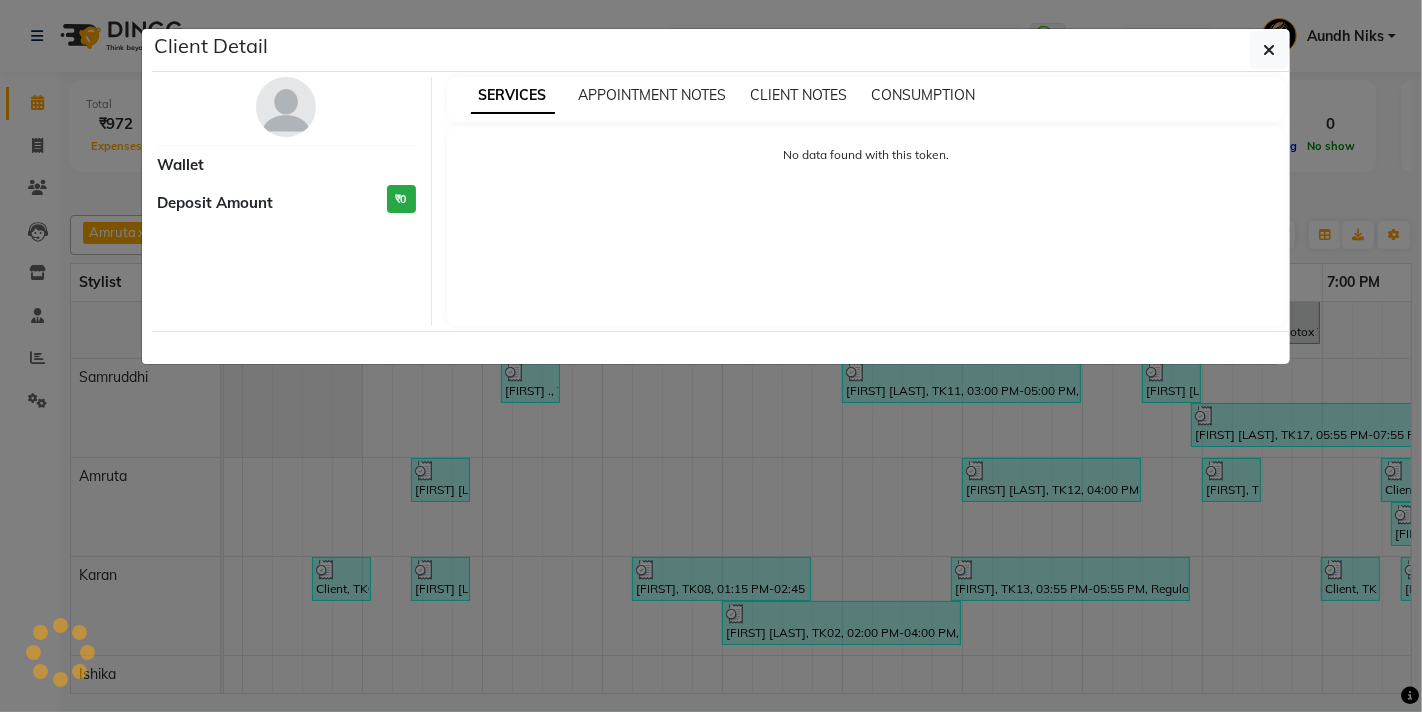 select on "3" 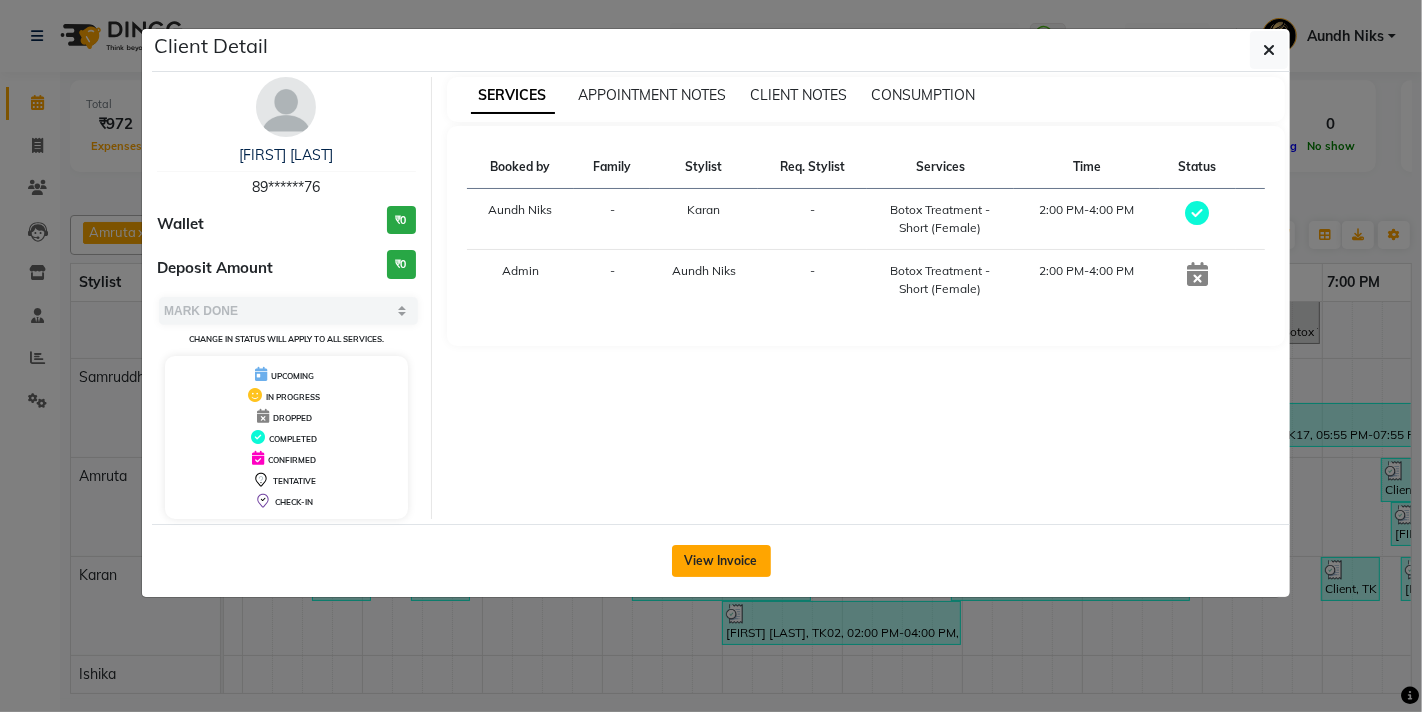 click on "View Invoice" 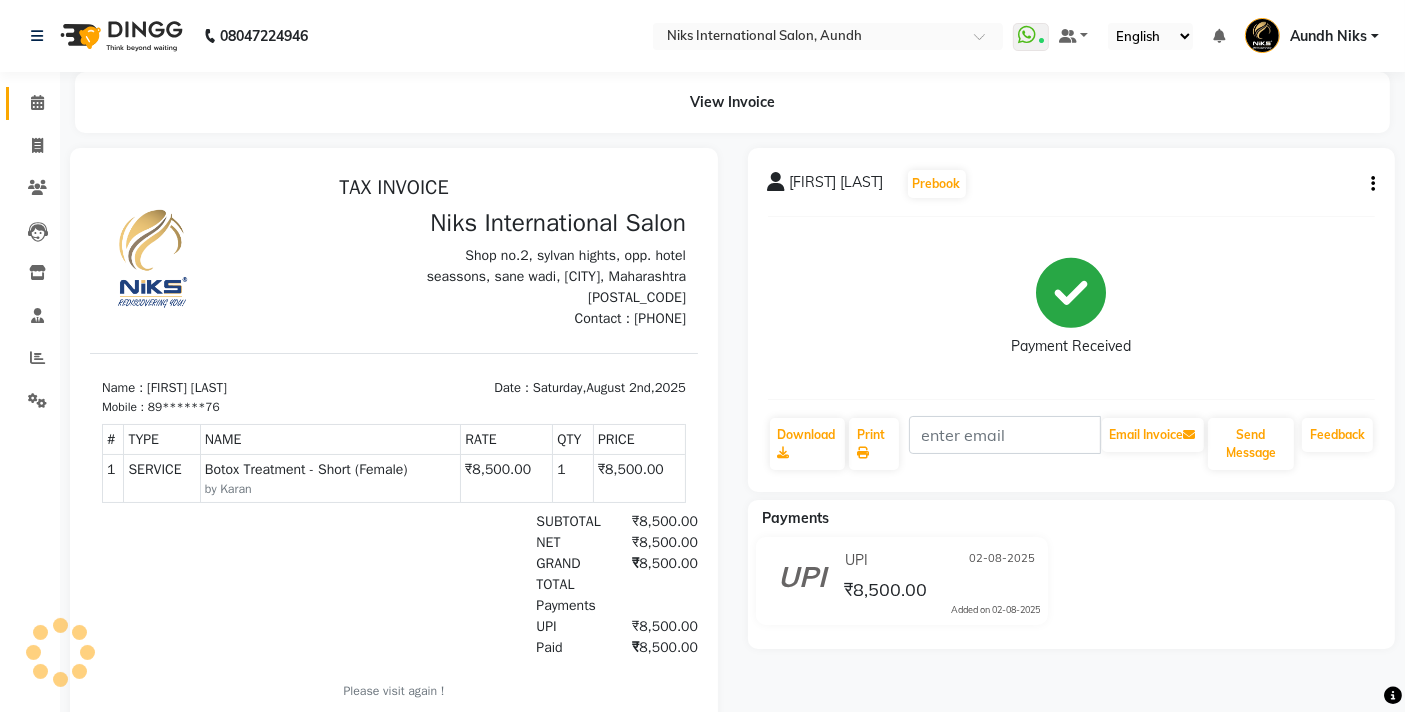 scroll, scrollTop: 0, scrollLeft: 0, axis: both 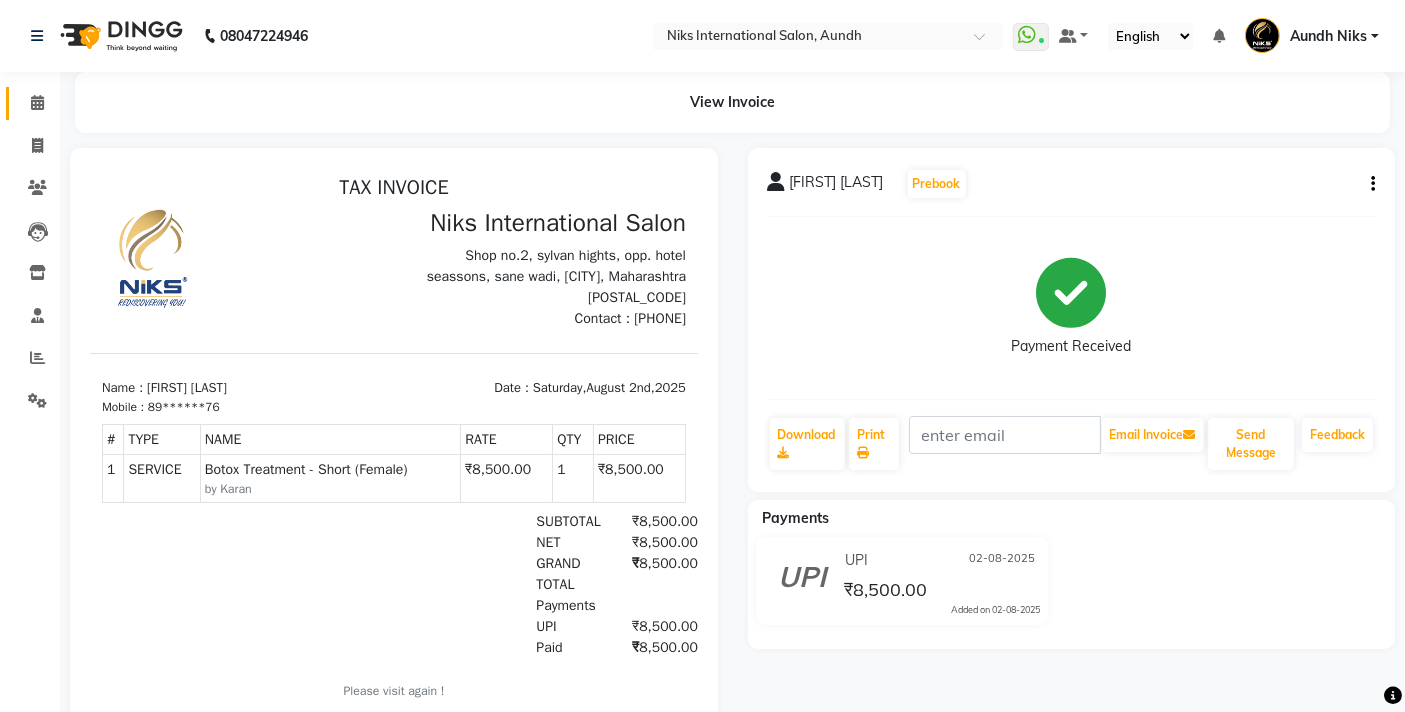 click on "Calendar" 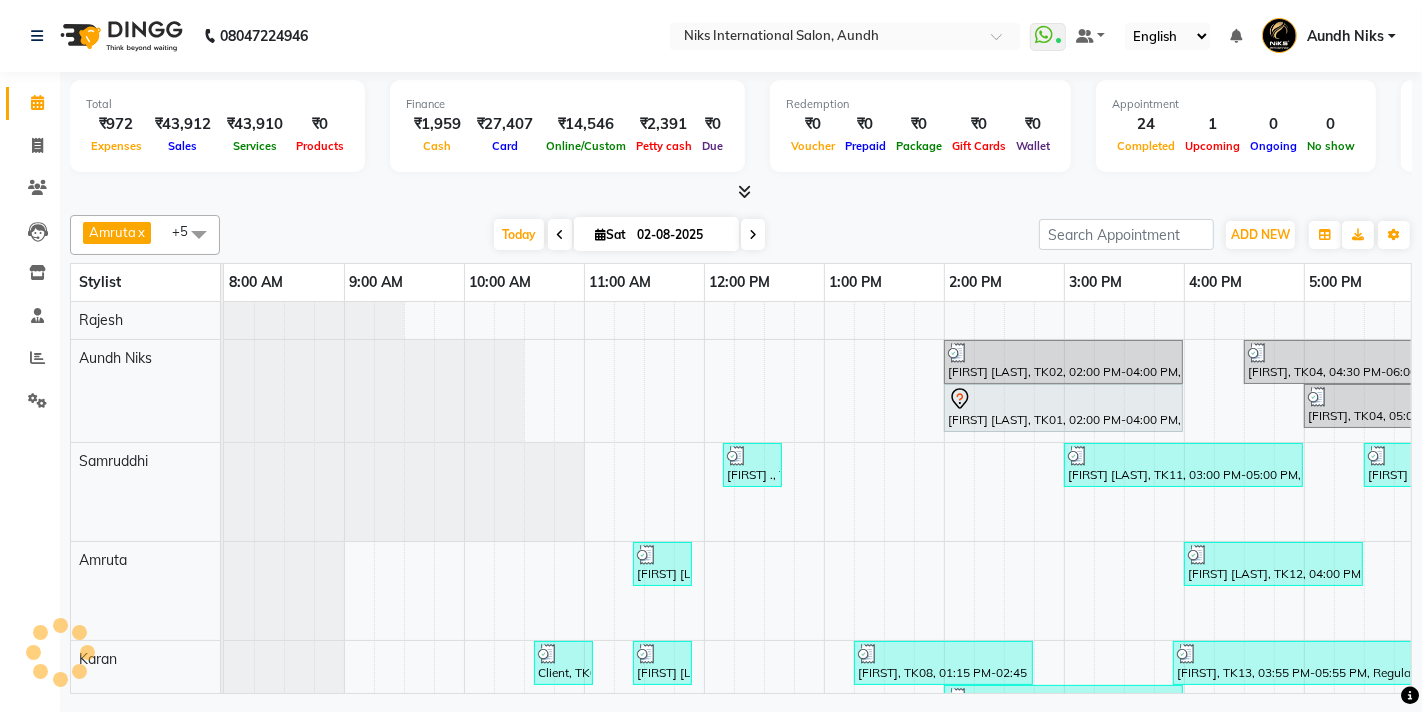 scroll, scrollTop: 0, scrollLeft: 0, axis: both 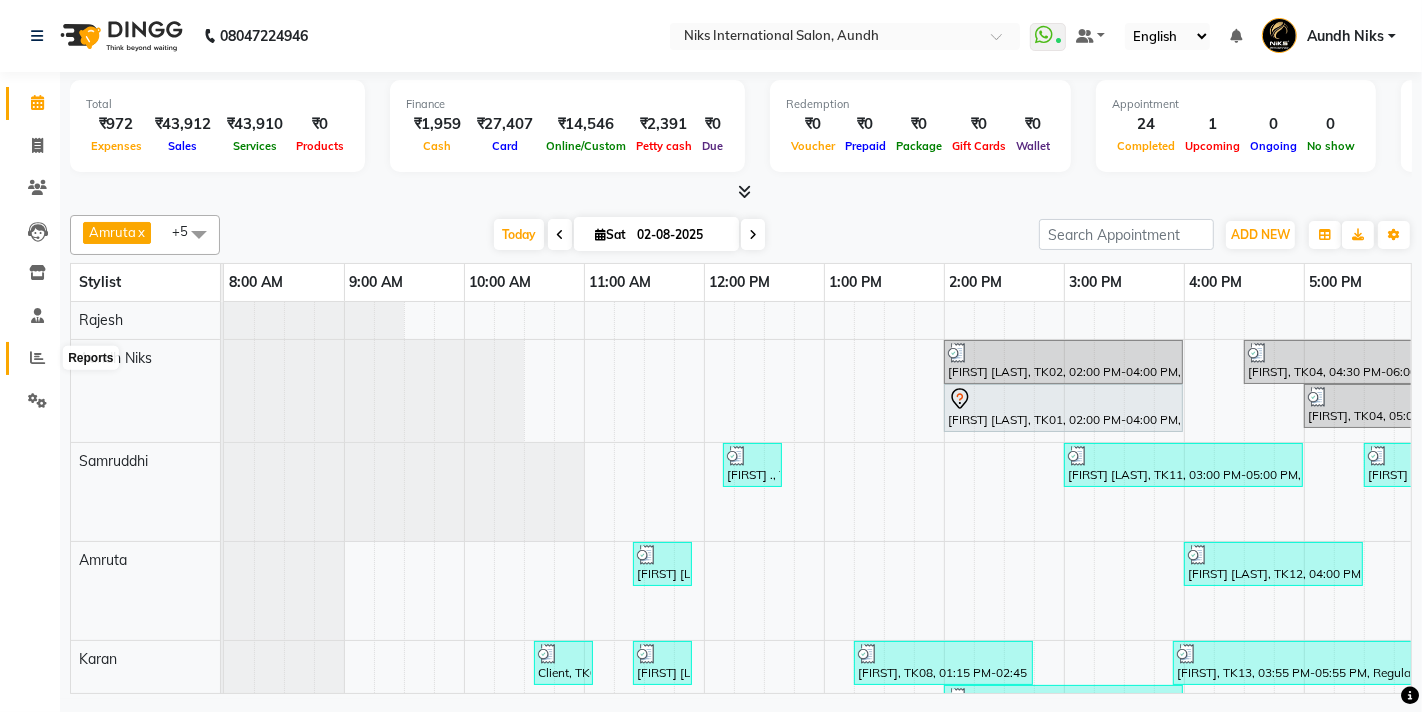 click 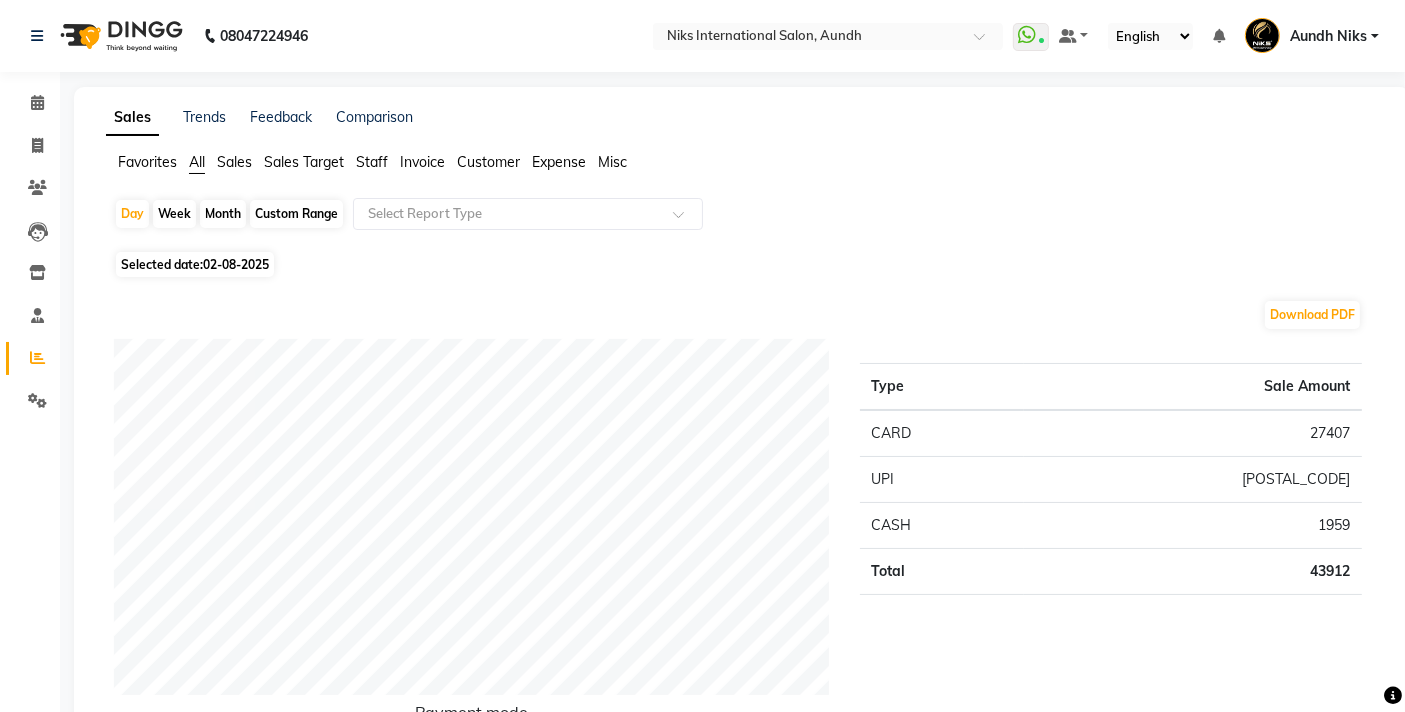 click on "Month" 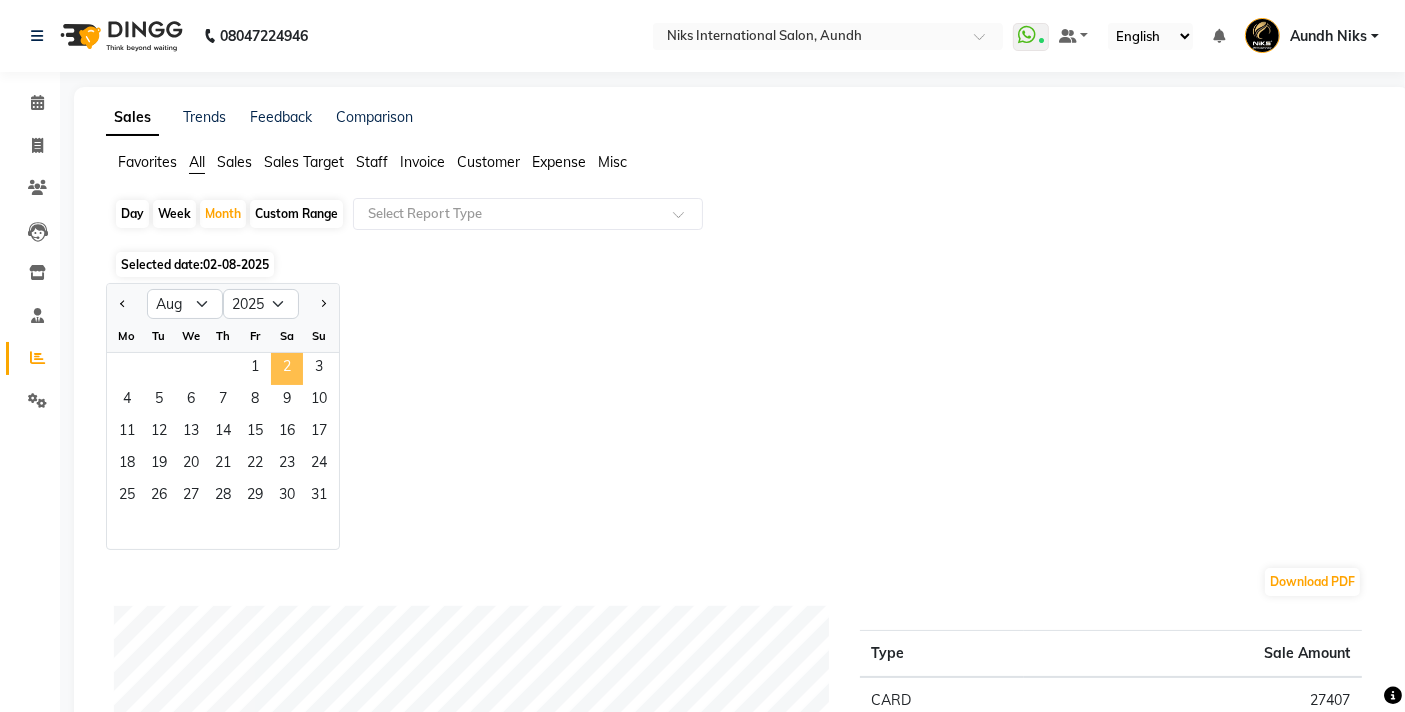 click on "2" 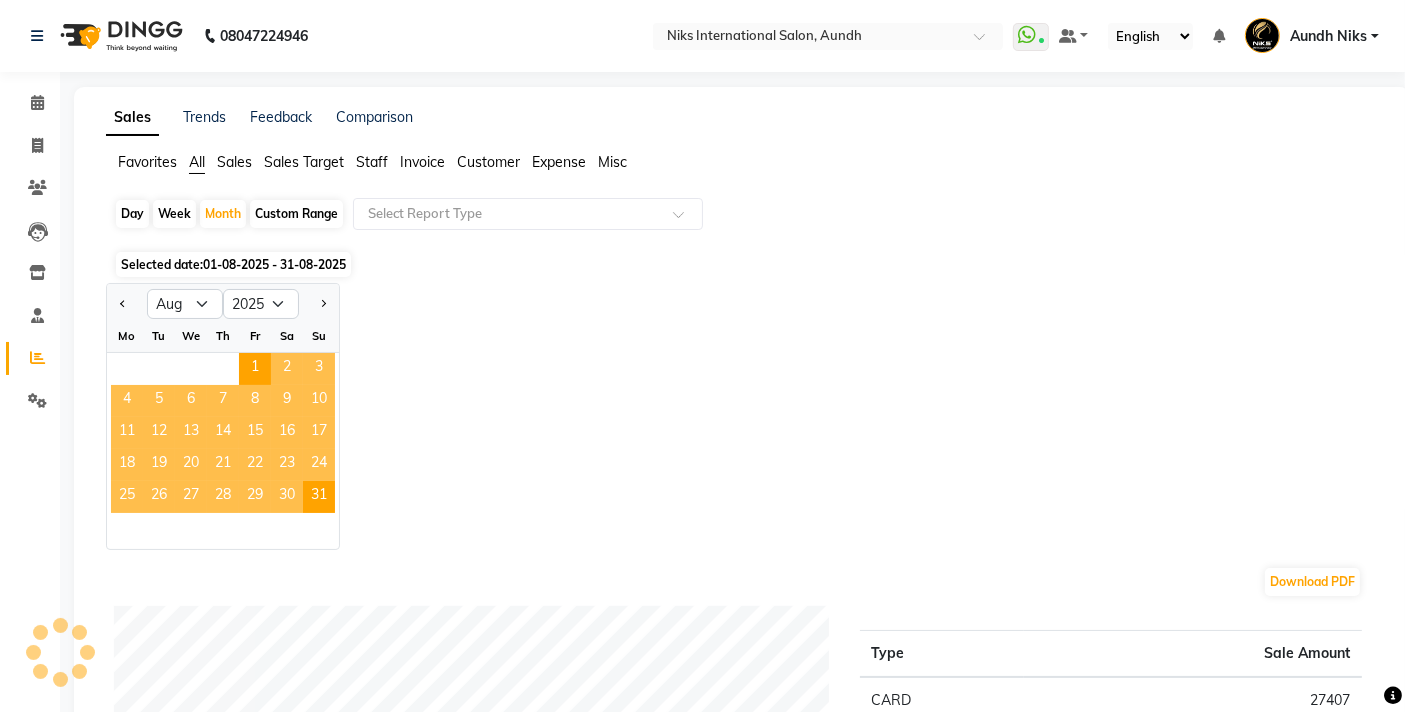 click on "Staff" 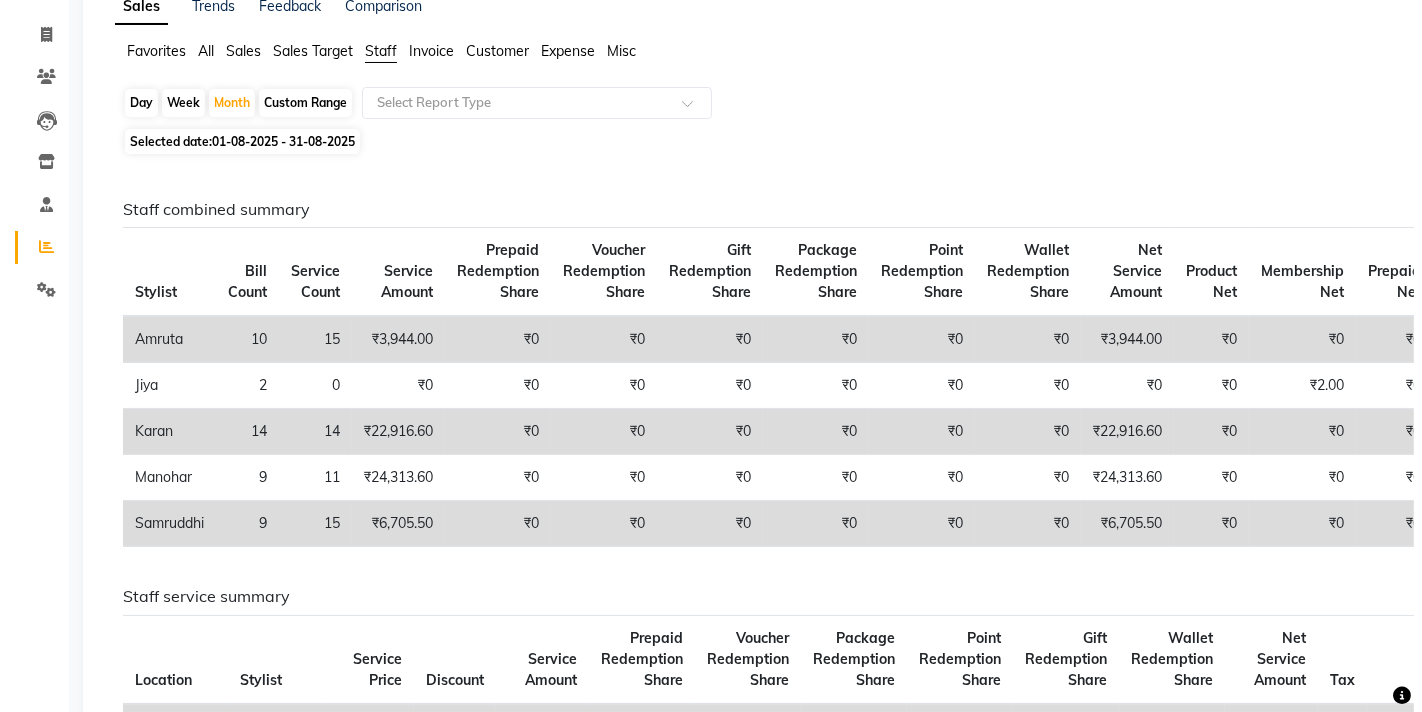scroll, scrollTop: 0, scrollLeft: 0, axis: both 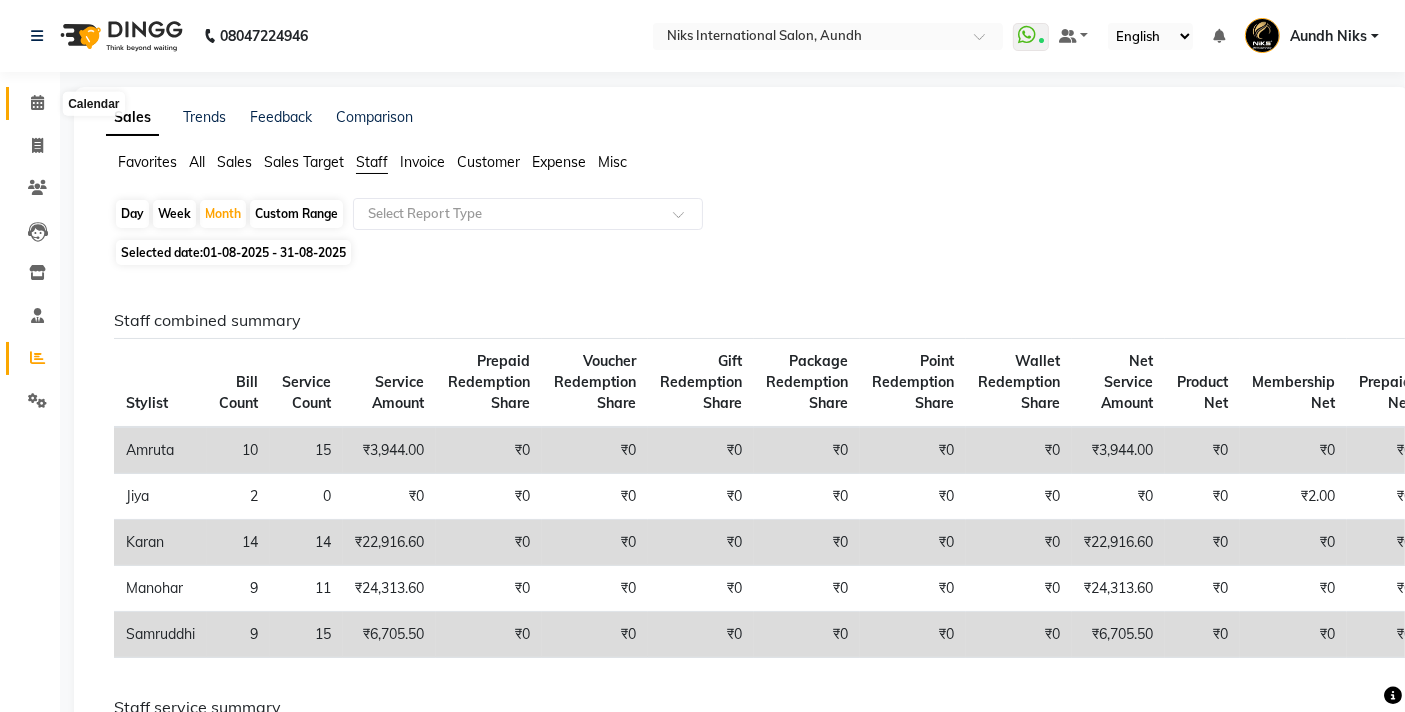 click 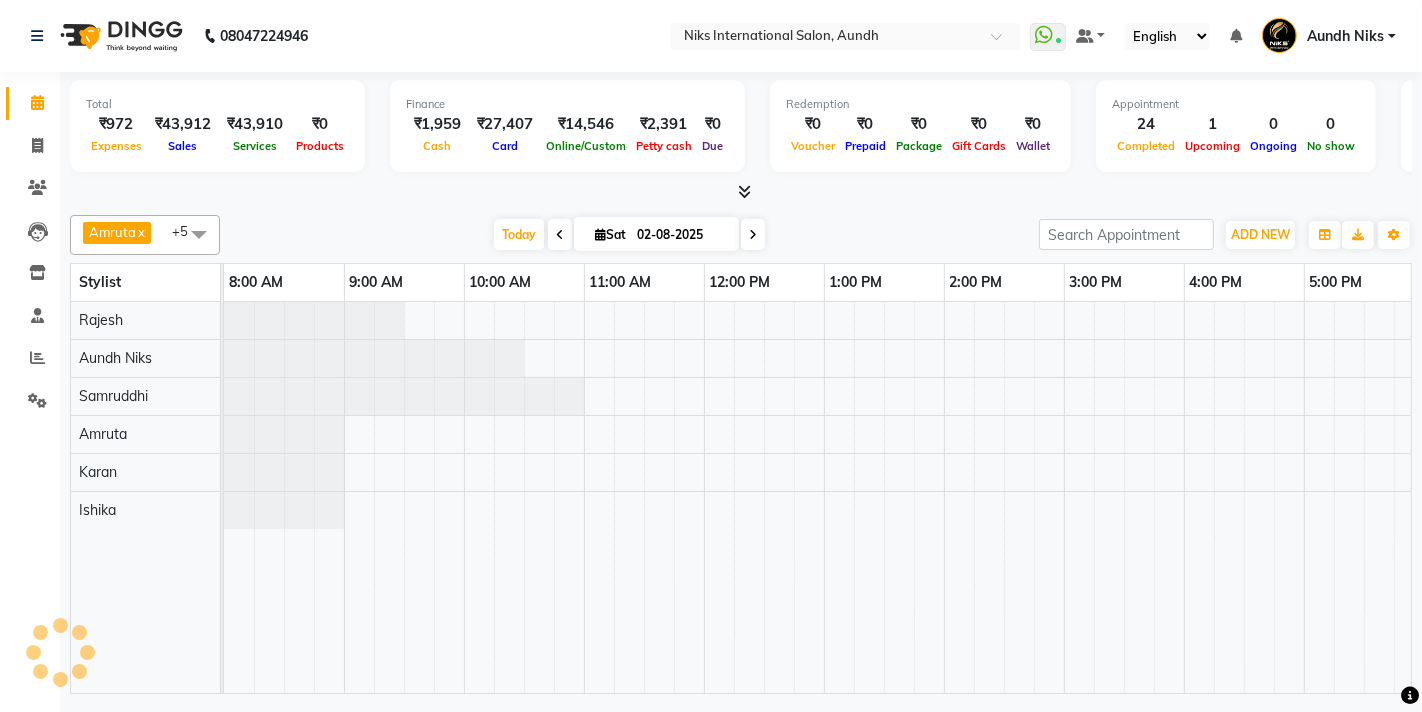 scroll, scrollTop: 0, scrollLeft: 0, axis: both 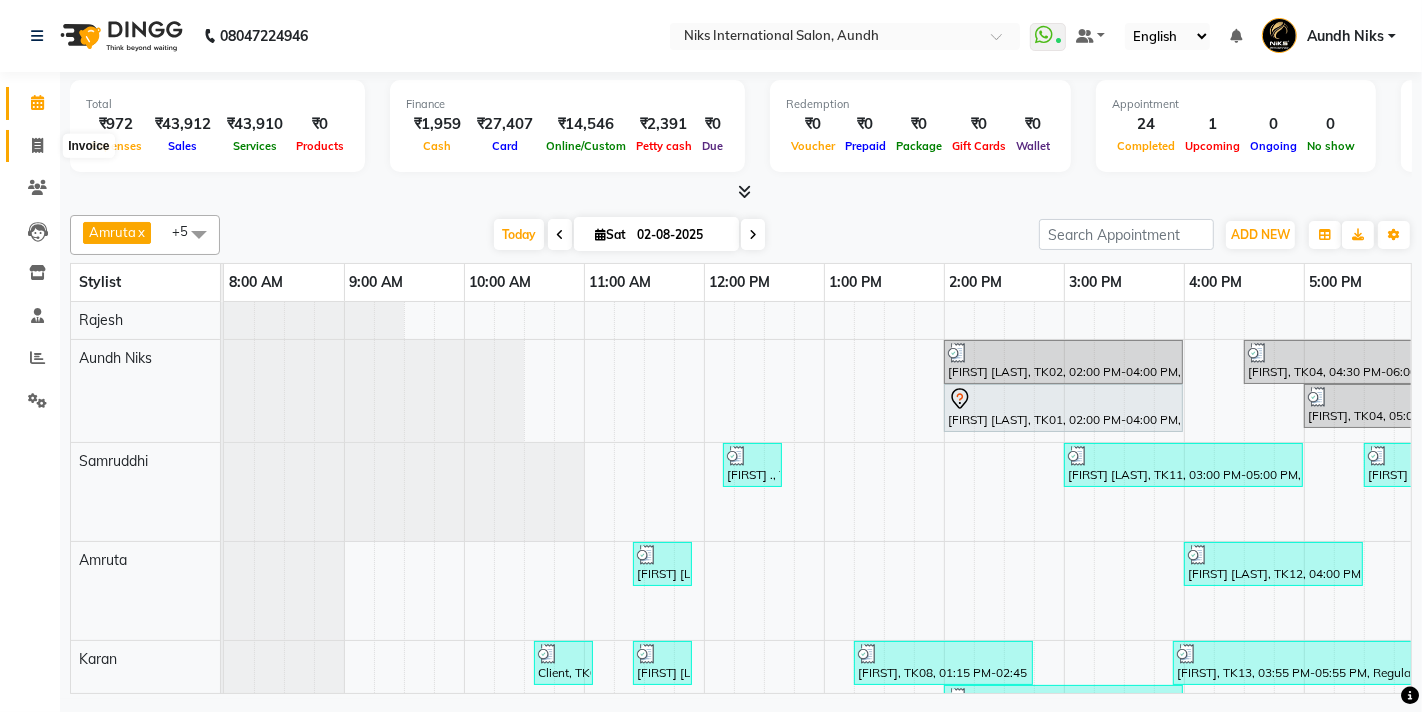 click 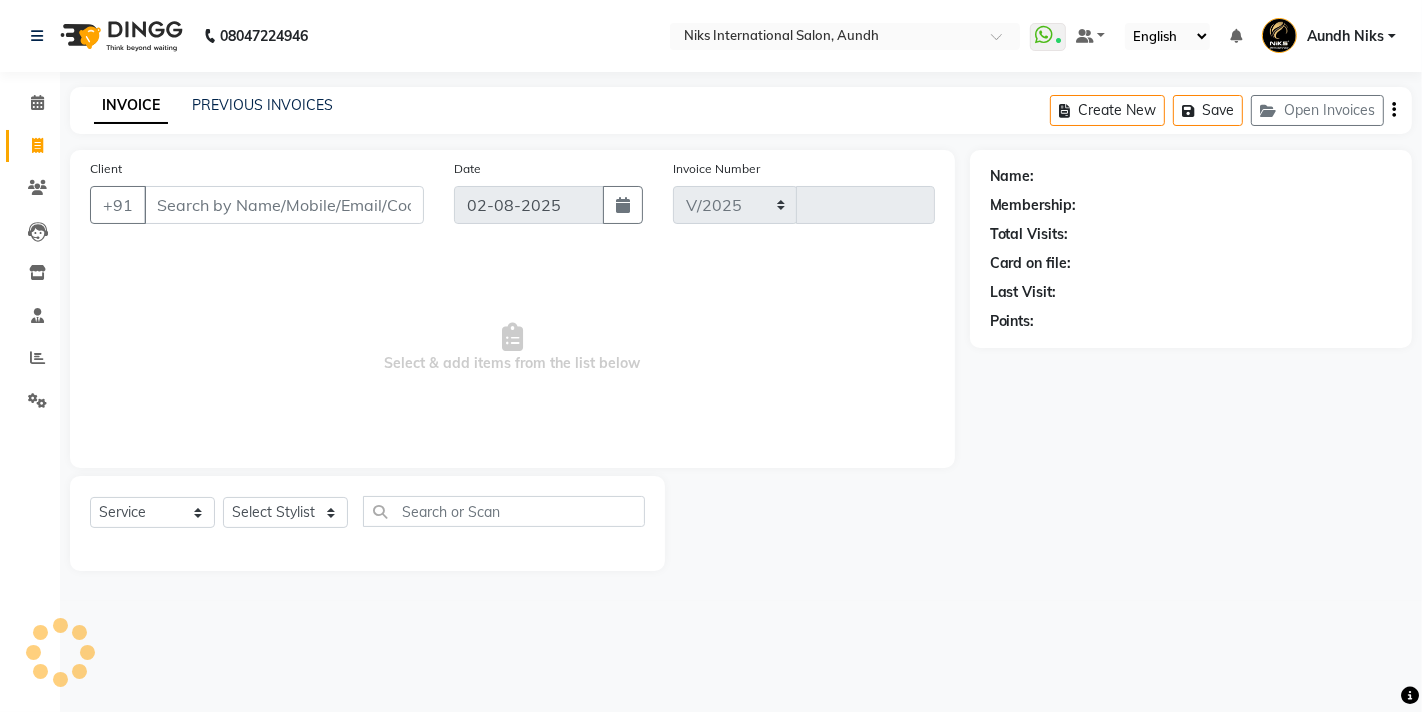select on "6" 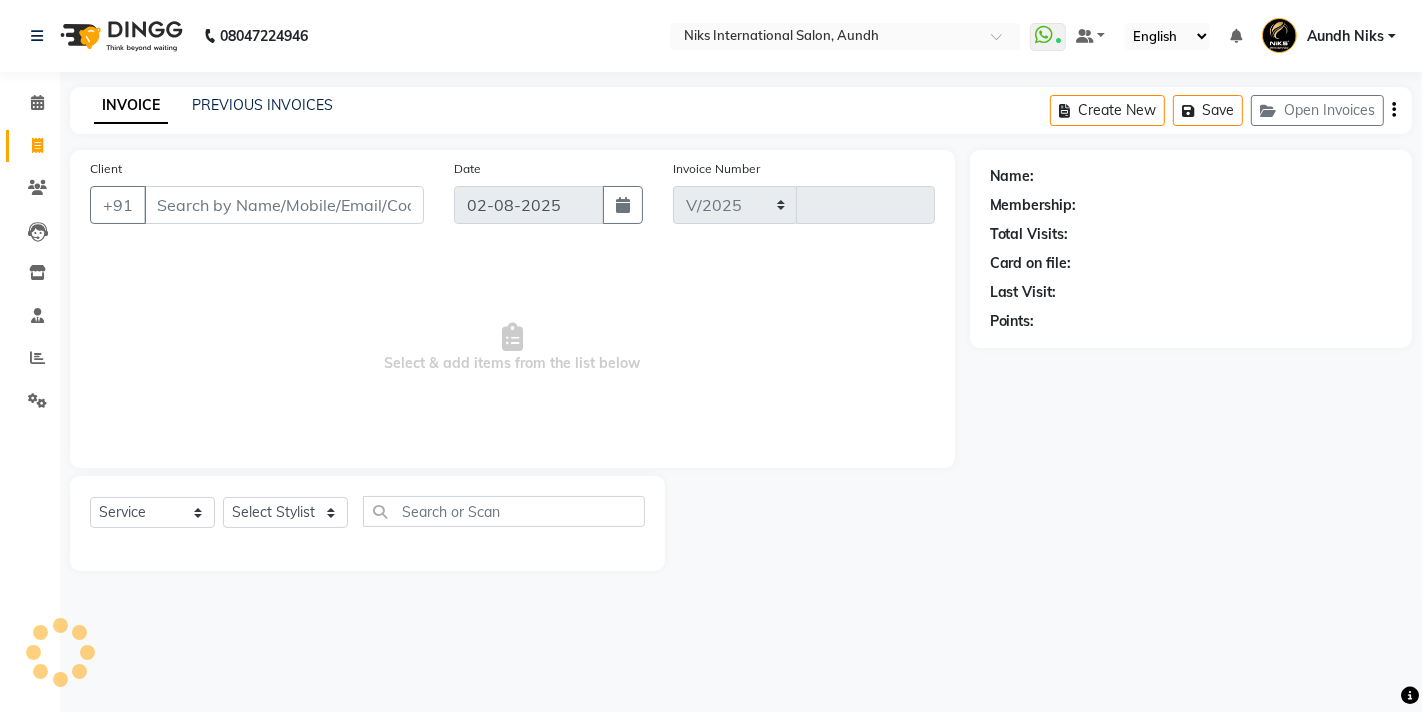 type on "1600" 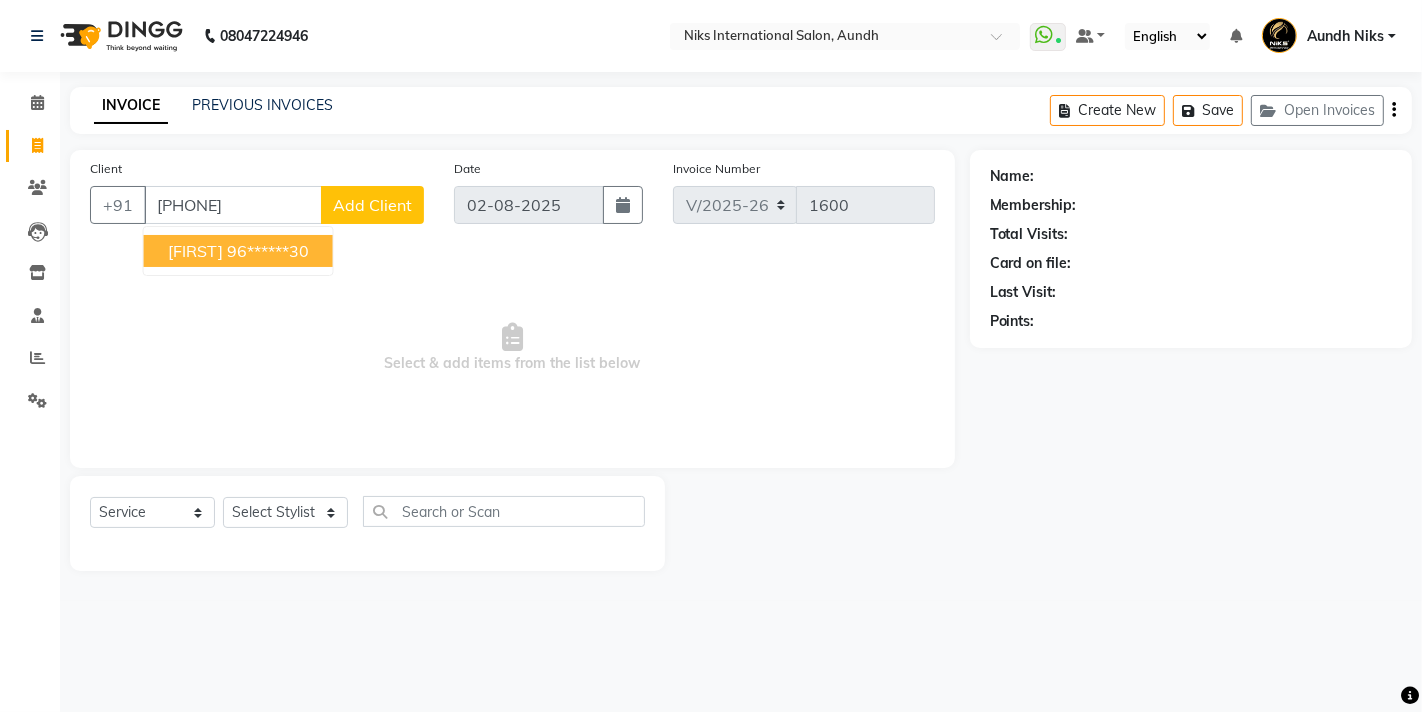 click on "shakayna" at bounding box center [195, 251] 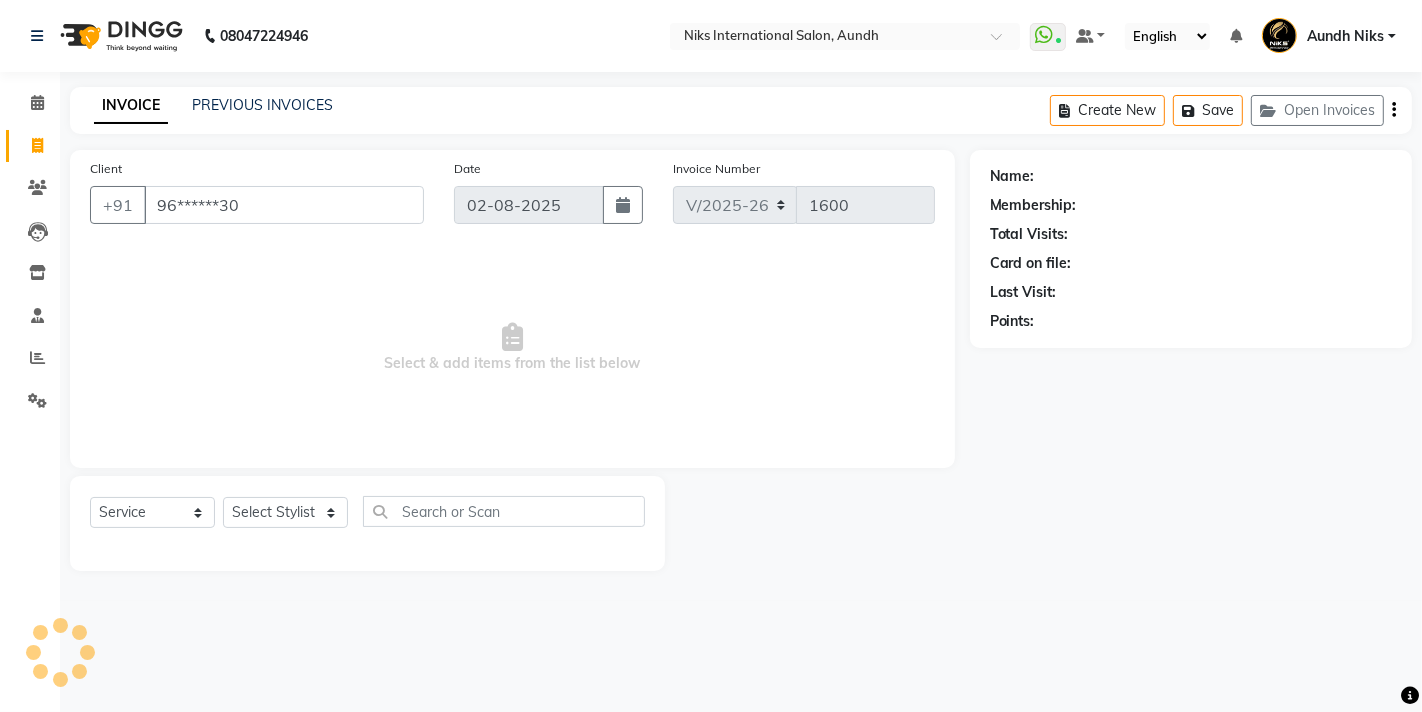 type on "96******30" 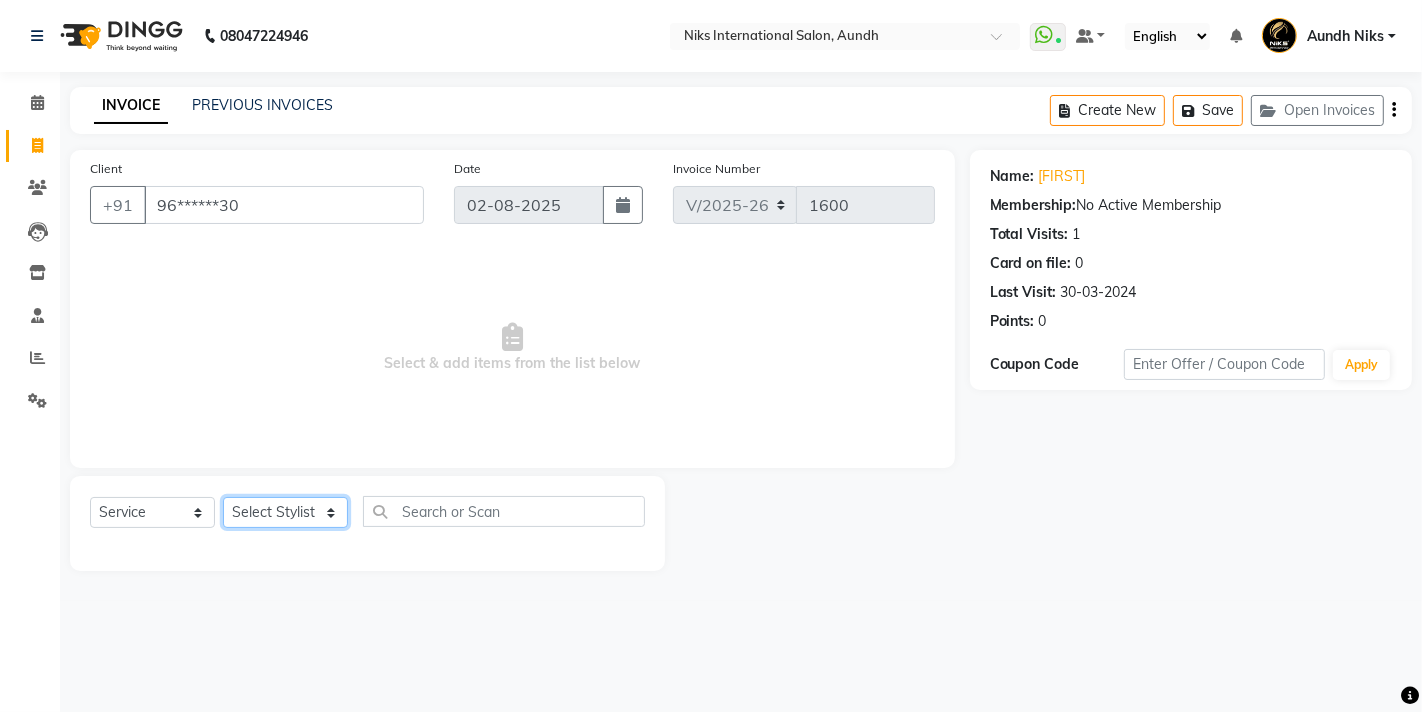 click on "Select Stylist [FIRST] [FIRST] [FIRST] [FIRST] [FIRST] [FIRST] [FIRST] [FIRST] [FIRST] [FIRST] [FIRST] [FIRST]" 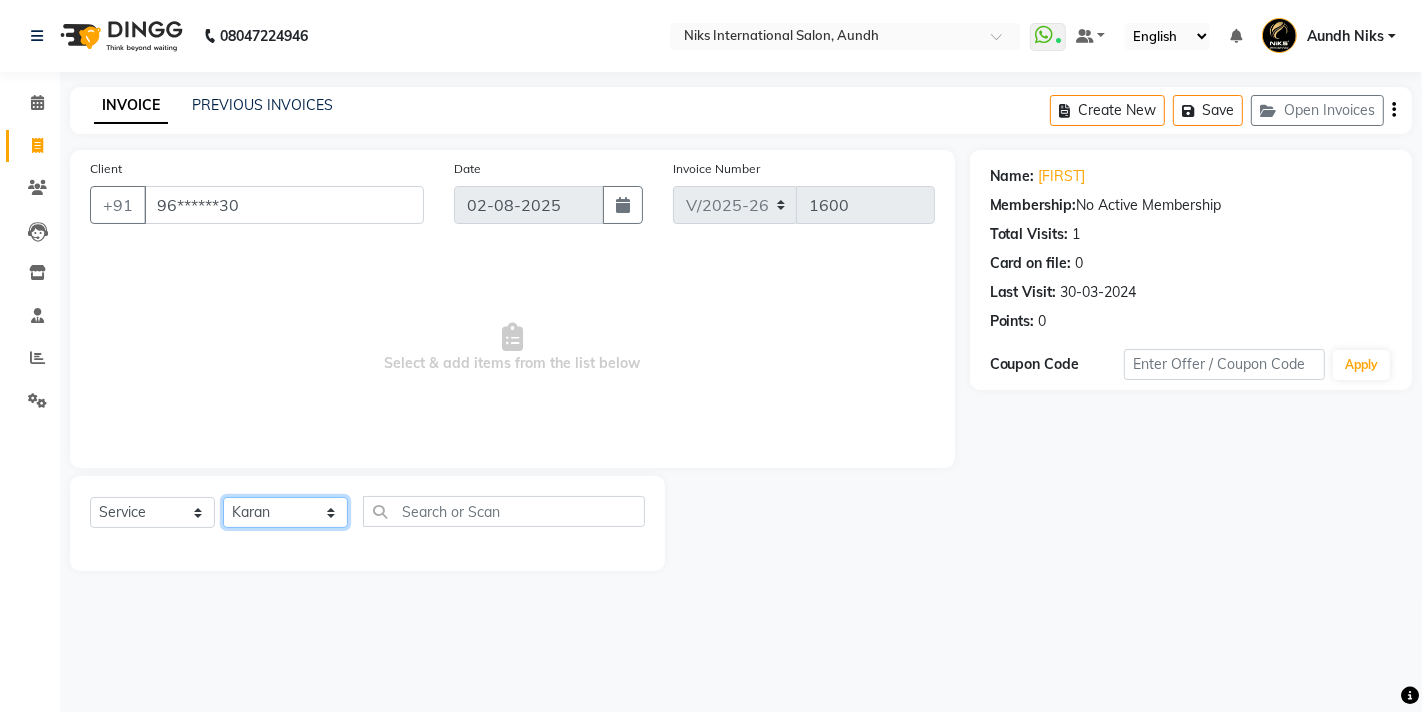 click on "Select Stylist [FIRST] [FIRST] [FIRST] [FIRST] [FIRST] [FIRST] [FIRST] [FIRST] [FIRST] [FIRST] [FIRST] [FIRST]" 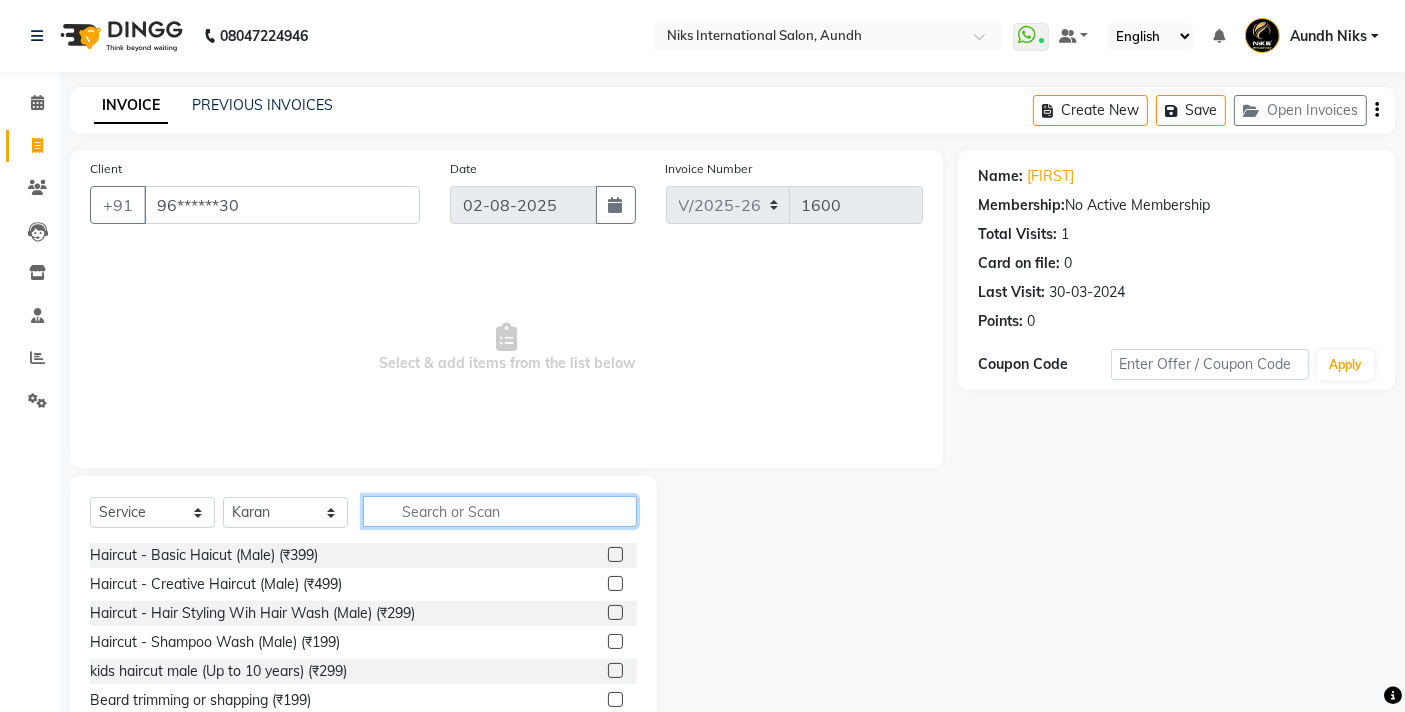 click 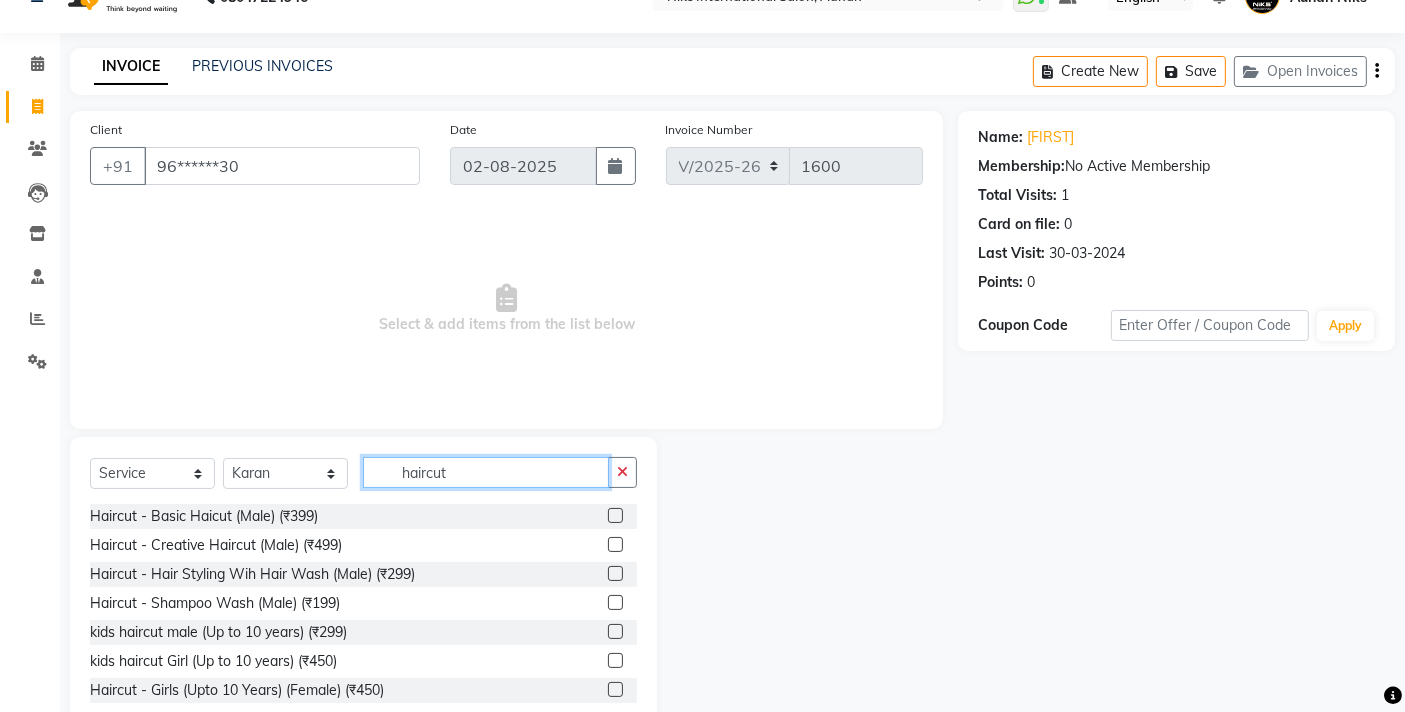 scroll, scrollTop: 88, scrollLeft: 0, axis: vertical 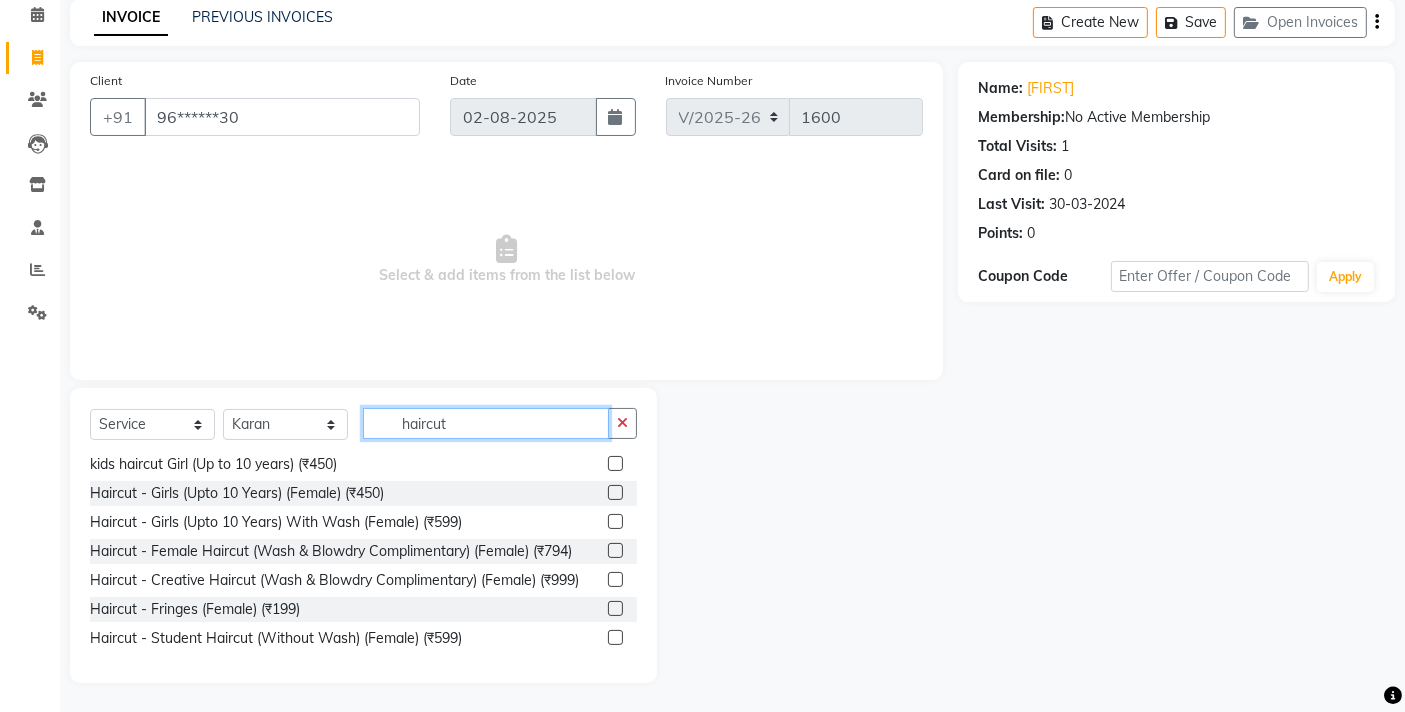 type on "haircut" 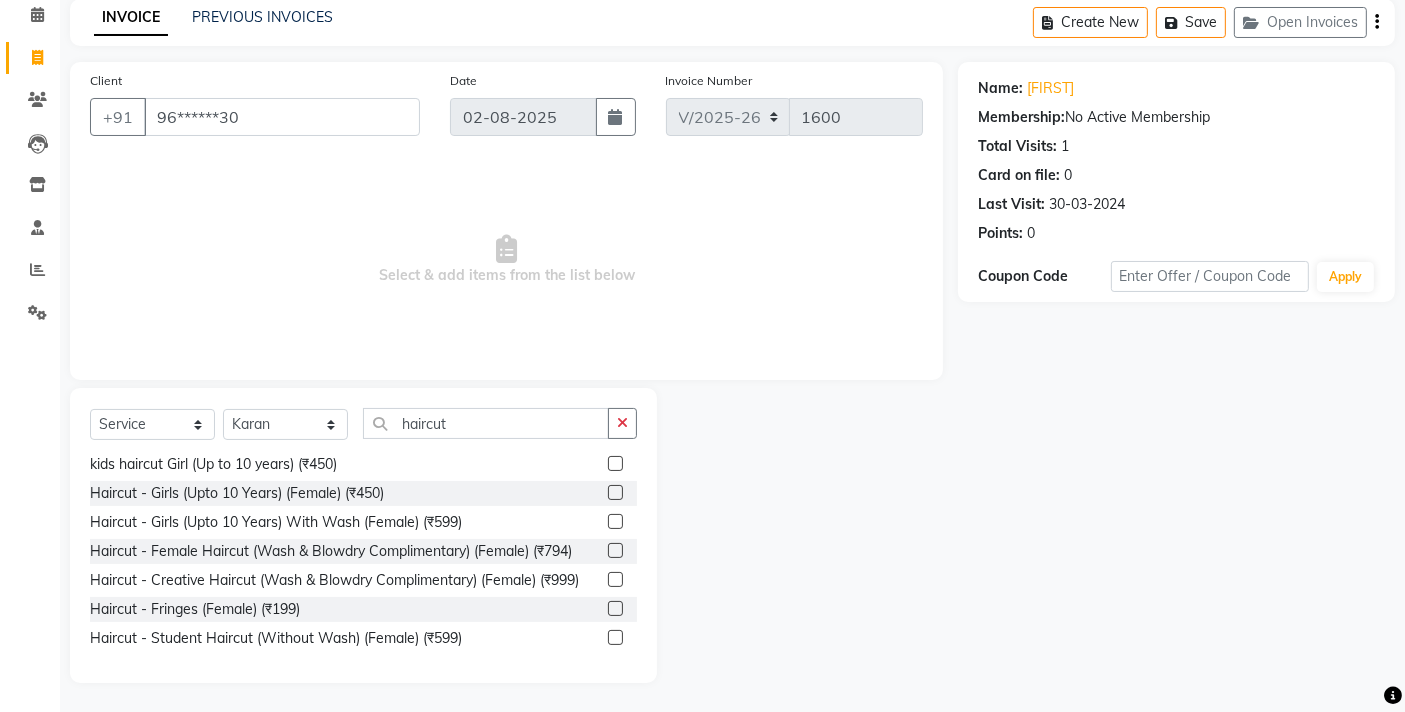 click 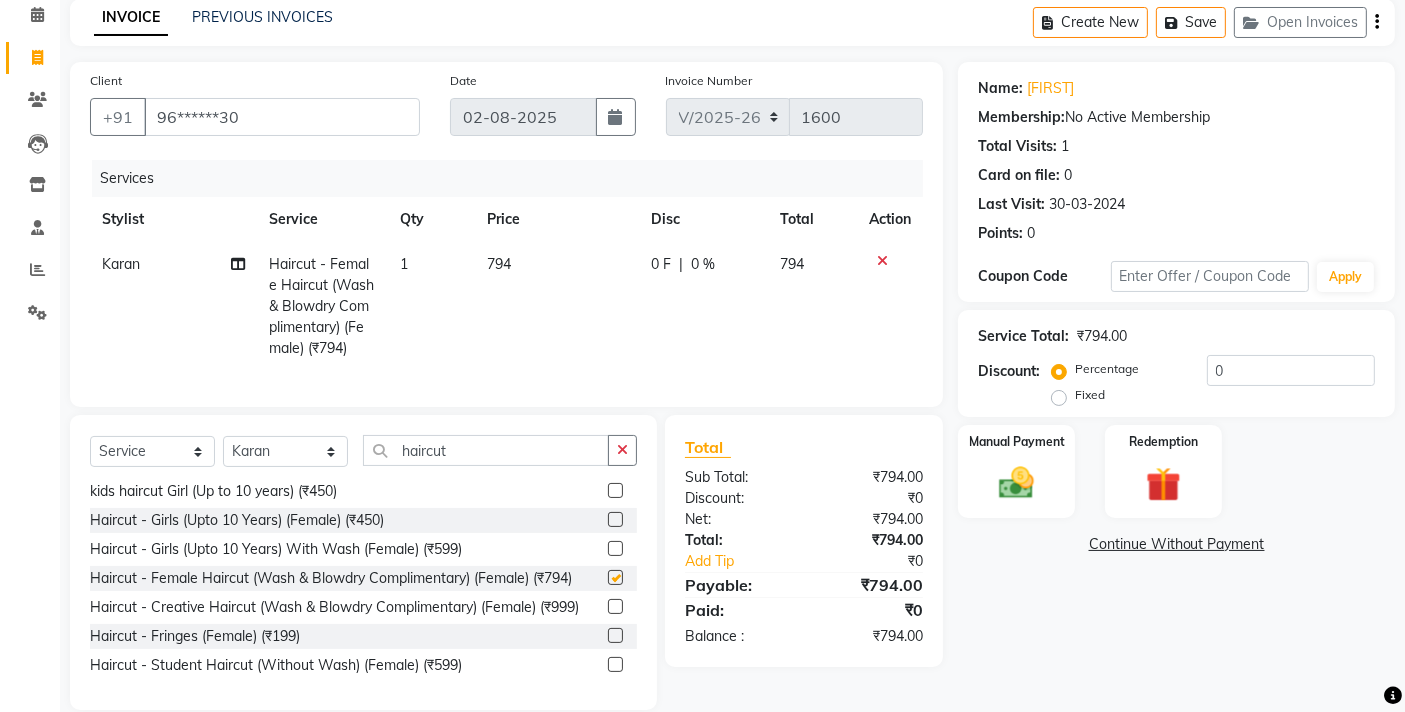 checkbox on "false" 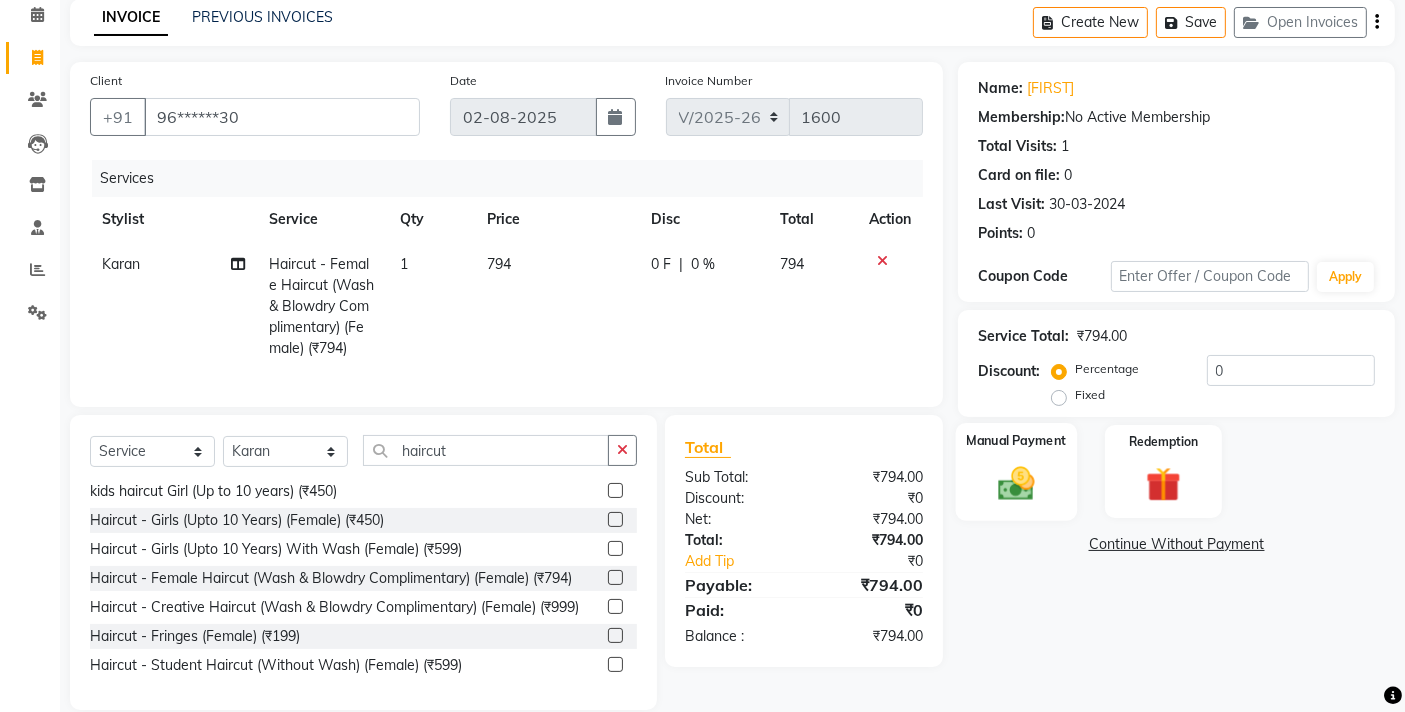 click on "Manual Payment" 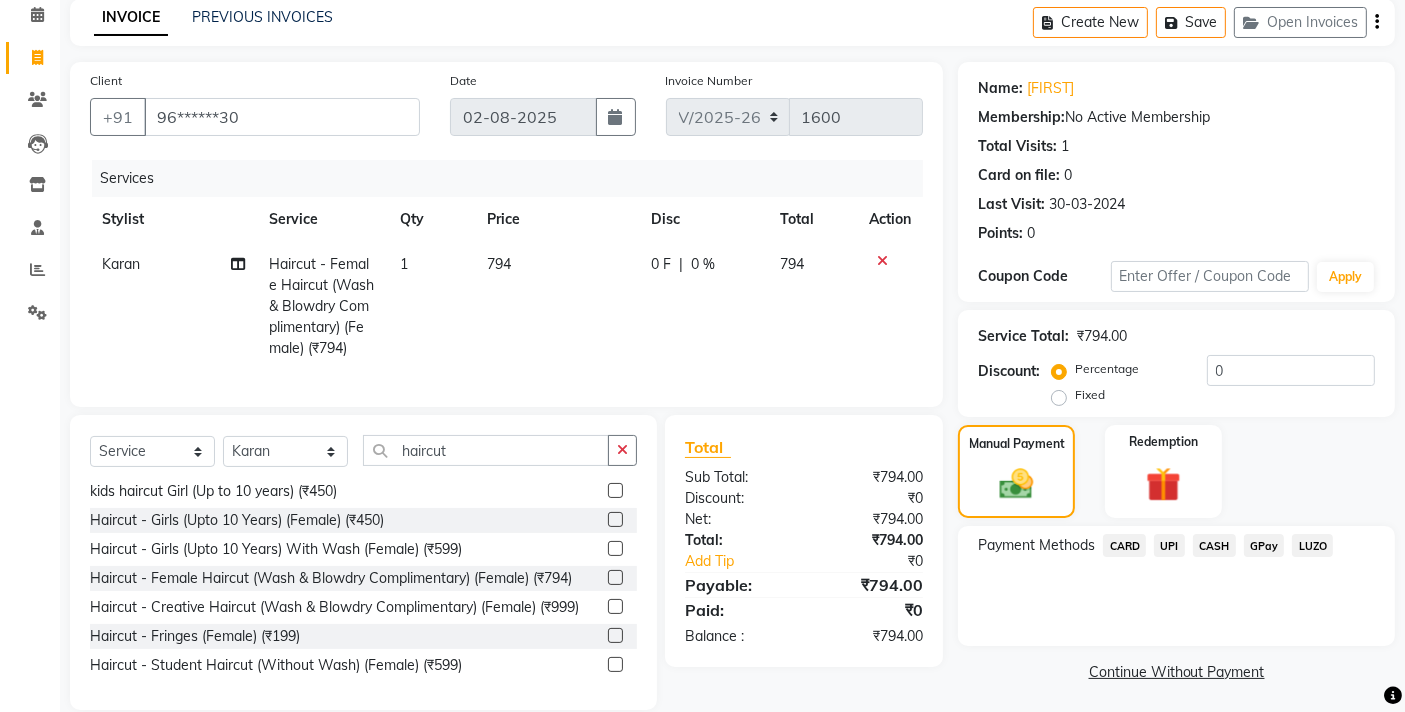 click on "CARD" 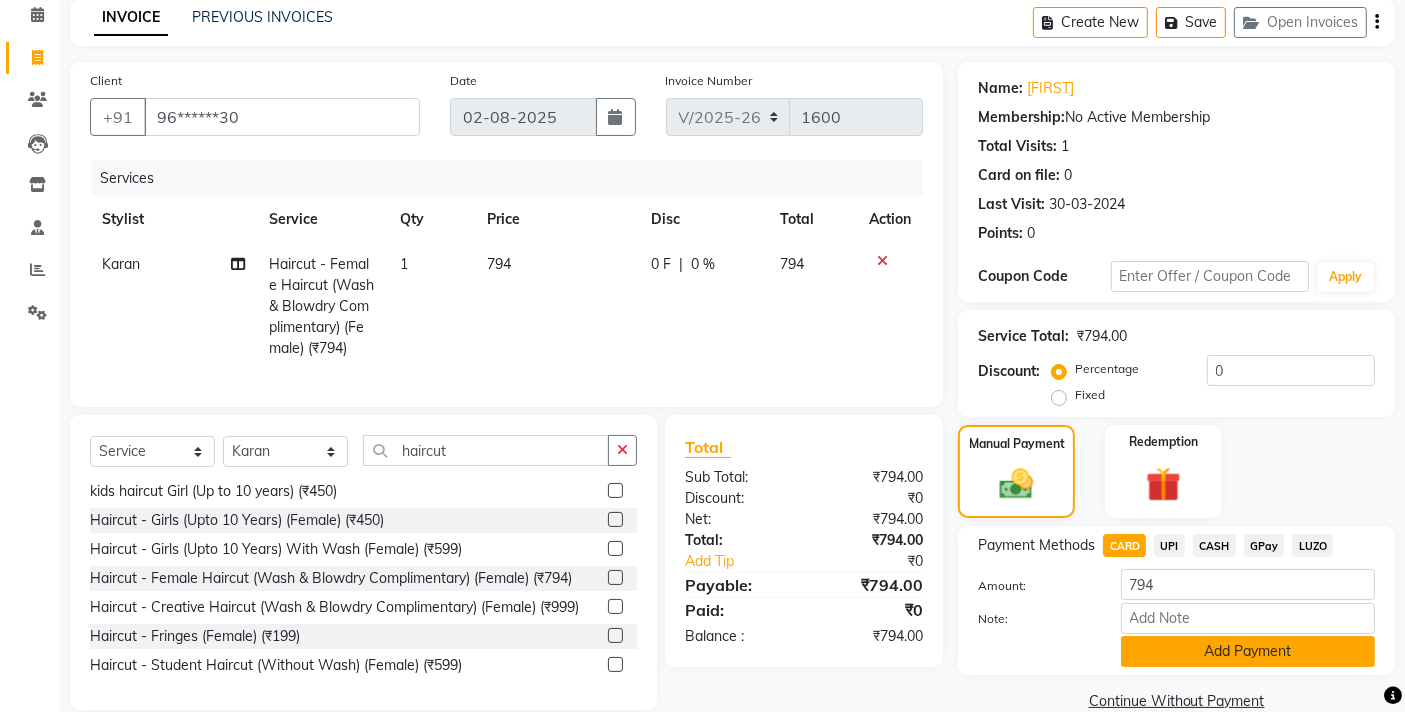 click on "Add Payment" 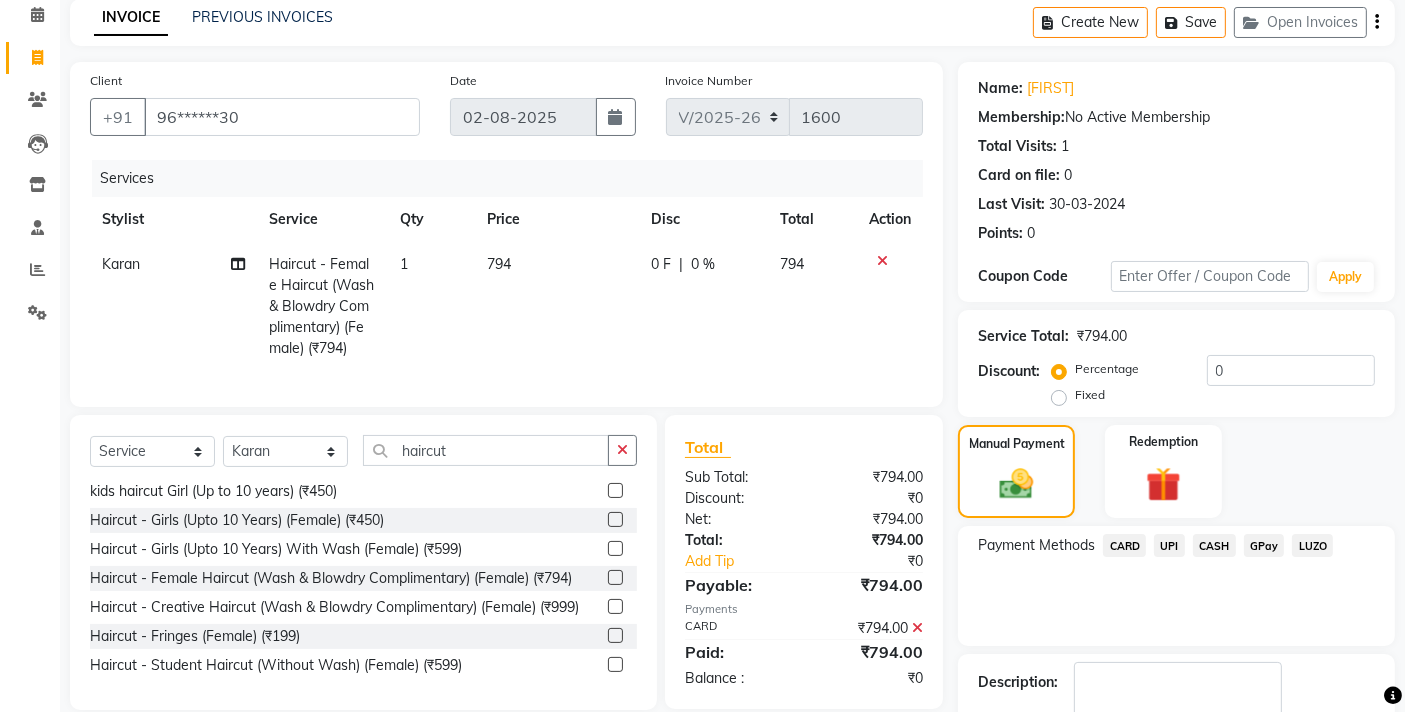 scroll, scrollTop: 204, scrollLeft: 0, axis: vertical 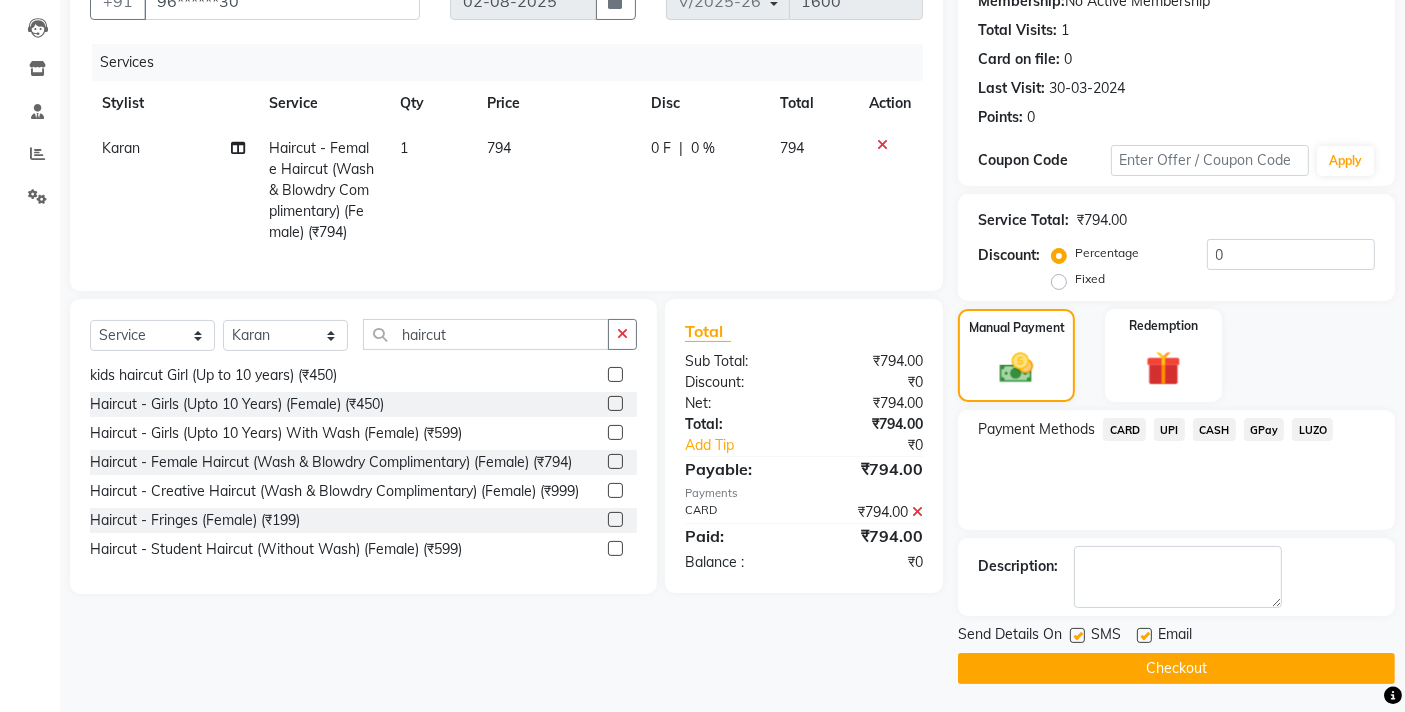 click on "Checkout" 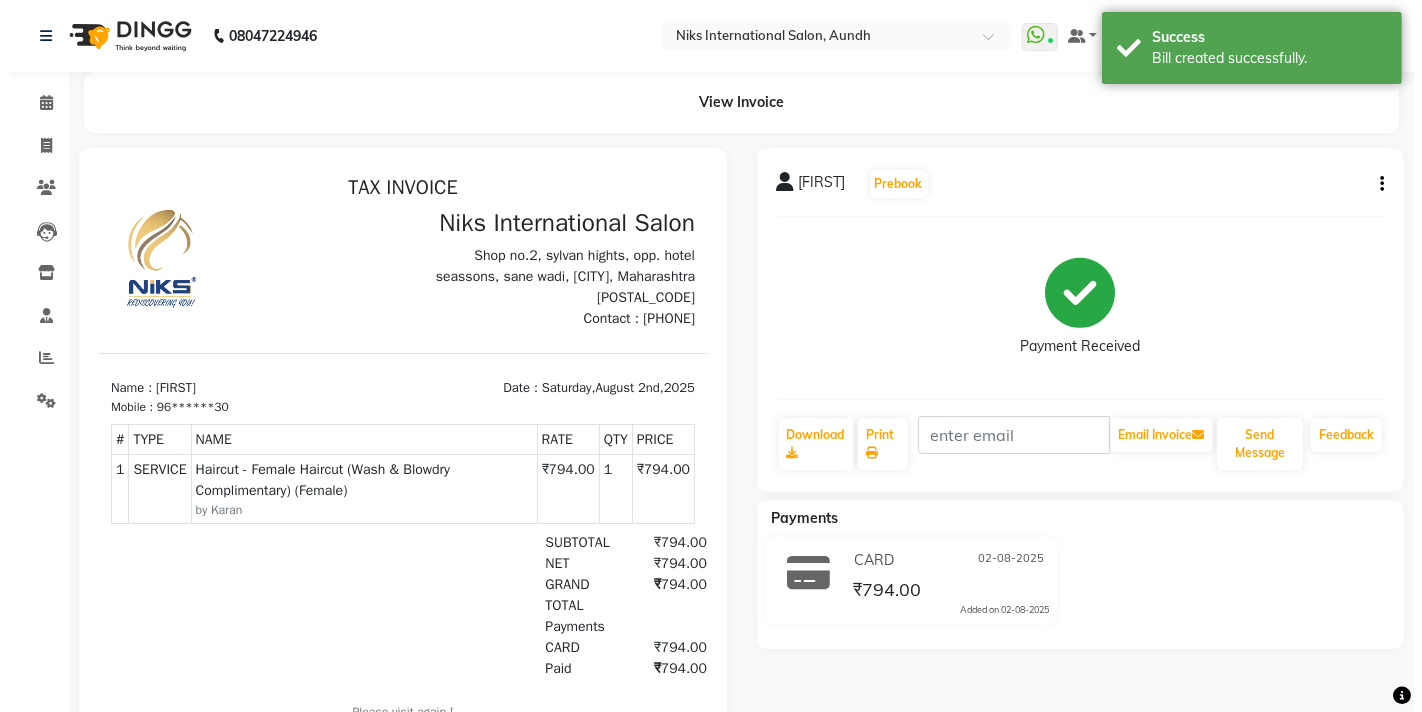 scroll, scrollTop: 0, scrollLeft: 0, axis: both 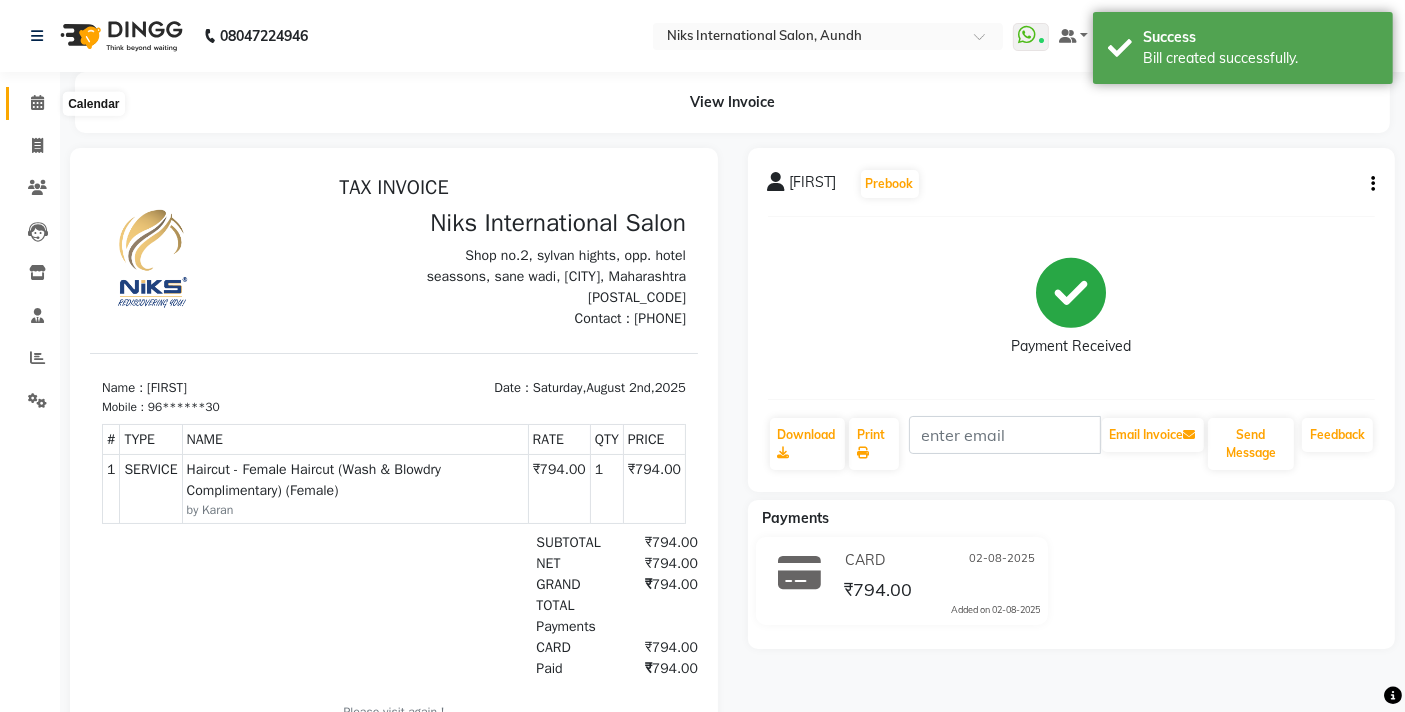 click 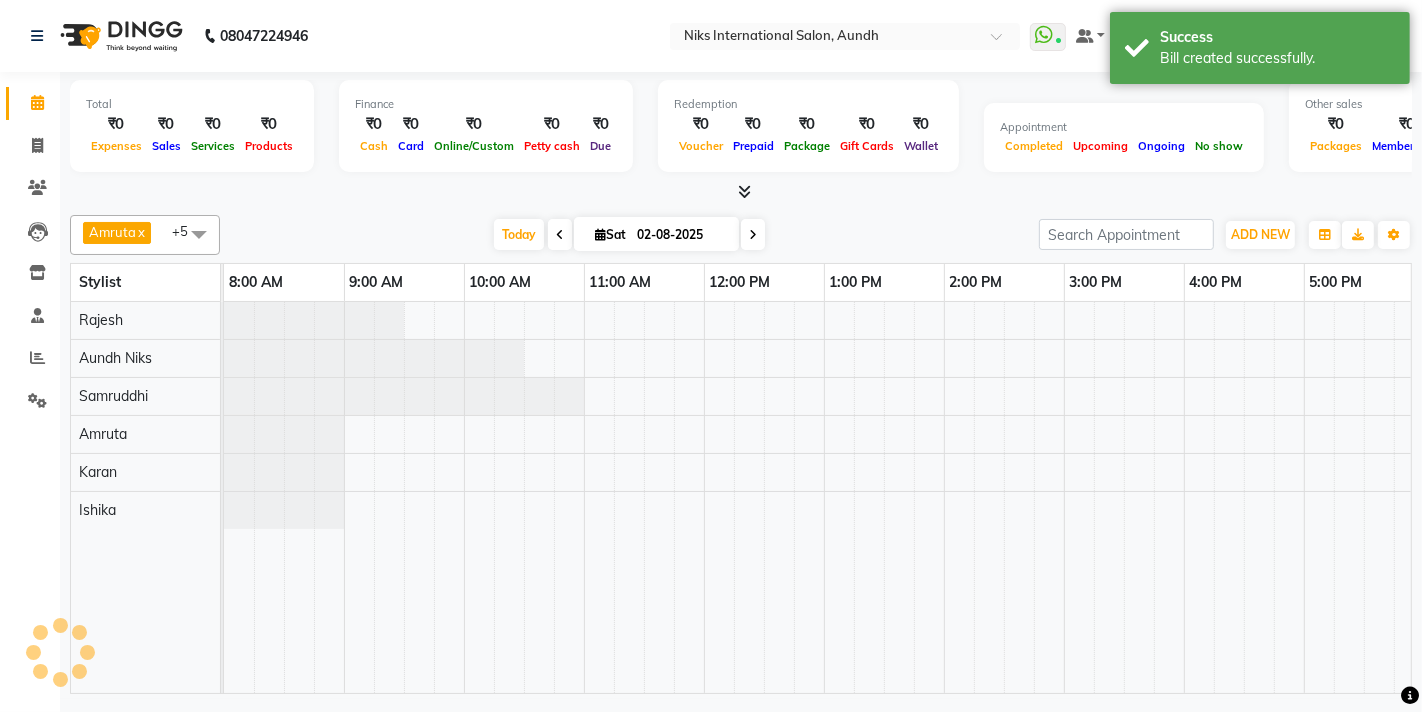 scroll, scrollTop: 0, scrollLeft: 0, axis: both 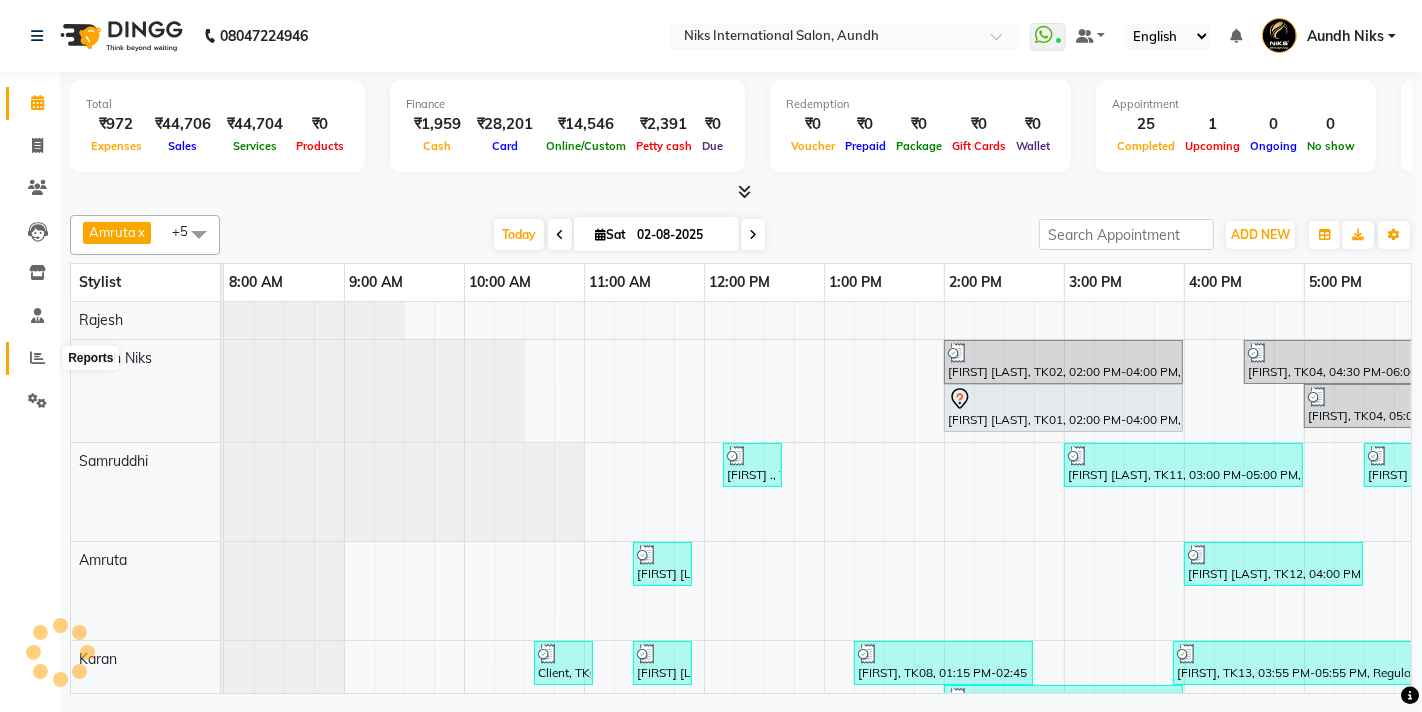click 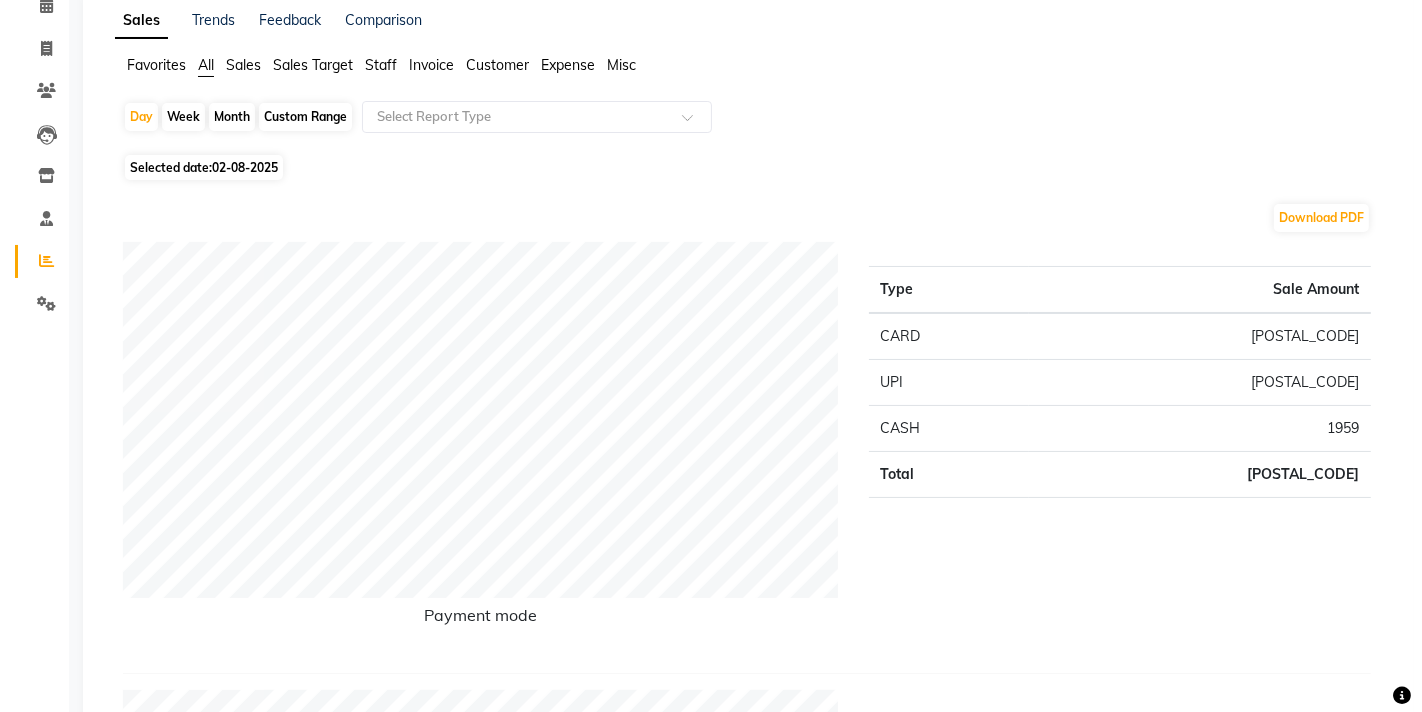 scroll, scrollTop: 0, scrollLeft: 0, axis: both 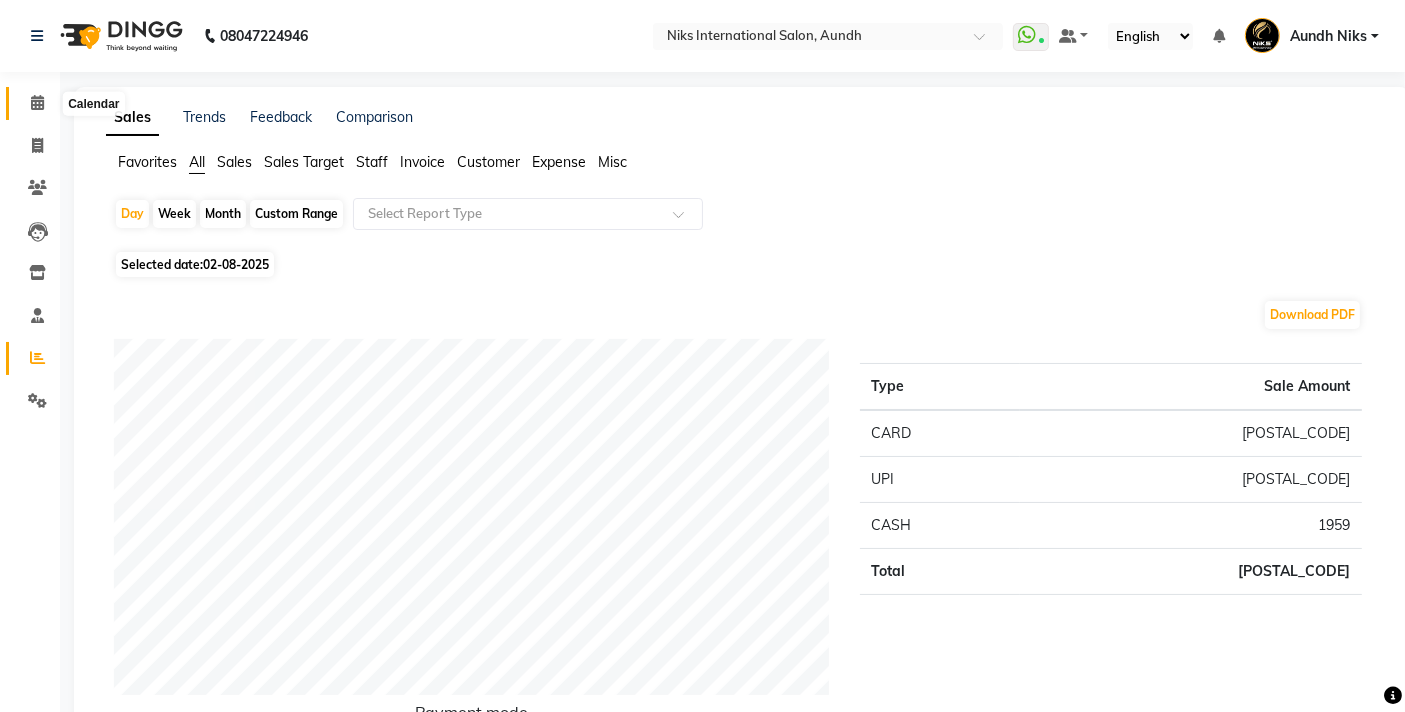 click 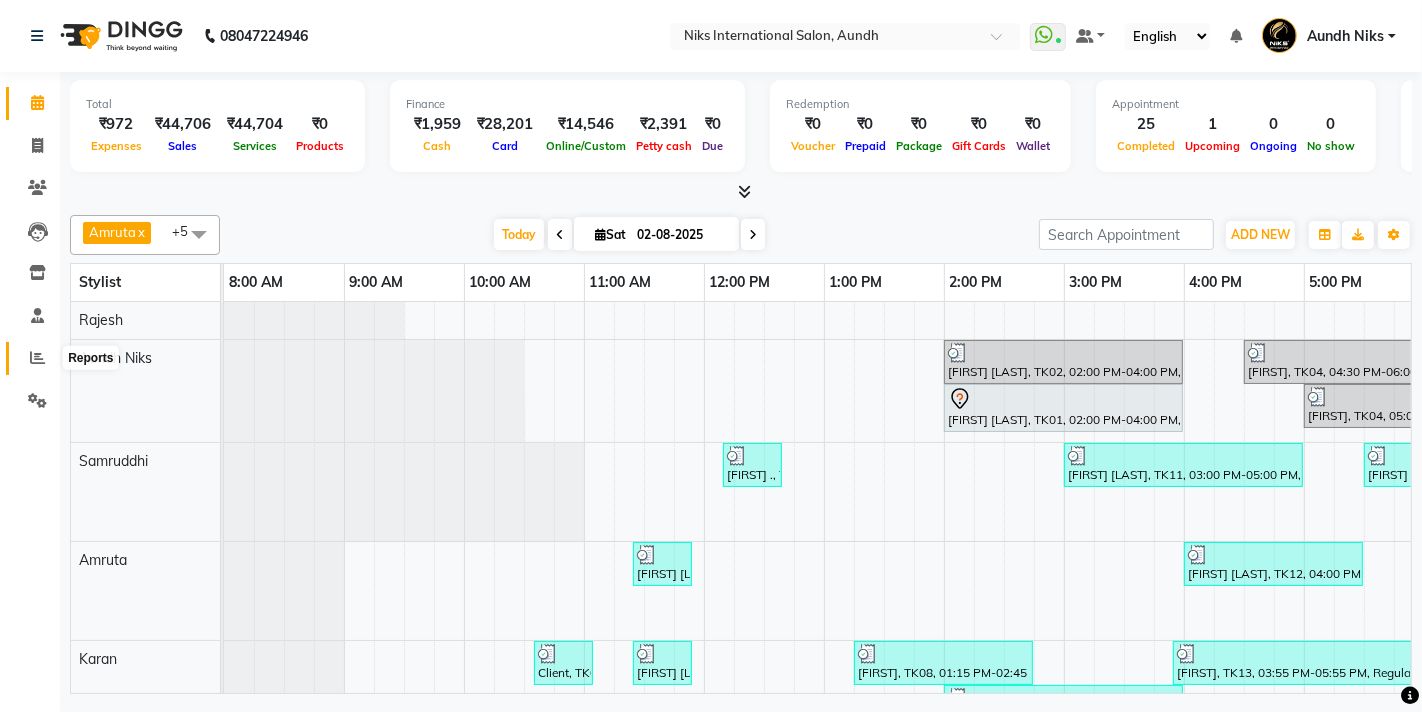 click 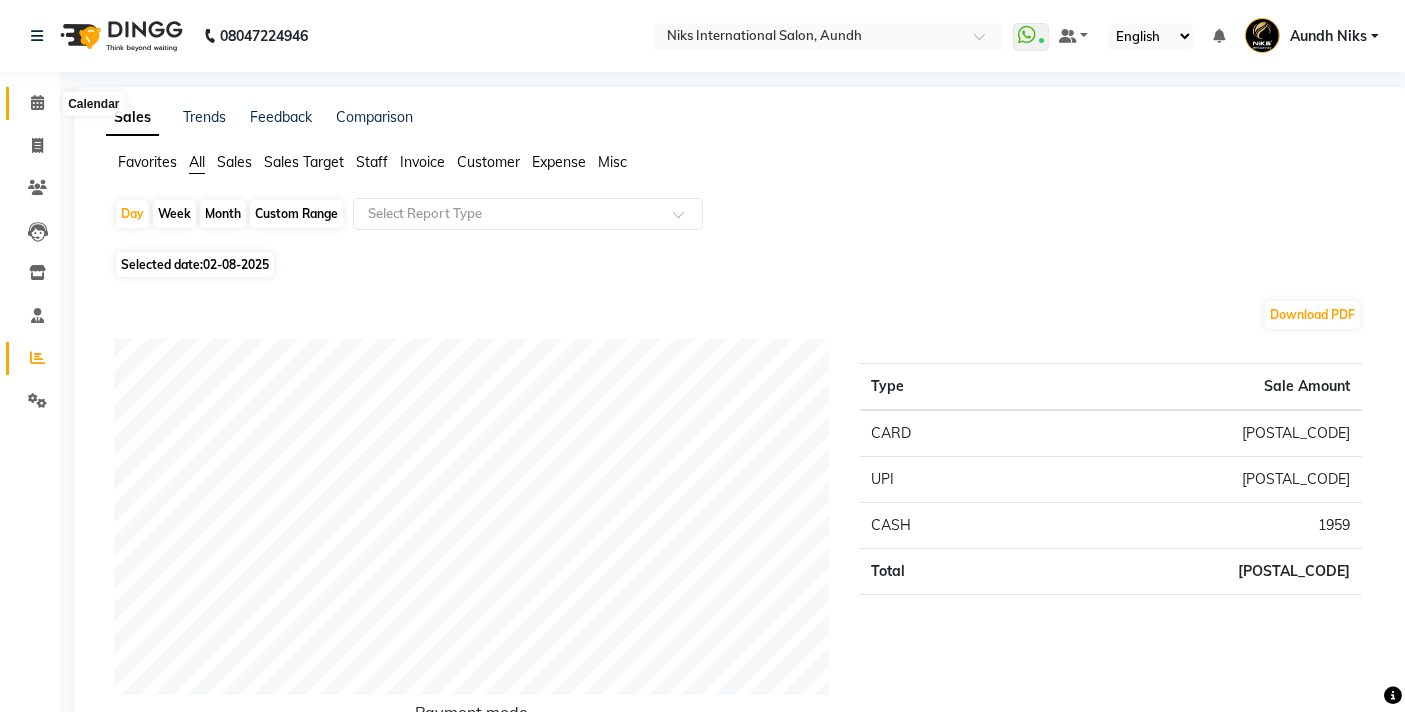 click 